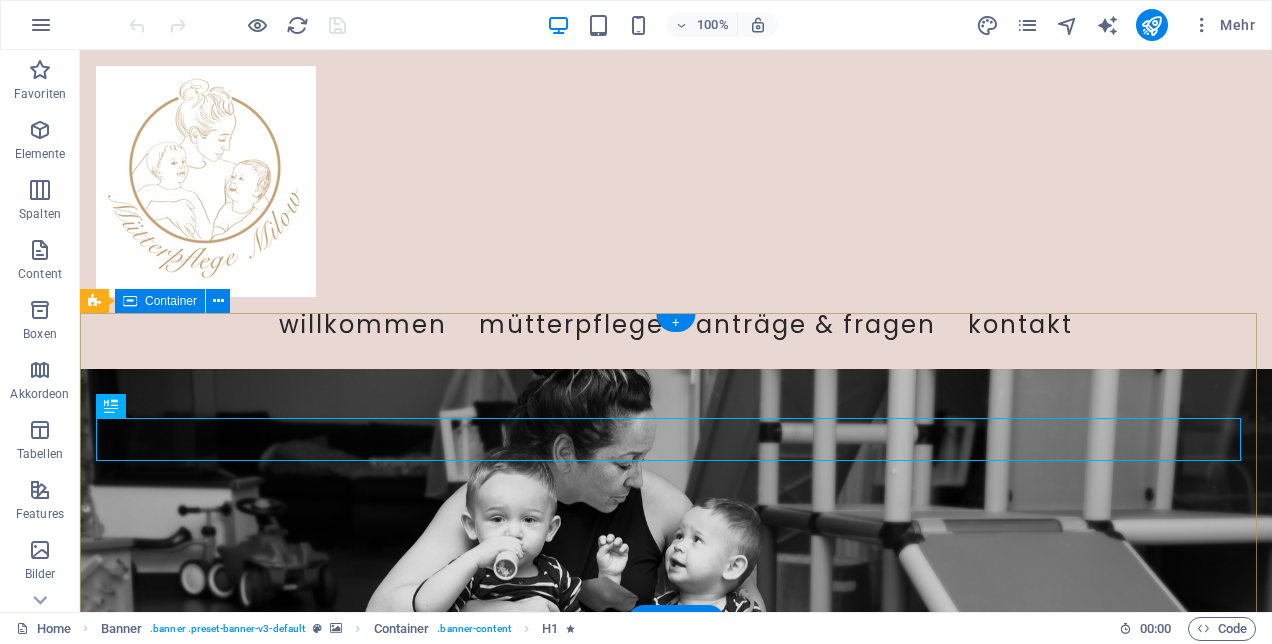 scroll, scrollTop: 0, scrollLeft: 0, axis: both 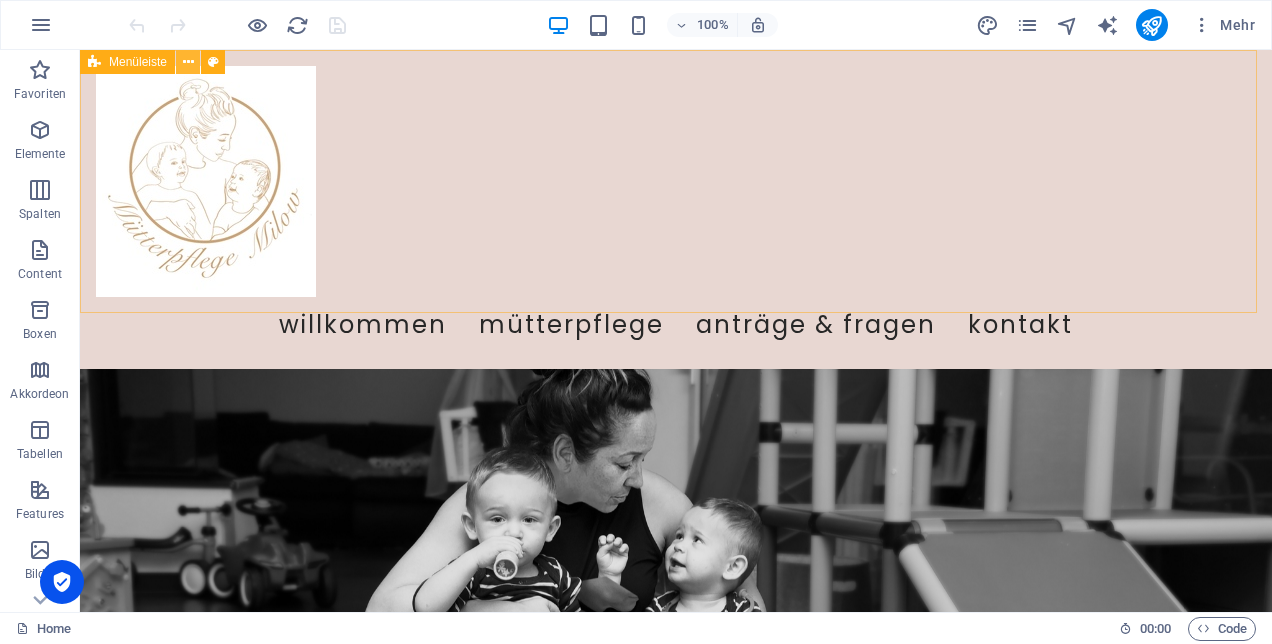 click at bounding box center (188, 62) 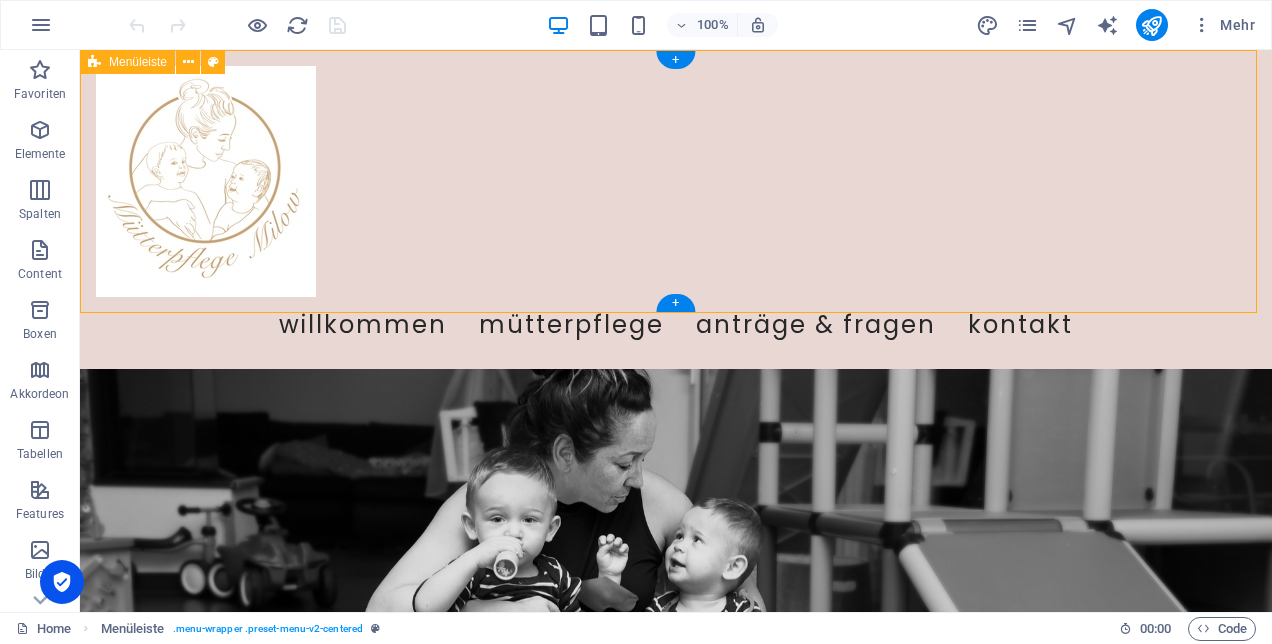 click on "Menu Willkommen Mütterpflege Anträge & Fragen Kontakt" at bounding box center [676, 209] 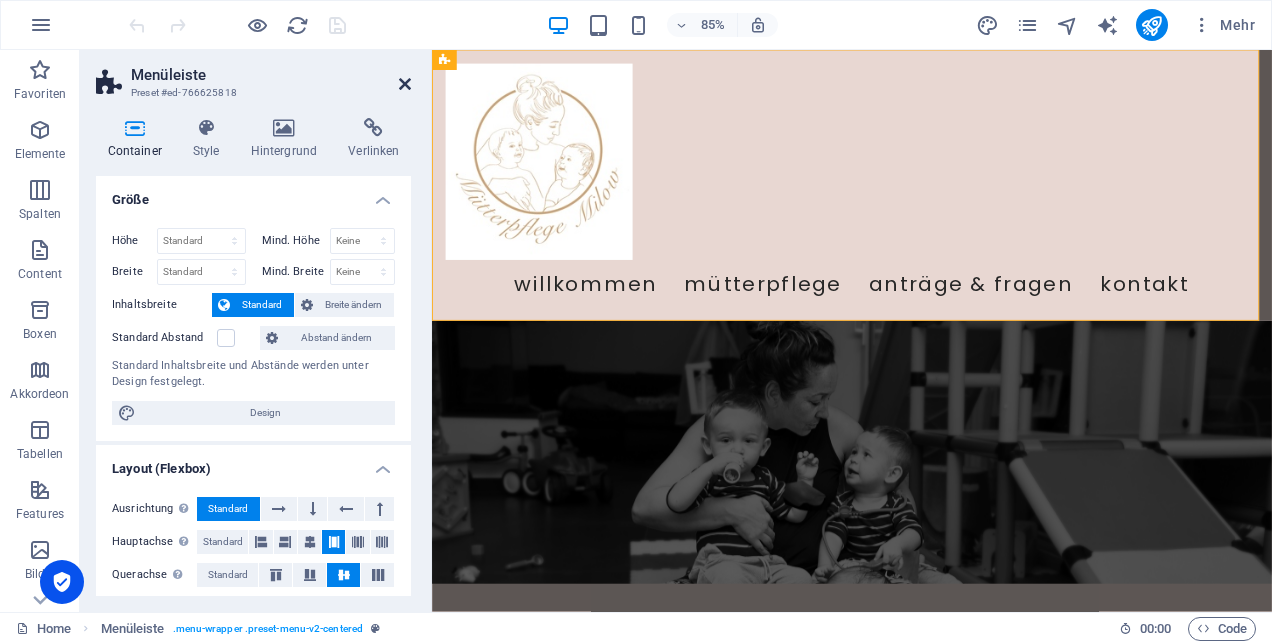 click at bounding box center (405, 84) 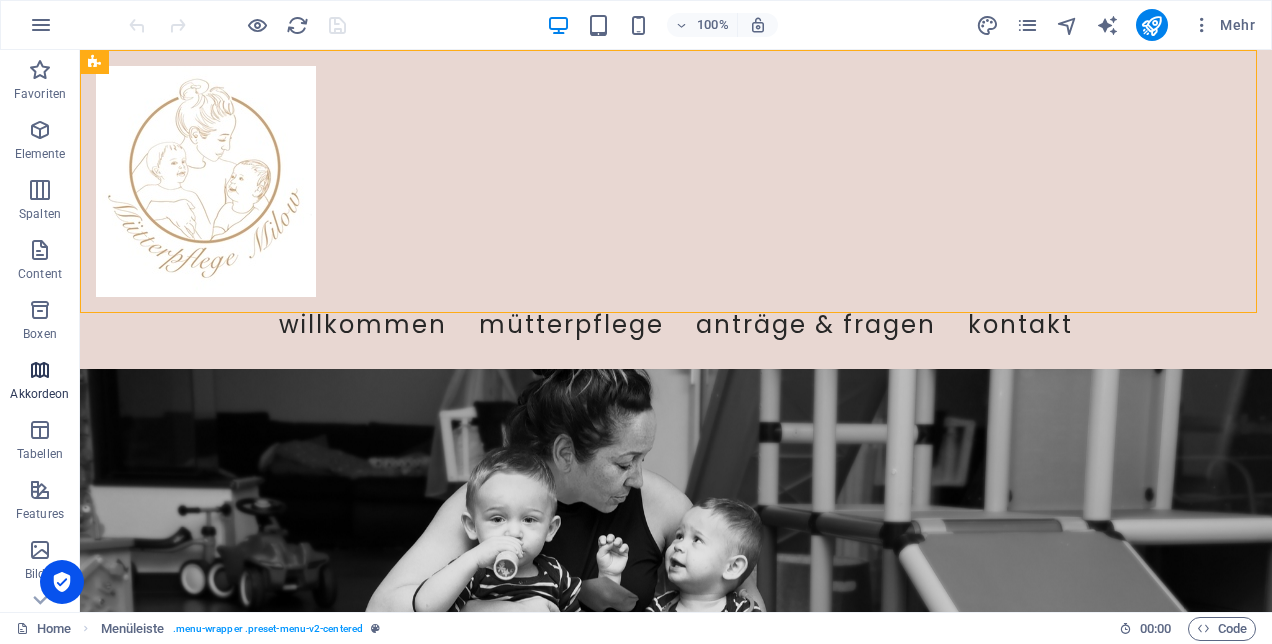 click at bounding box center (40, 370) 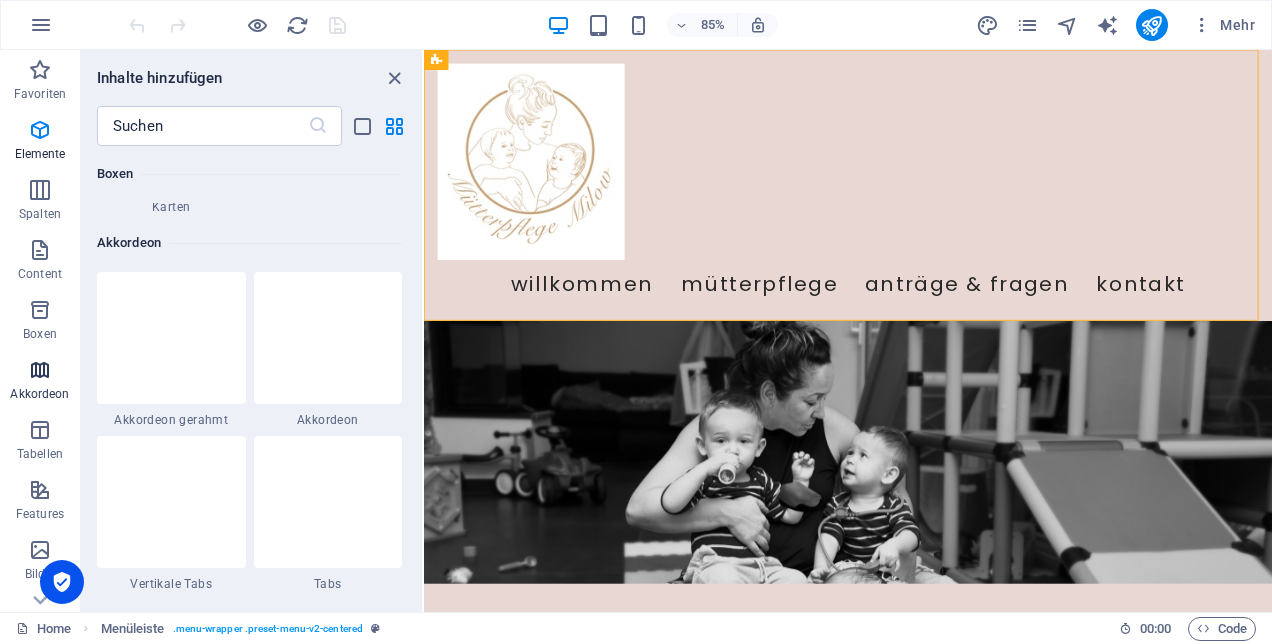 scroll, scrollTop: 6221, scrollLeft: 0, axis: vertical 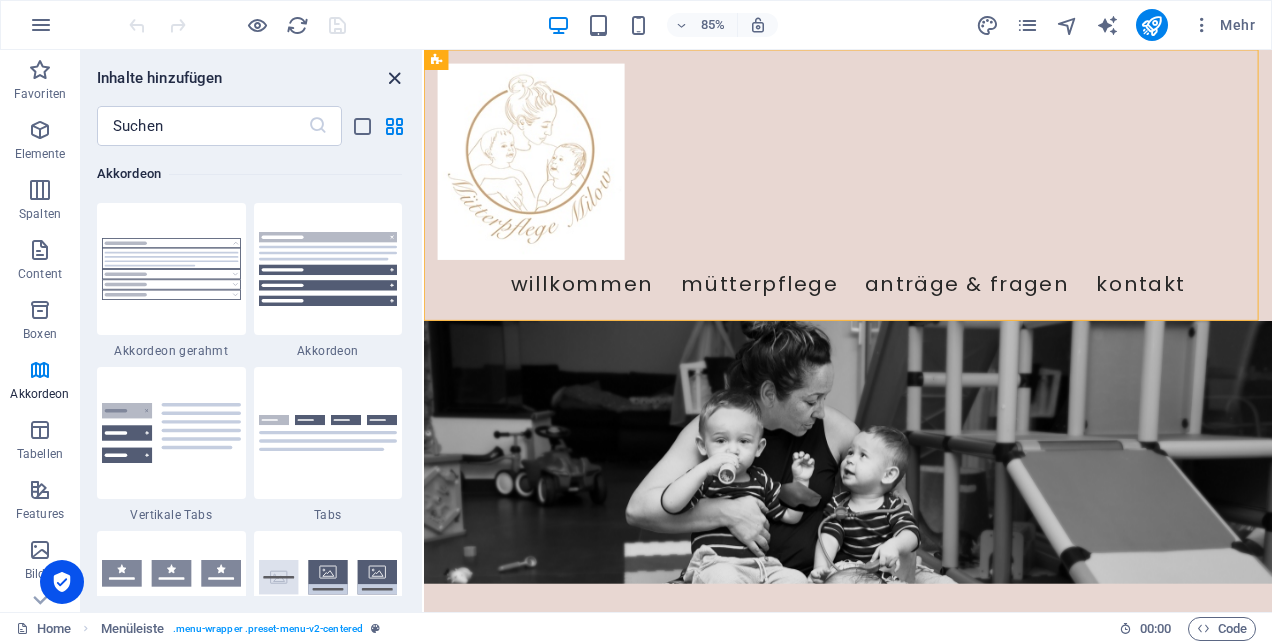 click at bounding box center [394, 78] 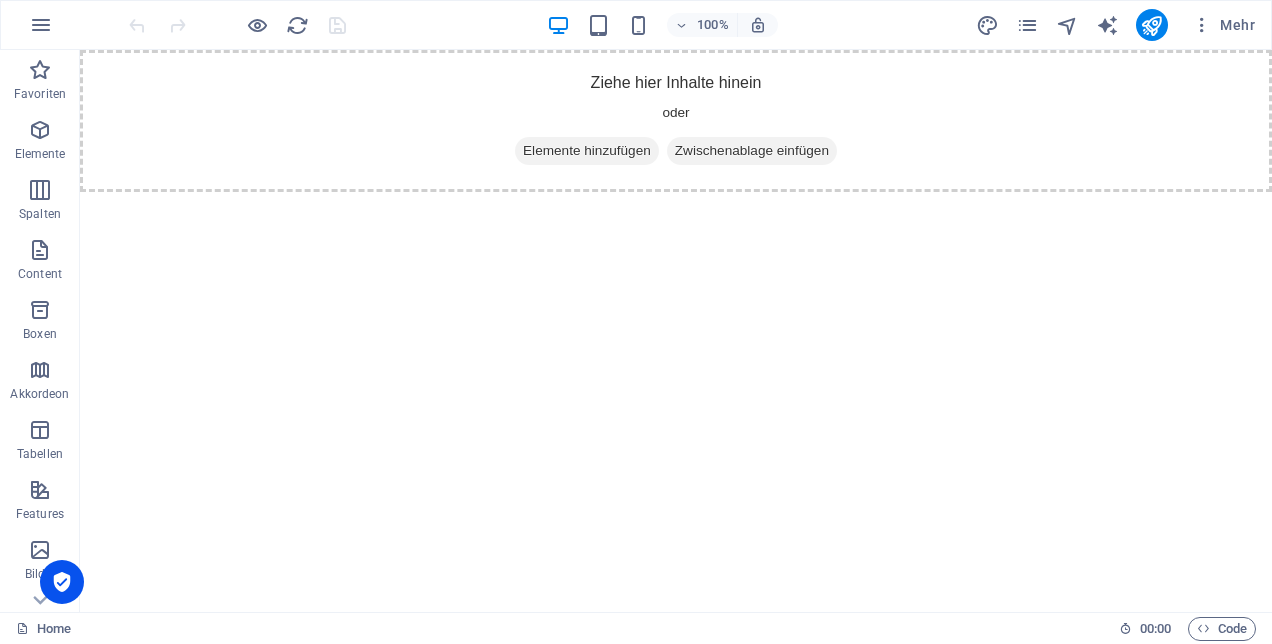 scroll, scrollTop: 0, scrollLeft: 0, axis: both 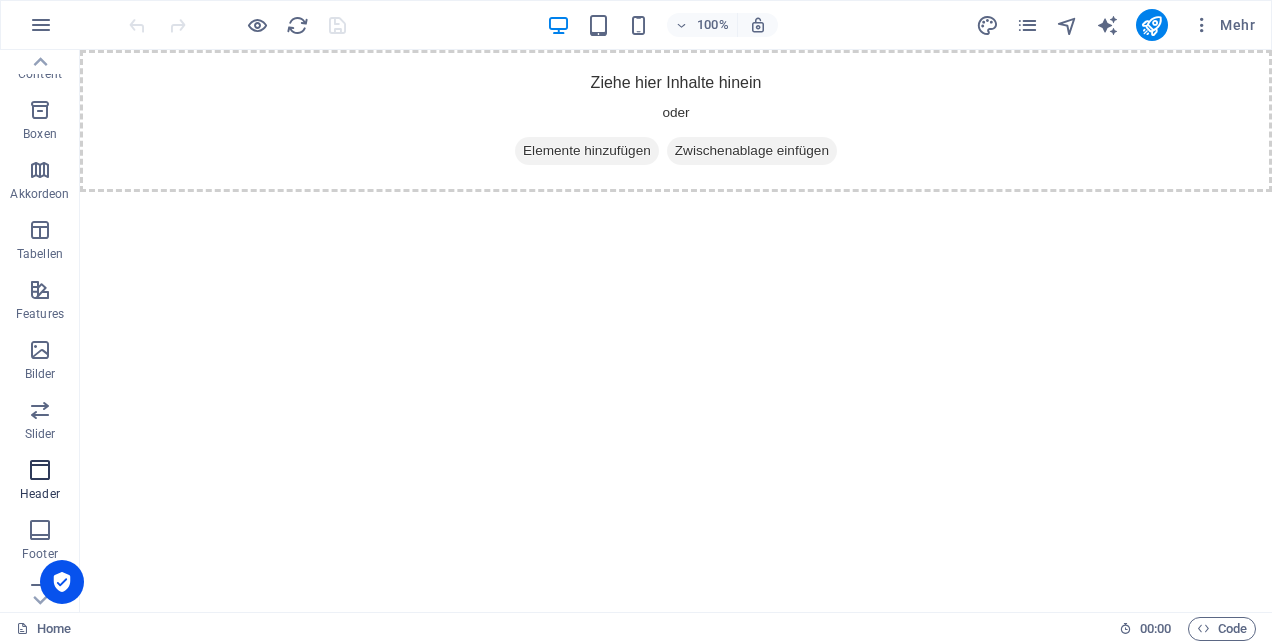 click at bounding box center [40, 470] 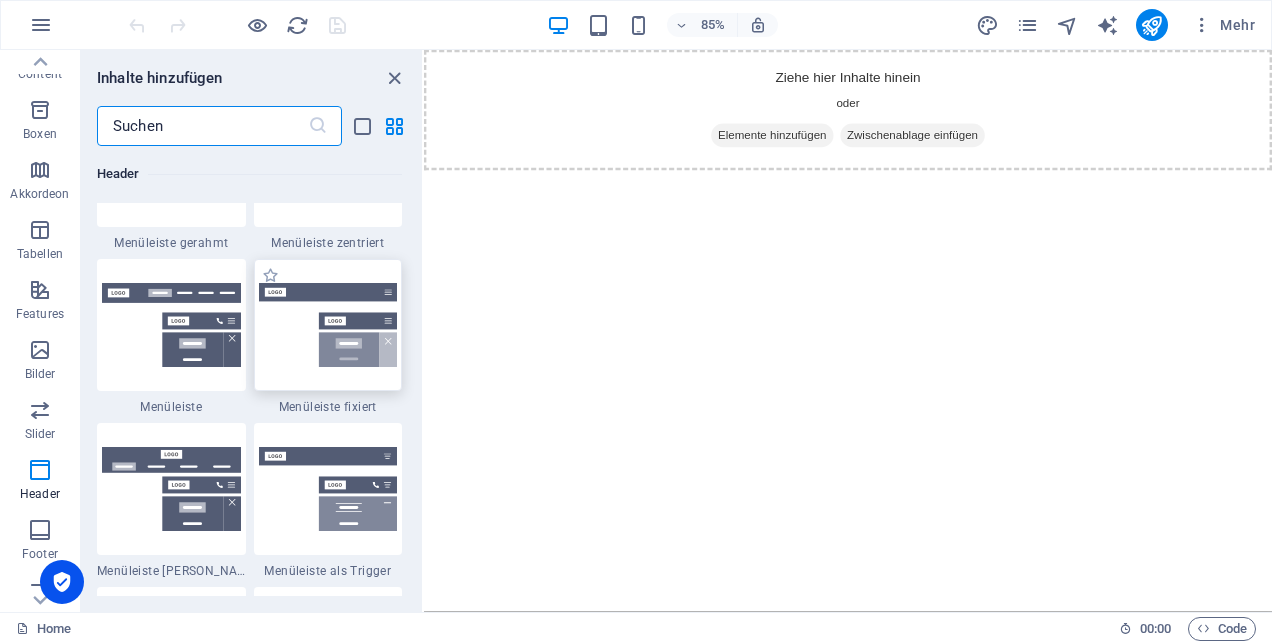 scroll, scrollTop: 11878, scrollLeft: 0, axis: vertical 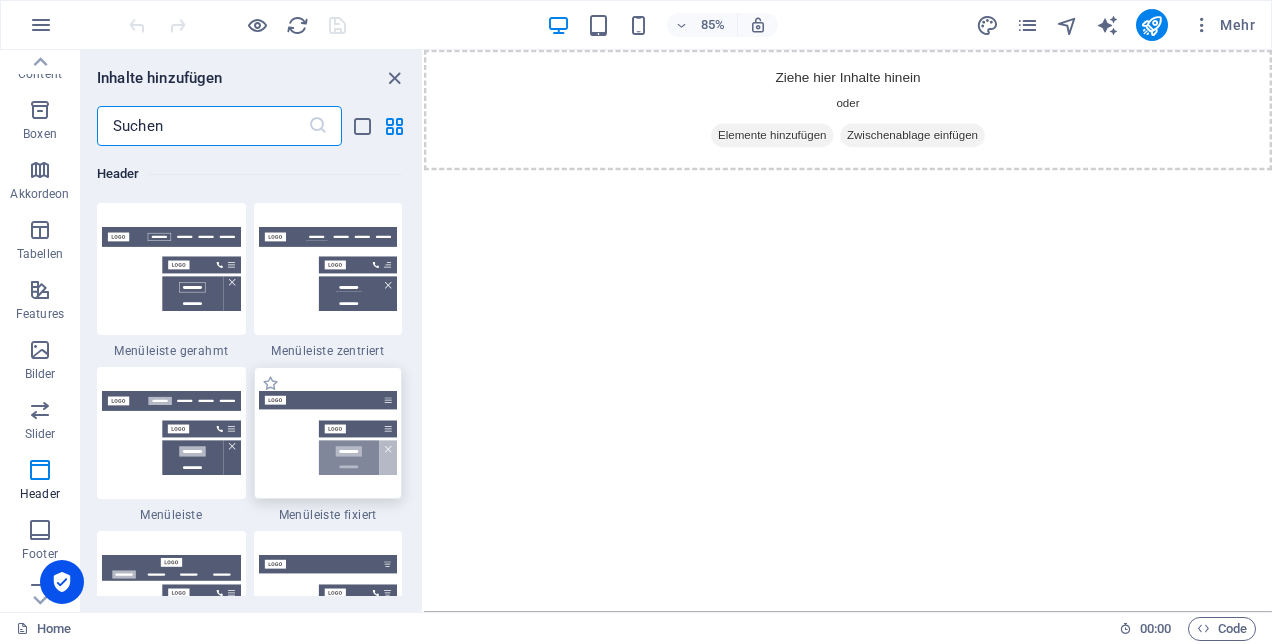 click at bounding box center (328, 433) 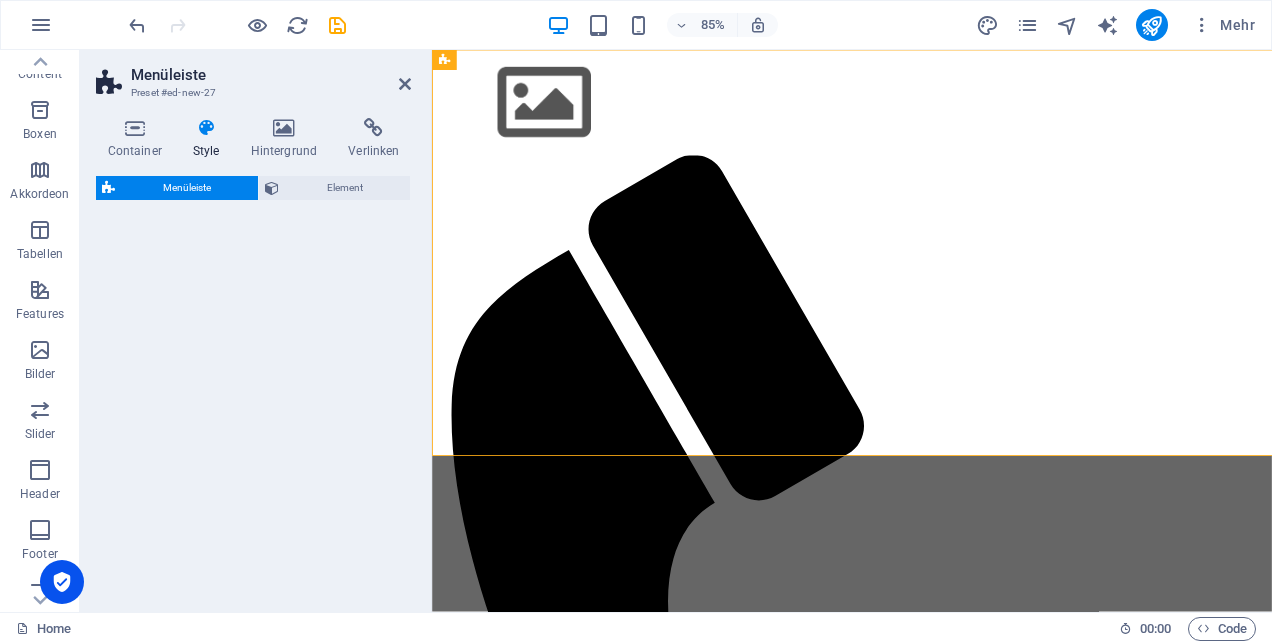 select on "rem" 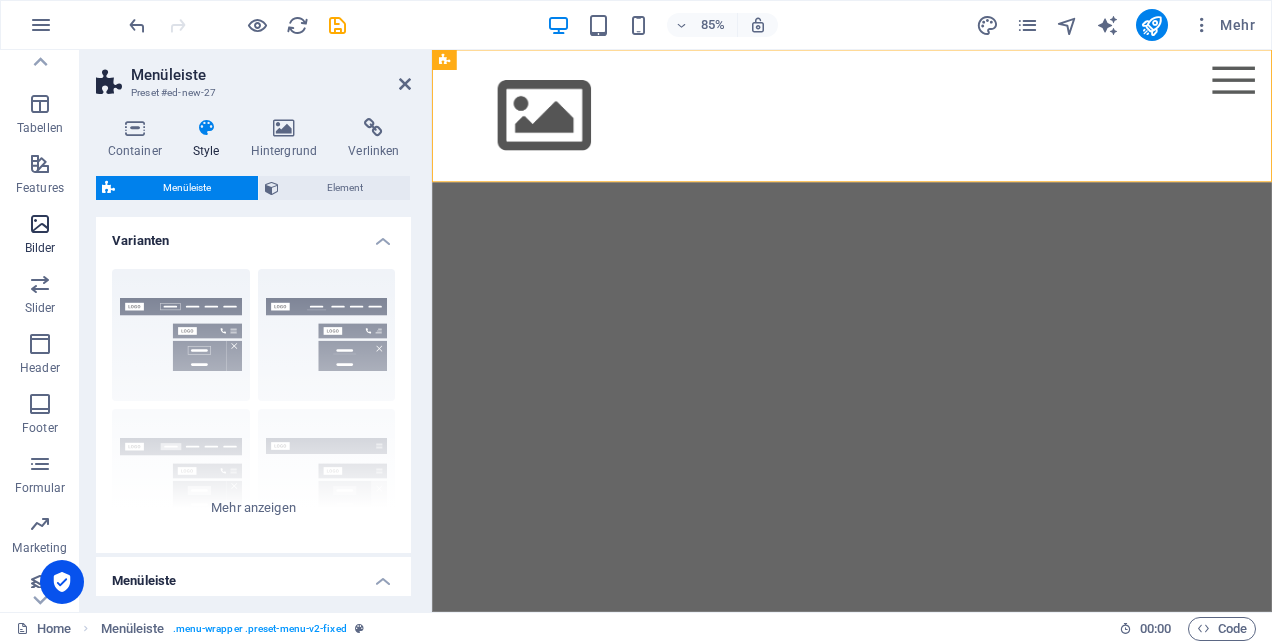 scroll, scrollTop: 338, scrollLeft: 0, axis: vertical 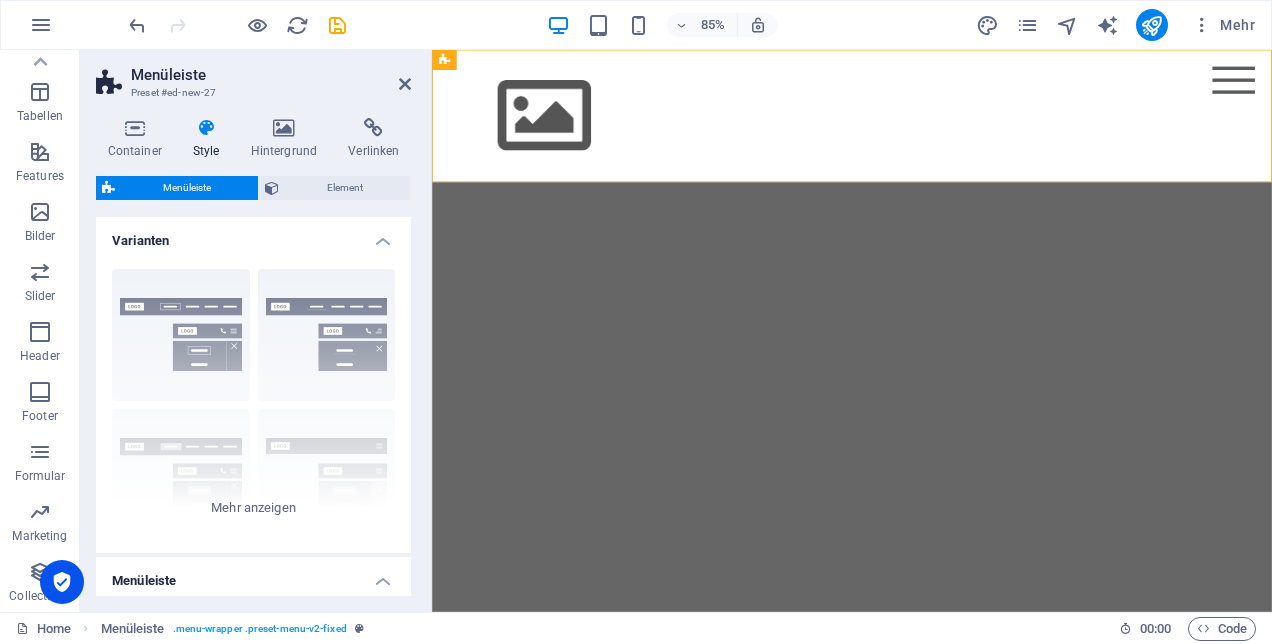 click on "Menüleiste" at bounding box center (253, 575) 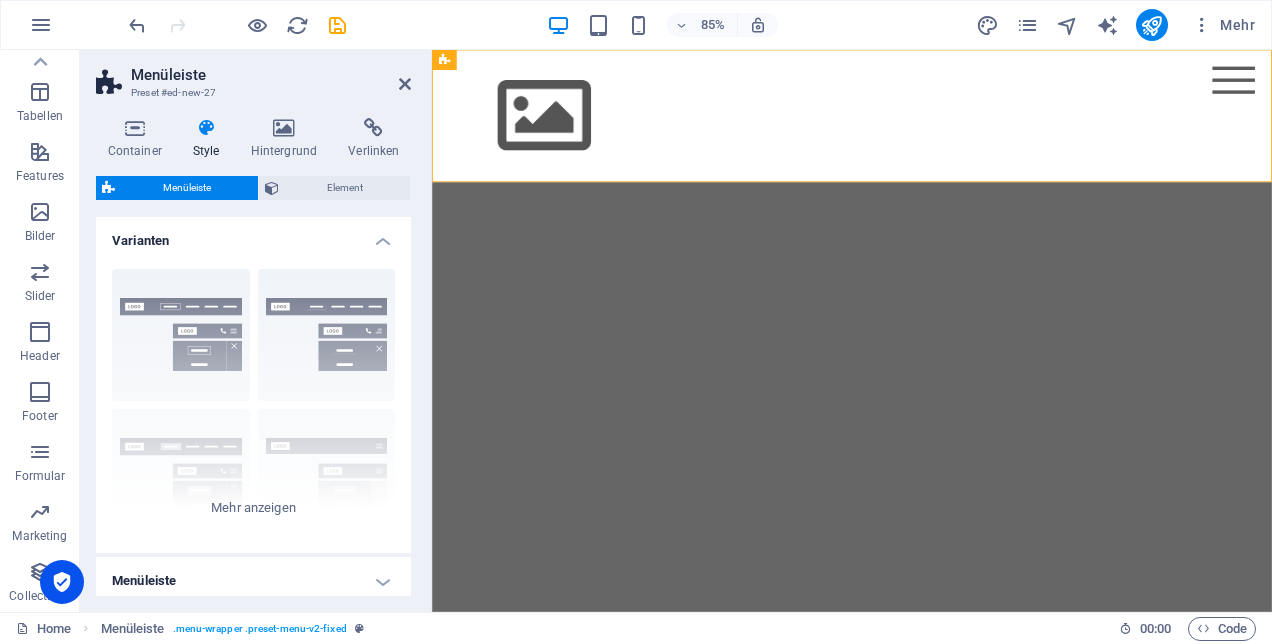 click on "Menüleiste" at bounding box center (253, 581) 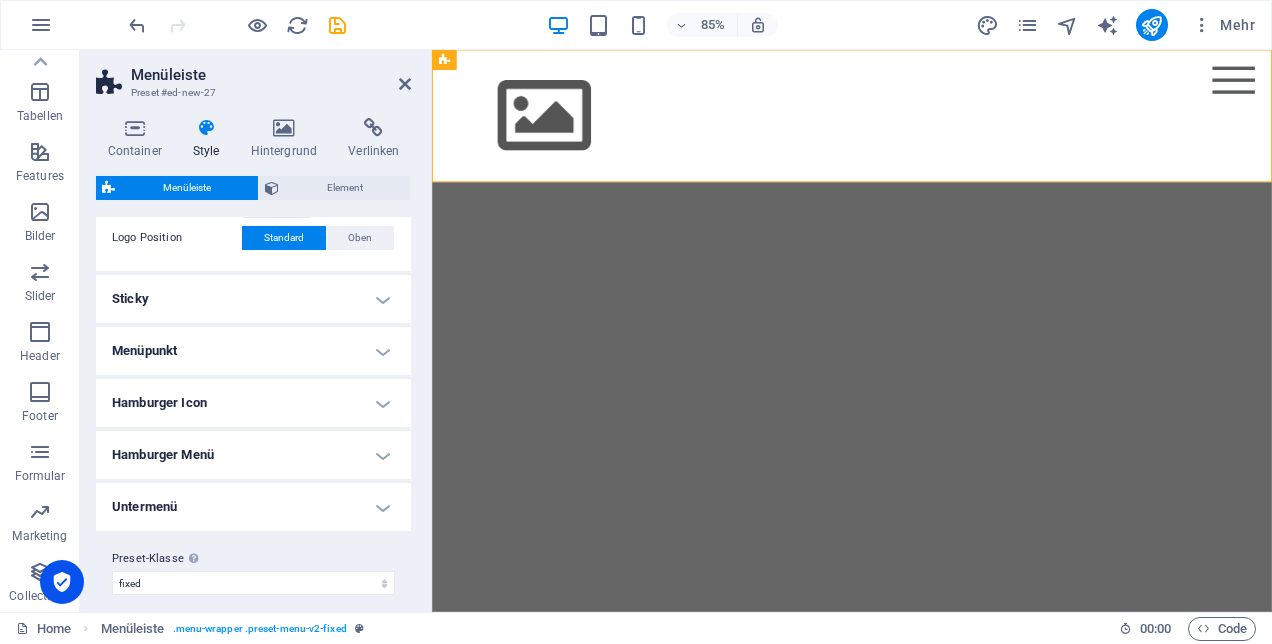 scroll, scrollTop: 502, scrollLeft: 0, axis: vertical 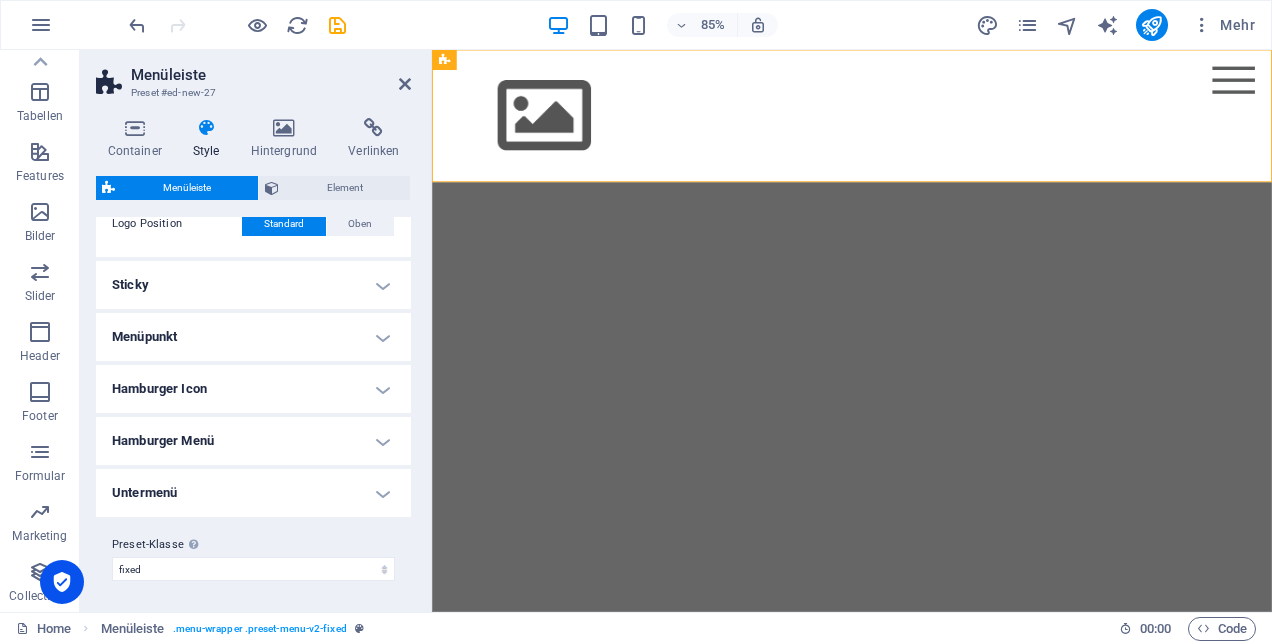 click on "Untermenü" at bounding box center (253, 493) 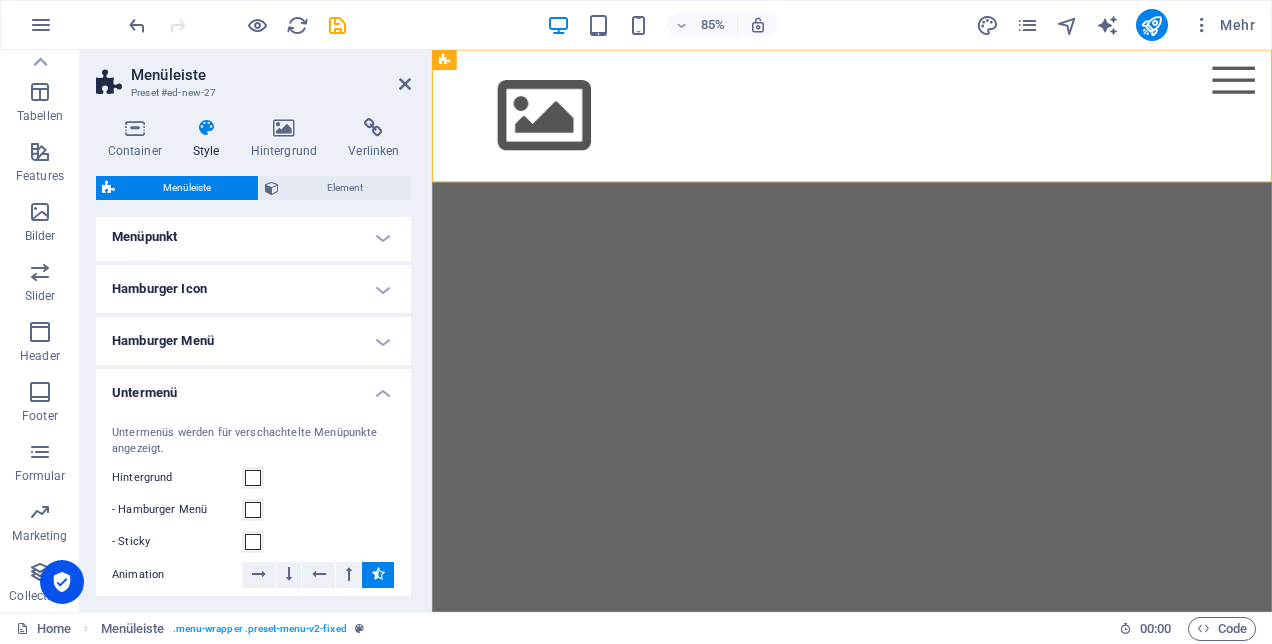 scroll, scrollTop: 302, scrollLeft: 0, axis: vertical 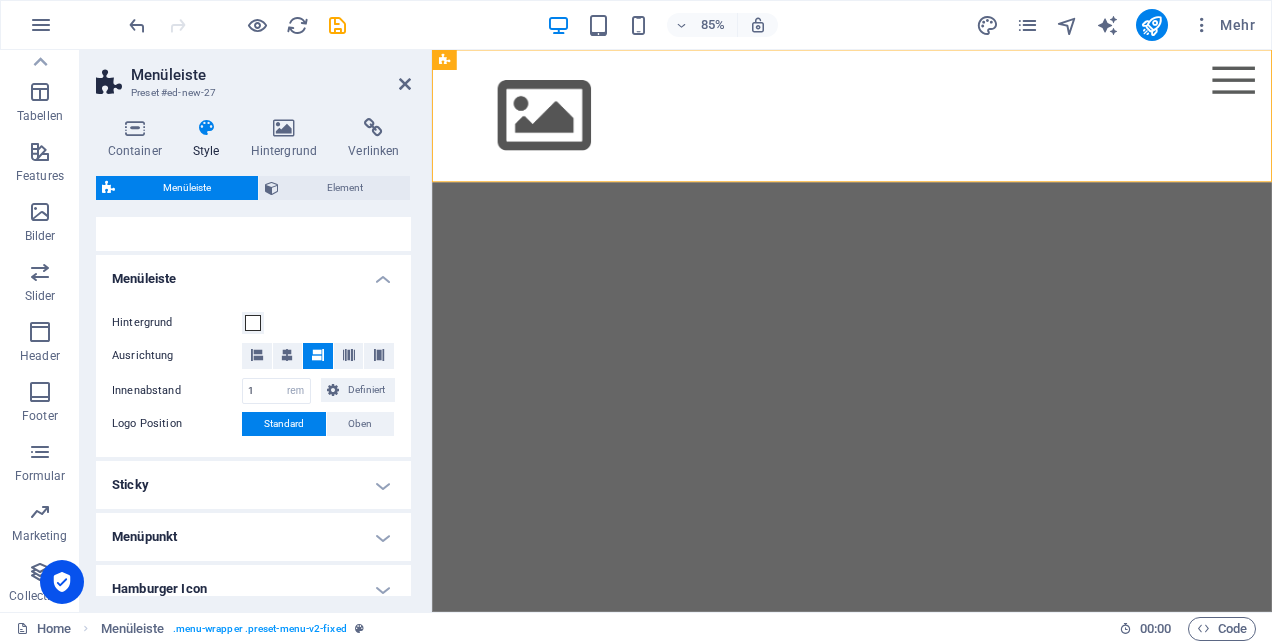 click on "Menüpunkt" at bounding box center (253, 537) 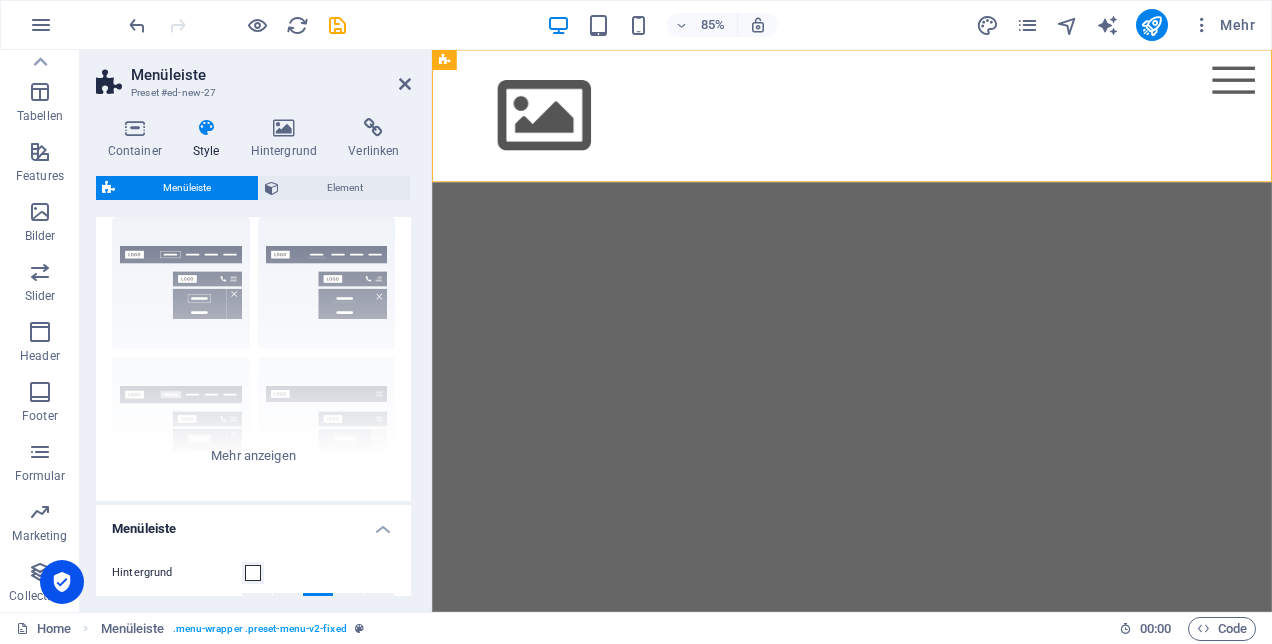 scroll, scrollTop: 0, scrollLeft: 0, axis: both 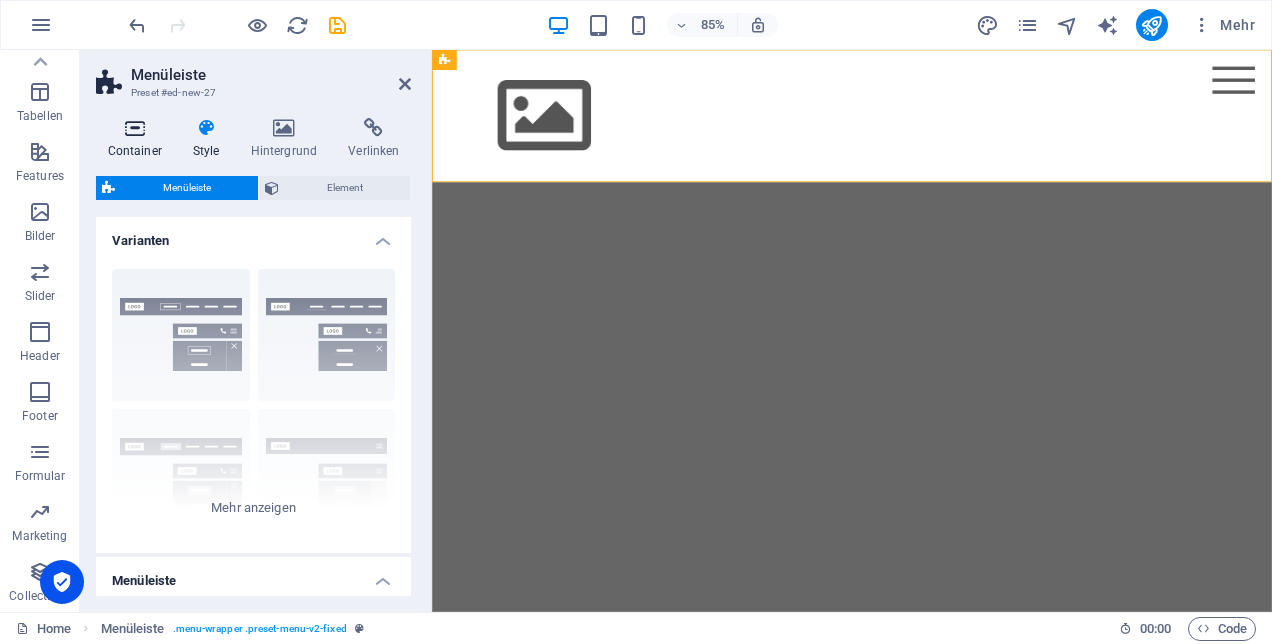 click at bounding box center [134, 128] 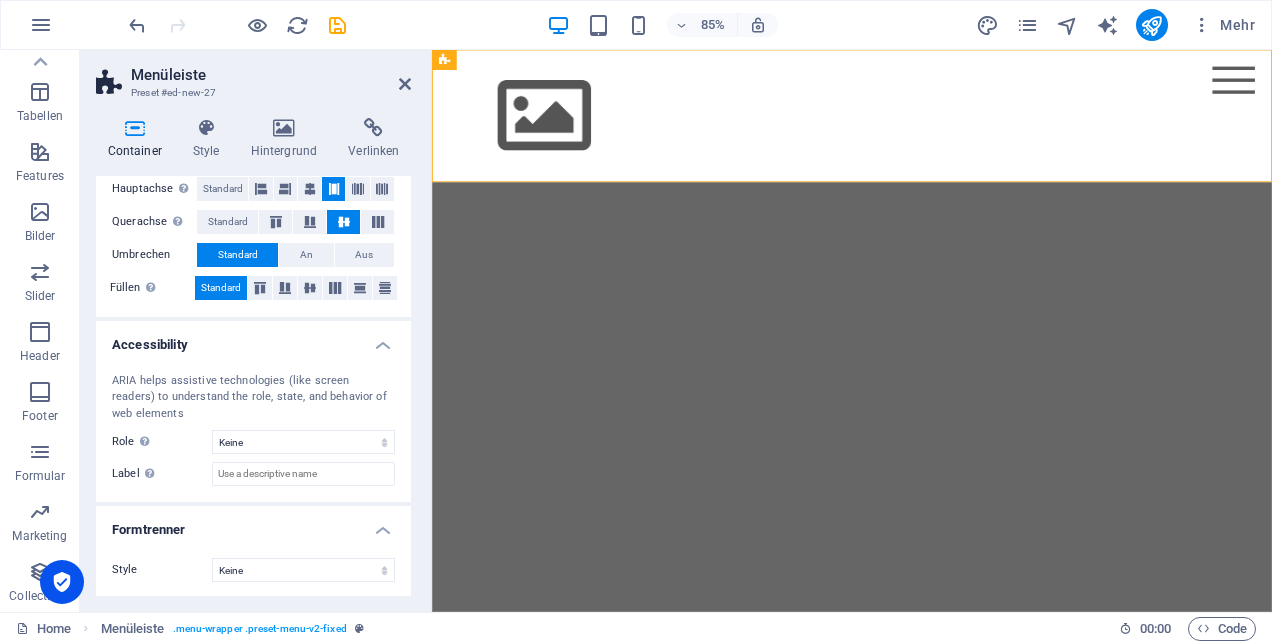 scroll, scrollTop: 0, scrollLeft: 0, axis: both 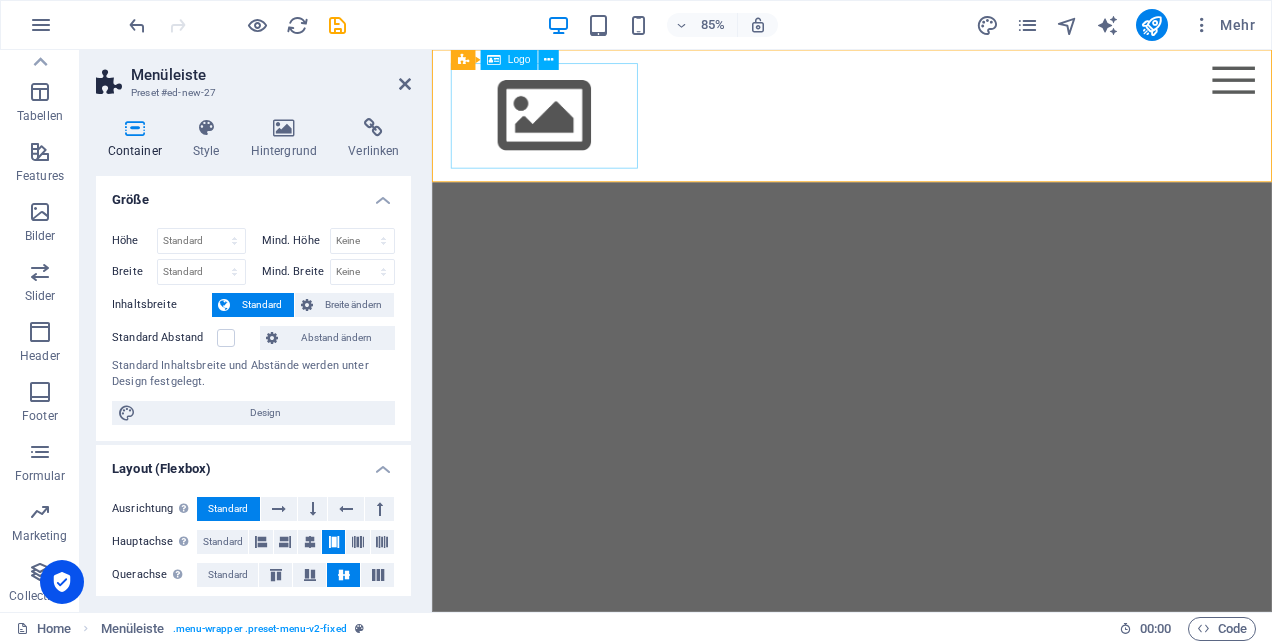 click at bounding box center (926, 128) 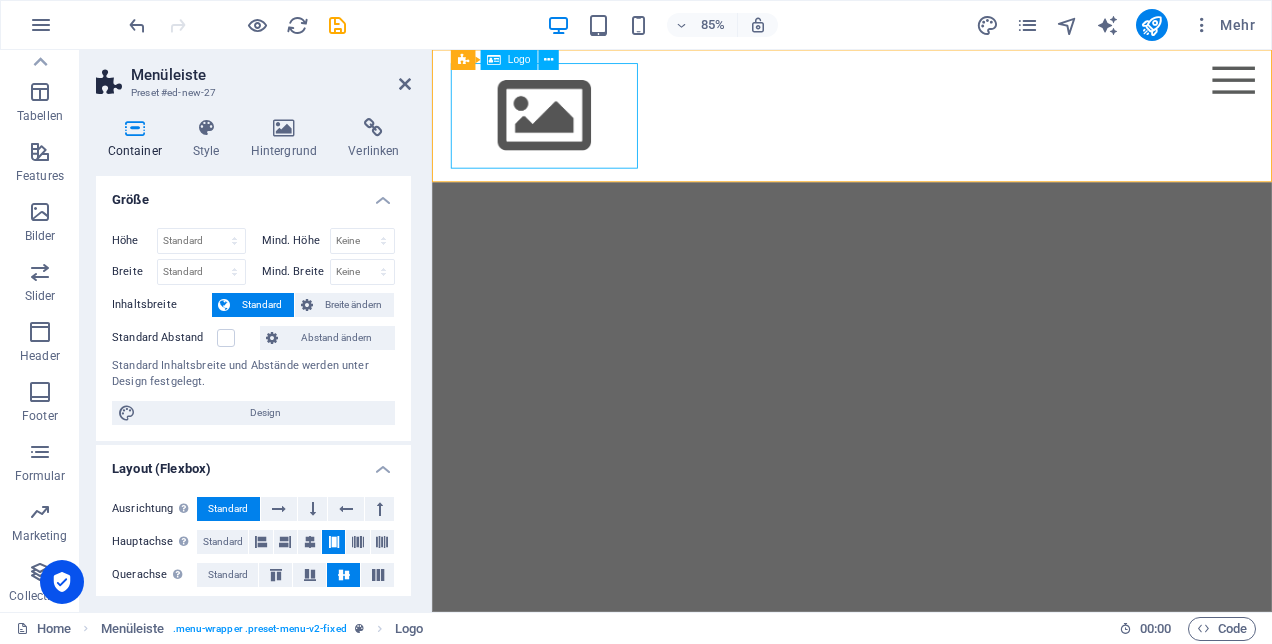 click at bounding box center (926, 128) 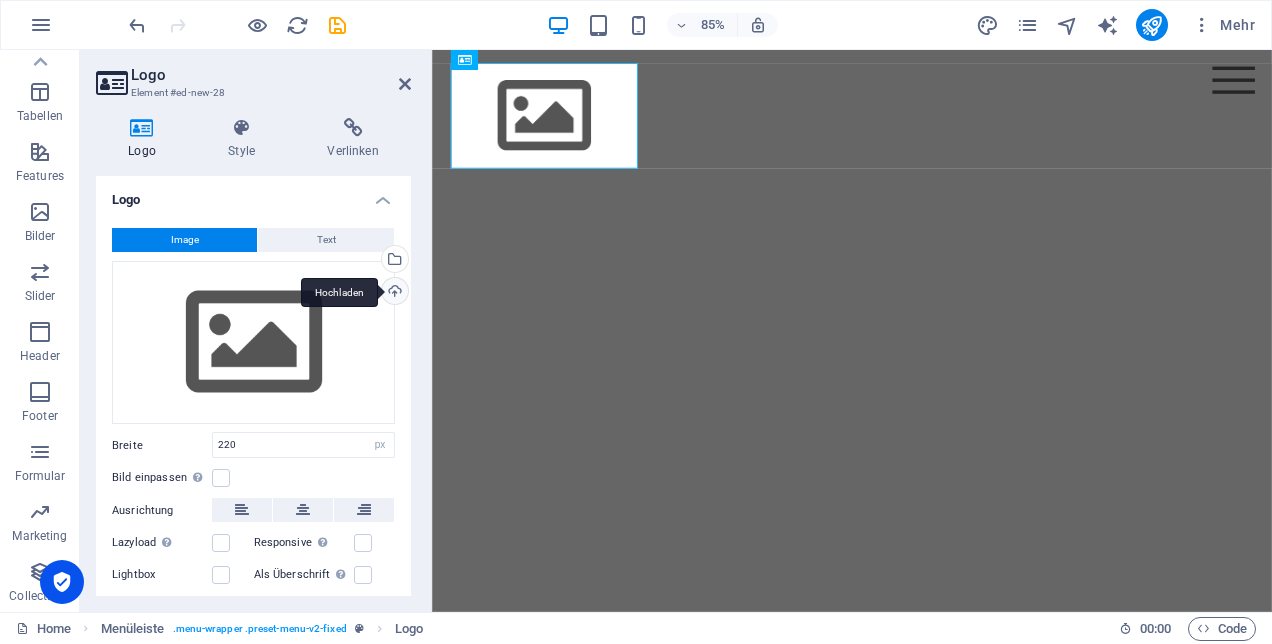 click on "Hochladen" at bounding box center [393, 293] 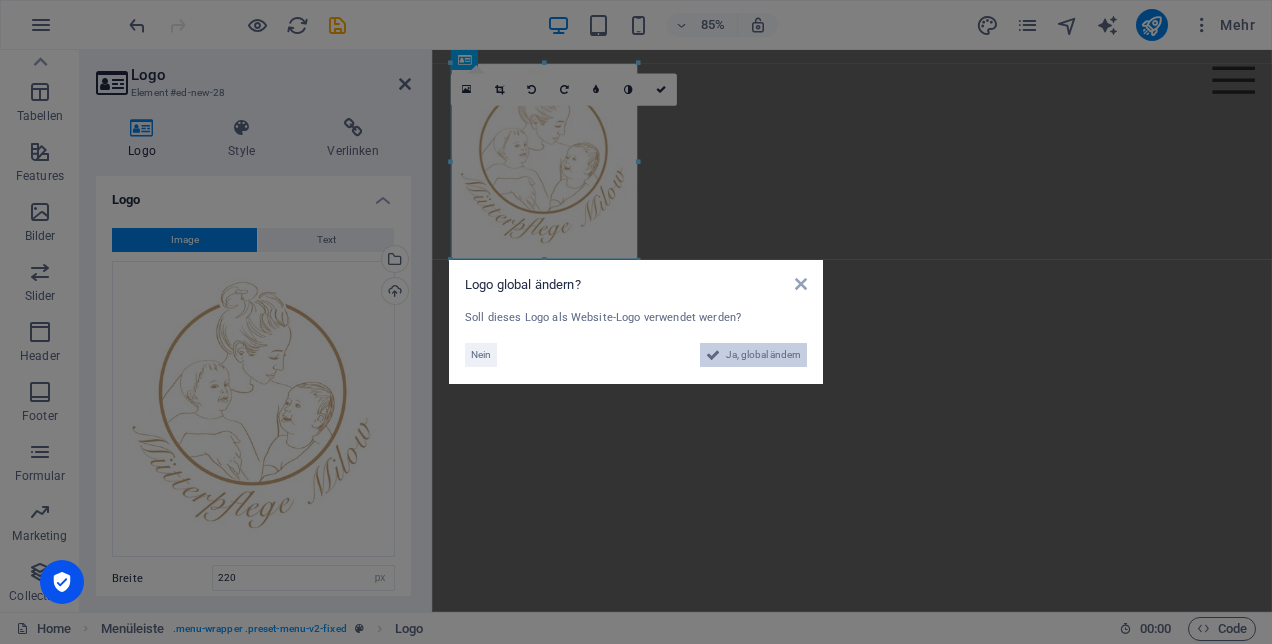 click on "Ja, global ändern" at bounding box center (763, 355) 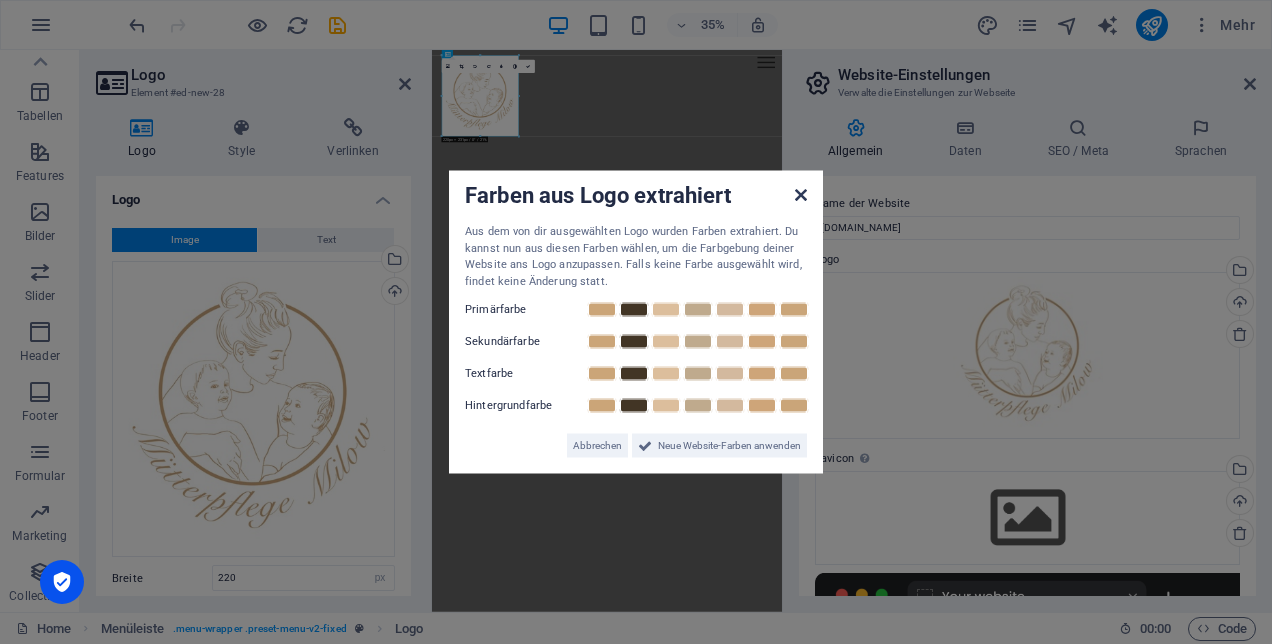 click at bounding box center (801, 195) 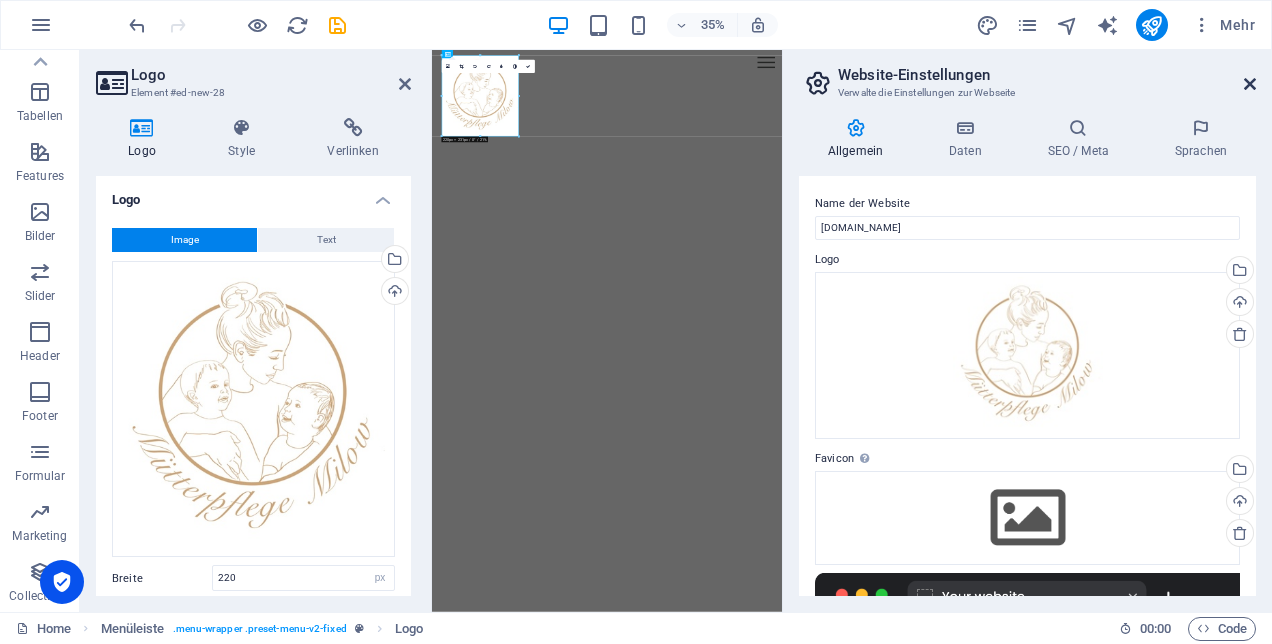 click at bounding box center (1250, 84) 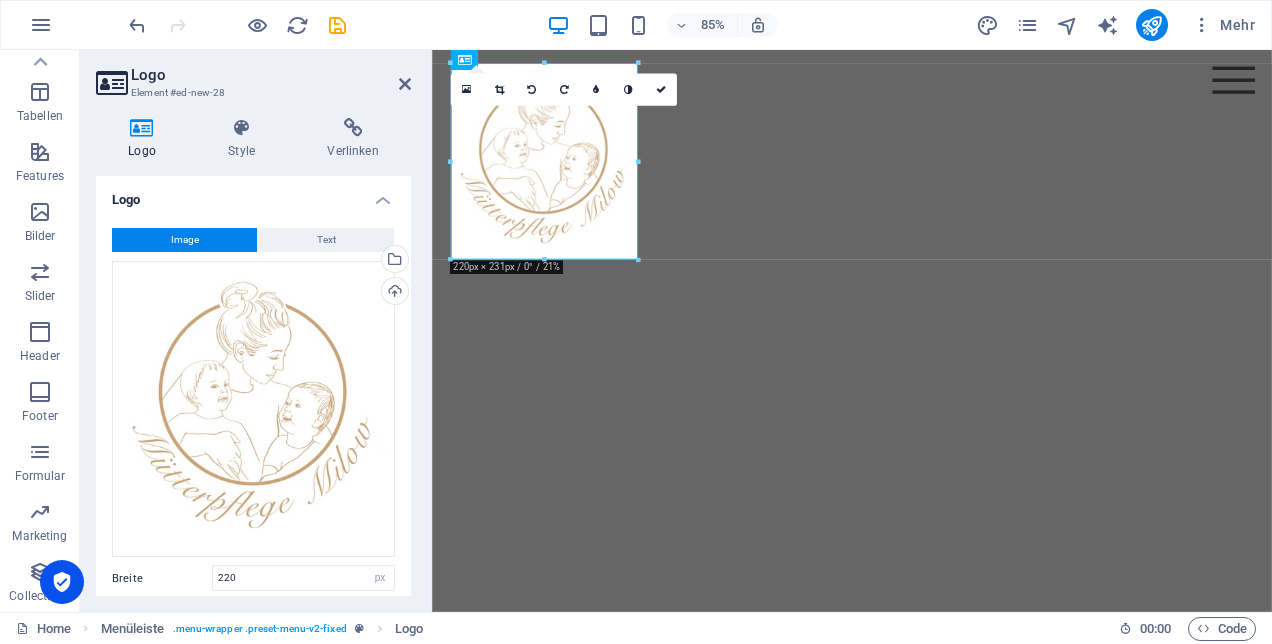 click on "Skip to main content
Menu Home About Service Contact" at bounding box center [926, 181] 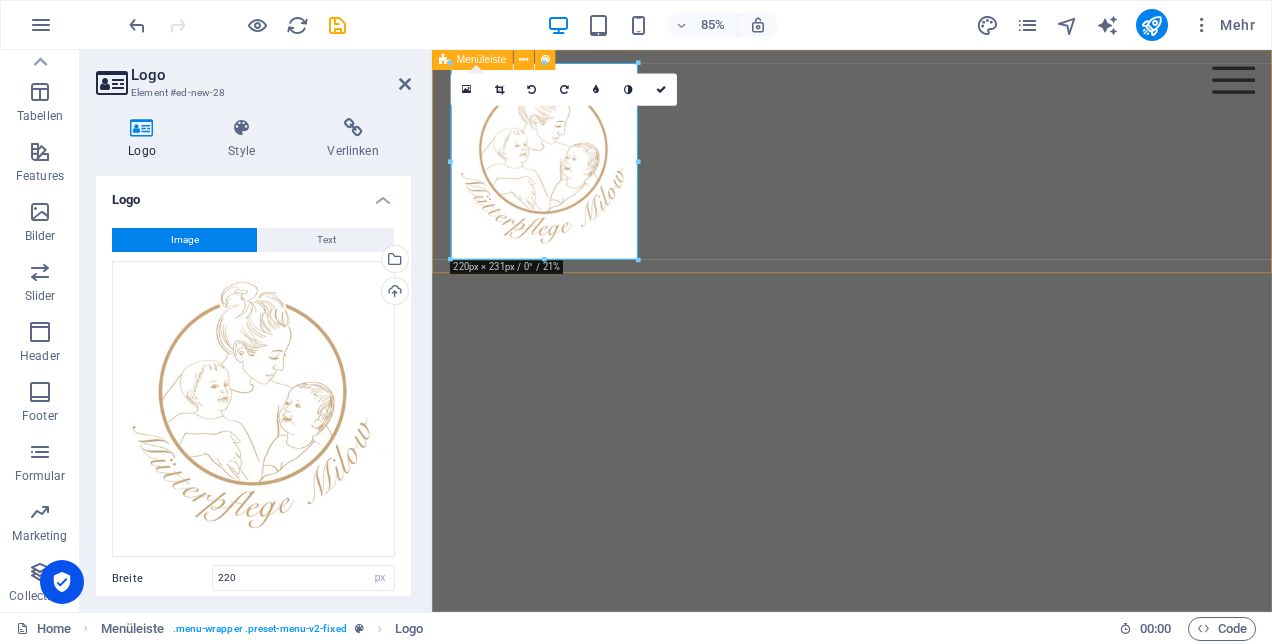 click on "Menu Home About Service Contact" at bounding box center (926, 181) 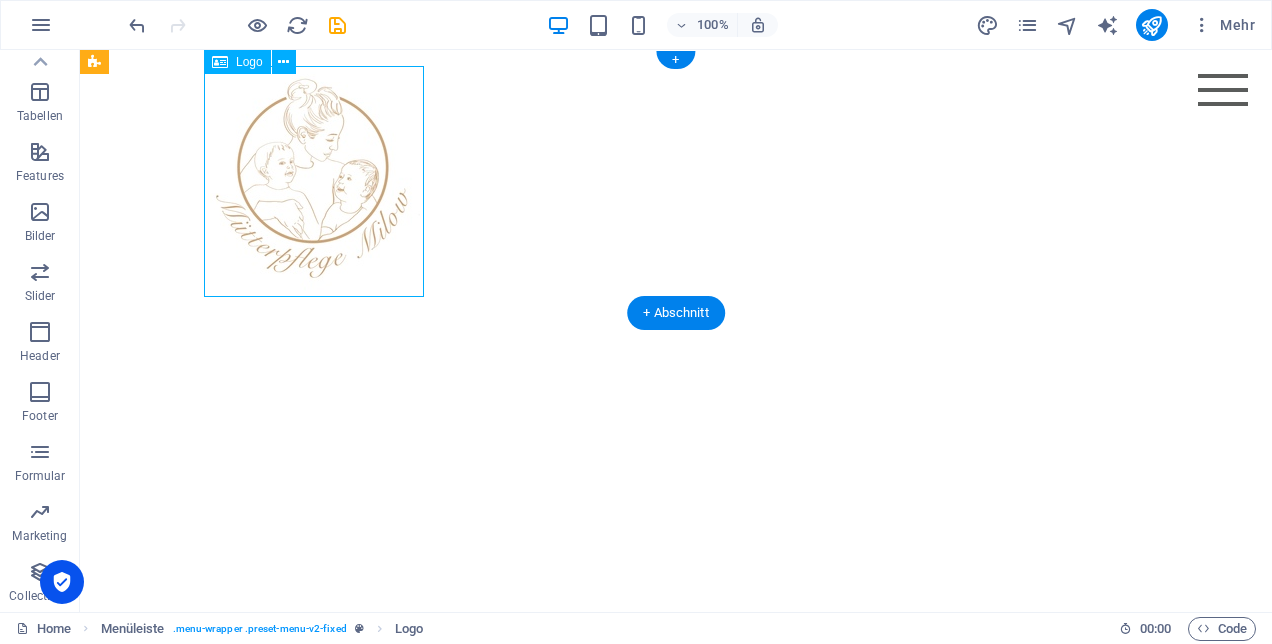 drag, startPoint x: 310, startPoint y: 163, endPoint x: 267, endPoint y: 161, distance: 43.046486 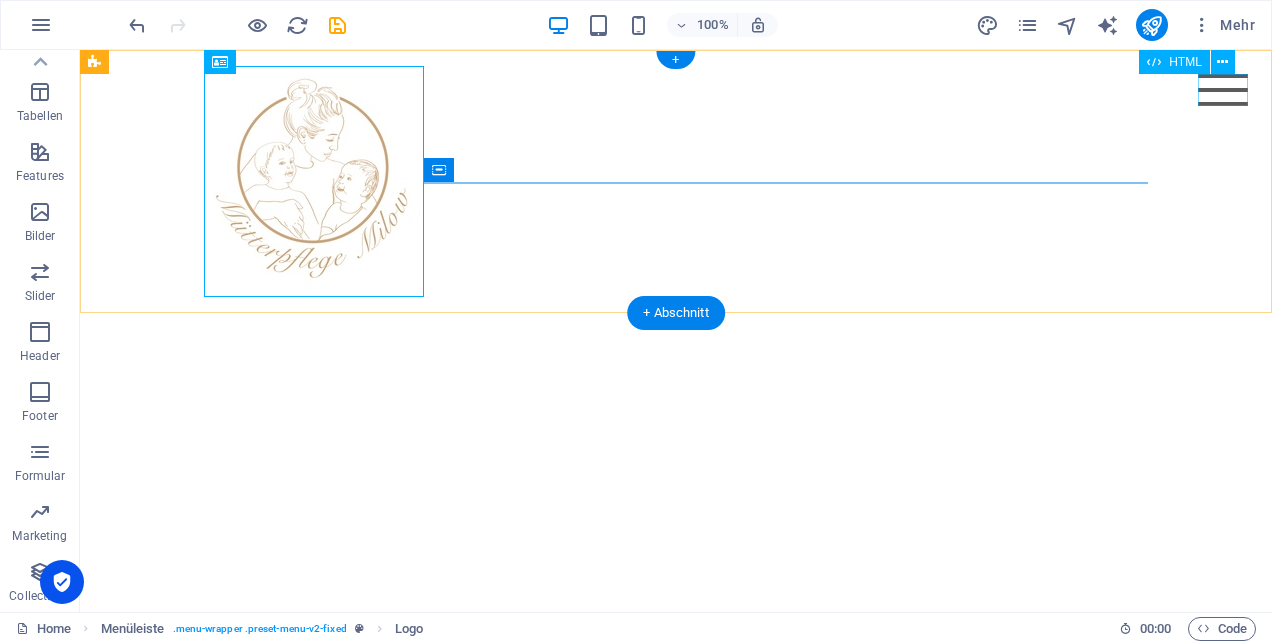 click on "Menu" at bounding box center (1223, 90) 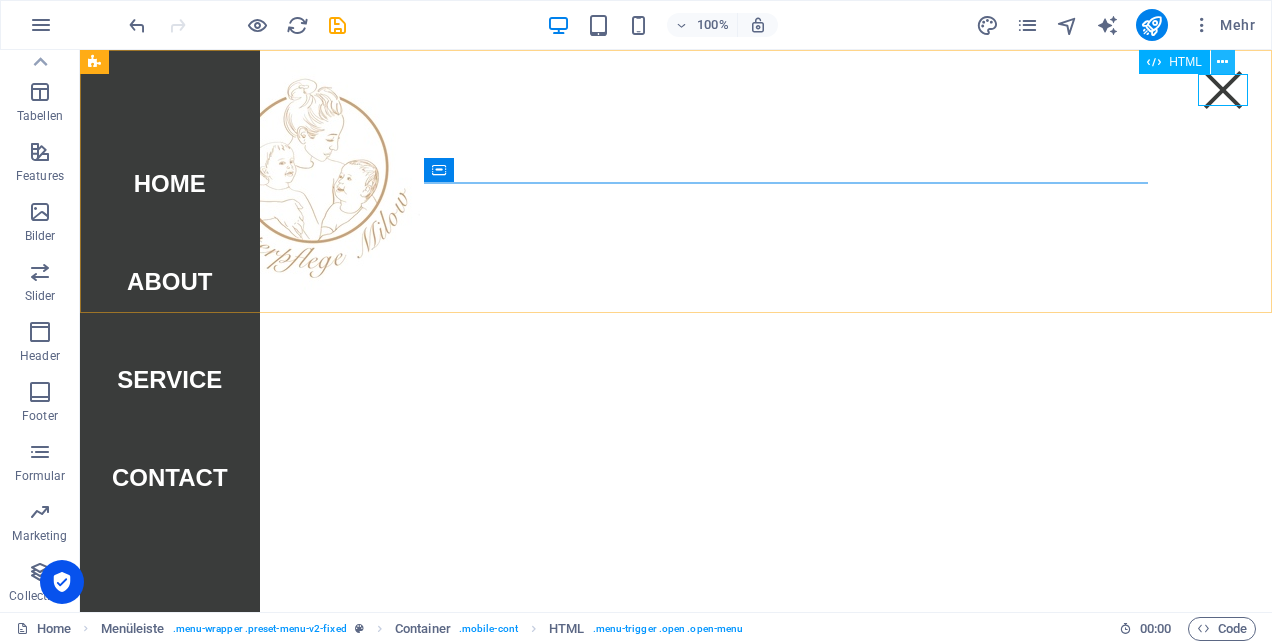 click at bounding box center (1222, 62) 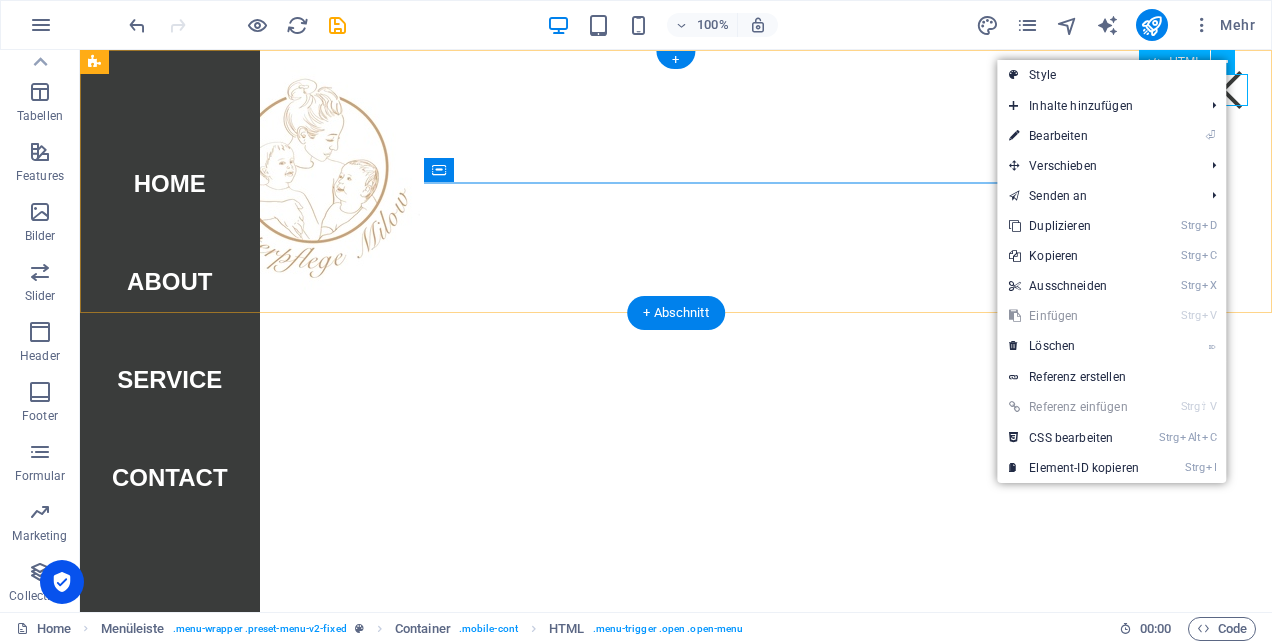 click on "Menu" at bounding box center (1223, 90) 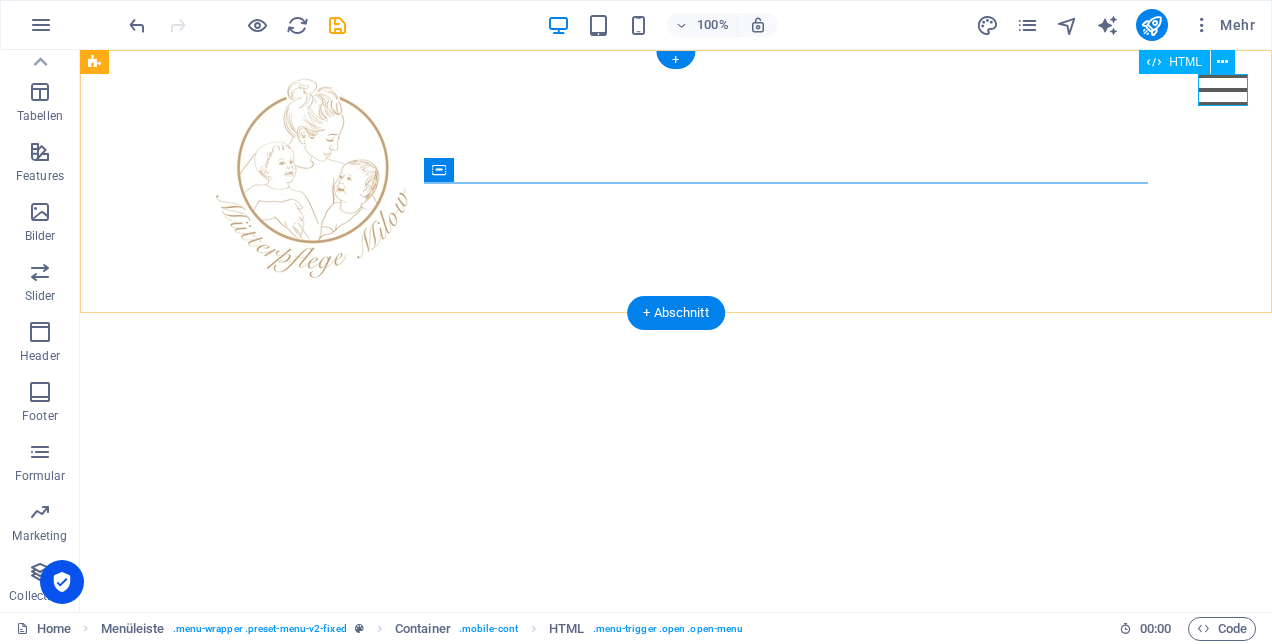 click on "Menu" at bounding box center [1223, 90] 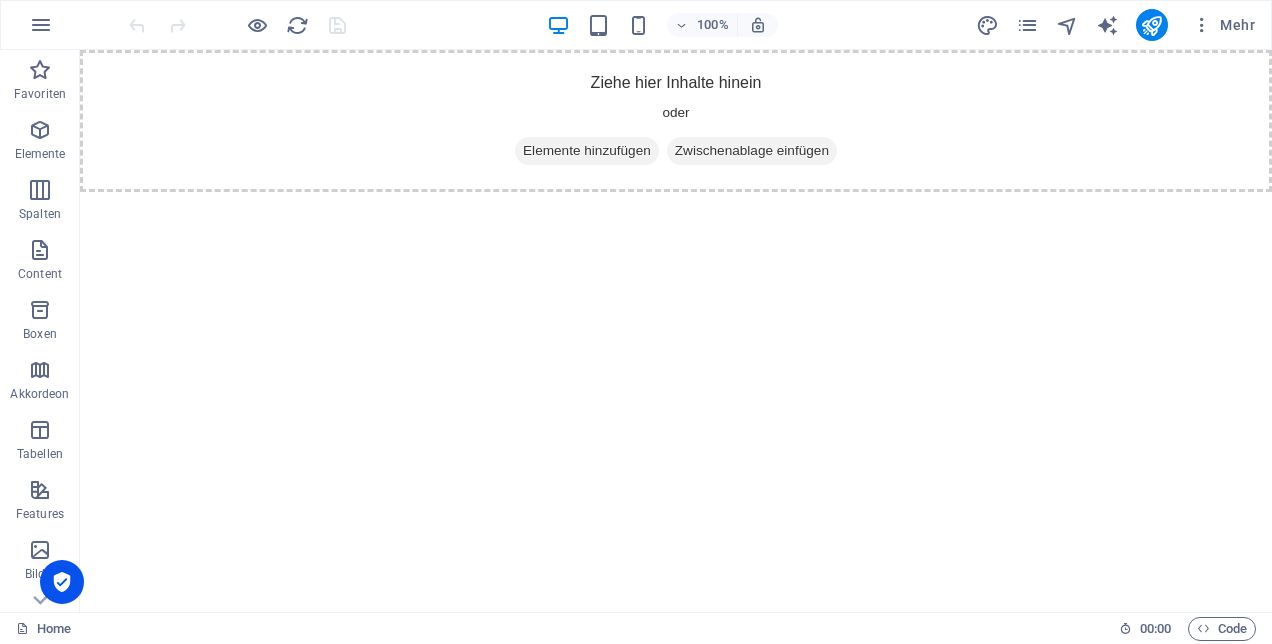 scroll, scrollTop: 0, scrollLeft: 0, axis: both 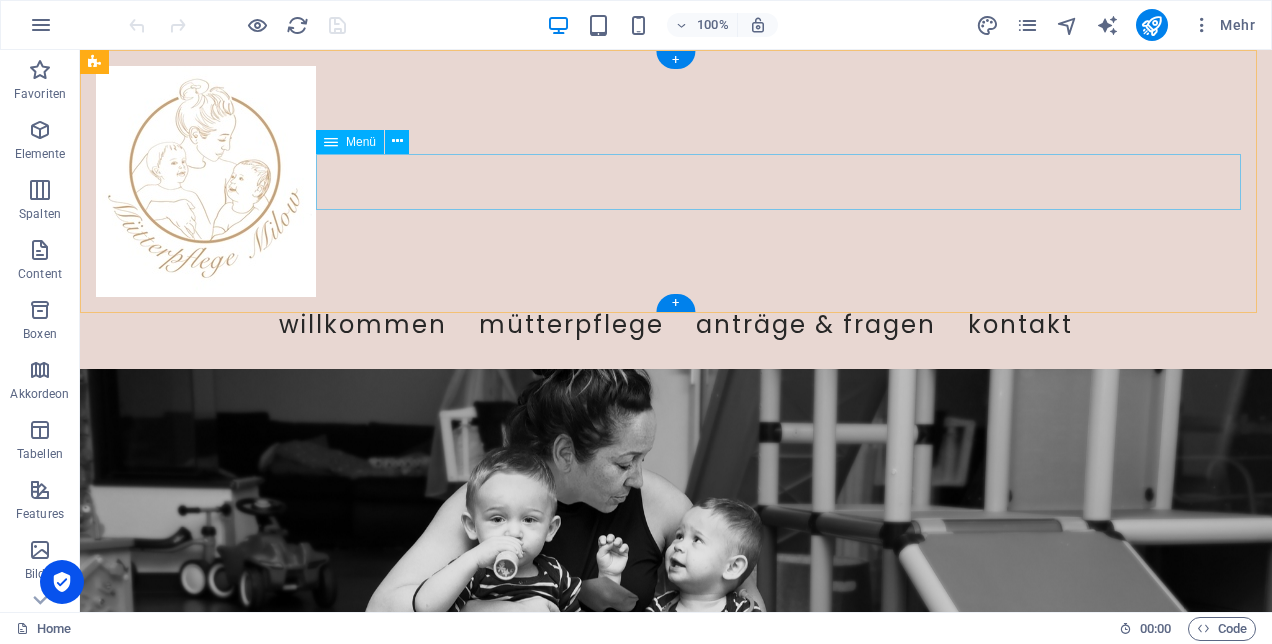click on "Willkommen Mütterpflege Anträge & Fragen Kontakt" at bounding box center [676, 325] 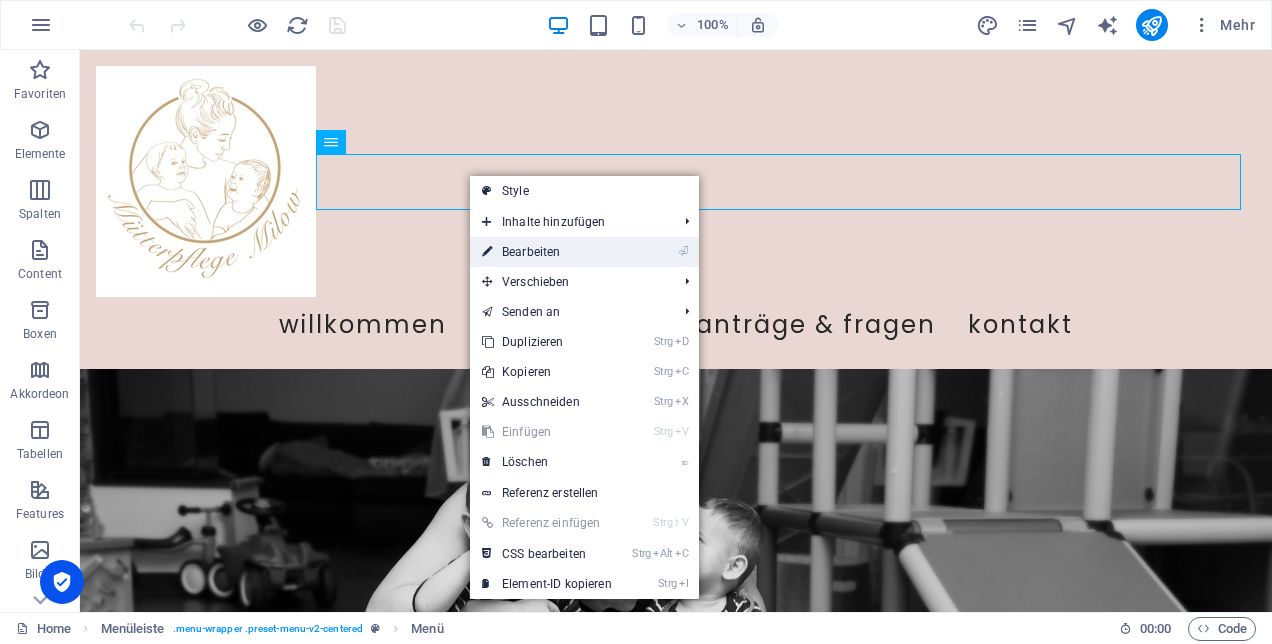 click on "⏎  Bearbeiten" at bounding box center (547, 252) 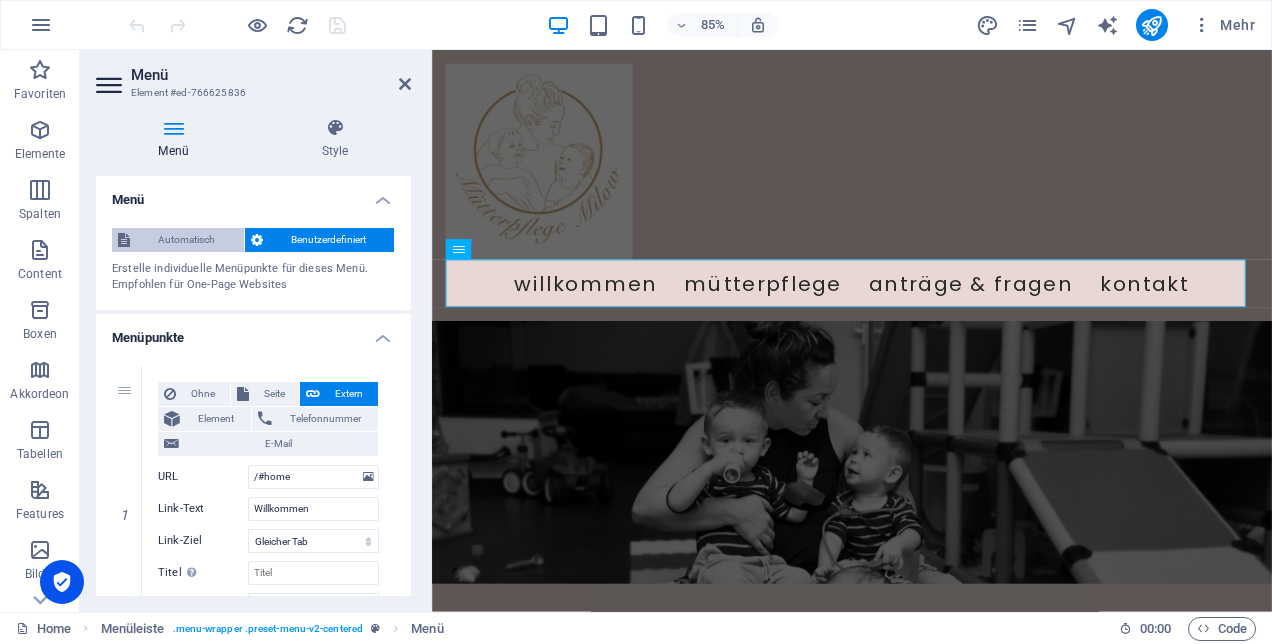 click on "Automatisch" at bounding box center (187, 240) 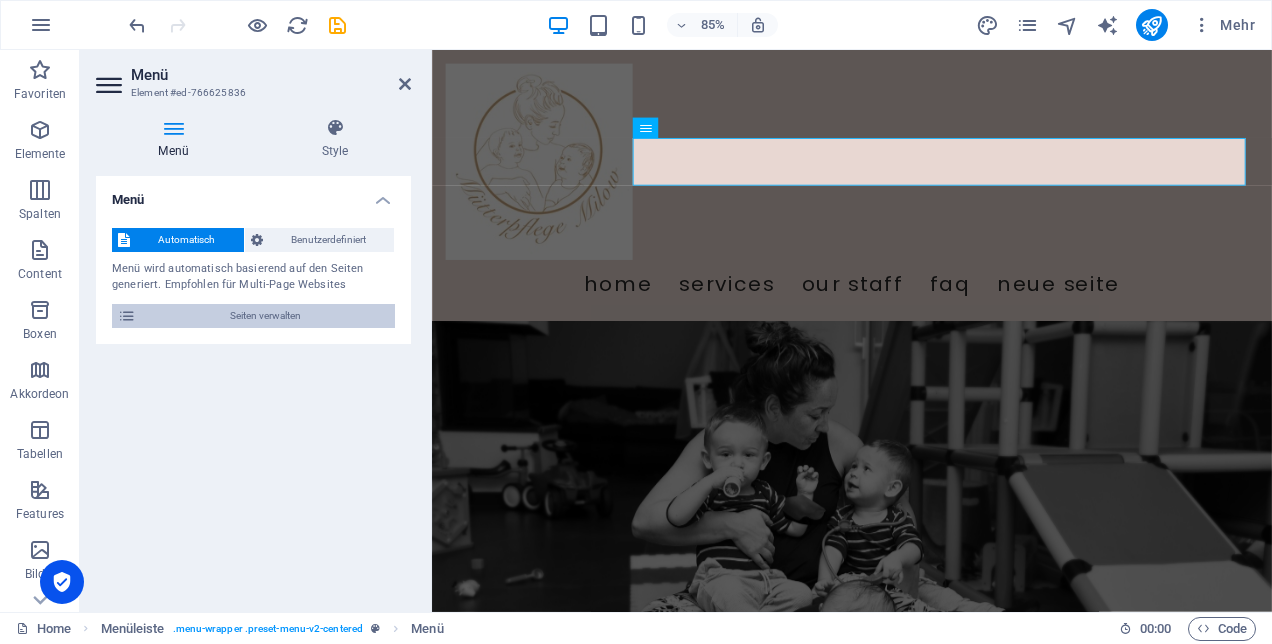 click on "Seiten verwalten" at bounding box center [265, 316] 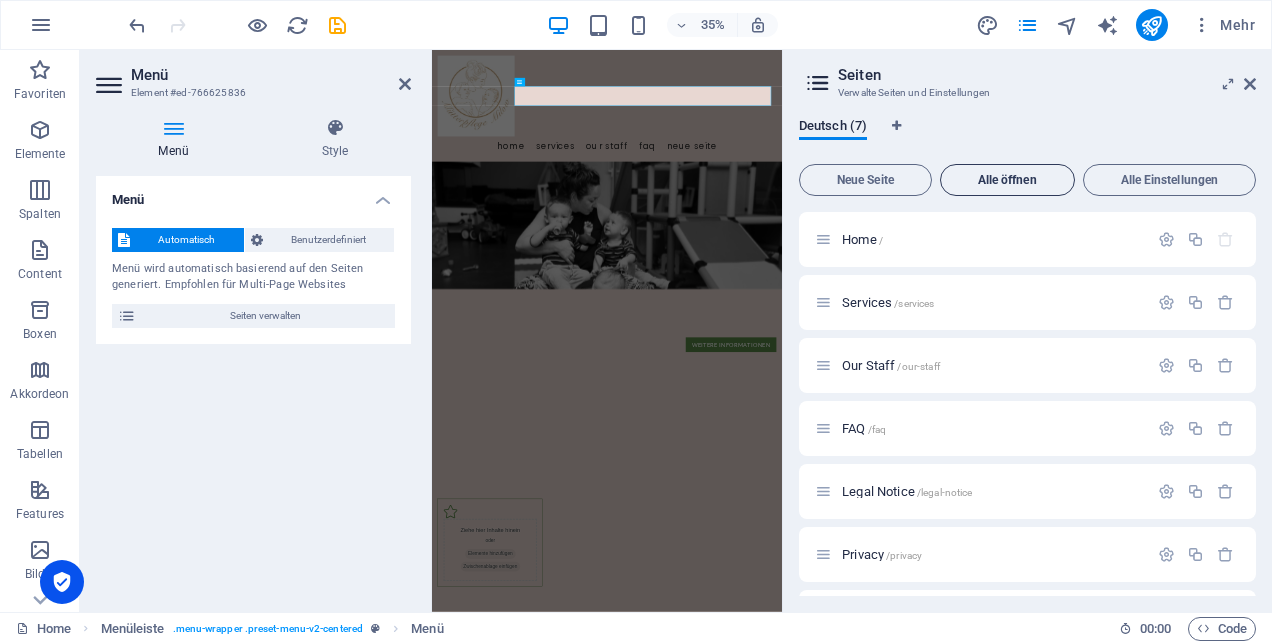 click on "Alle öffnen" at bounding box center [1007, 180] 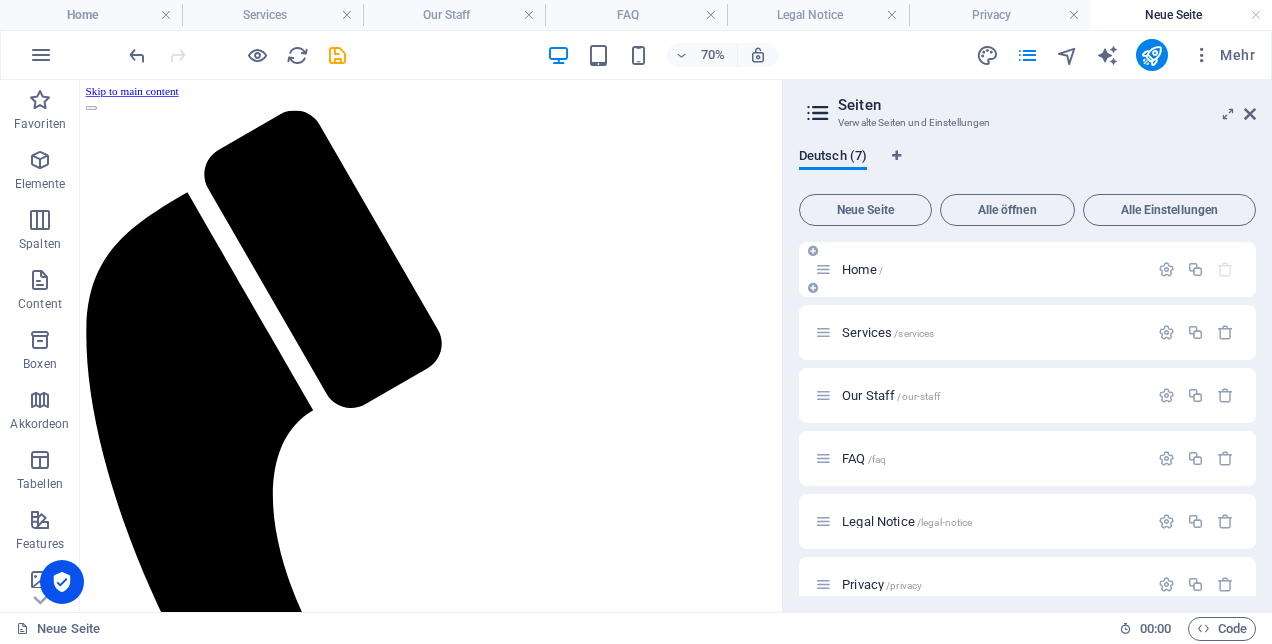 scroll, scrollTop: 0, scrollLeft: 0, axis: both 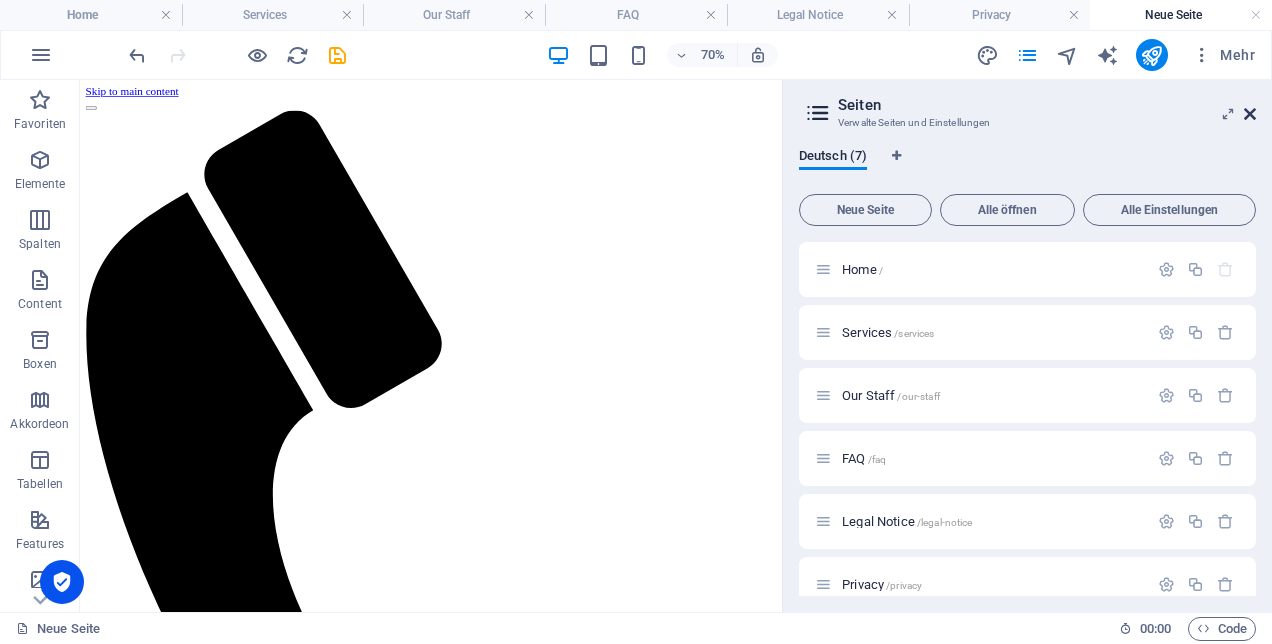 click at bounding box center (1250, 114) 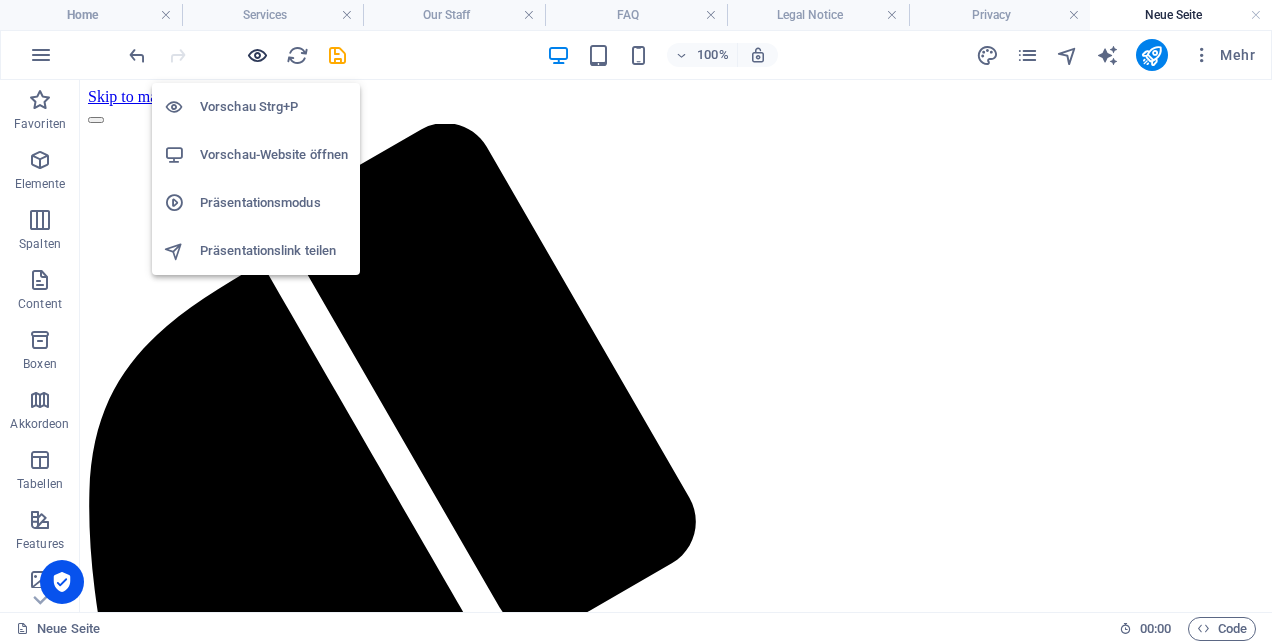 click at bounding box center (257, 55) 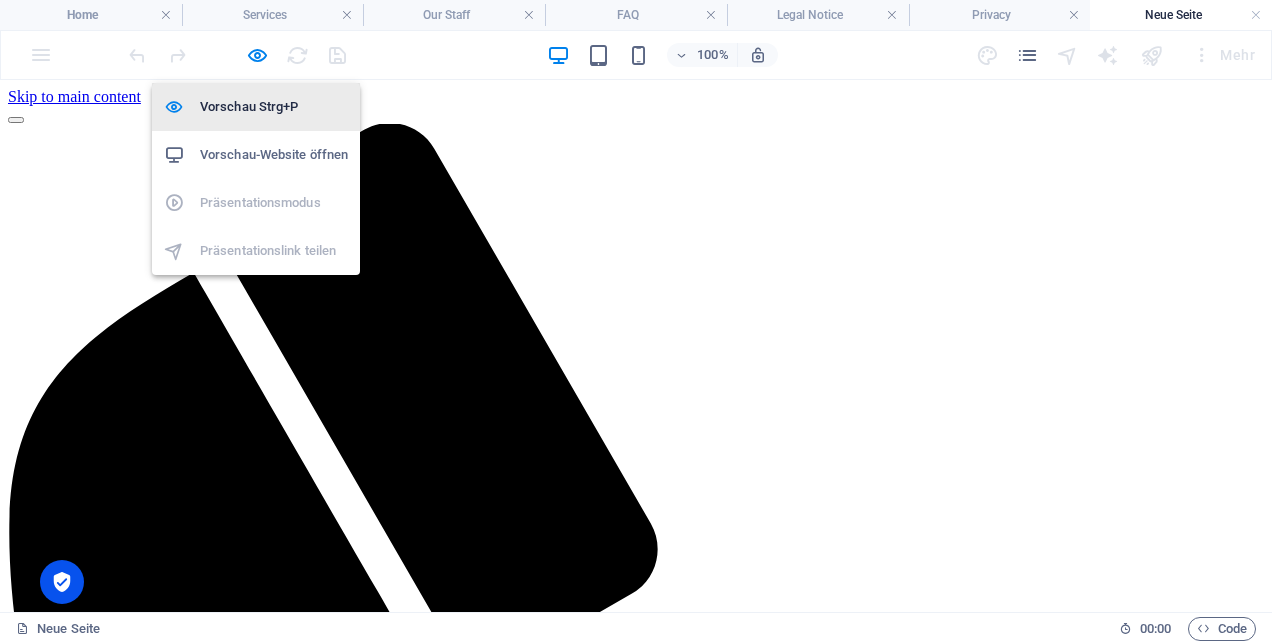 click on "Vorschau Strg+P" at bounding box center [274, 107] 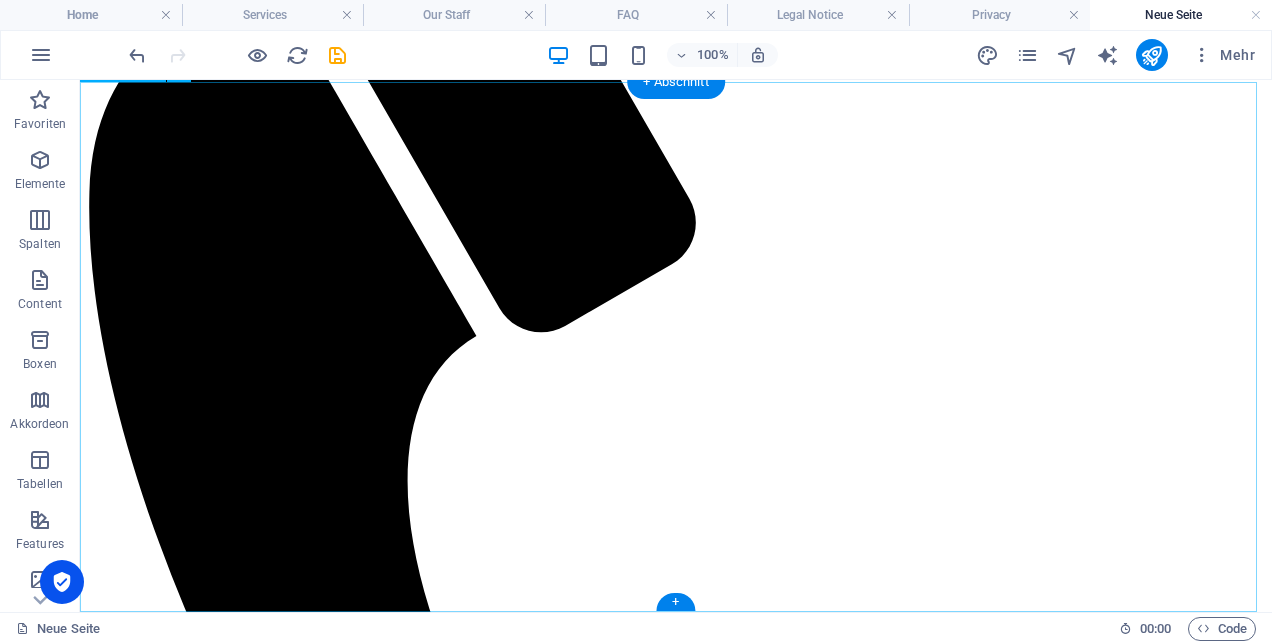scroll, scrollTop: 0, scrollLeft: 0, axis: both 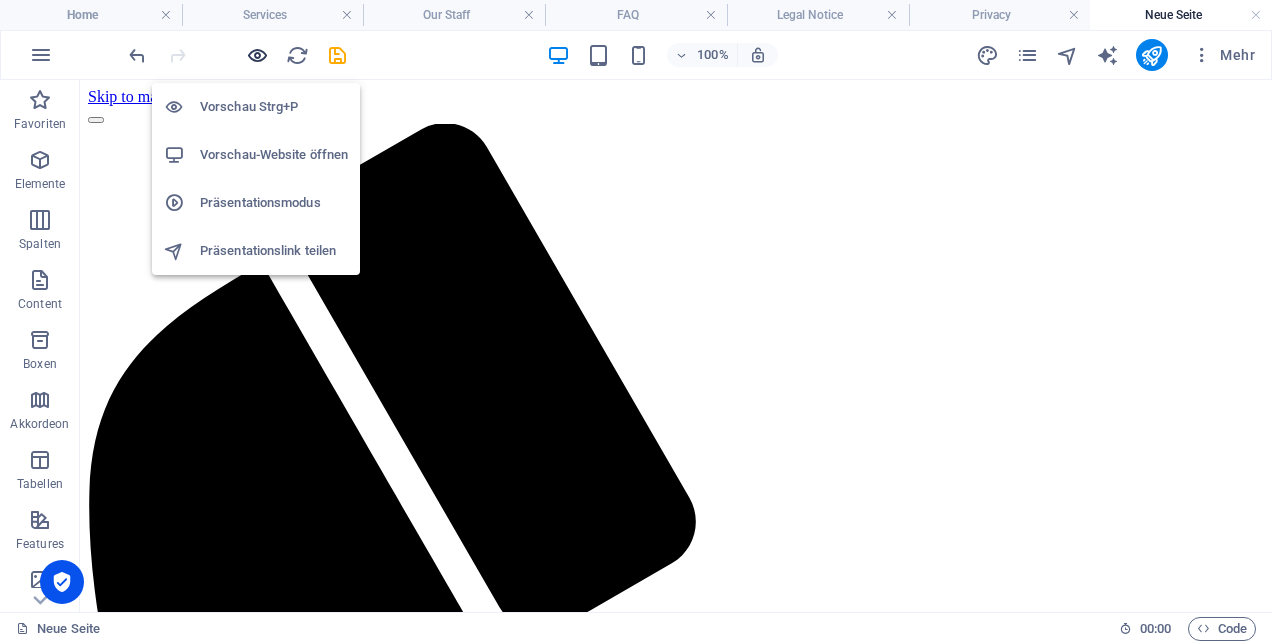 click at bounding box center (257, 55) 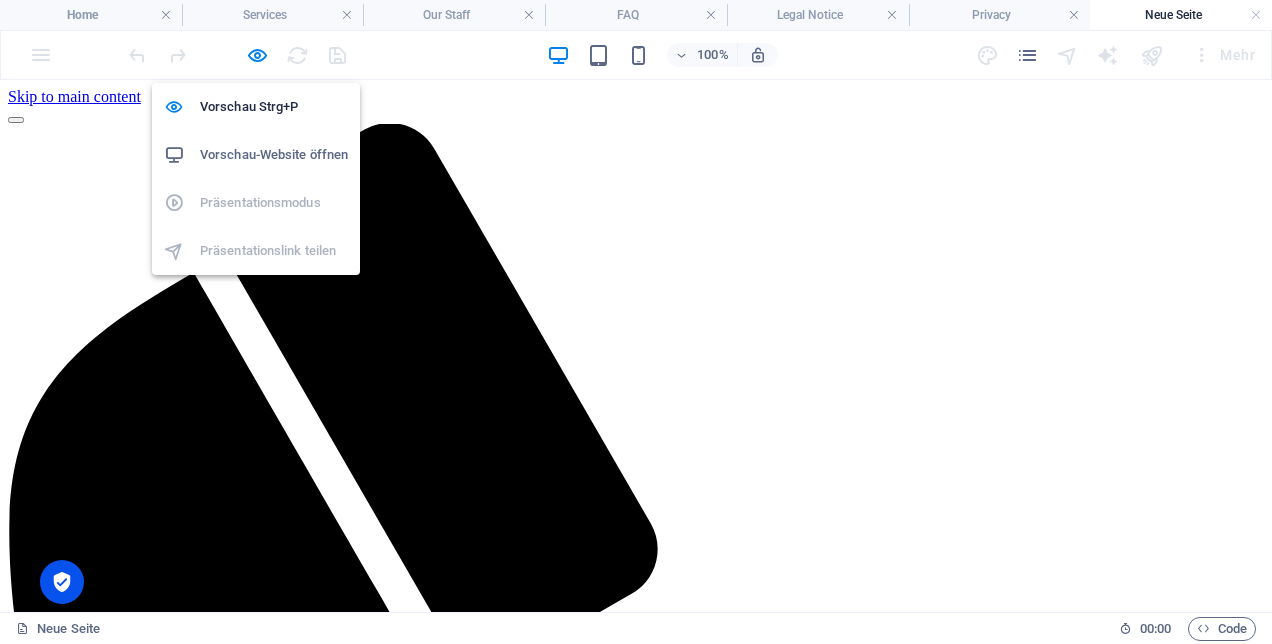 click on "Vorschau-Website öffnen" at bounding box center (274, 155) 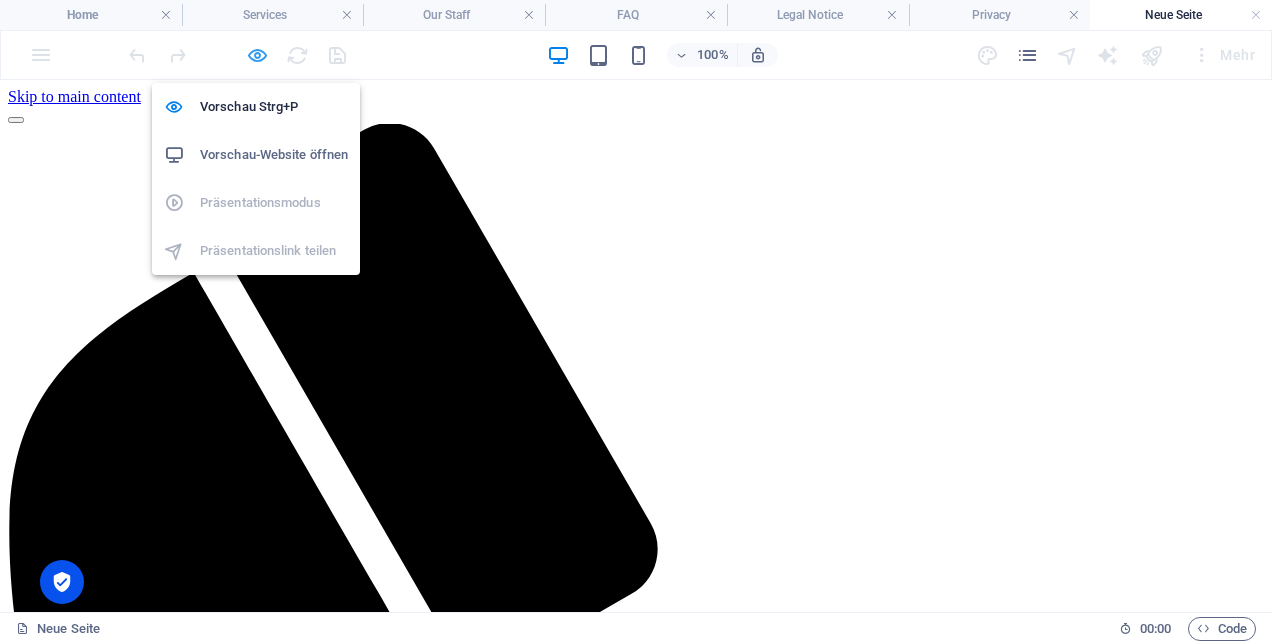 click at bounding box center [257, 55] 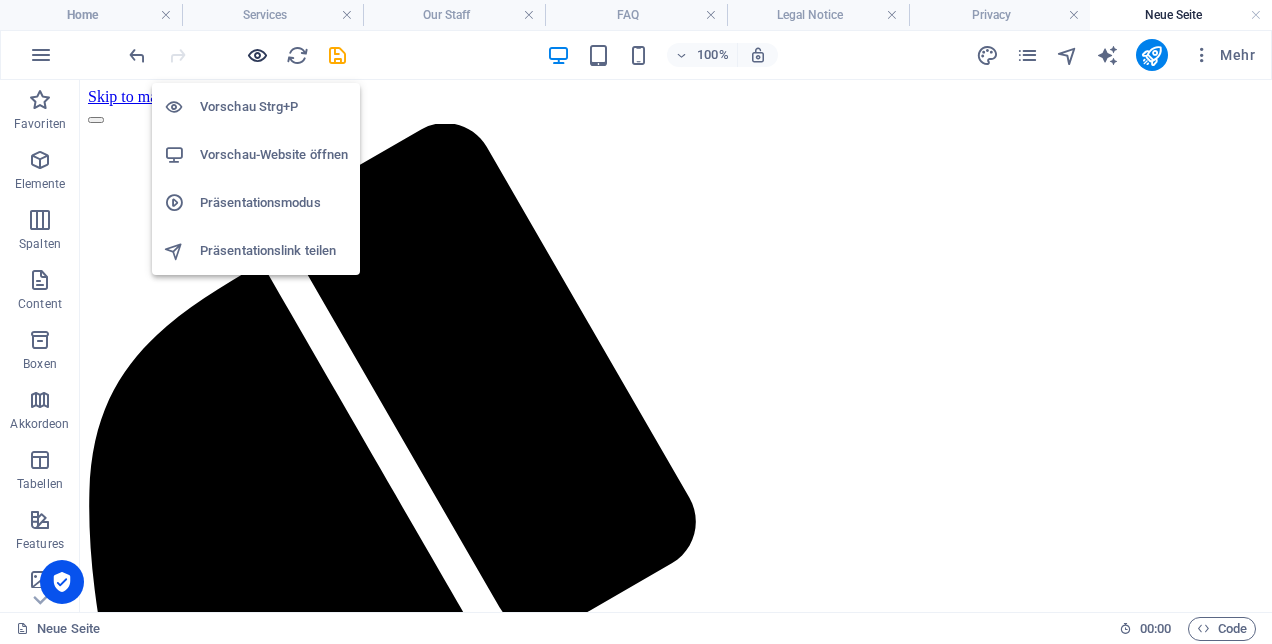 click at bounding box center (257, 55) 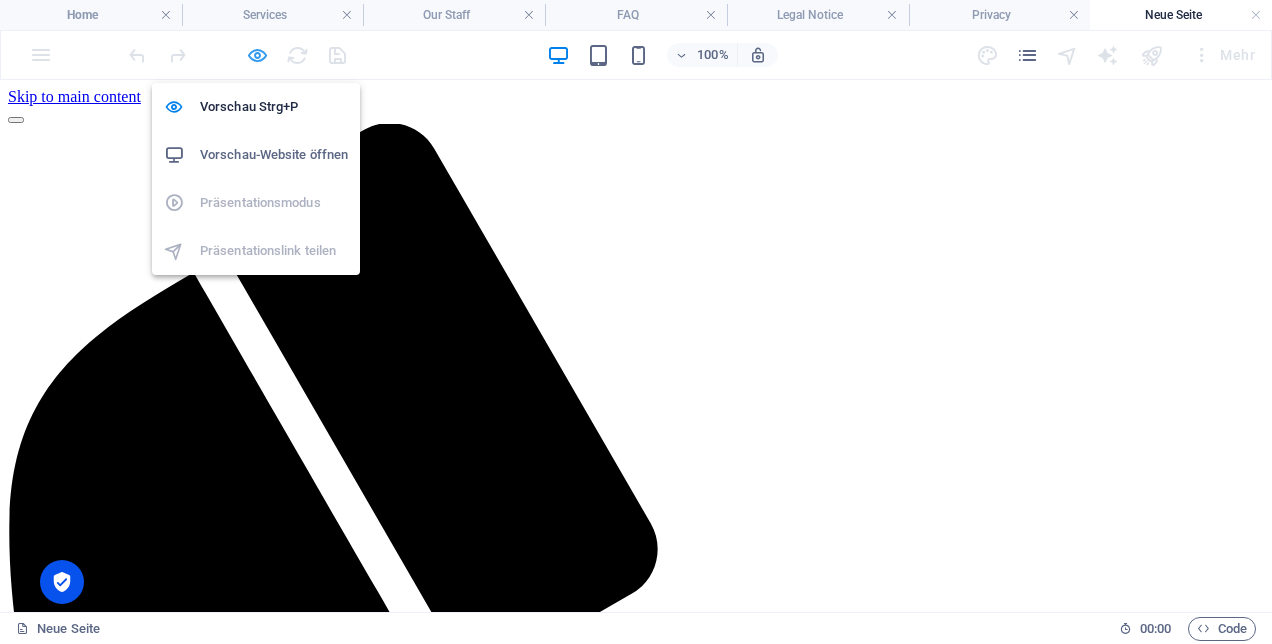 click at bounding box center (257, 55) 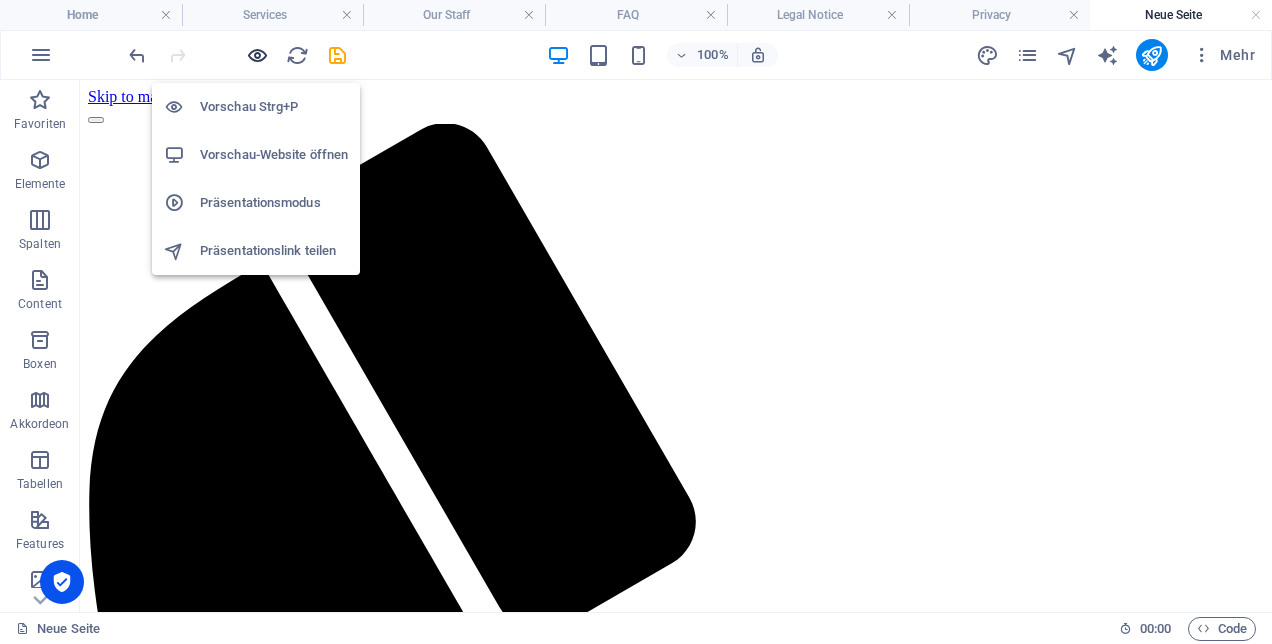 click at bounding box center (257, 55) 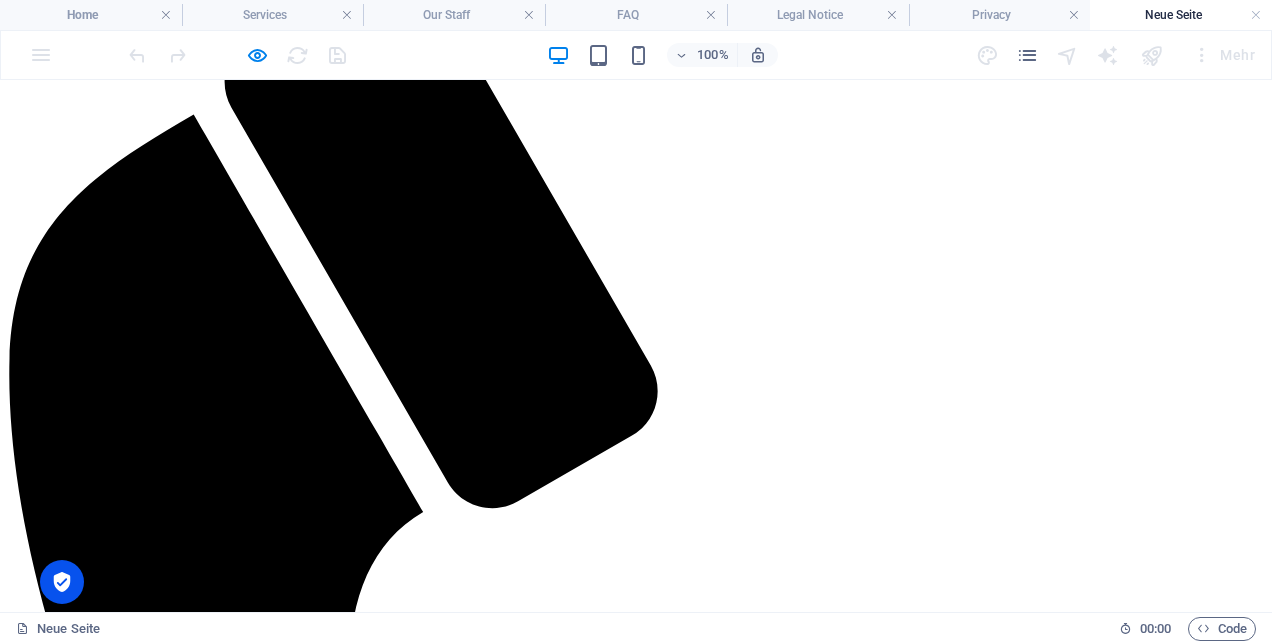 scroll, scrollTop: 0, scrollLeft: 0, axis: both 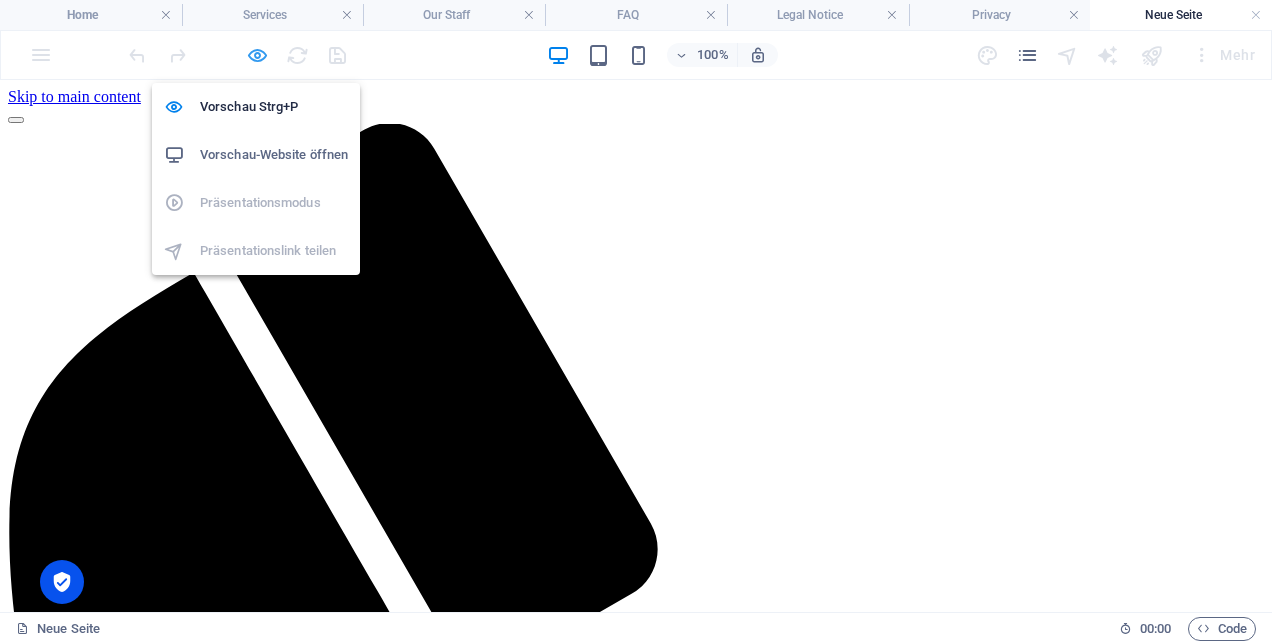 click at bounding box center [257, 55] 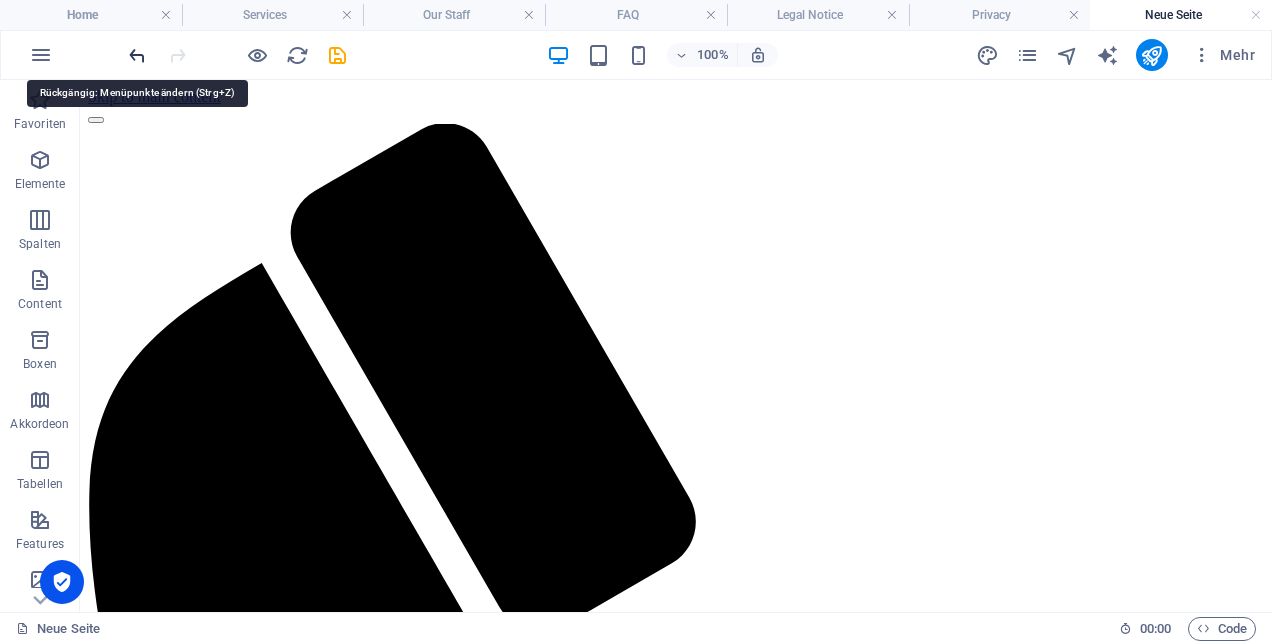 click at bounding box center (137, 55) 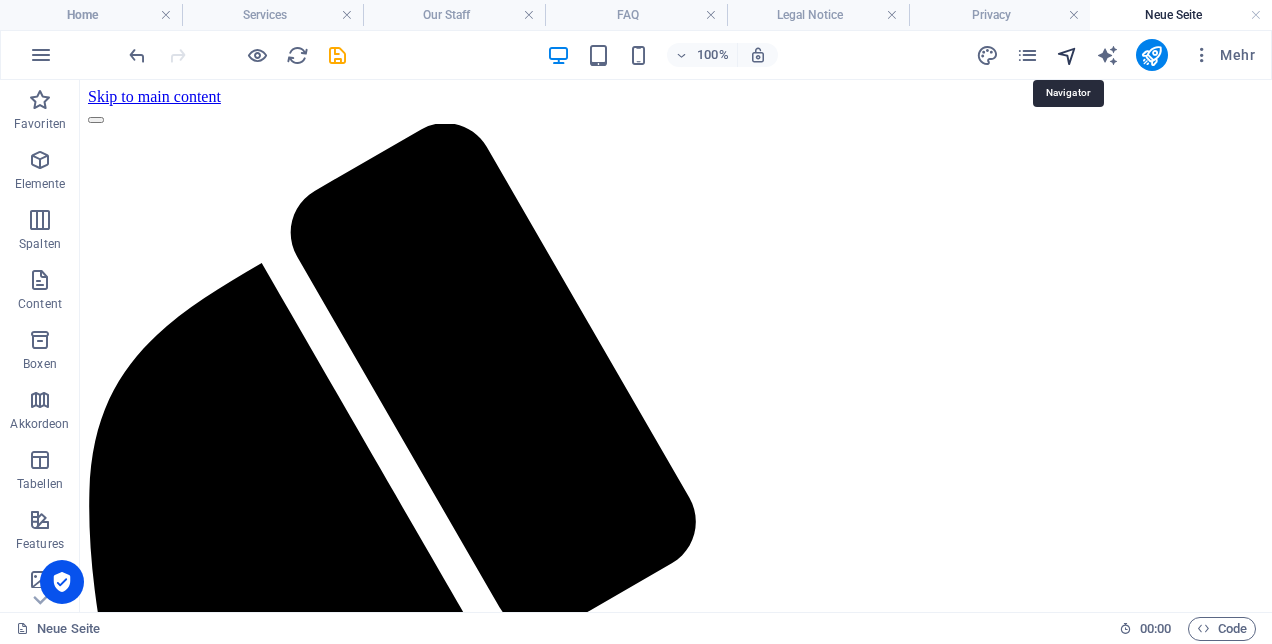 click at bounding box center (1067, 55) 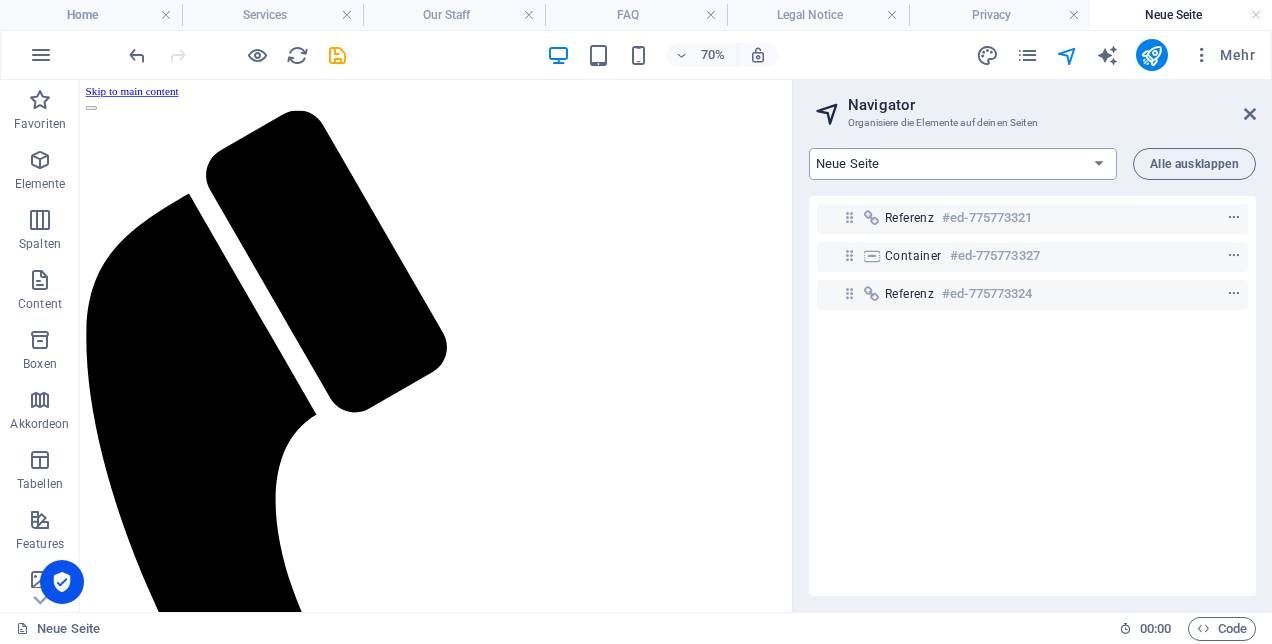 click on "Home  Services  Our Staff  FAQ  Legal Notice  Privacy  Neue Seite" at bounding box center [963, 164] 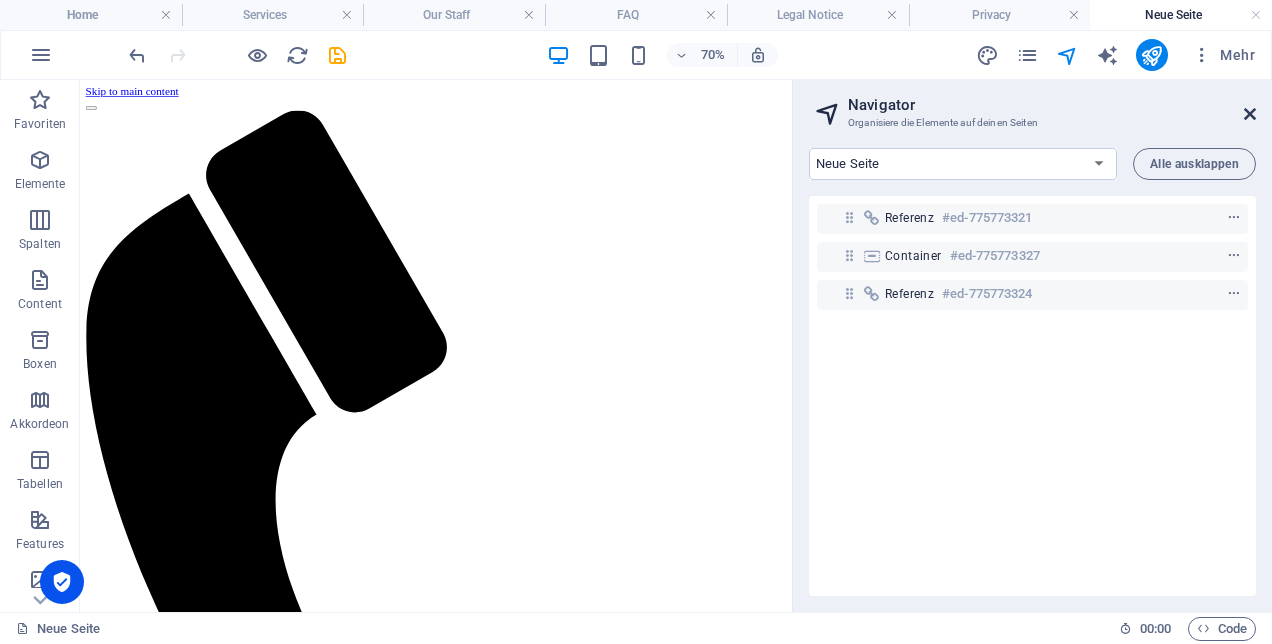 click at bounding box center [1250, 114] 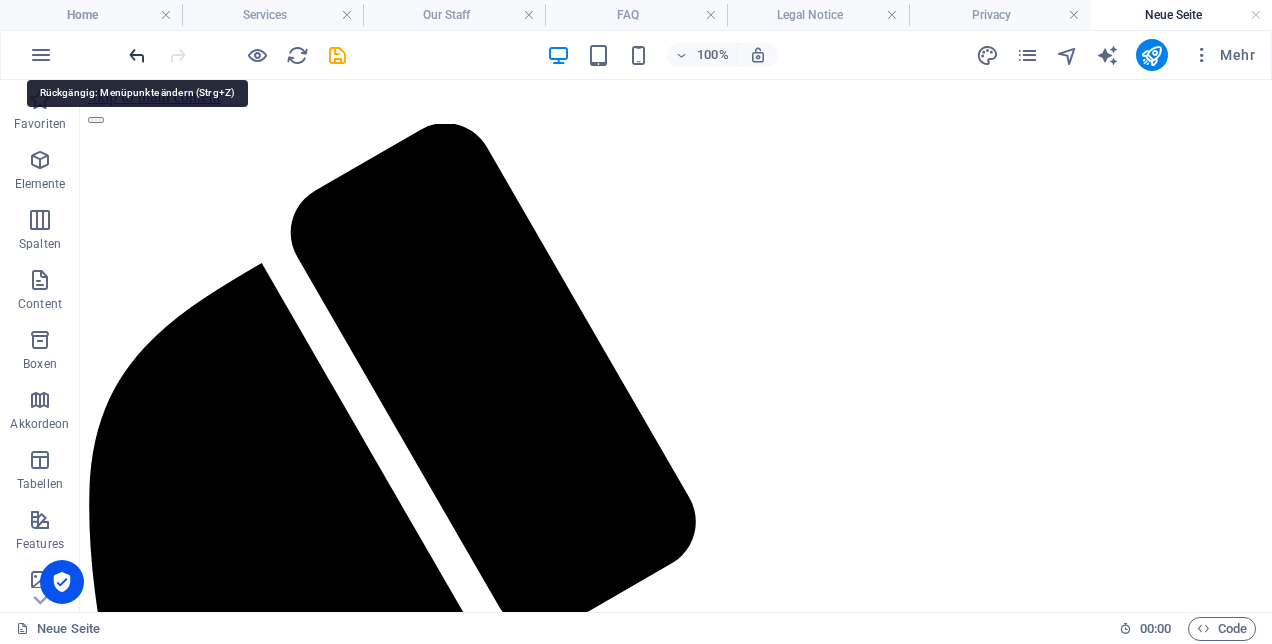 click at bounding box center (137, 55) 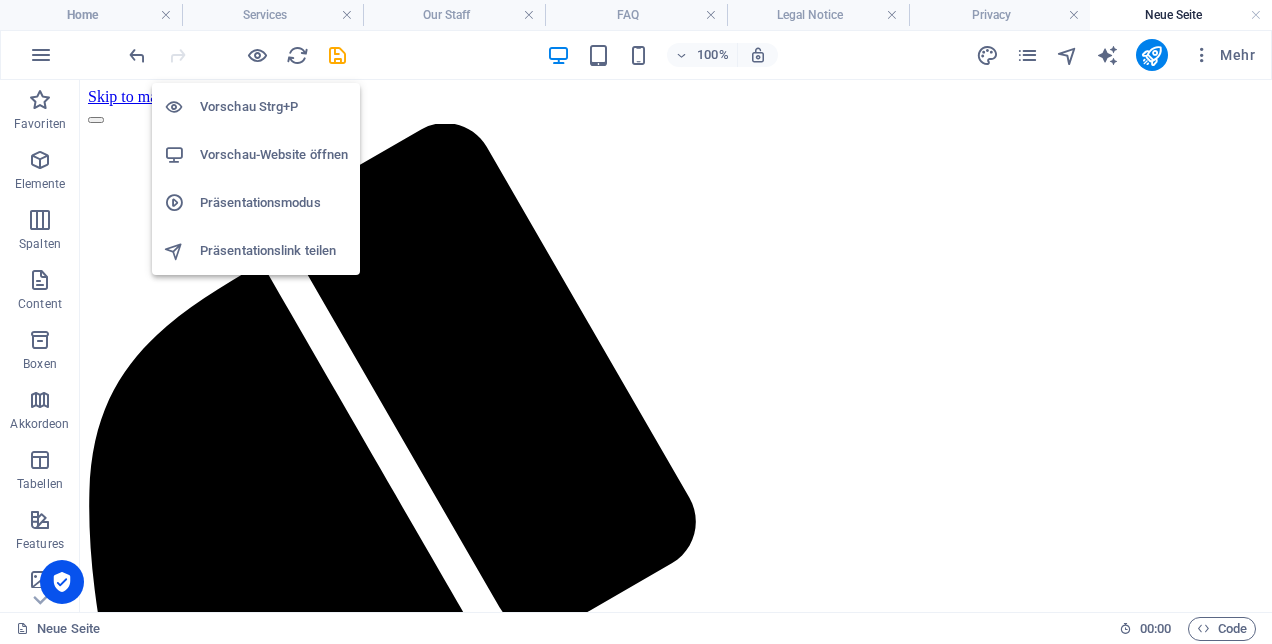 click on "Präsentationsmodus" at bounding box center [274, 203] 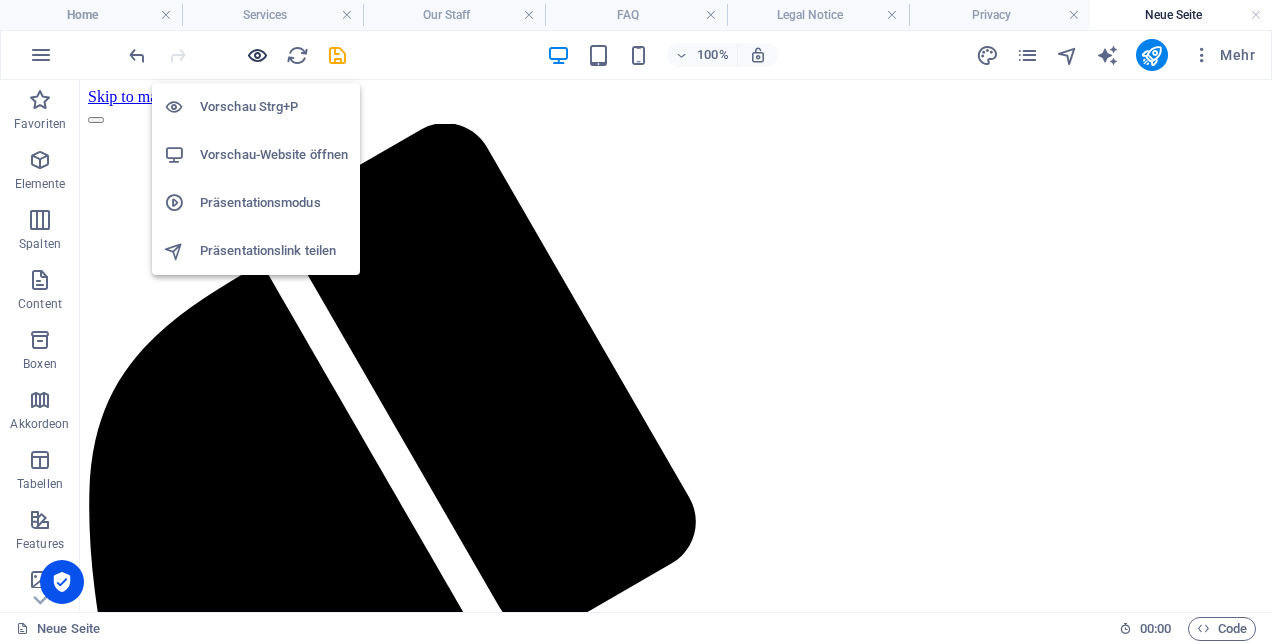 click at bounding box center [257, 55] 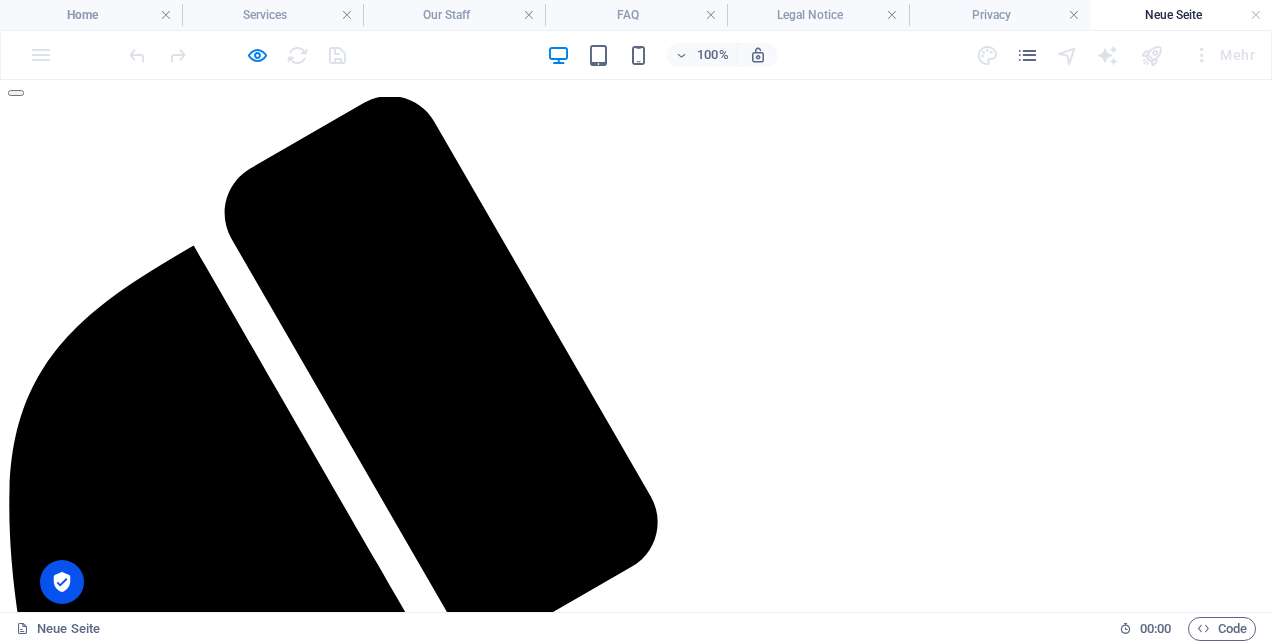 scroll, scrollTop: 0, scrollLeft: 0, axis: both 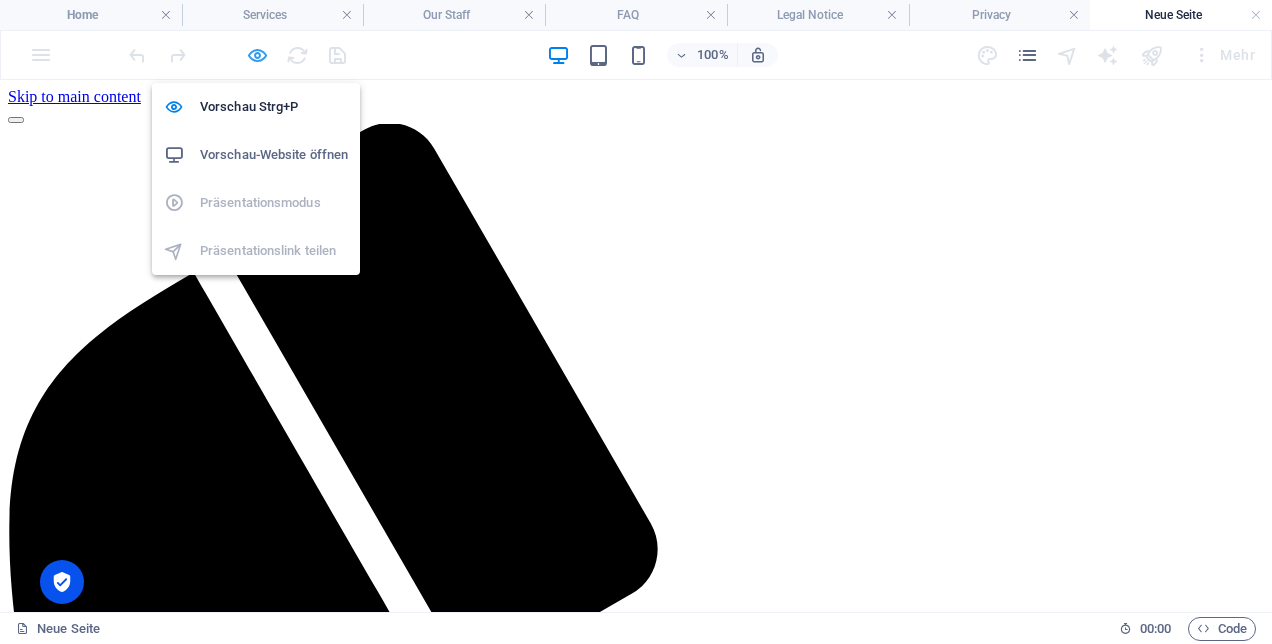 click at bounding box center (257, 55) 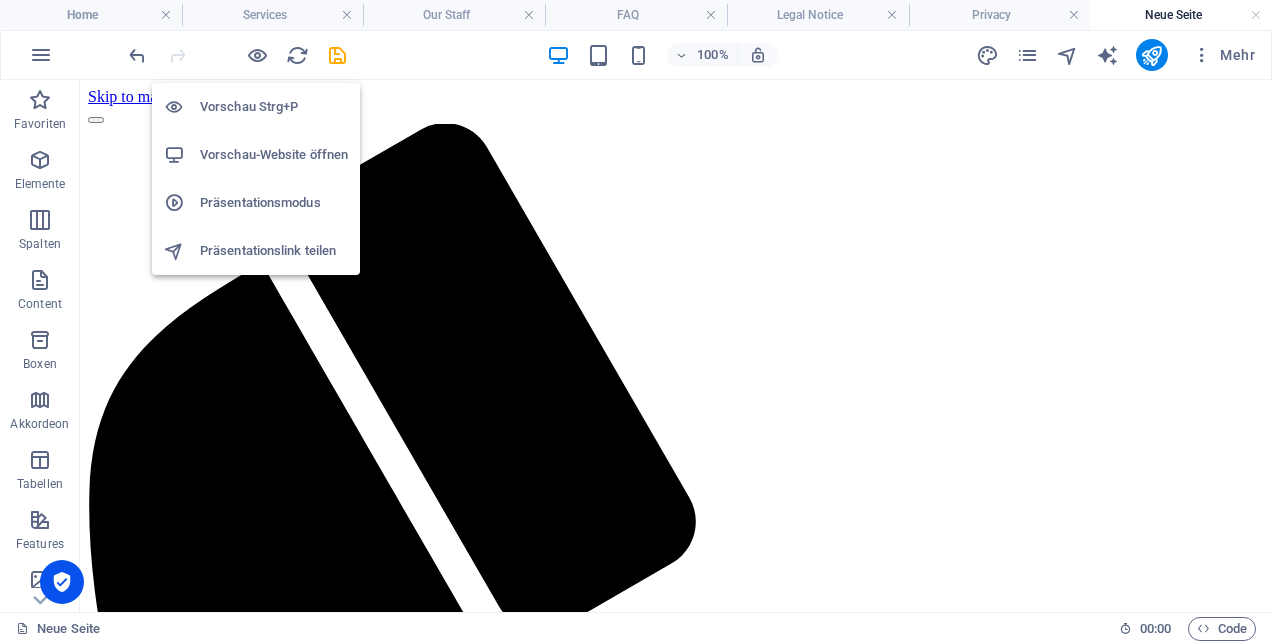 click on "Vorschau-Website öffnen" at bounding box center [274, 155] 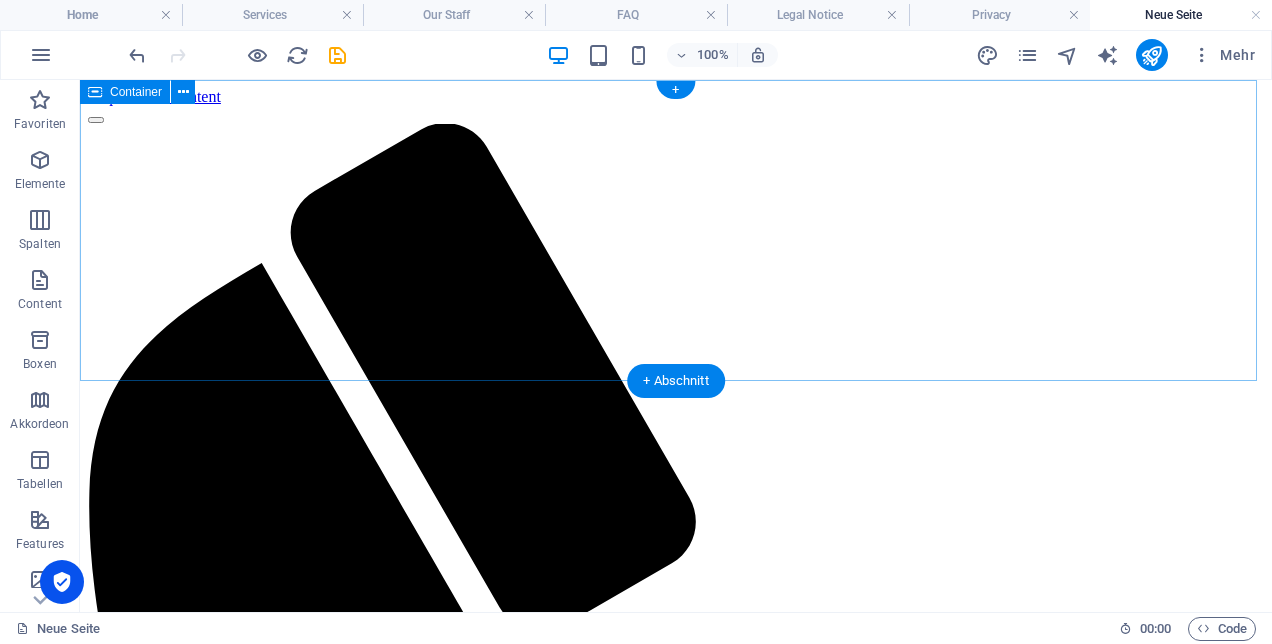 click on "Ziehe hier Inhalte hinein oder  Elemente hinzufügen  Zwischenablage einfügen" at bounding box center (676, 3453) 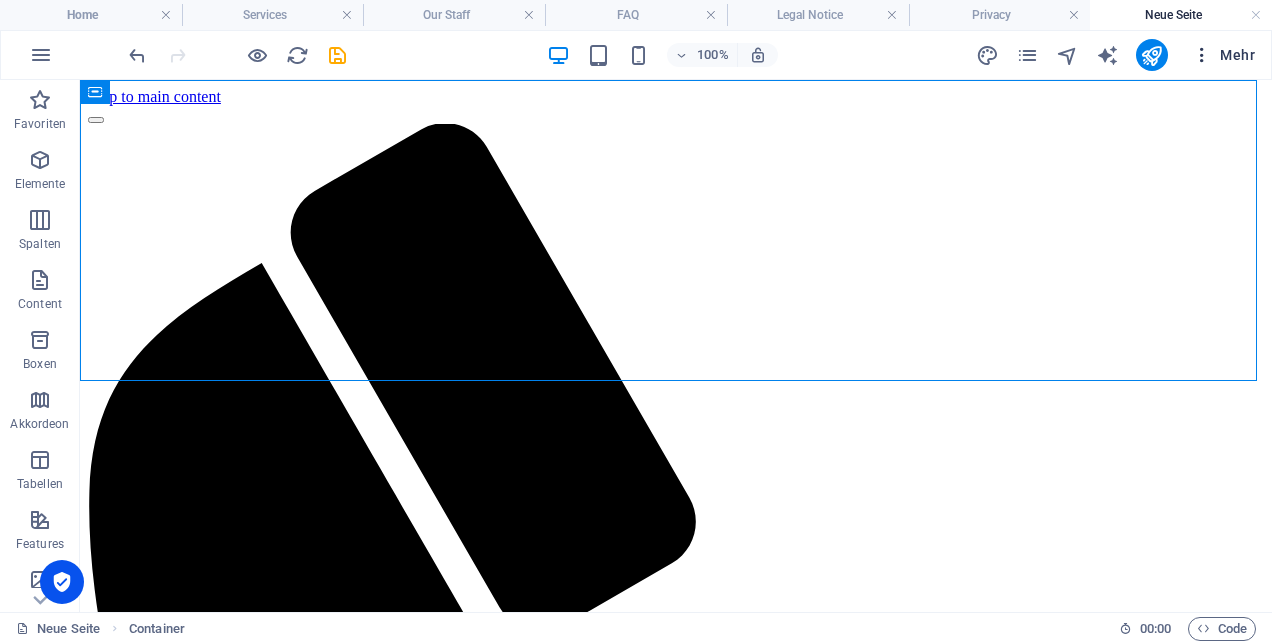 click at bounding box center [1202, 55] 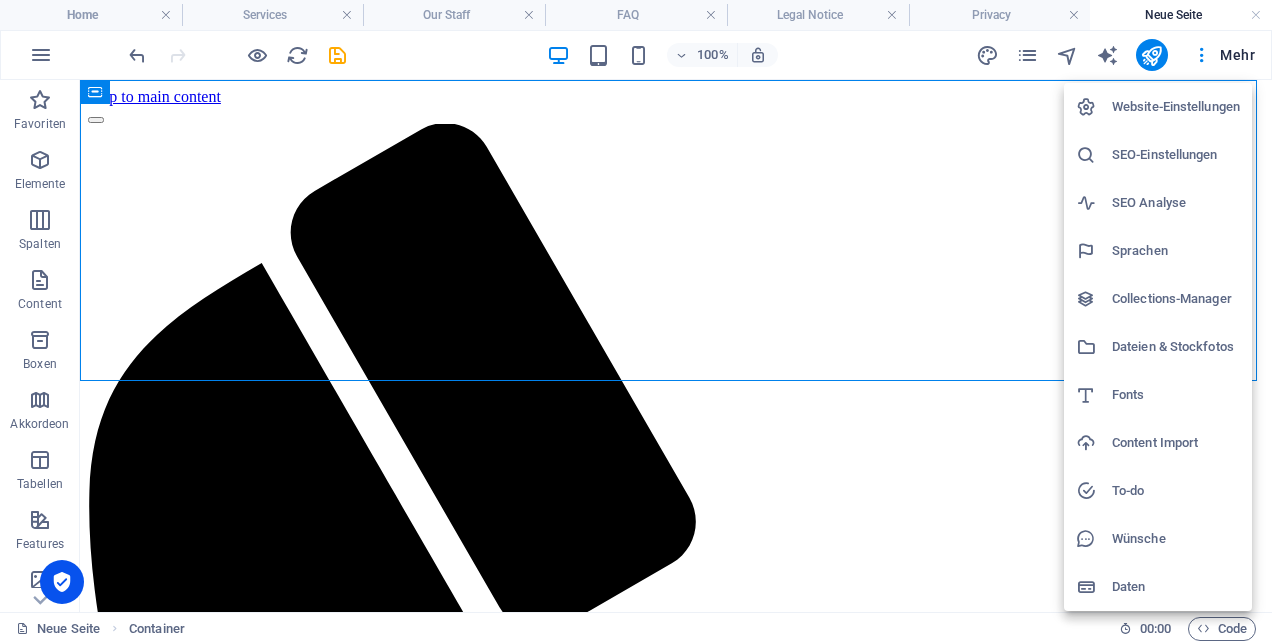 click at bounding box center (636, 322) 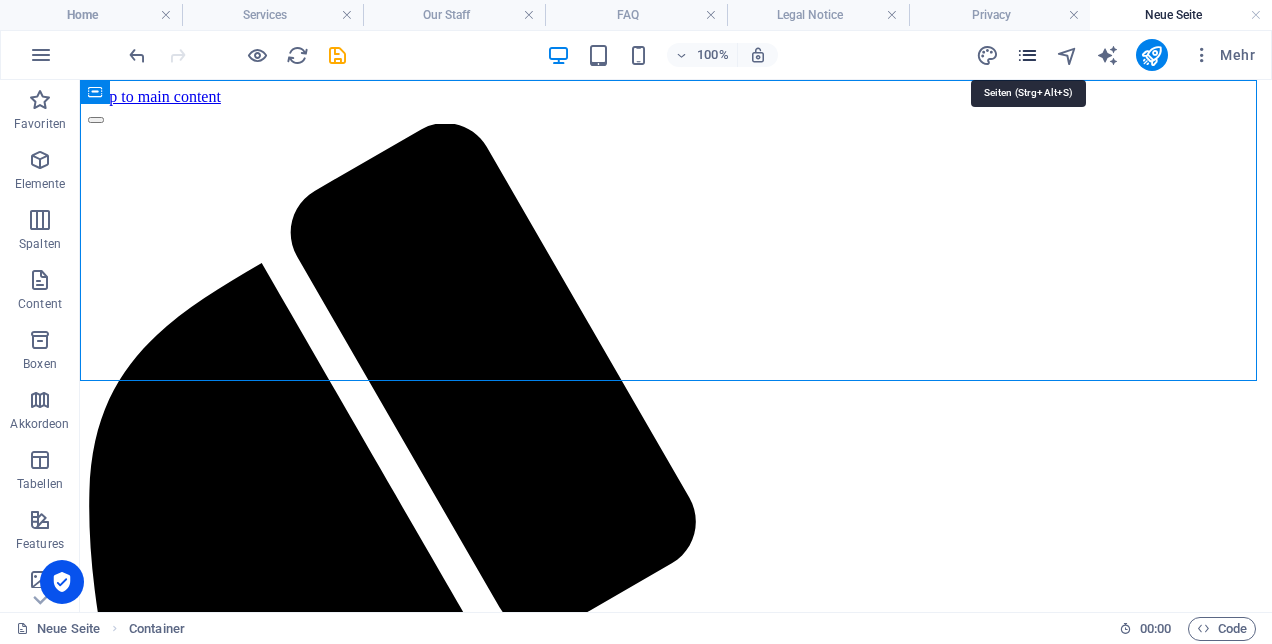 click at bounding box center [1027, 55] 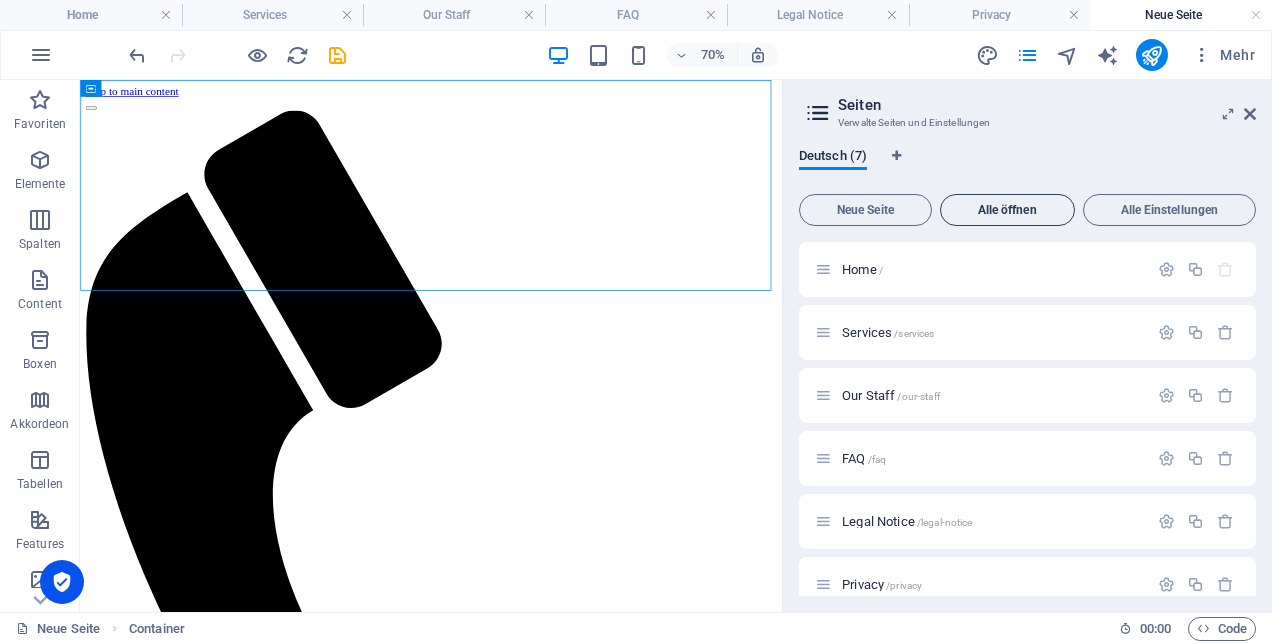 click on "Alle öffnen" at bounding box center [1007, 210] 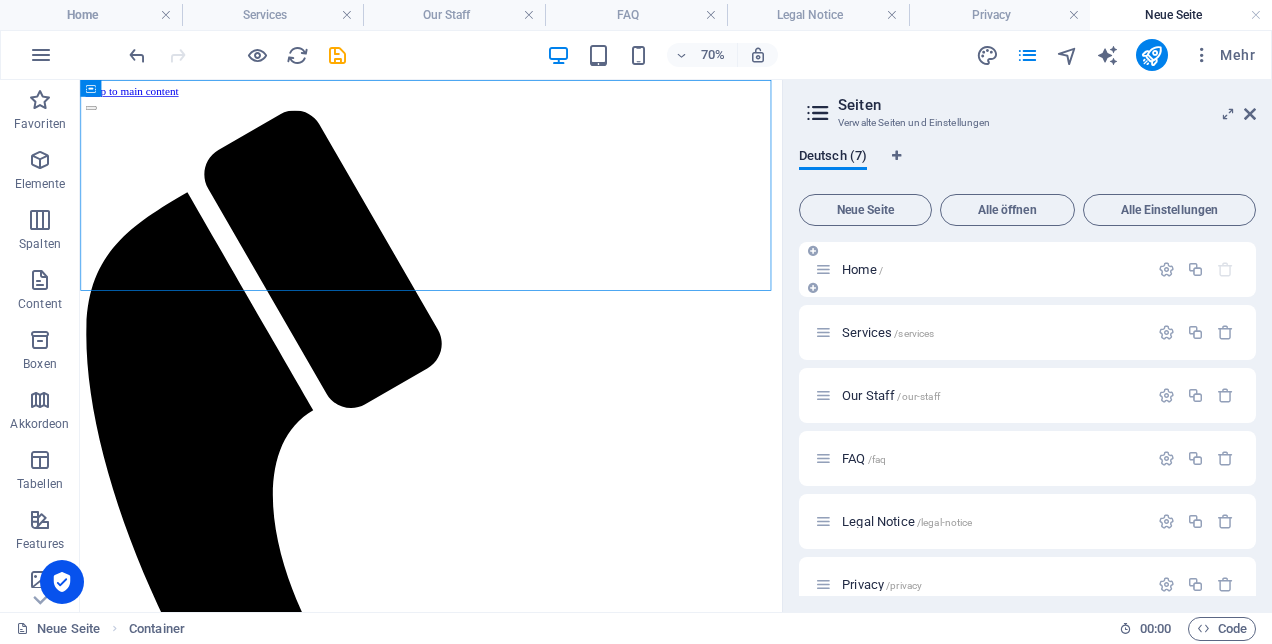 click on "Home /" at bounding box center (862, 269) 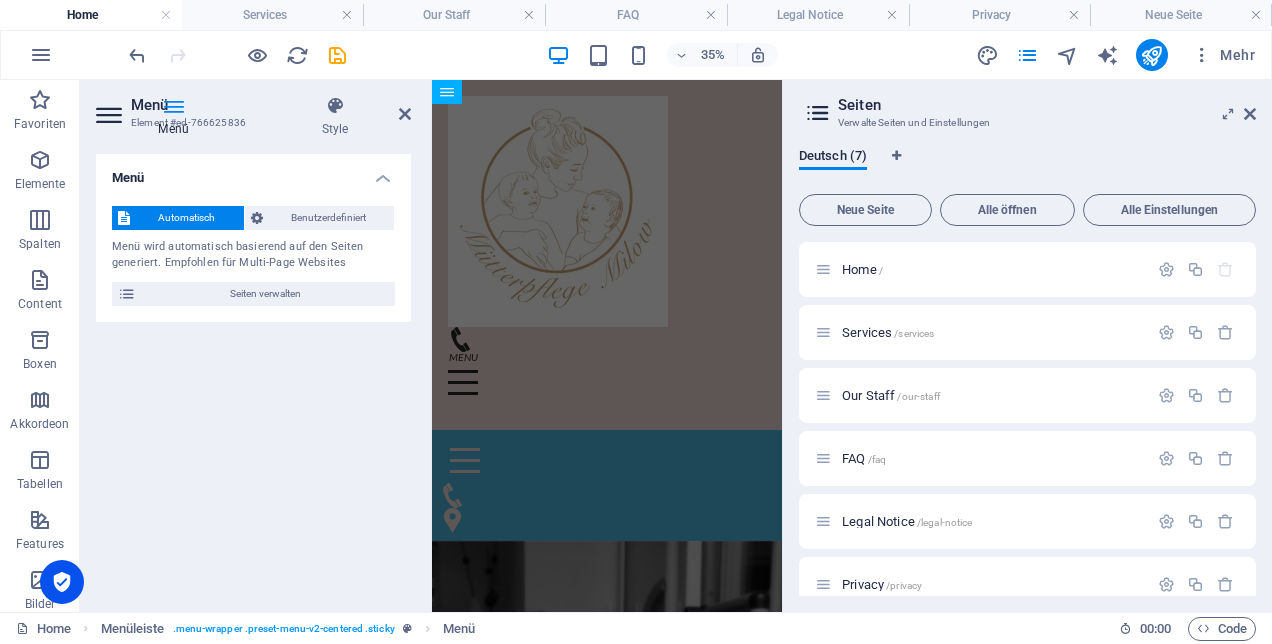 click at bounding box center (818, 113) 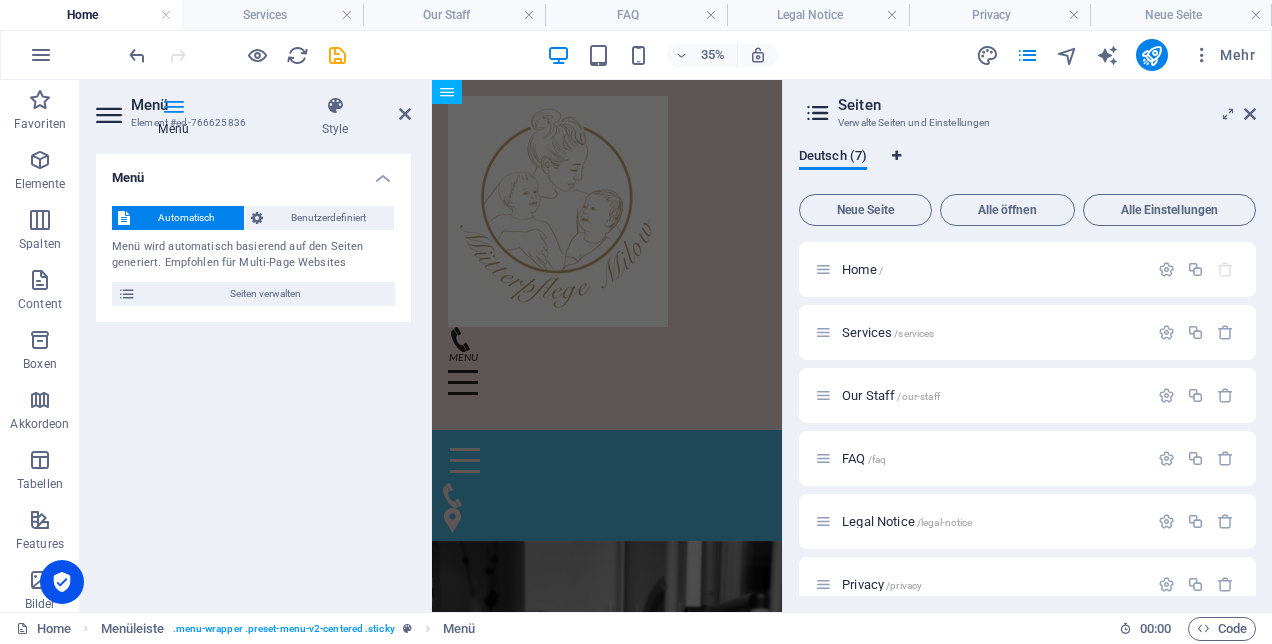 click at bounding box center [896, 156] 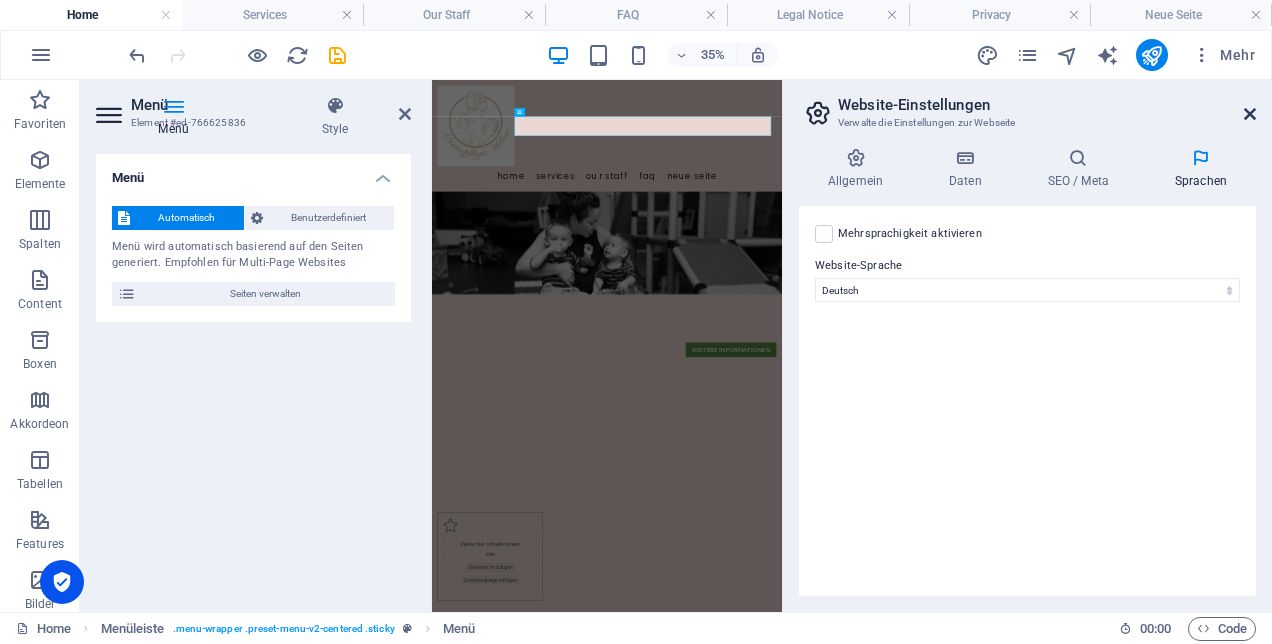 click at bounding box center [1250, 114] 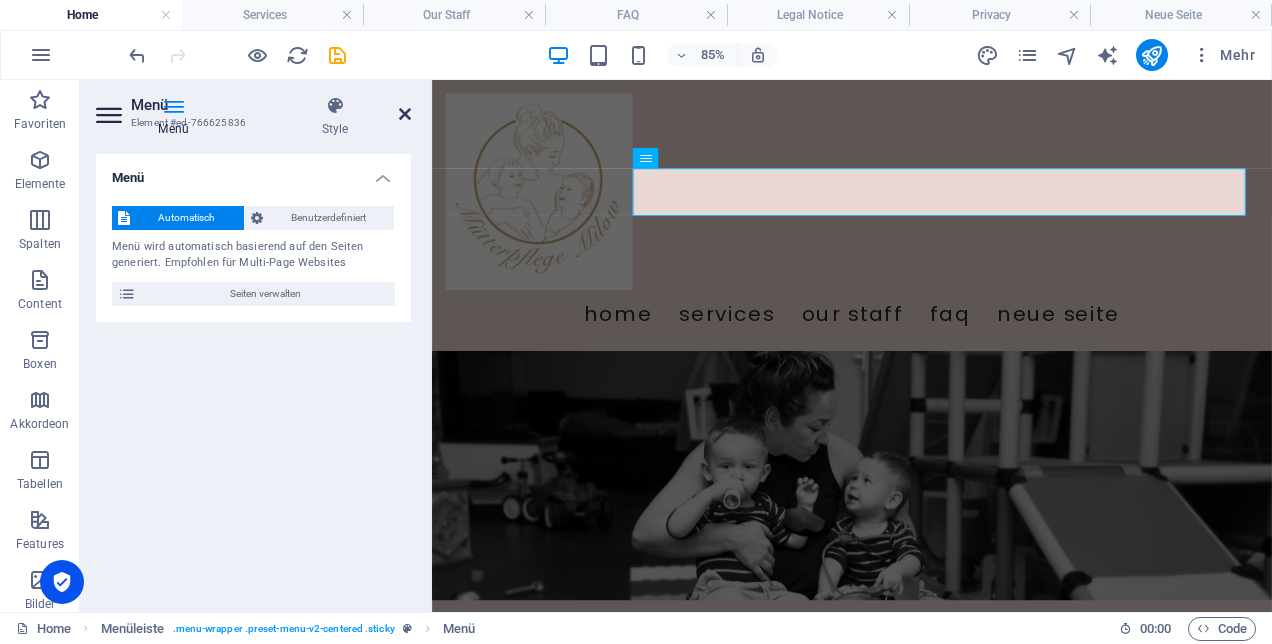 click at bounding box center (405, 114) 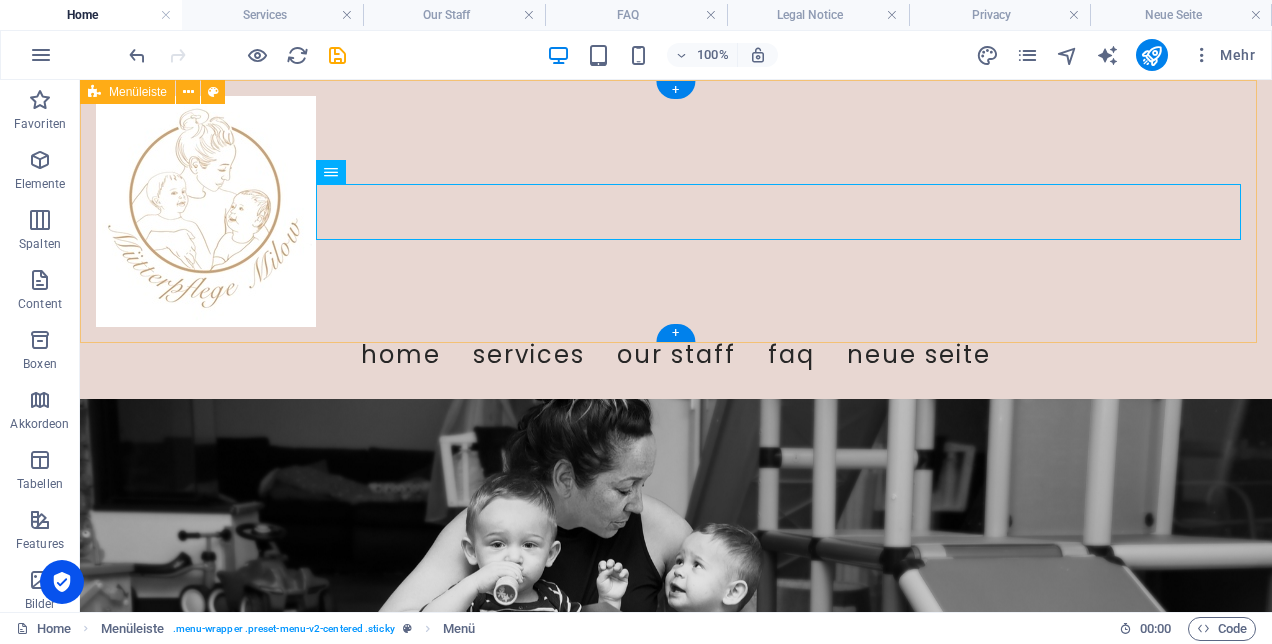 click on "Menu Home Services Our Staff FAQ Neue Seite" at bounding box center [676, 239] 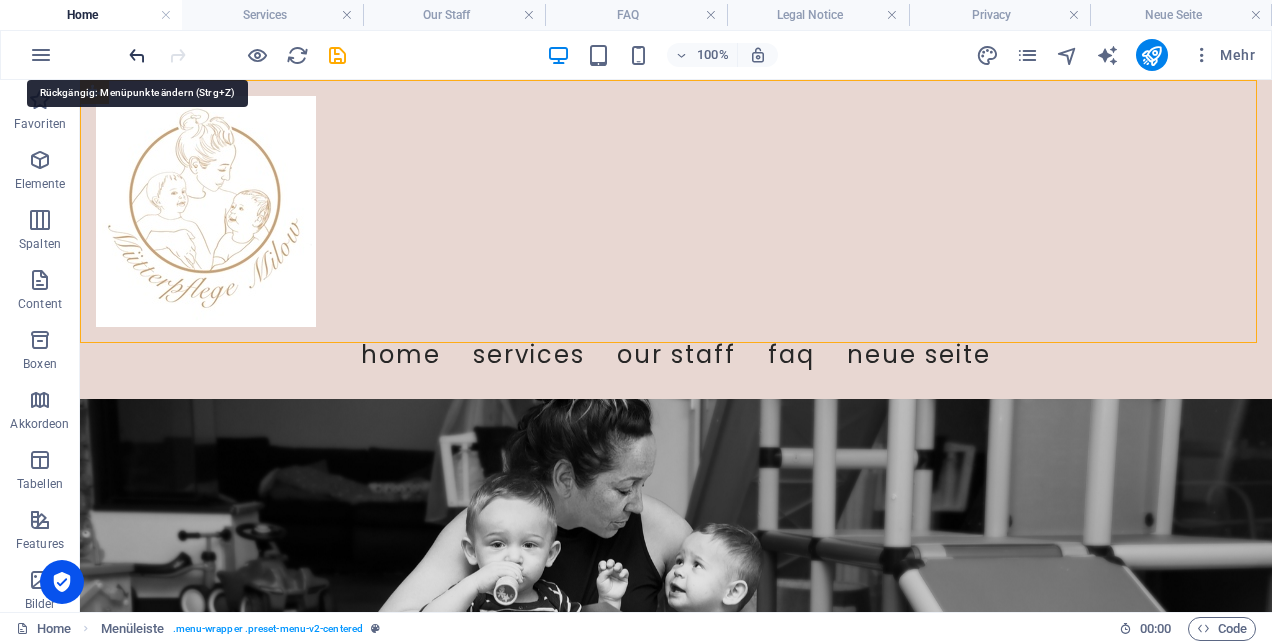 click at bounding box center [137, 55] 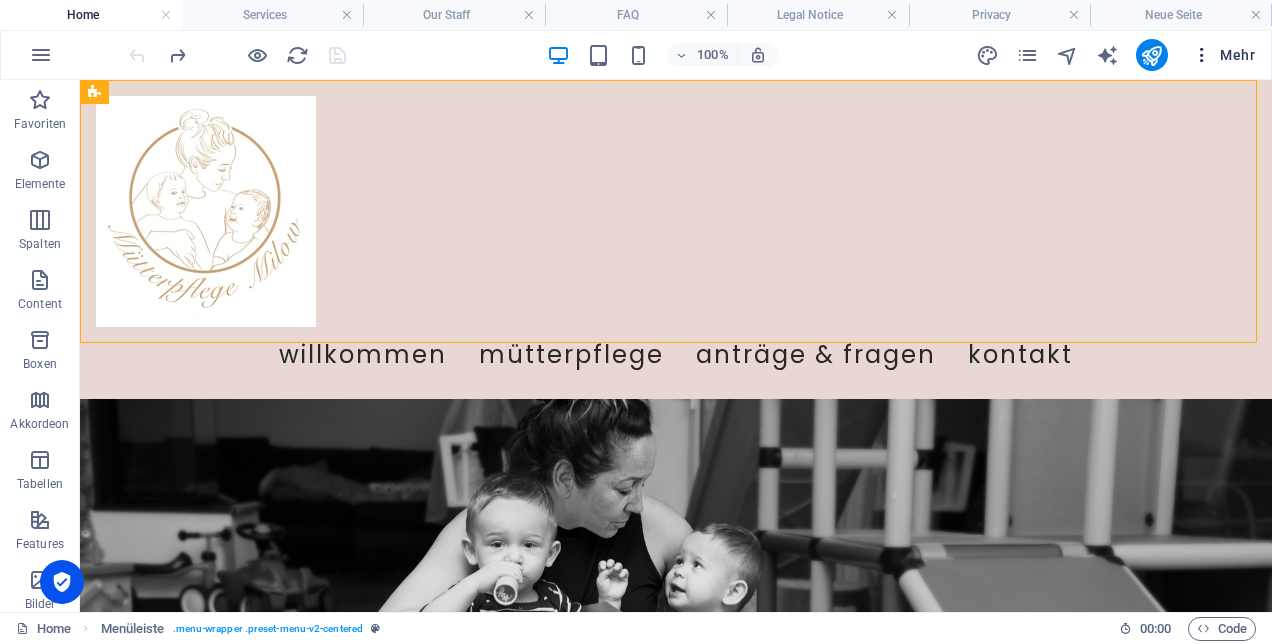 click at bounding box center [1202, 55] 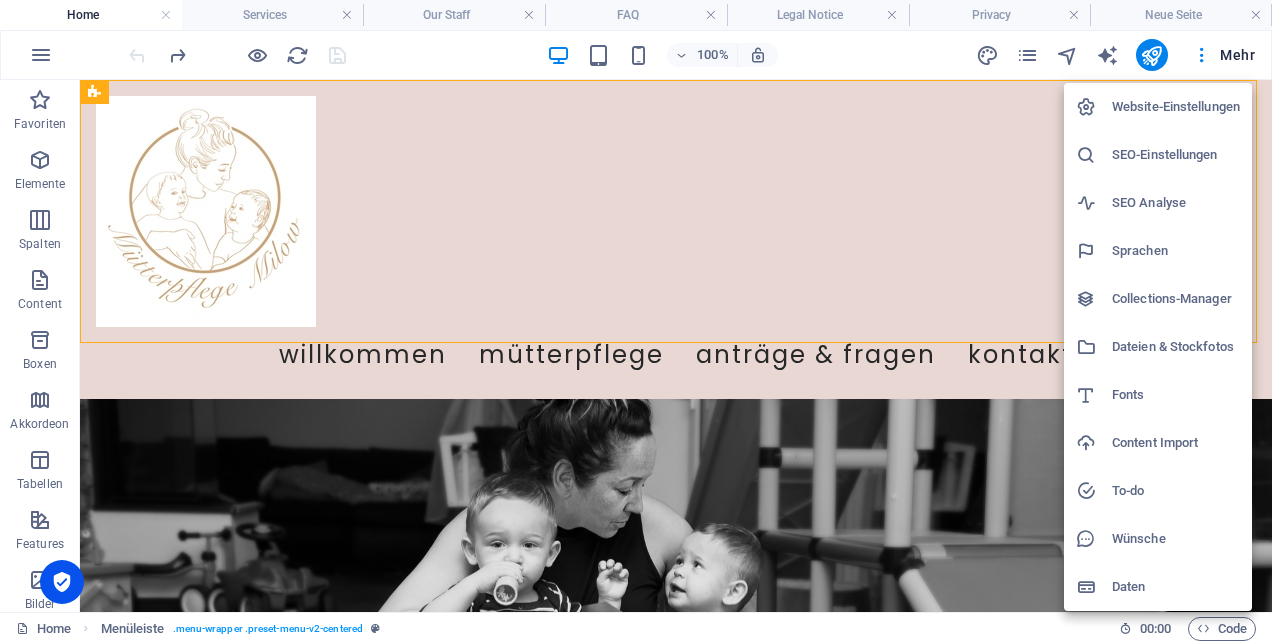 click at bounding box center (636, 322) 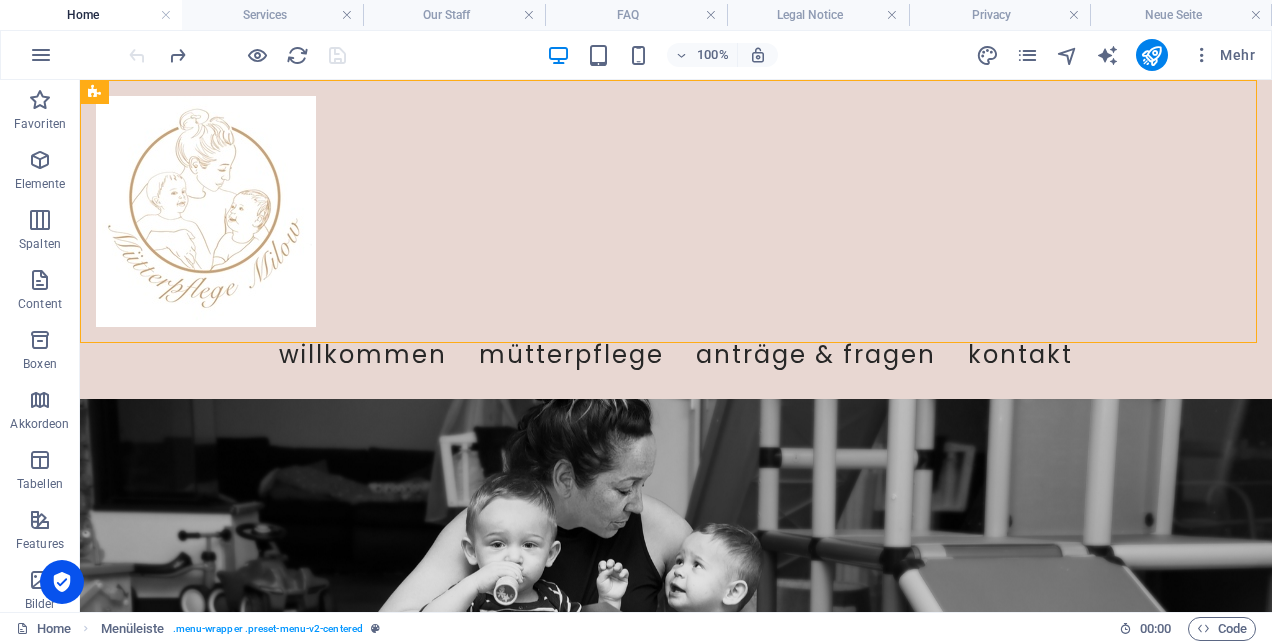 click on "Mehr" at bounding box center (1223, 55) 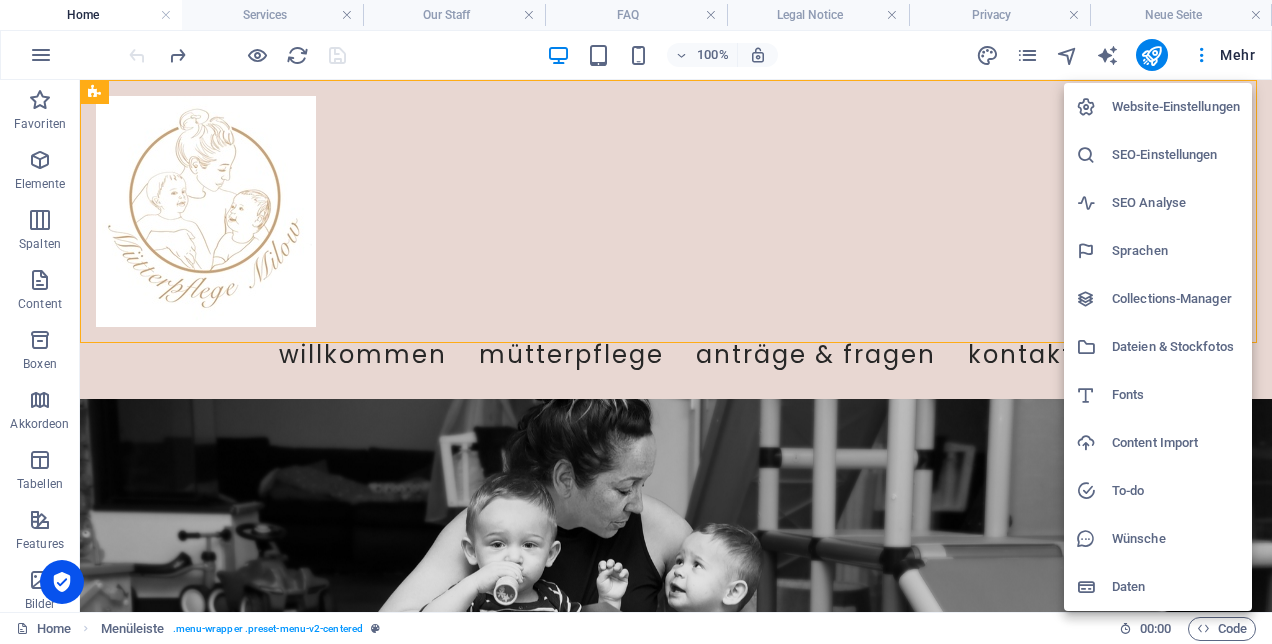 click at bounding box center [636, 322] 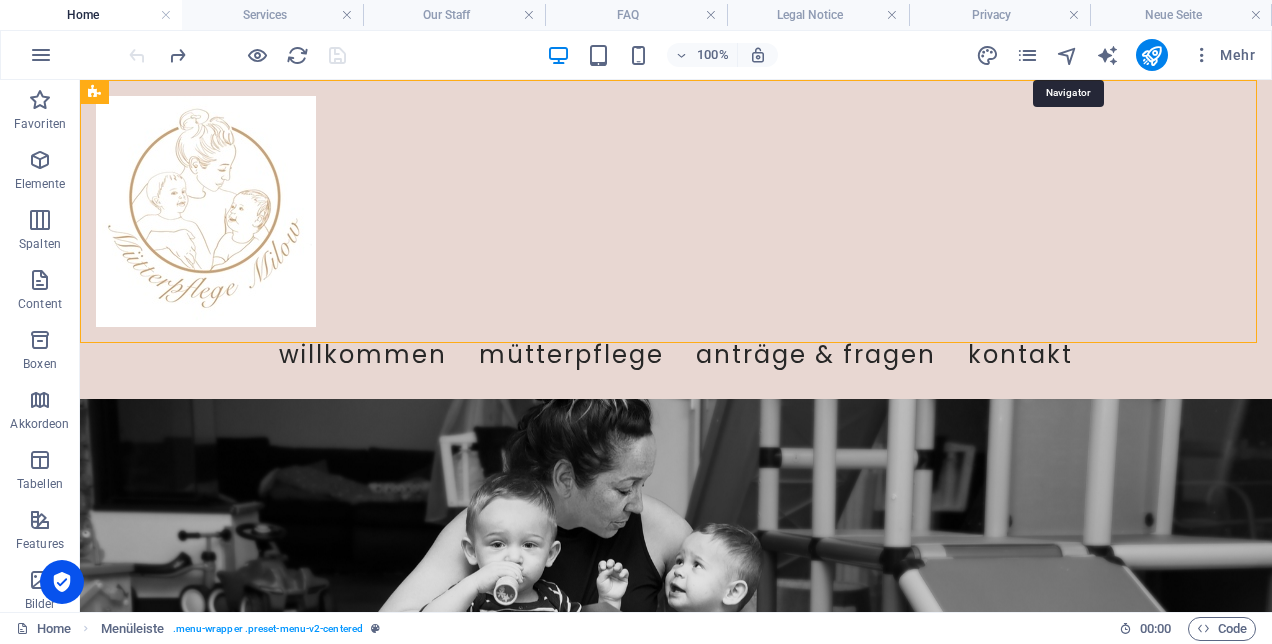 click at bounding box center [1067, 55] 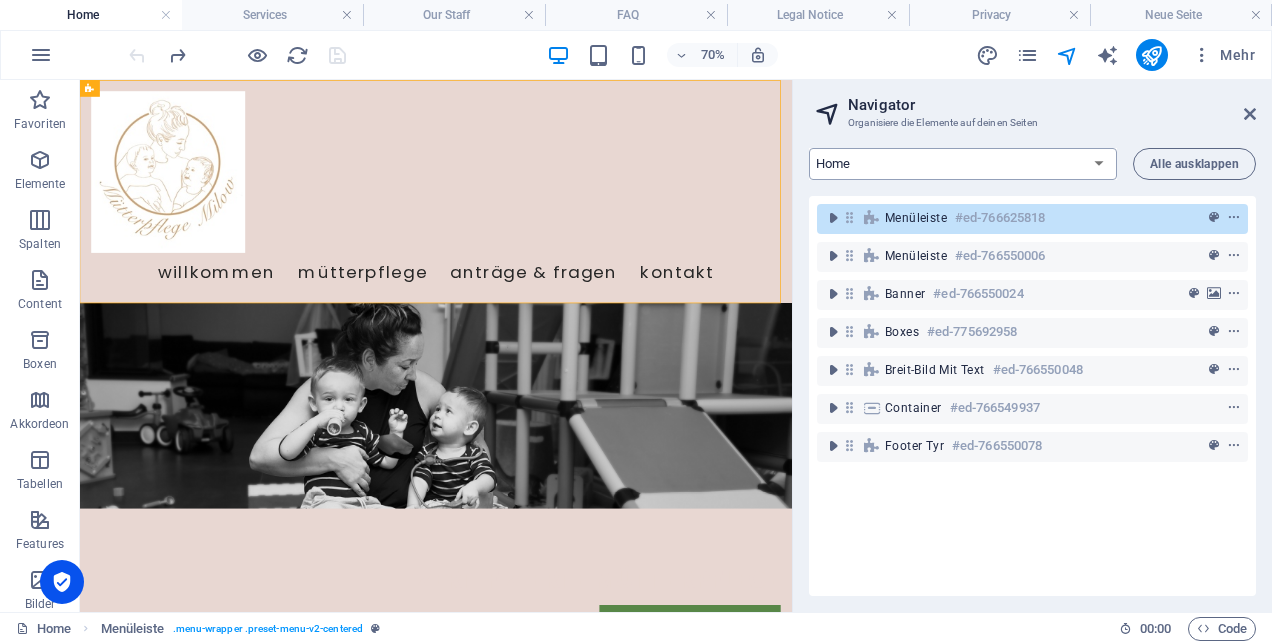 click on "Home  Services  Our Staff  FAQ  Legal Notice  Privacy  Neue Seite" at bounding box center (963, 164) 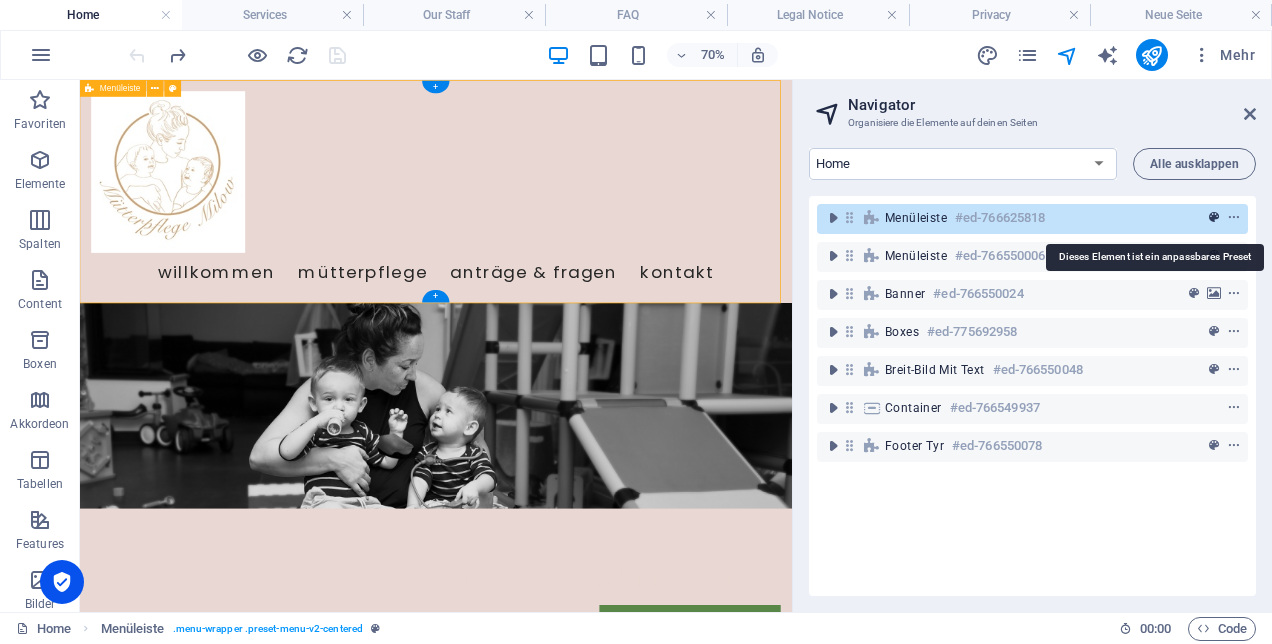 click at bounding box center [1214, 218] 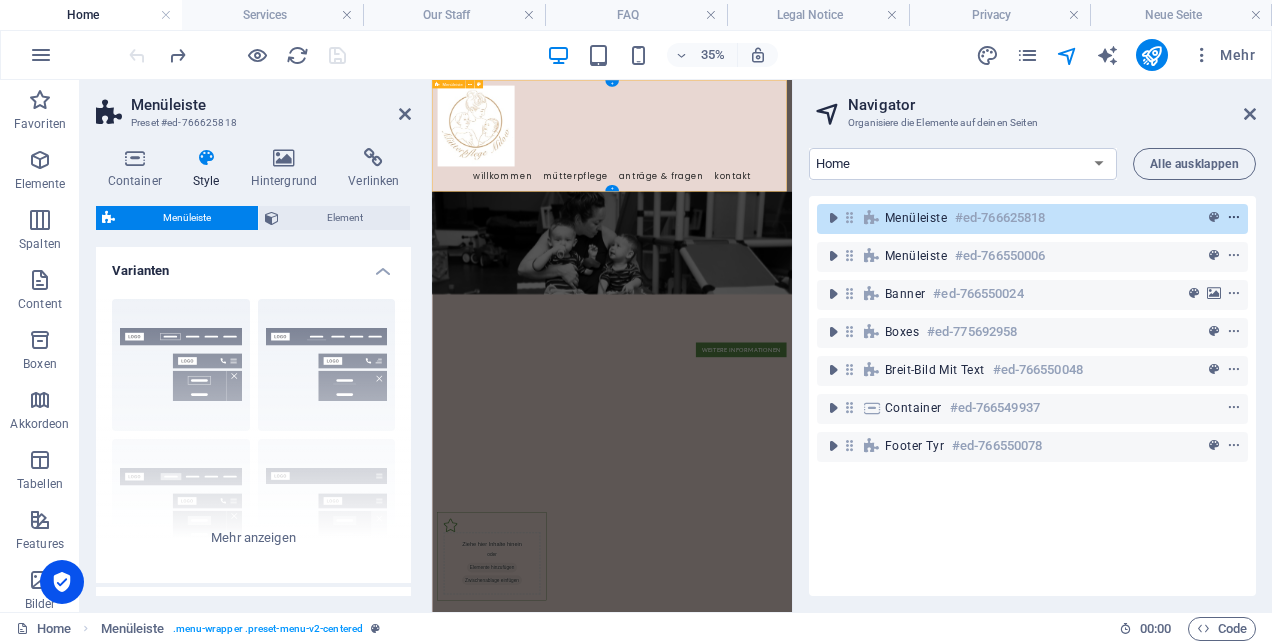 click at bounding box center (1234, 218) 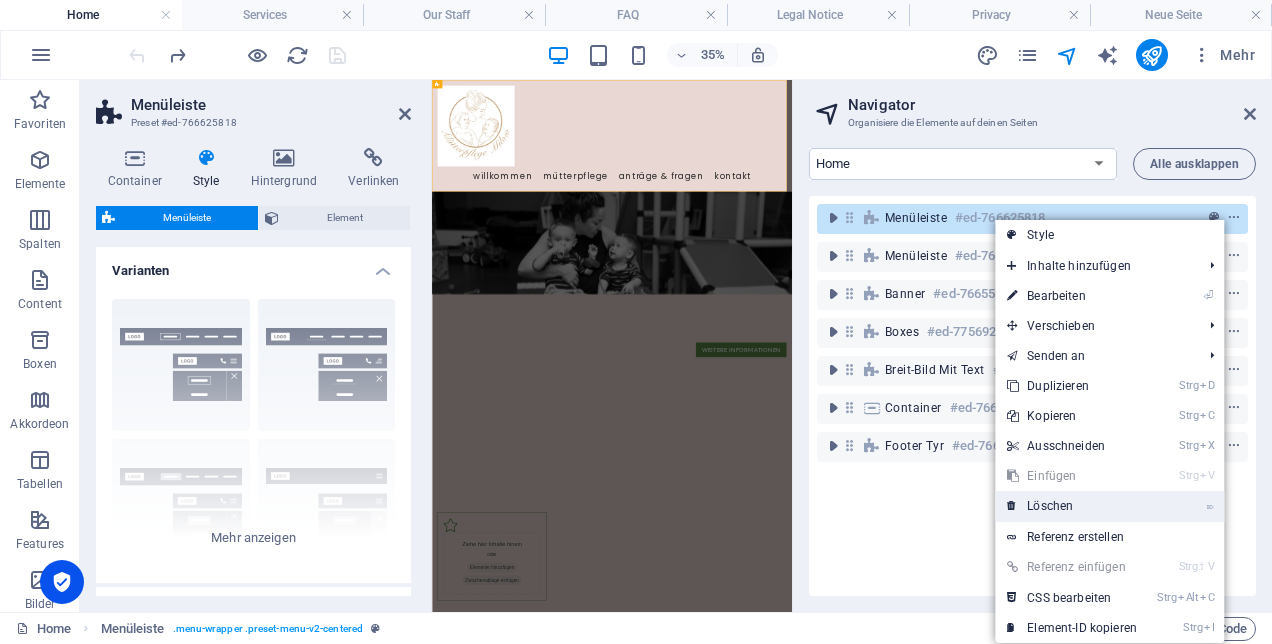 click on "⌦  Löschen" at bounding box center (1072, 506) 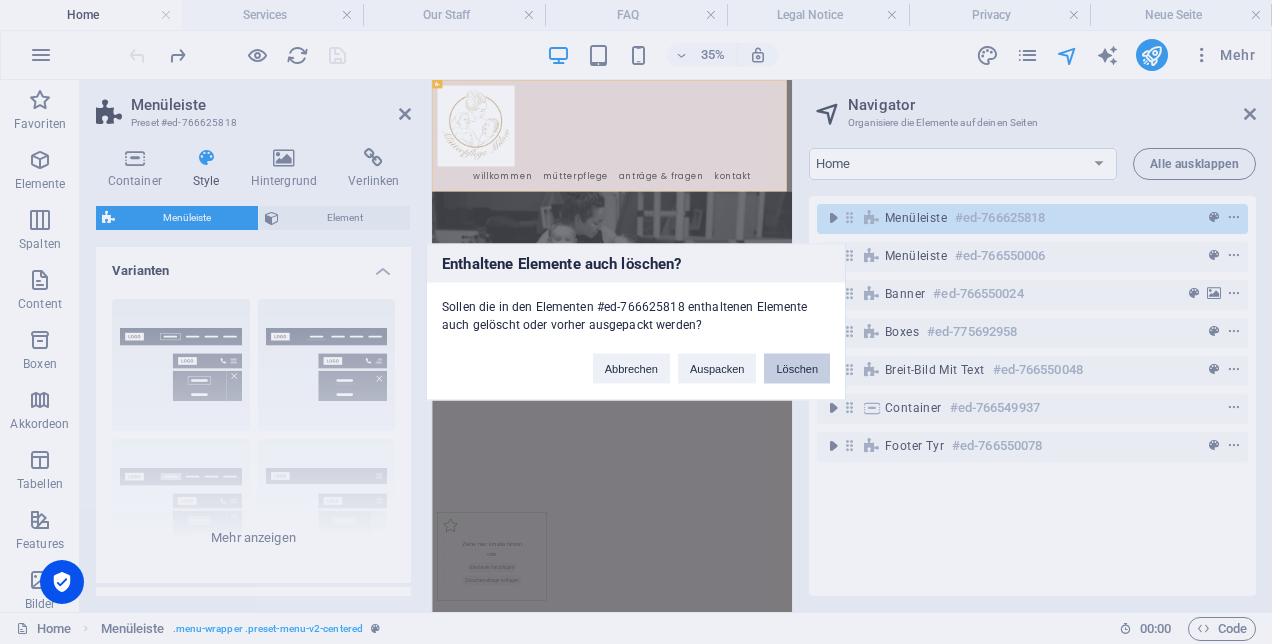 click on "Löschen" at bounding box center [797, 369] 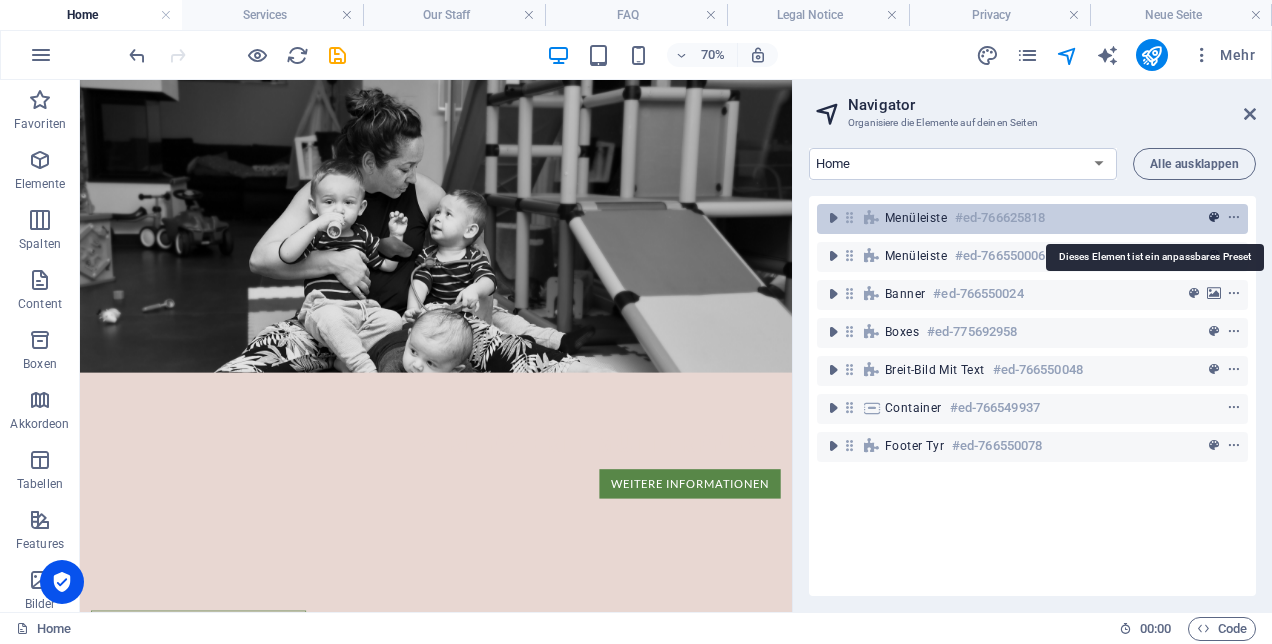 click at bounding box center [1214, 218] 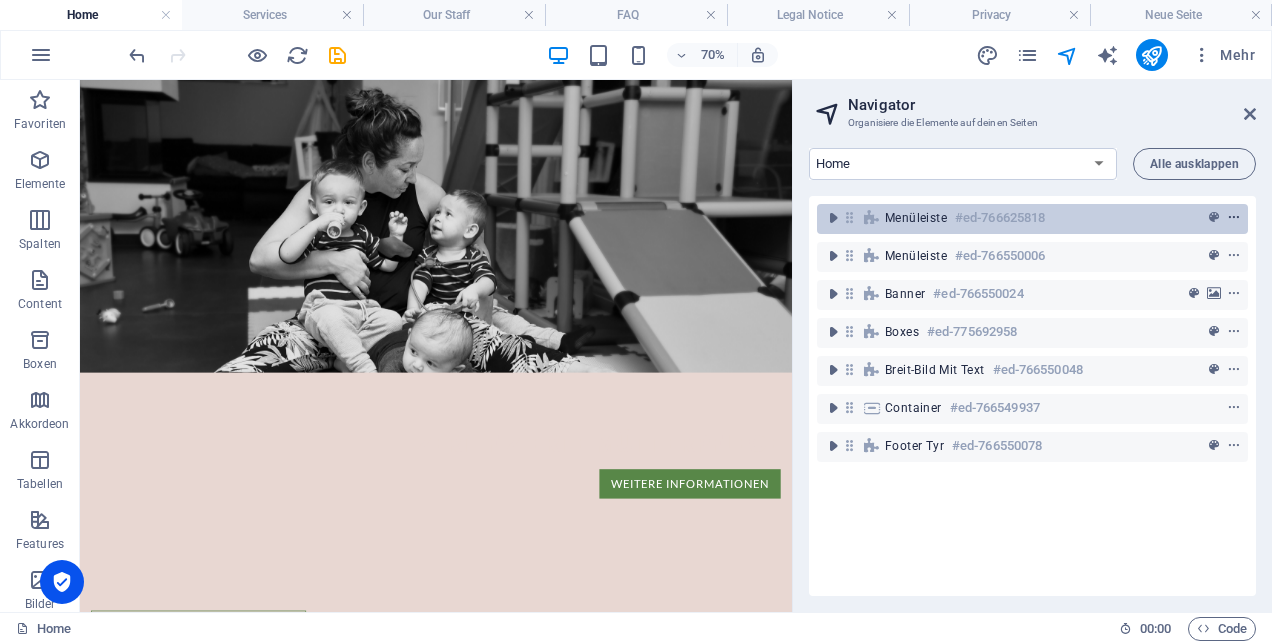 click at bounding box center [1234, 218] 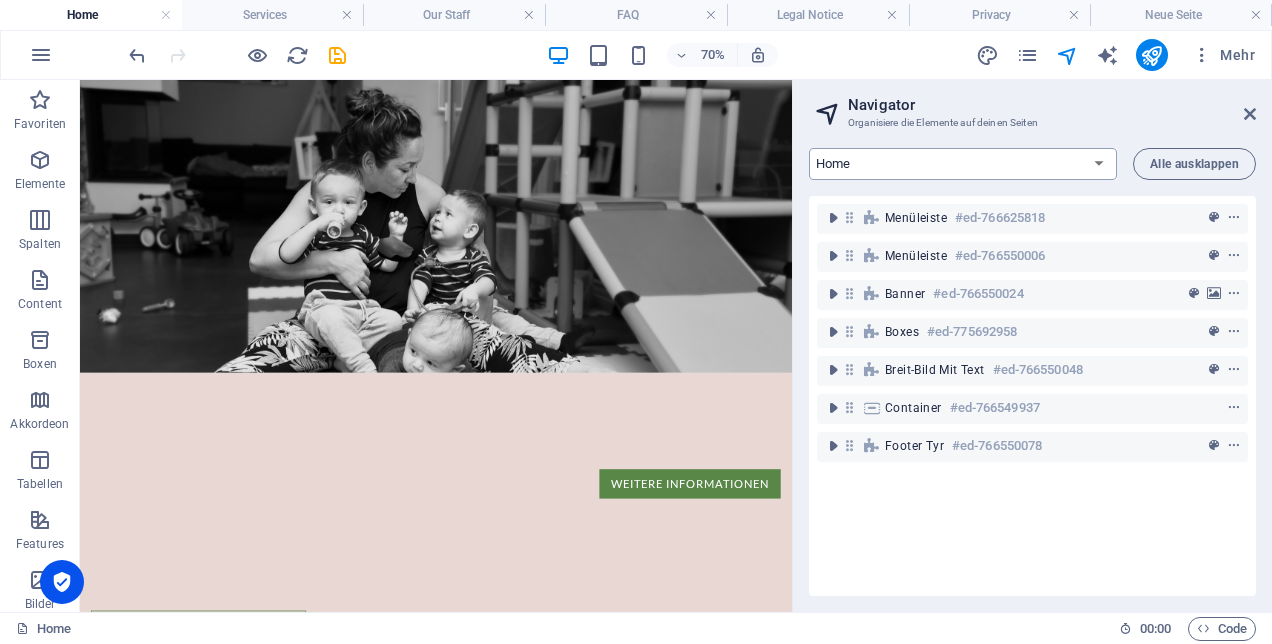 click on "Home  Services  Our Staff  FAQ  Legal Notice  Privacy  Neue Seite" at bounding box center (963, 164) 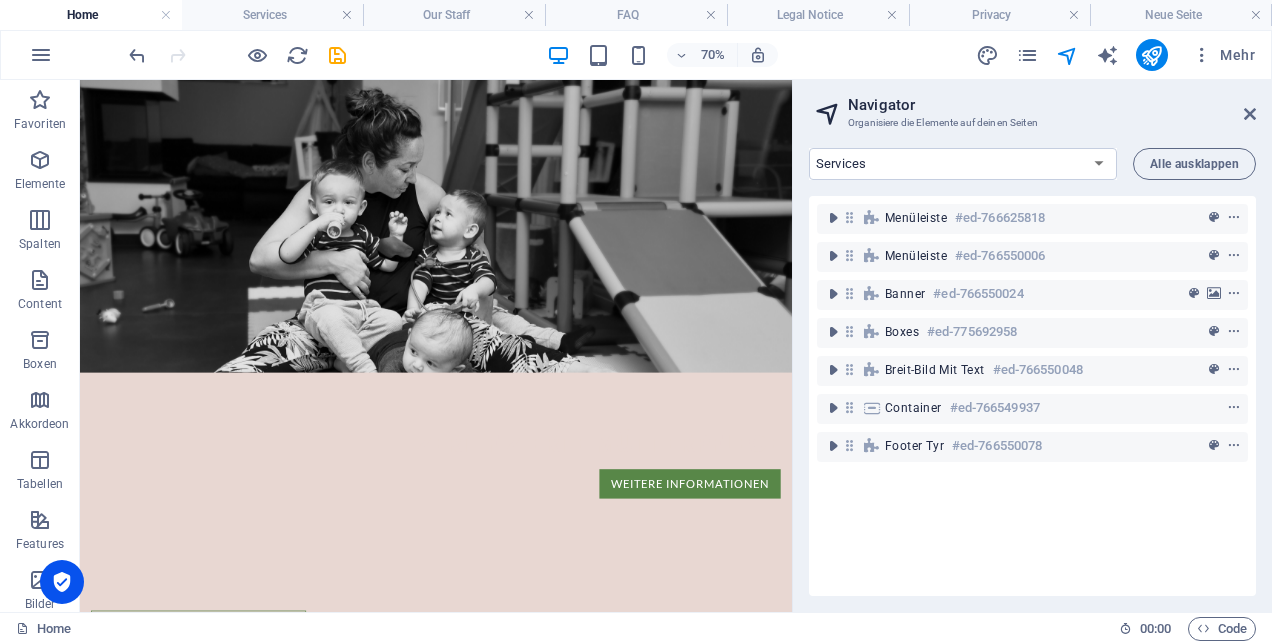 click on "Home  Services  Our Staff  FAQ  Legal Notice  Privacy  Neue Seite" at bounding box center (963, 164) 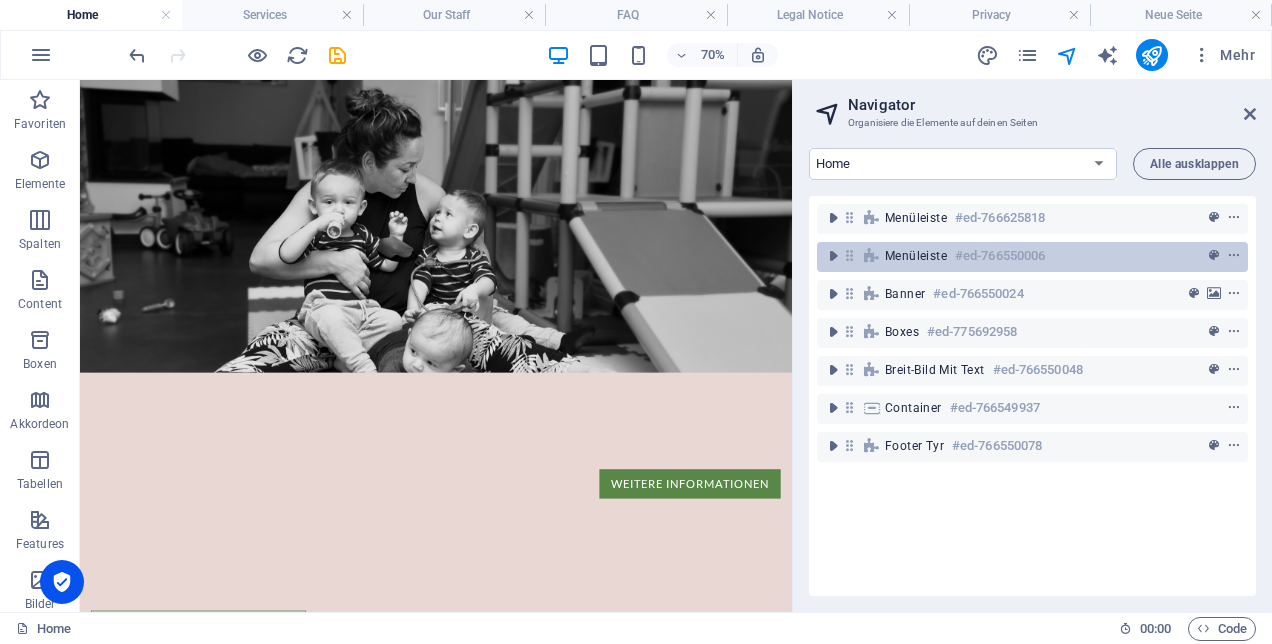click on "#ed-766550006" at bounding box center (1000, 256) 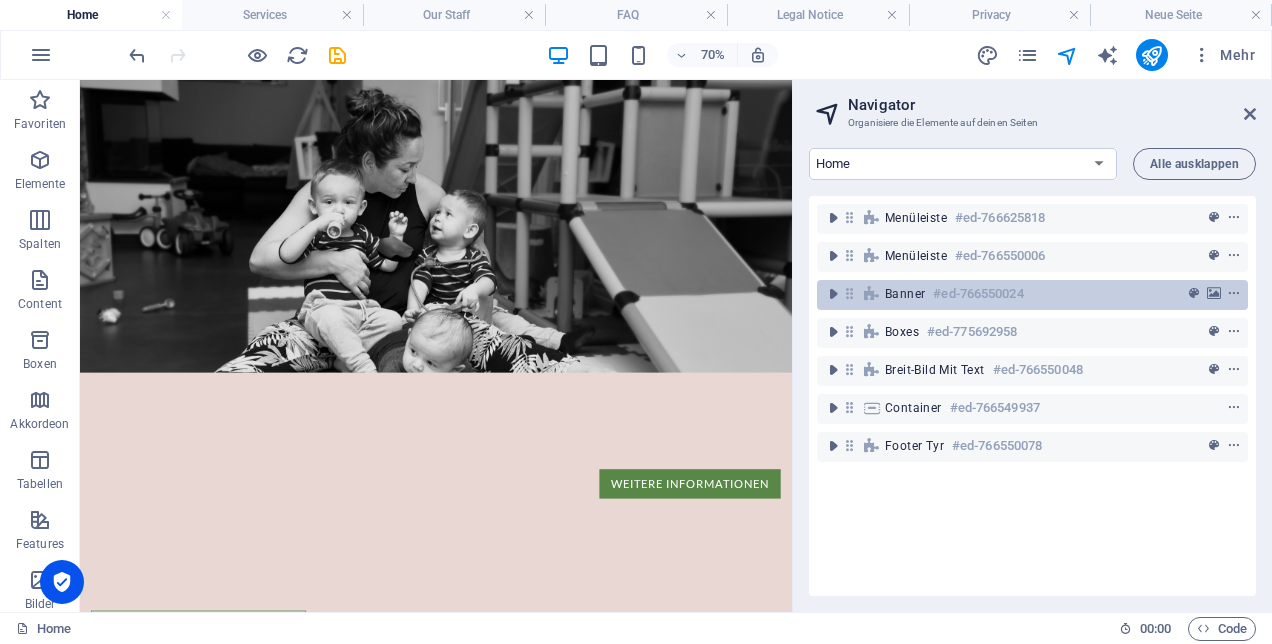 click on "#ed-766550024" at bounding box center [978, 294] 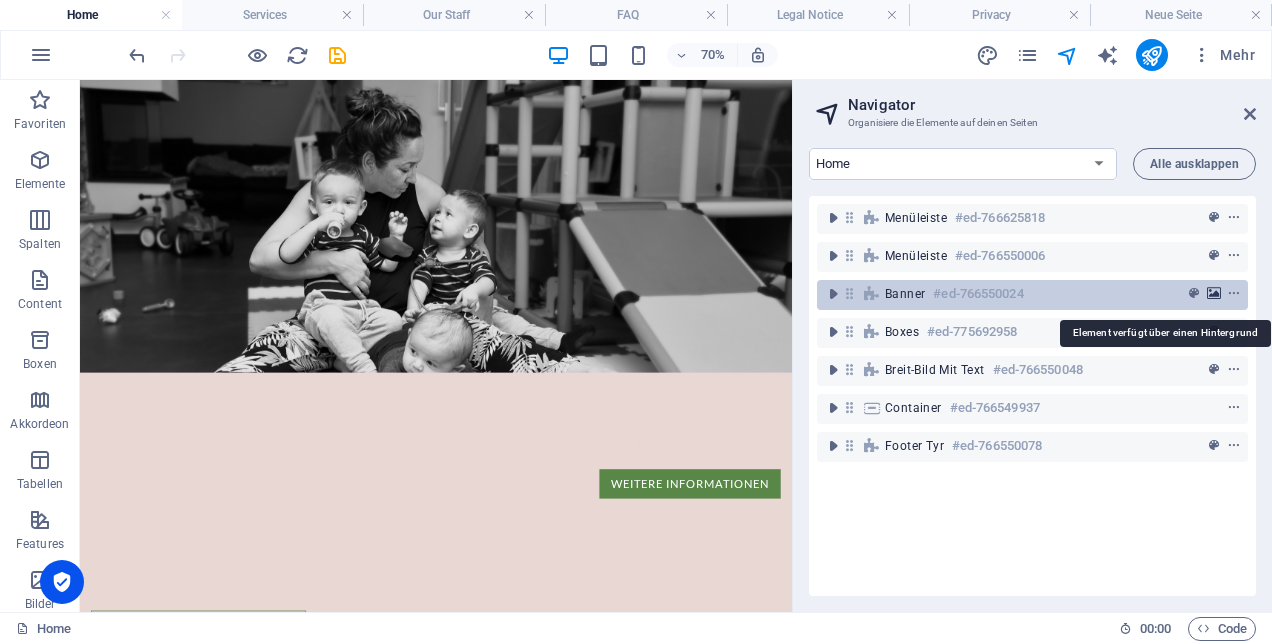 click at bounding box center [1214, 294] 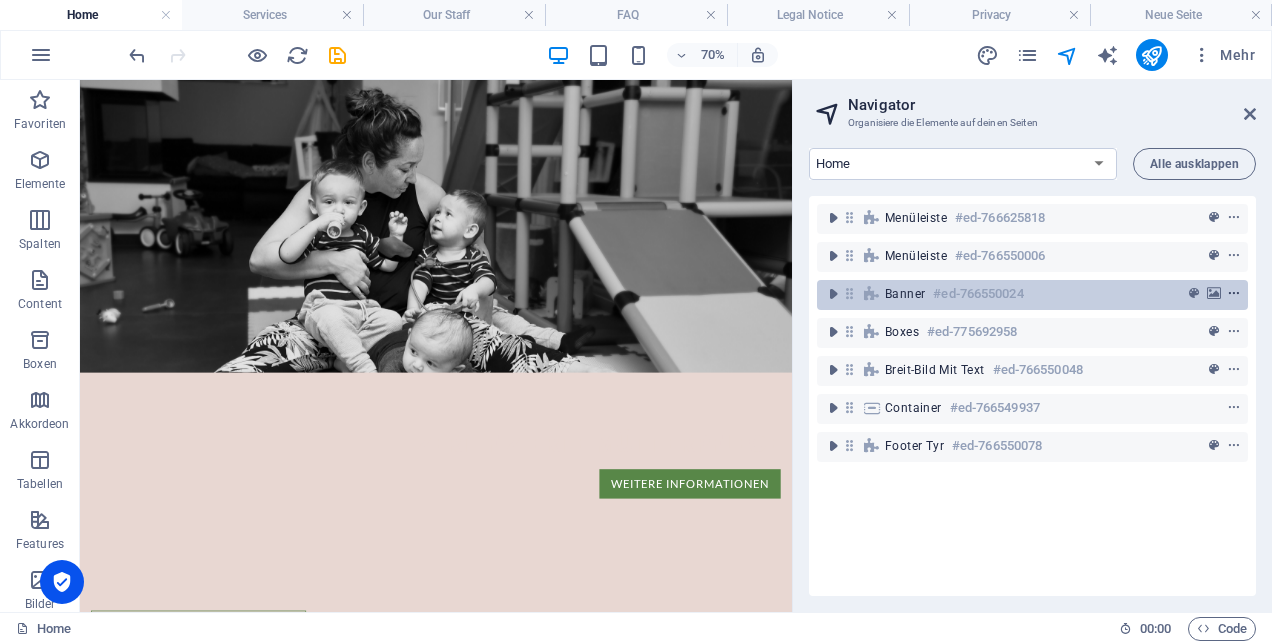click at bounding box center (1234, 294) 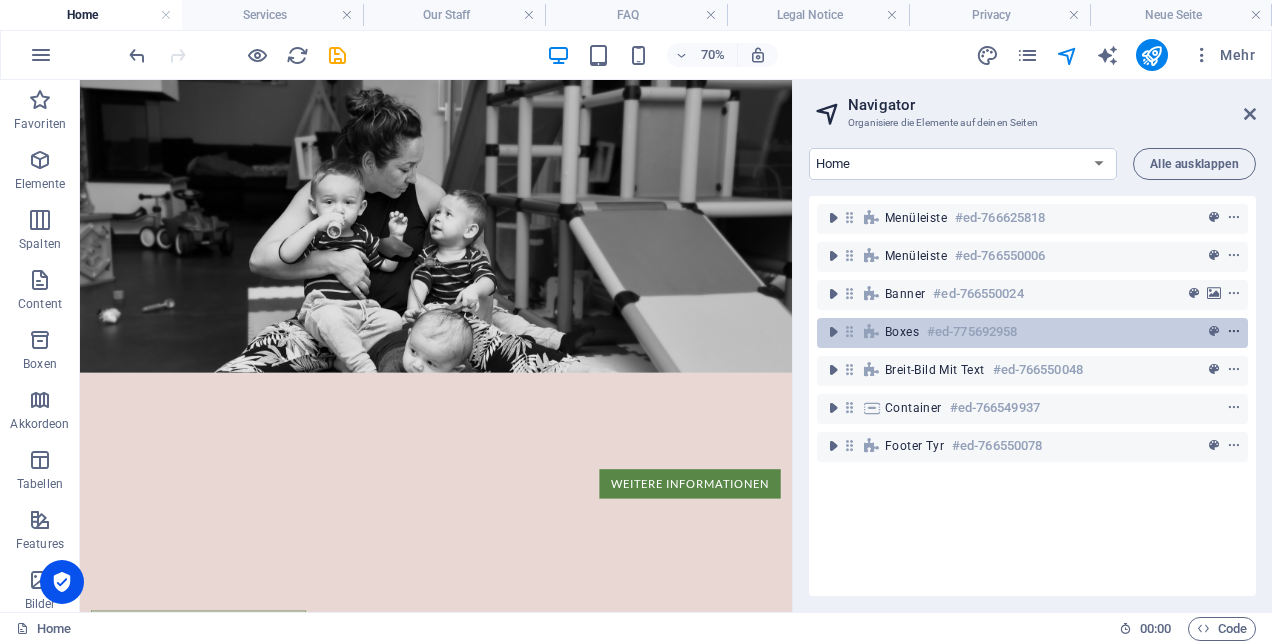 click at bounding box center (1234, 332) 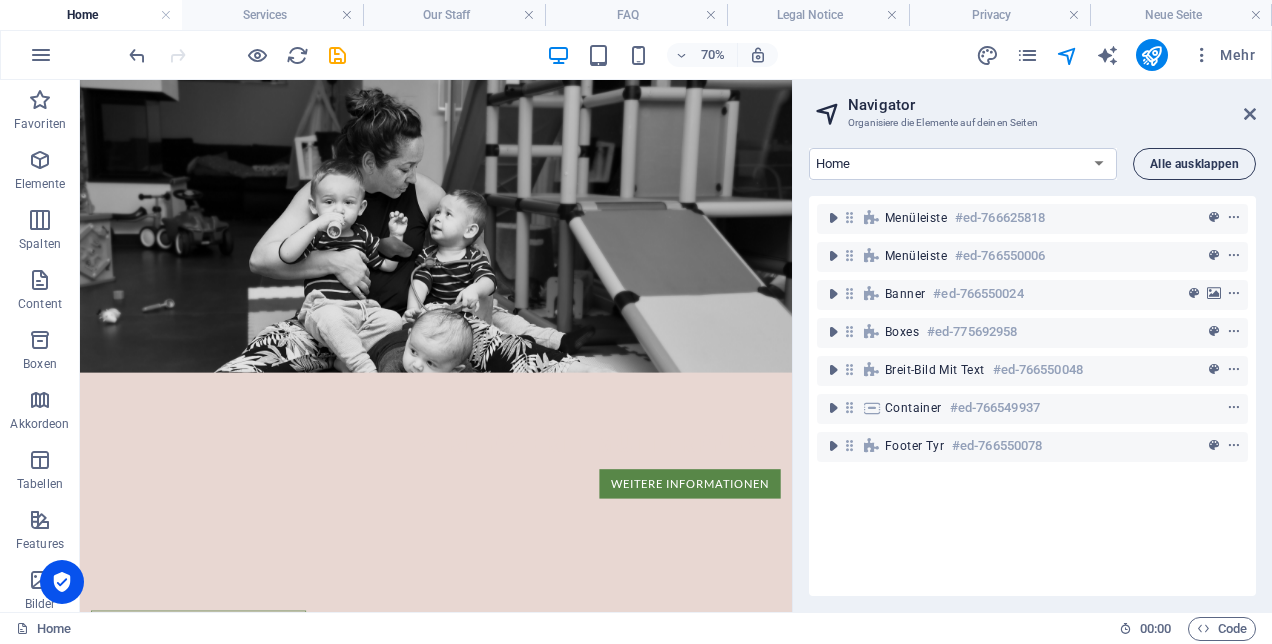 click on "Alle ausklappen" at bounding box center (1194, 164) 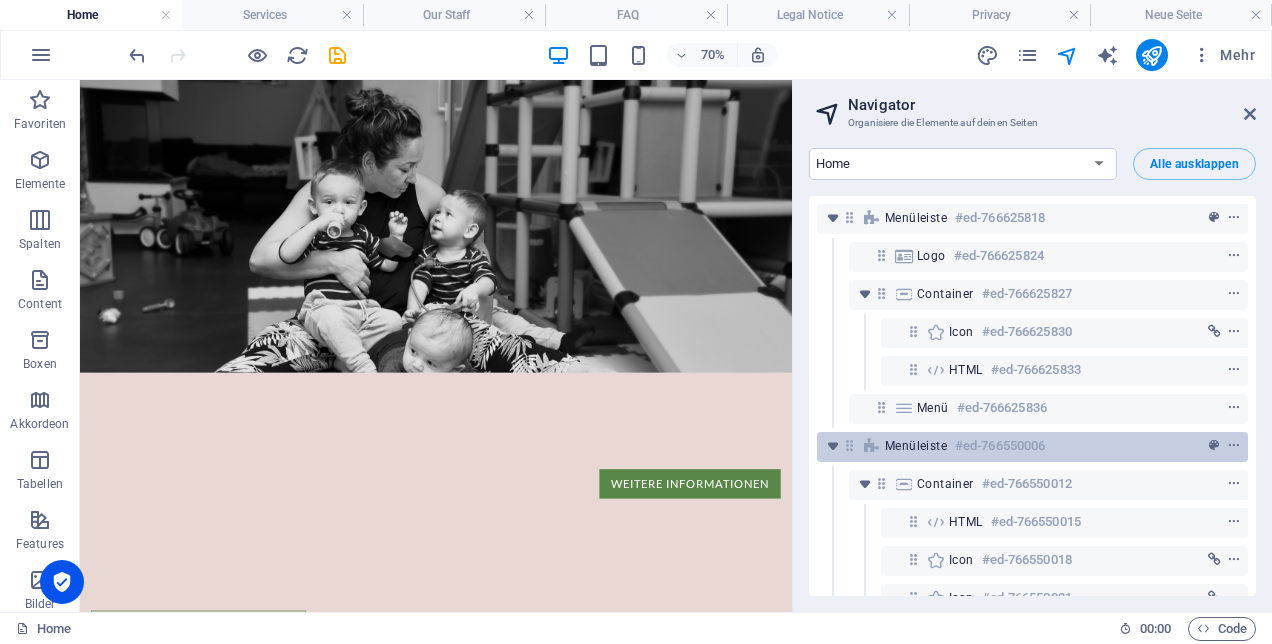 click on "Menüleiste #ed-766550006" at bounding box center [1016, 446] 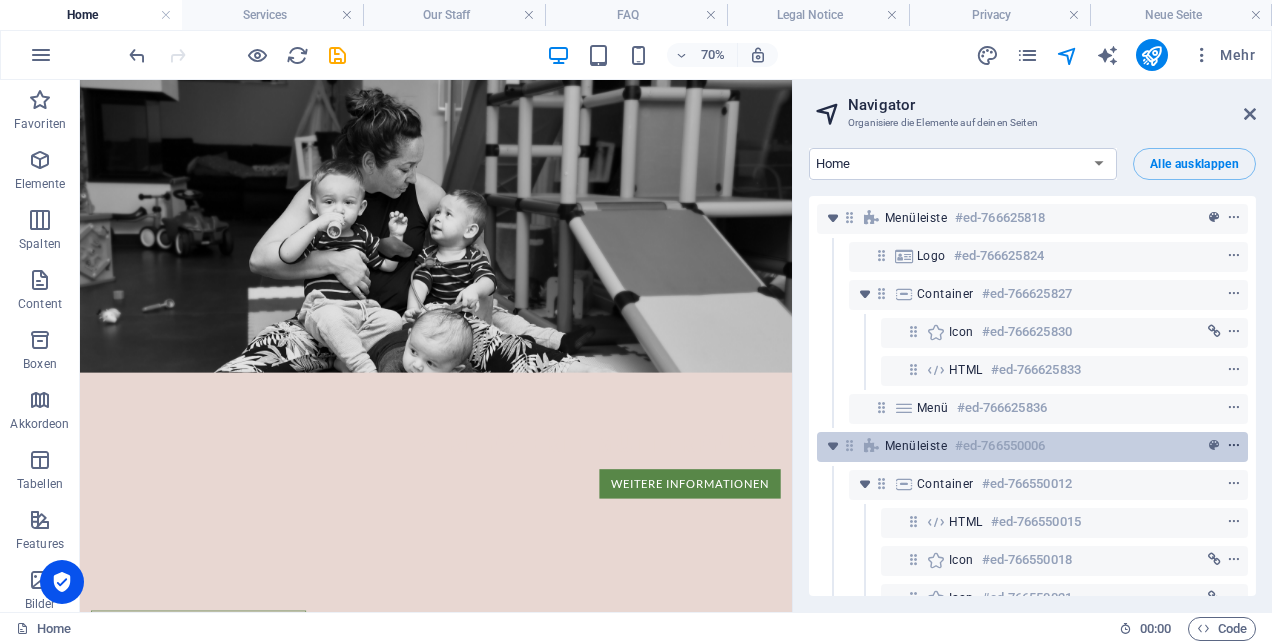 click at bounding box center [1234, 446] 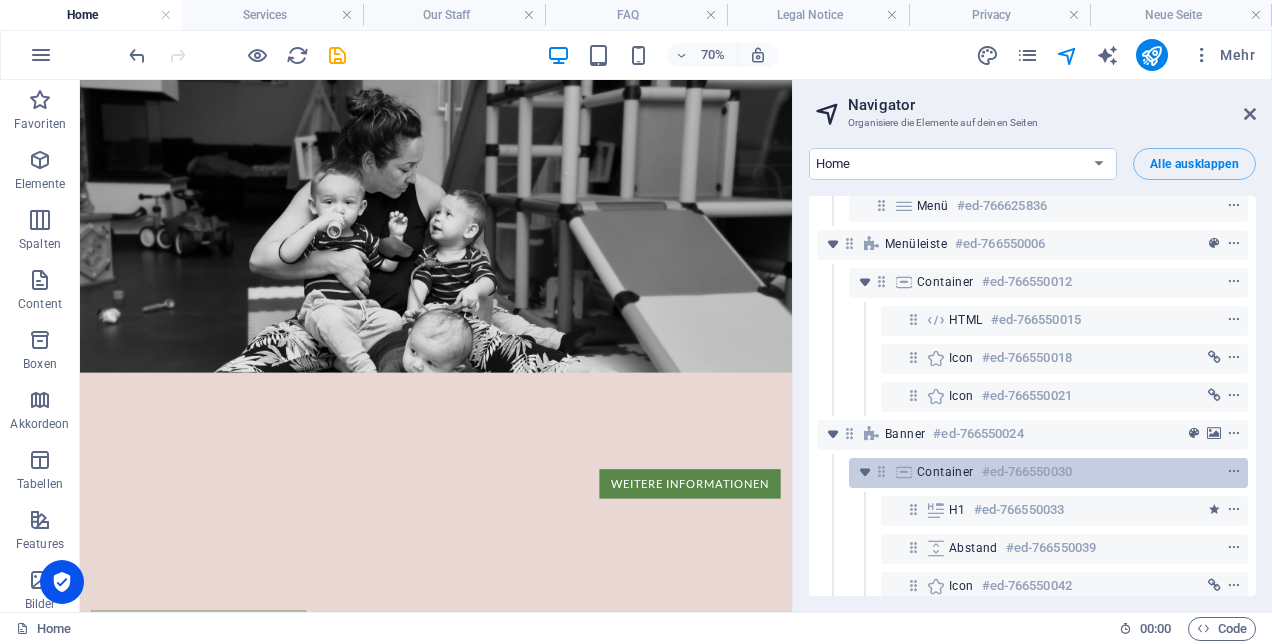 scroll, scrollTop: 0, scrollLeft: 0, axis: both 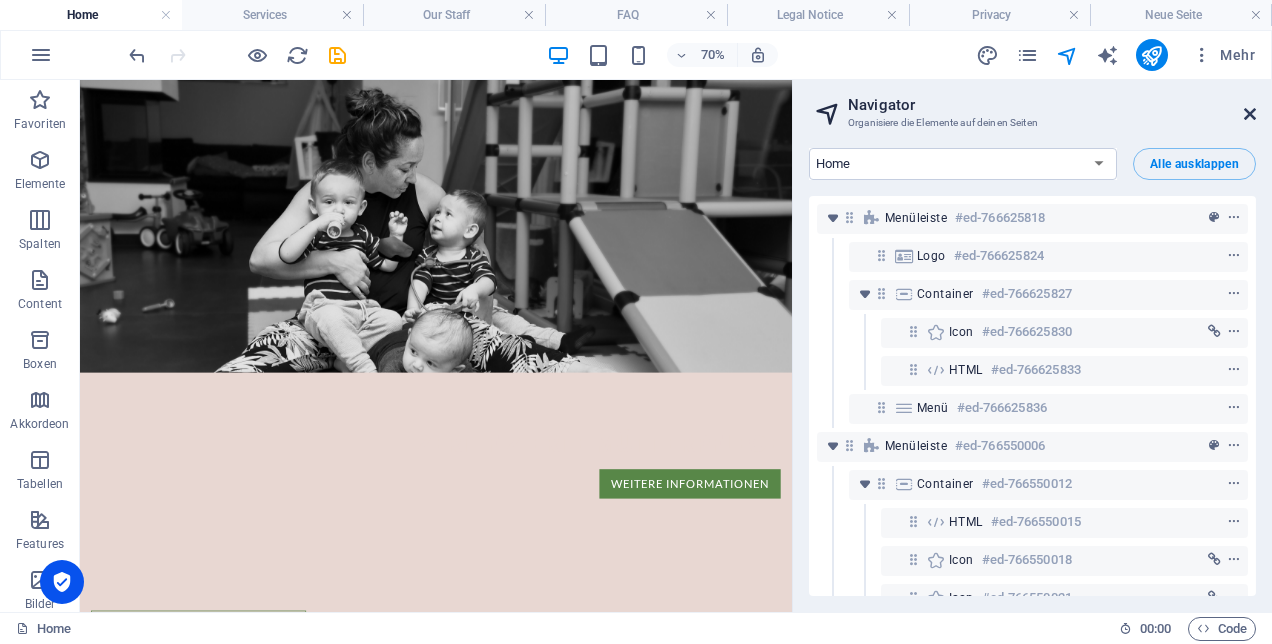 click at bounding box center [1250, 114] 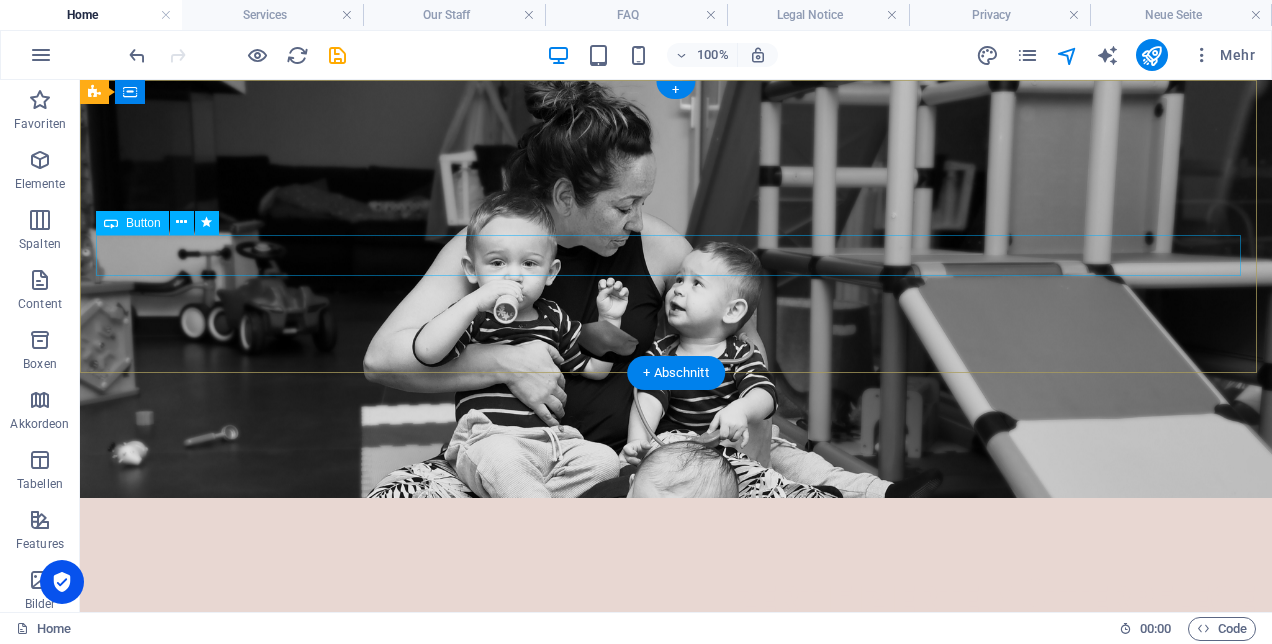 click on "Weitere Informationen" at bounding box center [676, 657] 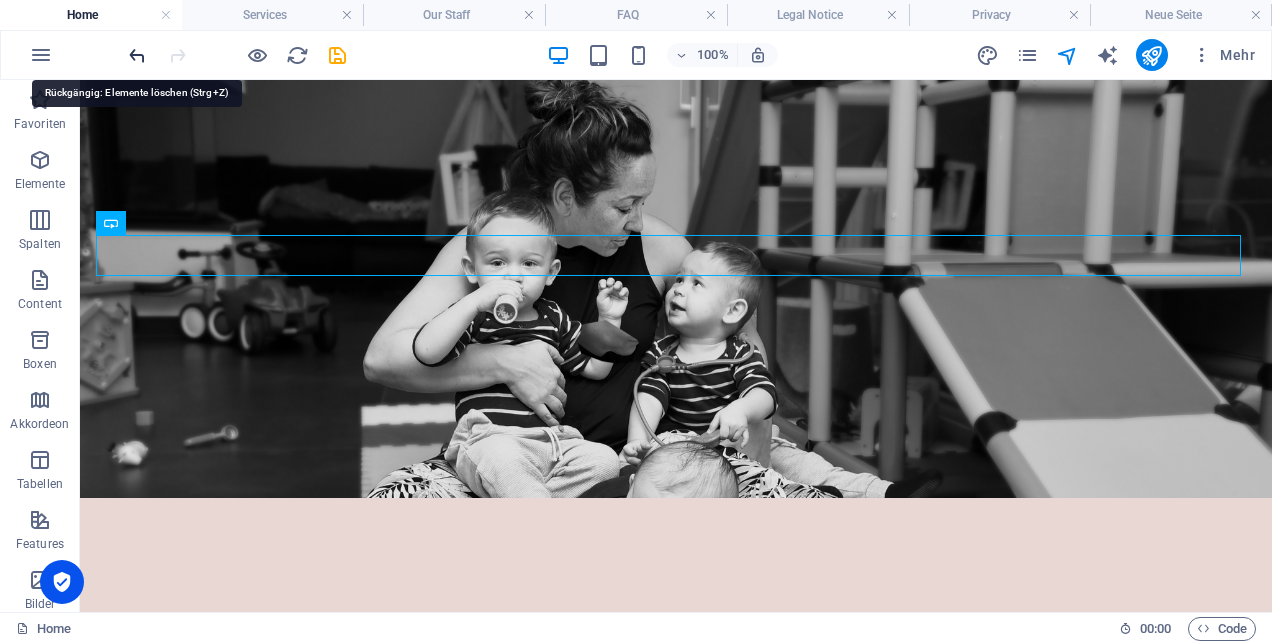 click at bounding box center [137, 55] 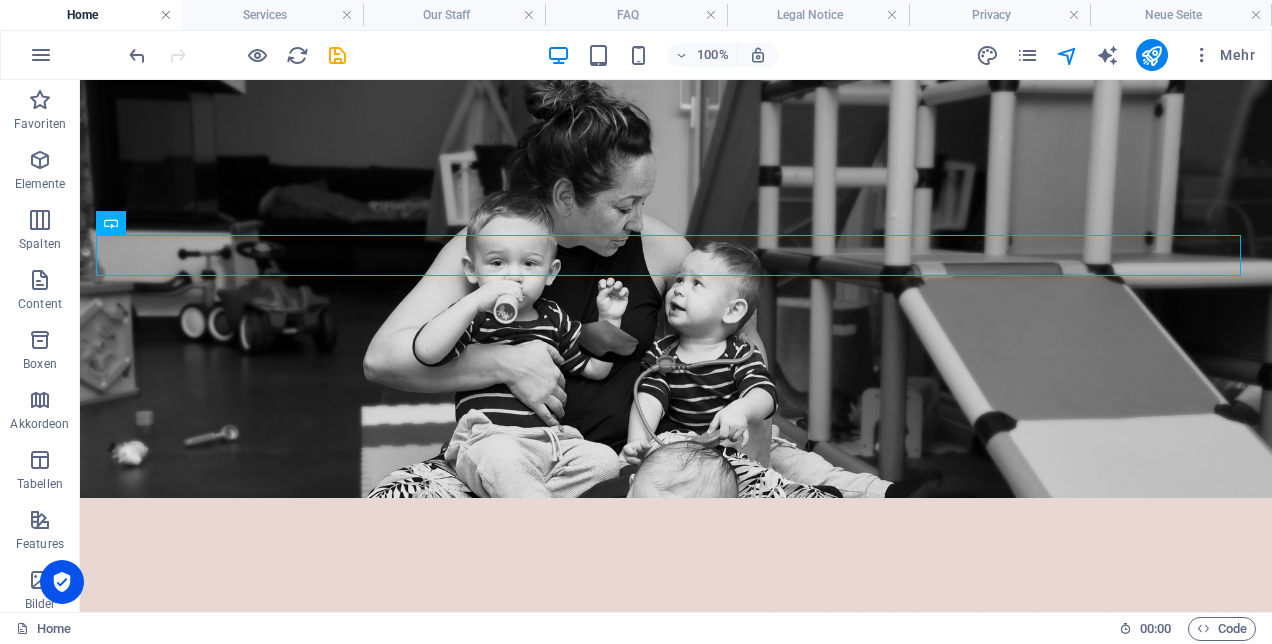 click at bounding box center [166, 15] 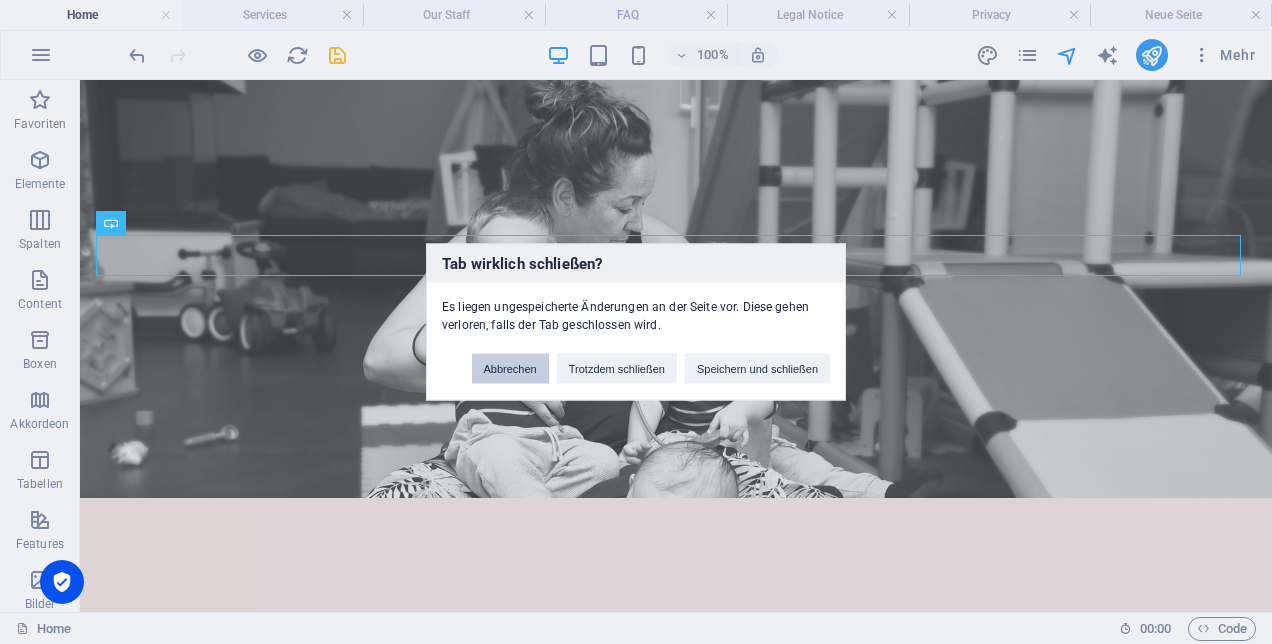 click on "Abbrechen" at bounding box center [510, 369] 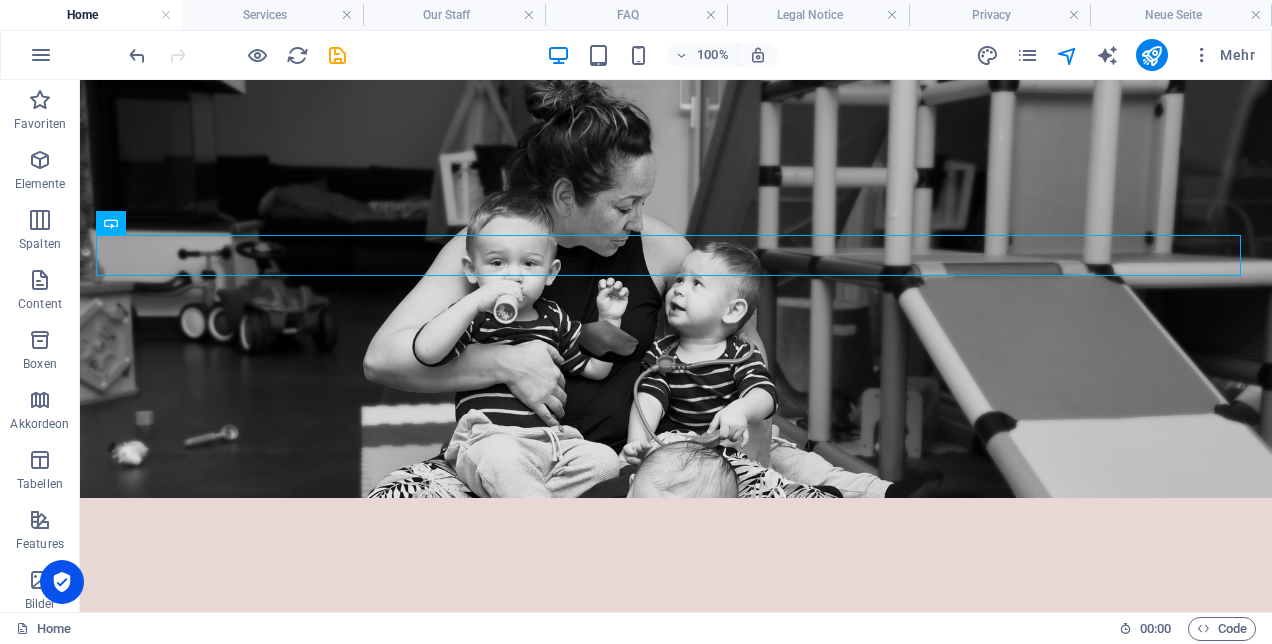click on "Home" at bounding box center [91, 15] 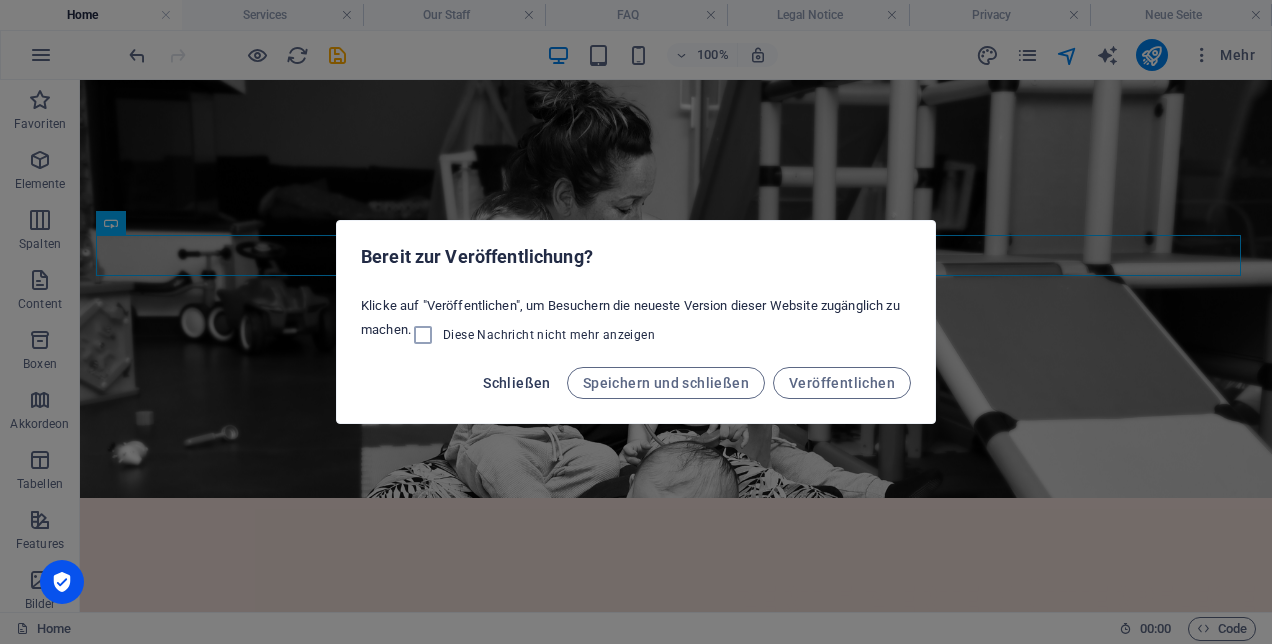 click on "Schließen" at bounding box center (517, 383) 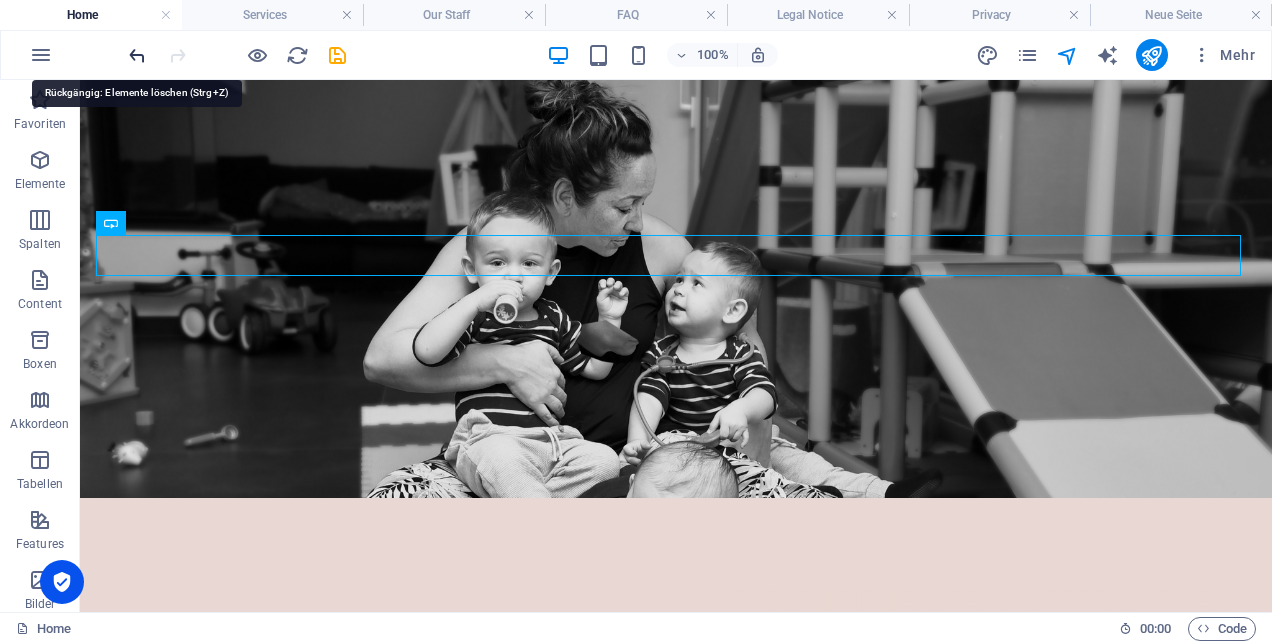 click at bounding box center (137, 55) 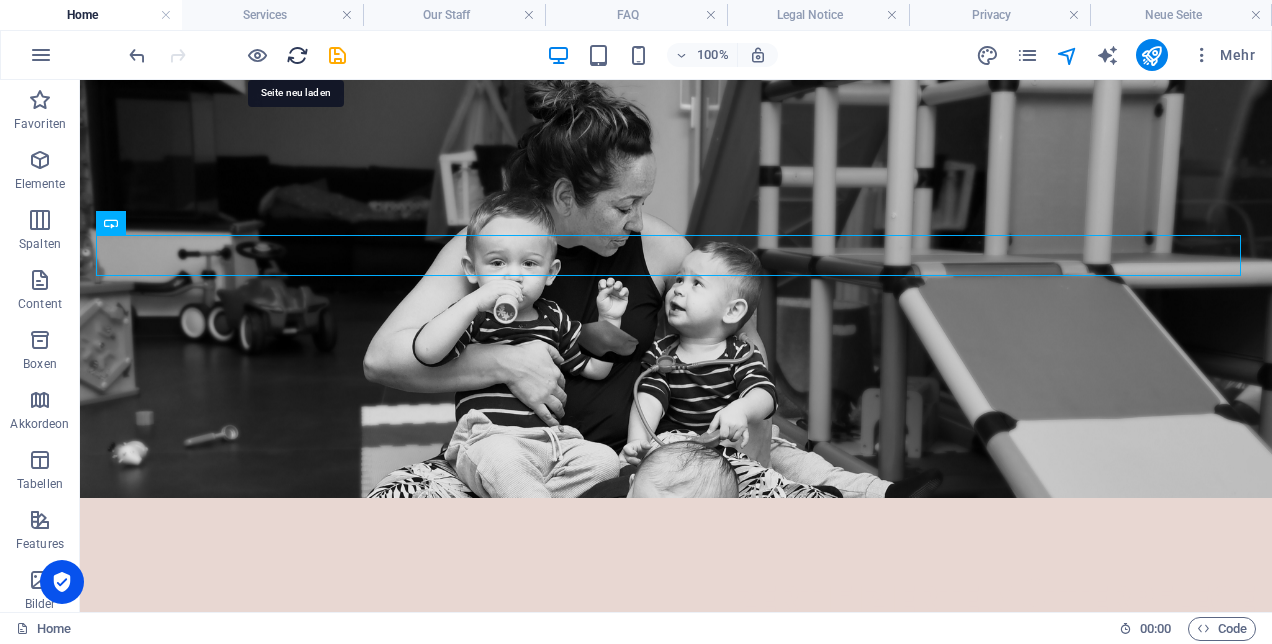 click at bounding box center (297, 55) 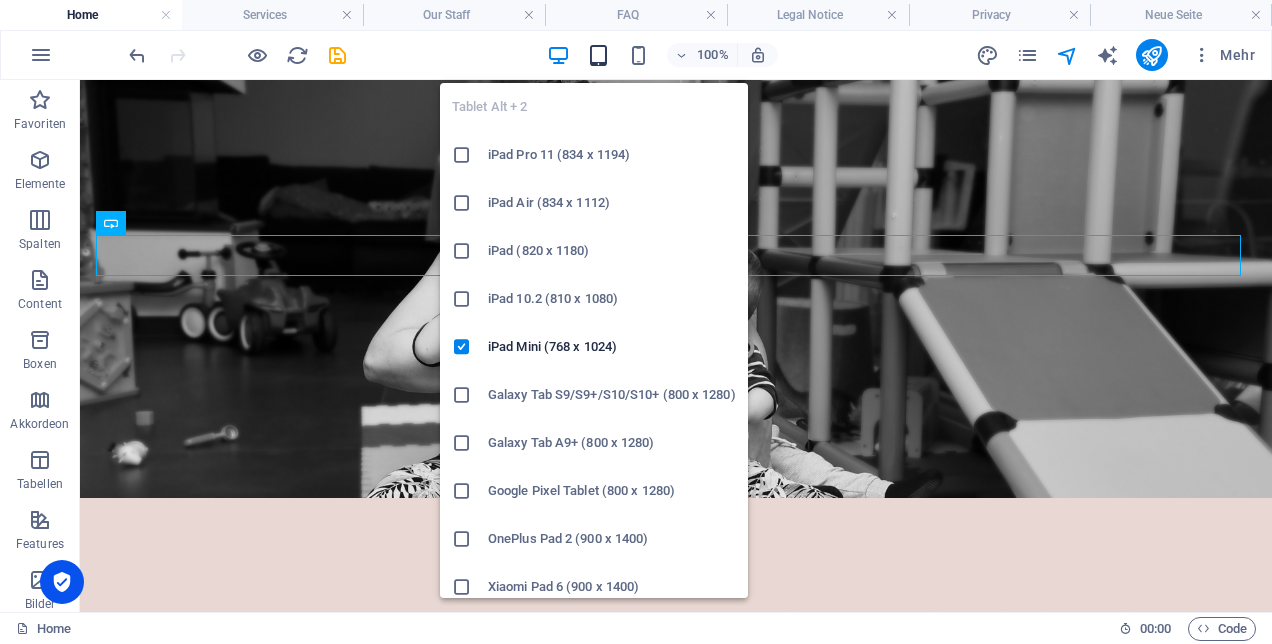 click at bounding box center (598, 55) 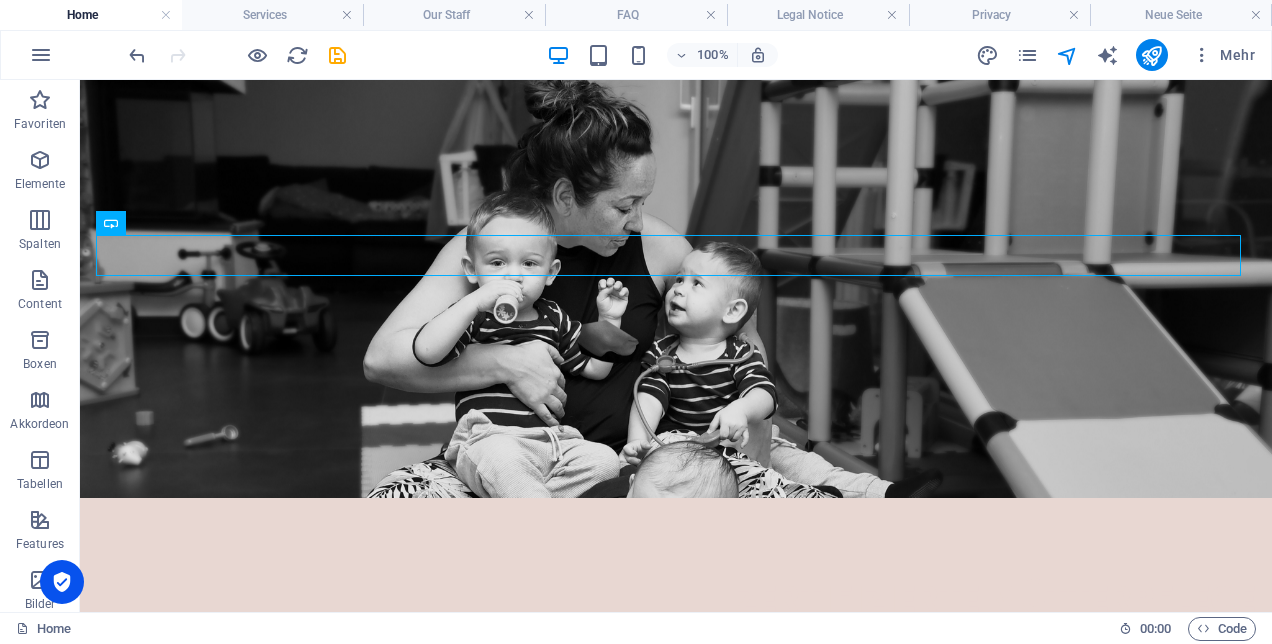 click on "100%" at bounding box center [662, 55] 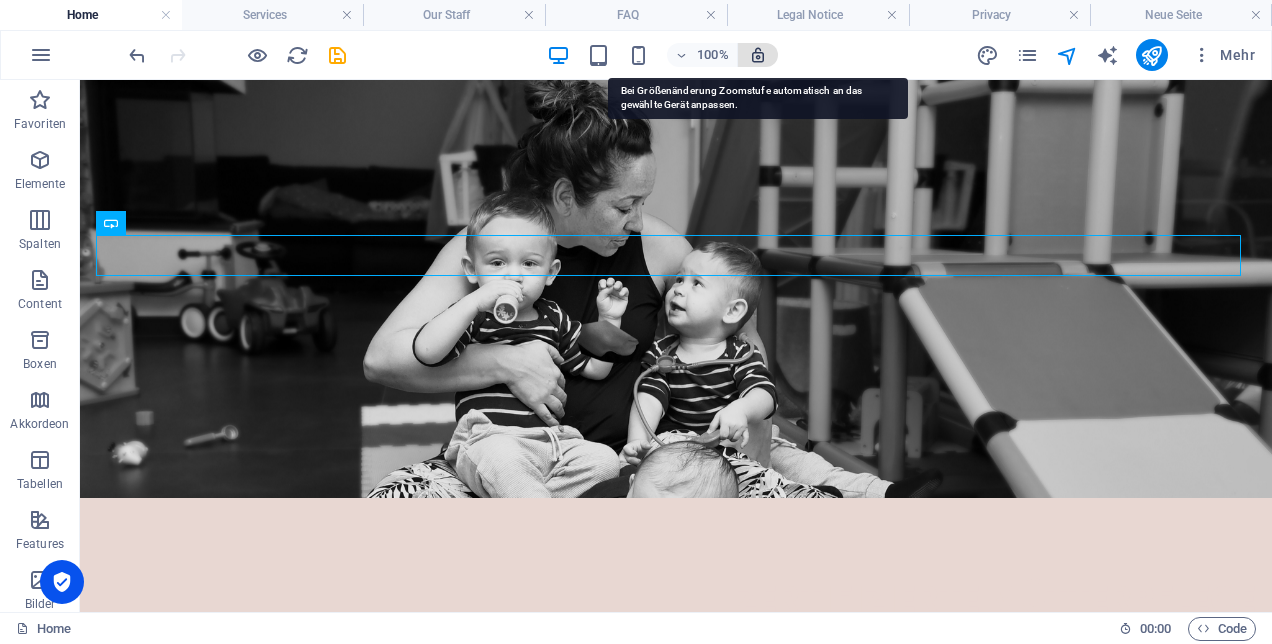 click at bounding box center [758, 55] 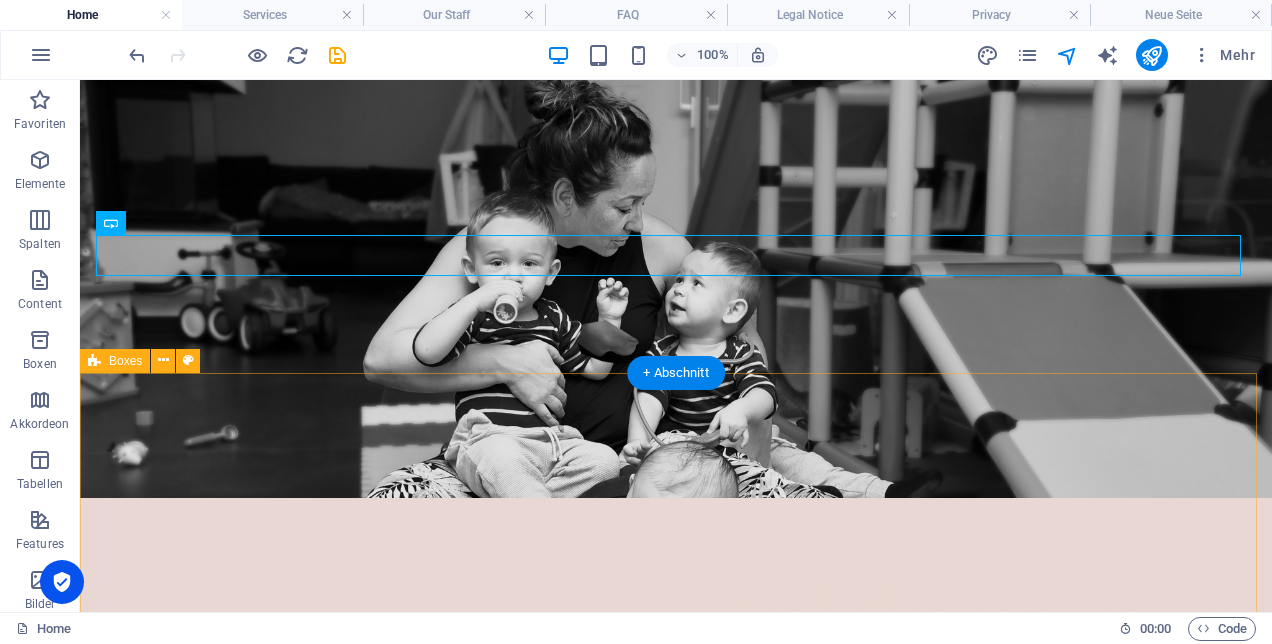click on "Ziehe hier Inhalte hinein oder  Elemente hinzufügen  Zwischenablage einfügen" at bounding box center [676, 964] 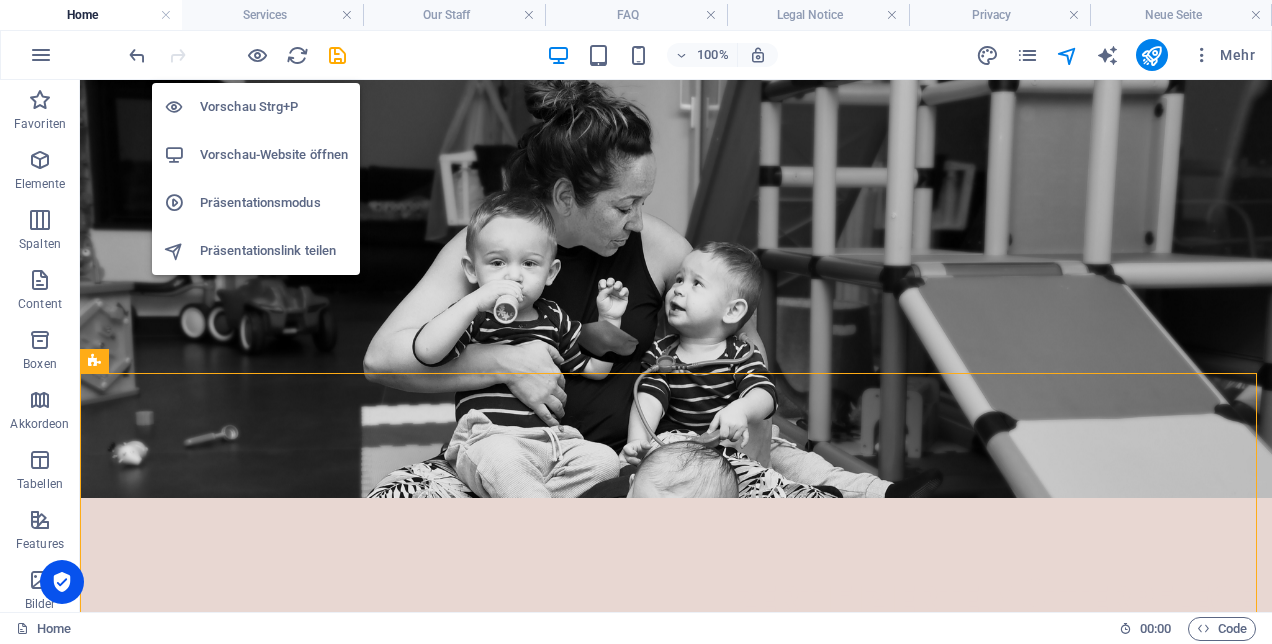 click on "Vorschau-Website öffnen" at bounding box center [274, 155] 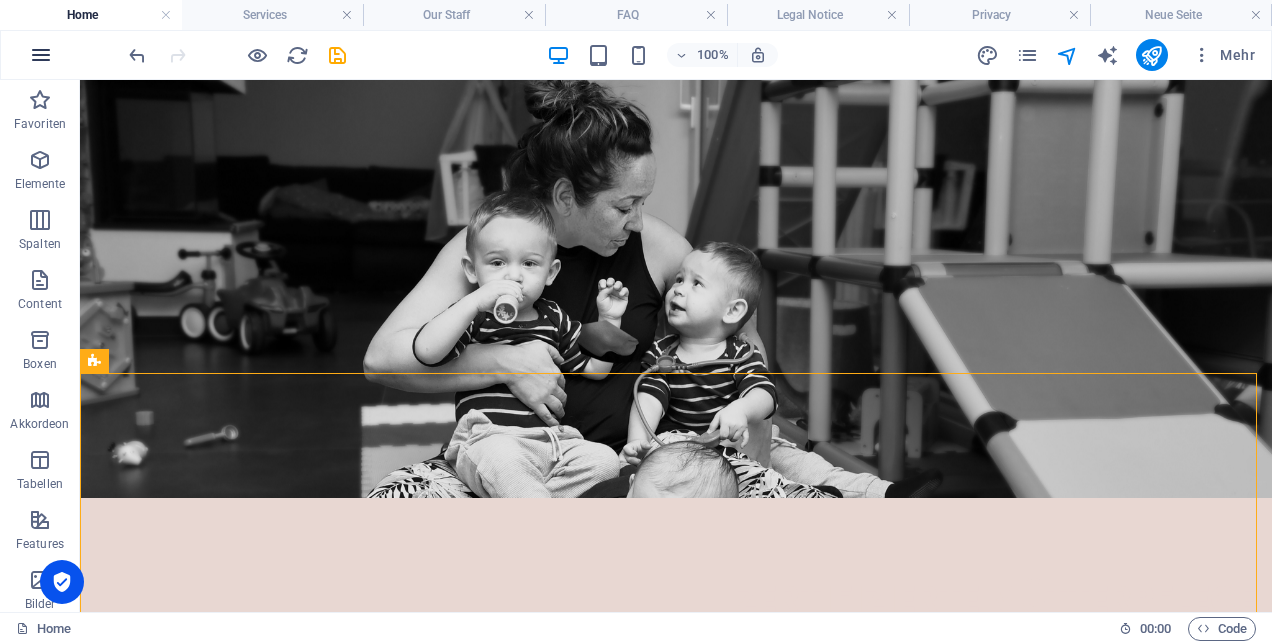 click at bounding box center (41, 55) 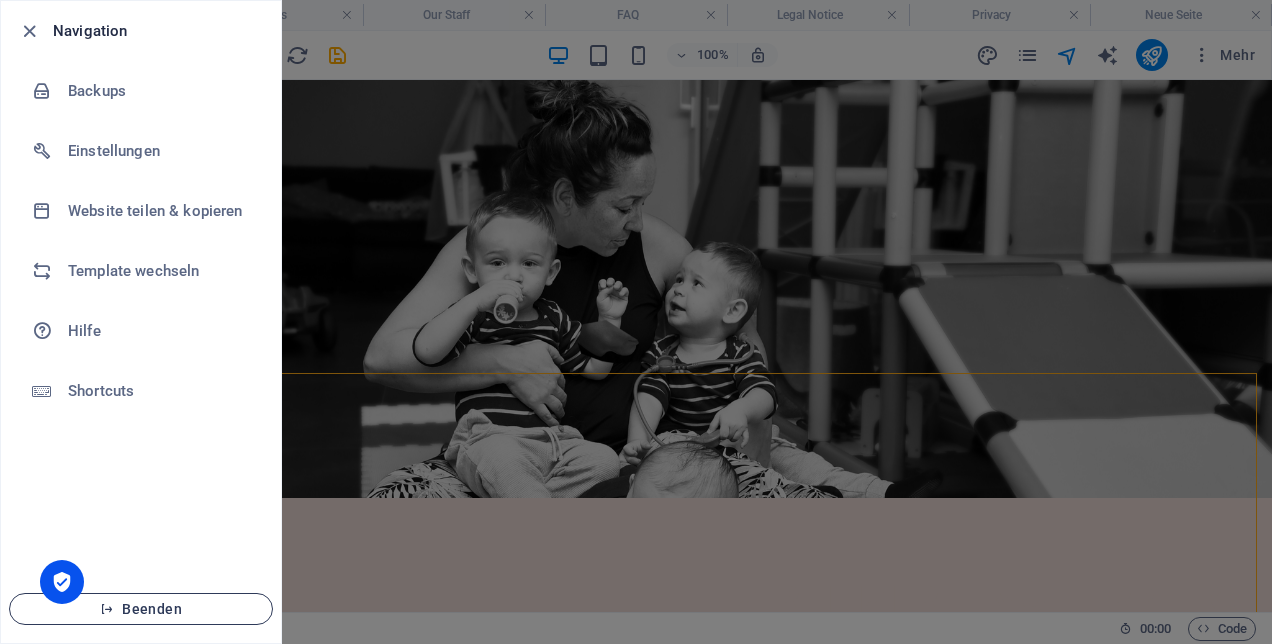 click on "Beenden" at bounding box center [141, 609] 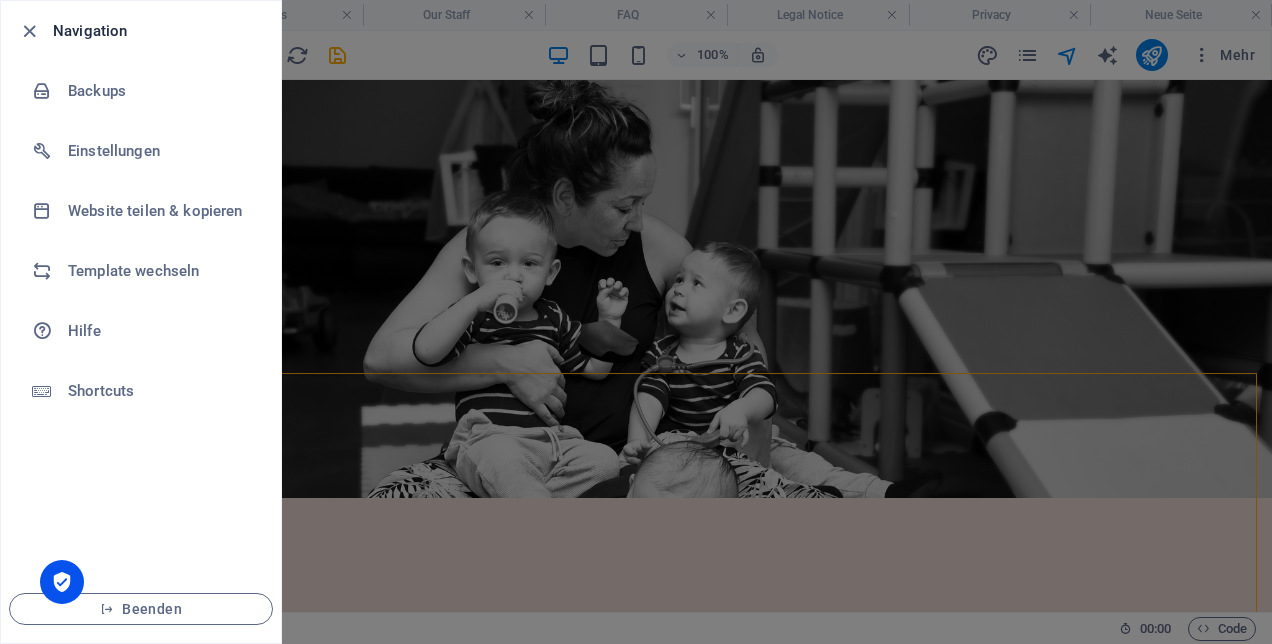 click at bounding box center (636, 322) 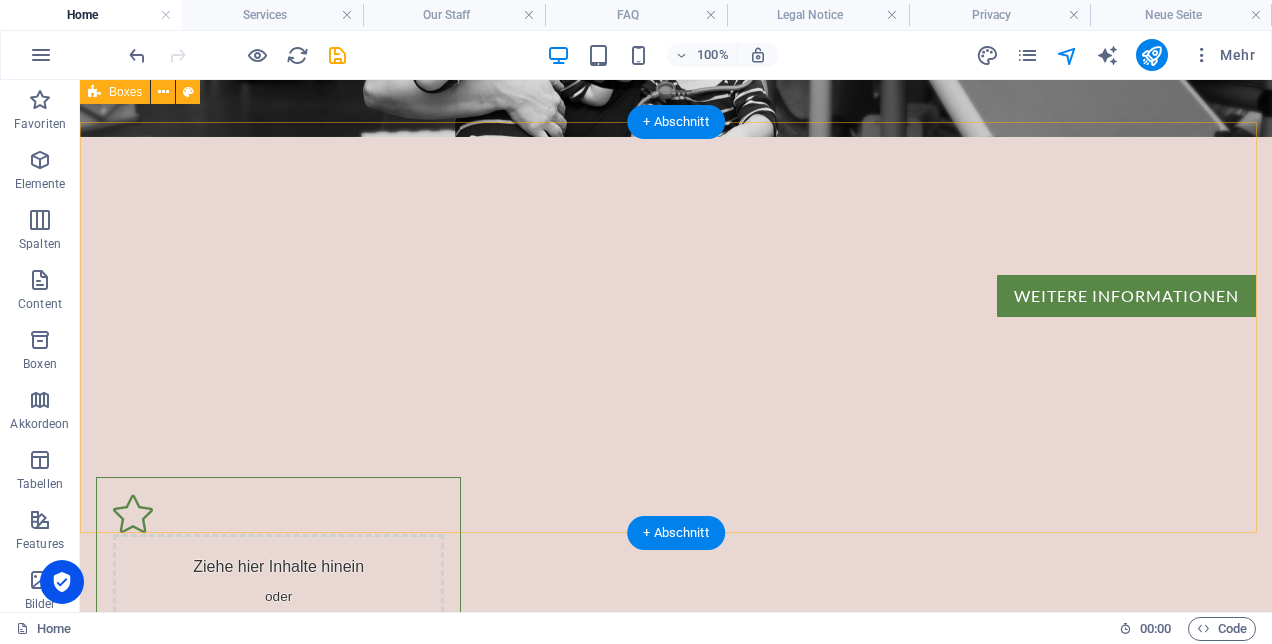 scroll, scrollTop: 0, scrollLeft: 0, axis: both 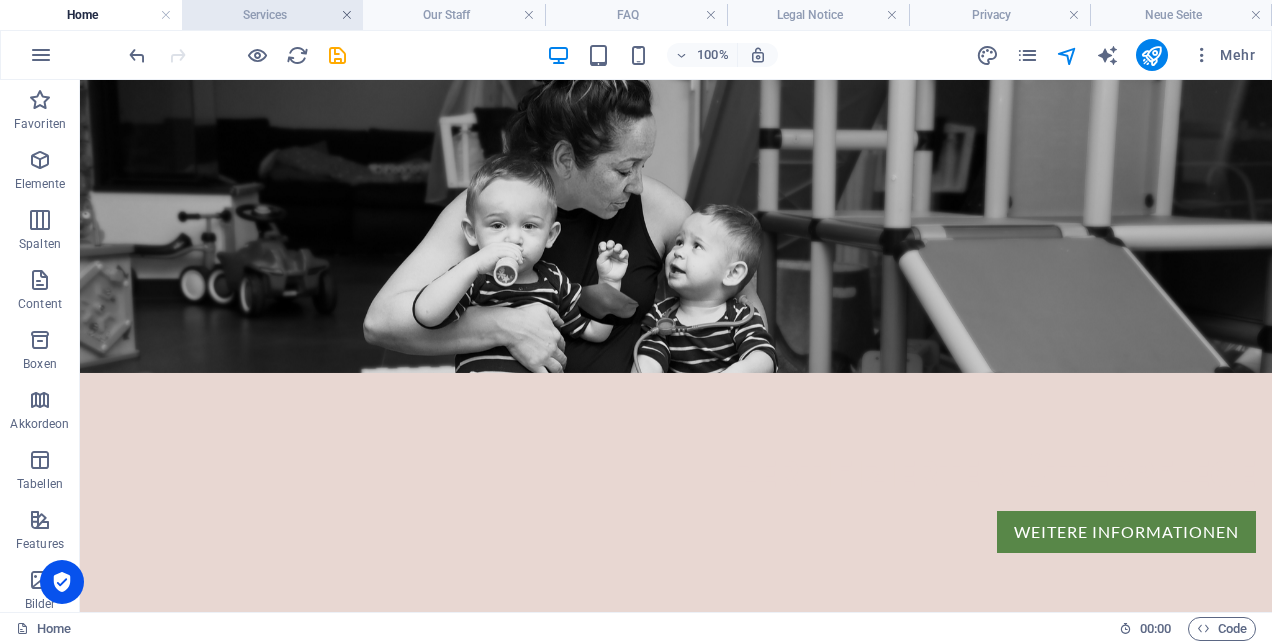 click at bounding box center [347, 15] 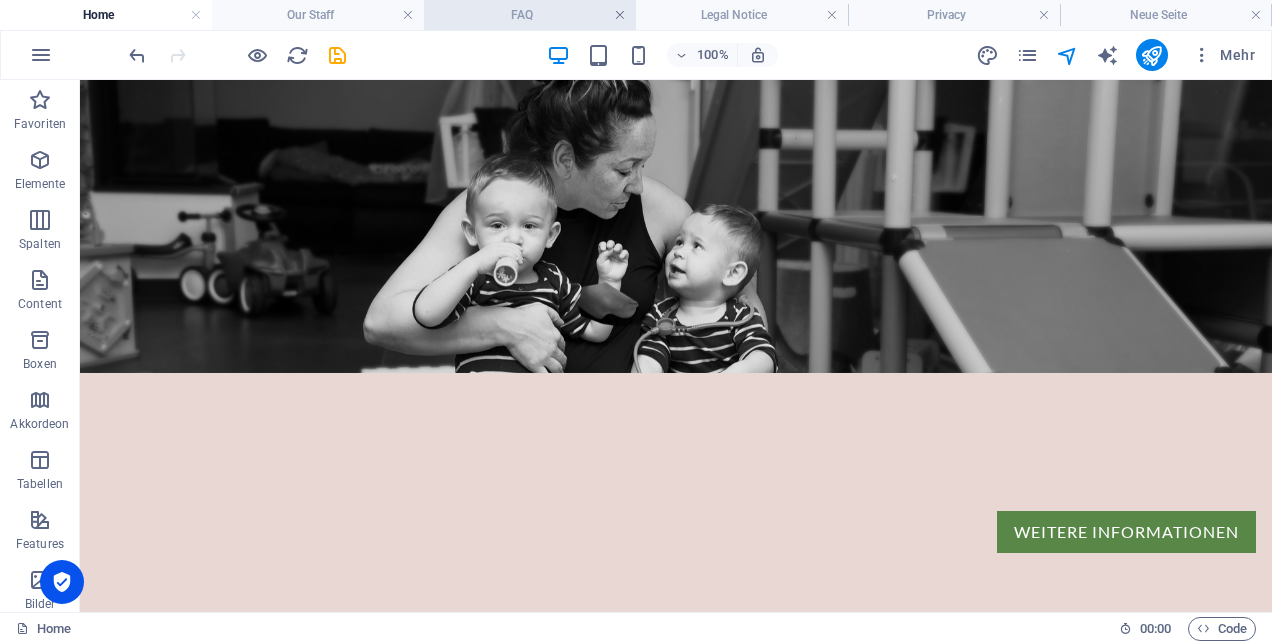 click at bounding box center (620, 15) 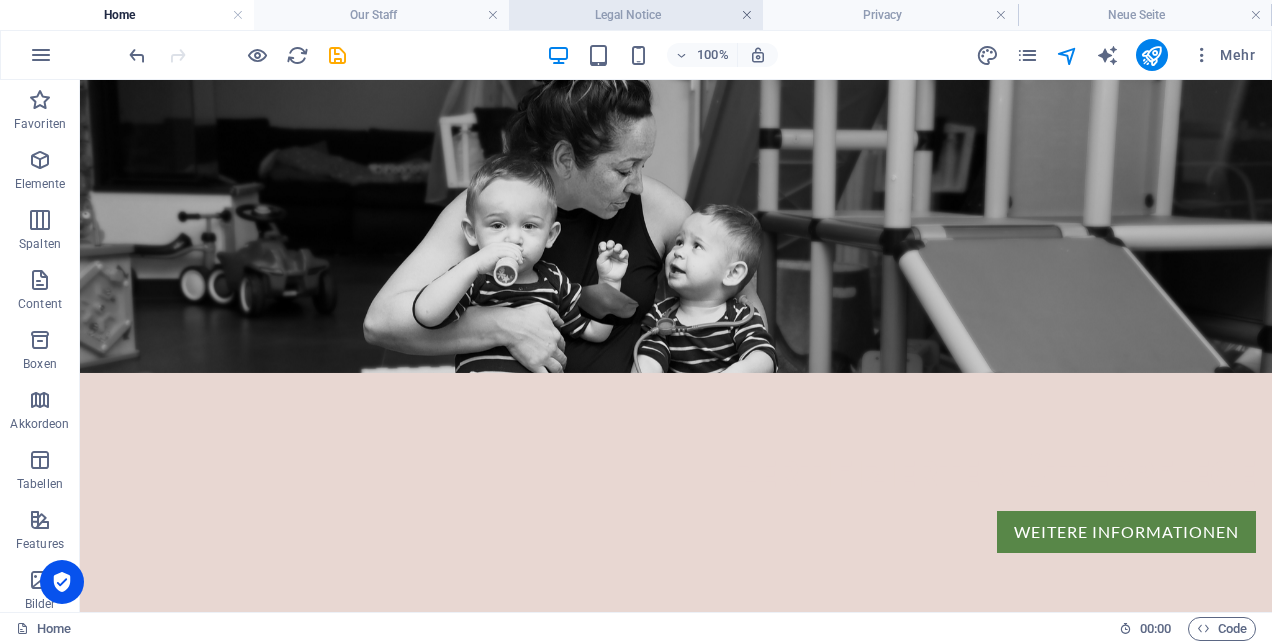 click at bounding box center [747, 15] 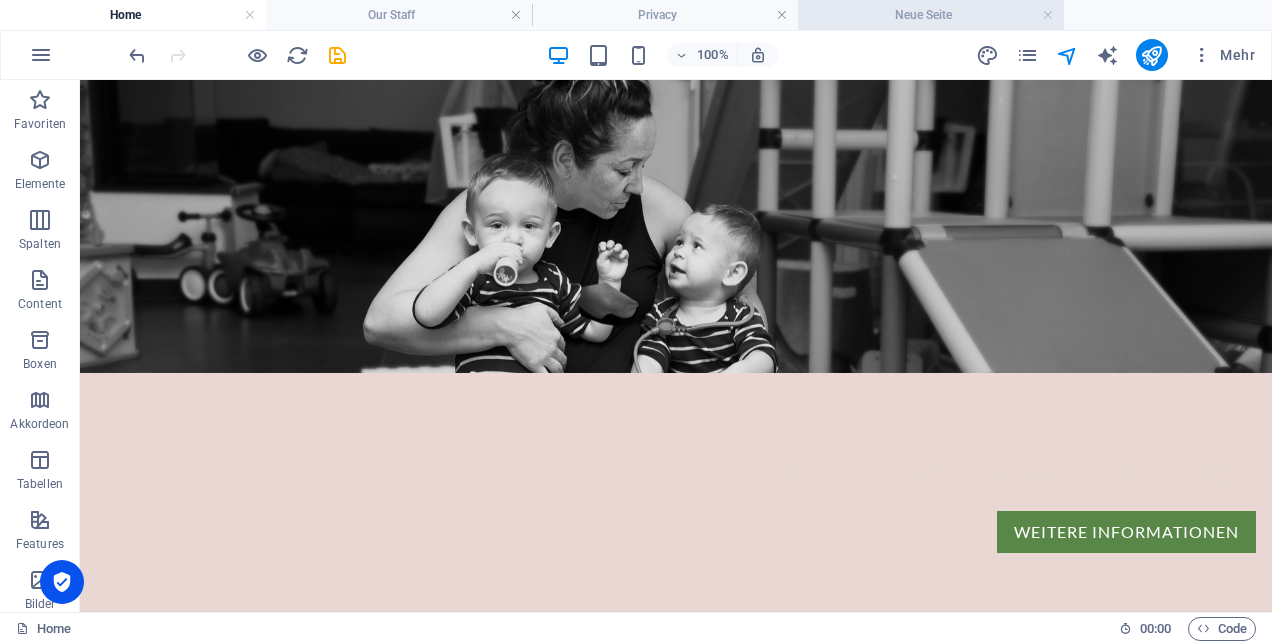 click on "Neue Seite" at bounding box center (931, 15) 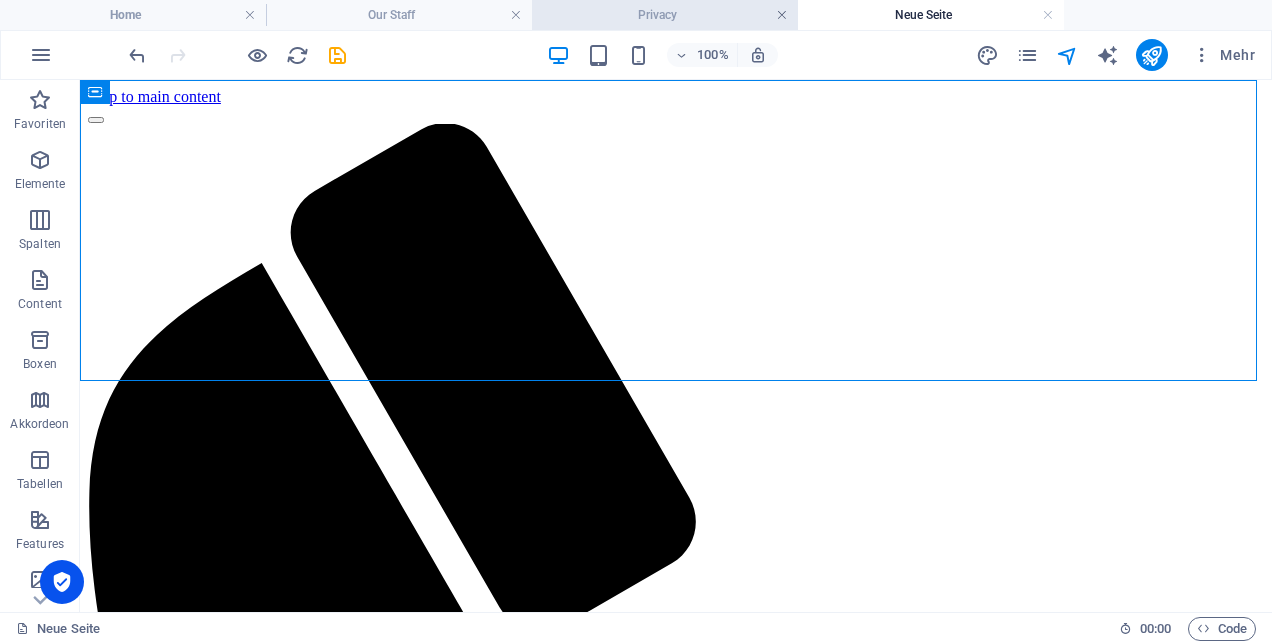 click at bounding box center [782, 15] 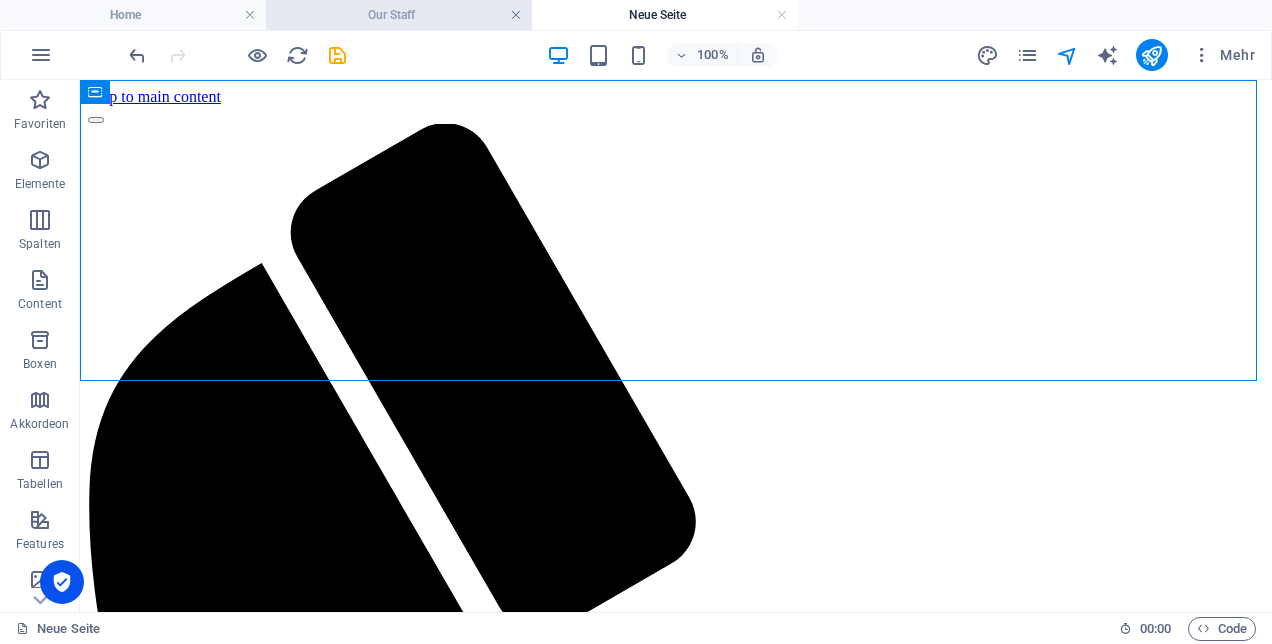 click at bounding box center (516, 15) 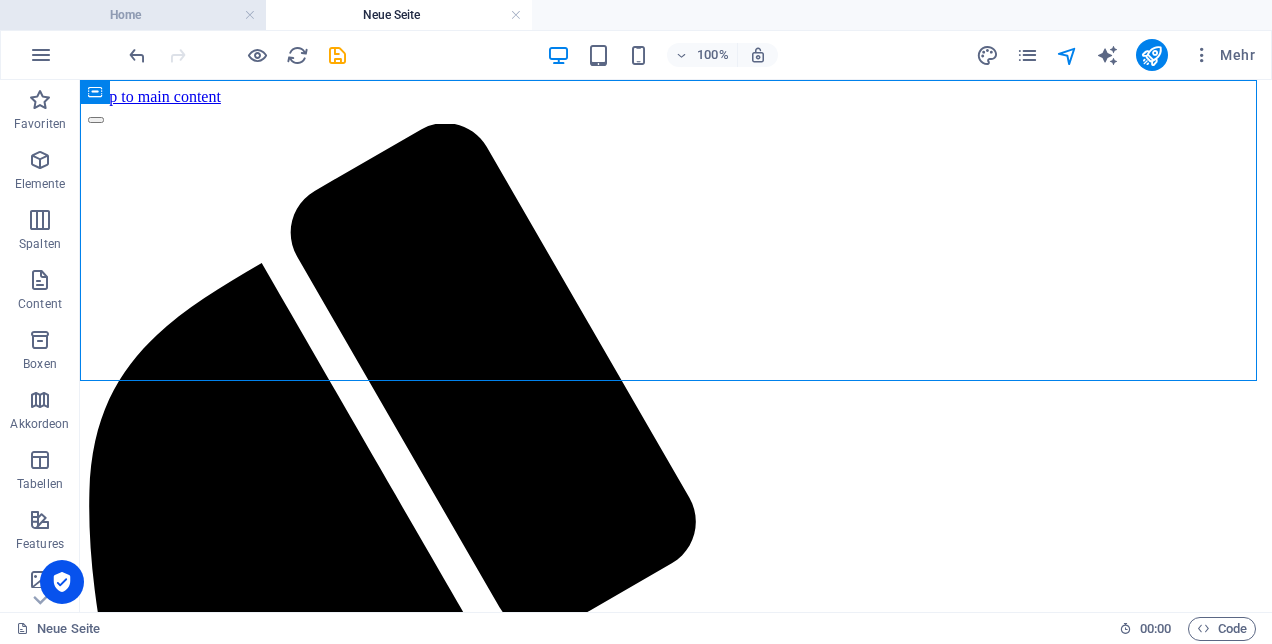 click on "Home" at bounding box center [133, 15] 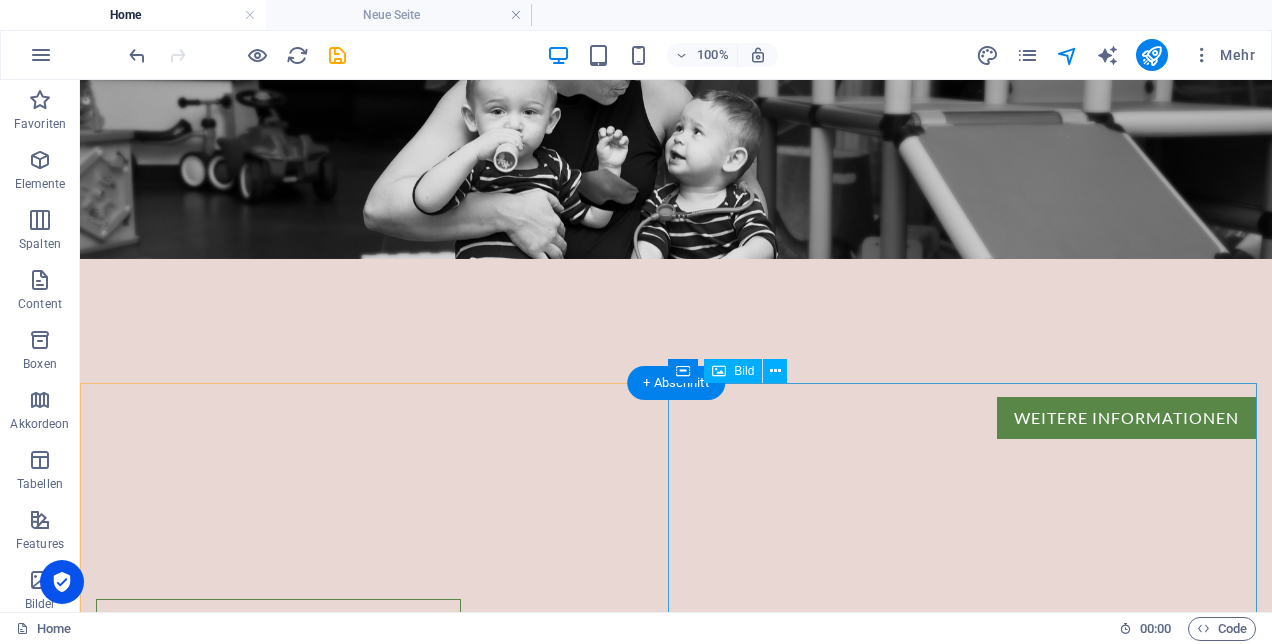 scroll, scrollTop: 0, scrollLeft: 0, axis: both 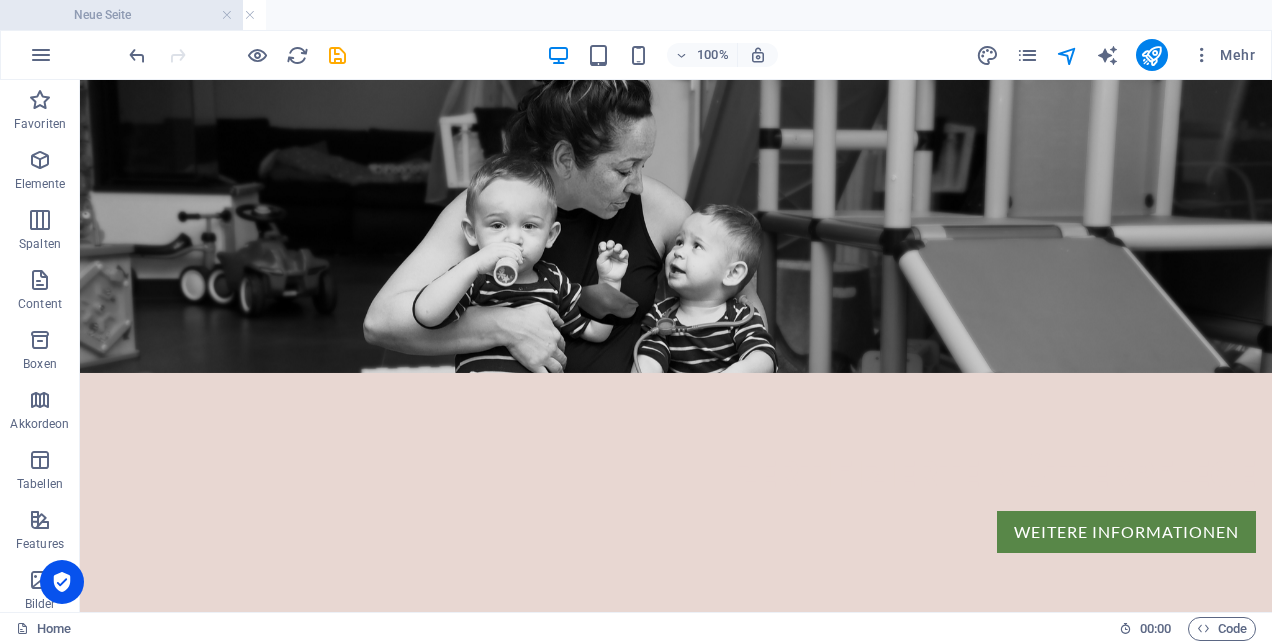 drag, startPoint x: 497, startPoint y: 18, endPoint x: 208, endPoint y: 12, distance: 289.0623 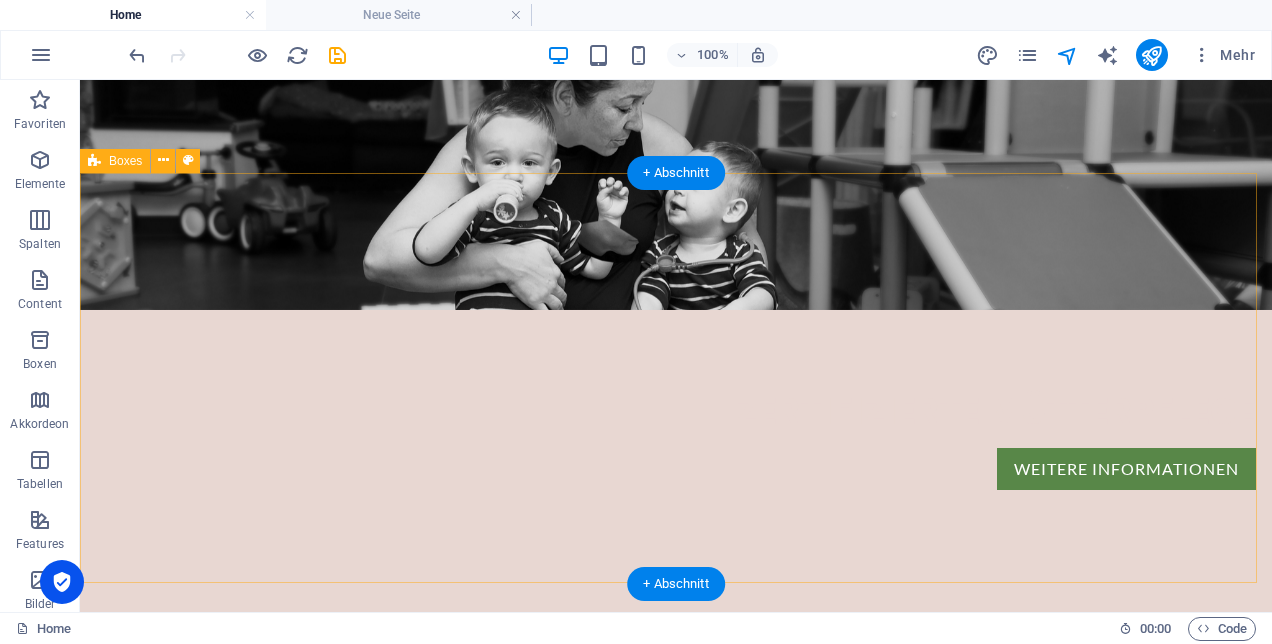 scroll, scrollTop: 0, scrollLeft: 0, axis: both 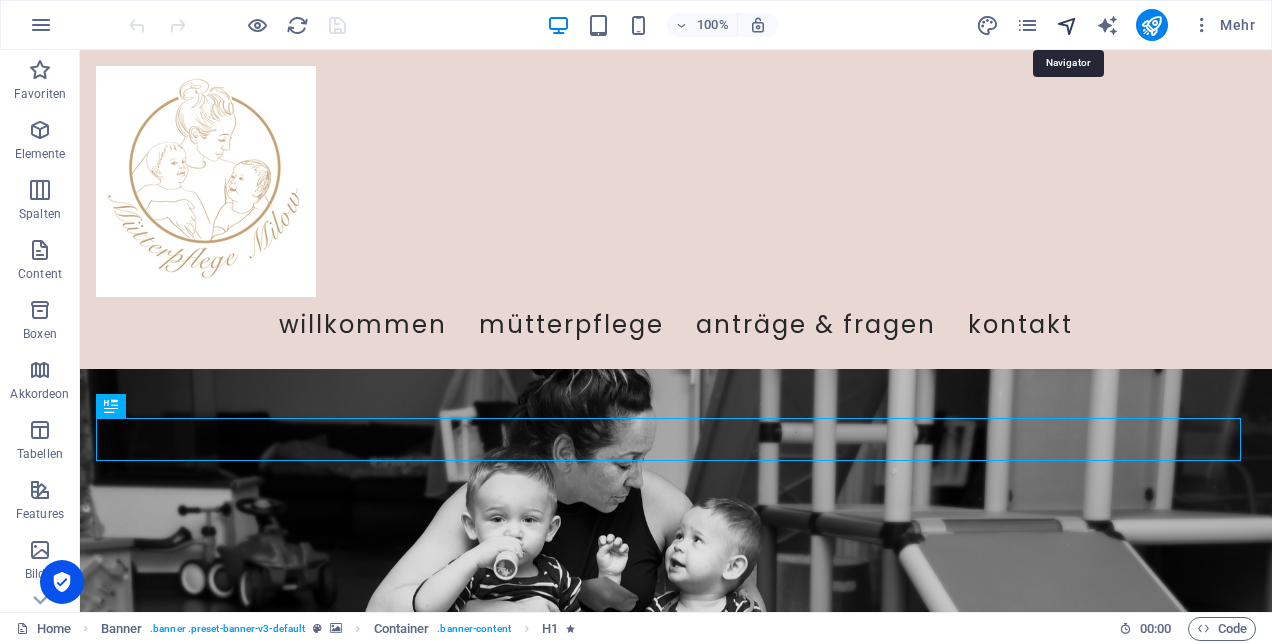 click at bounding box center [1067, 25] 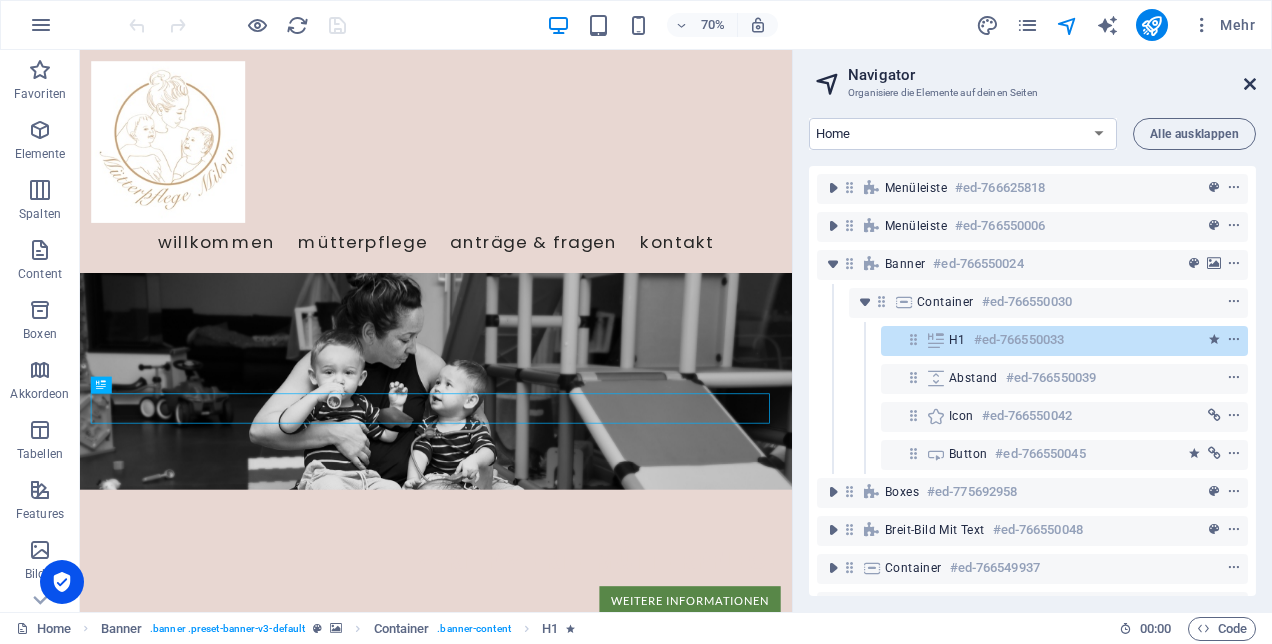 click at bounding box center (1250, 84) 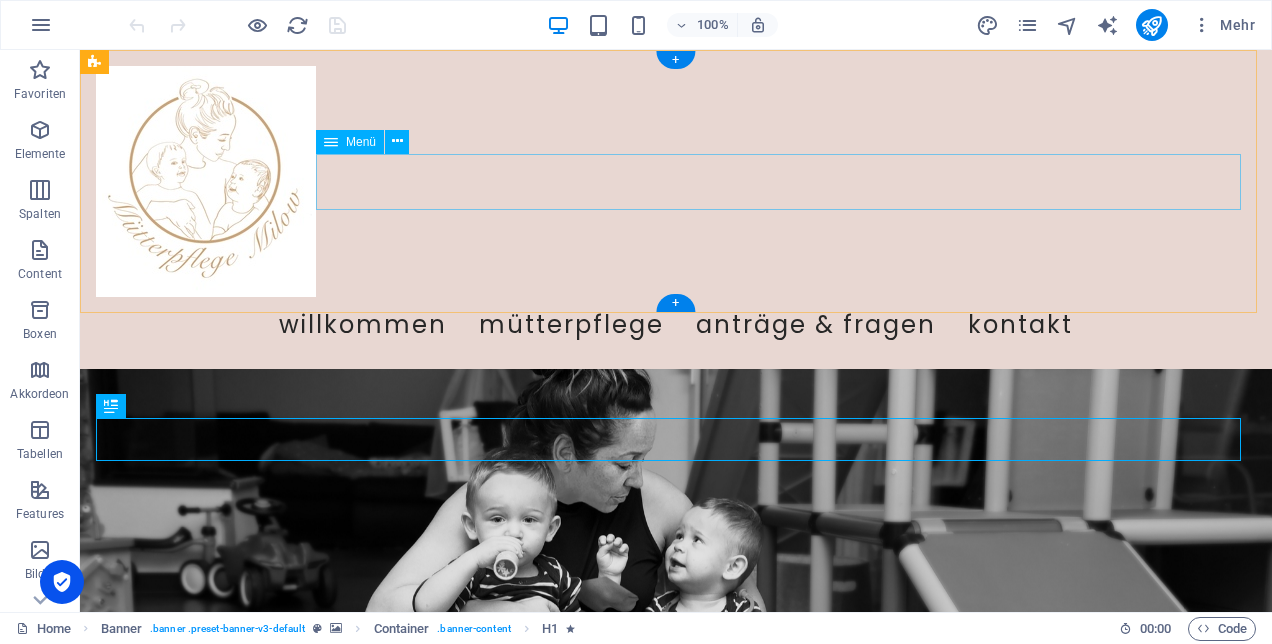 click on "Willkommen Mütterpflege Anträge & Fragen Kontakt" at bounding box center (676, 325) 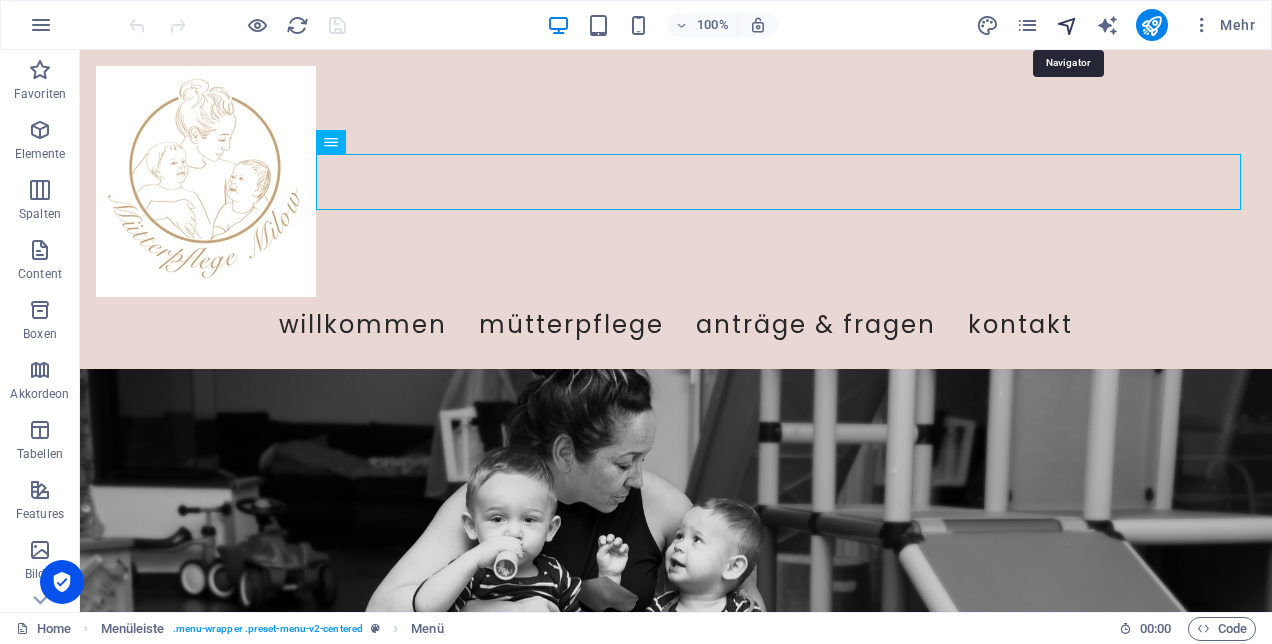 click at bounding box center [1067, 25] 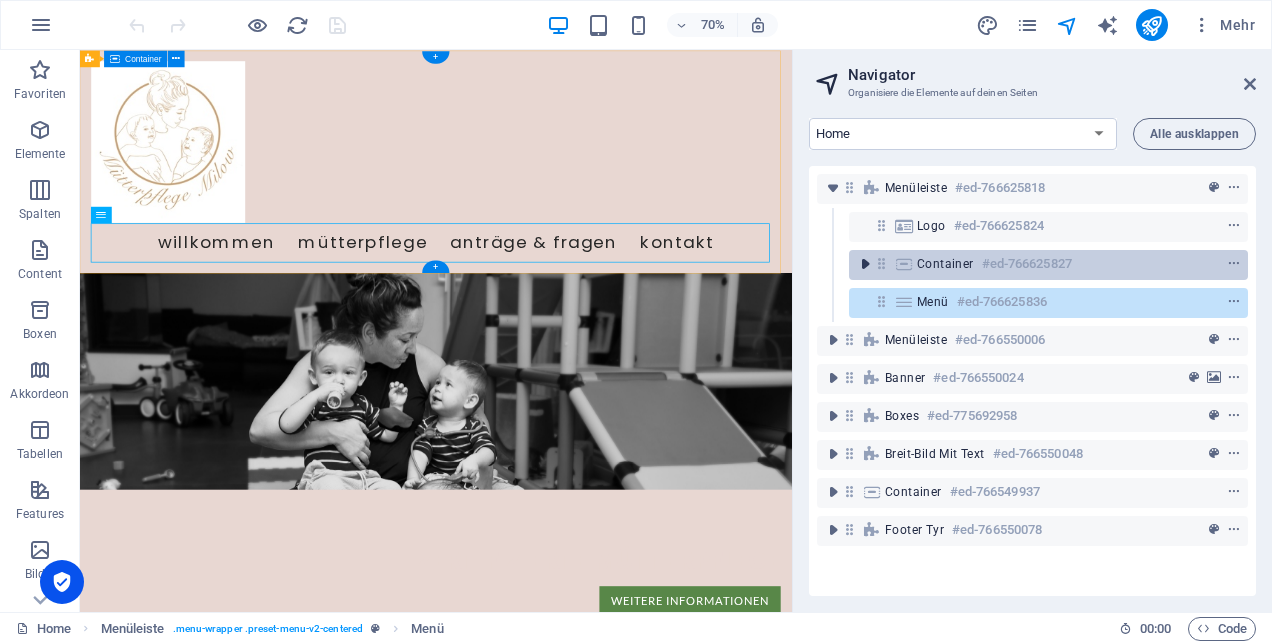 click at bounding box center [865, 264] 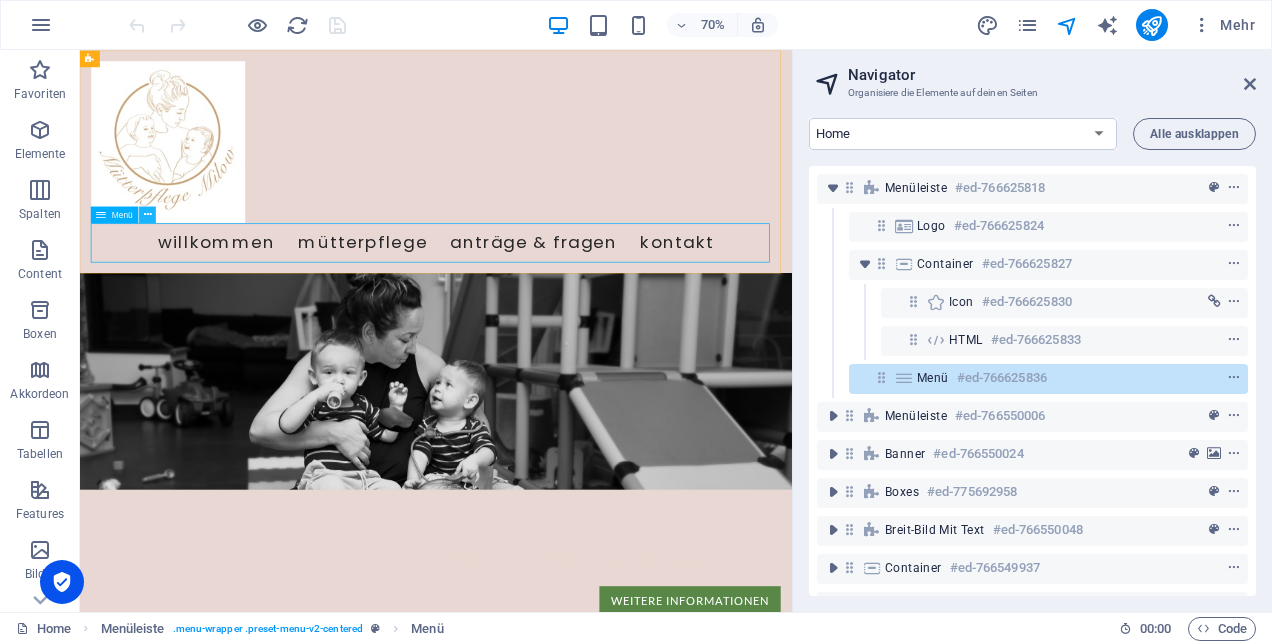 click at bounding box center [148, 214] 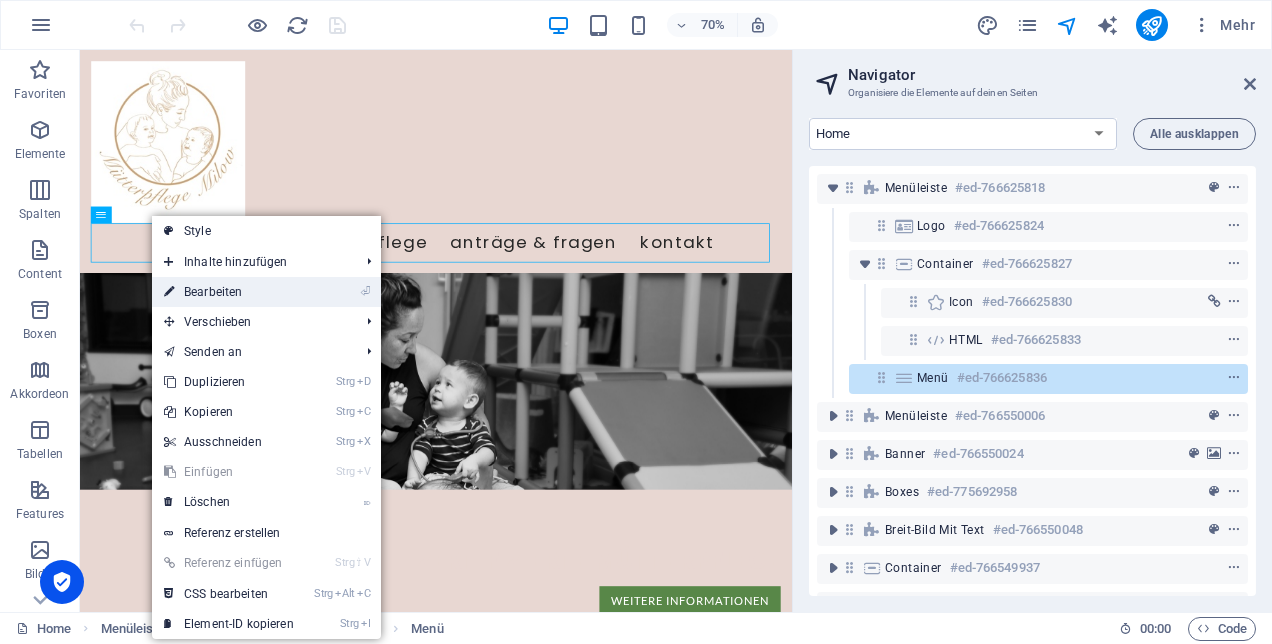 click on "⏎  Bearbeiten" at bounding box center [229, 292] 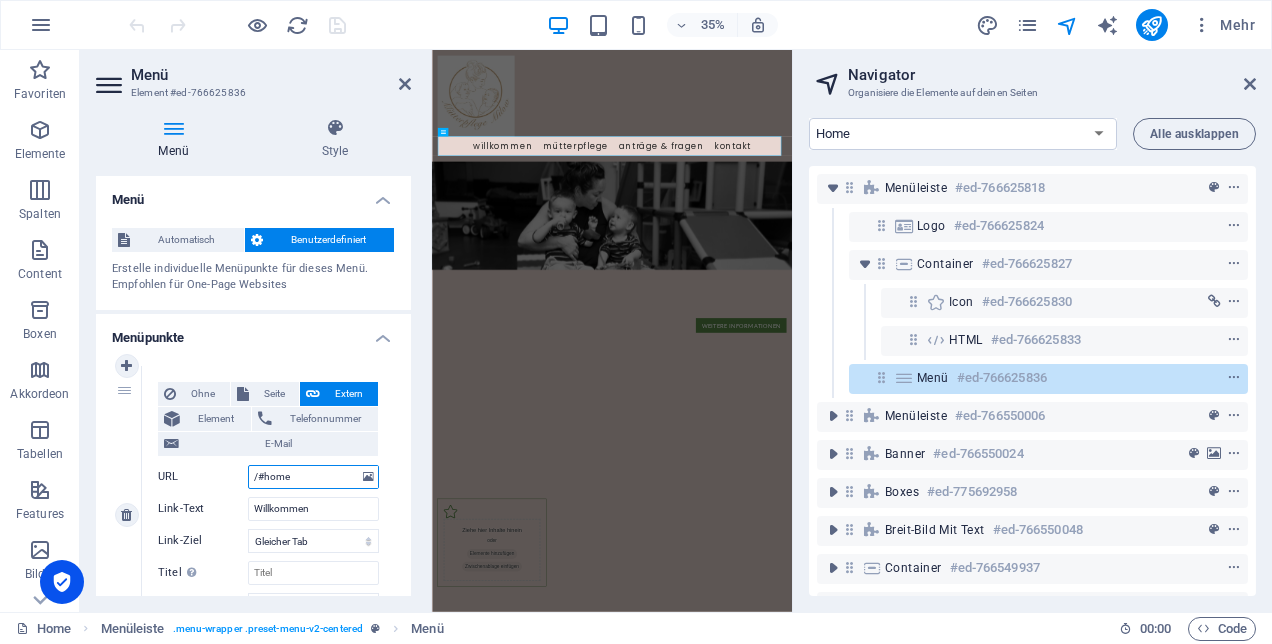 click on "/#home" at bounding box center (313, 477) 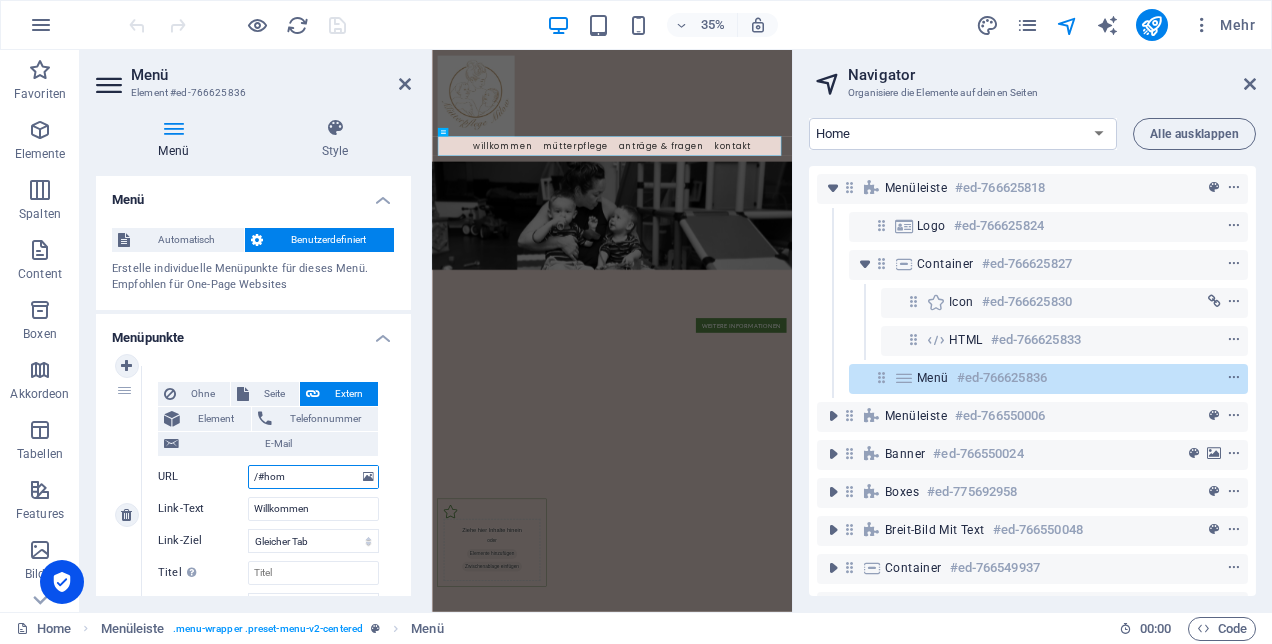 type on "/#ho" 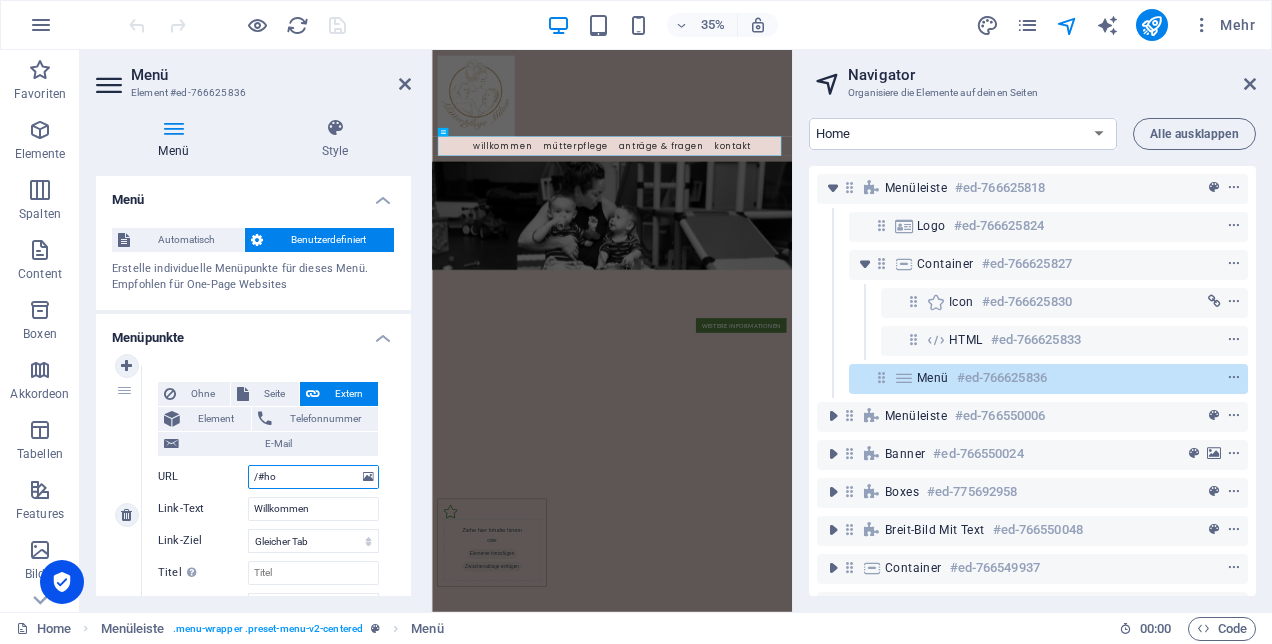 select 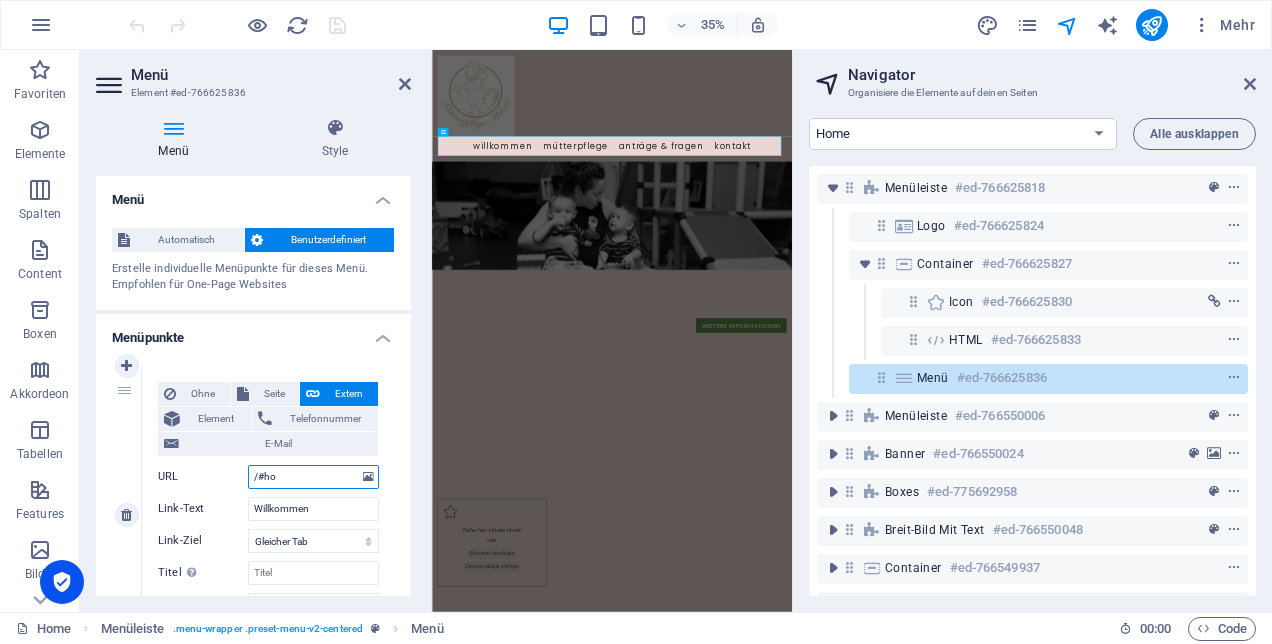select 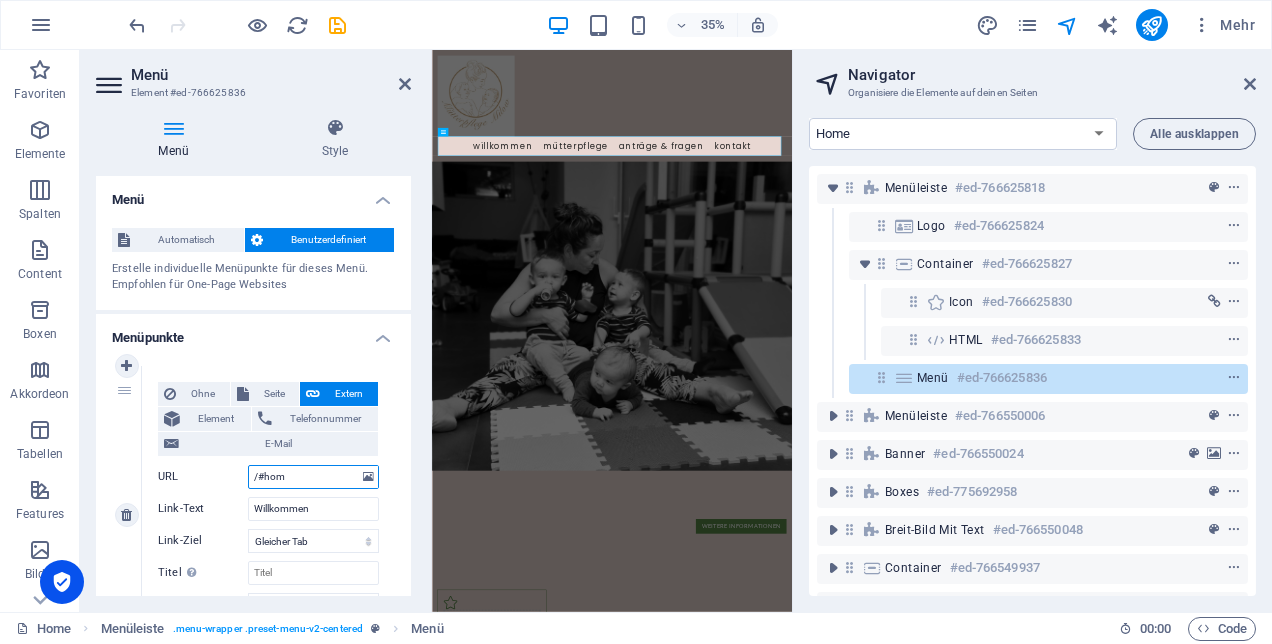 type on "/#home" 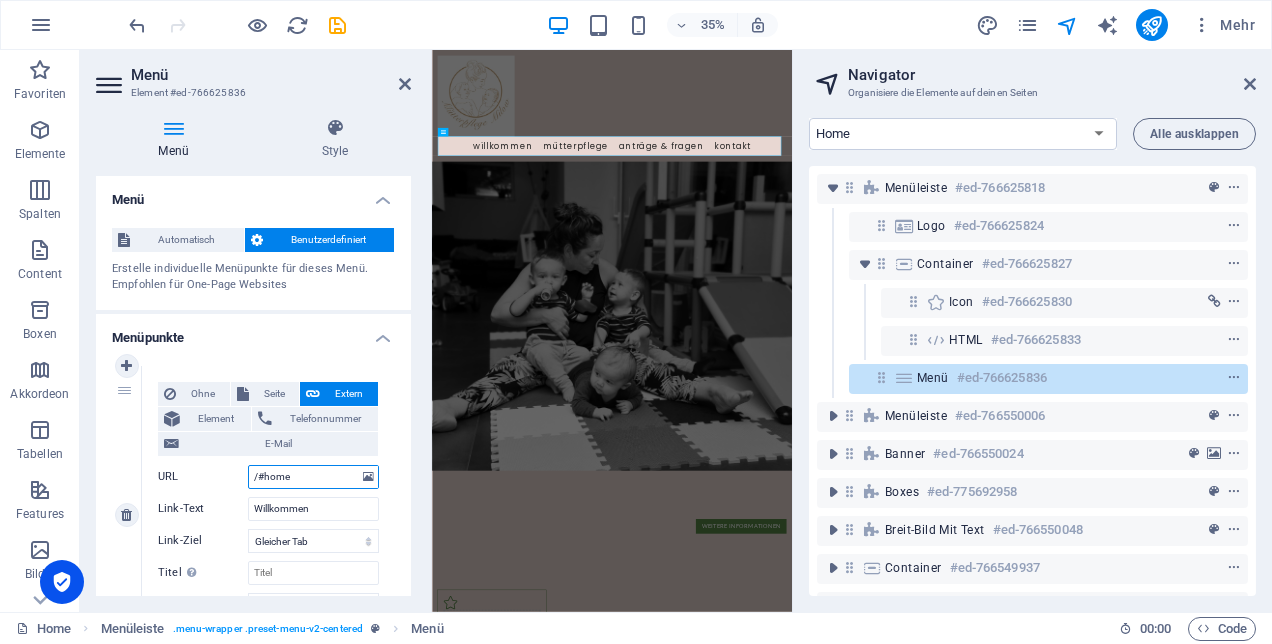 select 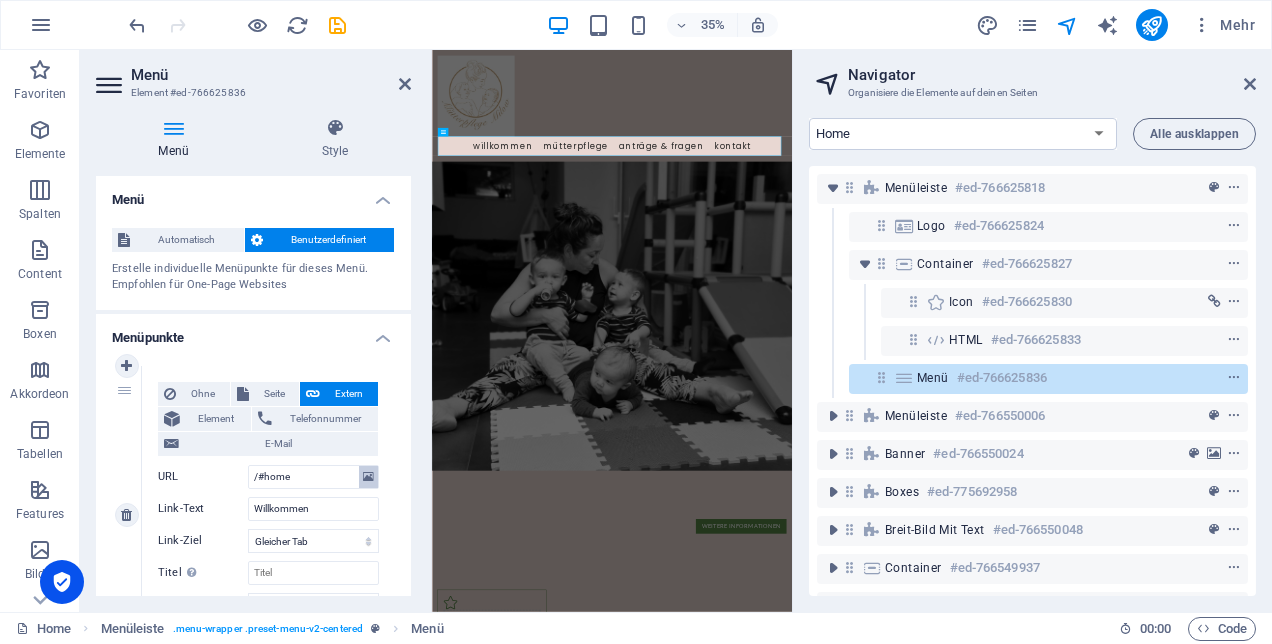 click at bounding box center [368, 477] 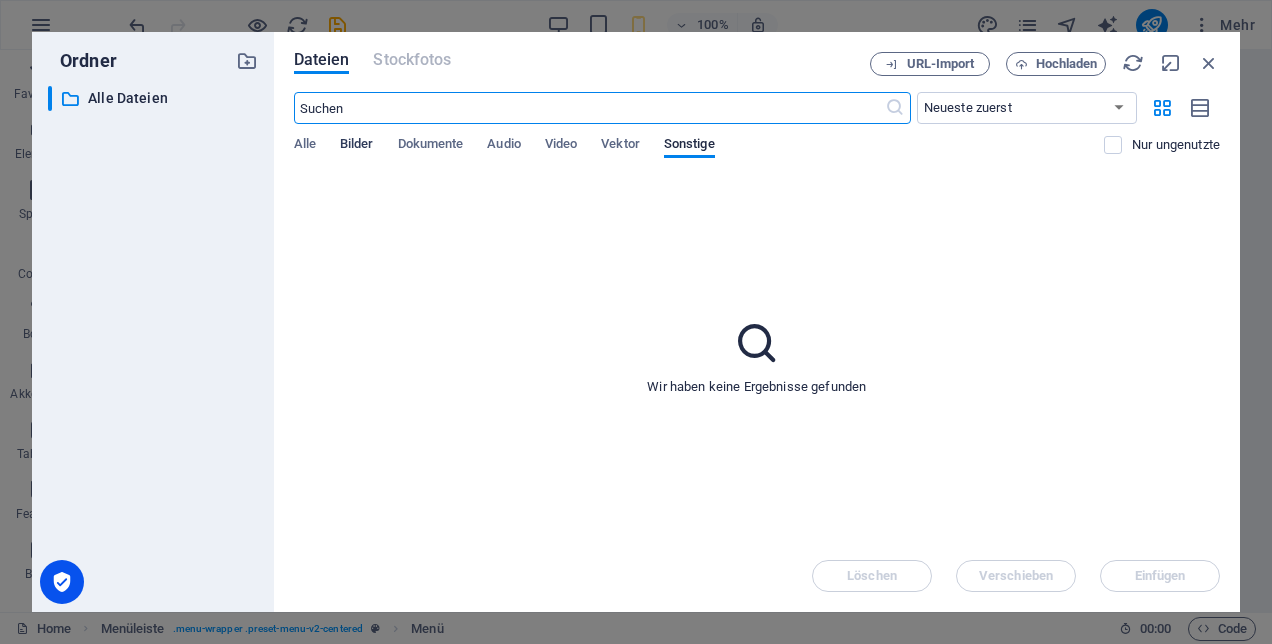 click on "Bilder" at bounding box center (357, 146) 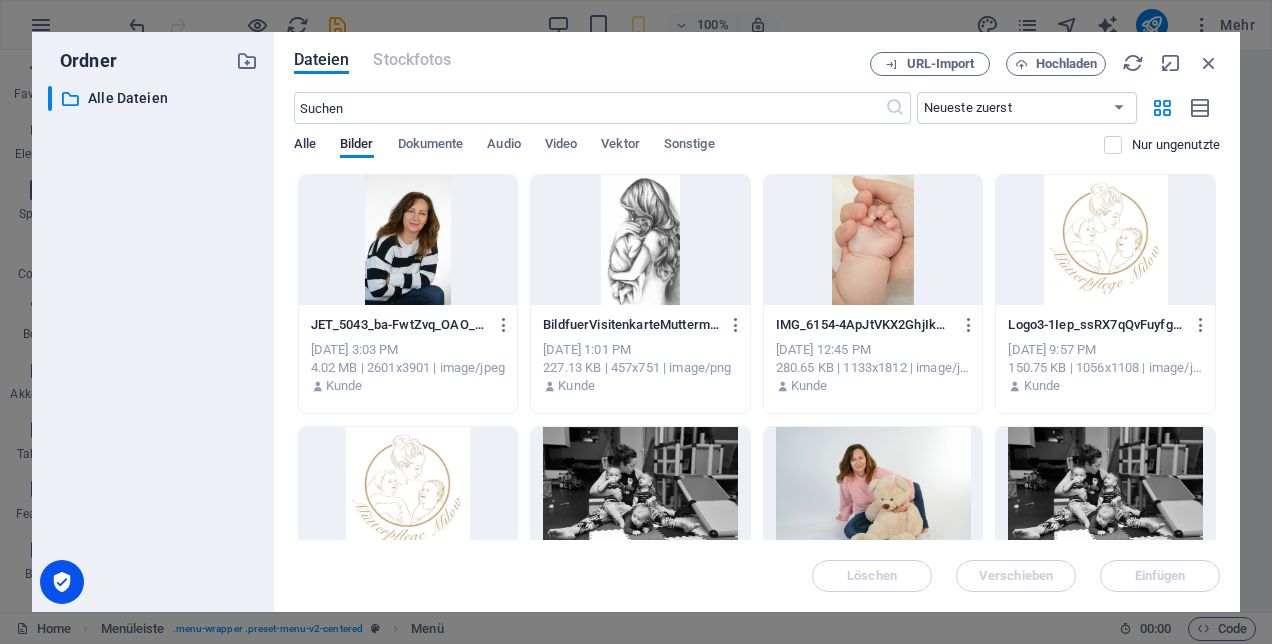 click on "Alle" at bounding box center (305, 146) 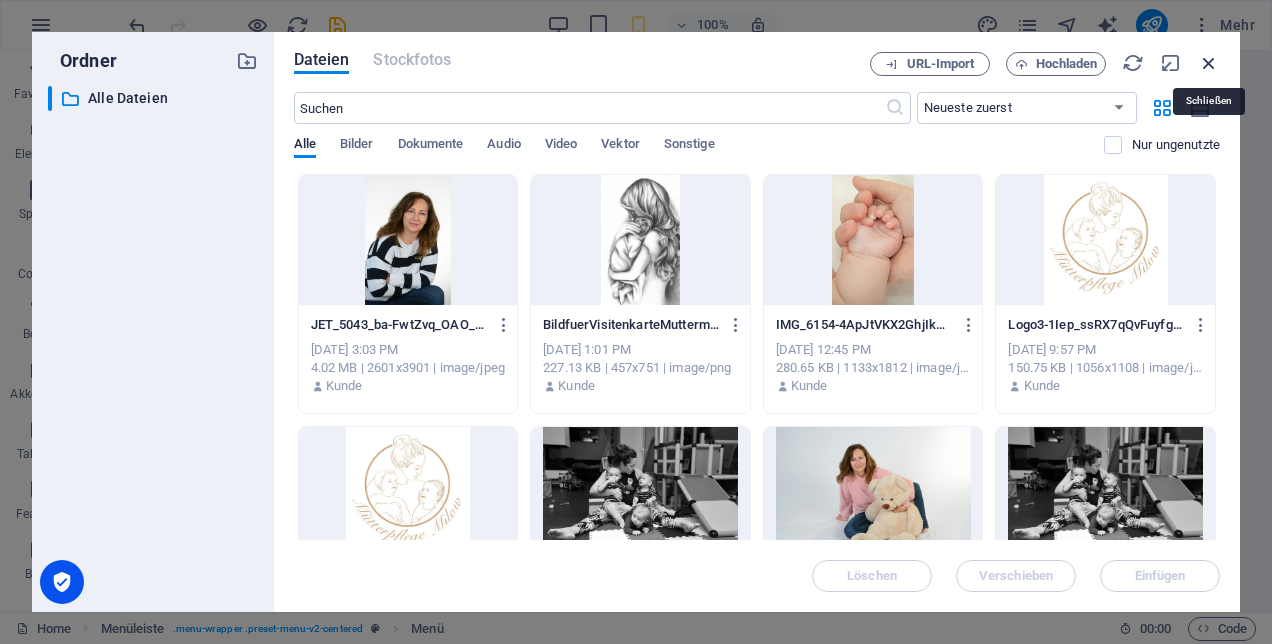 click at bounding box center (1209, 63) 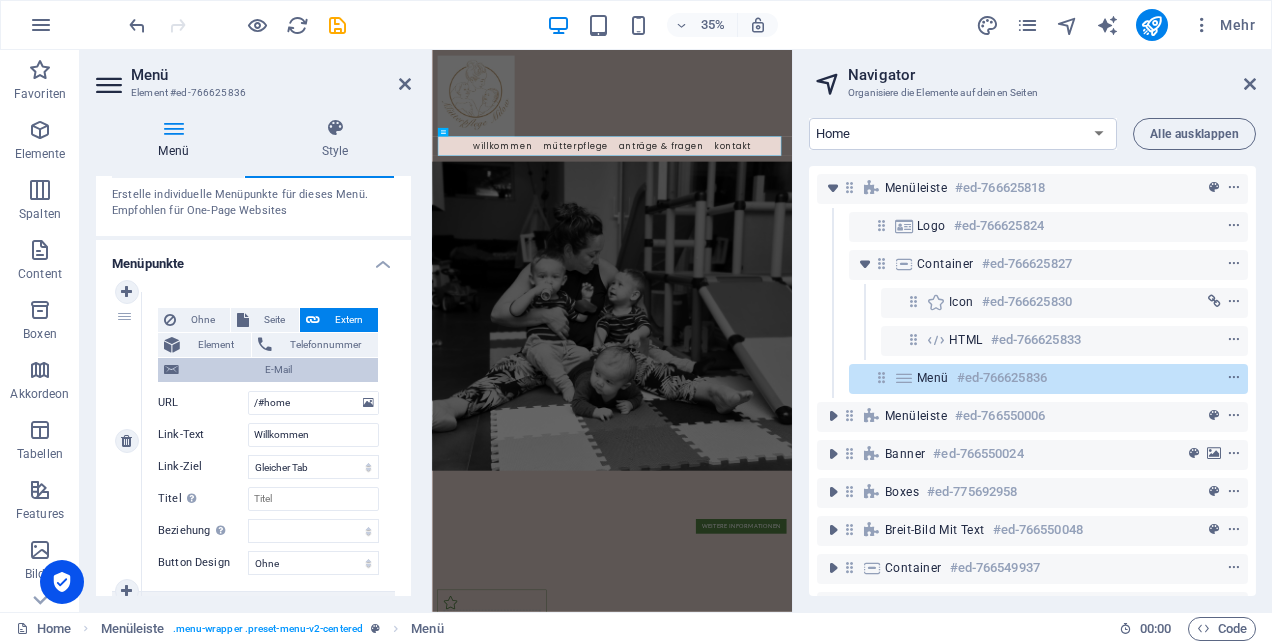 scroll, scrollTop: 100, scrollLeft: 0, axis: vertical 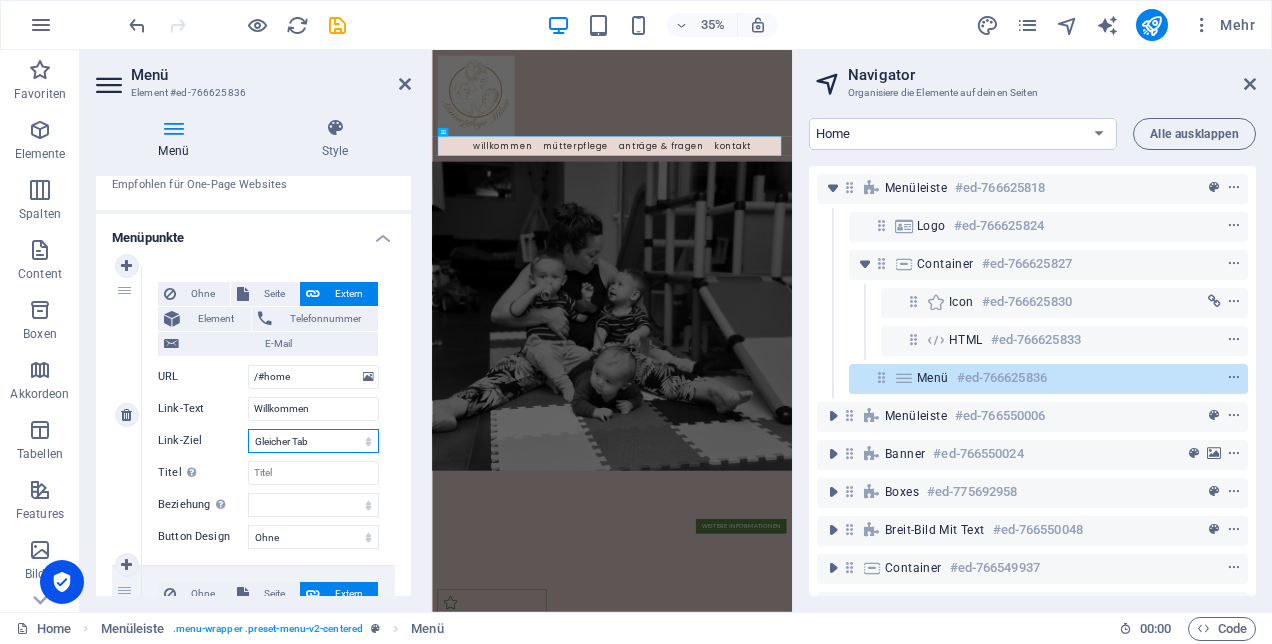 click on "Neuer Tab Gleicher Tab Overlay" at bounding box center (313, 441) 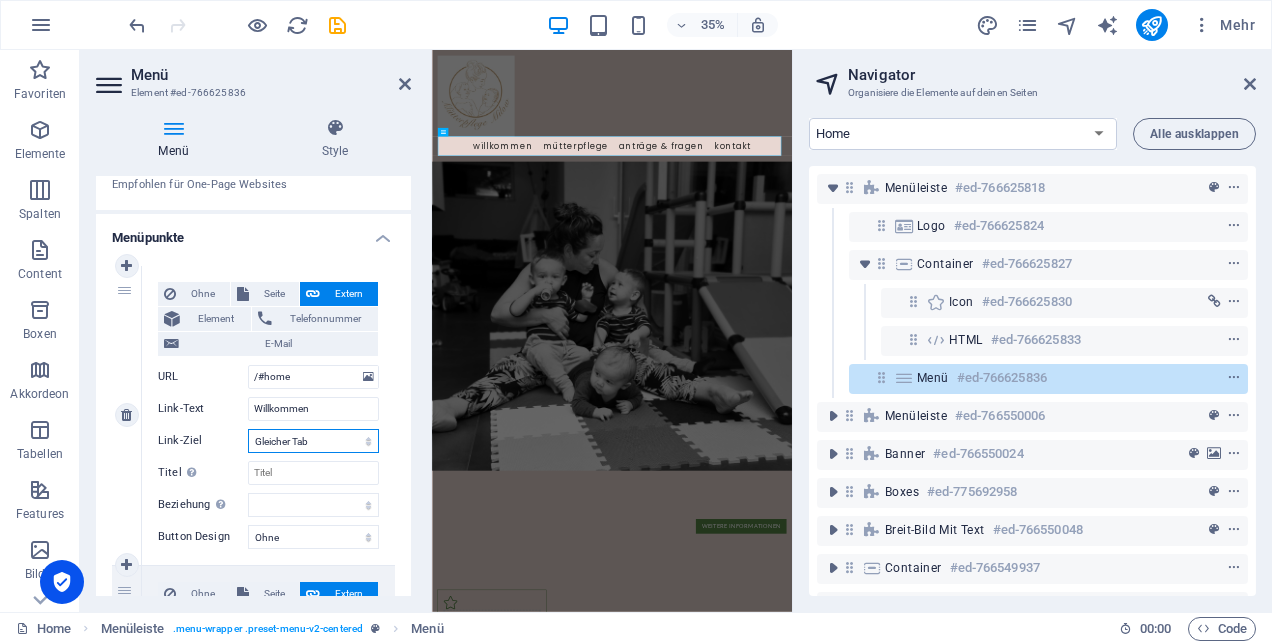 select on "blank" 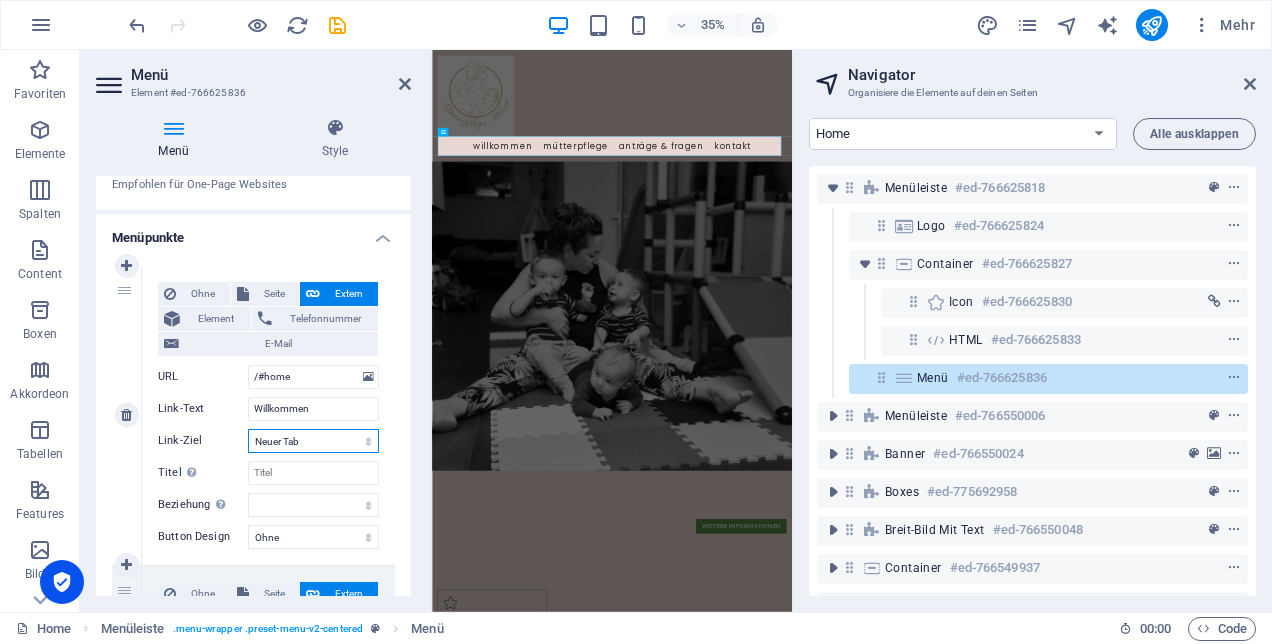 click on "Neuer Tab Gleicher Tab Overlay" at bounding box center [313, 441] 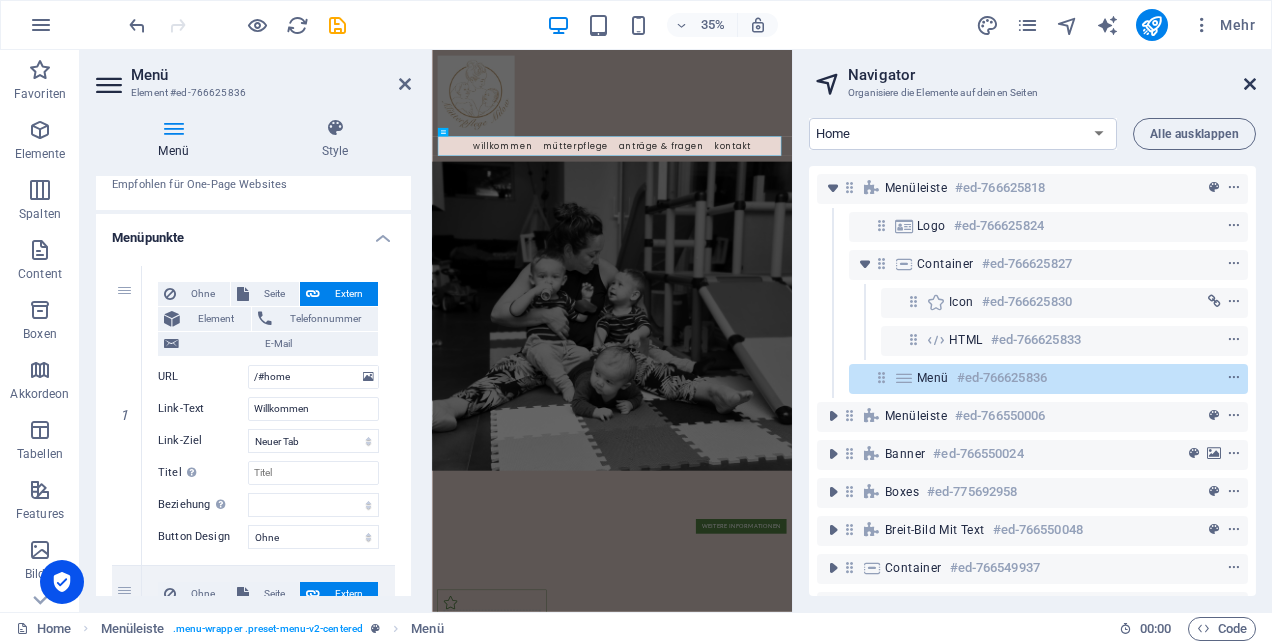 click at bounding box center [1250, 84] 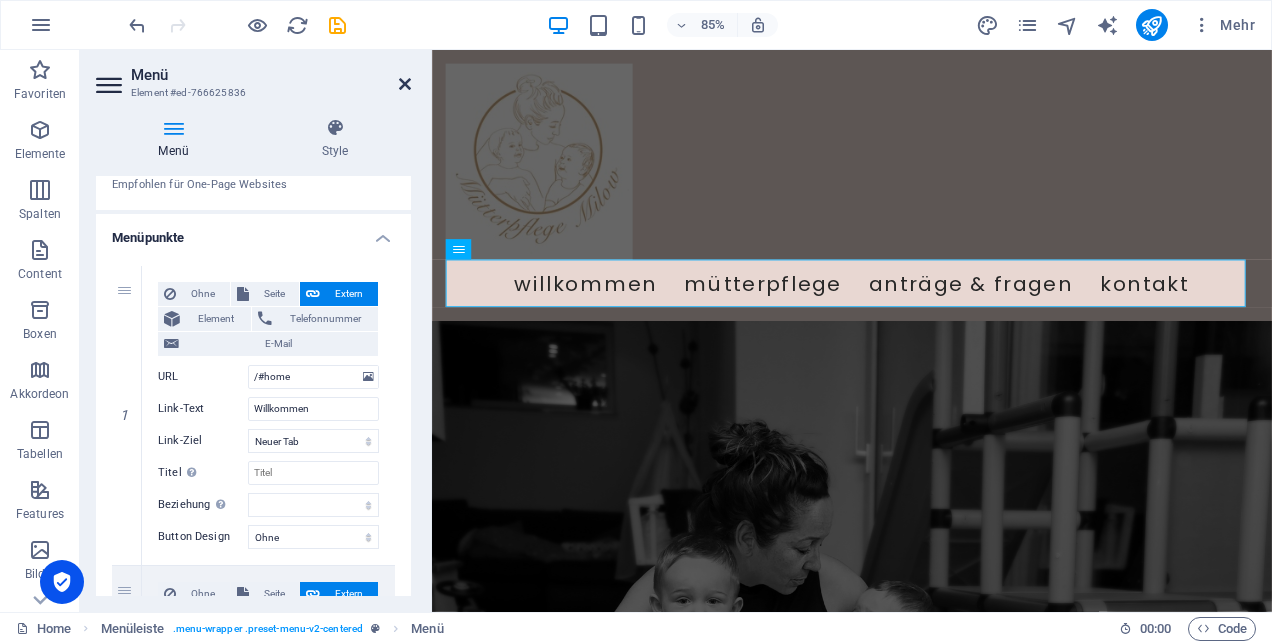 click at bounding box center (405, 84) 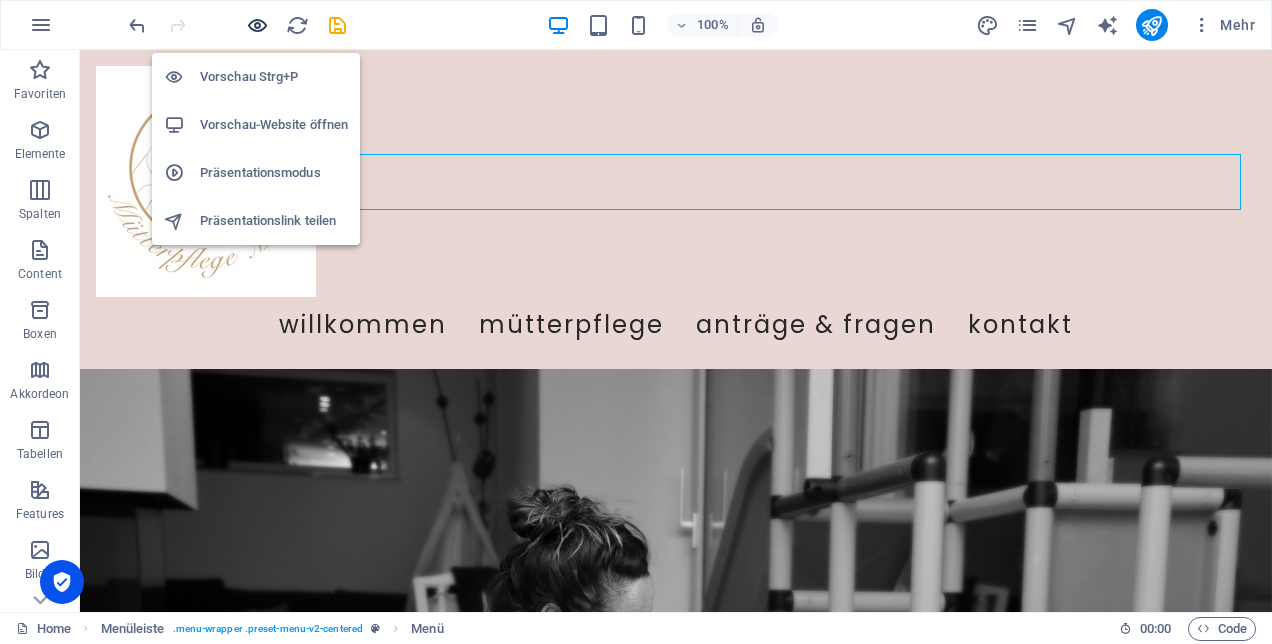 click at bounding box center (257, 25) 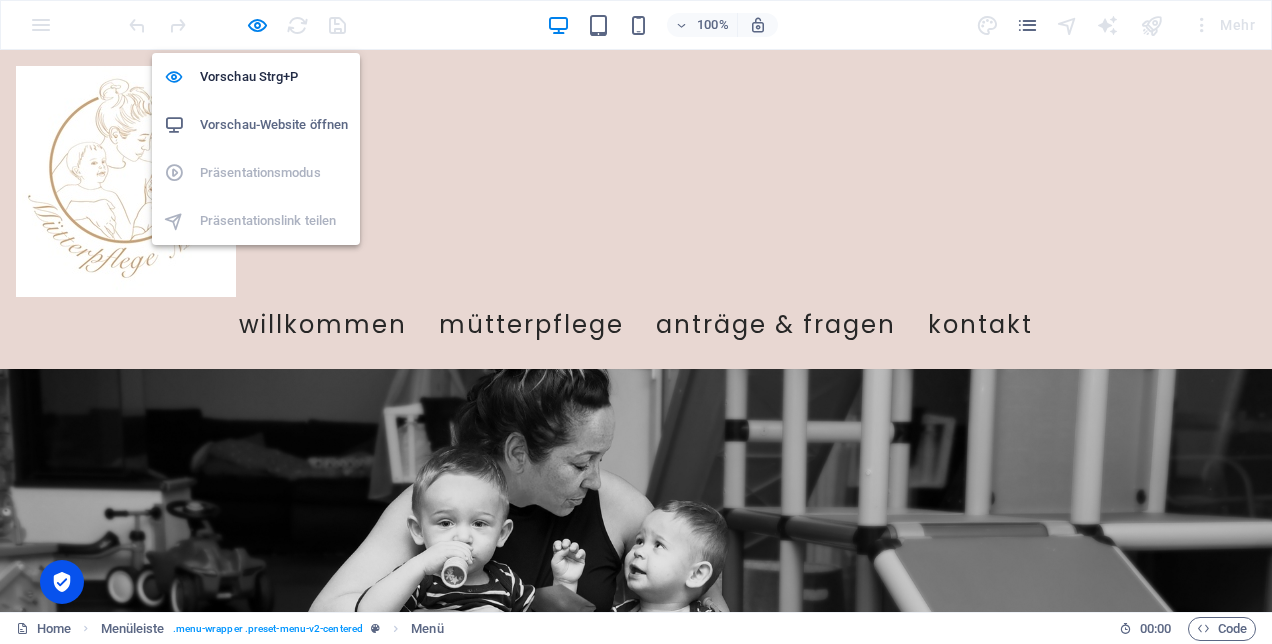 click on "Vorschau-Website öffnen" at bounding box center [274, 125] 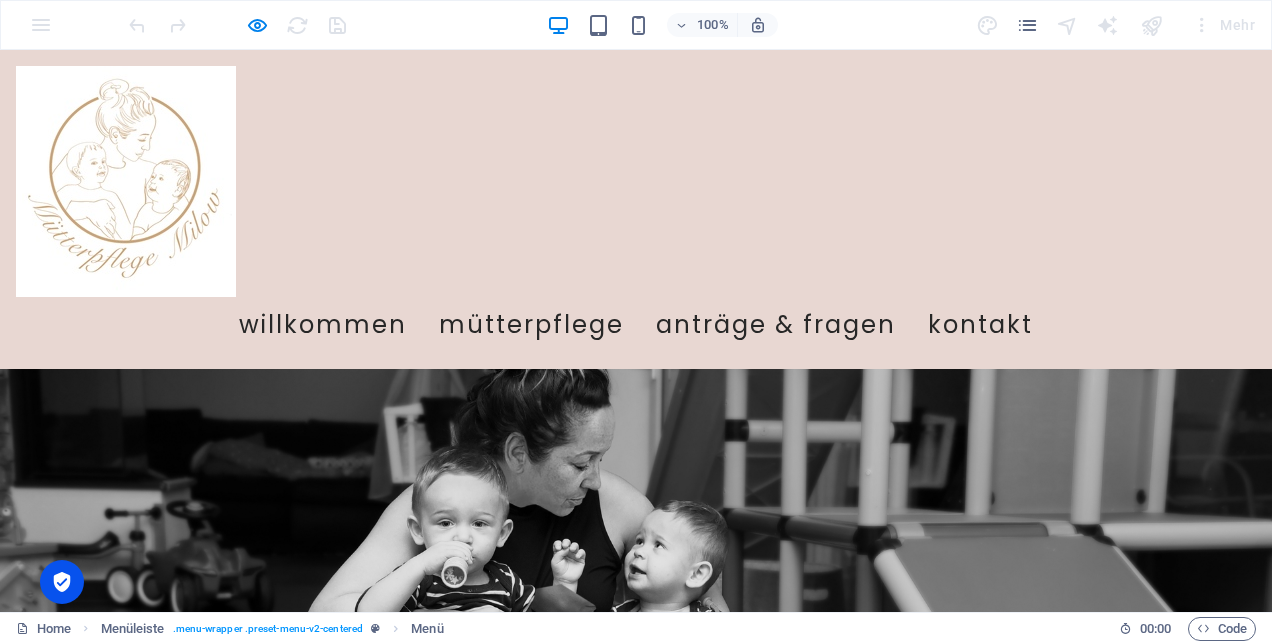 click on "Willkommen" at bounding box center (323, 325) 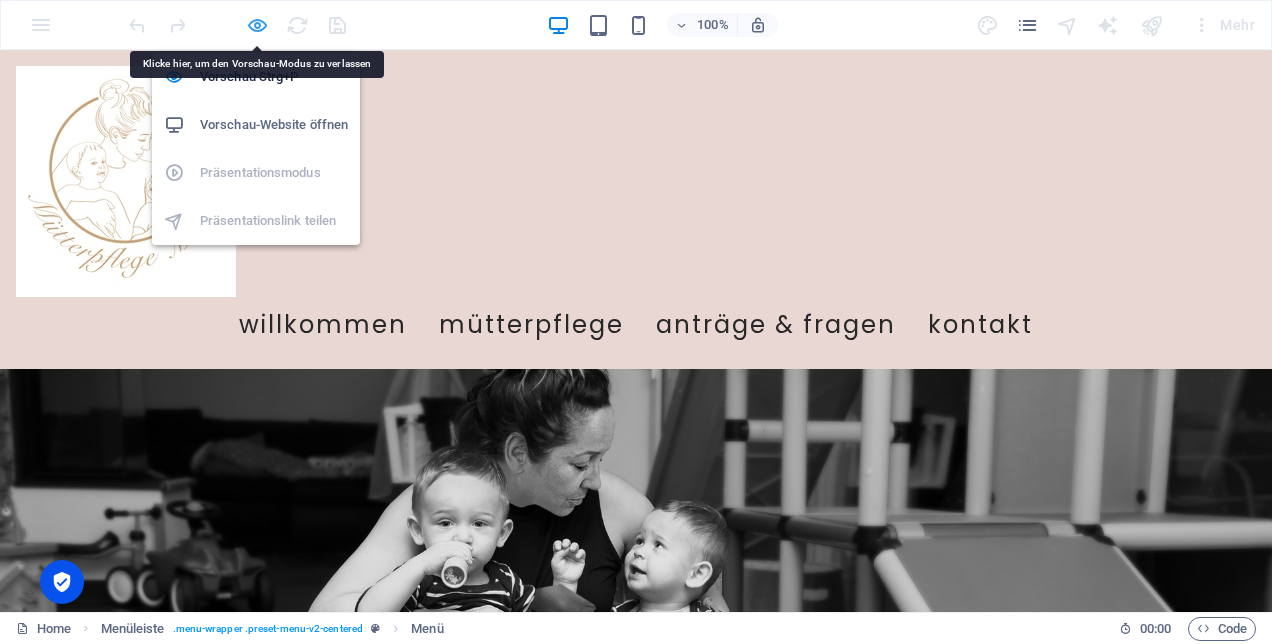 click at bounding box center (257, 25) 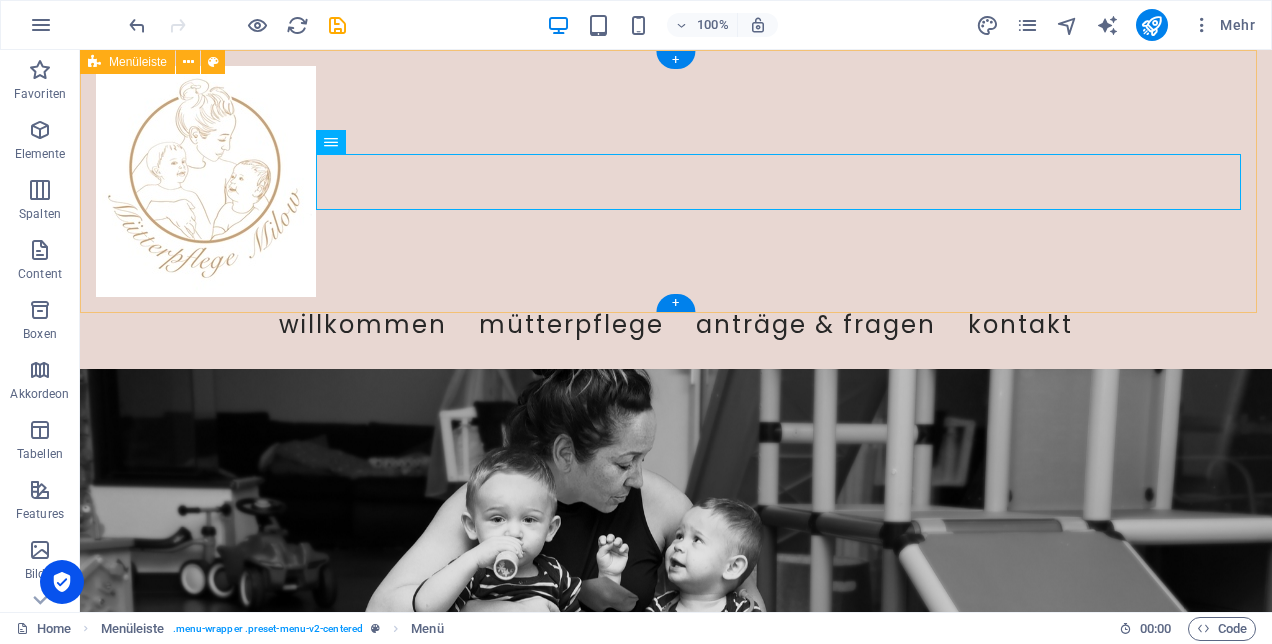 click on "Menu Willkommen Mütterpflege Anträge & Fragen Kontakt" at bounding box center [676, 209] 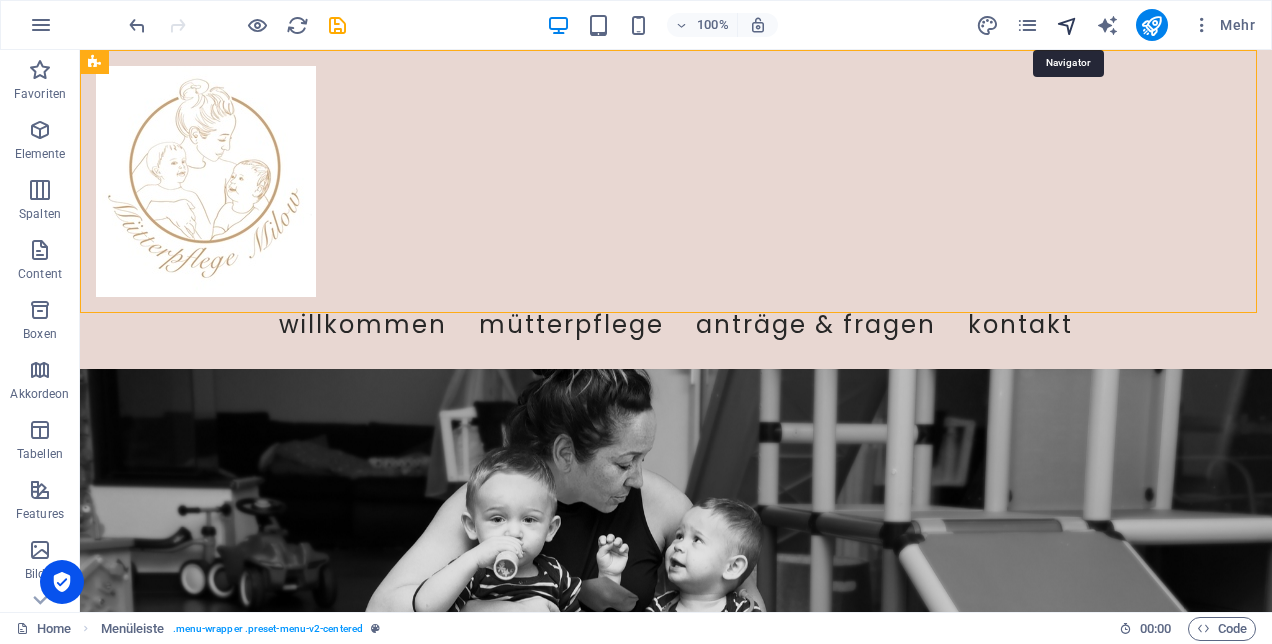 click at bounding box center [1067, 25] 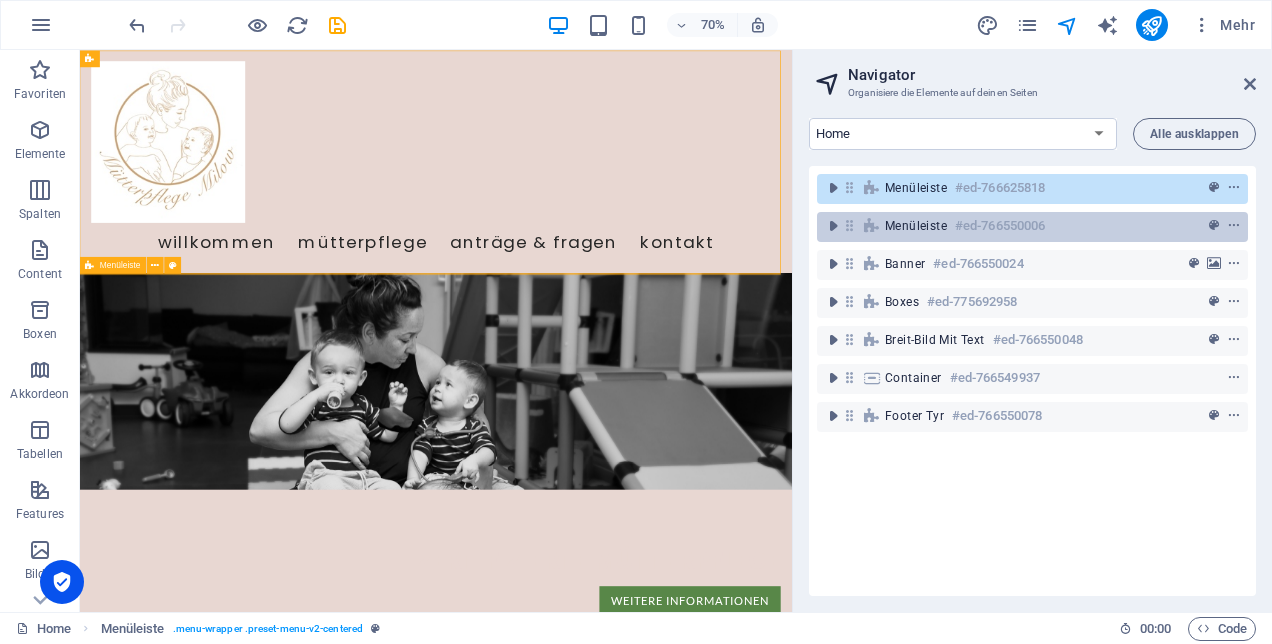 click on "#ed-766550006" at bounding box center [1000, 226] 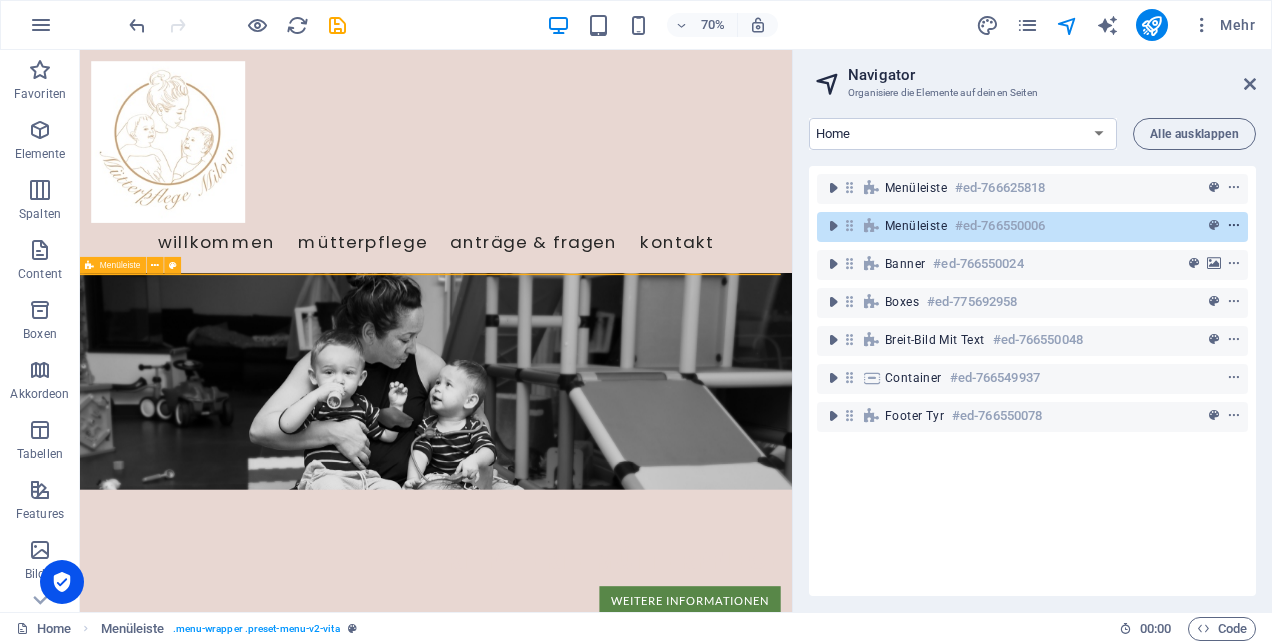 click at bounding box center [1234, 226] 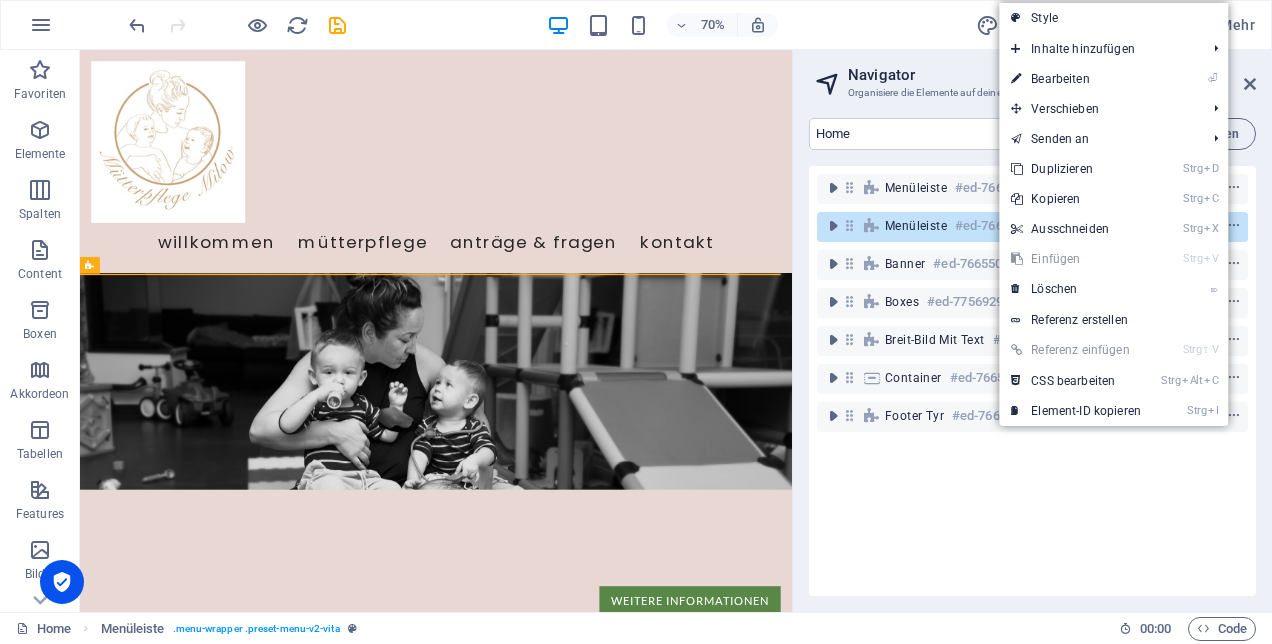 click on "Menüleiste #ed-766625818 Menüleiste #ed-766550006 Banner #ed-766550024 Boxes #ed-775692958 Breit-Bild mit Text #ed-766550048 Container #ed-766549937 Footer Tyr #ed-766550078" at bounding box center (1032, 381) 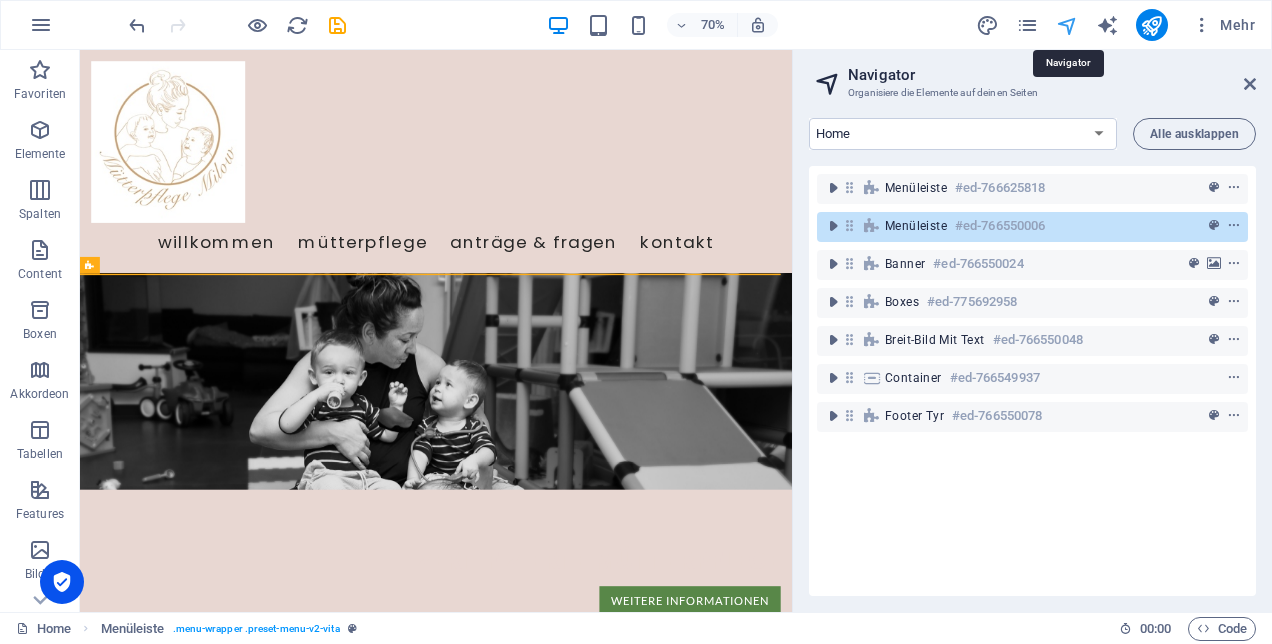 click at bounding box center (1067, 25) 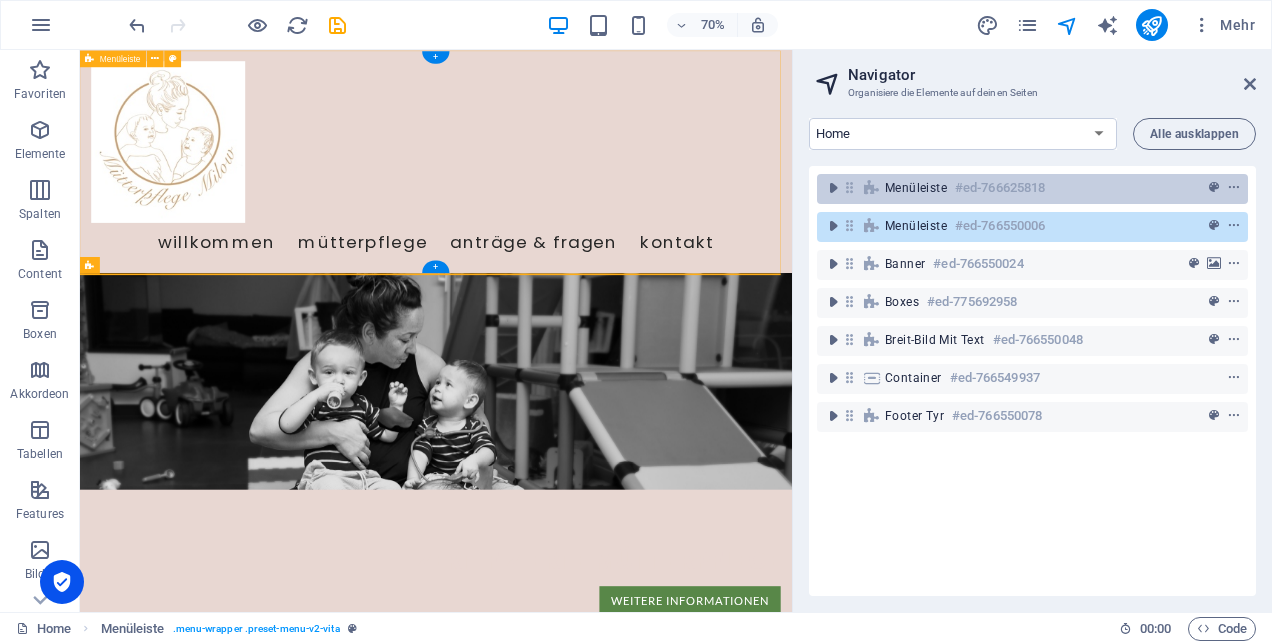 click on "#ed-766625818" at bounding box center (1000, 188) 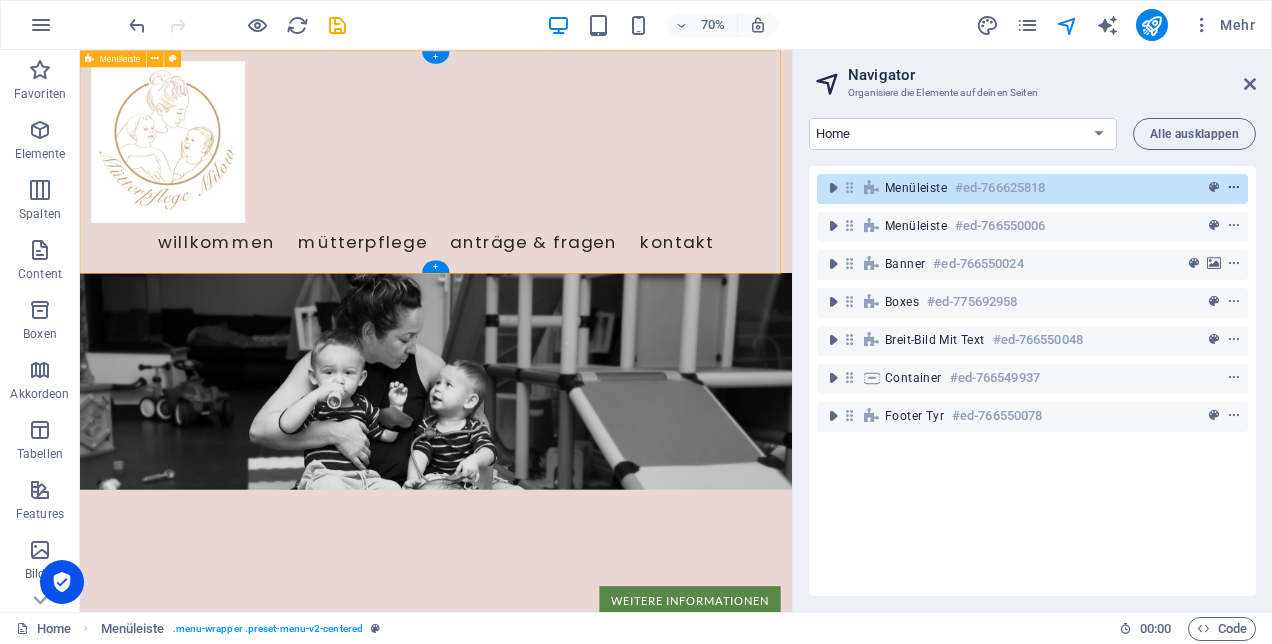 click at bounding box center (1234, 188) 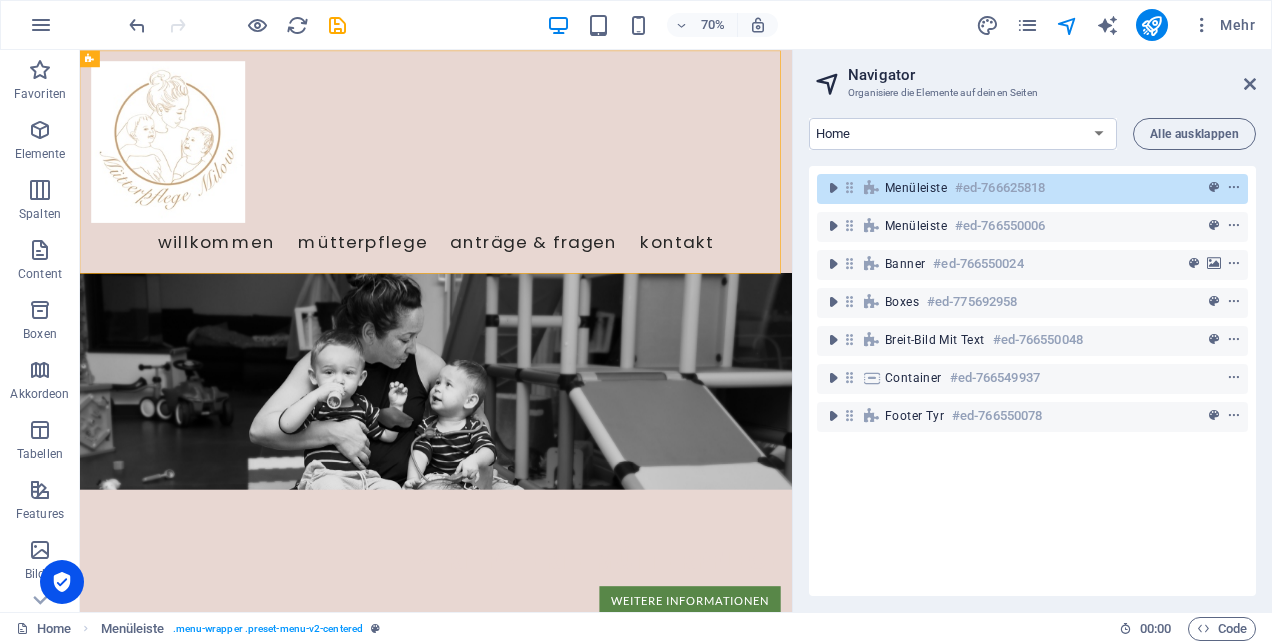 click on "Menüleiste #ed-766625818 Menüleiste #ed-766550006 Banner #ed-766550024 Boxes #ed-775692958 Breit-Bild mit Text #ed-766550048 Container #ed-766549937 Footer Tyr #ed-766550078" at bounding box center (1032, 381) 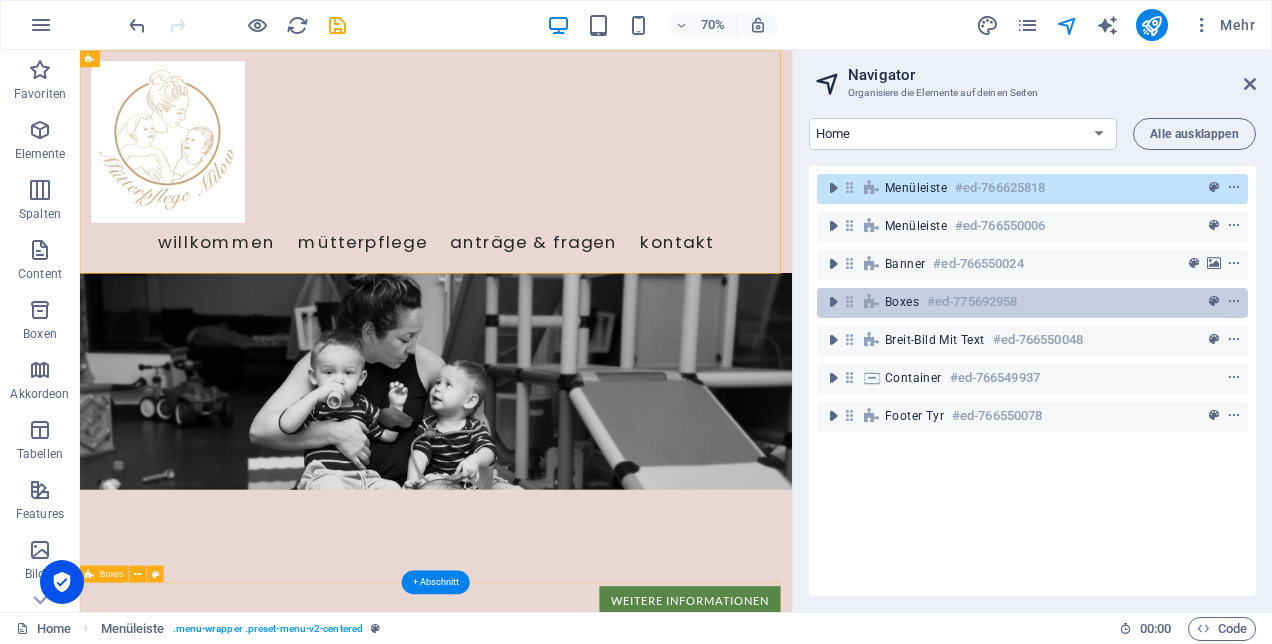 click on "#ed-775692958" at bounding box center [972, 302] 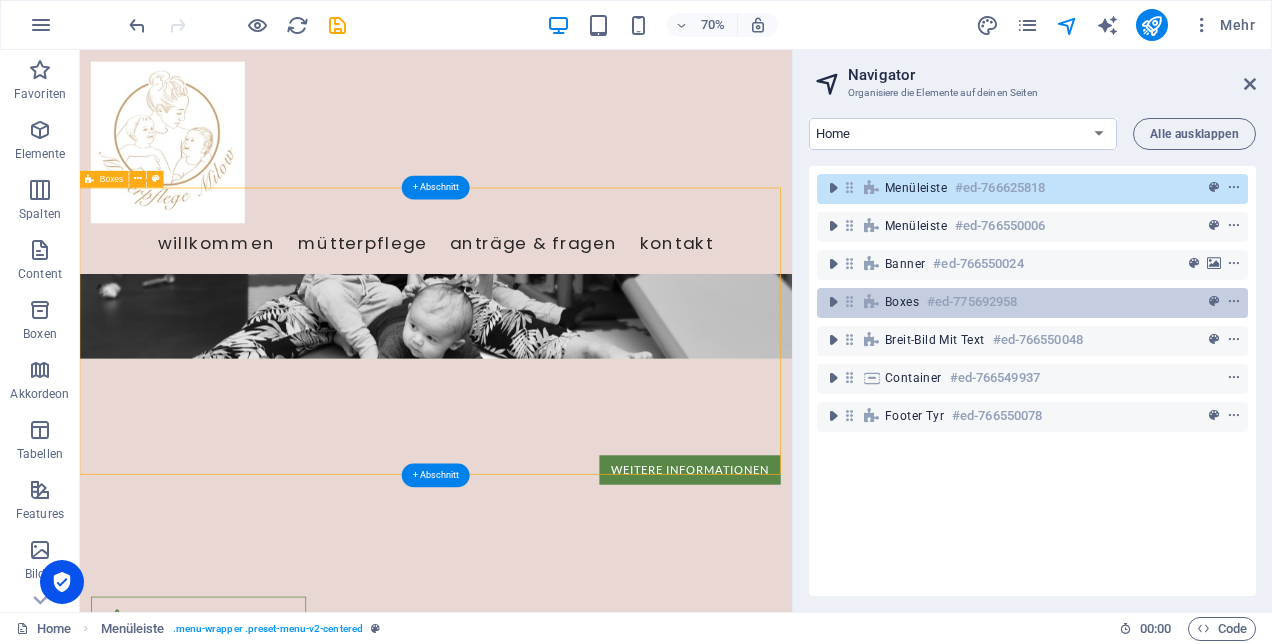 scroll, scrollTop: 564, scrollLeft: 0, axis: vertical 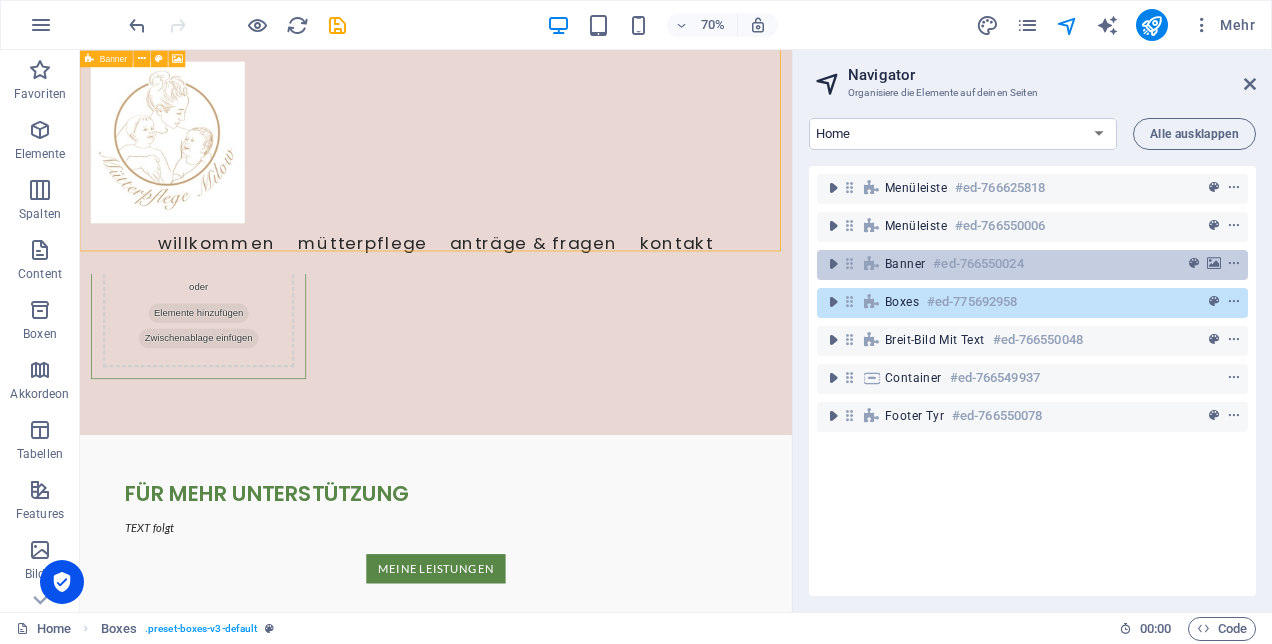click on "#ed-766550024" at bounding box center (978, 264) 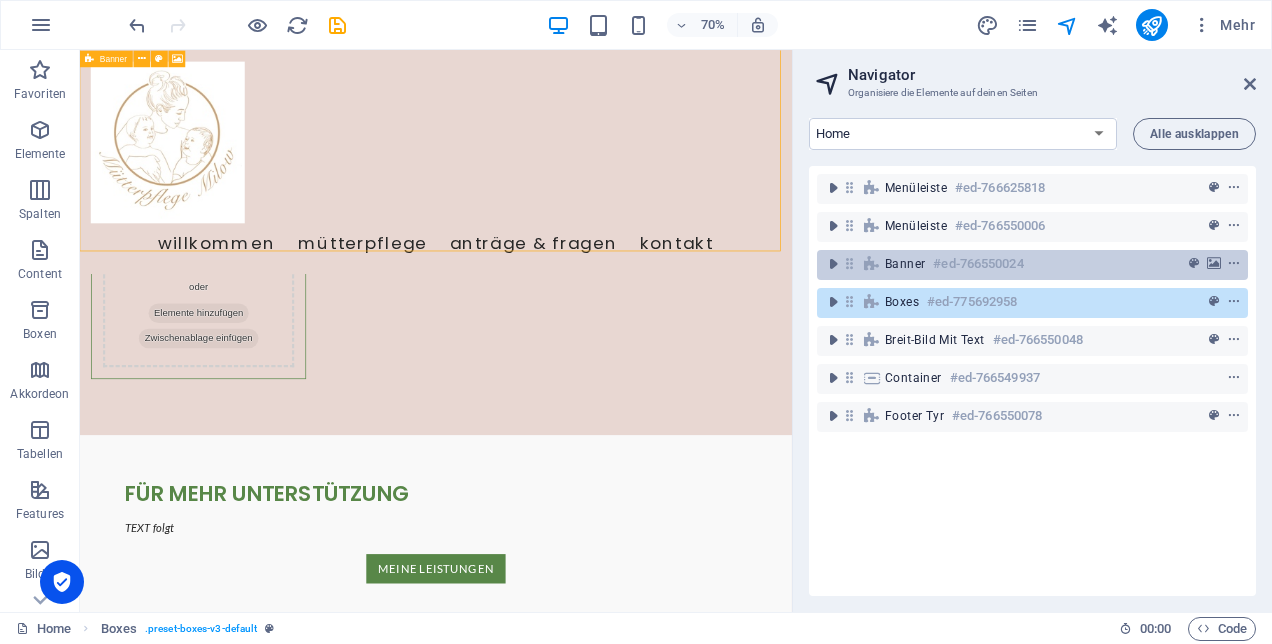 scroll, scrollTop: 0, scrollLeft: 0, axis: both 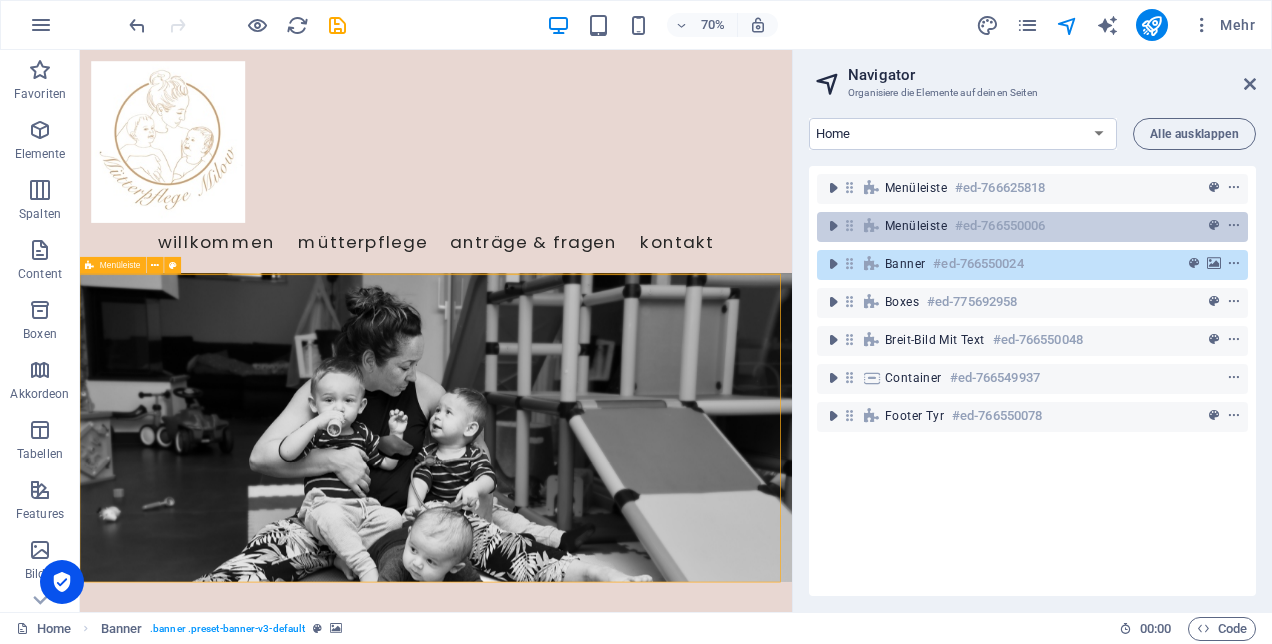 click on "Menüleiste #ed-766550006" at bounding box center [1016, 226] 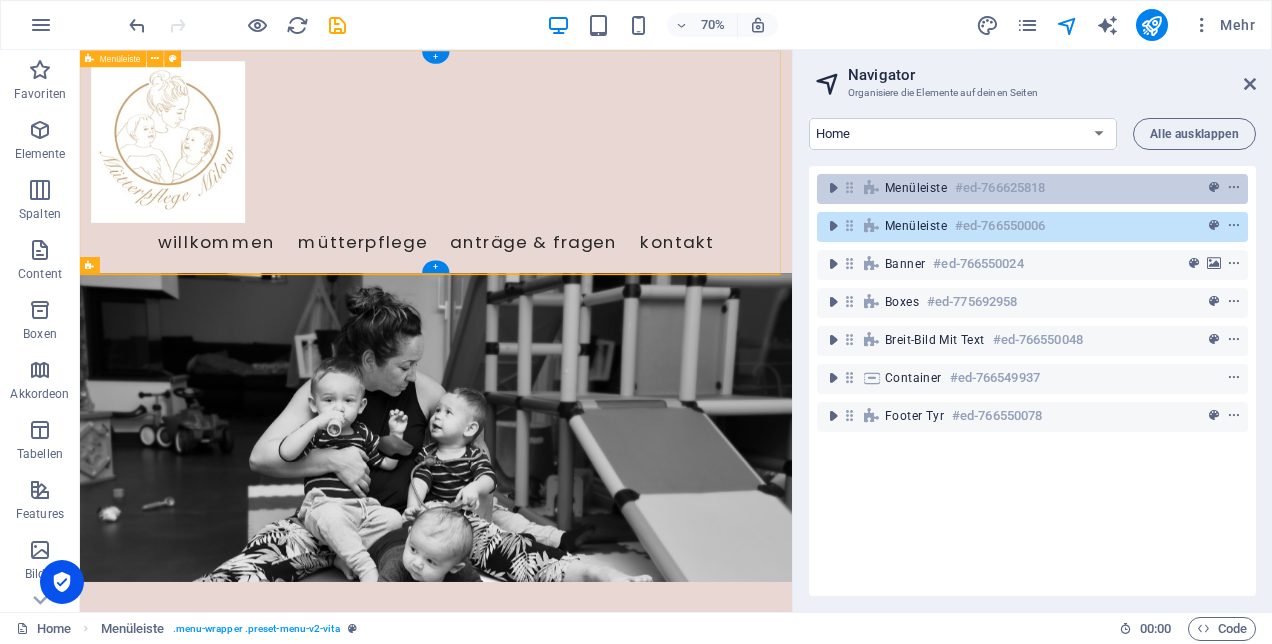 click on "Menüleiste" at bounding box center (916, 188) 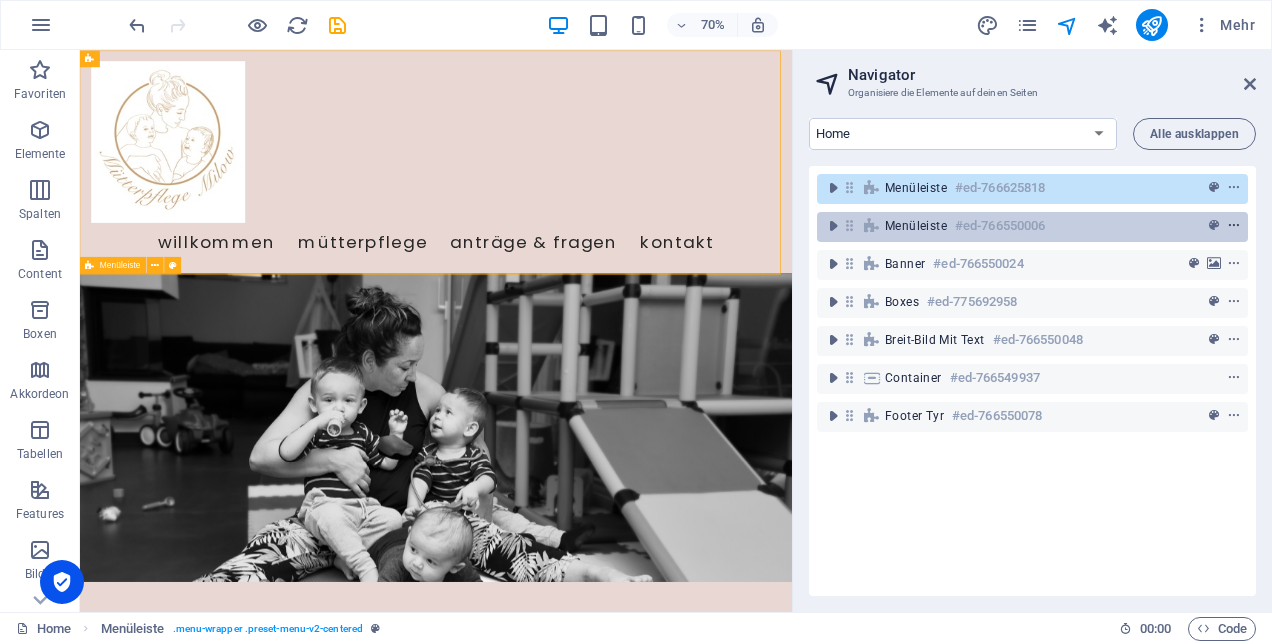 click at bounding box center (1234, 226) 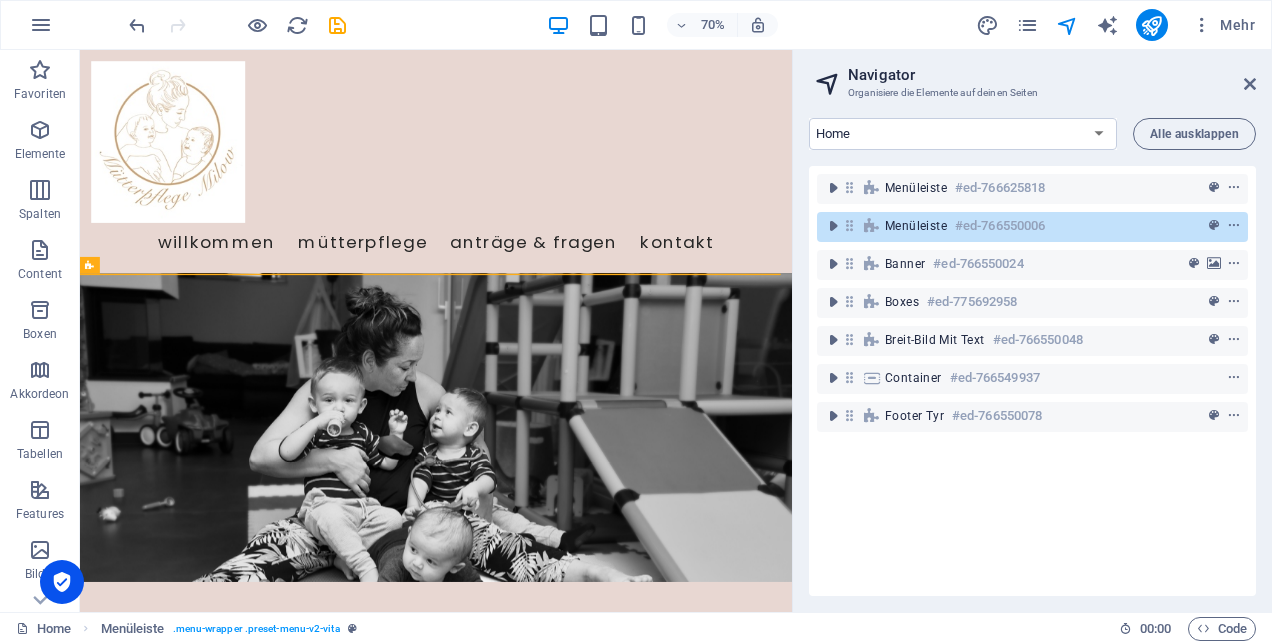 click on "Menüleiste #ed-766625818 Menüleiste #ed-766550006 Banner #ed-766550024 Boxes #ed-775692958 Breit-Bild mit Text #ed-766550048 Container #ed-766549937 Footer Tyr #ed-766550078" at bounding box center (1032, 381) 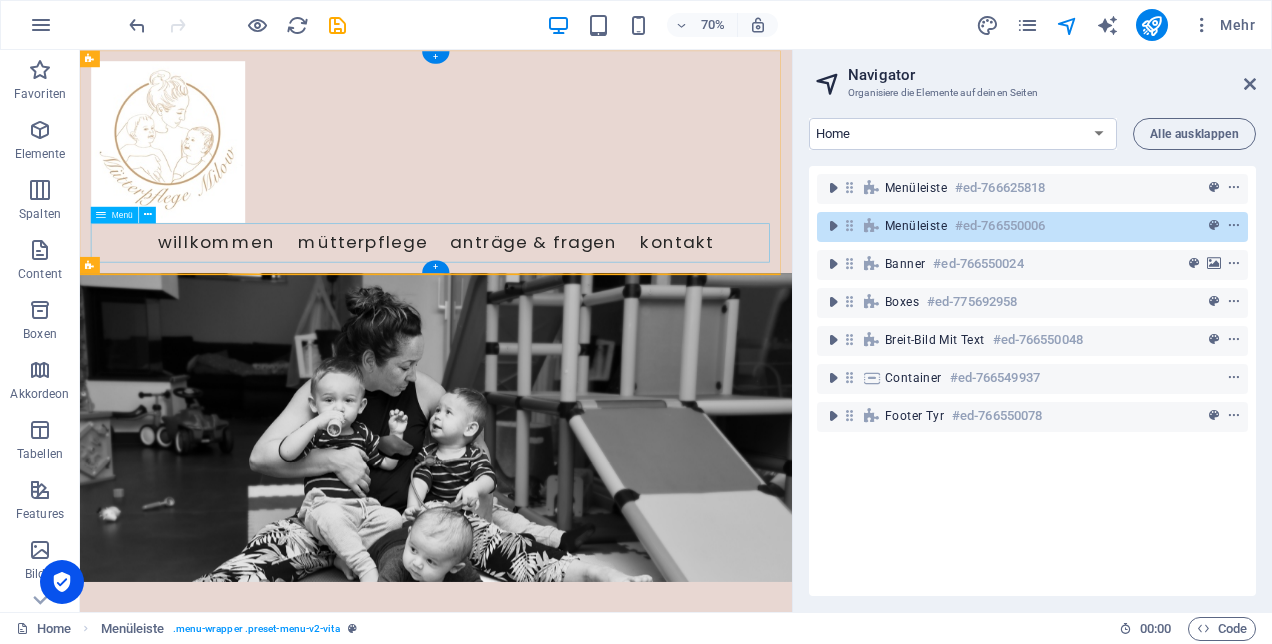 click on "Willkommen Mütterpflege Anträge & Fragen Kontakt" at bounding box center (588, 325) 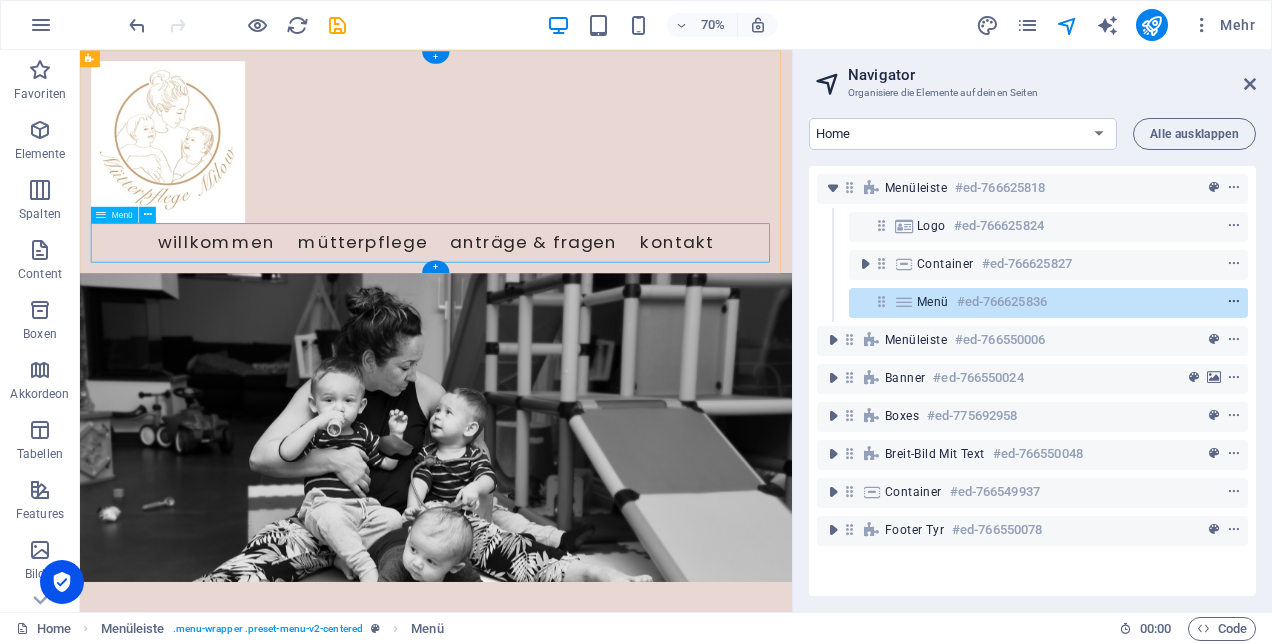 click at bounding box center (1234, 302) 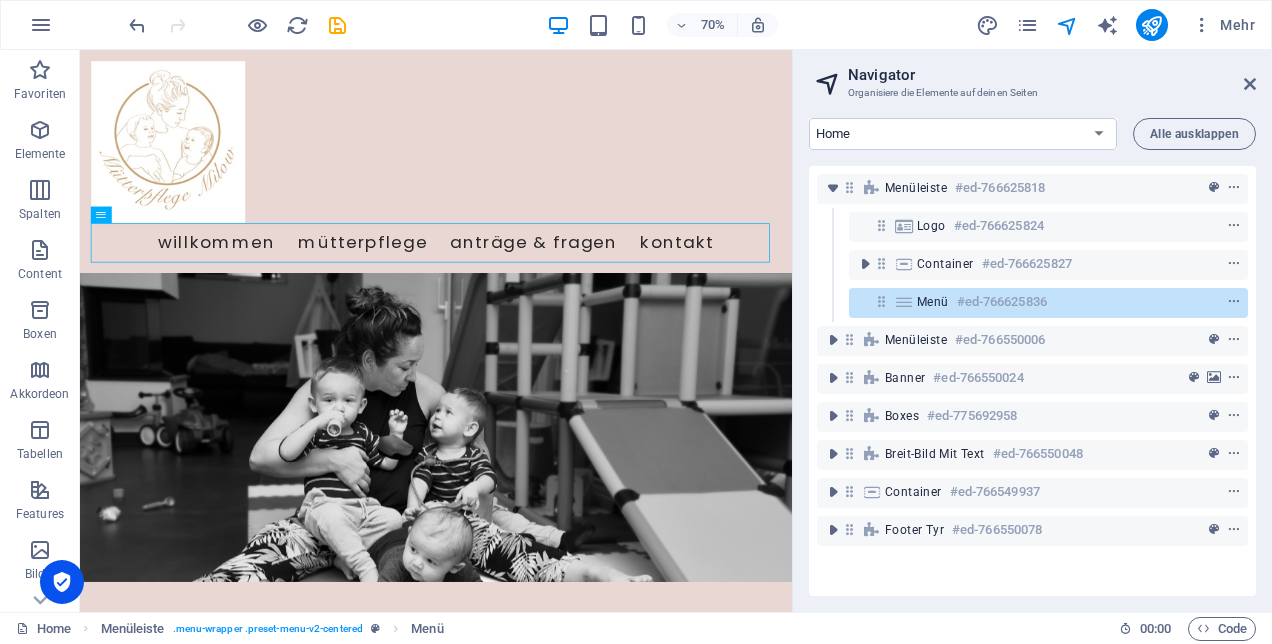 click on "Menüleiste #ed-766625818 Logo #ed-766625824 Container #ed-766625827 Menü #ed-766625836 Menüleiste #ed-766550006 Banner #ed-766550024 Boxes #ed-775692958 Breit-Bild mit Text #ed-766550048 Container #ed-766549937 Footer Tyr #ed-766550078" at bounding box center (1032, 381) 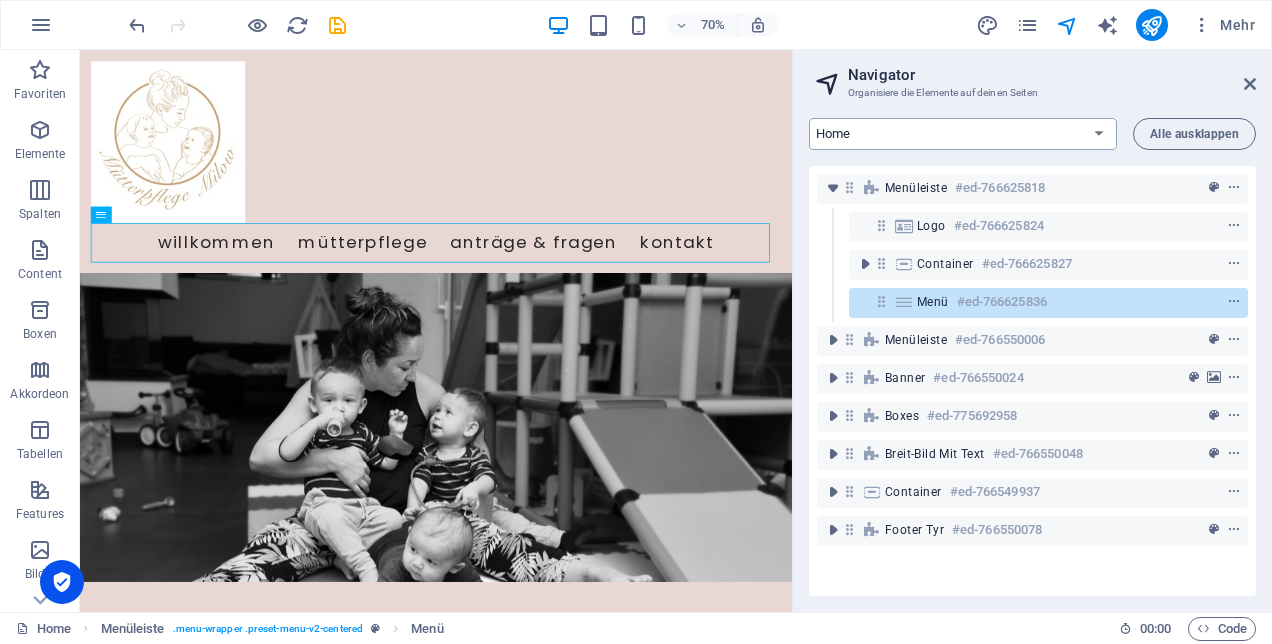 click on "Home  Services  Our Staff  FAQ  Legal Notice  Privacy  Neue Seite" at bounding box center (963, 134) 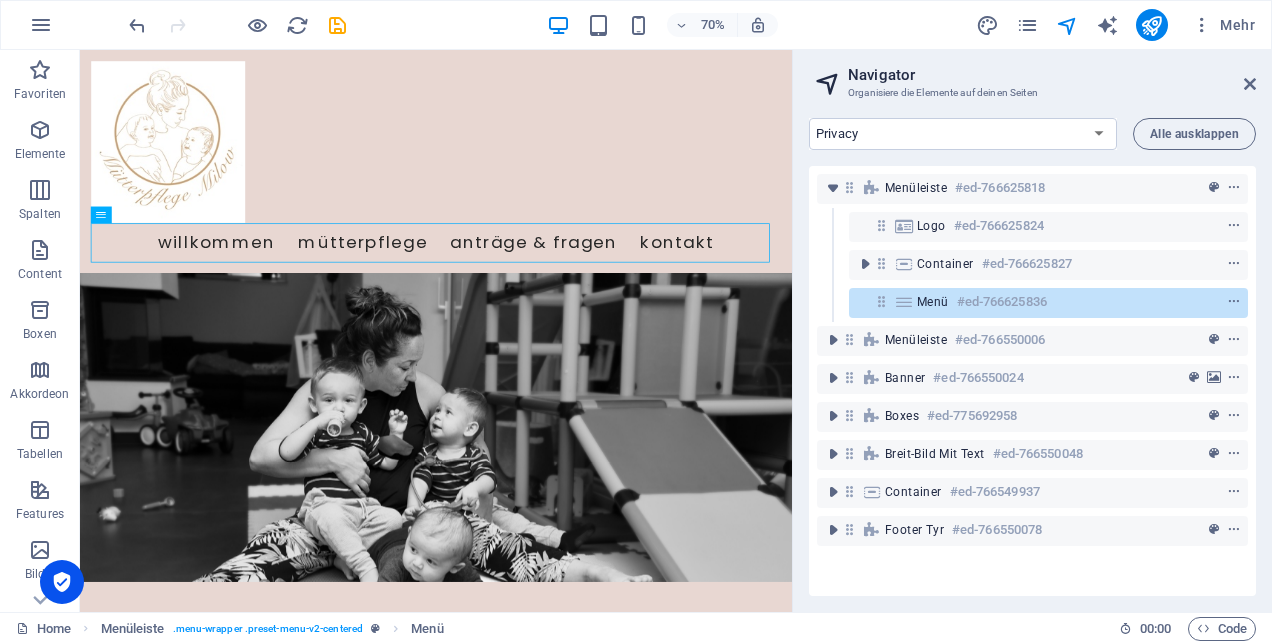 click on "Home  Services  Our Staff  FAQ  Legal Notice  Privacy  Neue Seite" at bounding box center [963, 134] 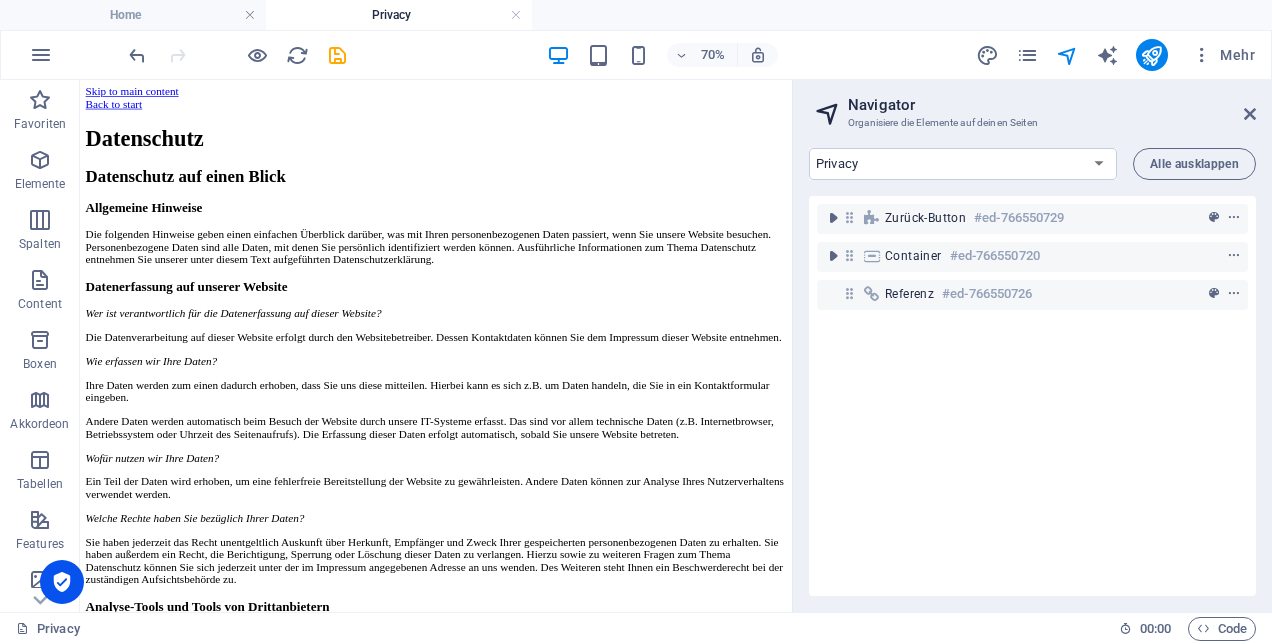 scroll, scrollTop: 0, scrollLeft: 0, axis: both 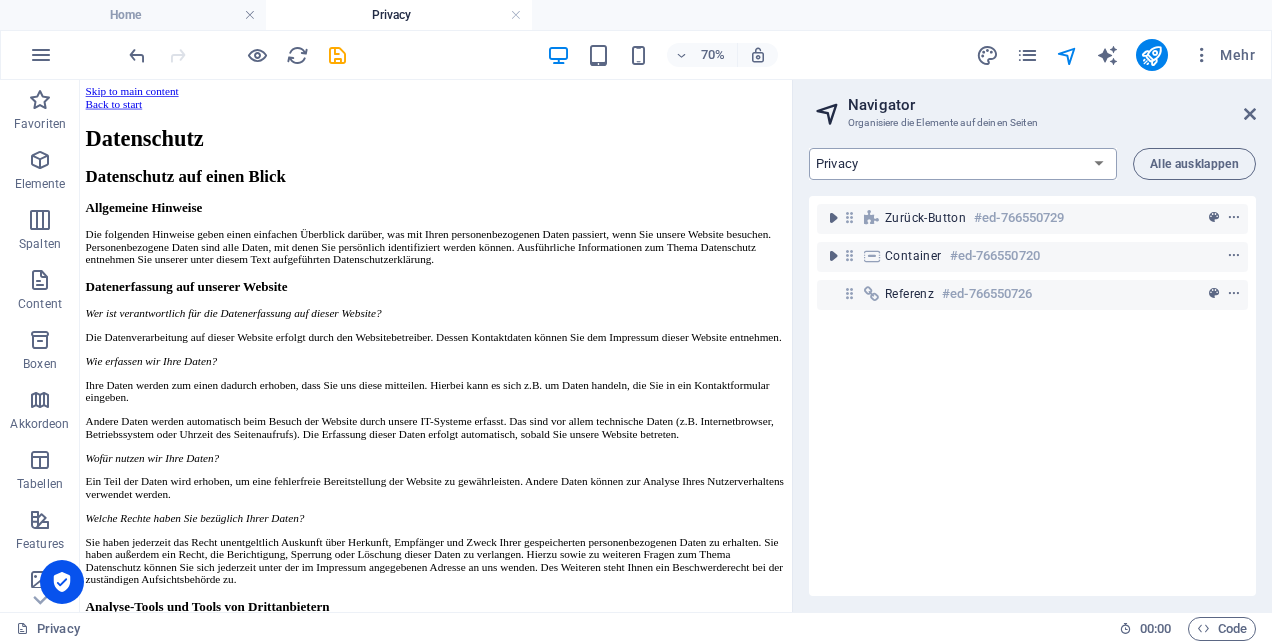 click on "Home  Services  Our Staff  FAQ  Legal Notice  Privacy  Neue Seite" at bounding box center (963, 164) 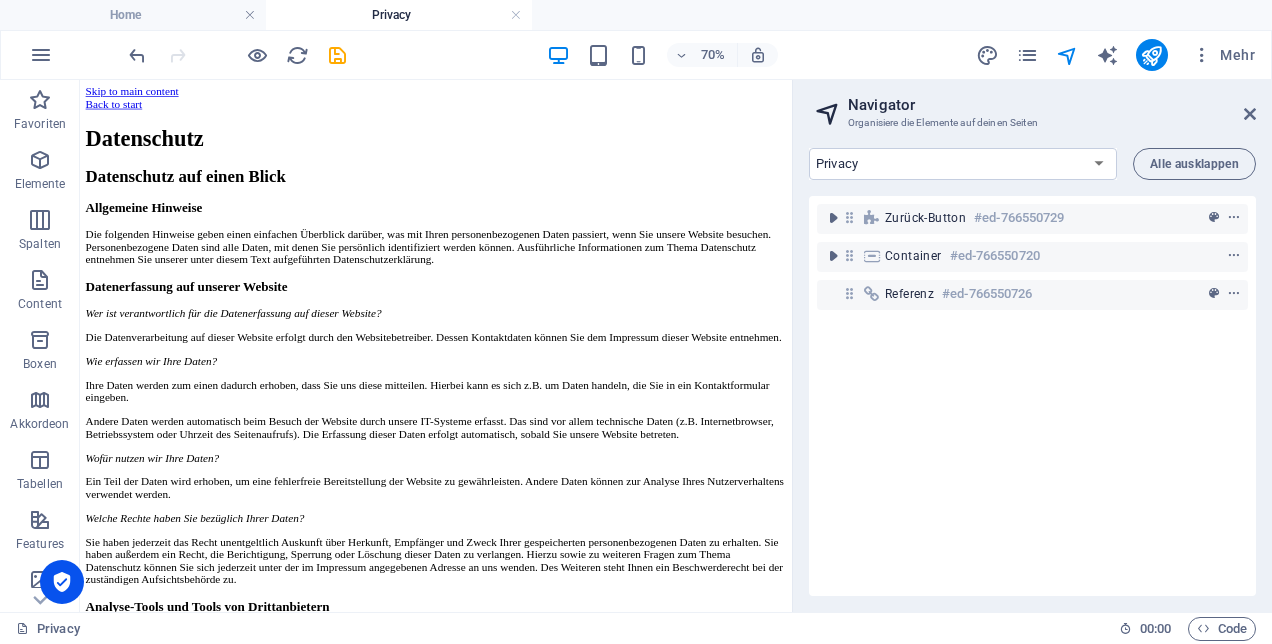 select on "14876693-de" 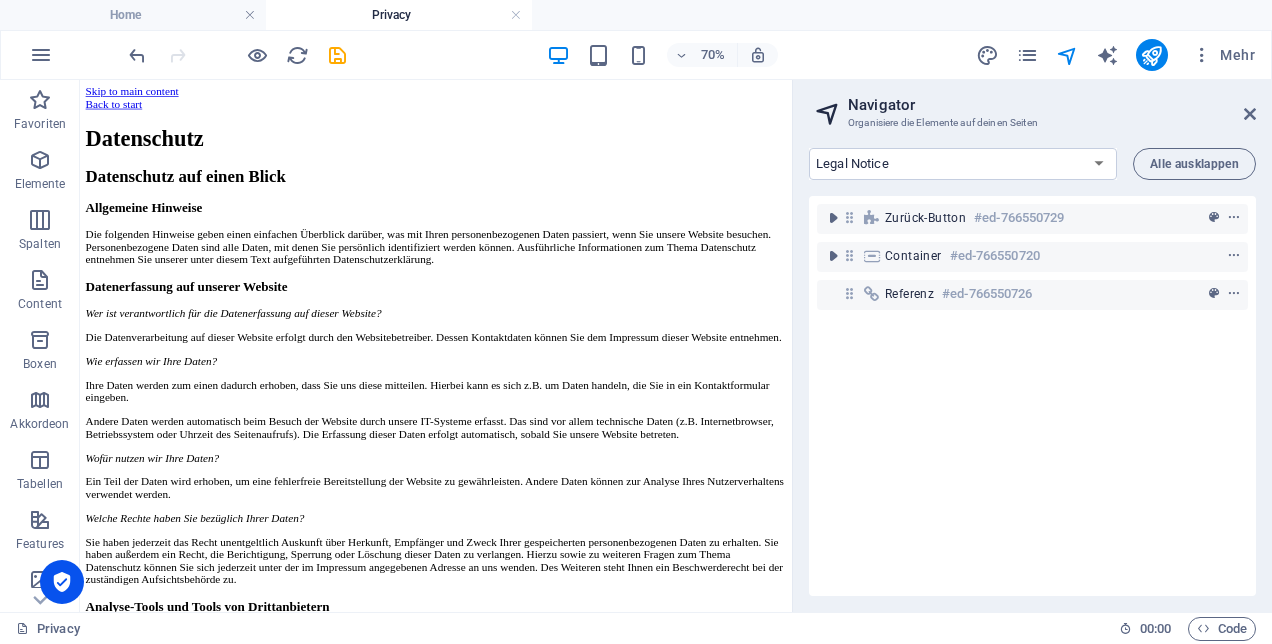 click on "Home  Services  Our Staff  FAQ  Legal Notice  Privacy  Neue Seite" at bounding box center [963, 164] 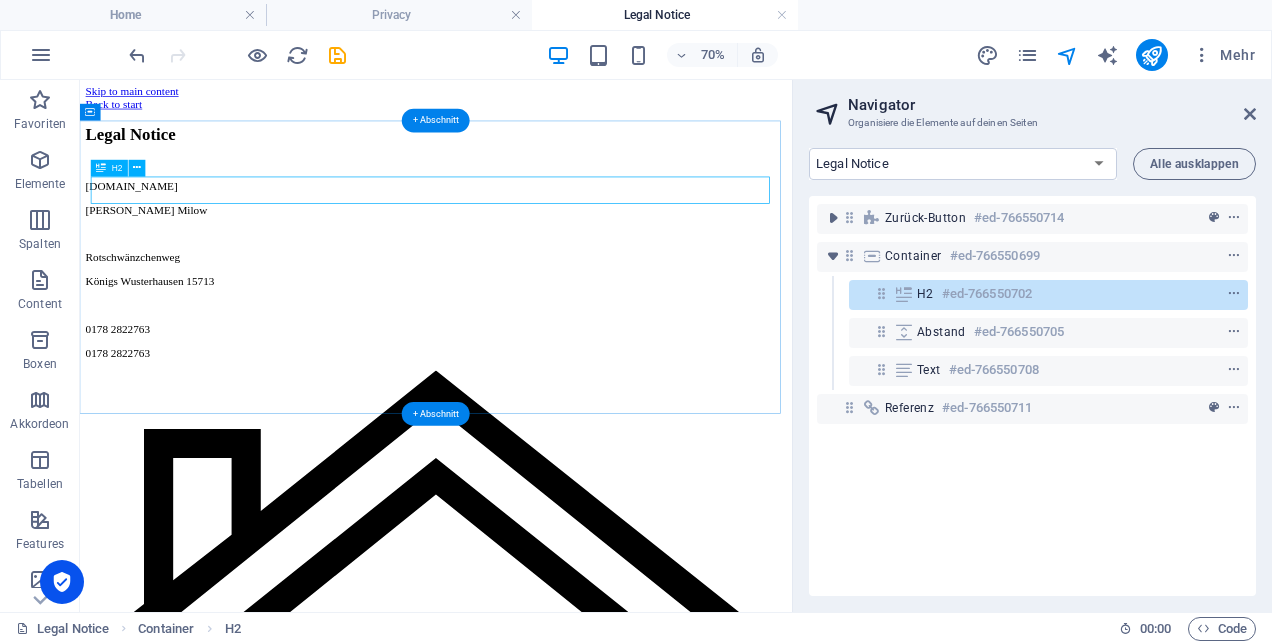scroll, scrollTop: 0, scrollLeft: 0, axis: both 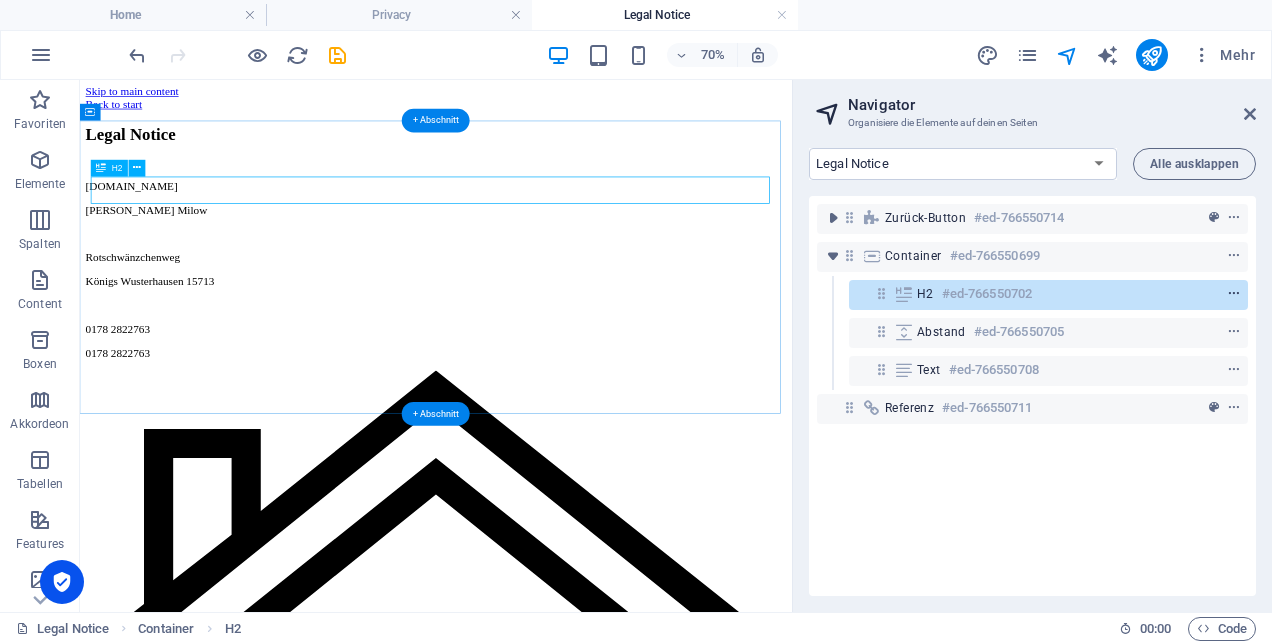 click at bounding box center [1234, 294] 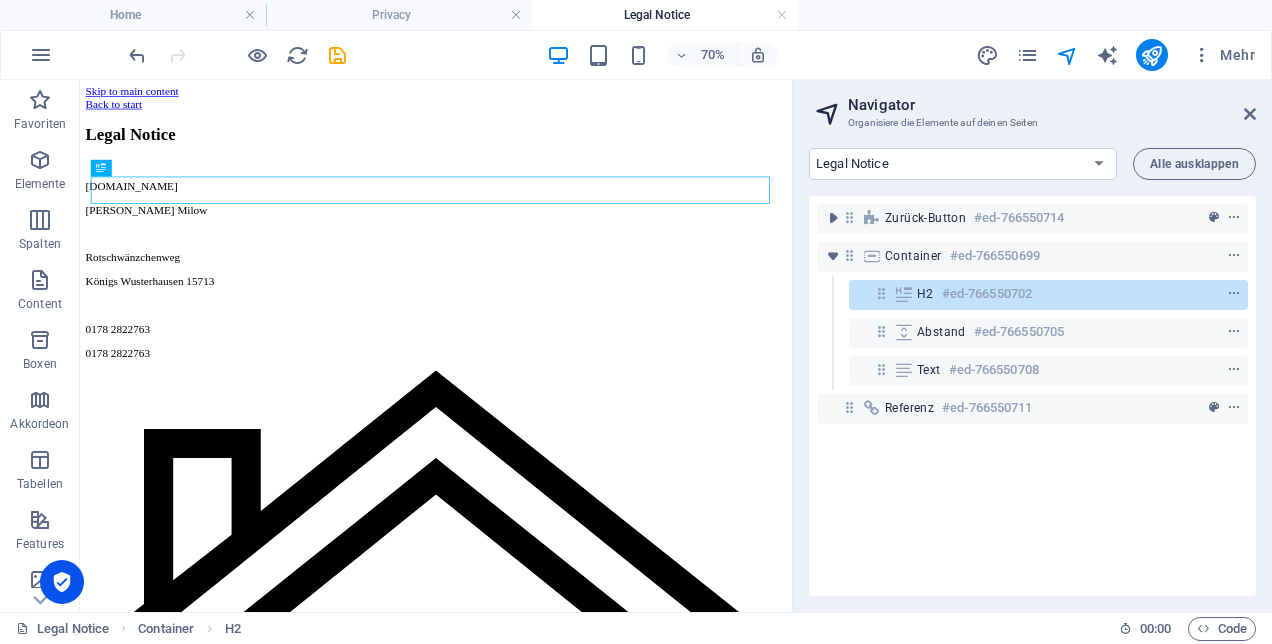 click on "Zurück-Button #ed-766550714 Container #ed-766550699 H2 #ed-766550702 Abstand #ed-766550705 Text #ed-766550708 Referenz #ed-766550711" at bounding box center (1032, 396) 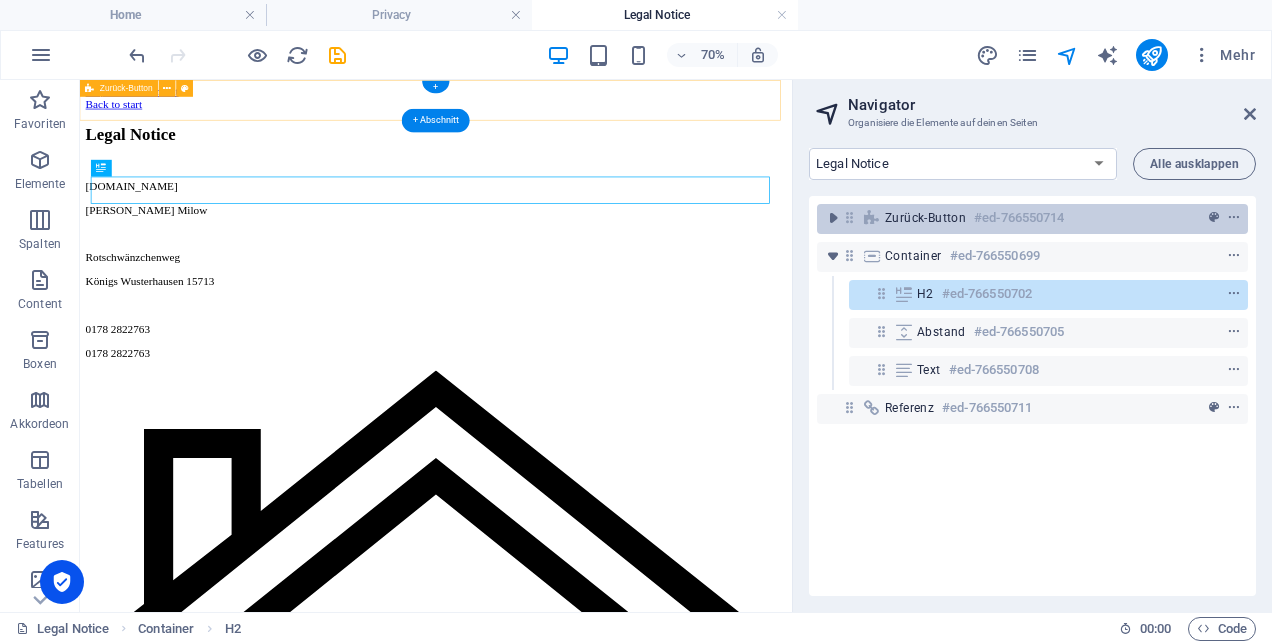 click on "Zurück-Button" at bounding box center (925, 218) 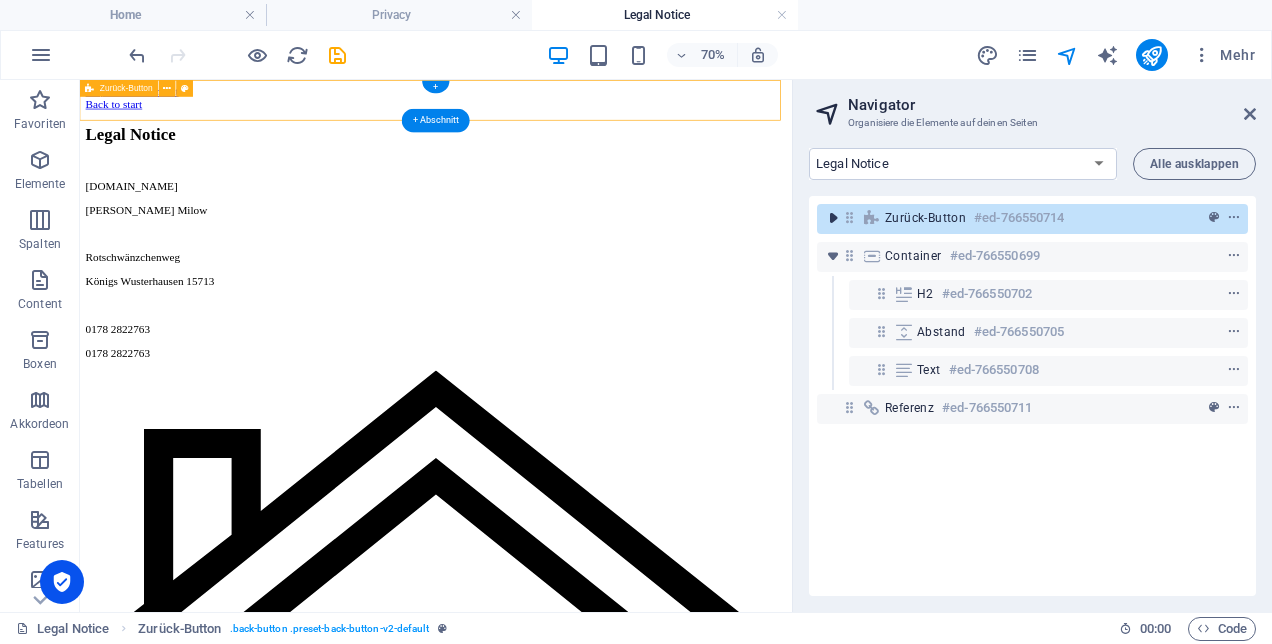 click at bounding box center [833, 218] 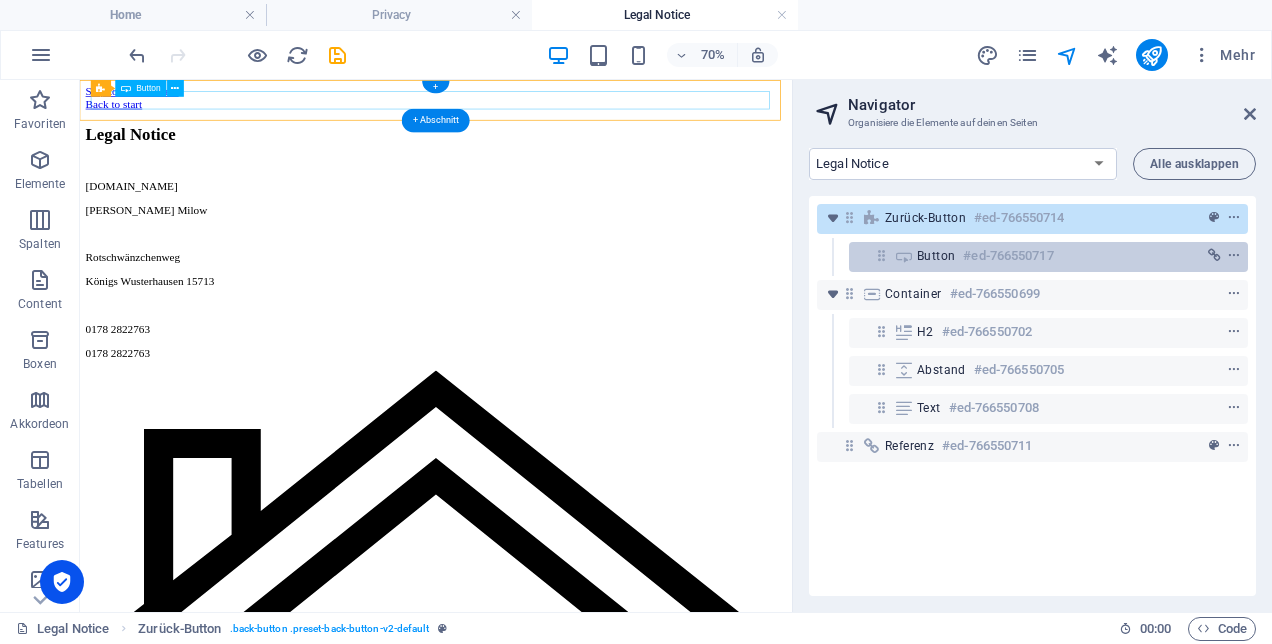 click on "Button #ed-766550717" at bounding box center [1032, 256] 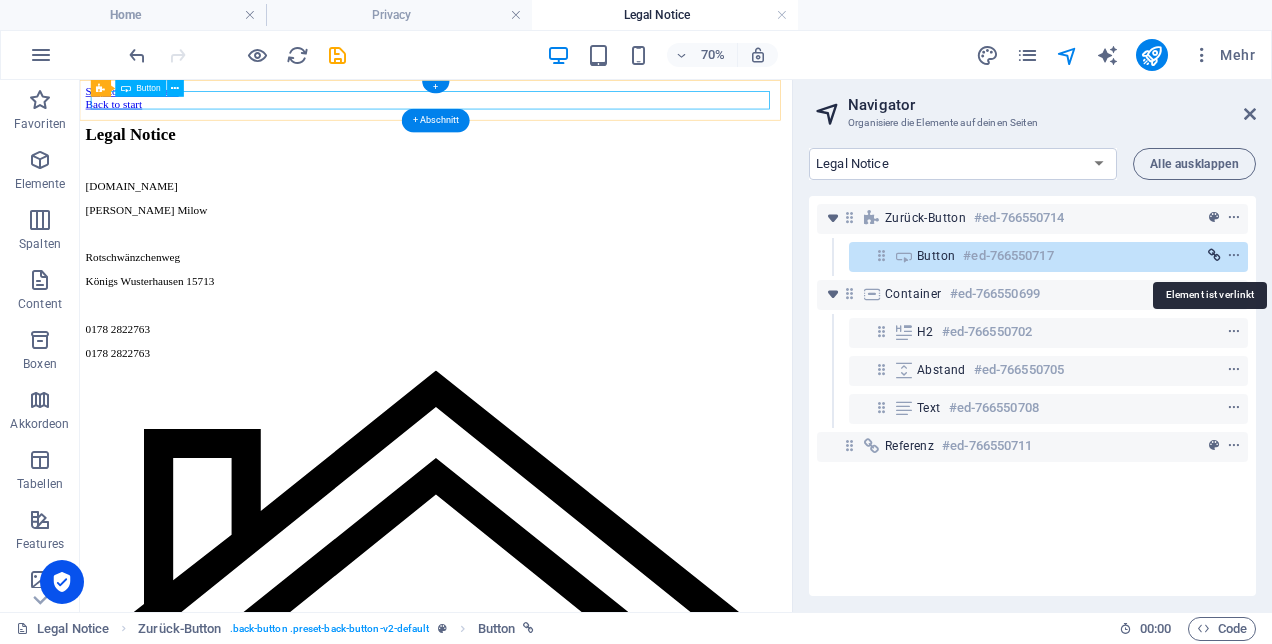 click at bounding box center (1214, 256) 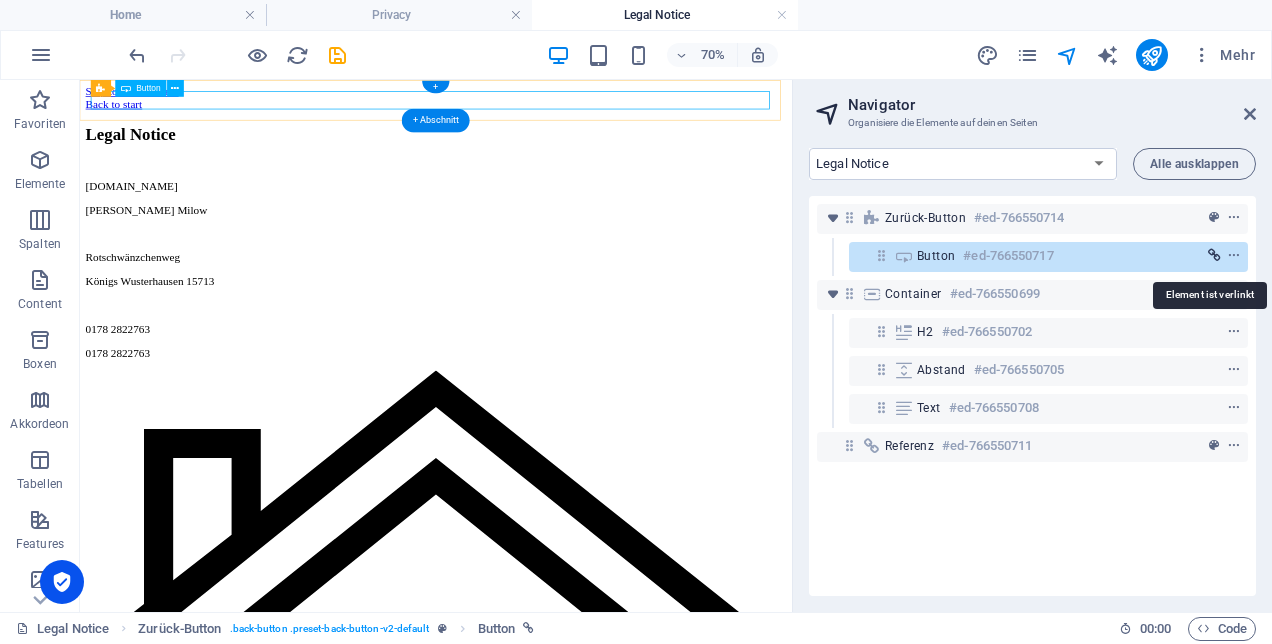 select 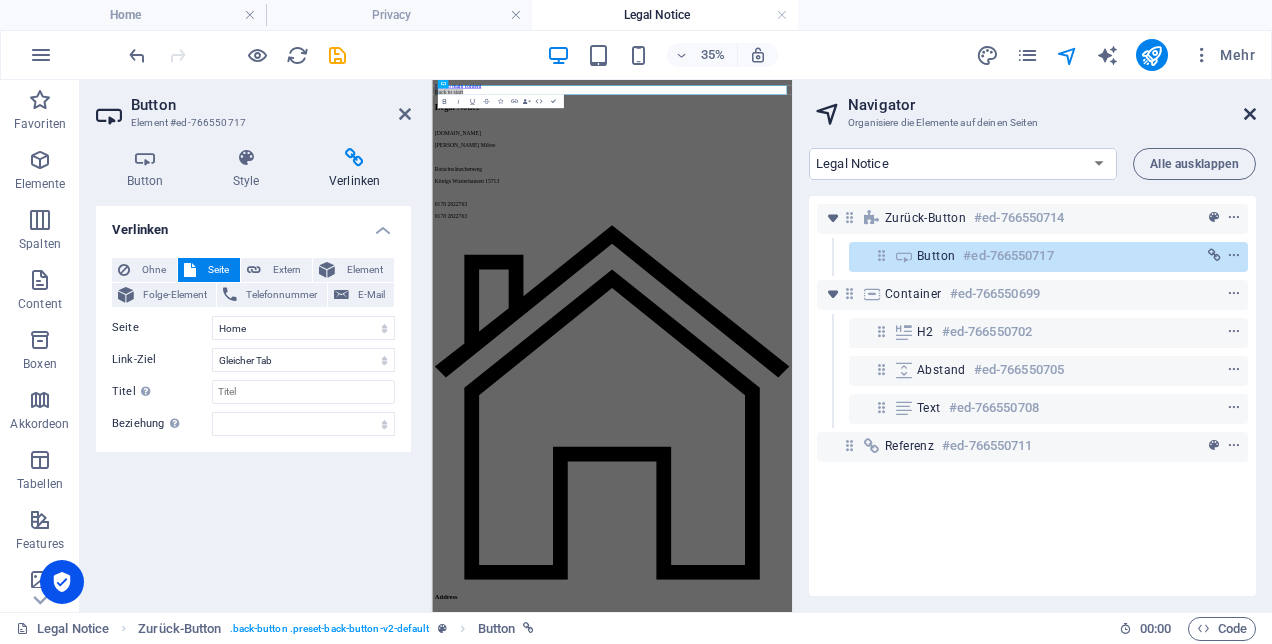 click at bounding box center [1250, 114] 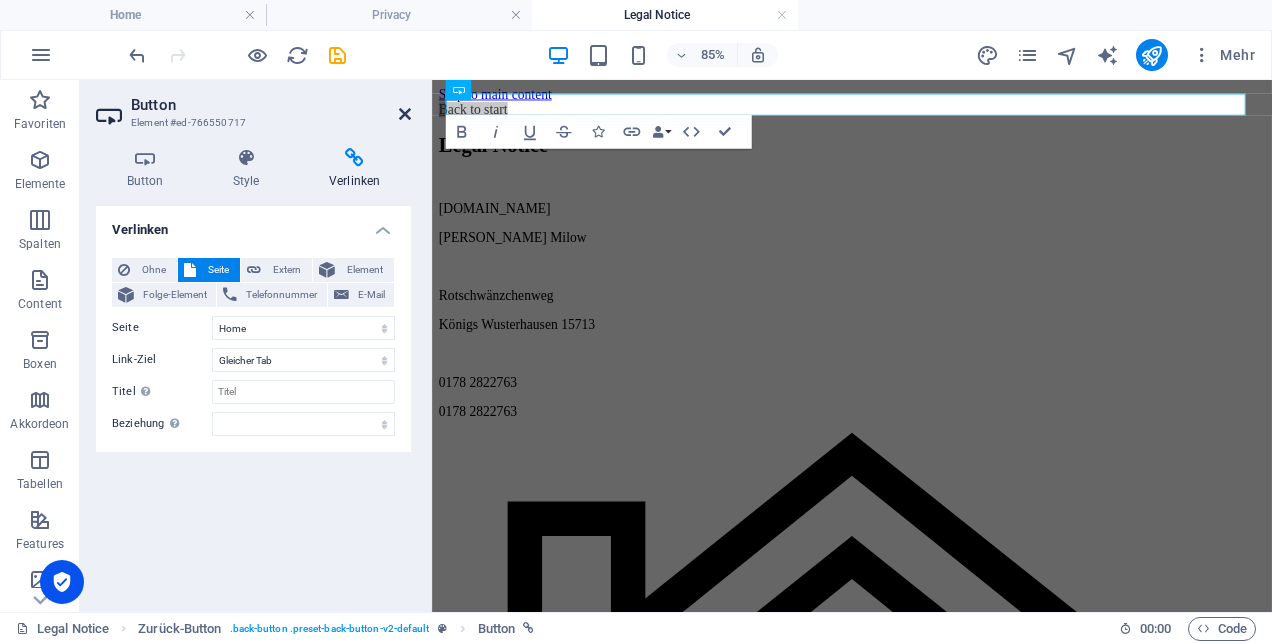 click at bounding box center [405, 114] 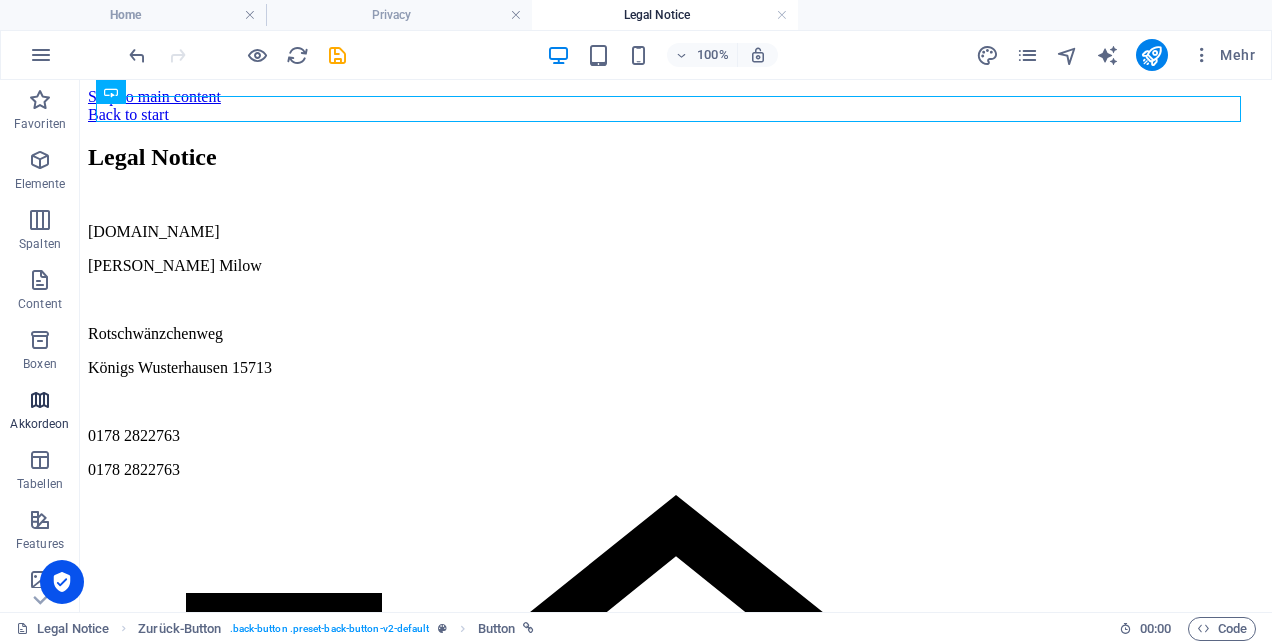 click at bounding box center (40, 400) 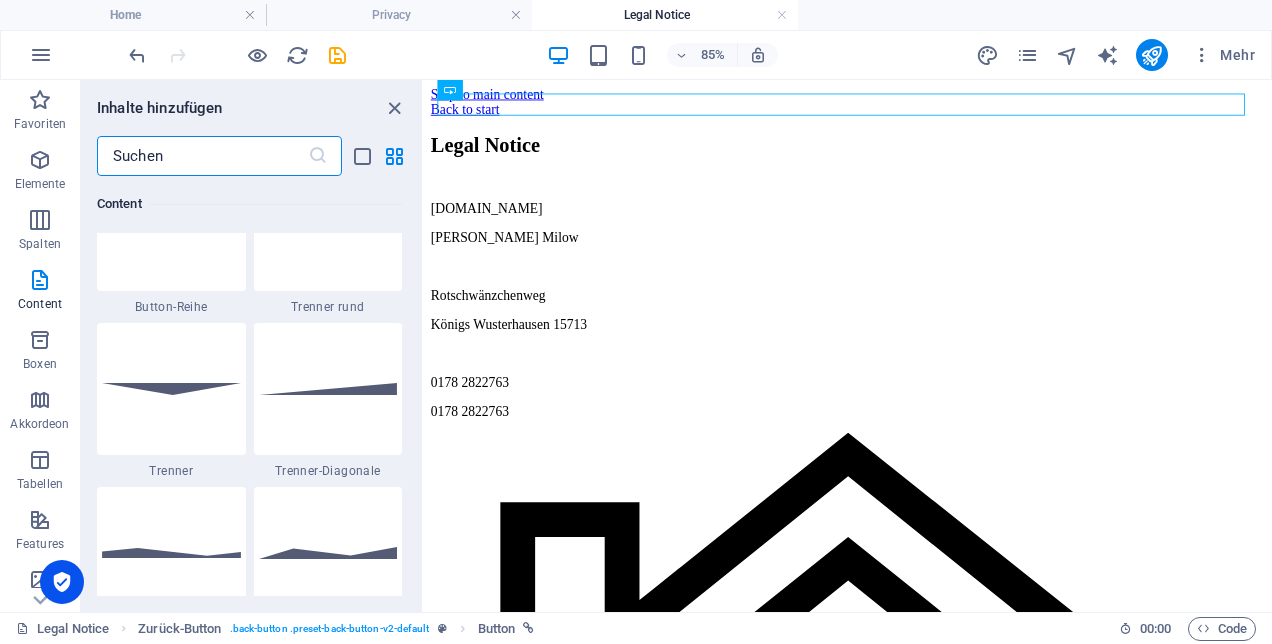 scroll, scrollTop: 4321, scrollLeft: 0, axis: vertical 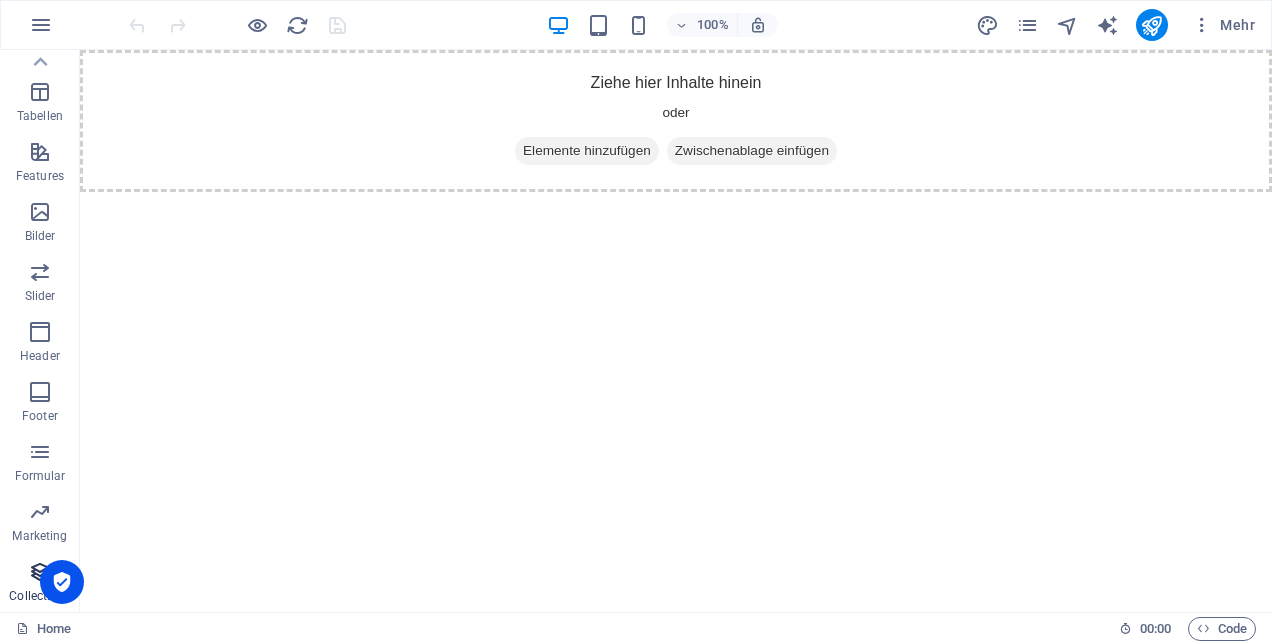 click at bounding box center (40, 572) 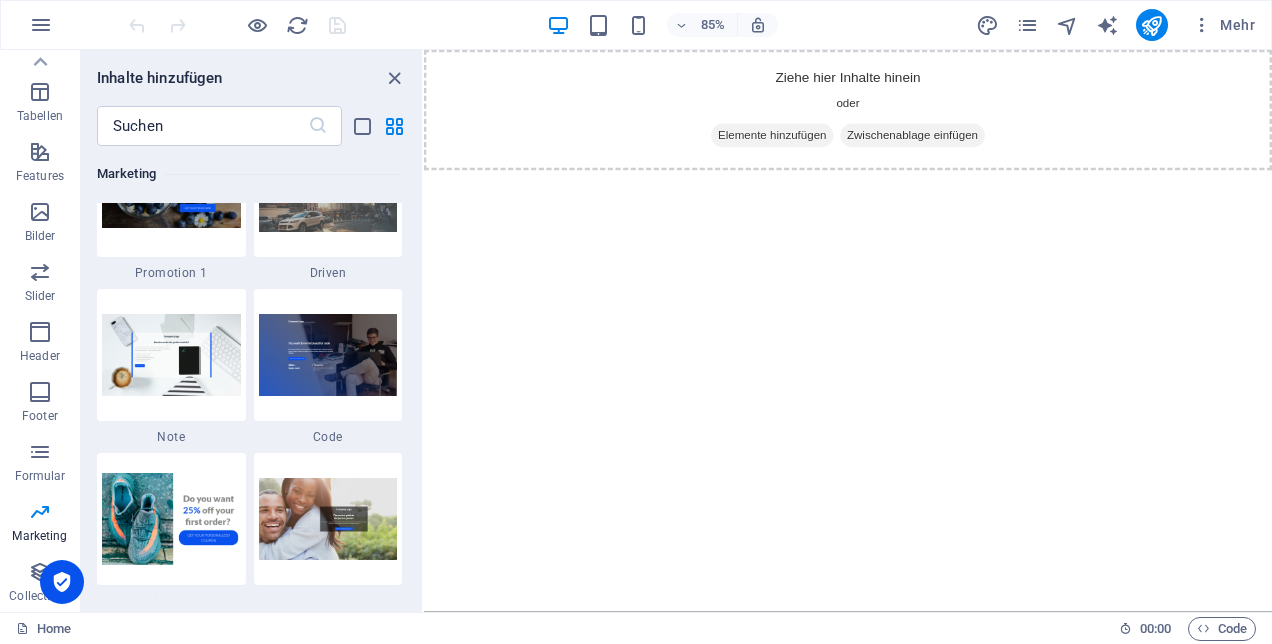 scroll, scrollTop: 16942, scrollLeft: 0, axis: vertical 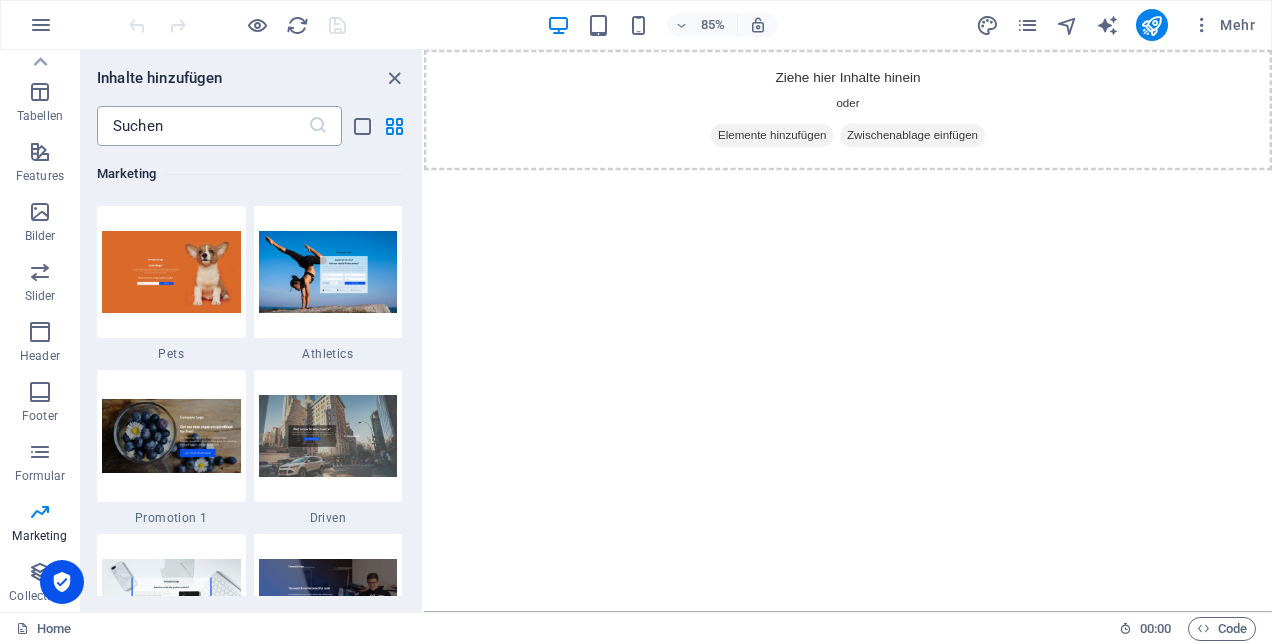 click at bounding box center (202, 126) 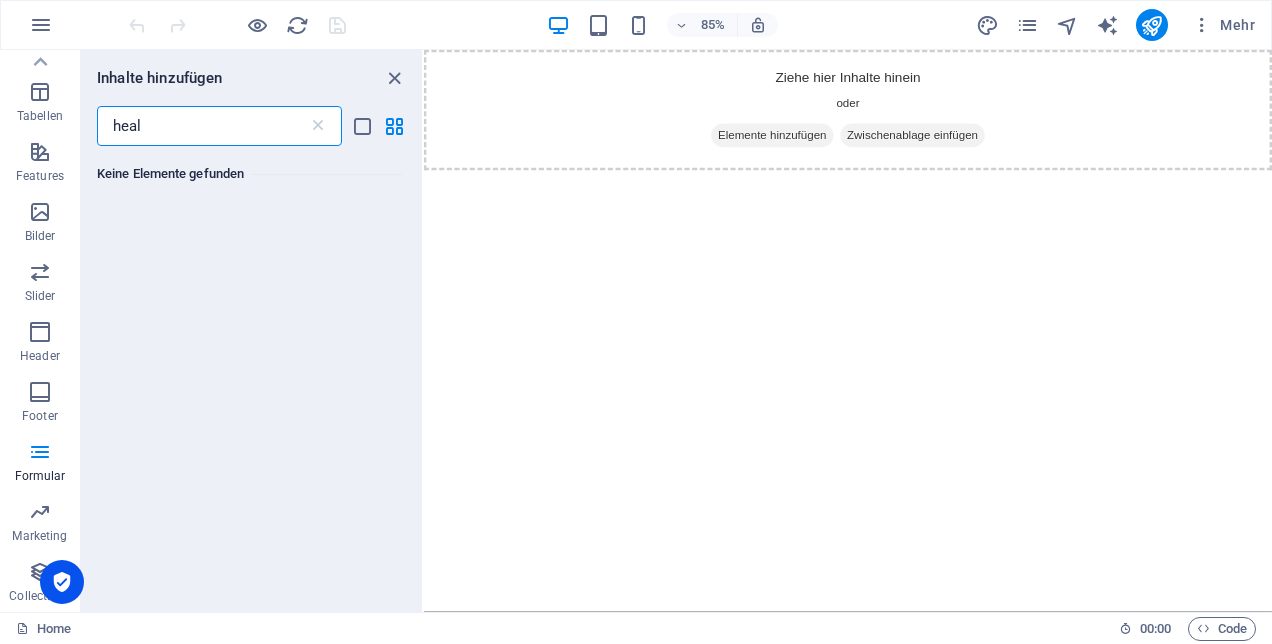 scroll, scrollTop: 0, scrollLeft: 0, axis: both 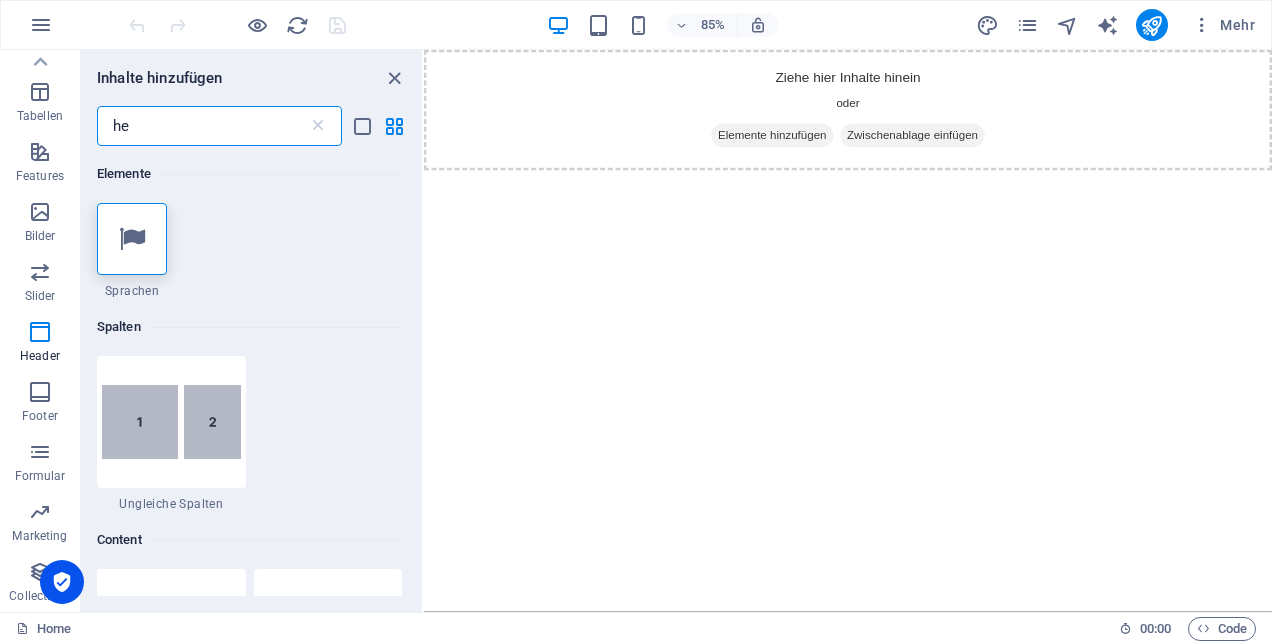 type on "h" 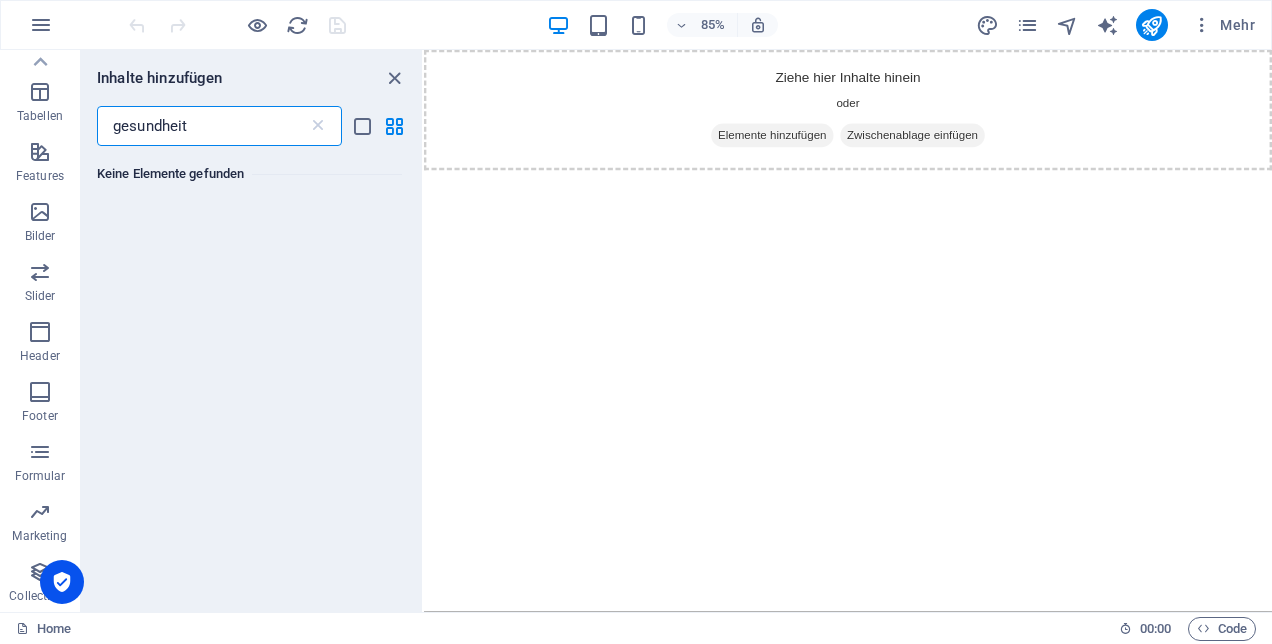 type on "gesundheit" 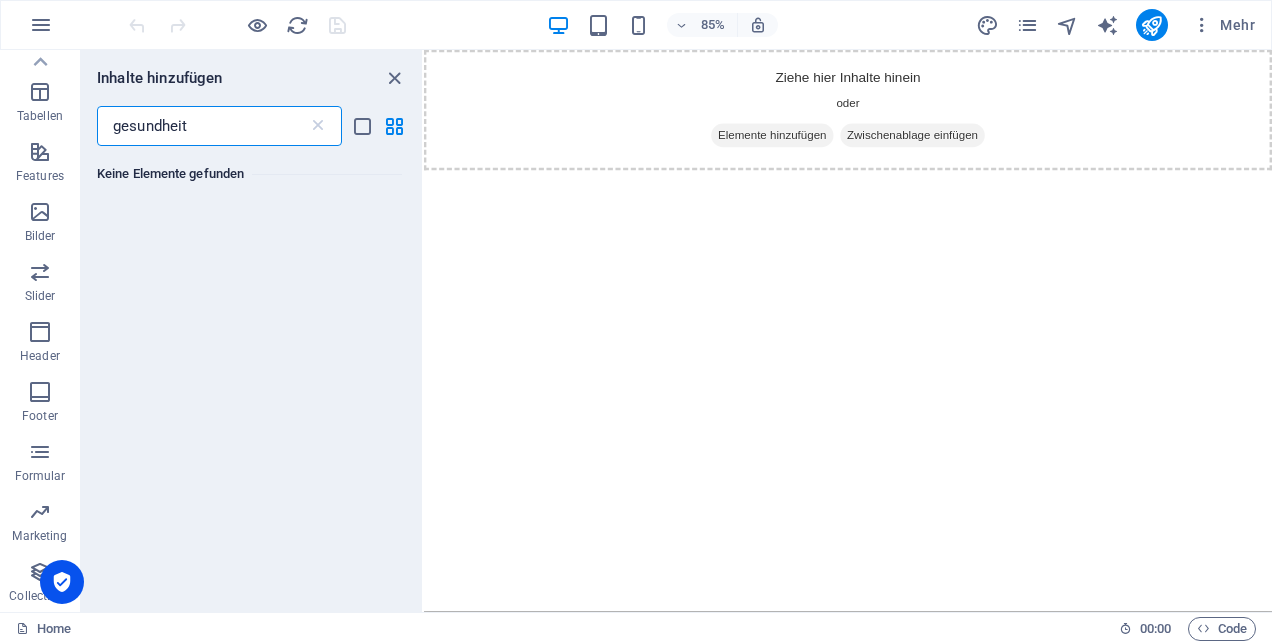 drag, startPoint x: 206, startPoint y: 129, endPoint x: 81, endPoint y: 124, distance: 125.09996 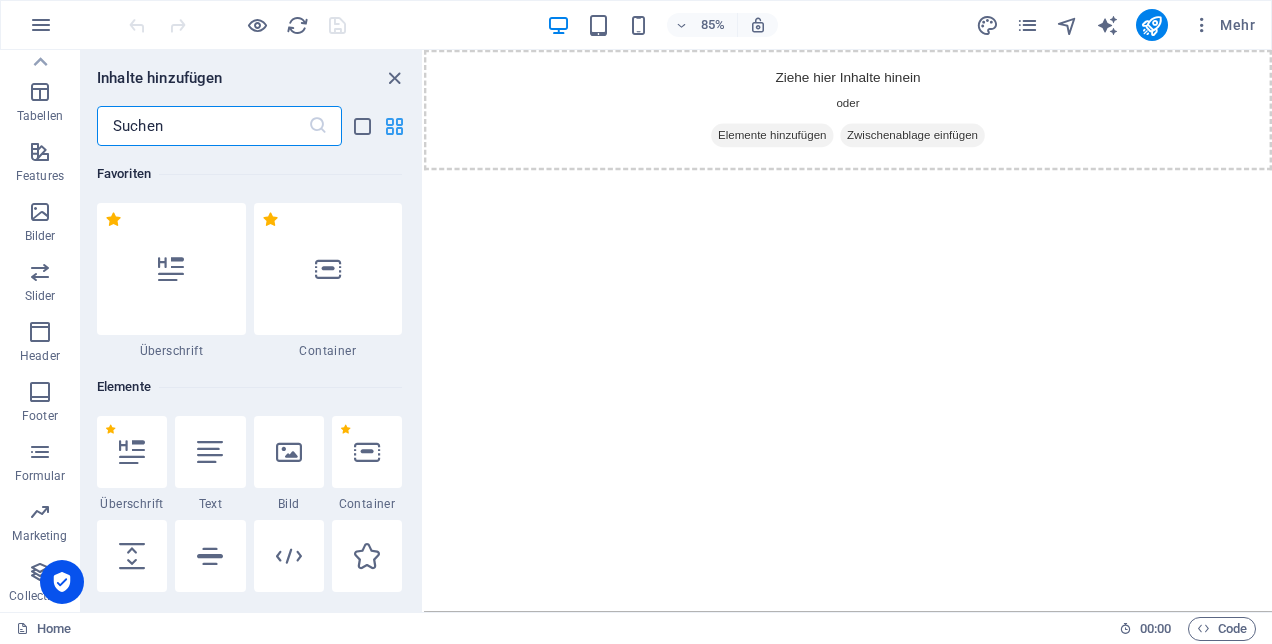 type 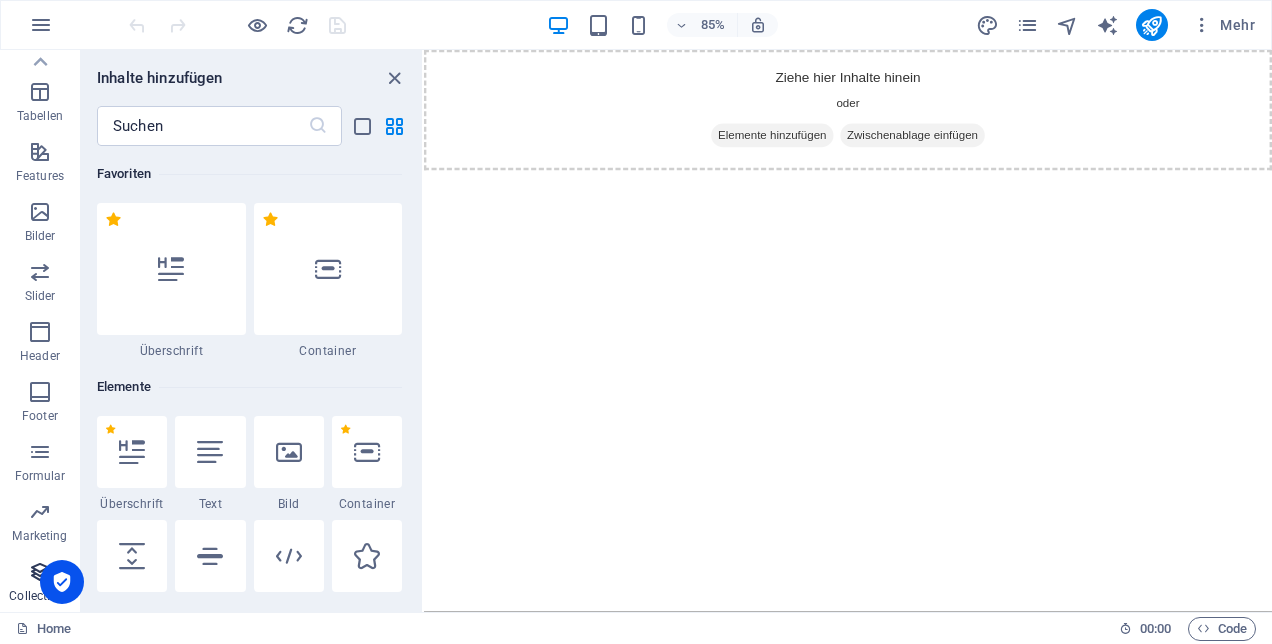 click at bounding box center [40, 572] 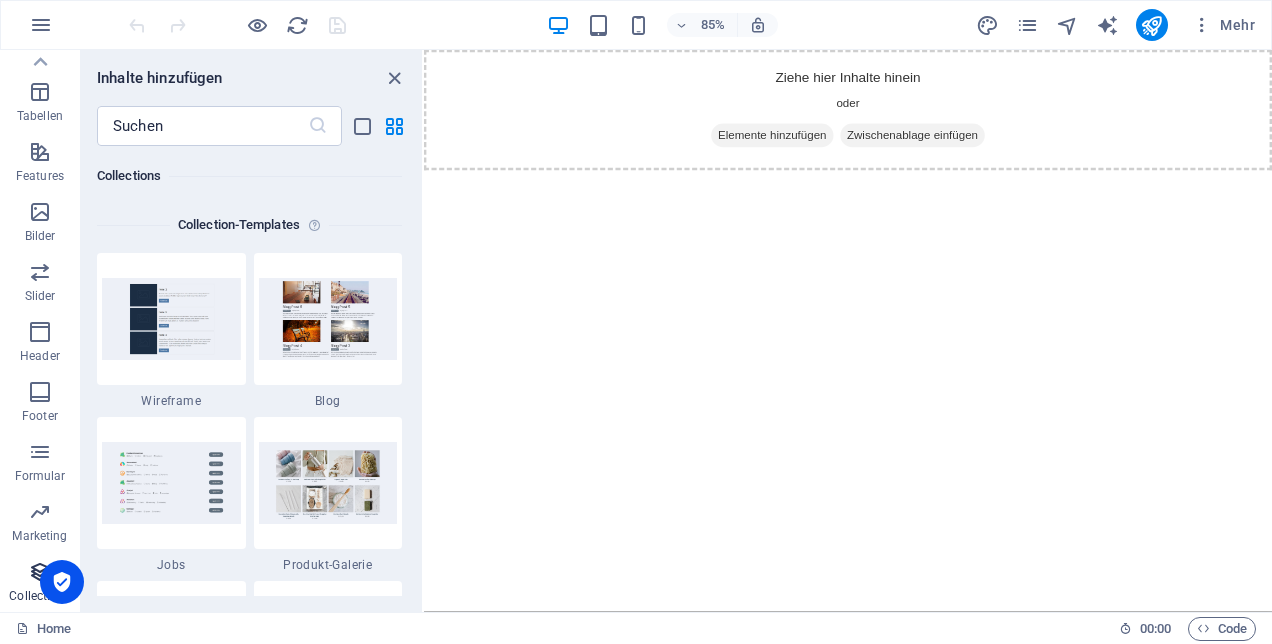 scroll, scrollTop: 18142, scrollLeft: 0, axis: vertical 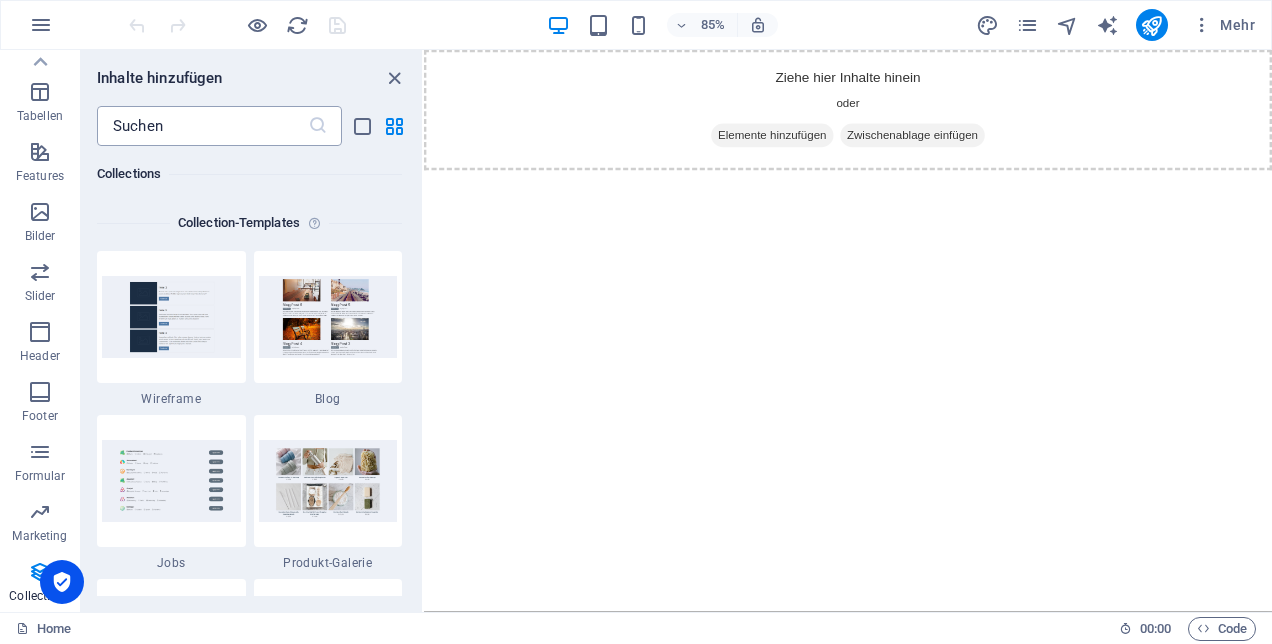 click at bounding box center (318, 126) 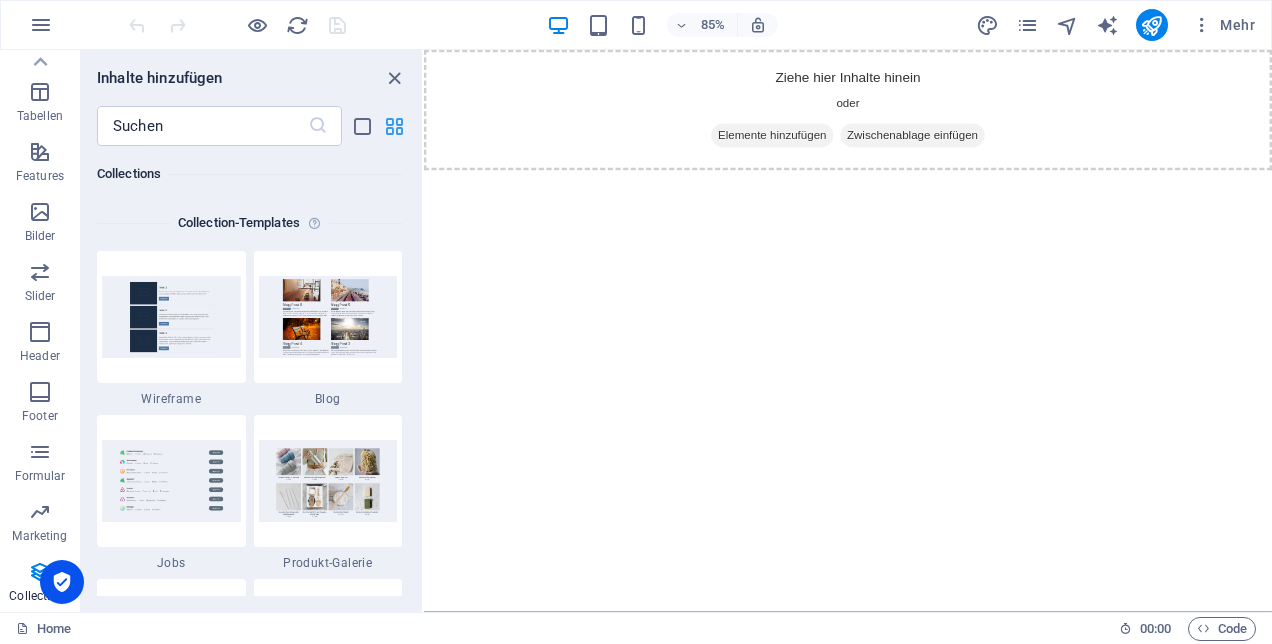click at bounding box center (394, 126) 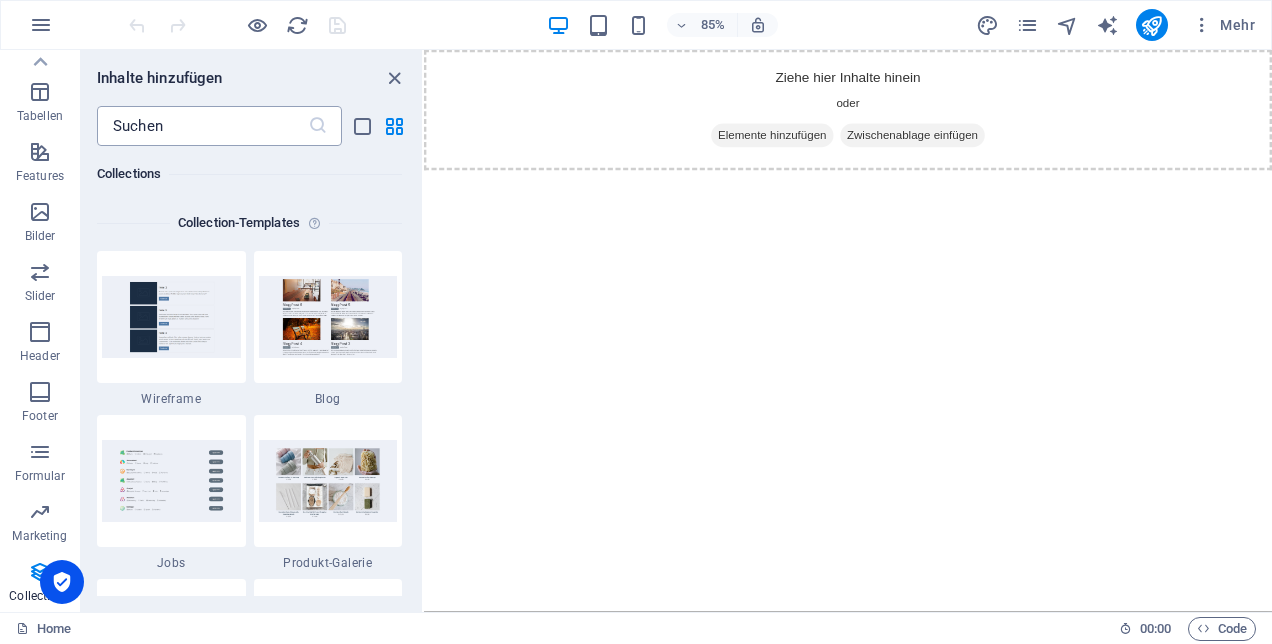 click at bounding box center (202, 126) 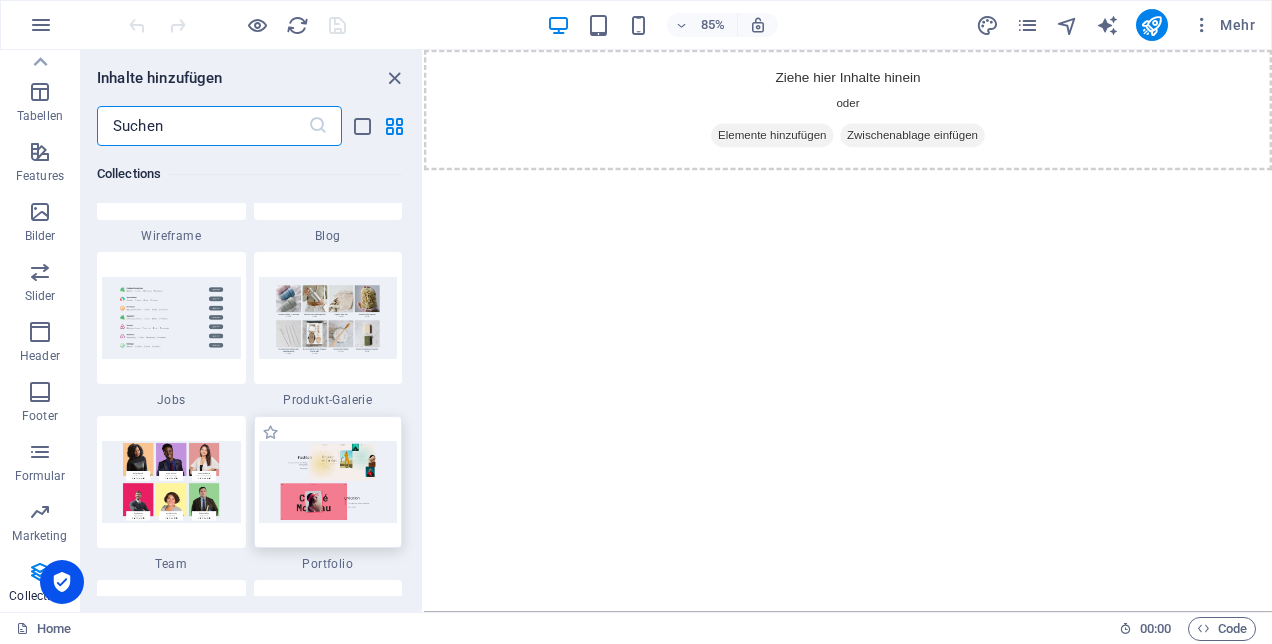 scroll, scrollTop: 18342, scrollLeft: 0, axis: vertical 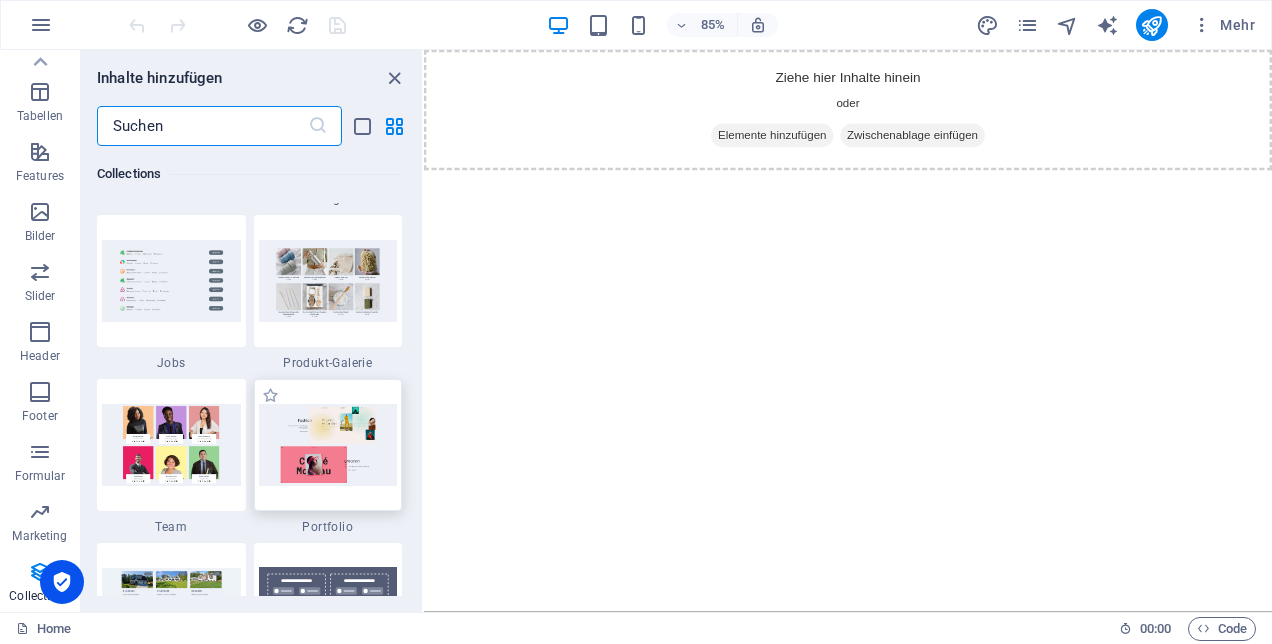 click at bounding box center (328, 444) 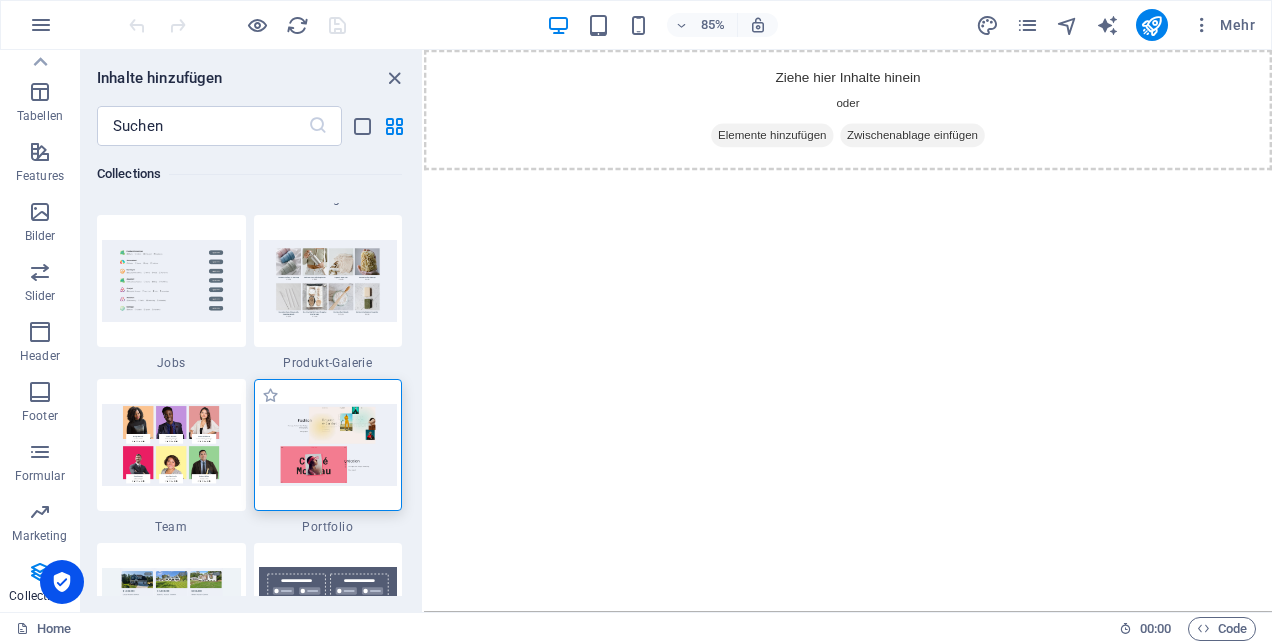 click at bounding box center (328, 444) 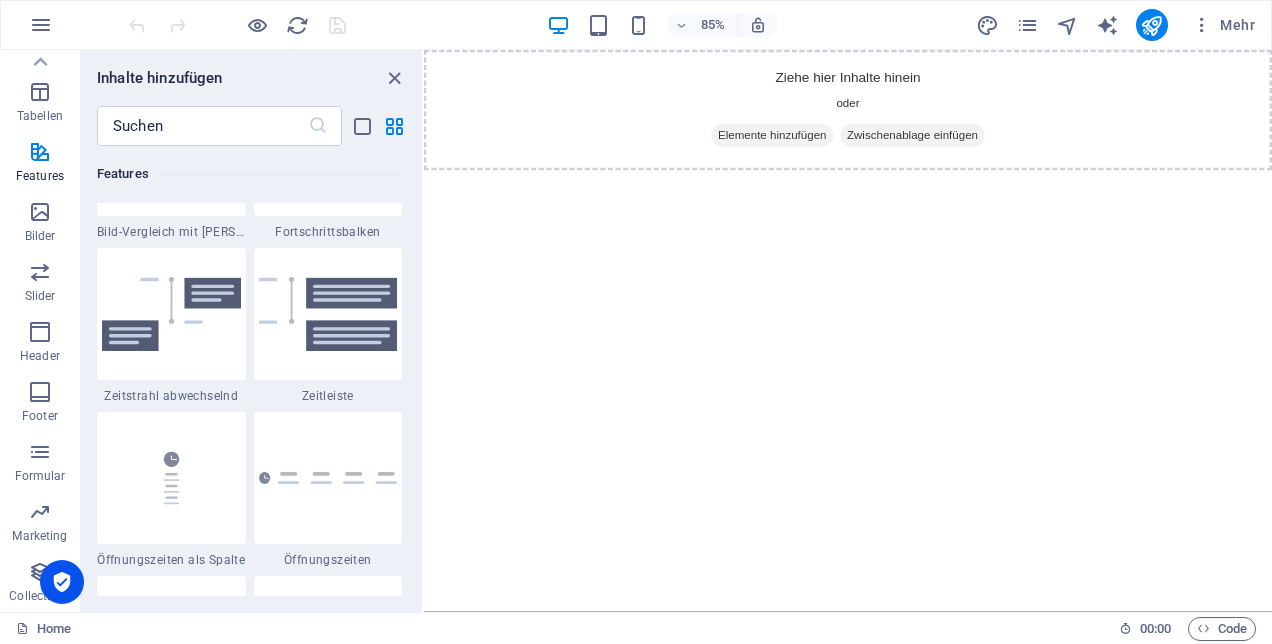 scroll, scrollTop: 7742, scrollLeft: 0, axis: vertical 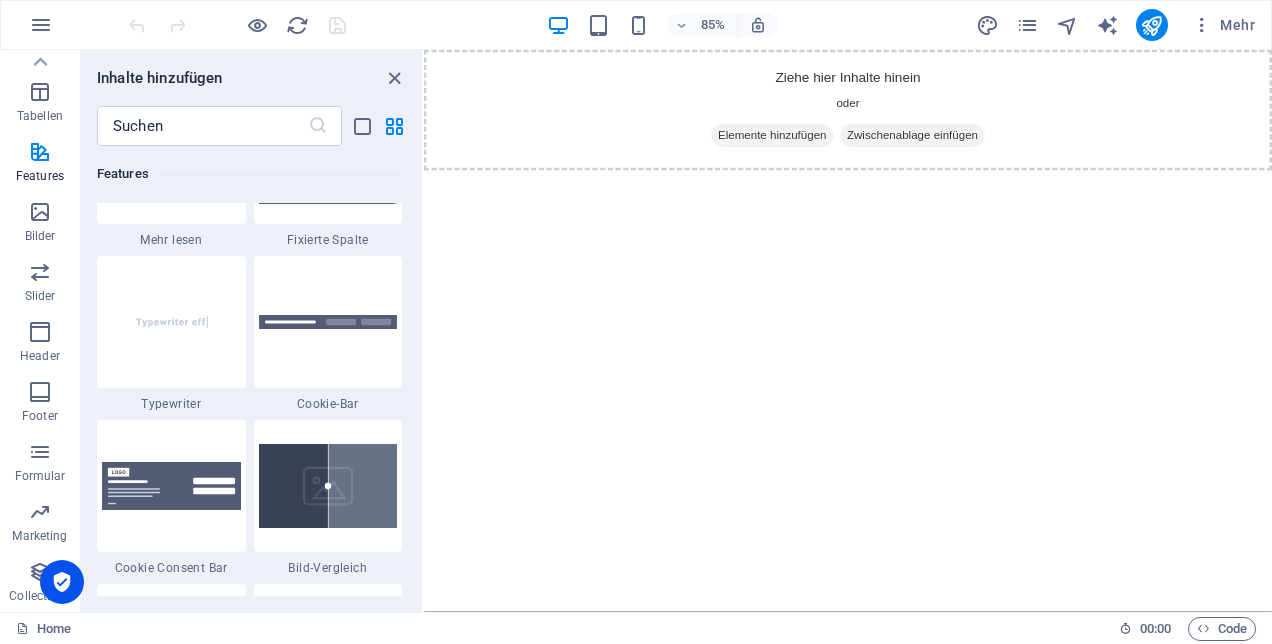 drag, startPoint x: 416, startPoint y: 328, endPoint x: 408, endPoint y: 183, distance: 145.22052 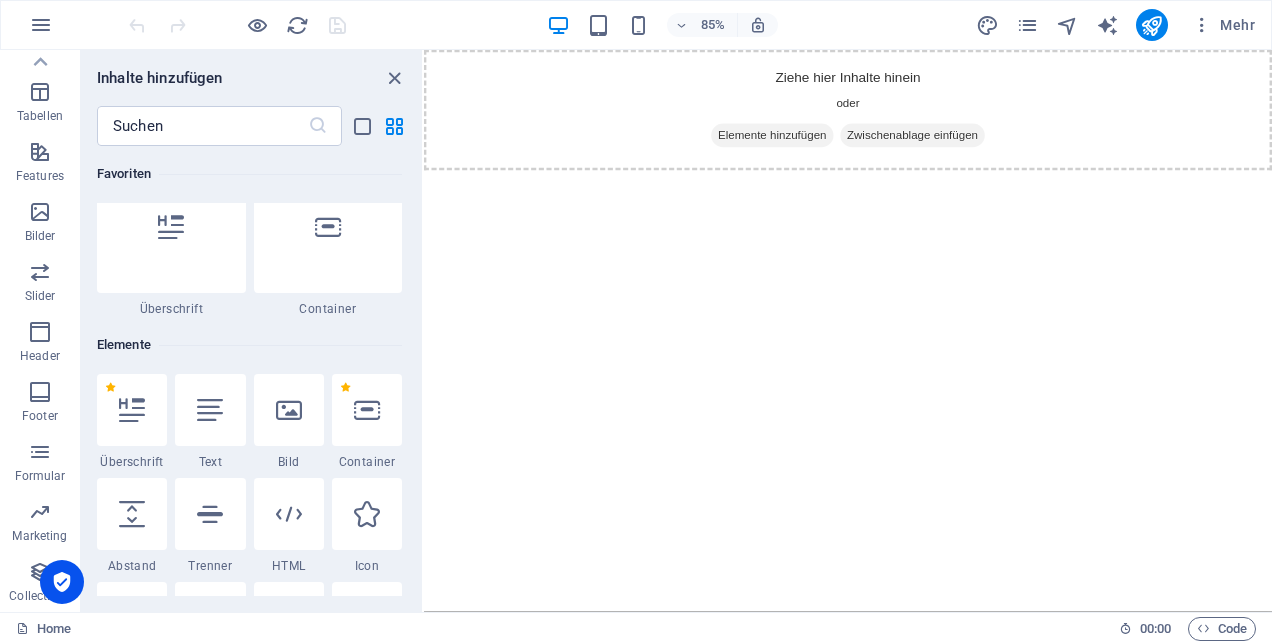 scroll, scrollTop: 0, scrollLeft: 0, axis: both 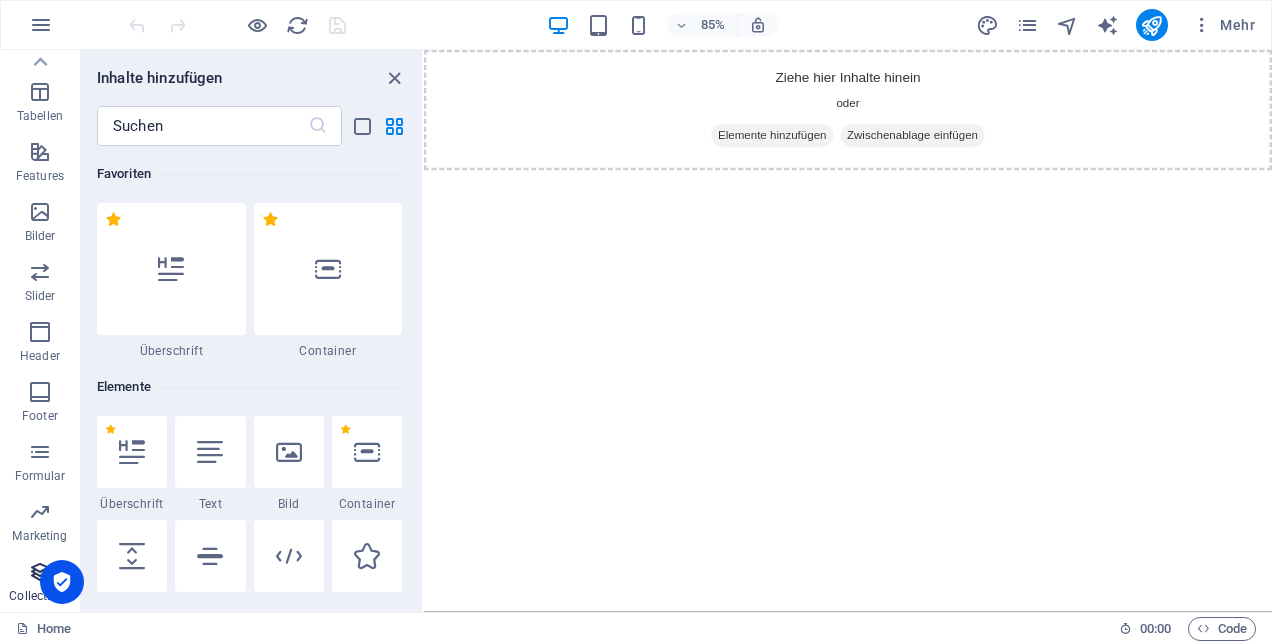 click at bounding box center (40, 572) 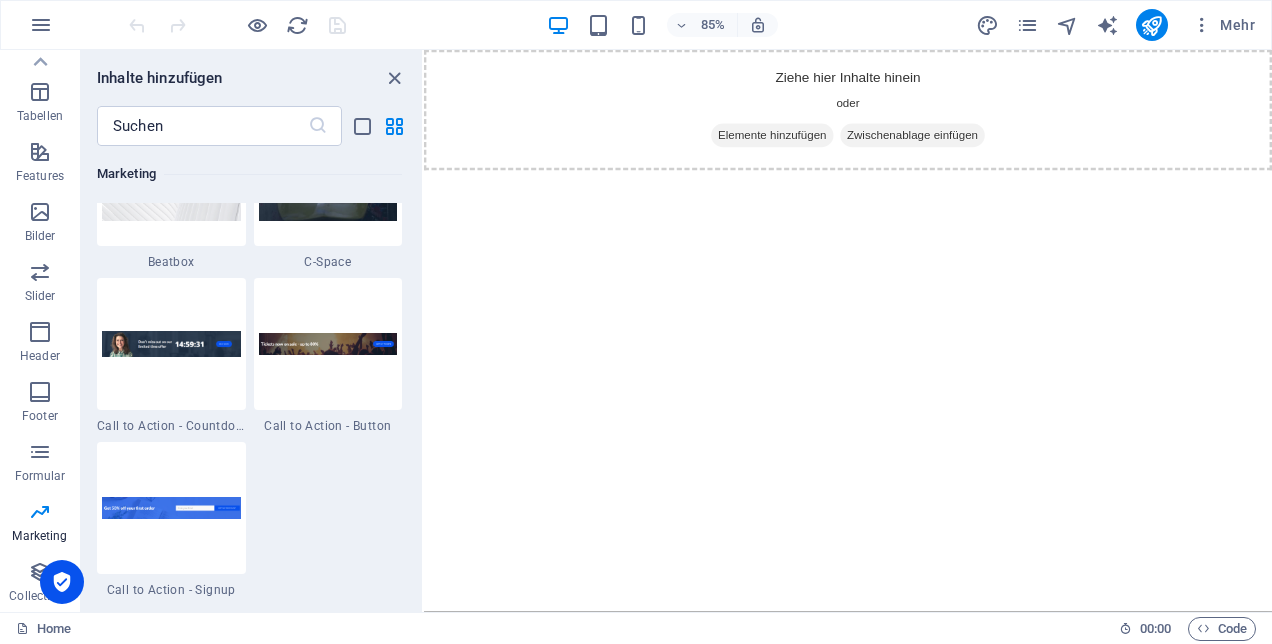 scroll, scrollTop: 17442, scrollLeft: 0, axis: vertical 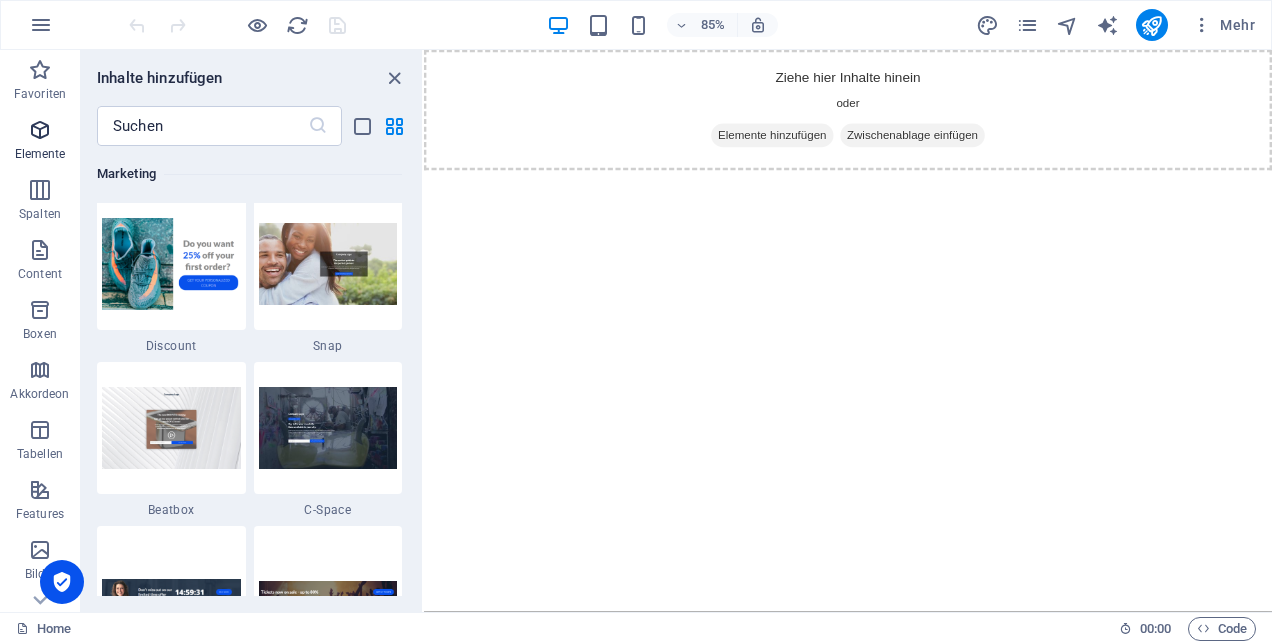 click at bounding box center (40, 130) 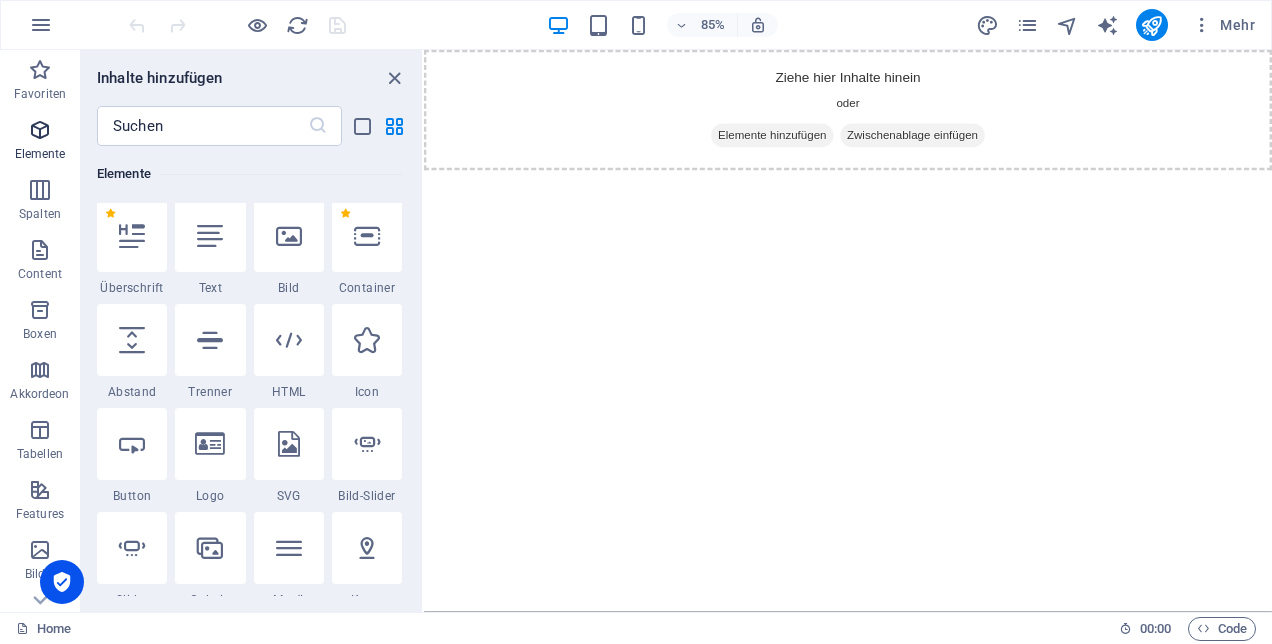 scroll, scrollTop: 213, scrollLeft: 0, axis: vertical 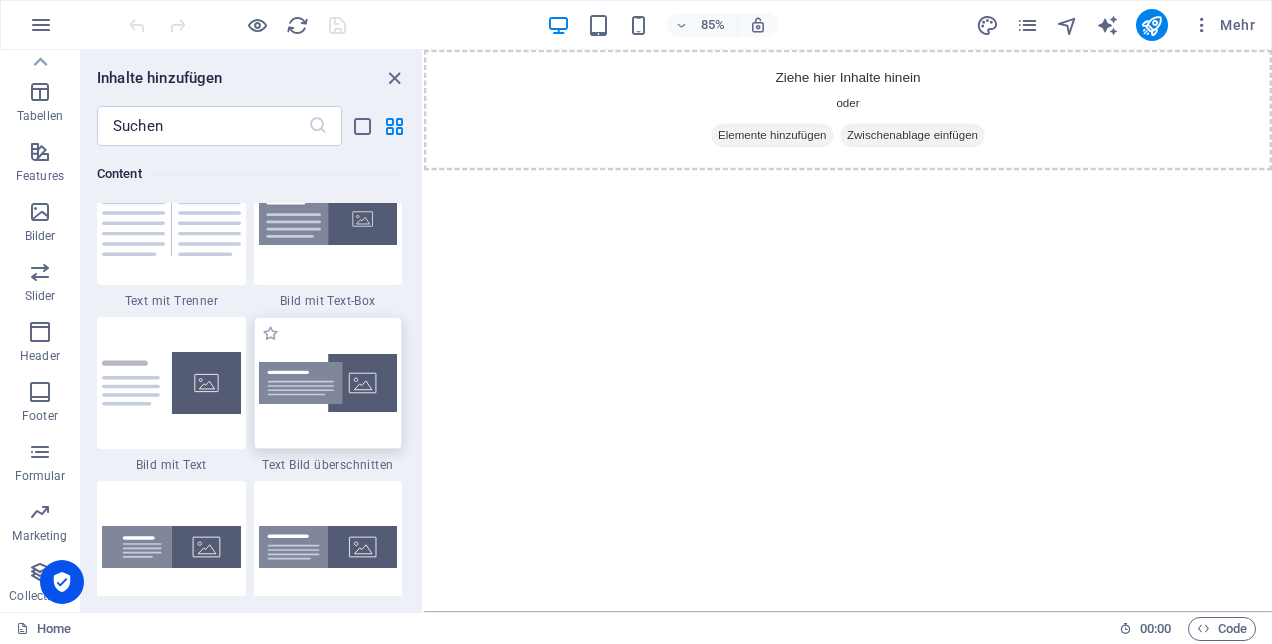 click at bounding box center [328, 383] 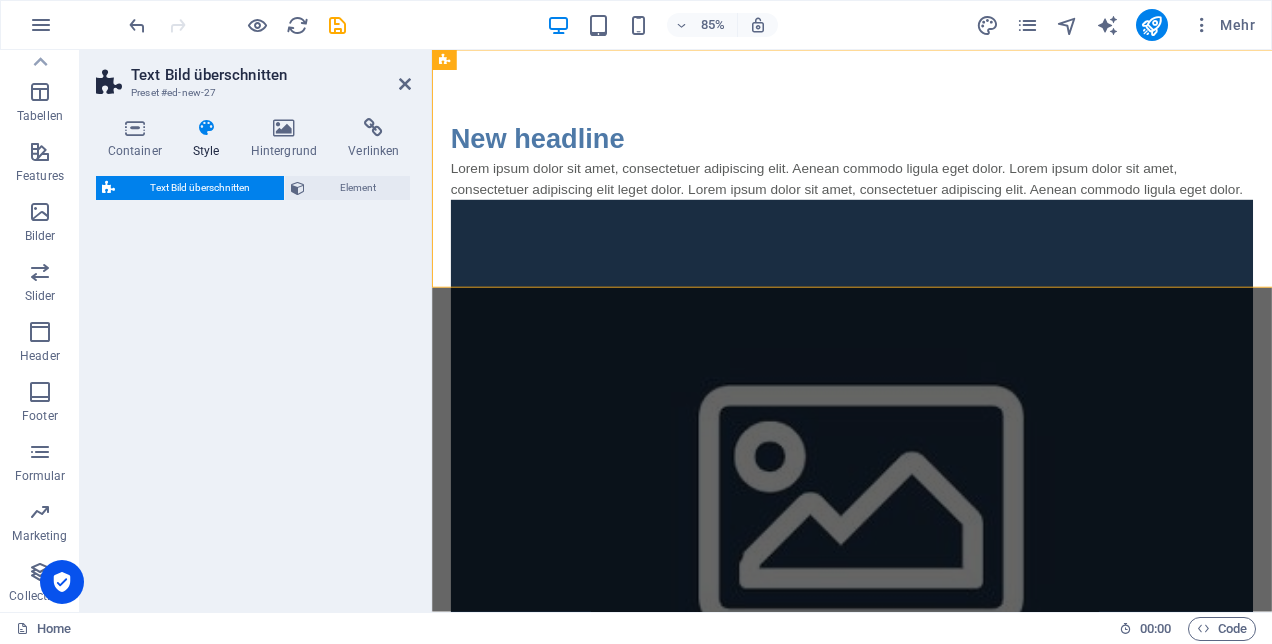 select on "rem" 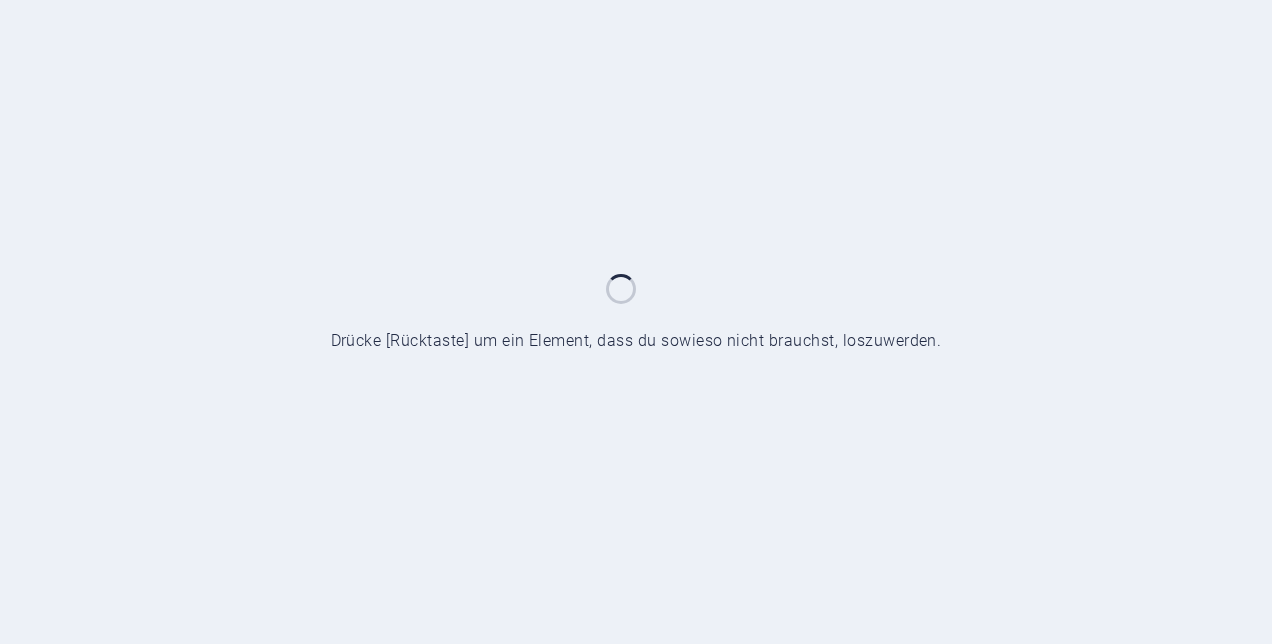 scroll, scrollTop: 0, scrollLeft: 0, axis: both 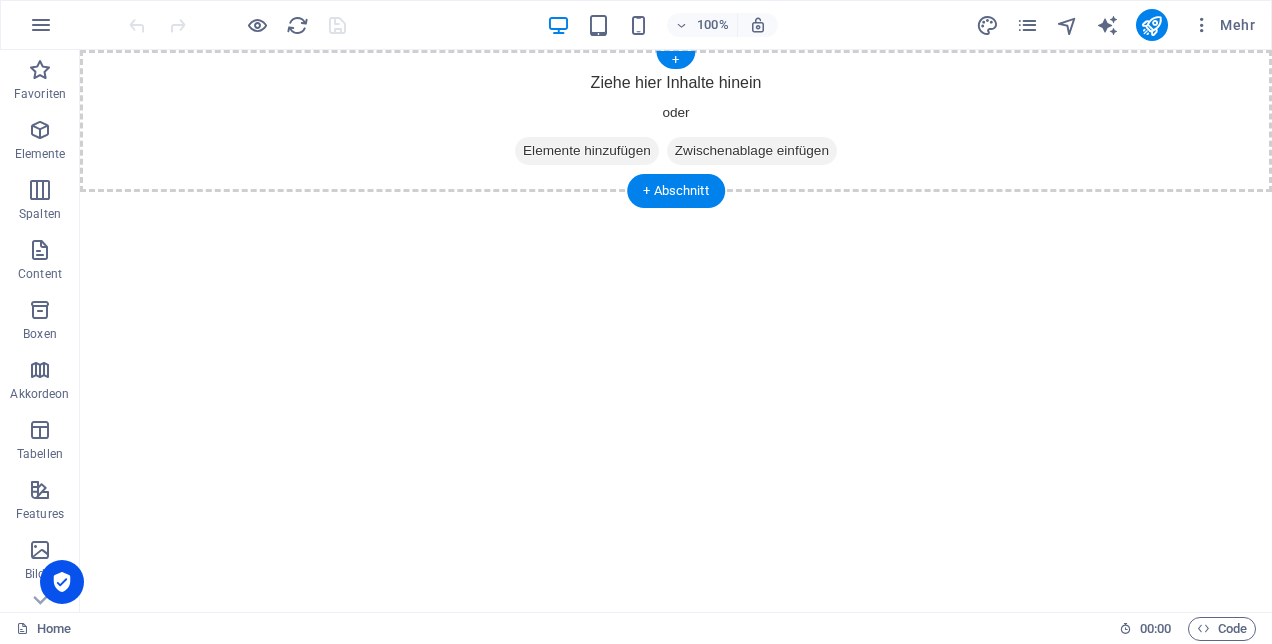 click on "Elemente hinzufügen" at bounding box center [587, 151] 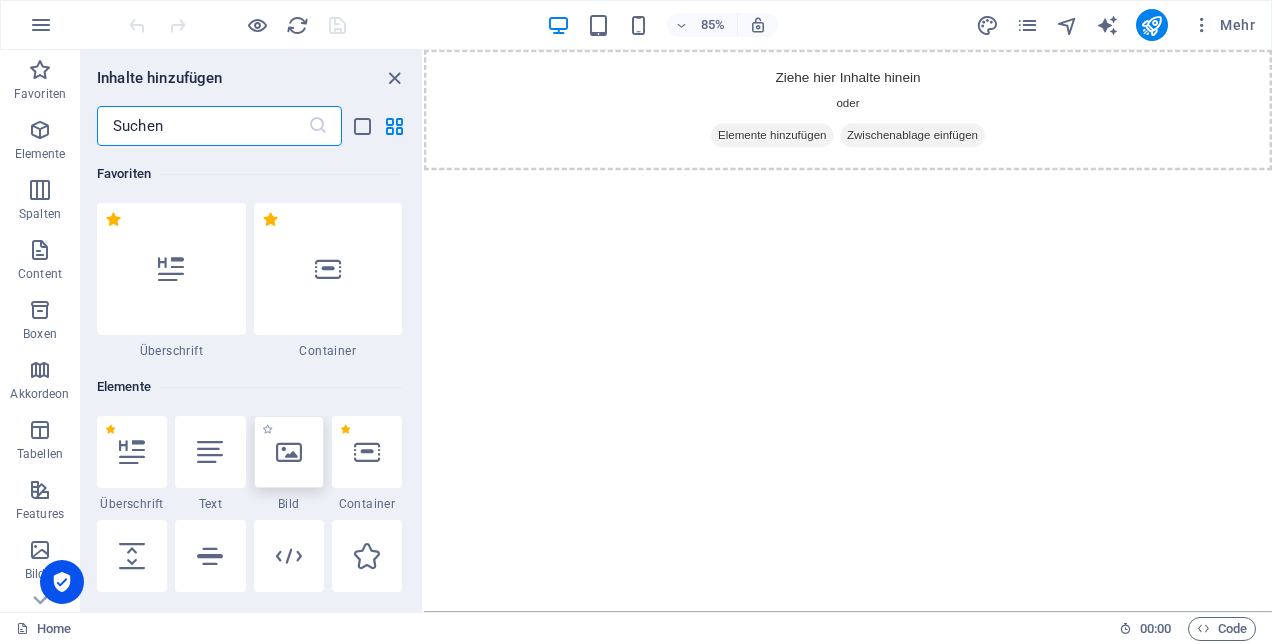 click at bounding box center (289, 452) 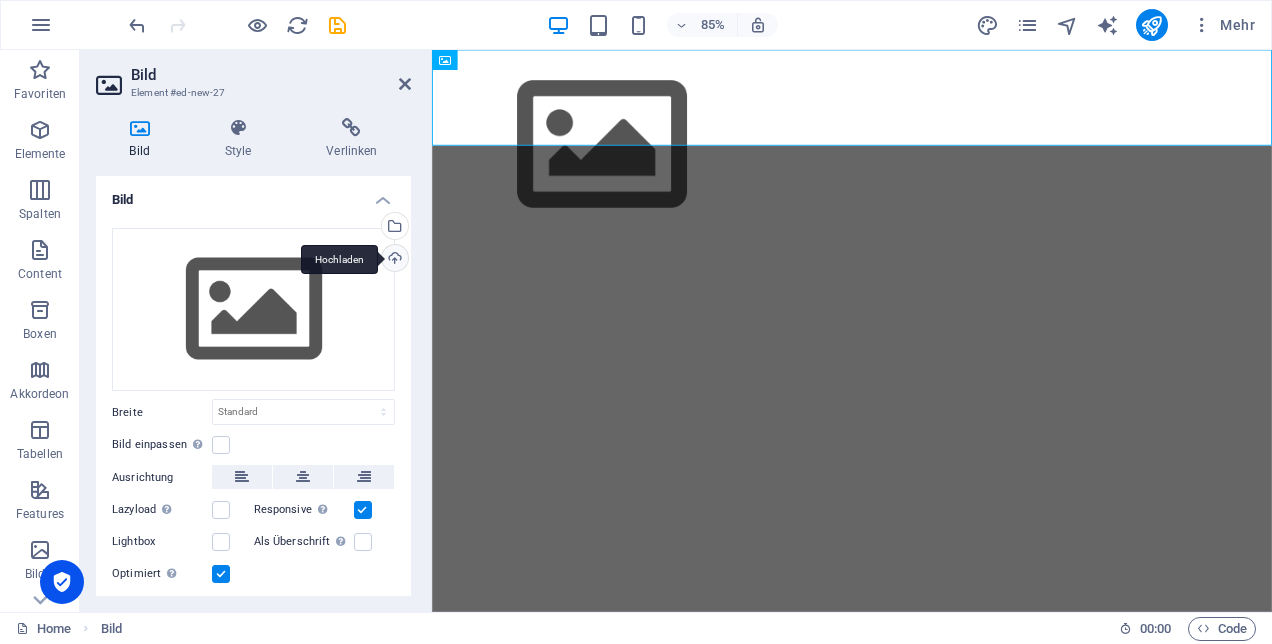 click on "Hochladen" at bounding box center [393, 260] 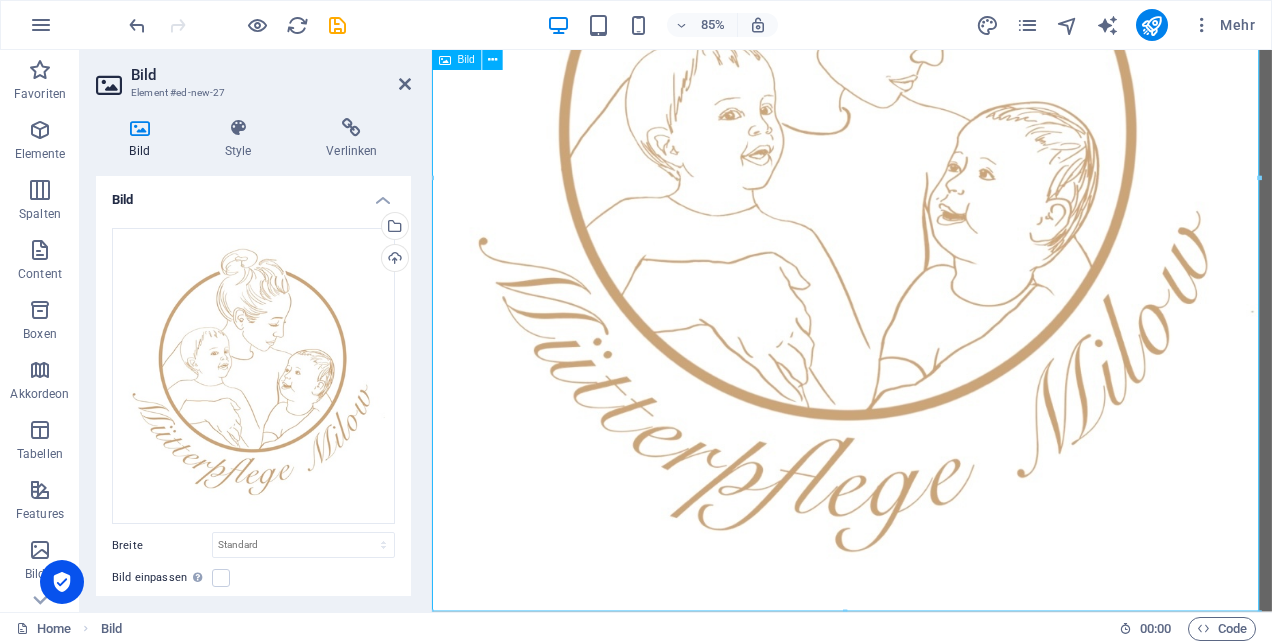 scroll, scrollTop: 159, scrollLeft: 0, axis: vertical 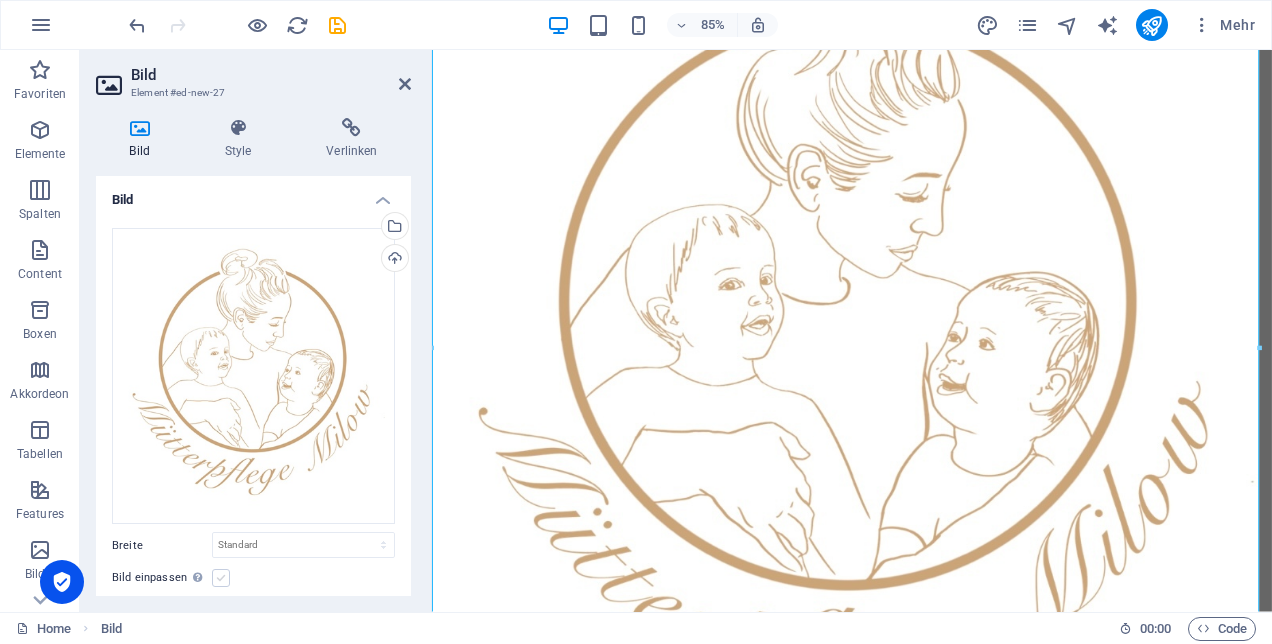 click at bounding box center (221, 578) 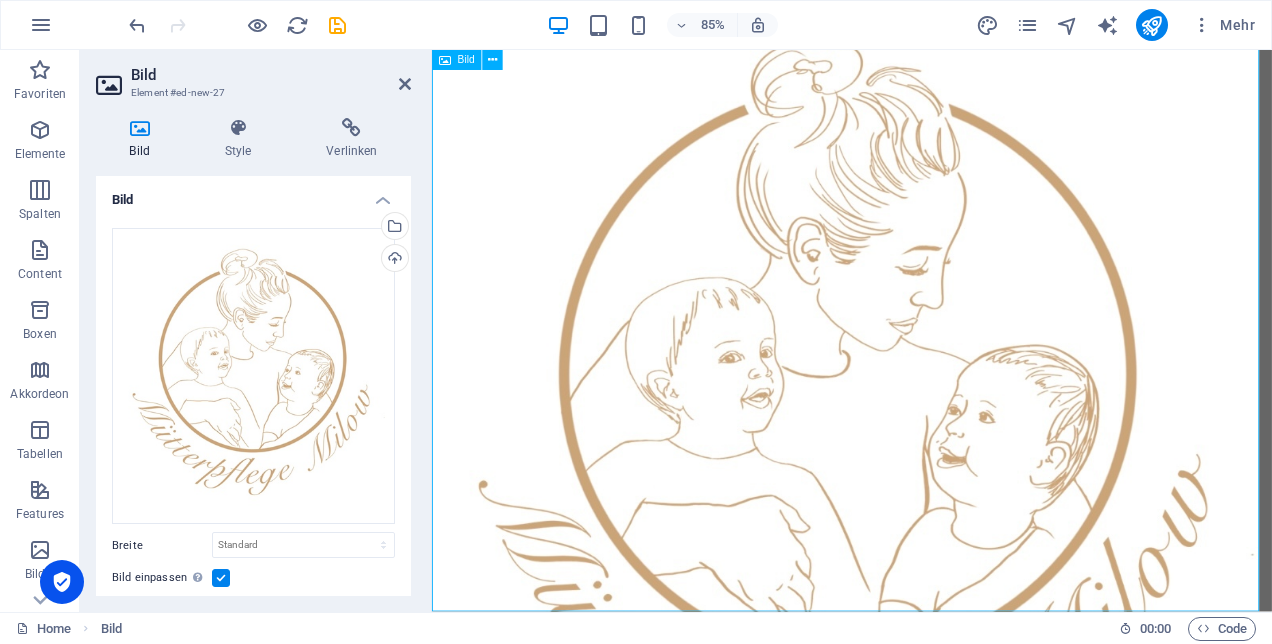 scroll, scrollTop: 0, scrollLeft: 0, axis: both 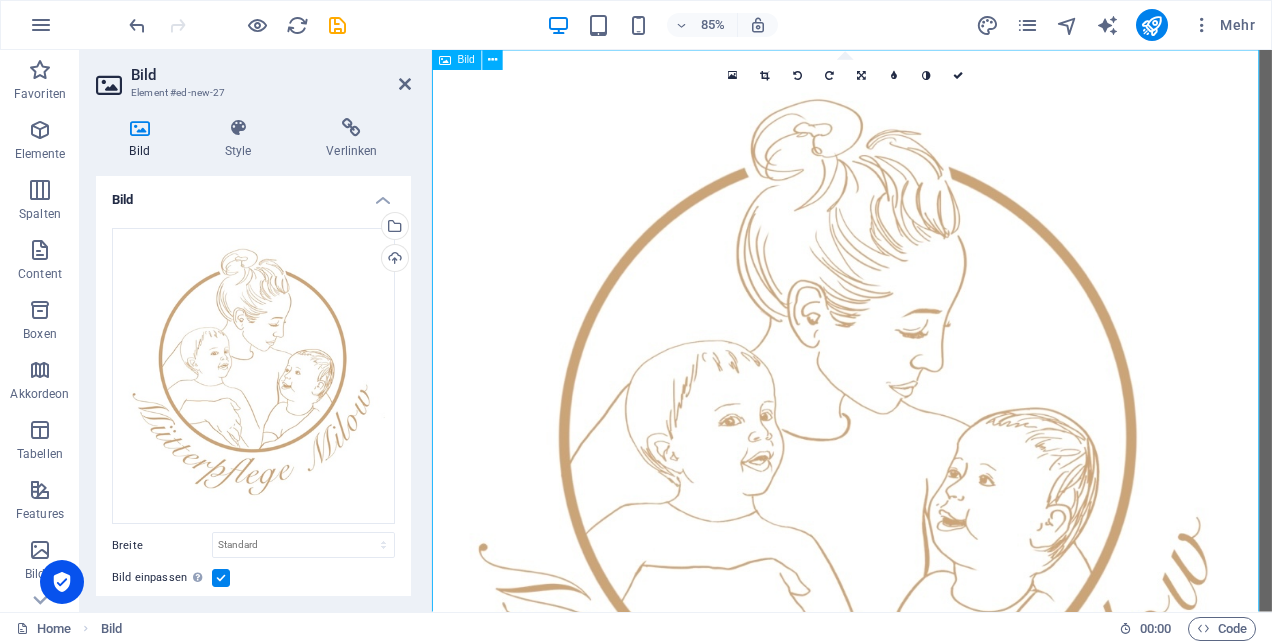 click at bounding box center (926, 568) 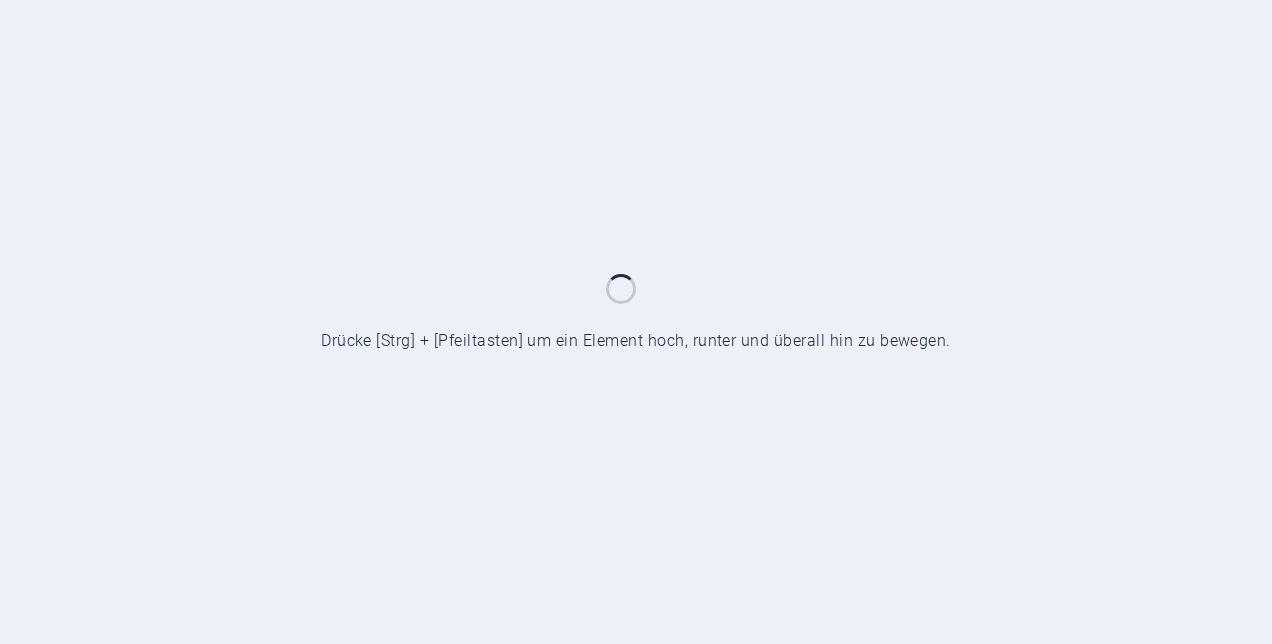 scroll, scrollTop: 0, scrollLeft: 0, axis: both 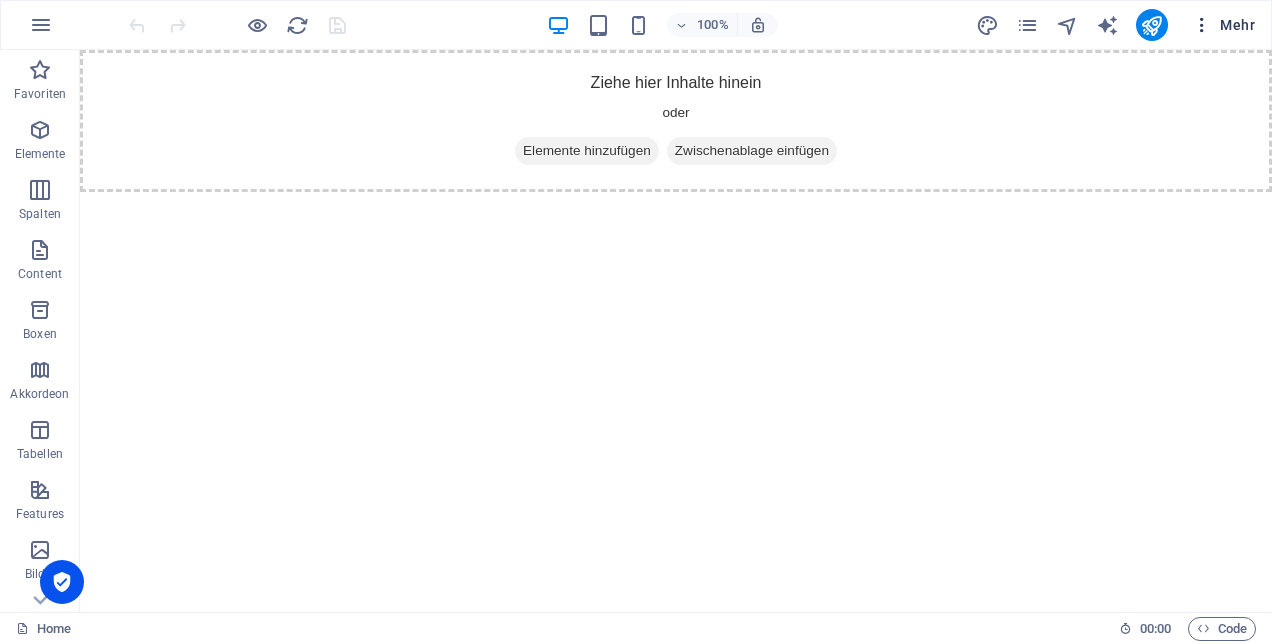 click on "Mehr" at bounding box center (1223, 25) 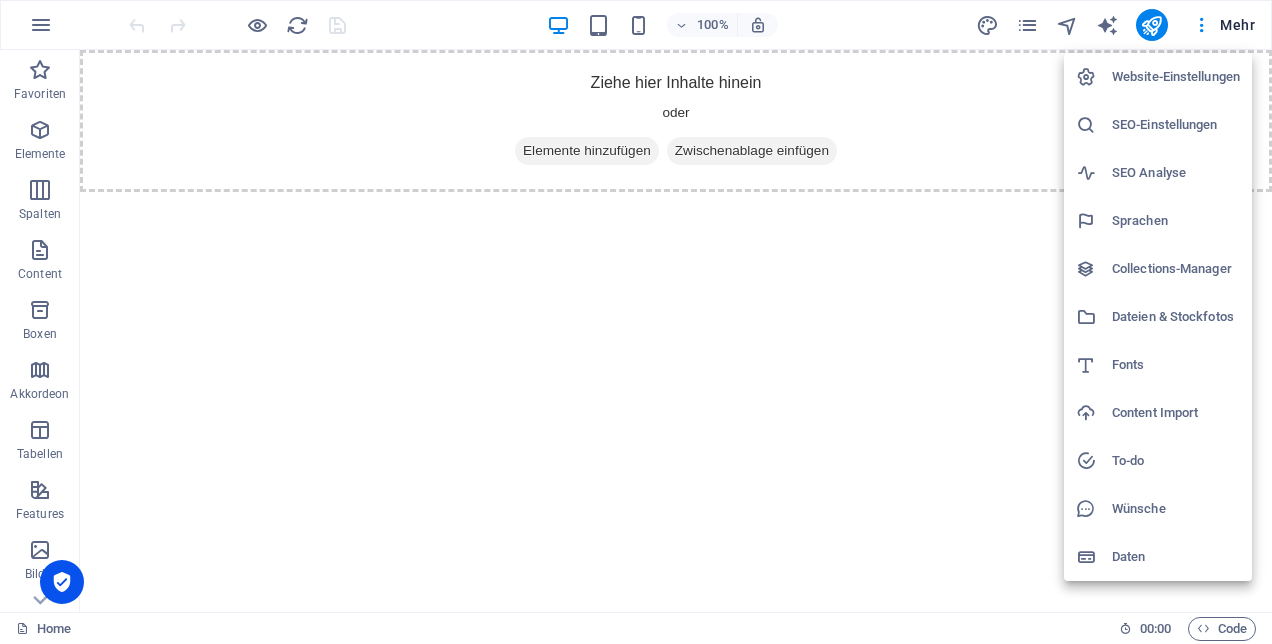click on "Collections-Manager" at bounding box center (1176, 269) 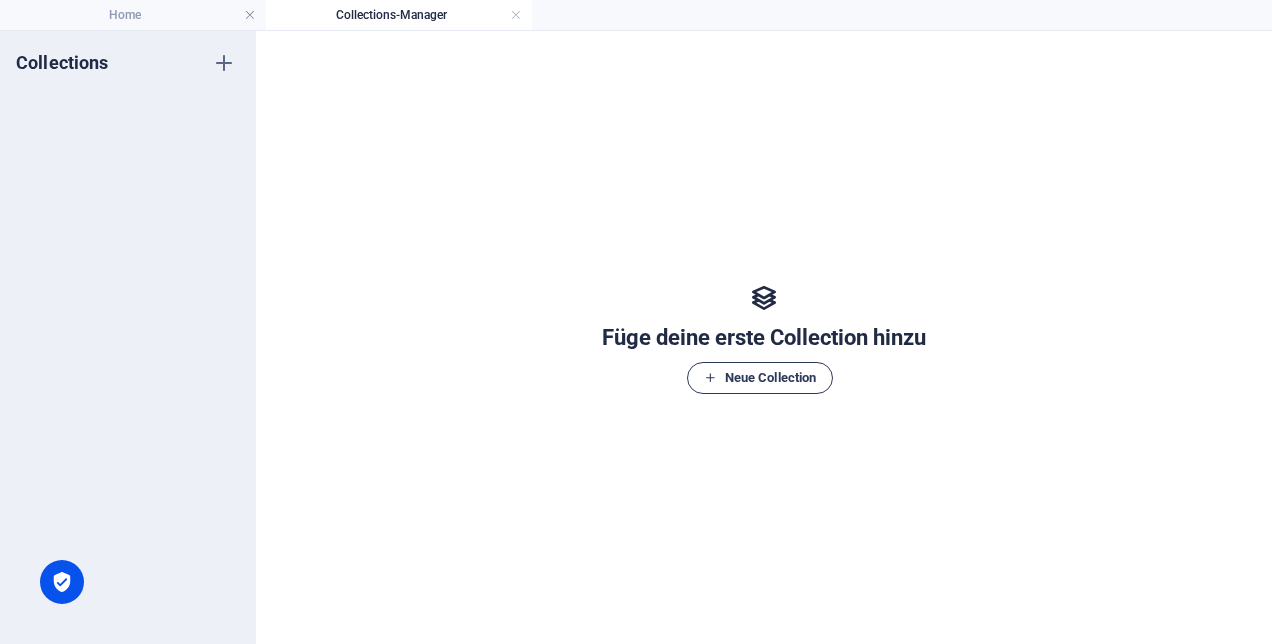 click on "Neue Collection" at bounding box center [760, 378] 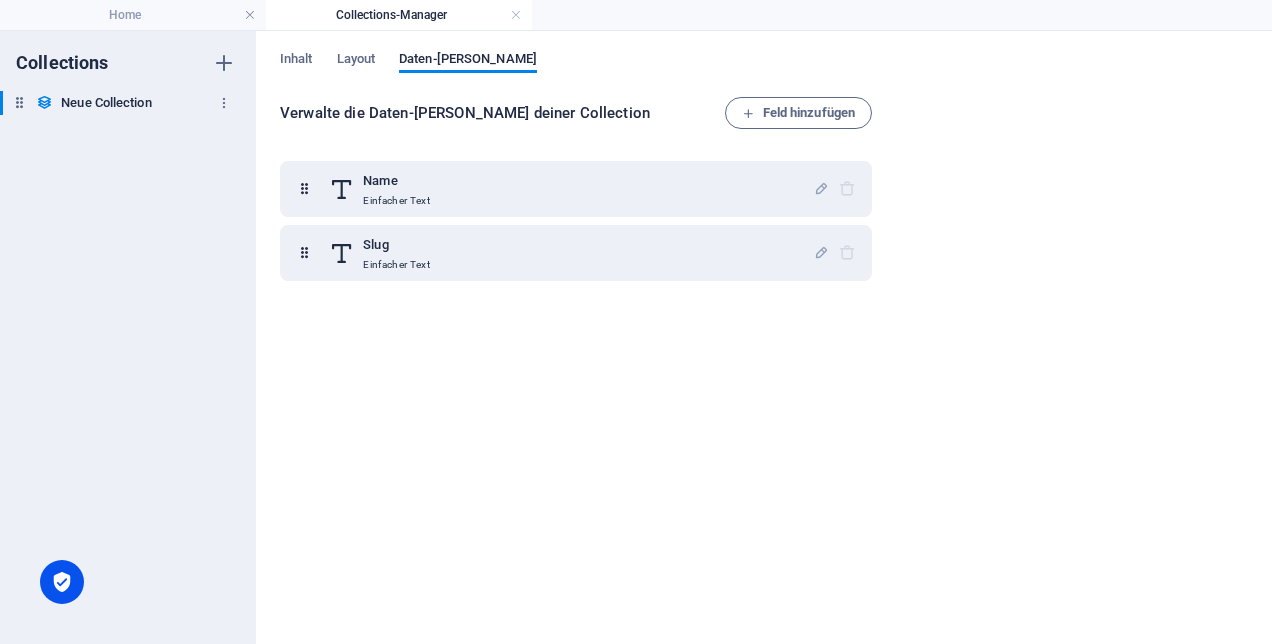 click on "Neue Collection" at bounding box center [106, 103] 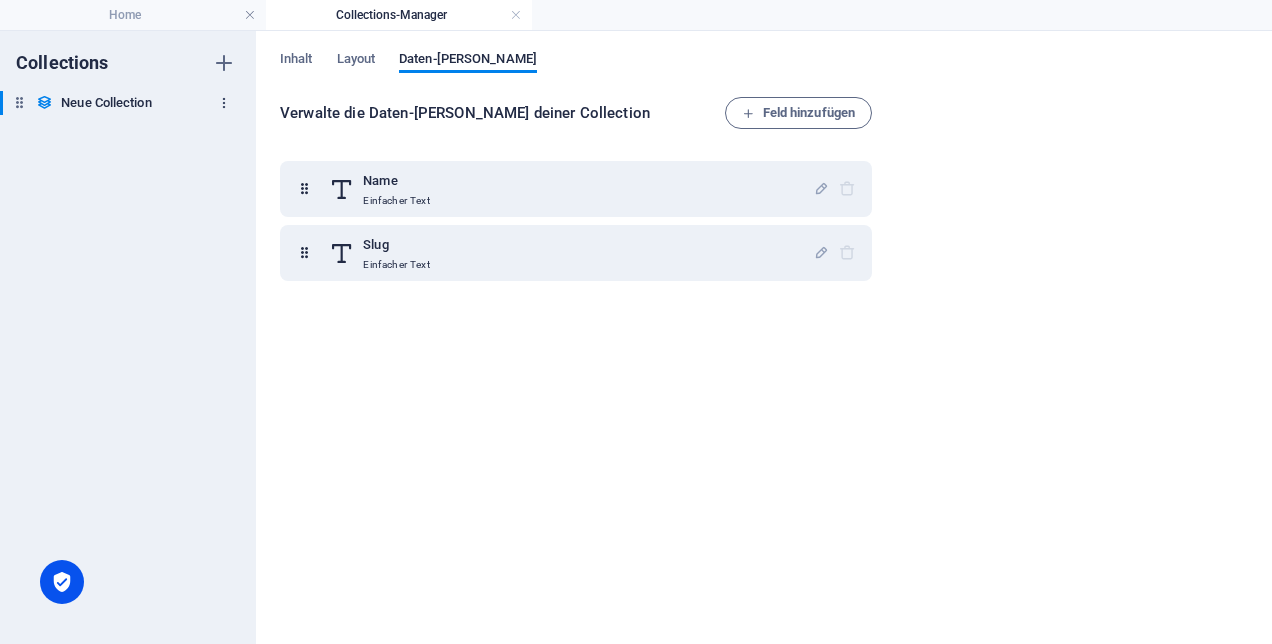 click at bounding box center (224, 103) 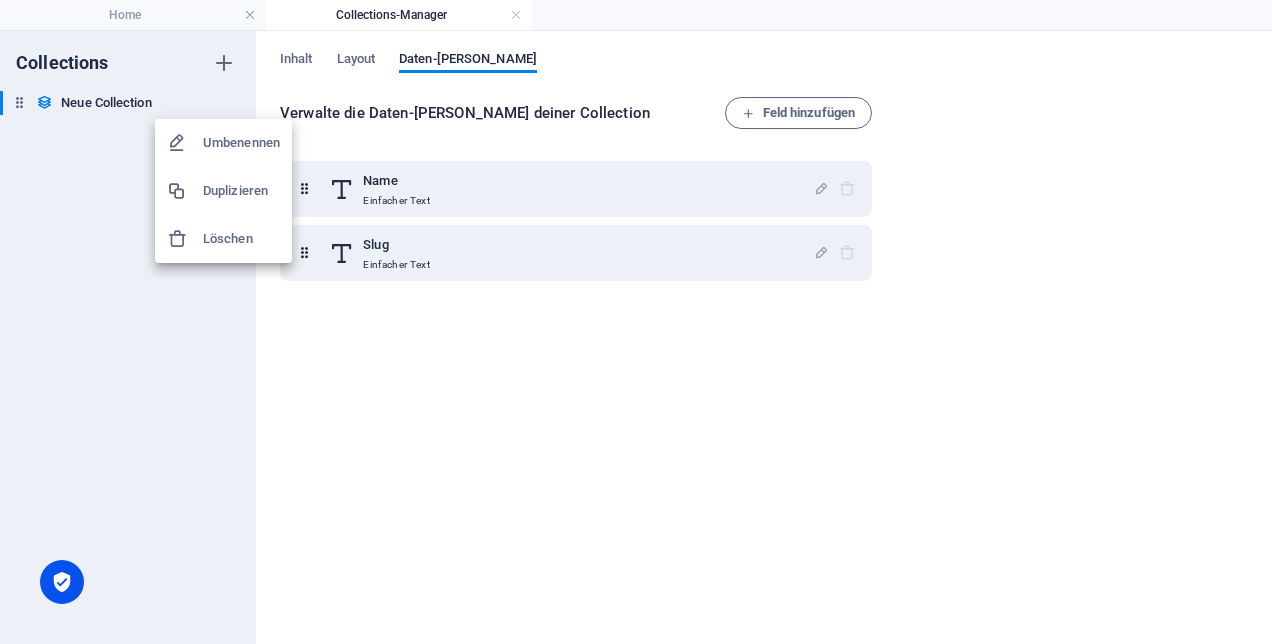 click at bounding box center (636, 322) 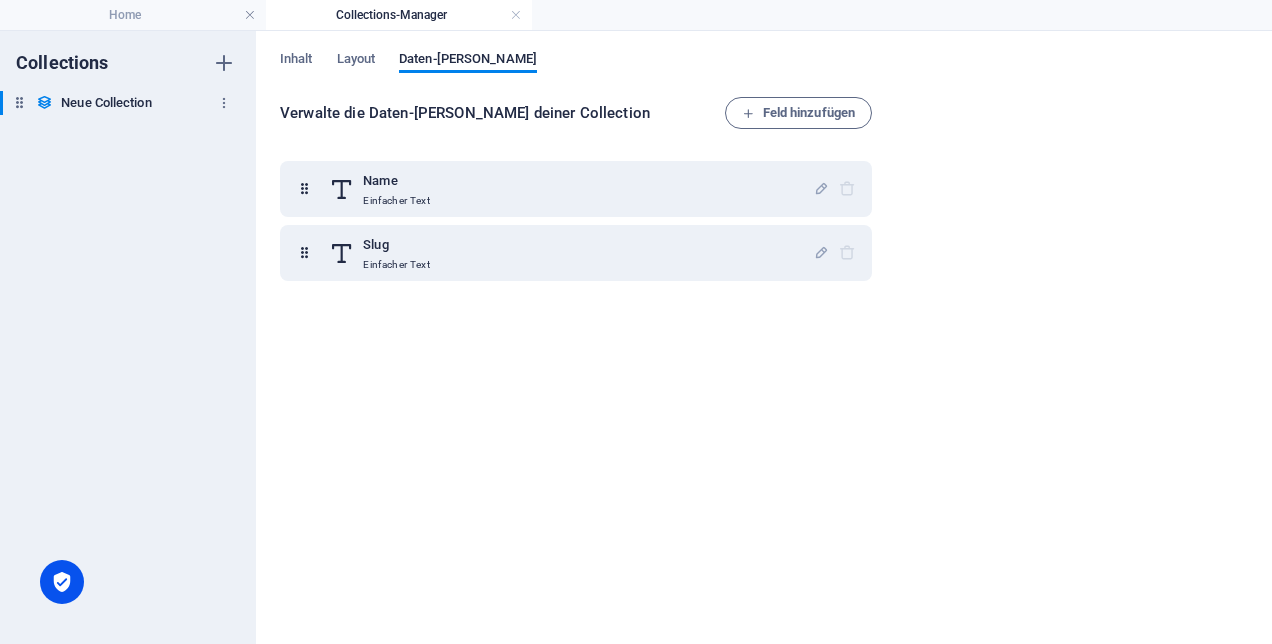 click on "Neue Collection" at bounding box center (106, 103) 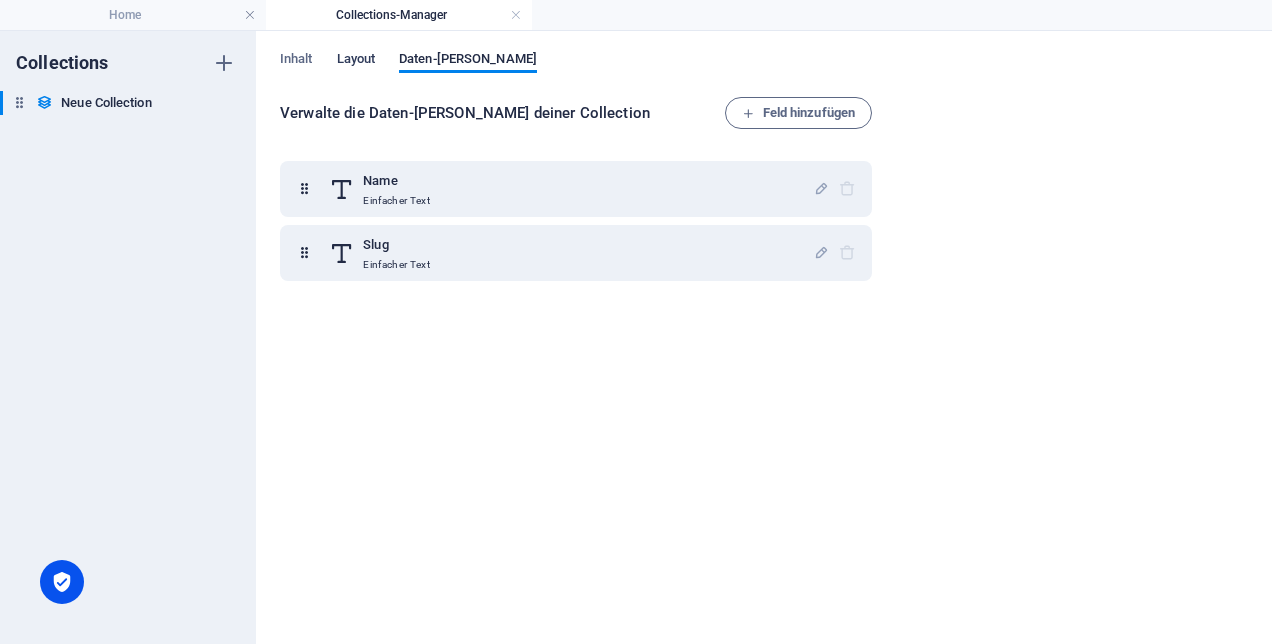 click on "Layout" at bounding box center (356, 61) 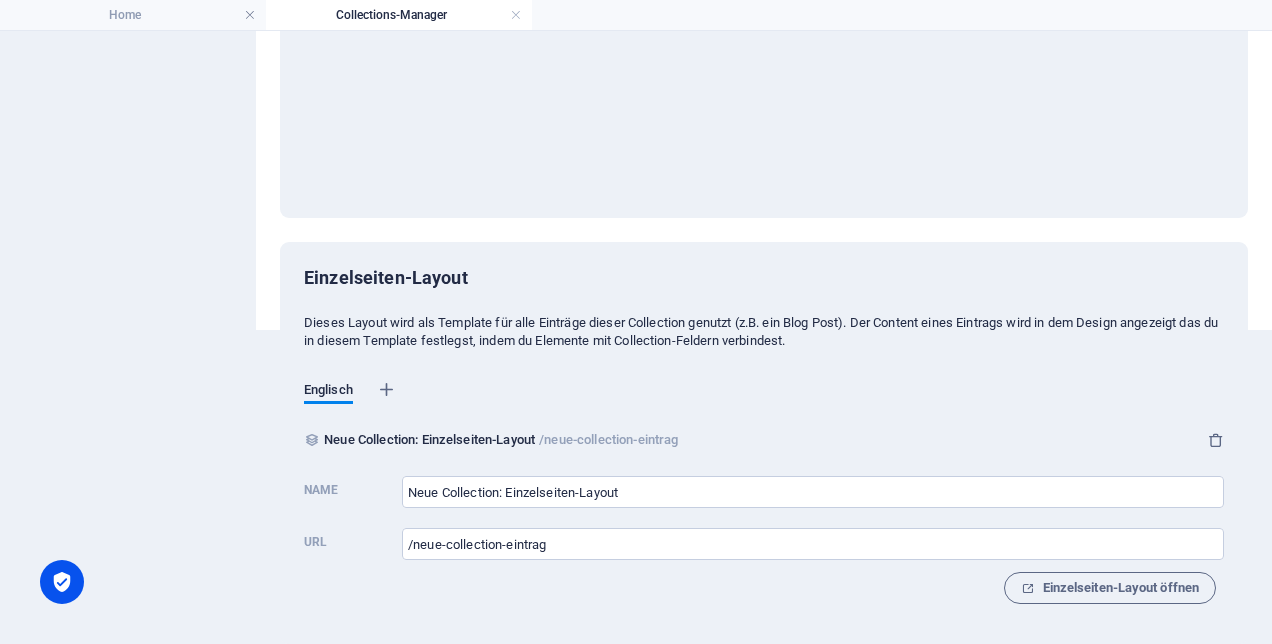 scroll, scrollTop: 0, scrollLeft: 0, axis: both 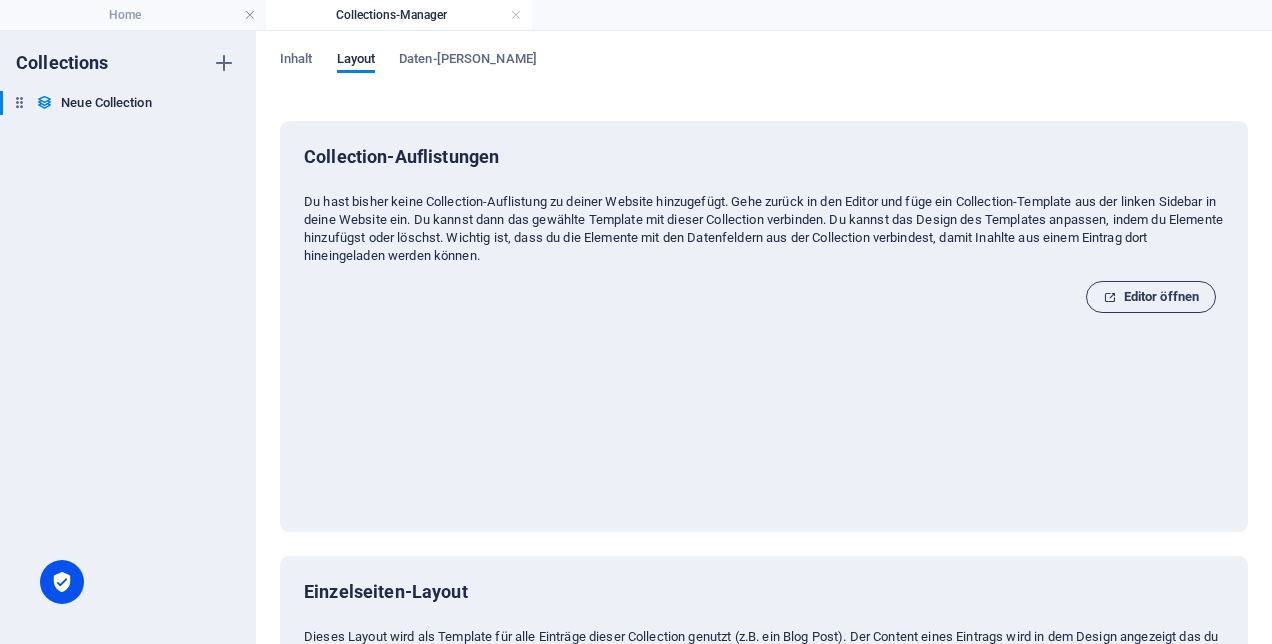 click on "Editor öffnen" at bounding box center [1151, 297] 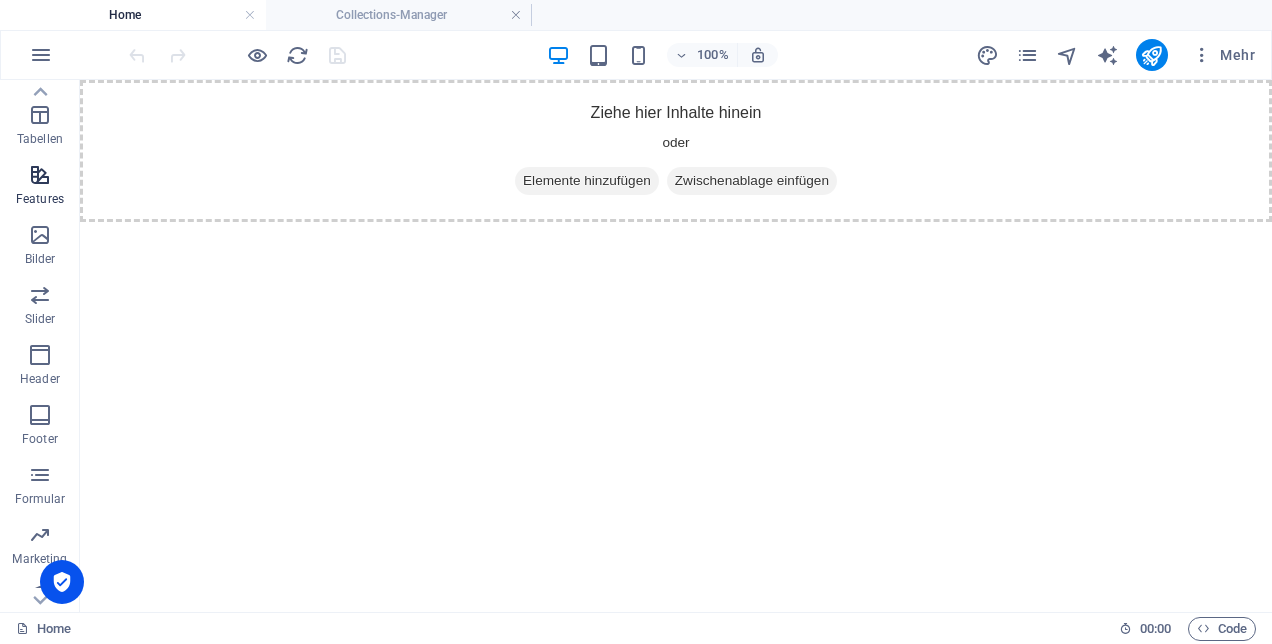 scroll, scrollTop: 368, scrollLeft: 0, axis: vertical 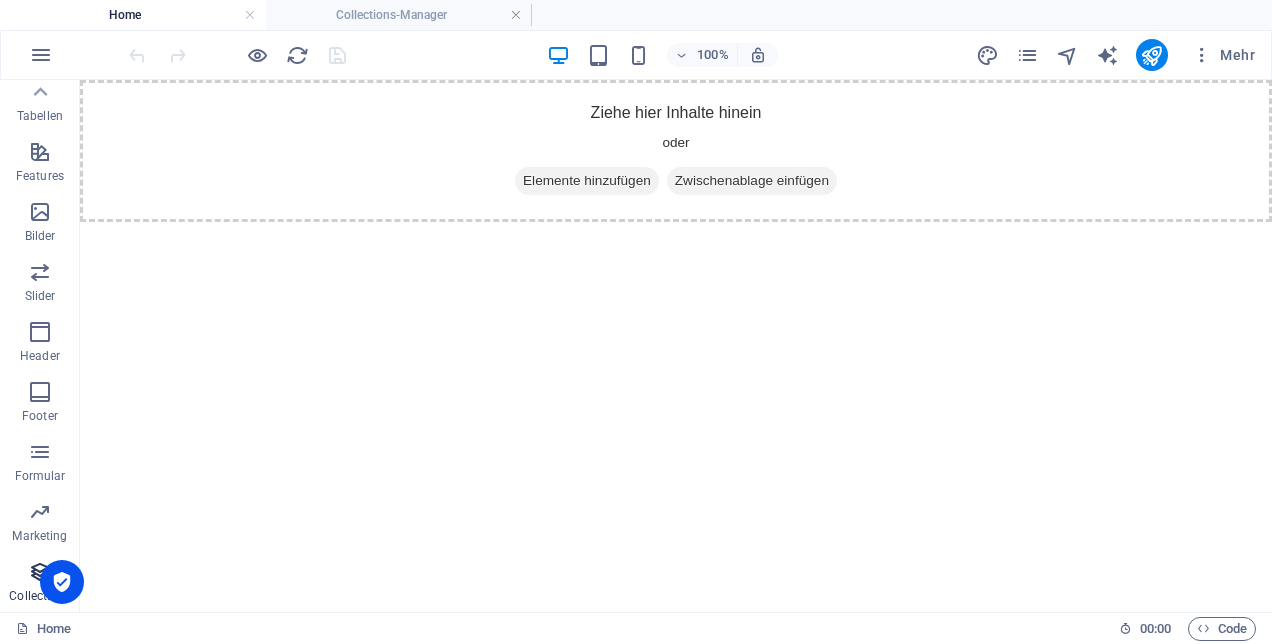 click on "Collections" at bounding box center (40, 584) 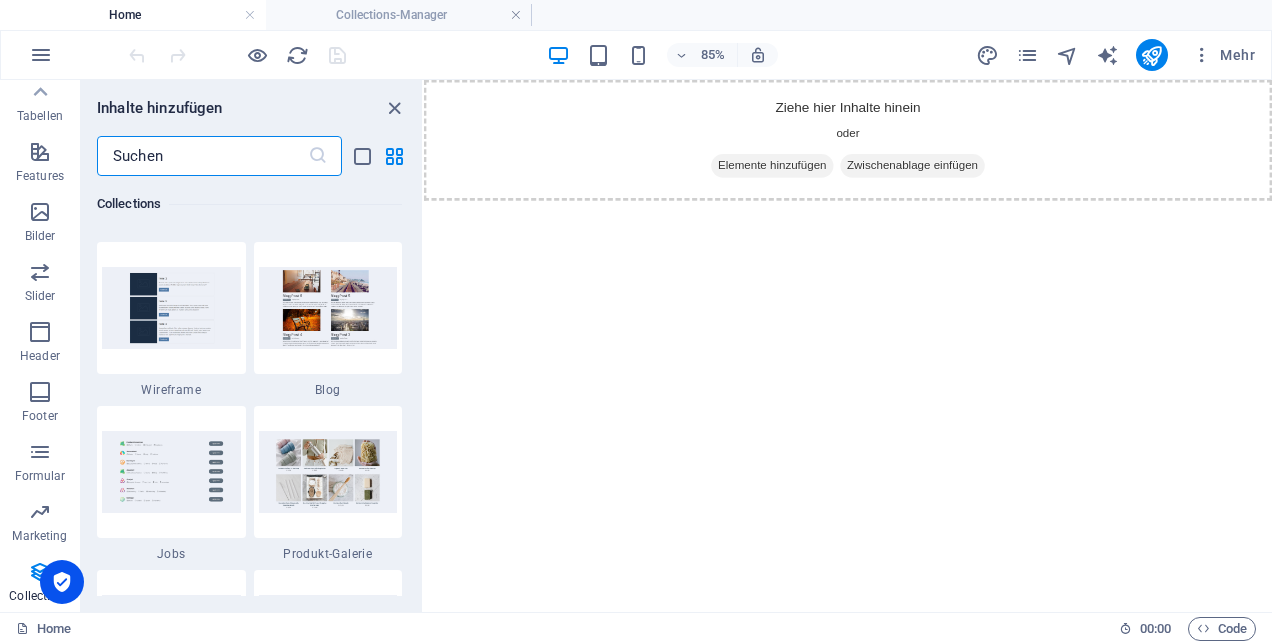 scroll, scrollTop: 18342, scrollLeft: 0, axis: vertical 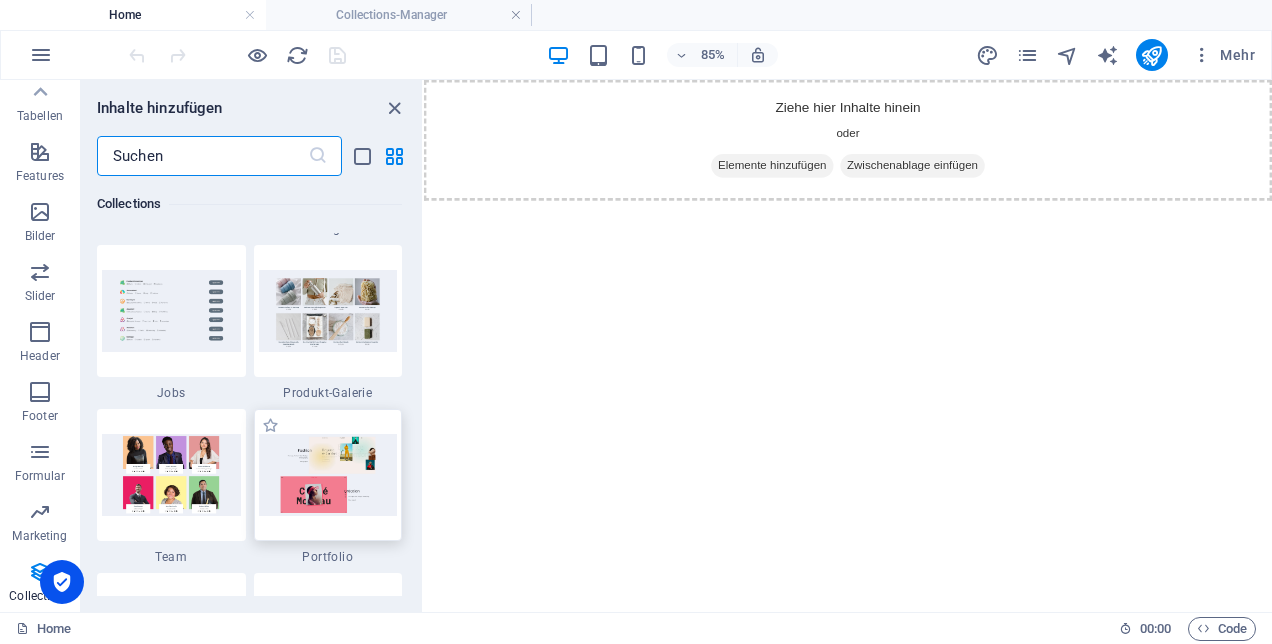 click at bounding box center [328, 474] 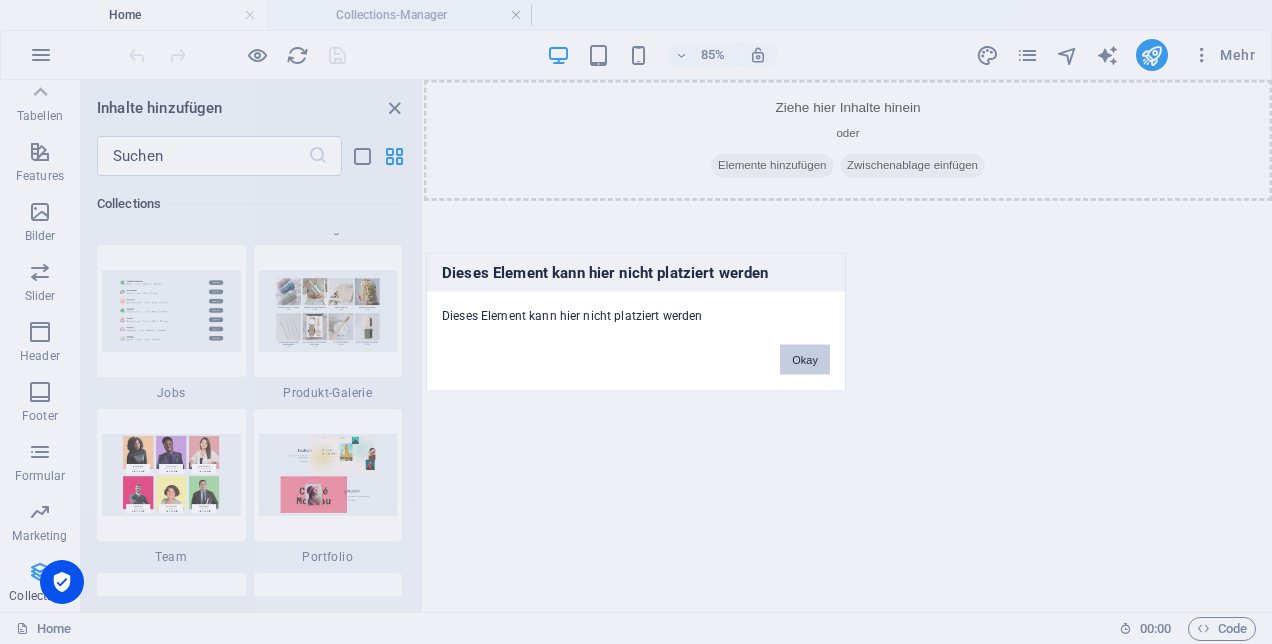 click on "Okay" at bounding box center (805, 360) 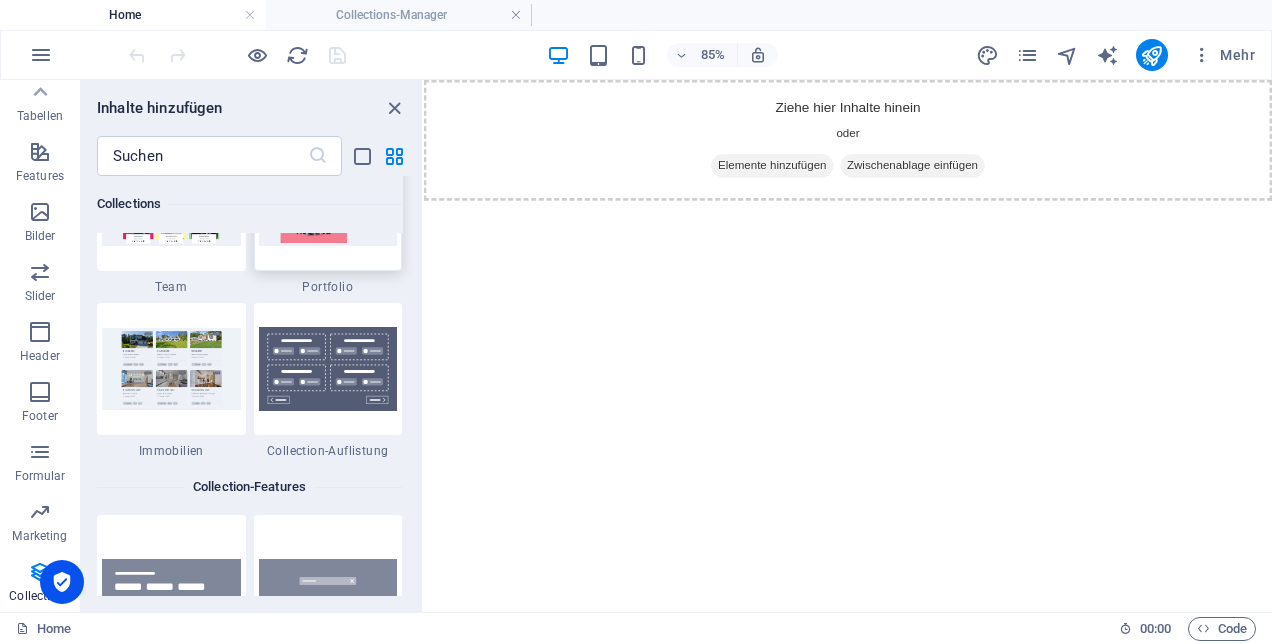 scroll, scrollTop: 18642, scrollLeft: 0, axis: vertical 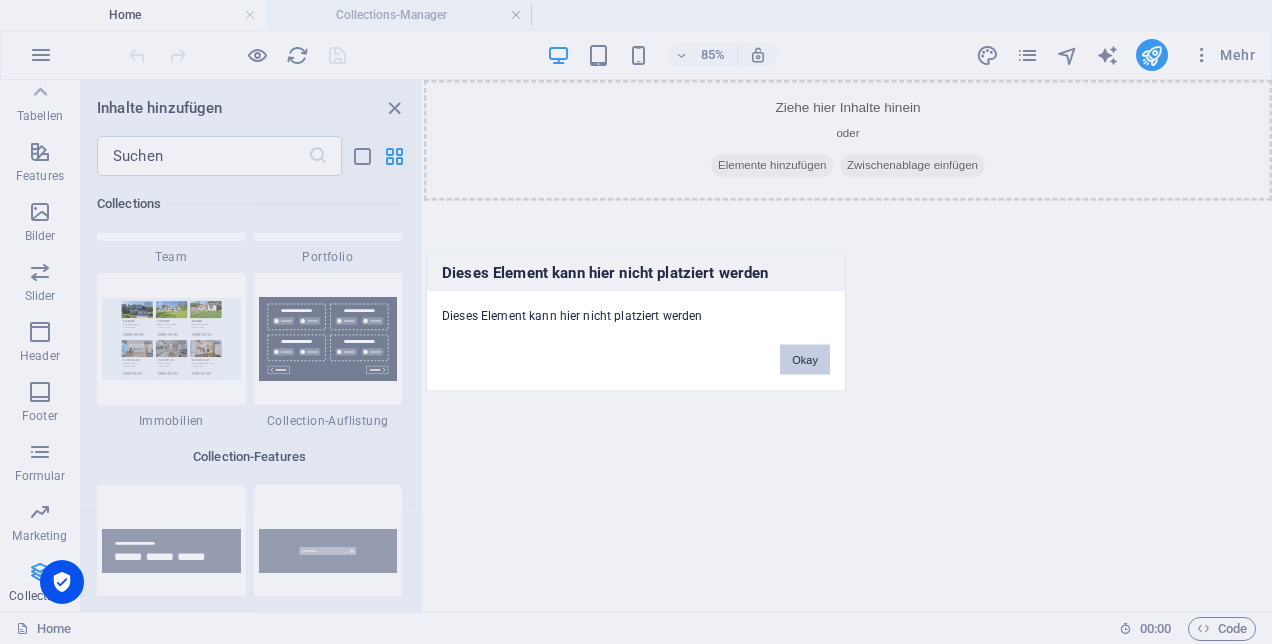 click on "Okay" at bounding box center [805, 360] 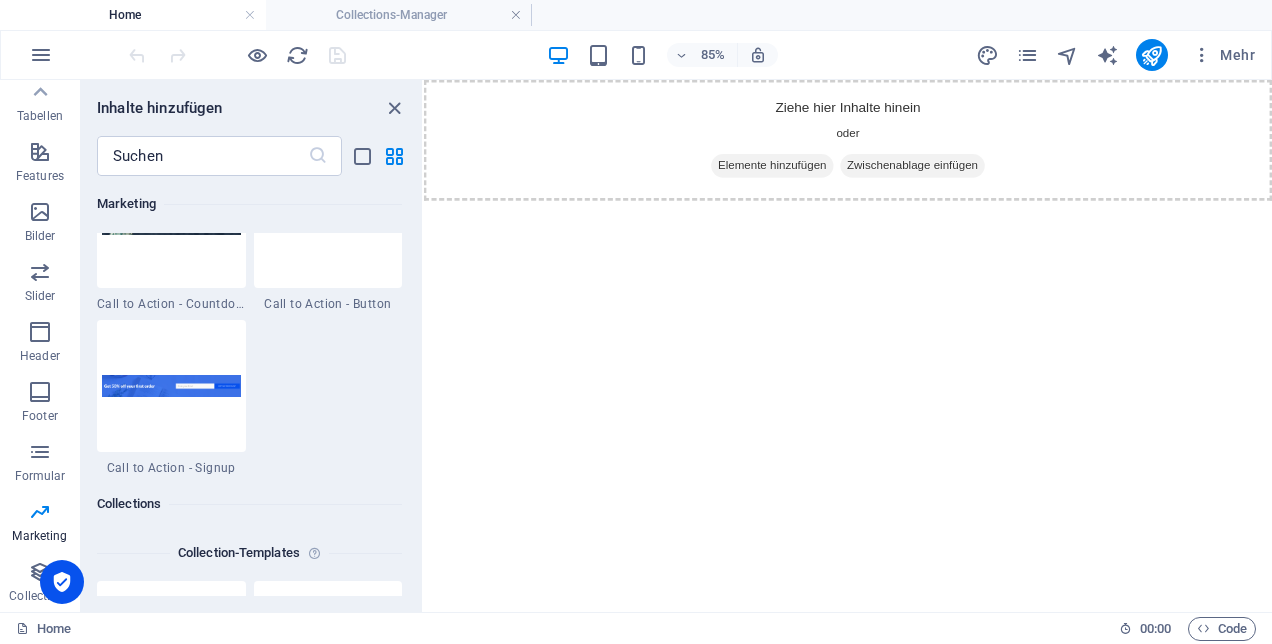 scroll, scrollTop: 17342, scrollLeft: 0, axis: vertical 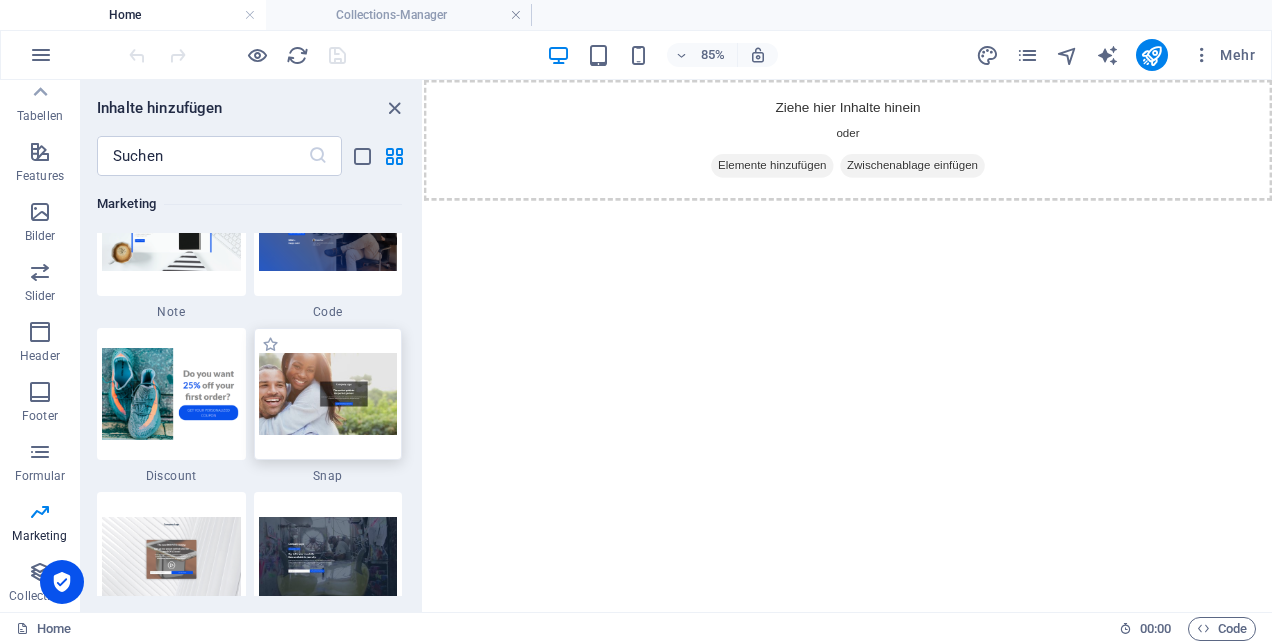 click at bounding box center (328, 393) 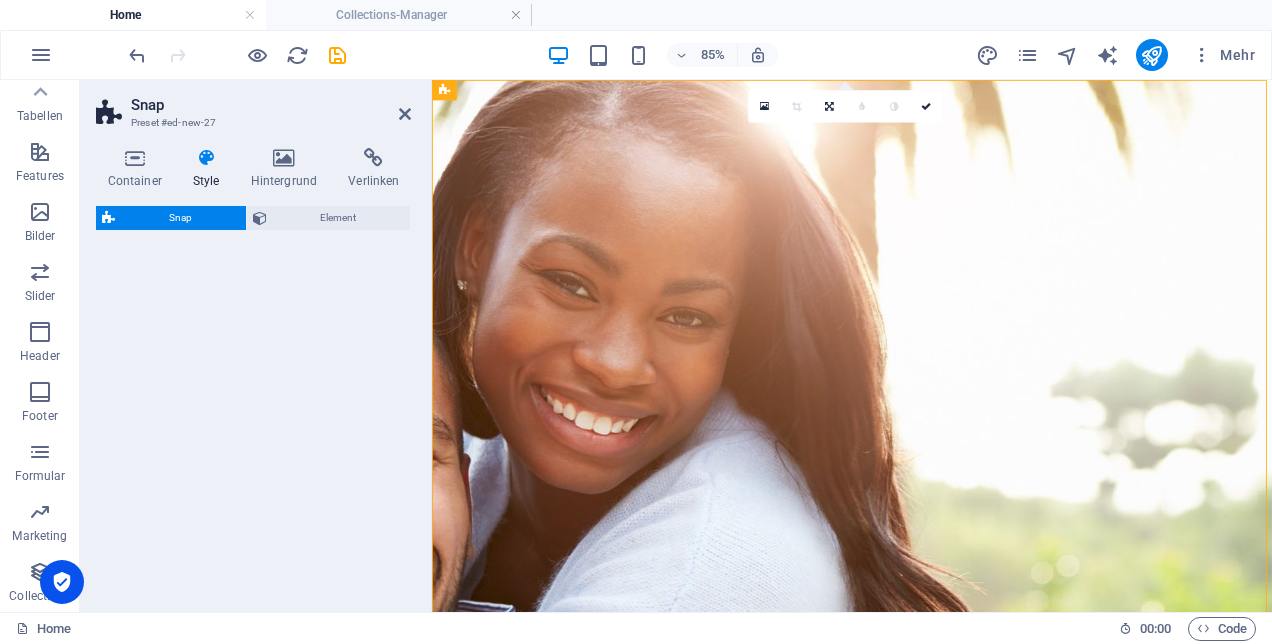 select on "%" 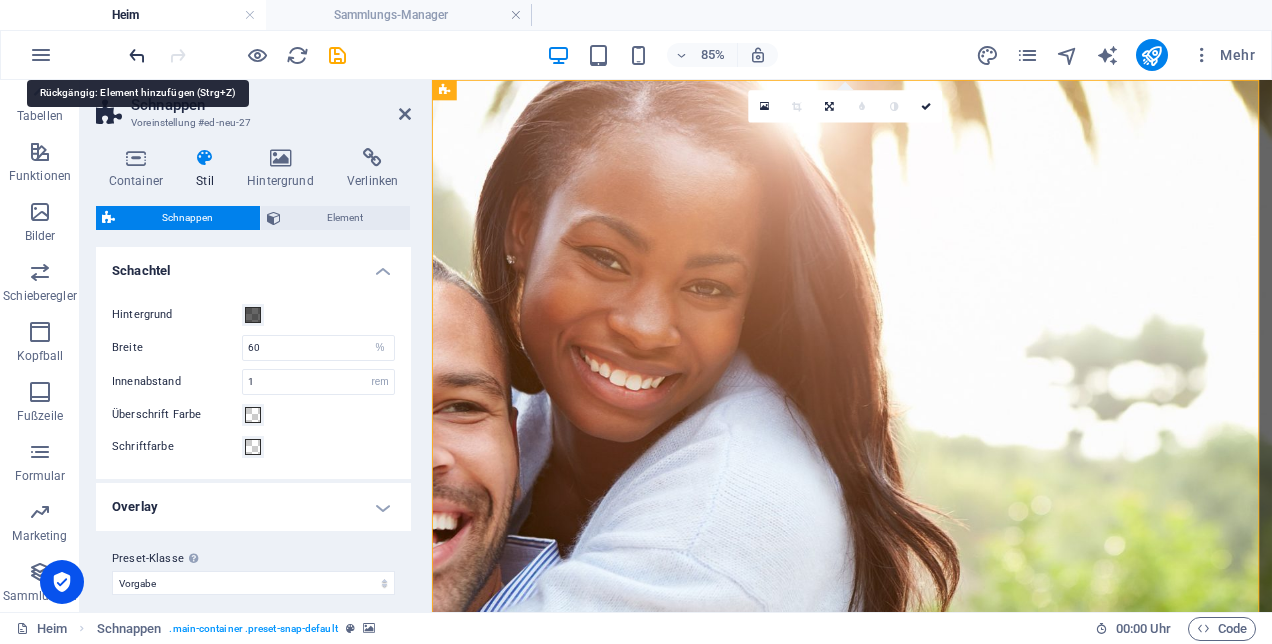 click at bounding box center (137, 55) 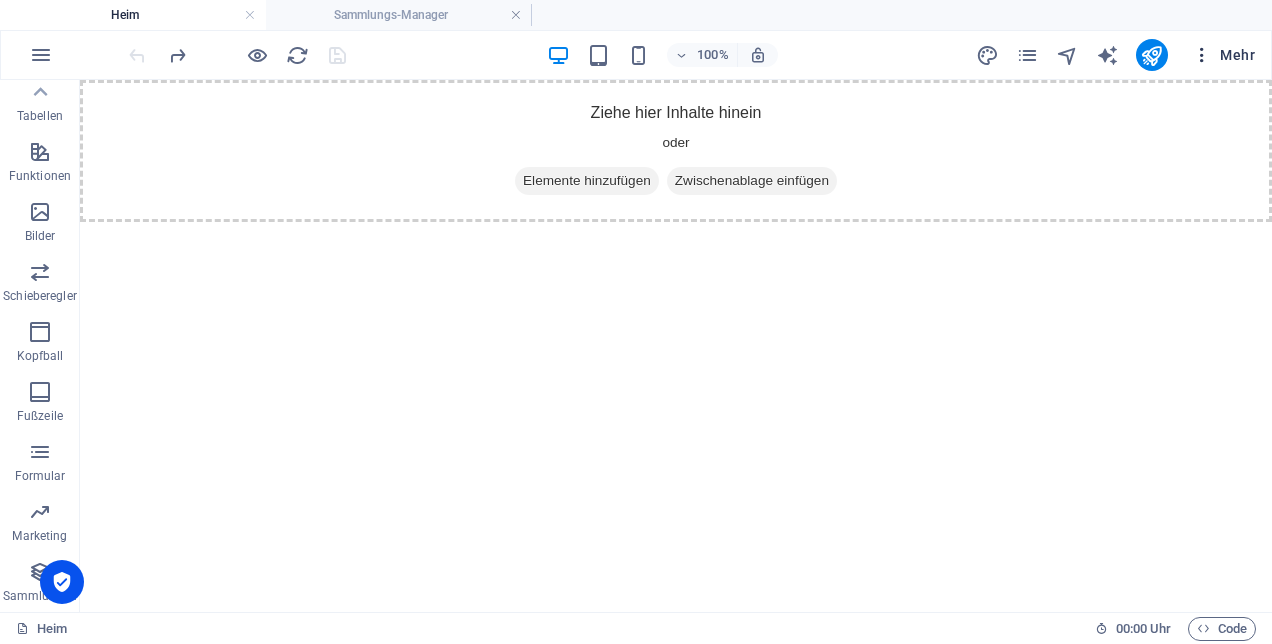 click on "Mehr" at bounding box center (1237, 55) 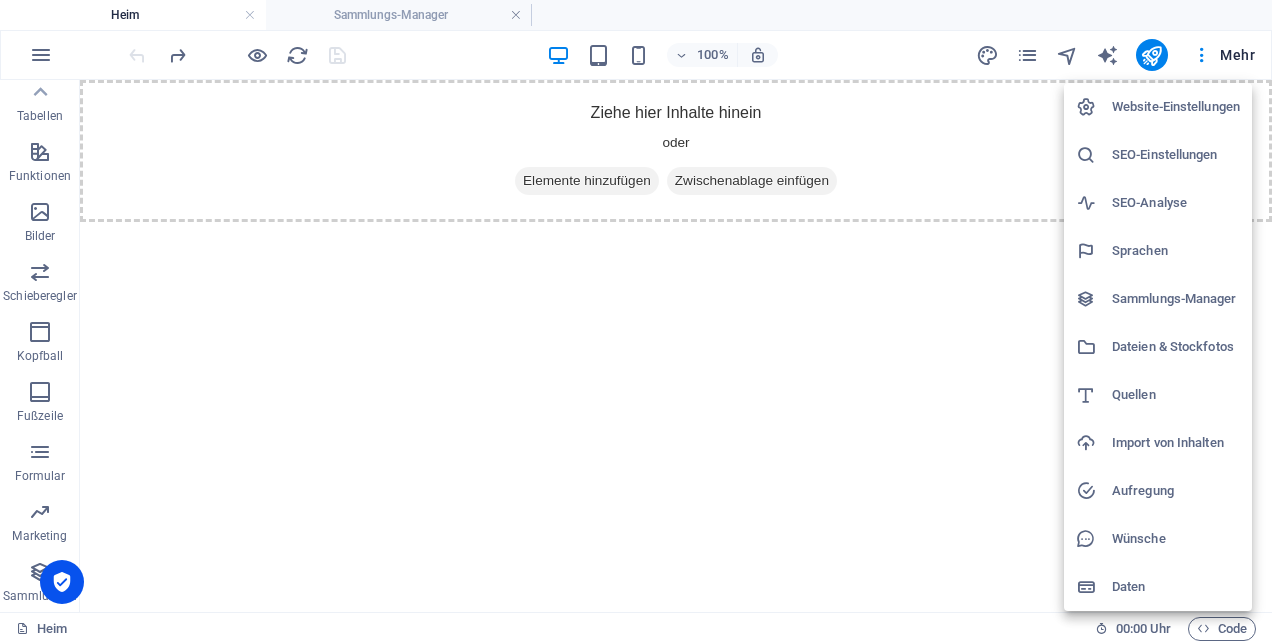 click on "Sammlungs-Manager" at bounding box center [1176, 299] 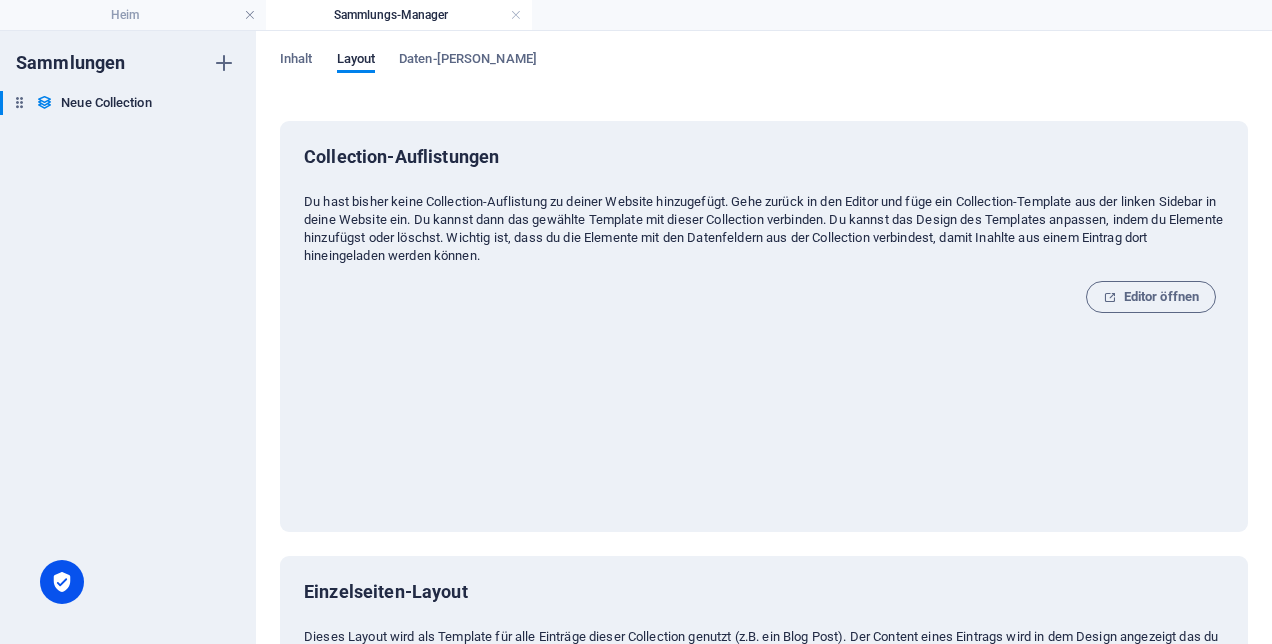 click on "Sammlungs-Manager" at bounding box center (1188, 205) 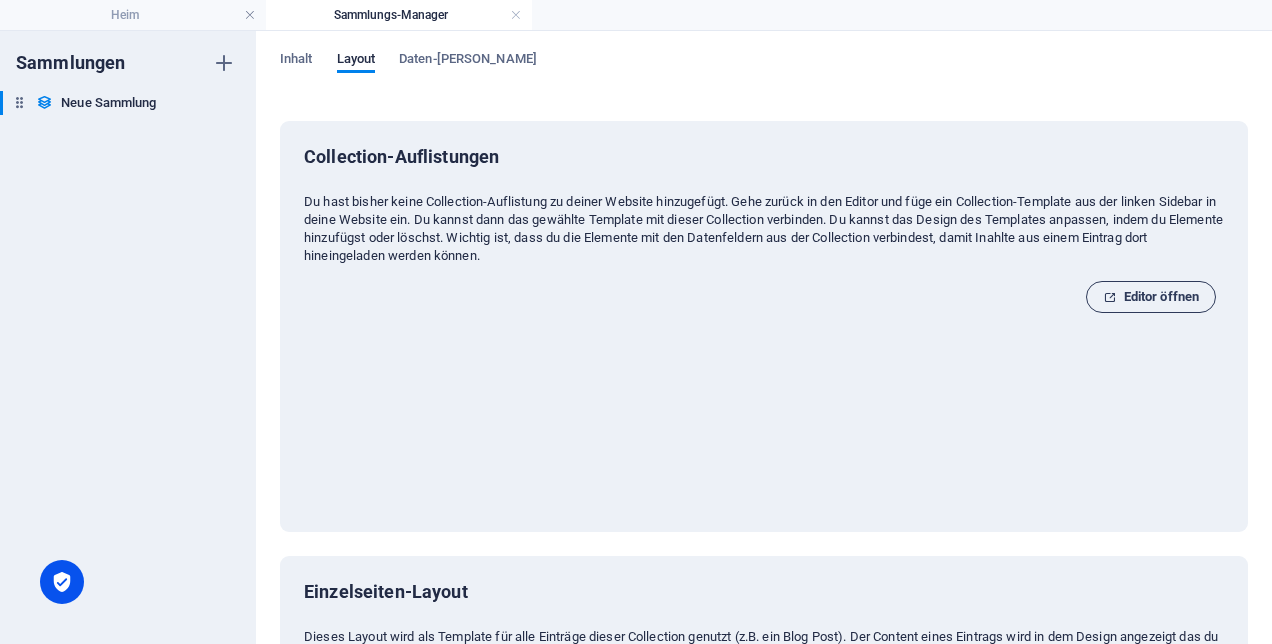 click on "Editor öffnen" at bounding box center (1161, 297) 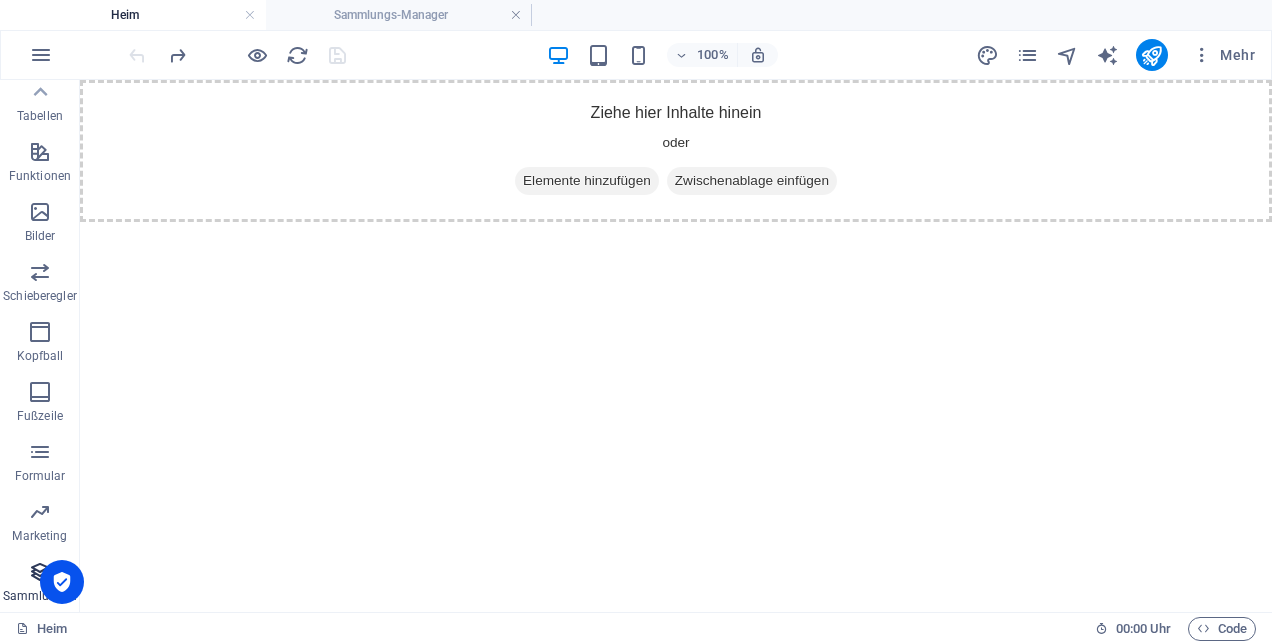 click on "Sammlungen" at bounding box center [40, 584] 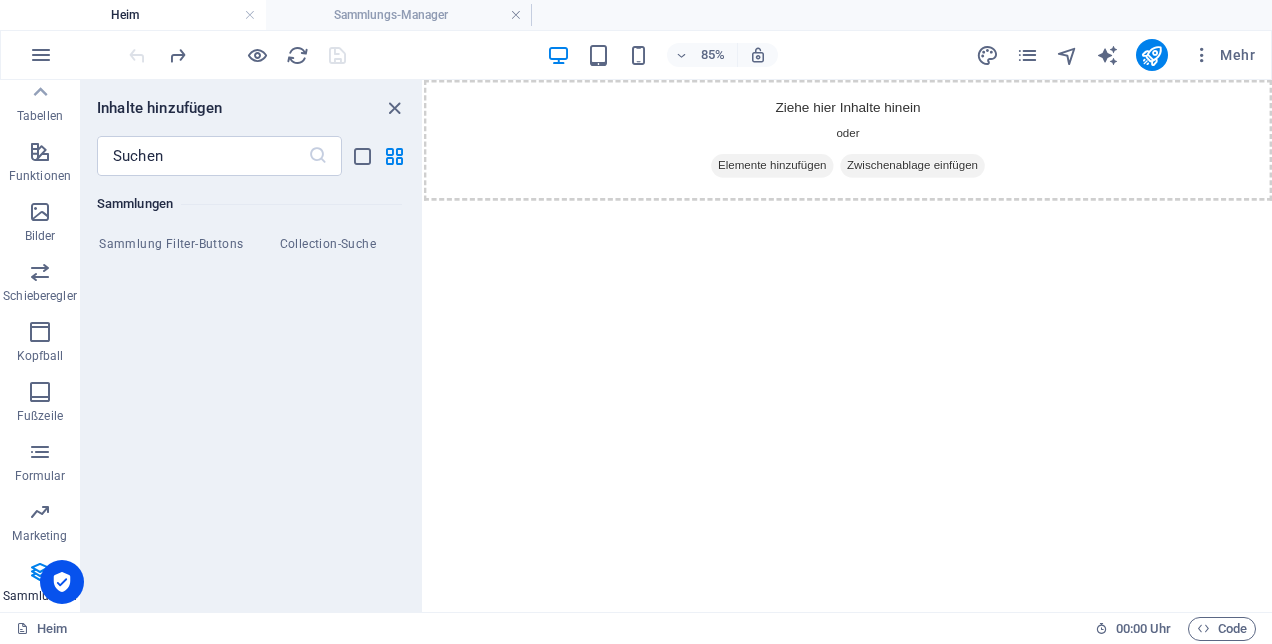 scroll, scrollTop: 18731, scrollLeft: 0, axis: vertical 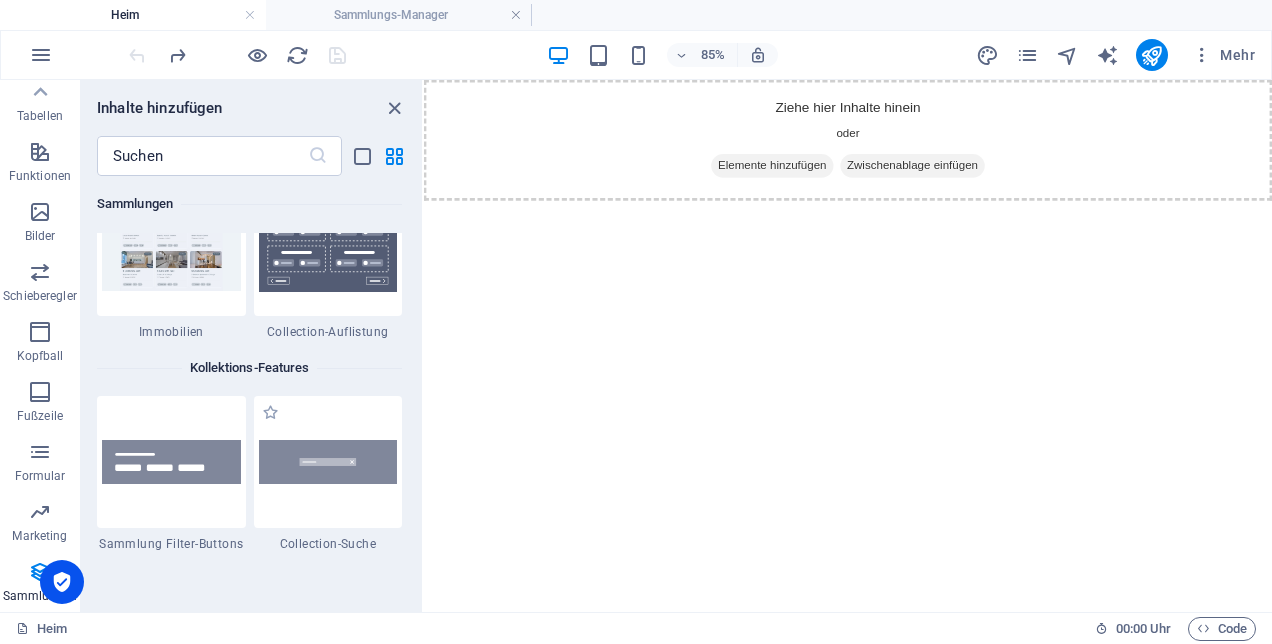 click on "Collection-Suche" at bounding box center [328, 544] 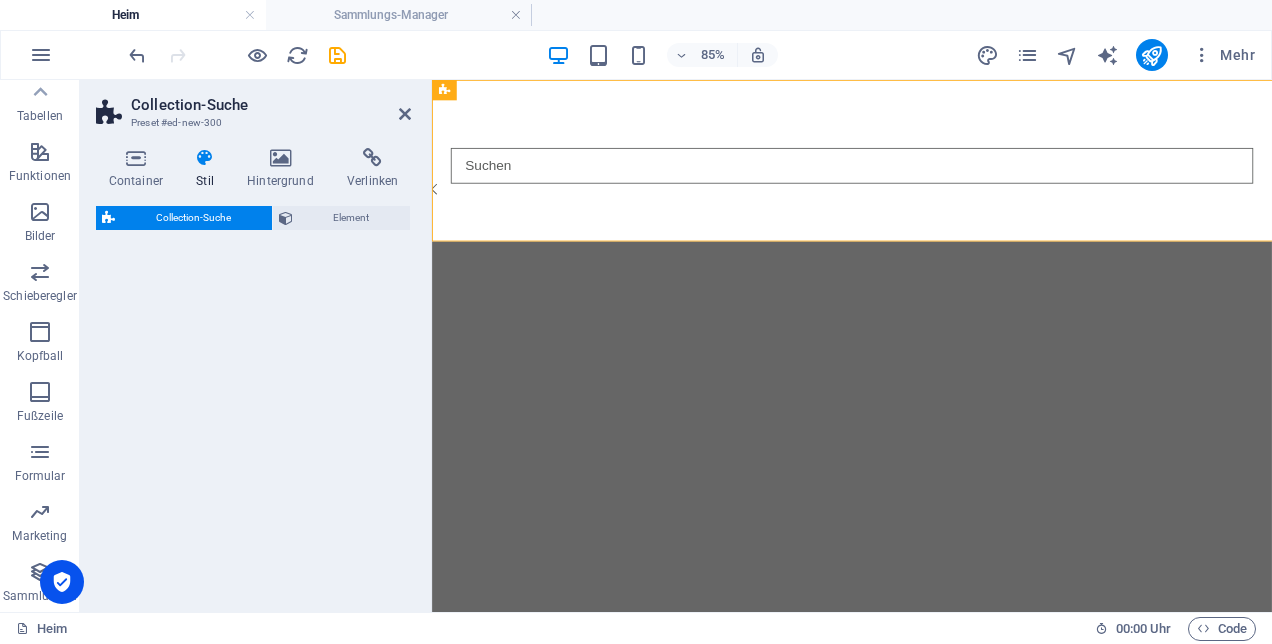 select on "px" 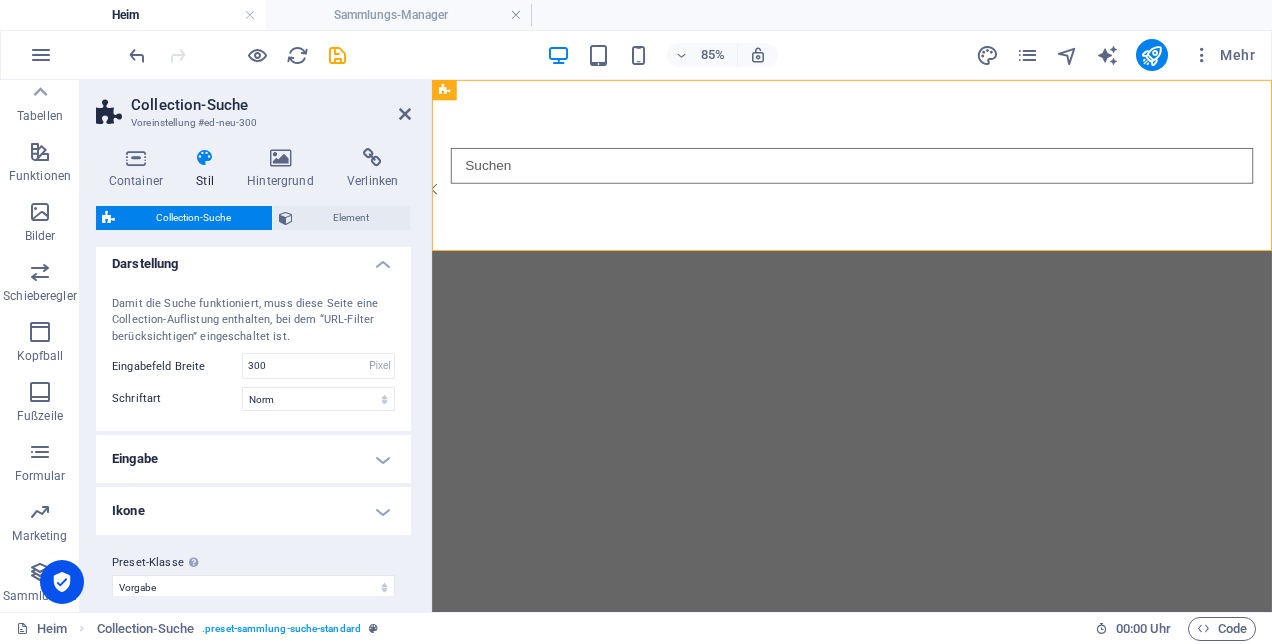 scroll, scrollTop: 0, scrollLeft: 0, axis: both 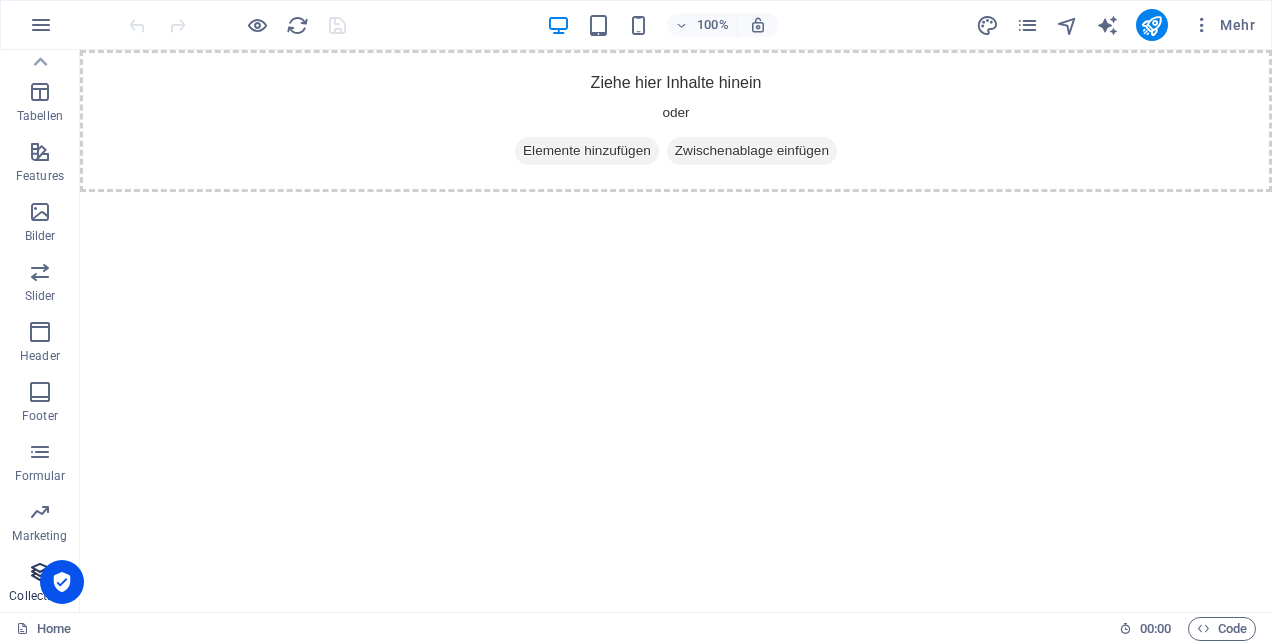 click on "Collections" at bounding box center [40, 584] 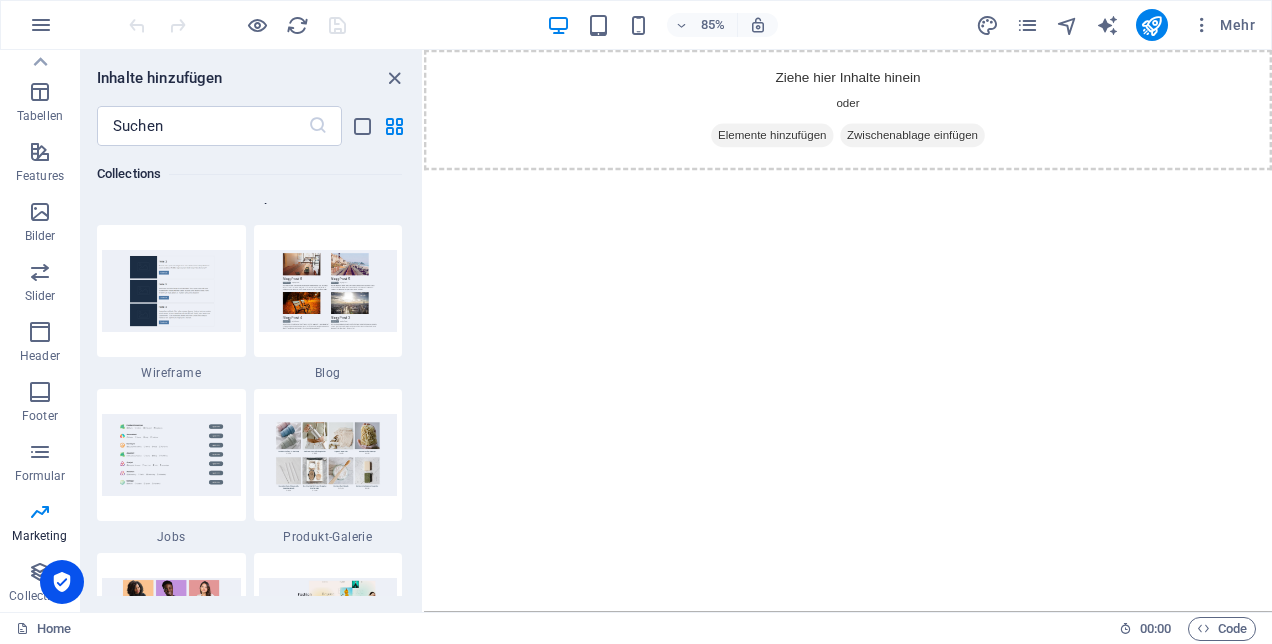 scroll, scrollTop: 18042, scrollLeft: 0, axis: vertical 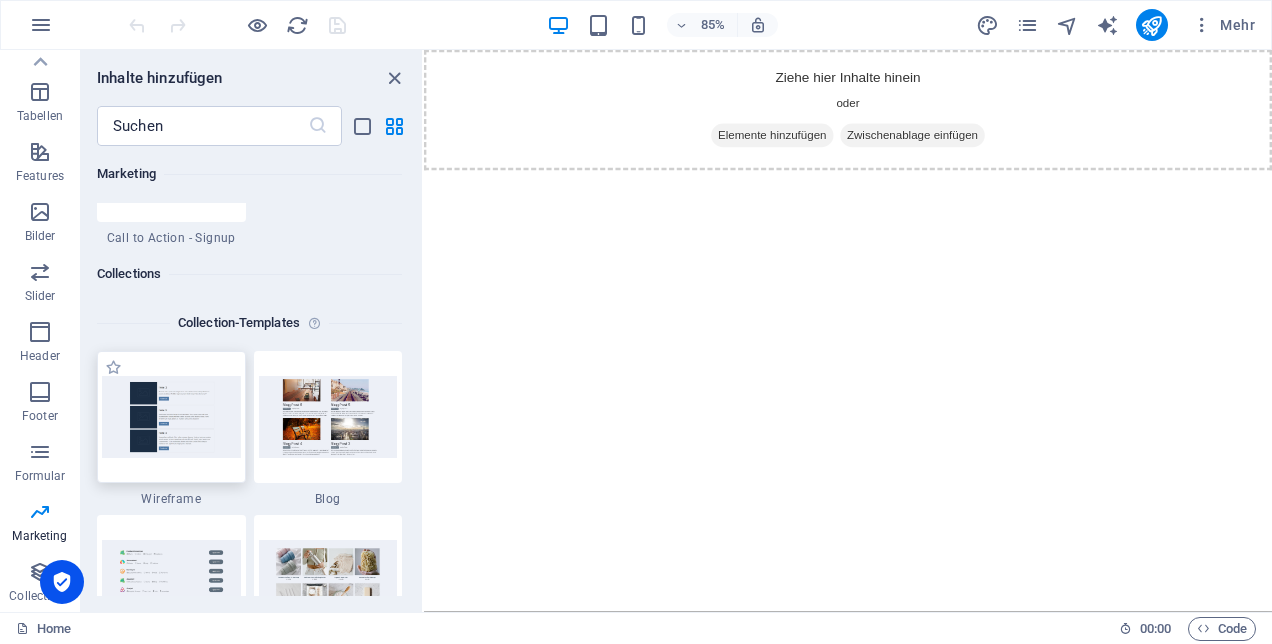 click at bounding box center (171, 416) 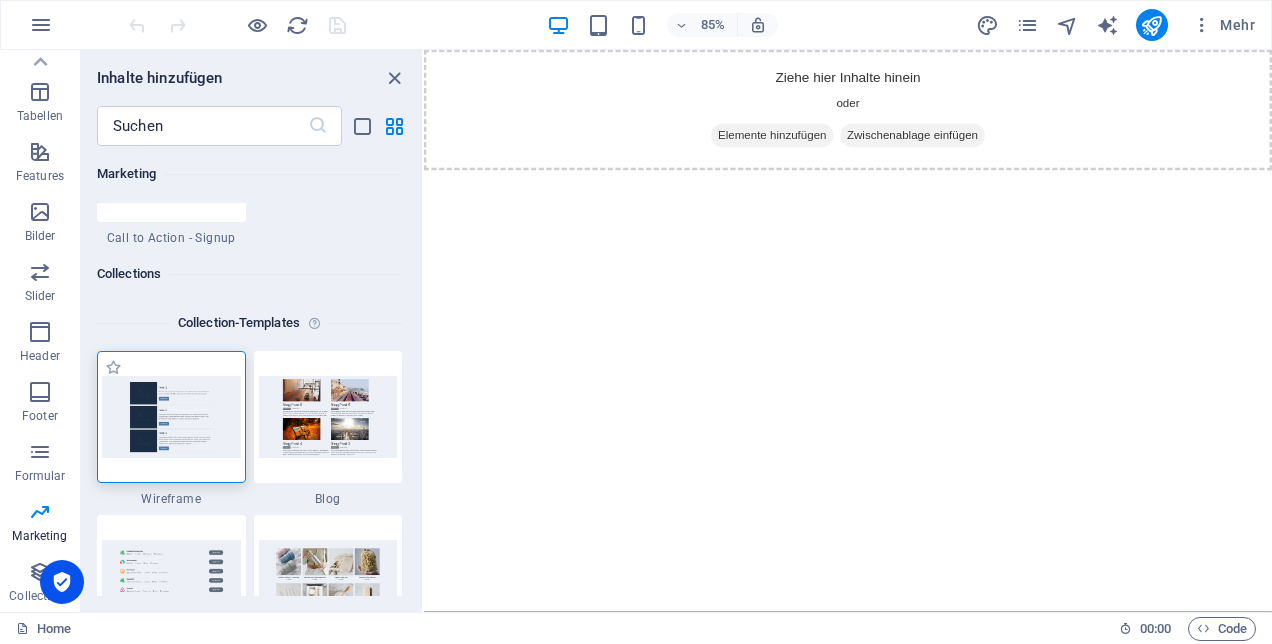 click at bounding box center (171, 416) 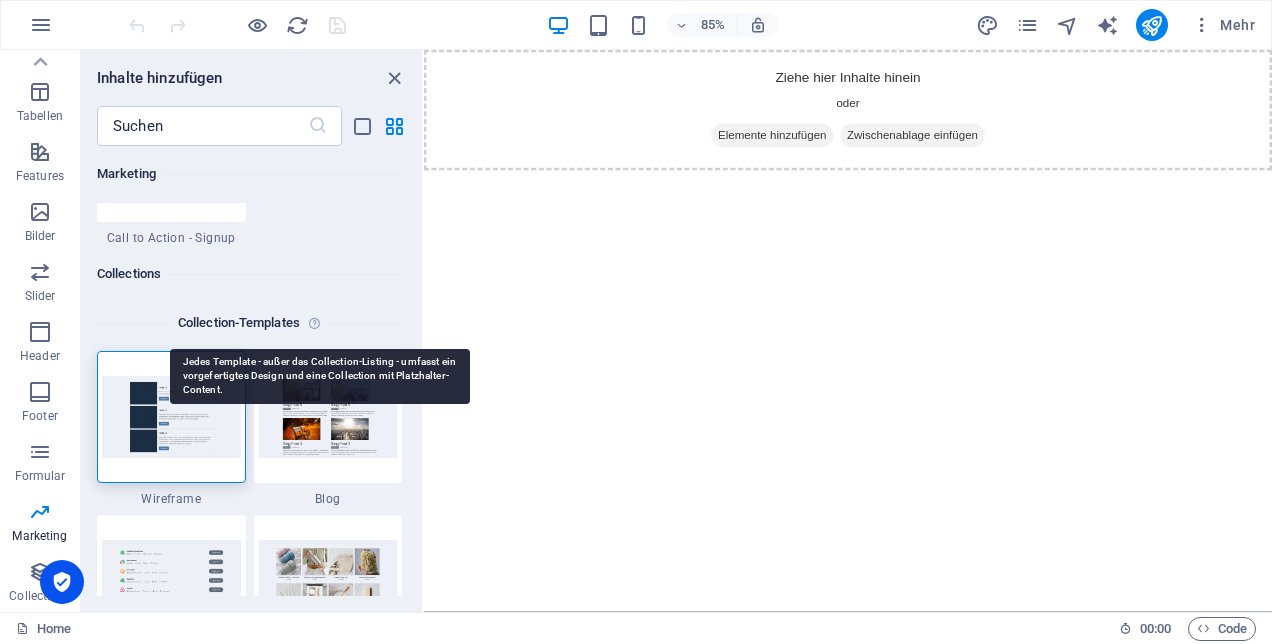 click at bounding box center [318, 323] 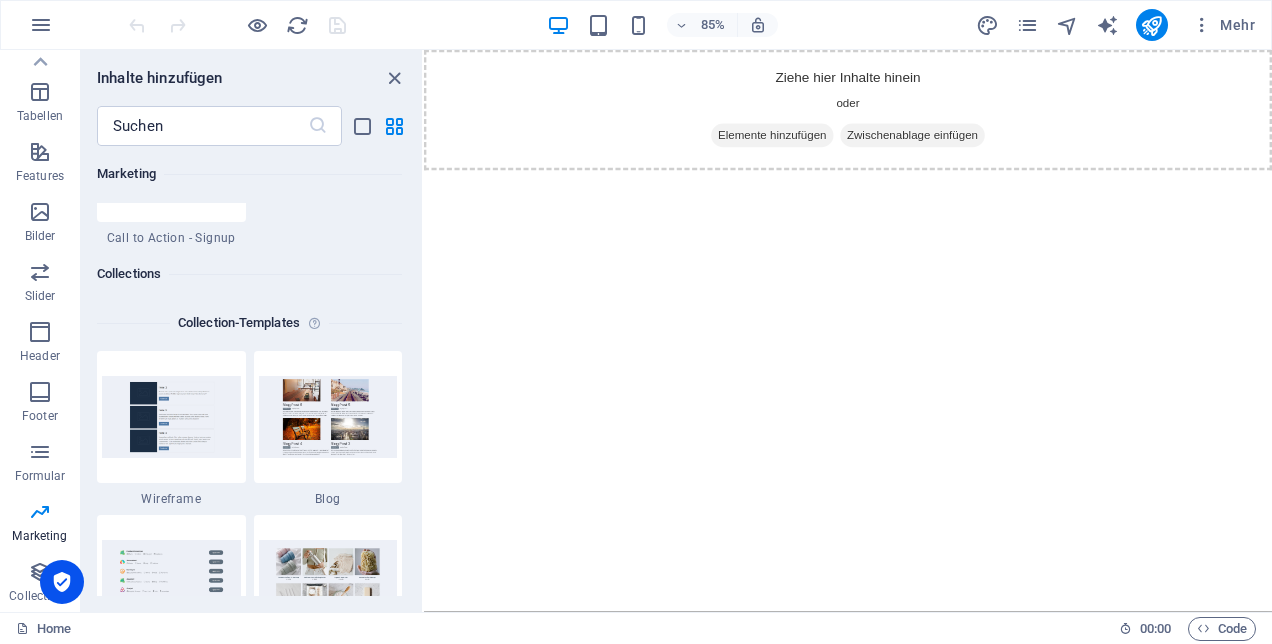 click on "Marketing" at bounding box center [249, 174] 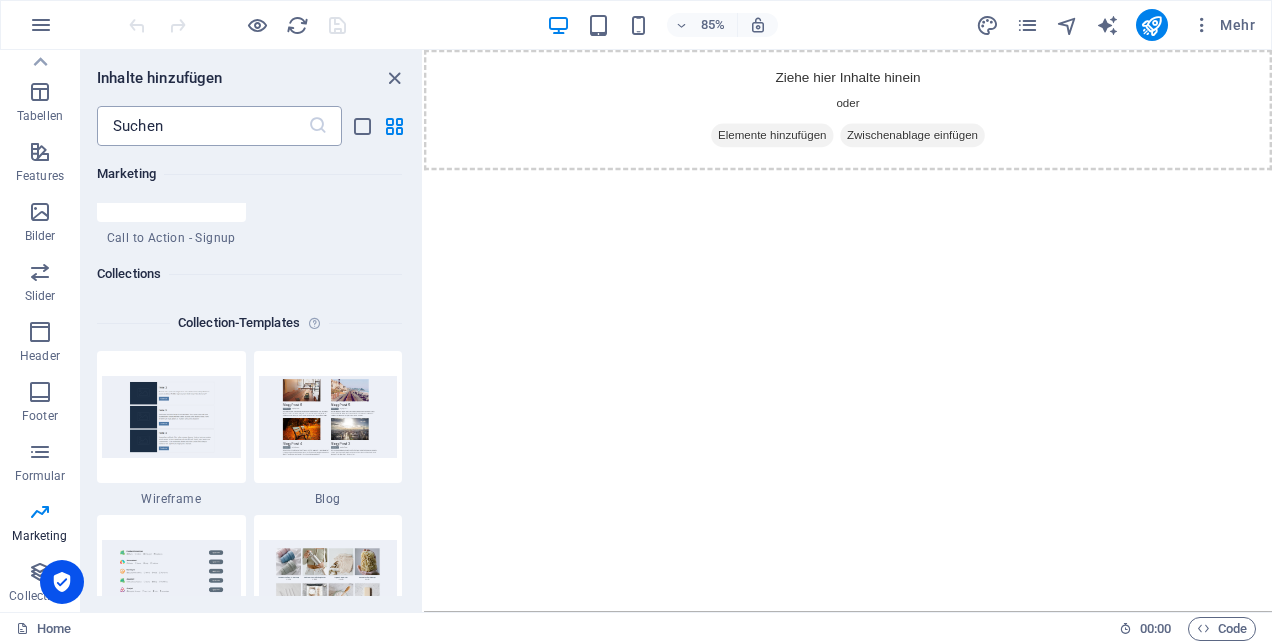 click at bounding box center (202, 126) 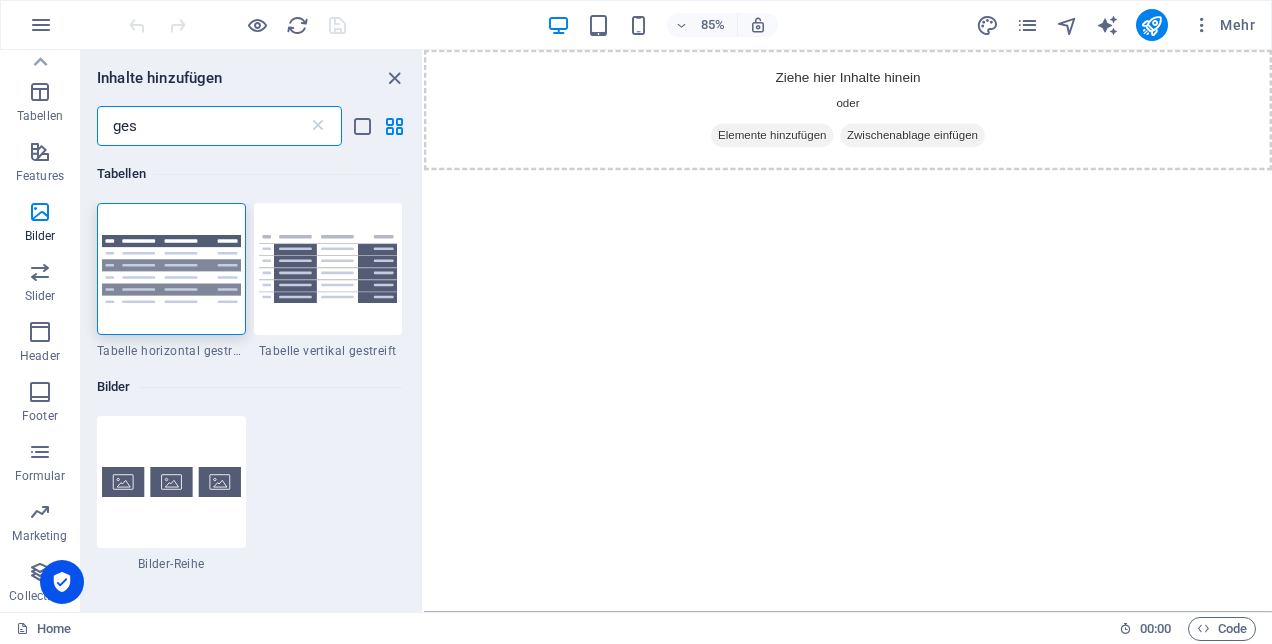 scroll, scrollTop: 0, scrollLeft: 0, axis: both 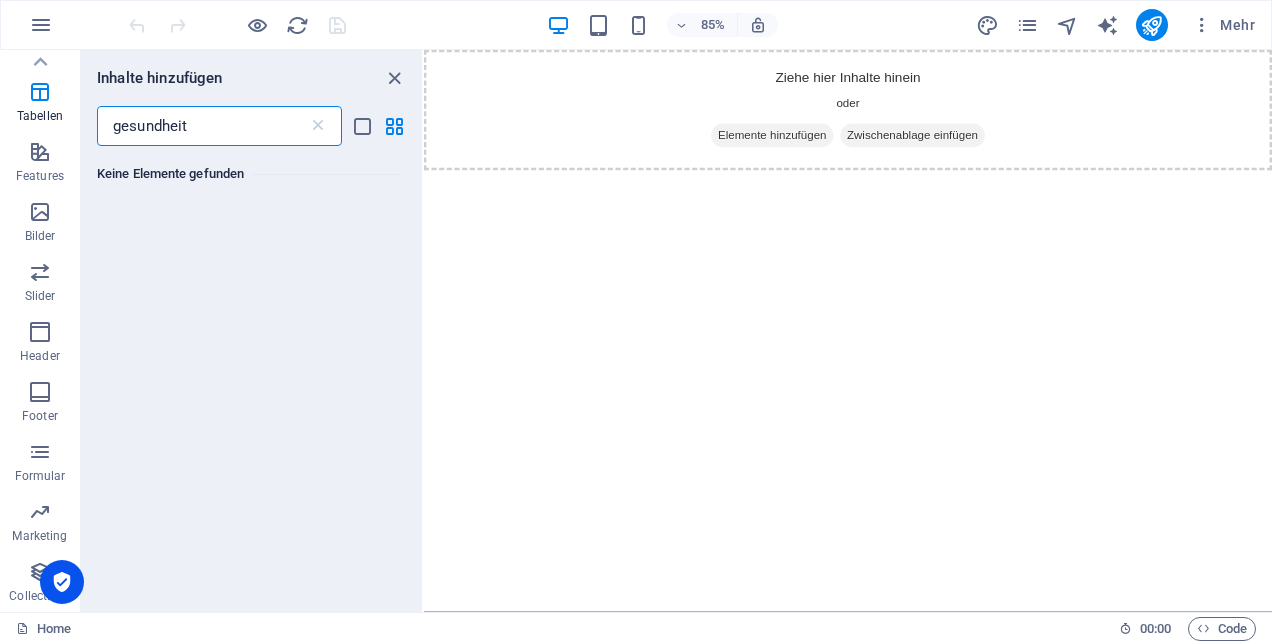 drag, startPoint x: 222, startPoint y: 125, endPoint x: 93, endPoint y: 129, distance: 129.062 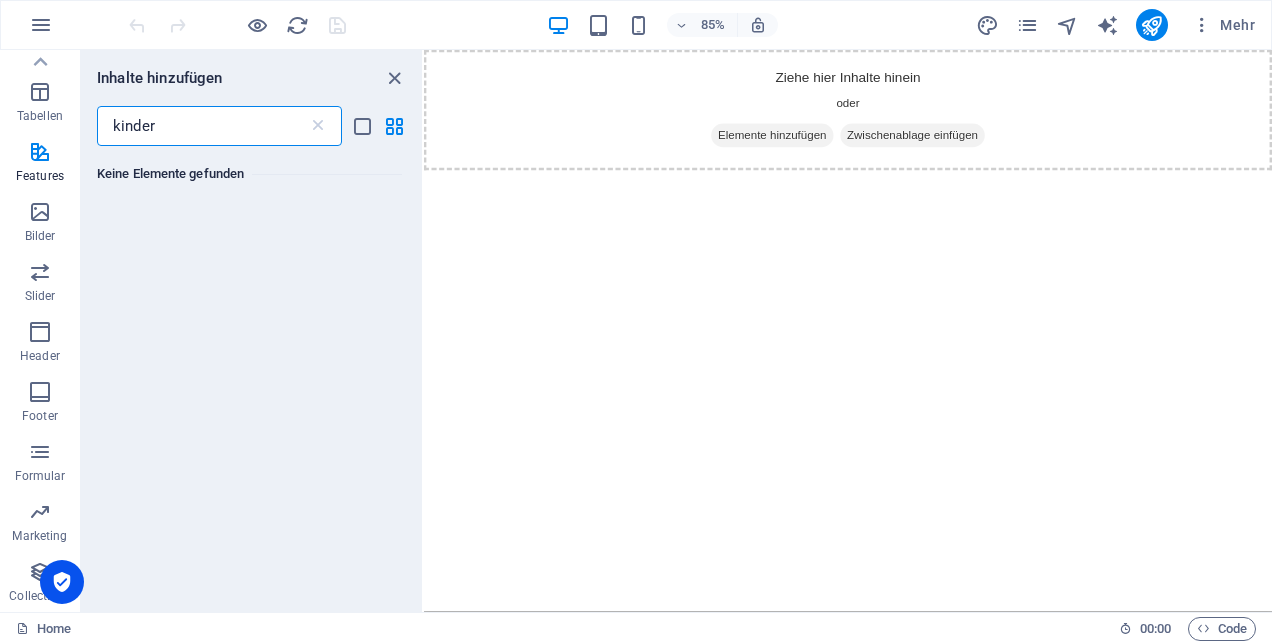 type on "kinder" 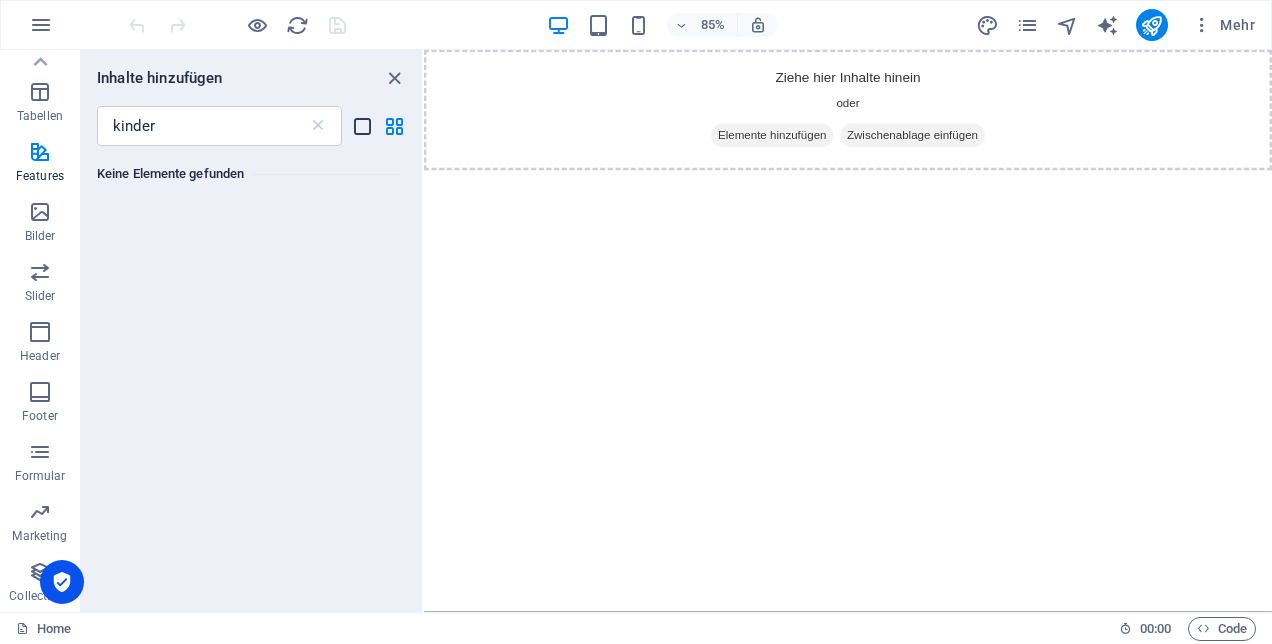 click at bounding box center (362, 126) 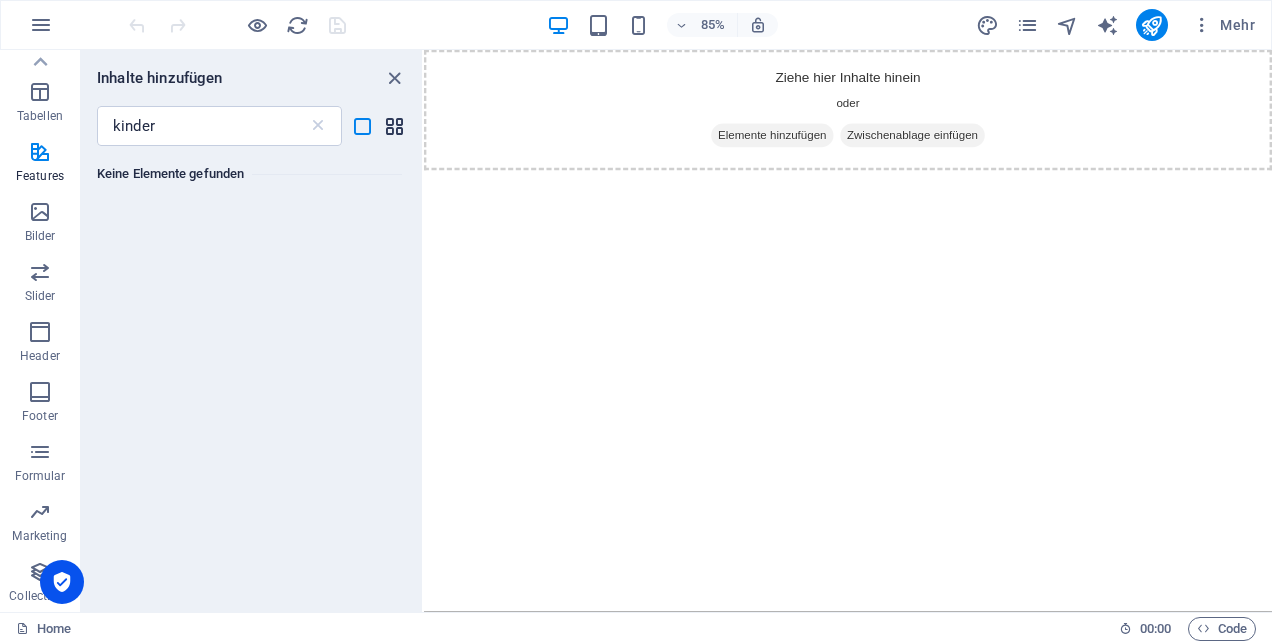 click at bounding box center [394, 126] 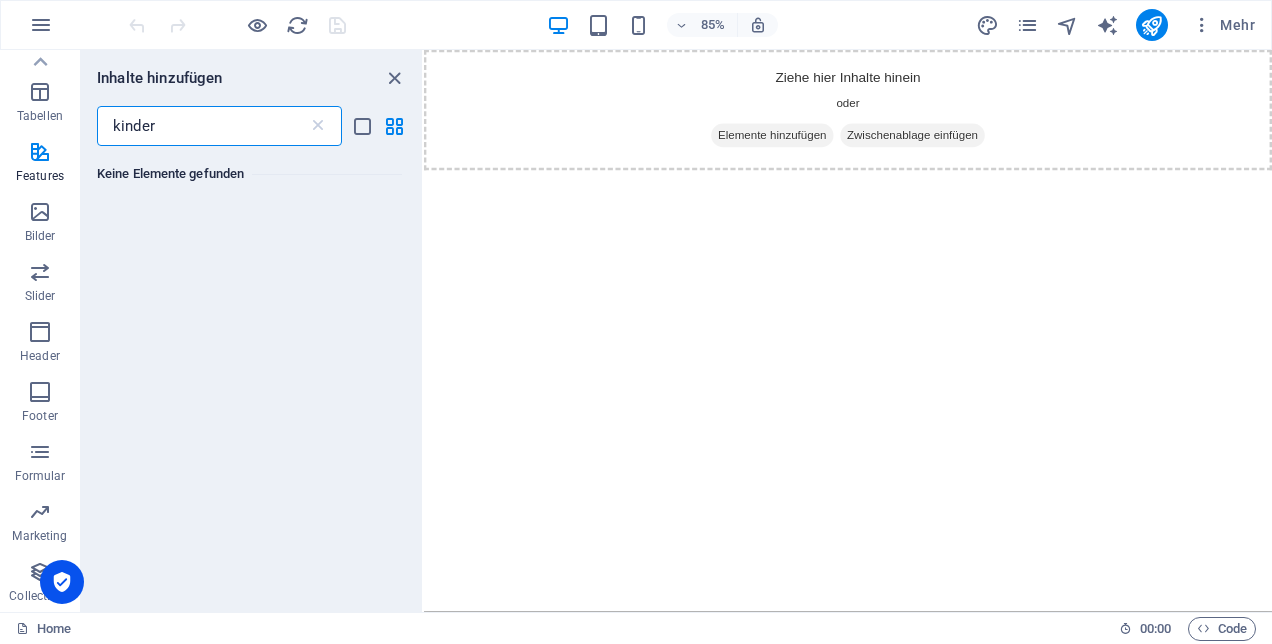 drag, startPoint x: 187, startPoint y: 128, endPoint x: 93, endPoint y: 126, distance: 94.02127 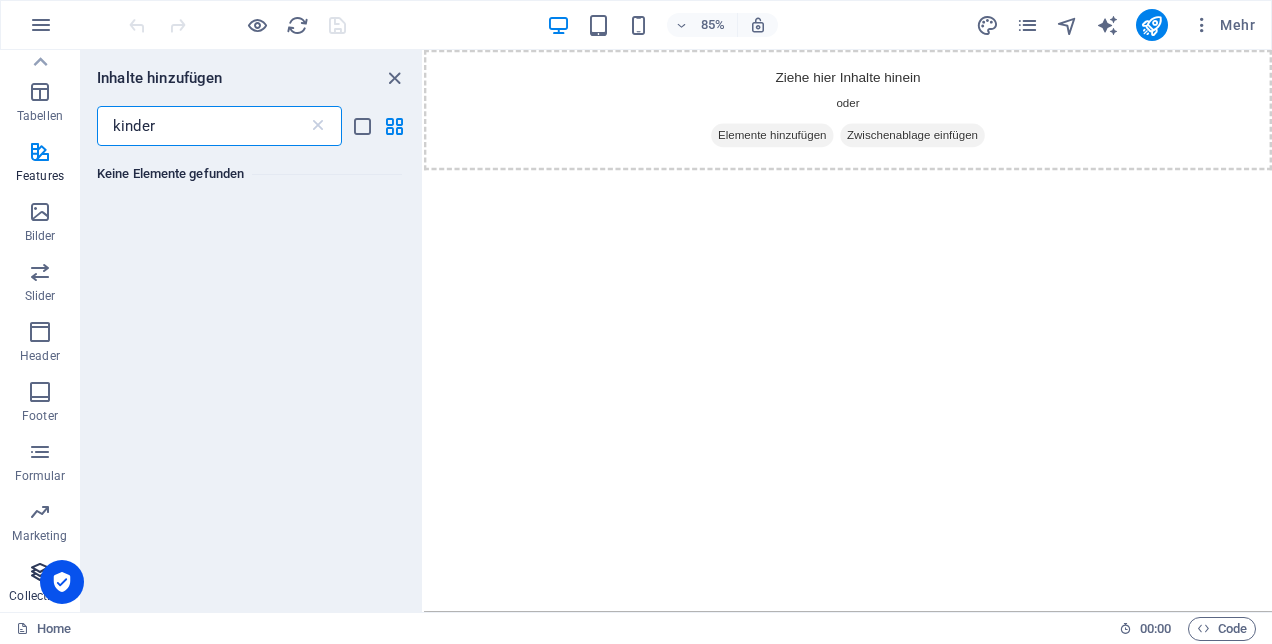 click at bounding box center (40, 572) 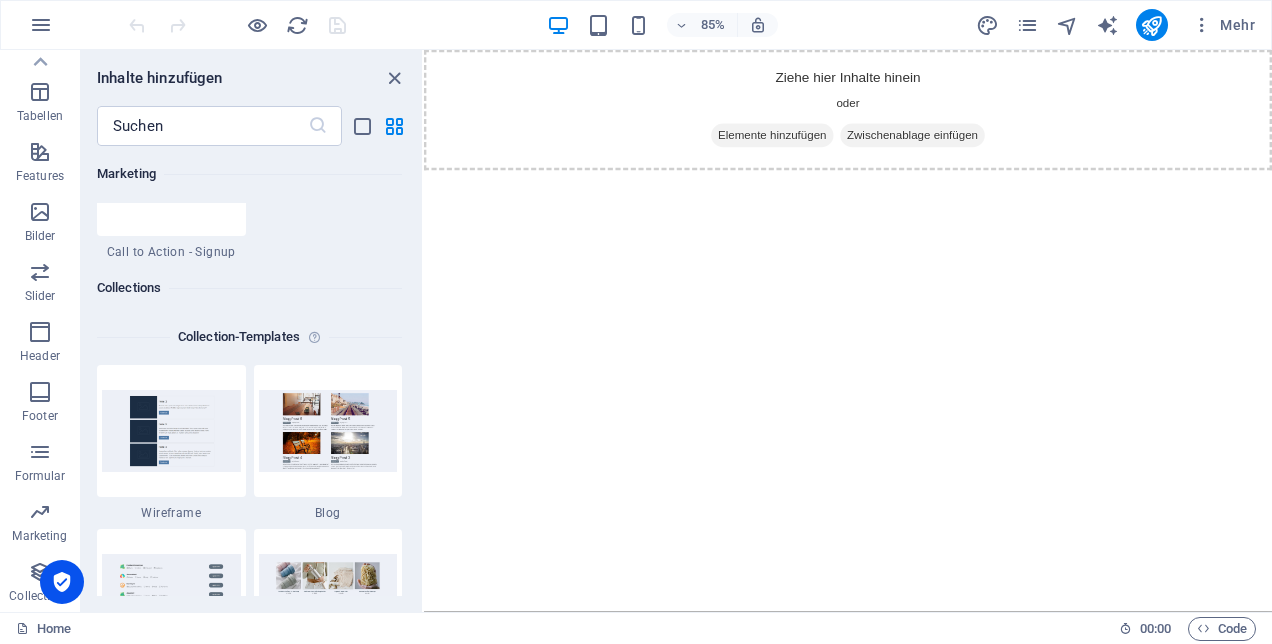 scroll, scrollTop: 18142, scrollLeft: 0, axis: vertical 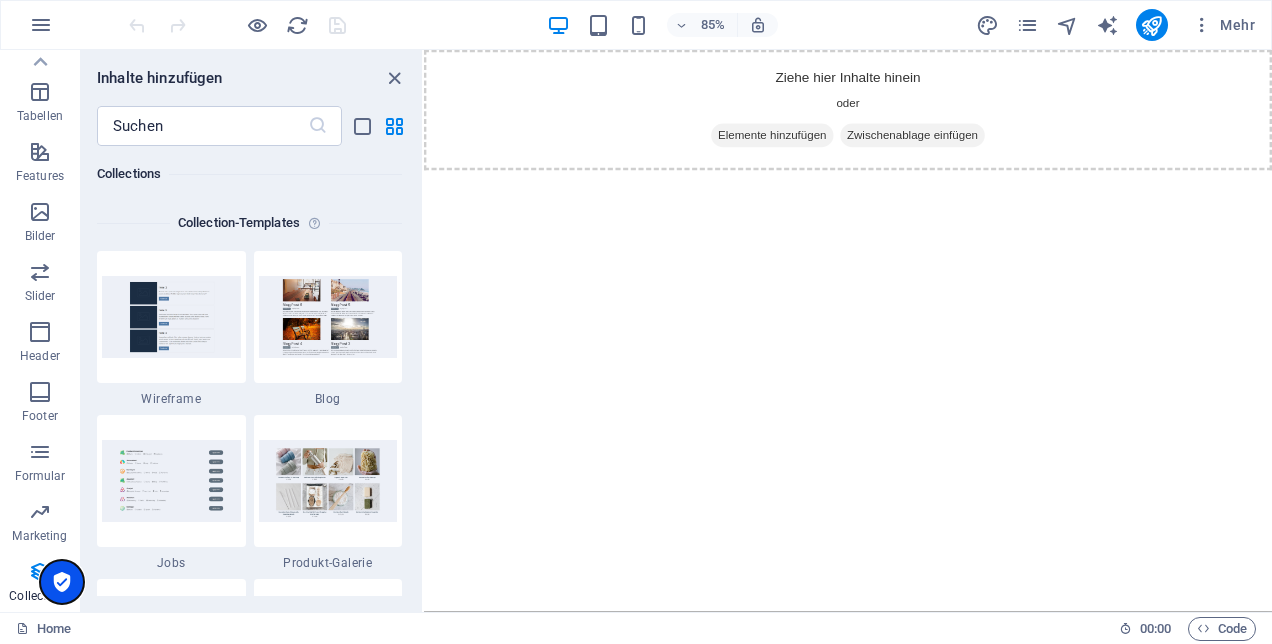 click at bounding box center [62, 582] 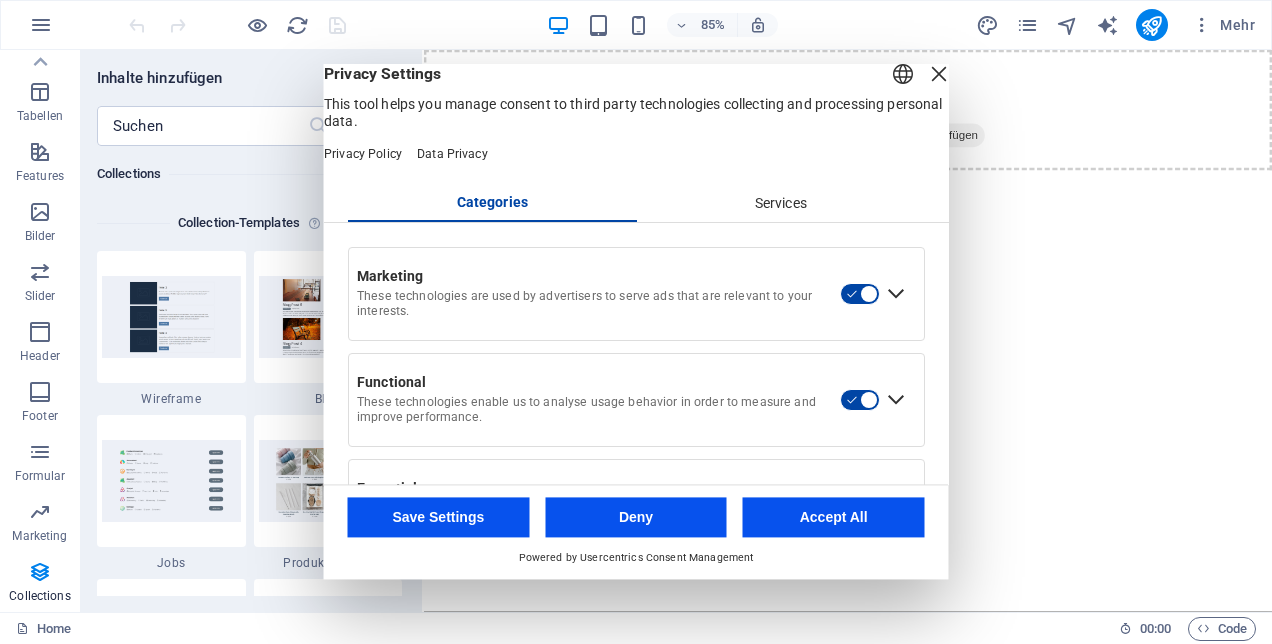 click on "Accept All" at bounding box center [834, 518] 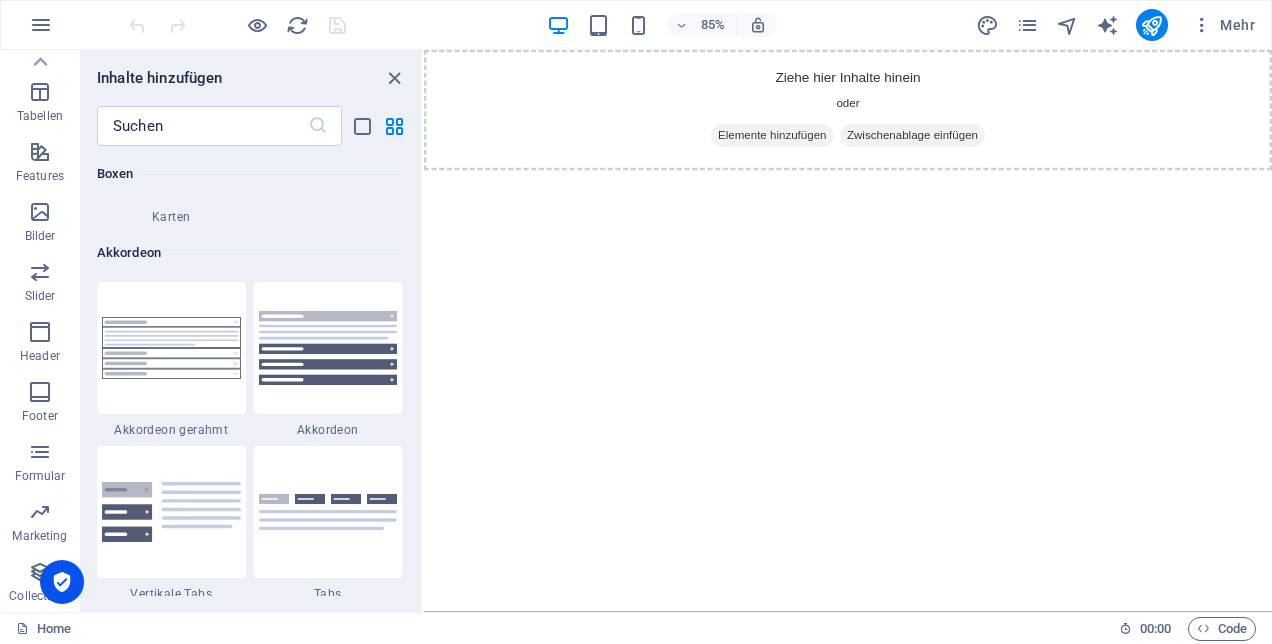 scroll, scrollTop: 5842, scrollLeft: 0, axis: vertical 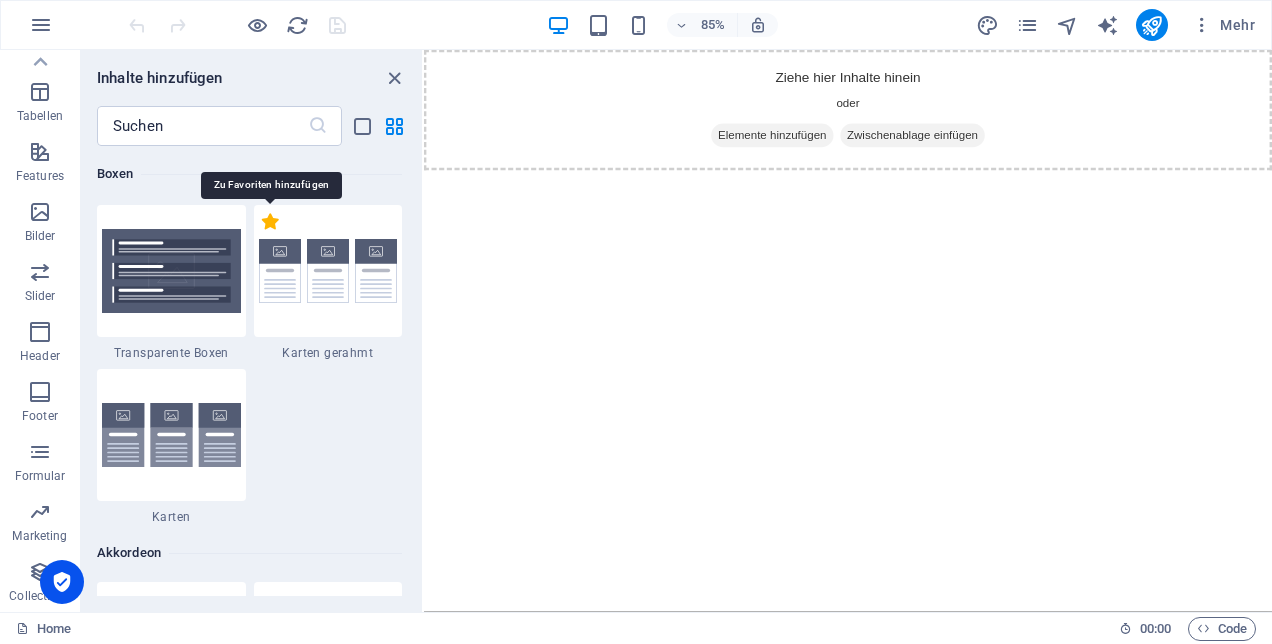 click on "1 Star" at bounding box center [270, 221] 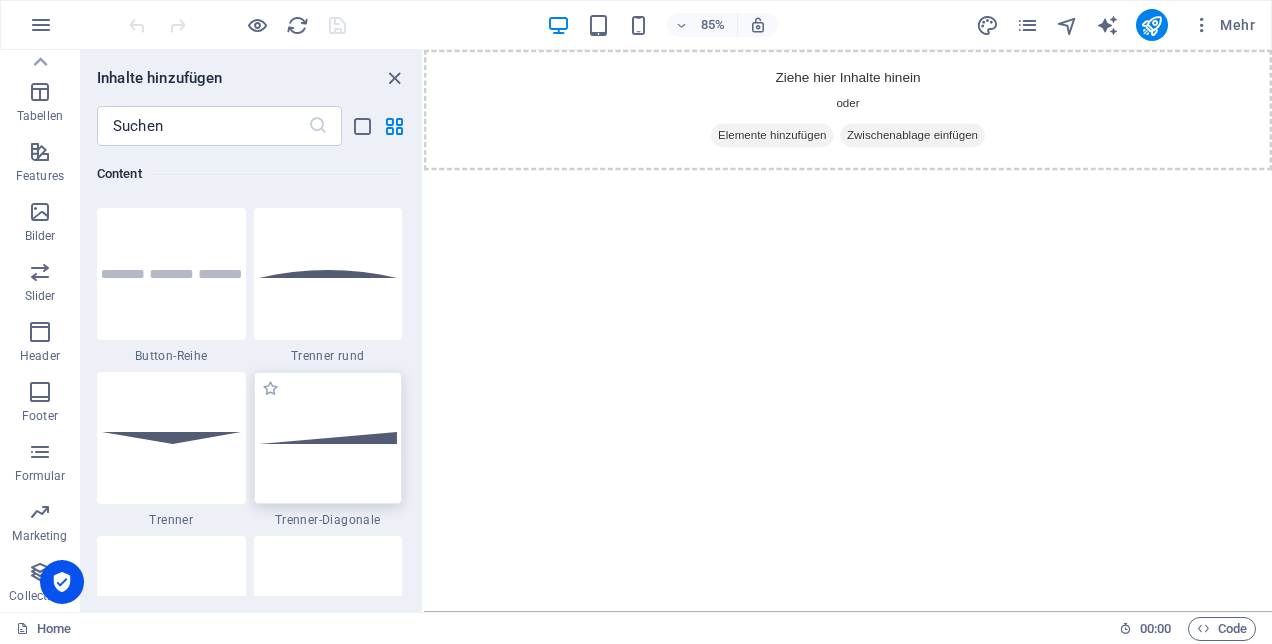 scroll, scrollTop: 4406, scrollLeft: 0, axis: vertical 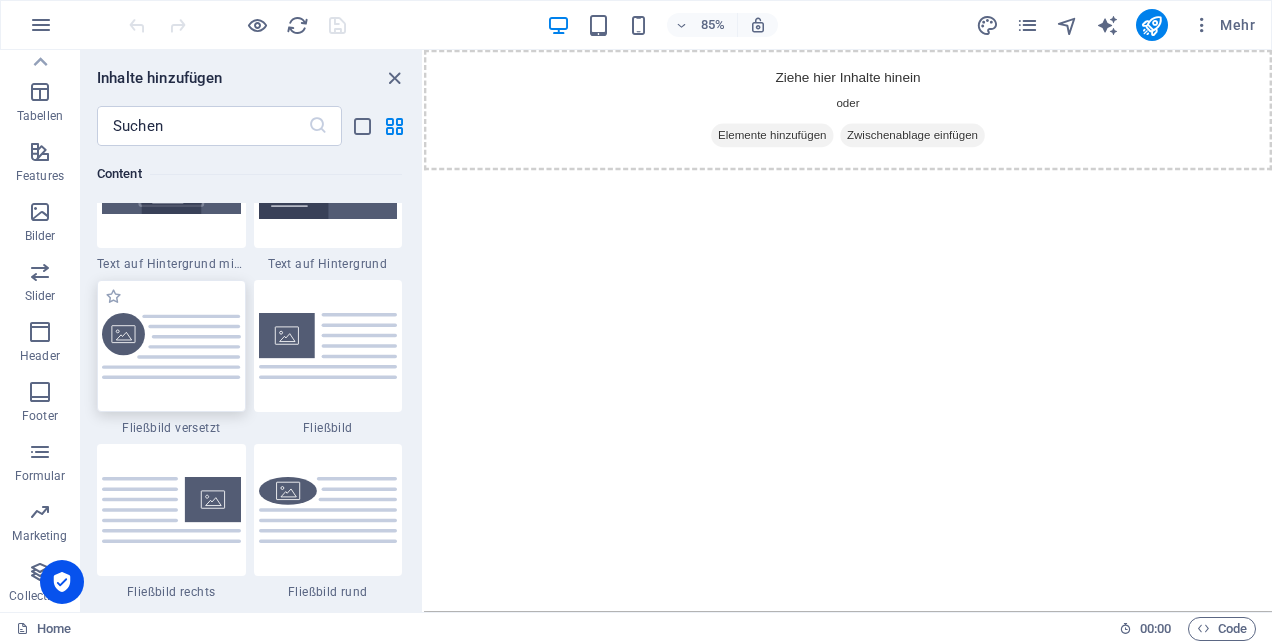 click at bounding box center [171, 346] 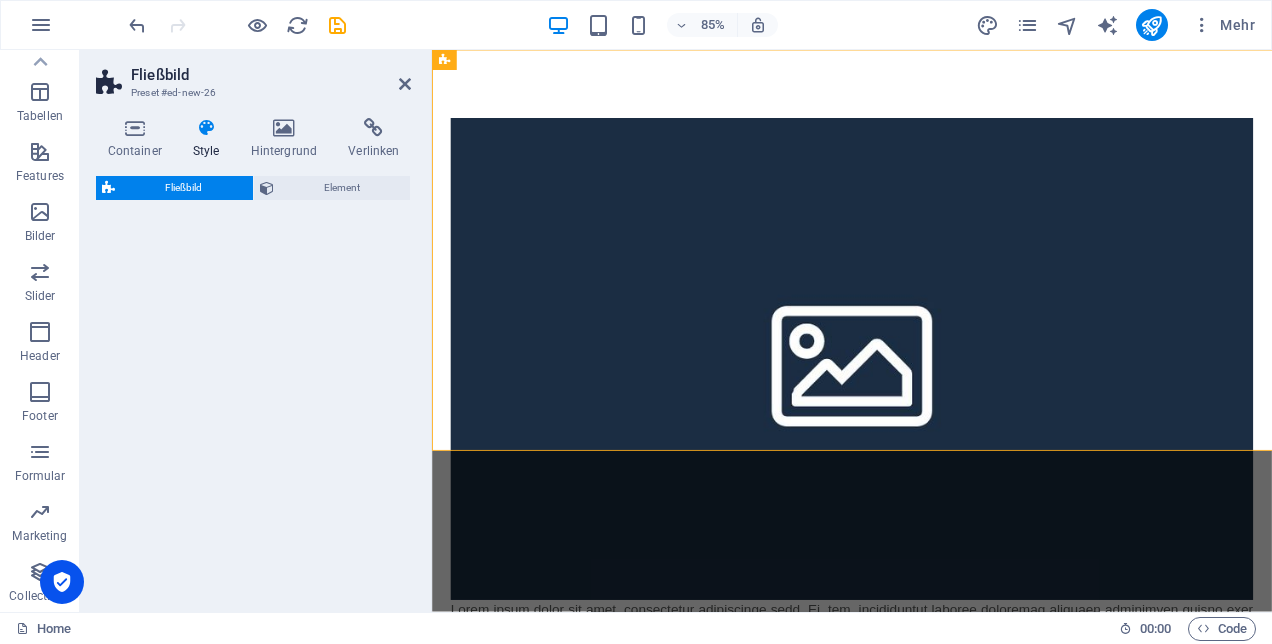 select on "%" 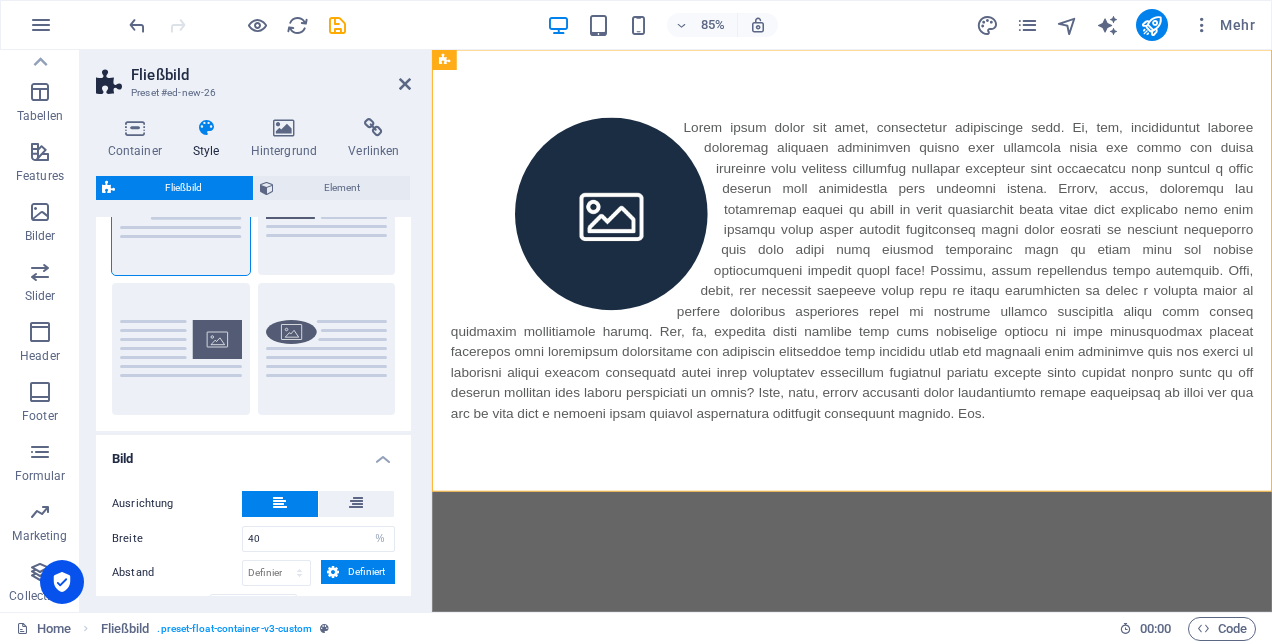 scroll, scrollTop: 0, scrollLeft: 0, axis: both 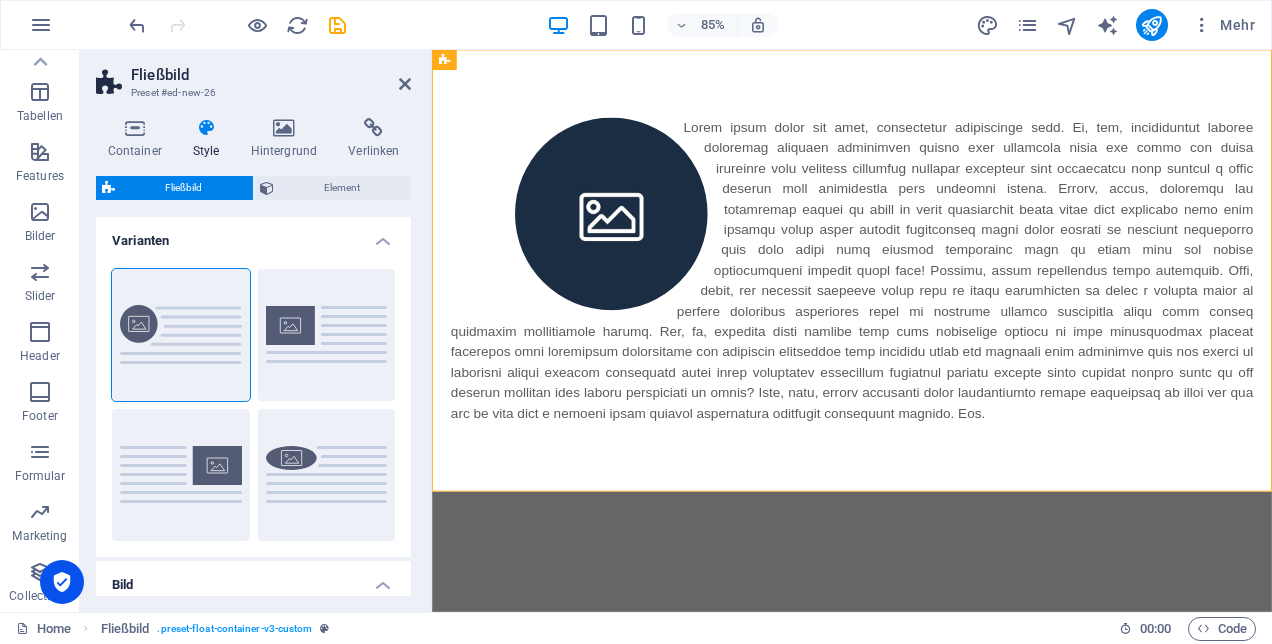 click on "Fließbild Preset #ed-new-26
Container Style Hintergrund Verlinken Größe Höhe Standard px rem % vh vw Mind. Höhe Keine px rem % vh vw Breite Standard px rem % em vh vw Mind. Breite Keine px rem % vh vw Inhaltsbreite Standard Breite ändern Breite Standard px rem % em vh vw Mind. Breite Keine px rem % vh vw Standard Abstand Abstand ändern Standard Inhaltsbreite und Abstände werden unter Design festgelegt. Design Layout (Flexbox) Ausrichtung Bestimmt, in welche Richtung das Spaltenverhalten Auswirkungen haben soll (flex-direction). Standard Hauptachse Beeinflusse, wie sich Elemente innerhalb dieses Containers entlang der Hauptsache verhalten sollen (justify-content). Standard Querachse Steuert die vertikale Ausrichtung der Elemente innerhalb des Containers (align-items). Standard Umbrechen Standard An Aus Füllen Steuert die Abstände und Ausrichtung von Elementen auf der Y-Achse bei mehreren Zeilen (align-content). Standard Accessibility Role Keine Alert Article Banner Comment Dialog 100" at bounding box center [256, 331] 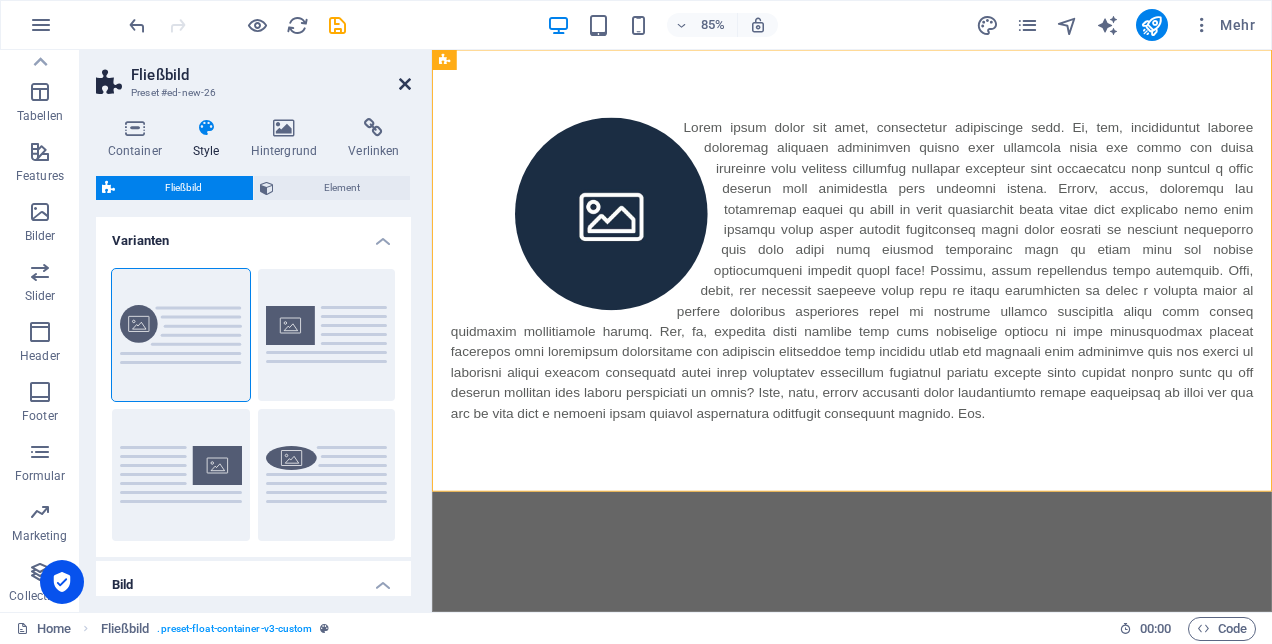 click at bounding box center (405, 84) 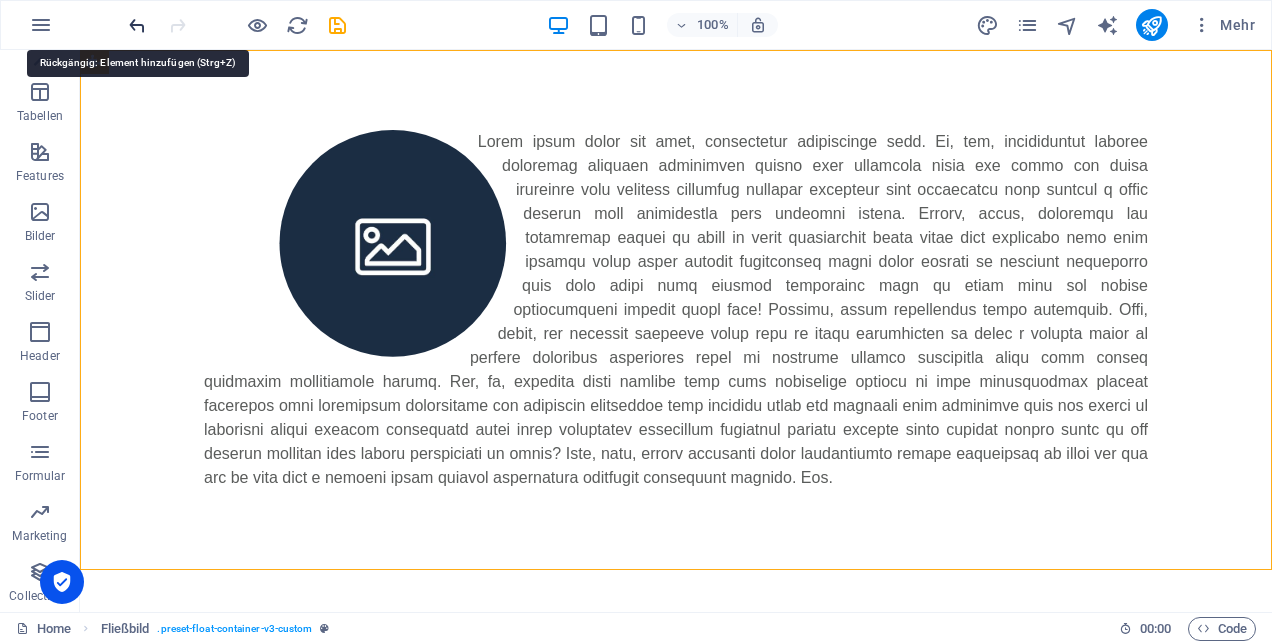 click at bounding box center (137, 25) 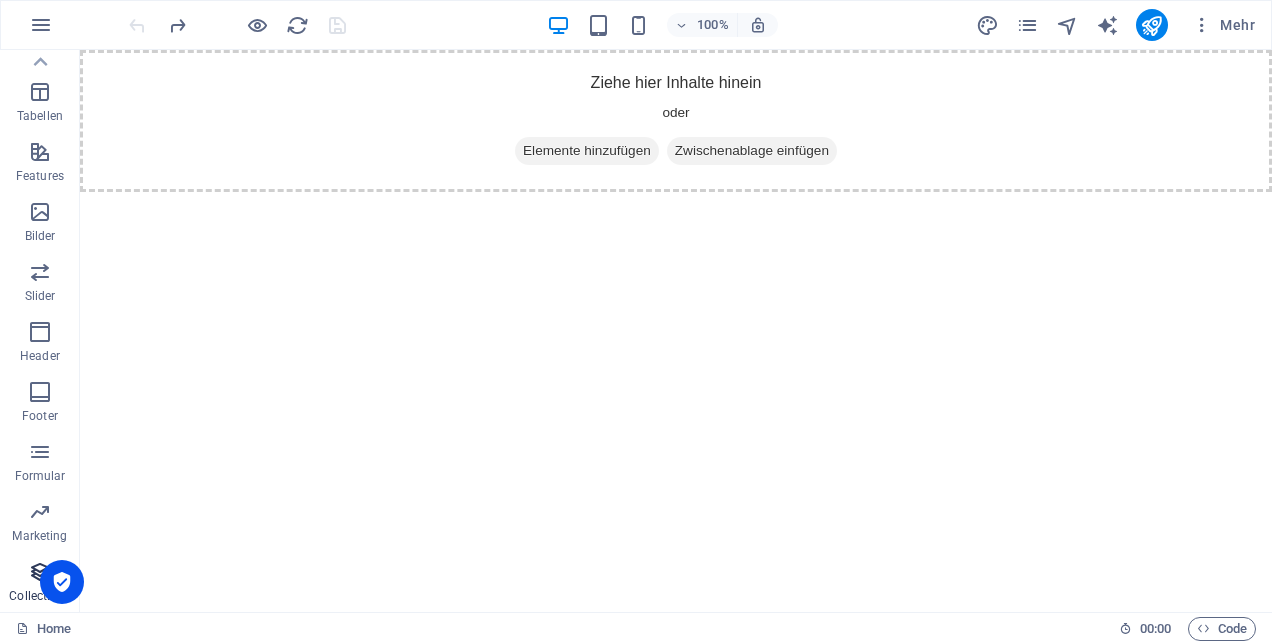 click on "Collections" at bounding box center [40, 584] 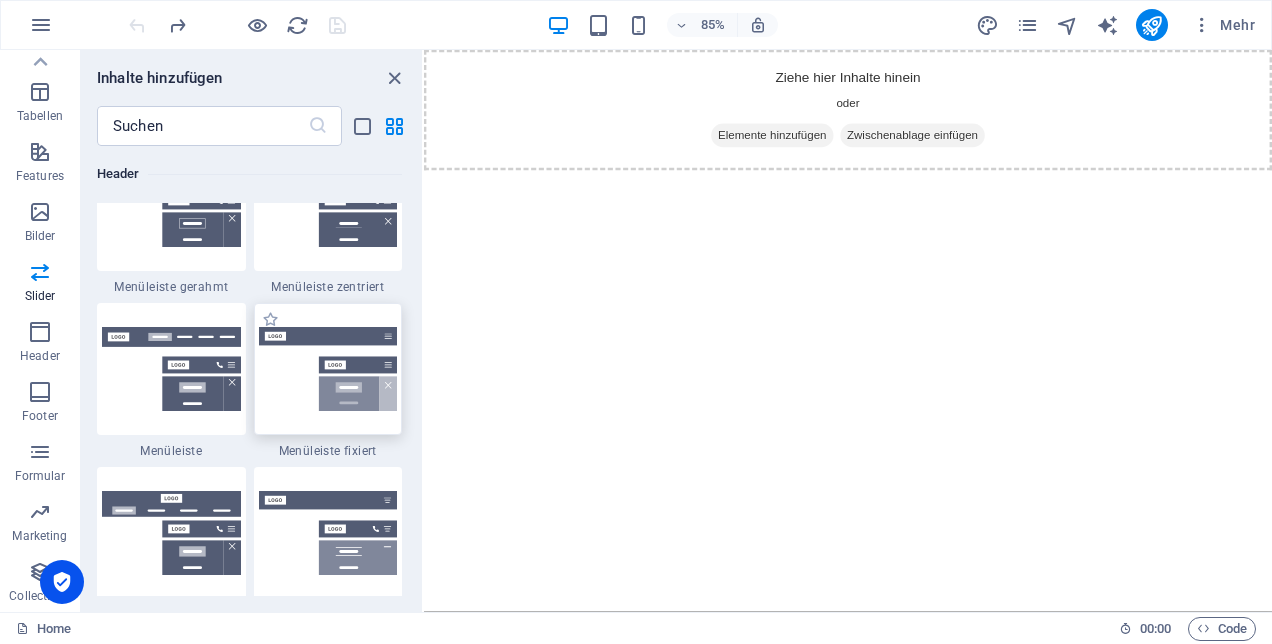 scroll, scrollTop: 11606, scrollLeft: 0, axis: vertical 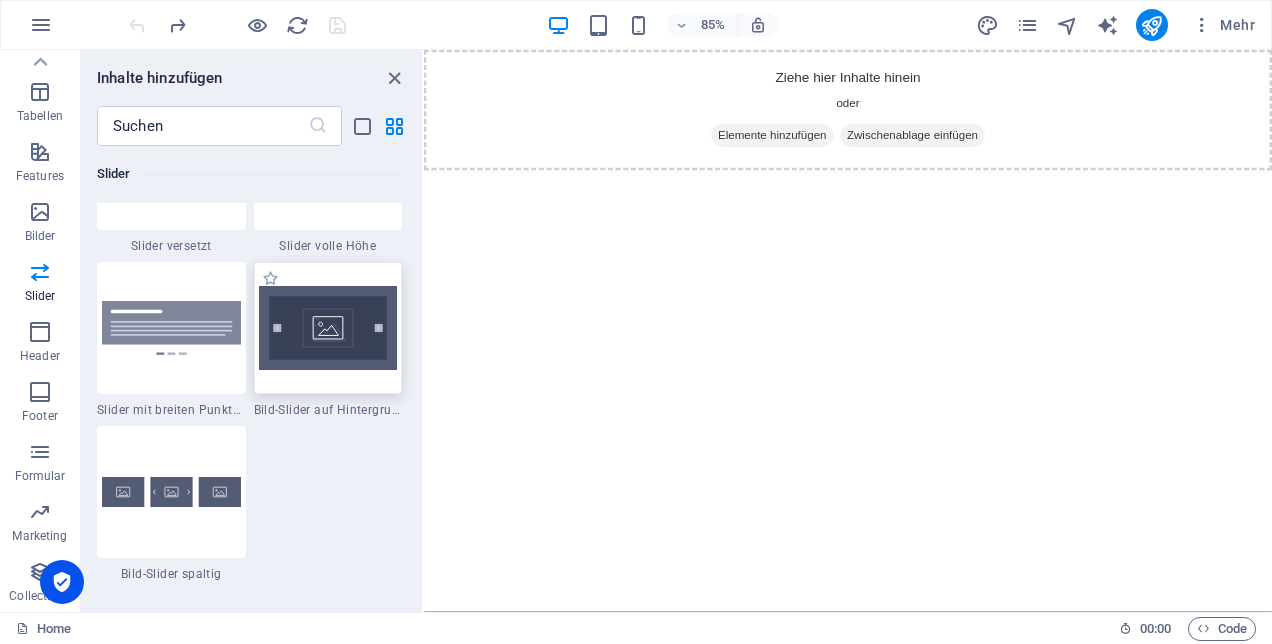 click at bounding box center (328, 328) 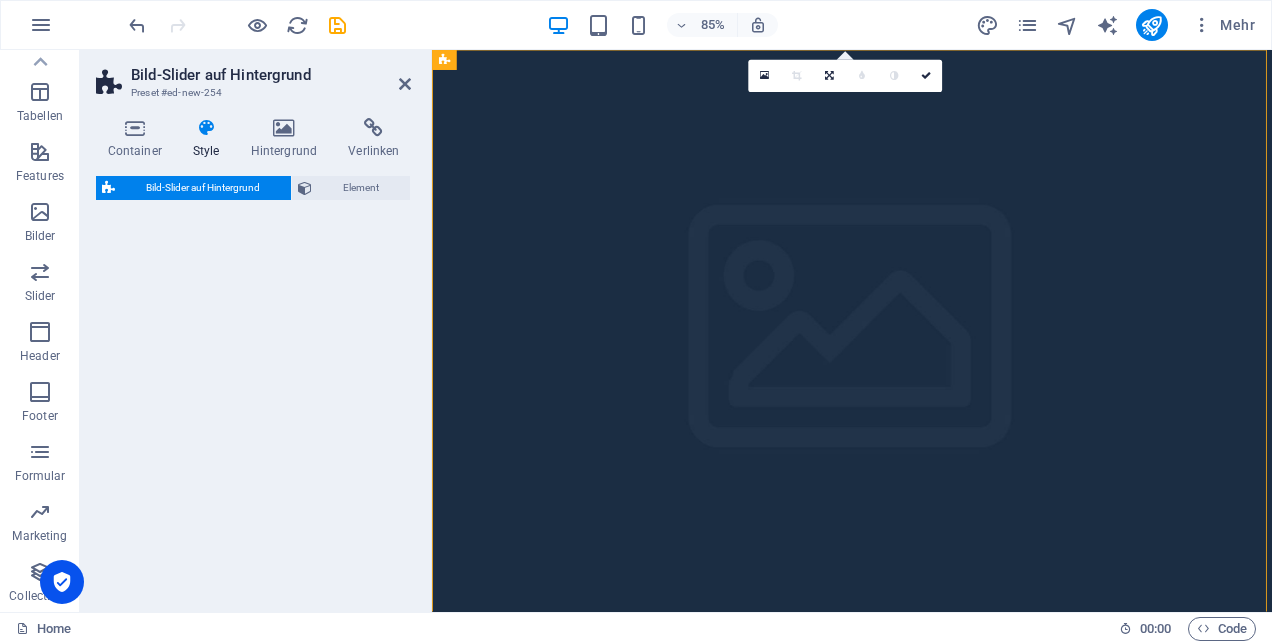 select on "rem" 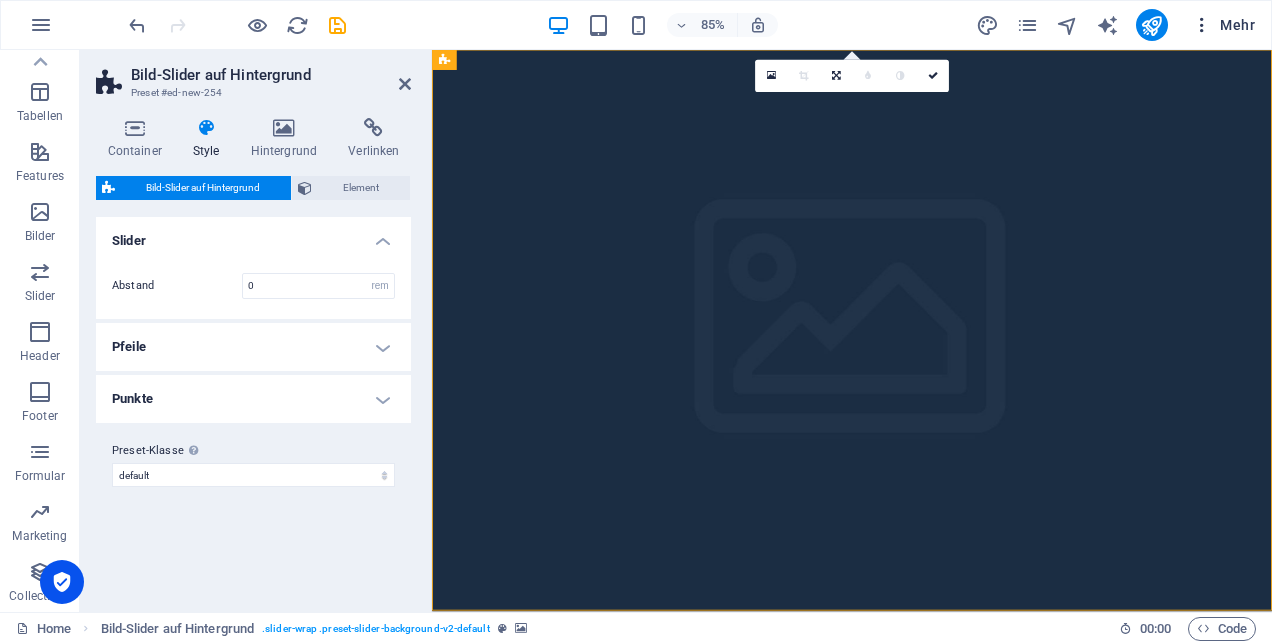 click on "Mehr" at bounding box center (1223, 25) 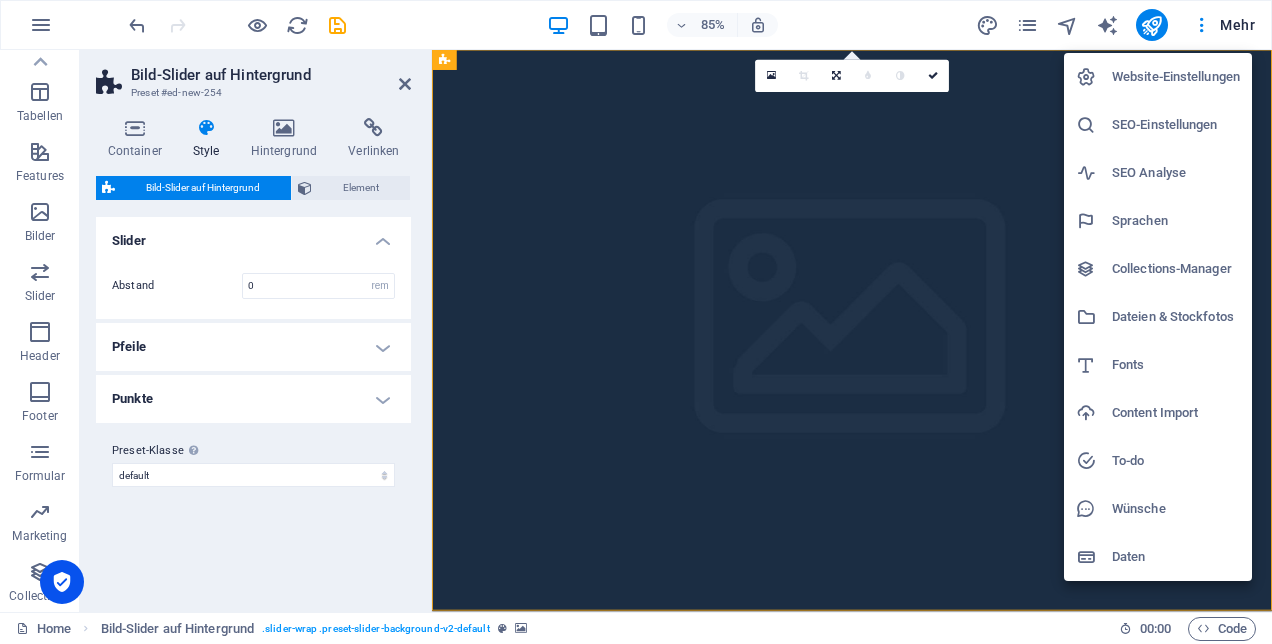 click on "Collections-Manager" at bounding box center (1176, 269) 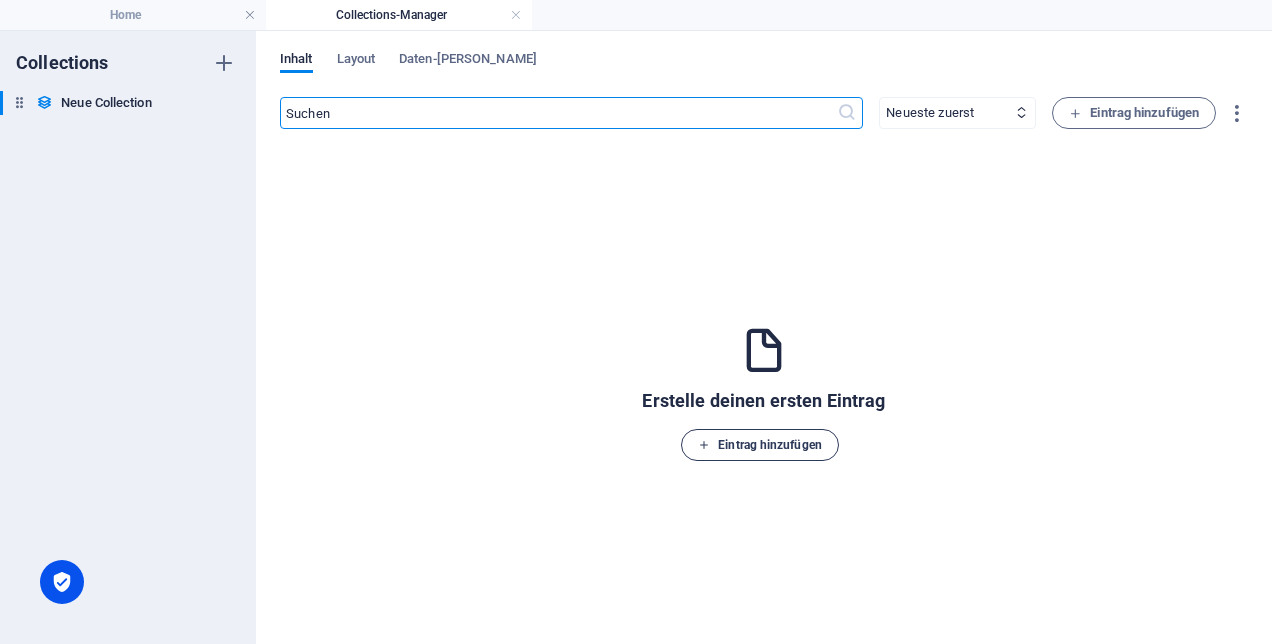 click on "Eintrag hinzufügen" at bounding box center (760, 445) 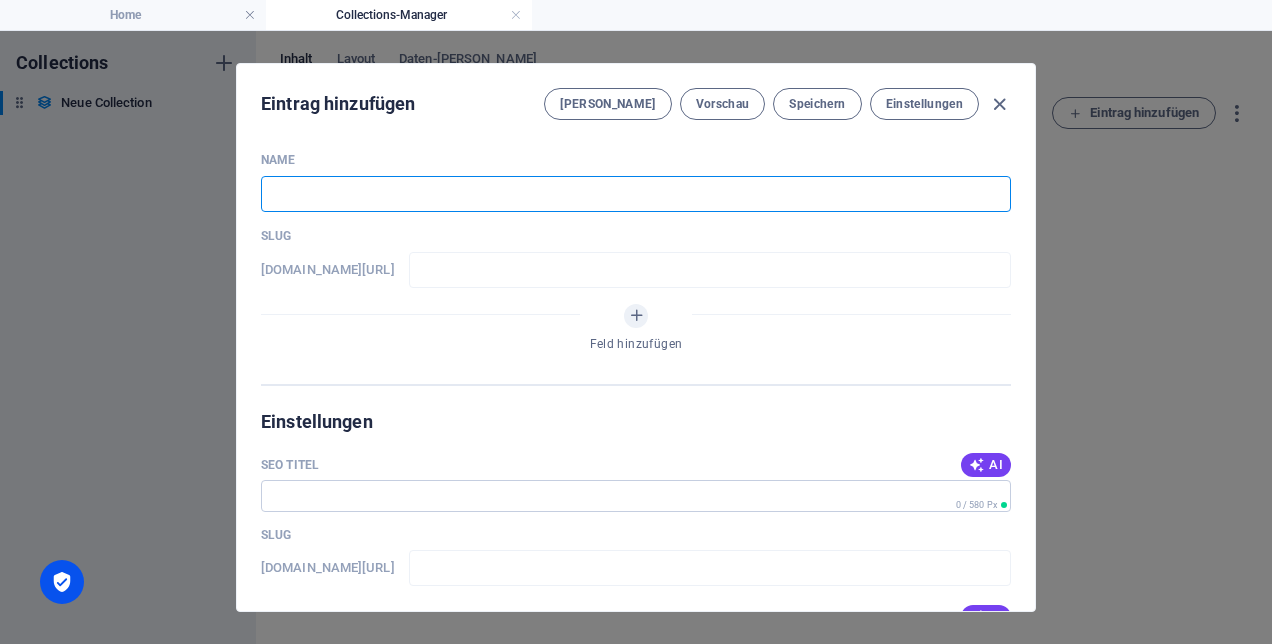 click at bounding box center (636, 194) 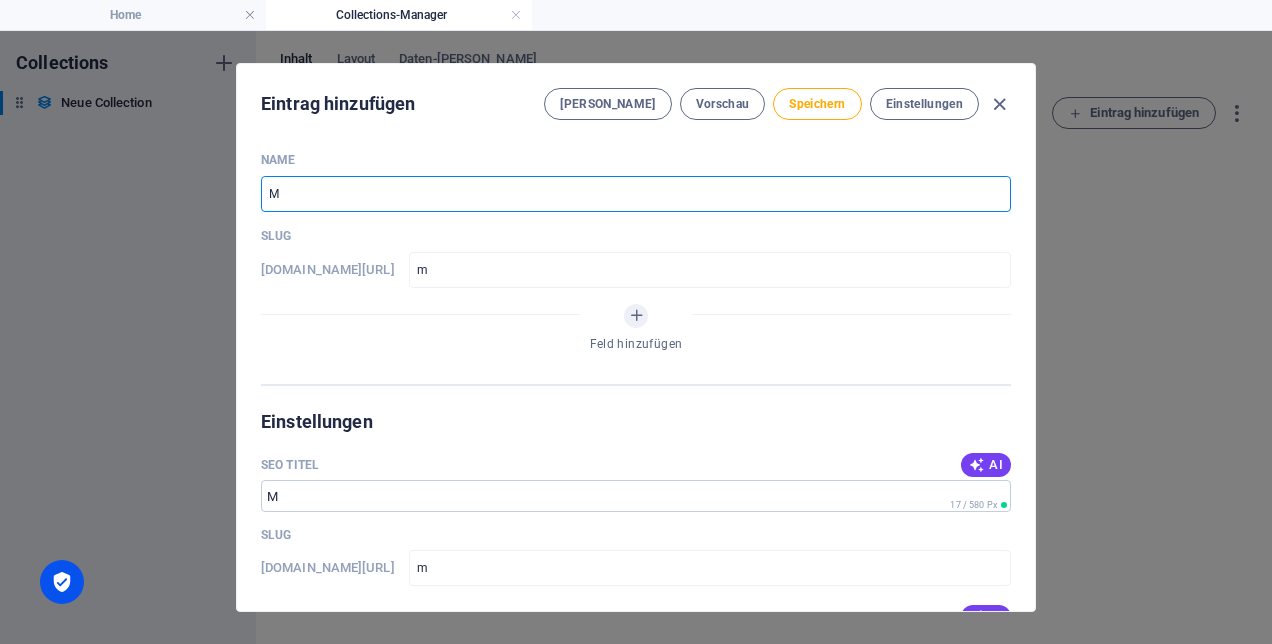 type on "Mü" 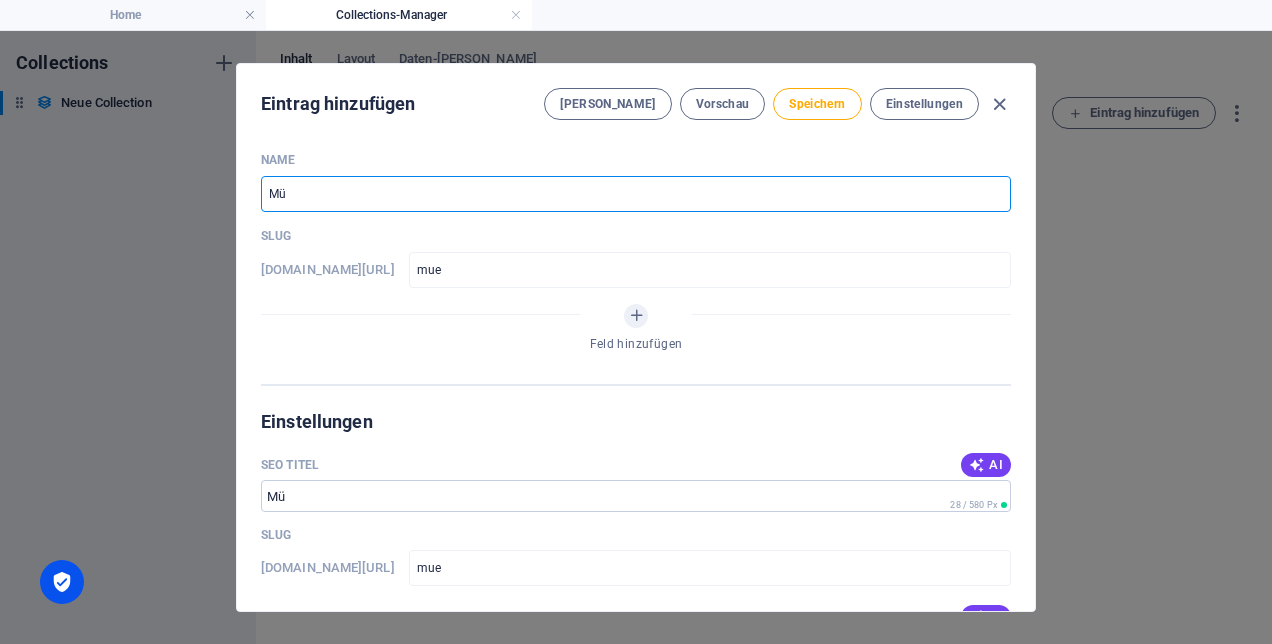 type on "Müt" 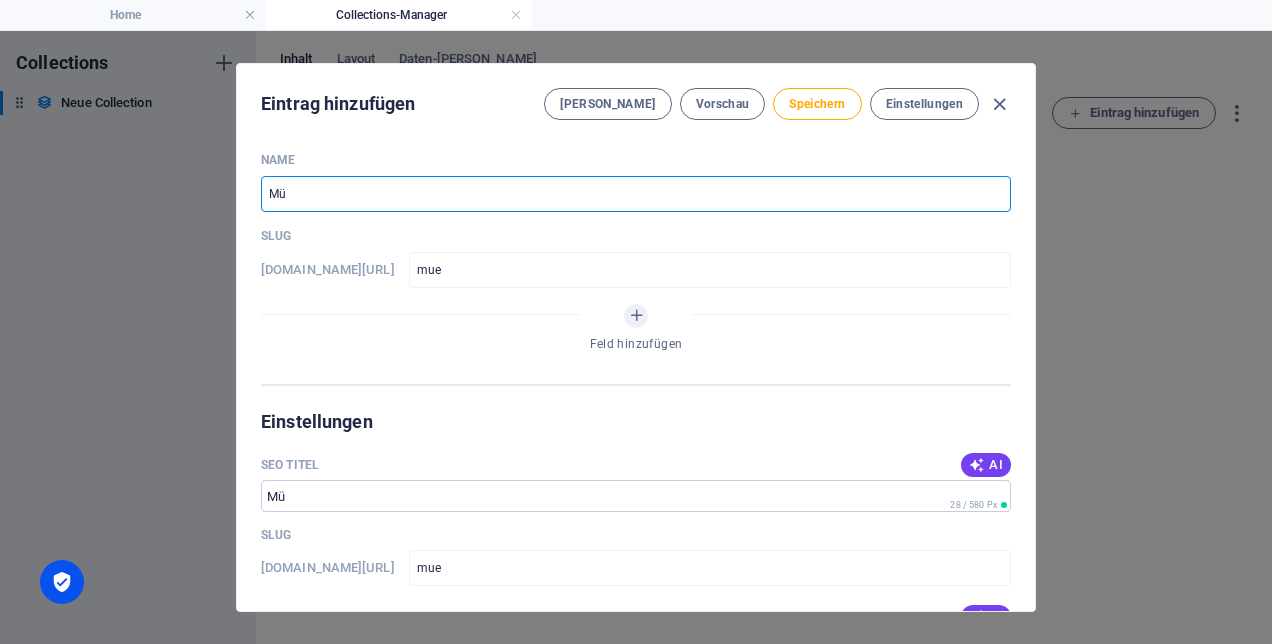 type on "muet" 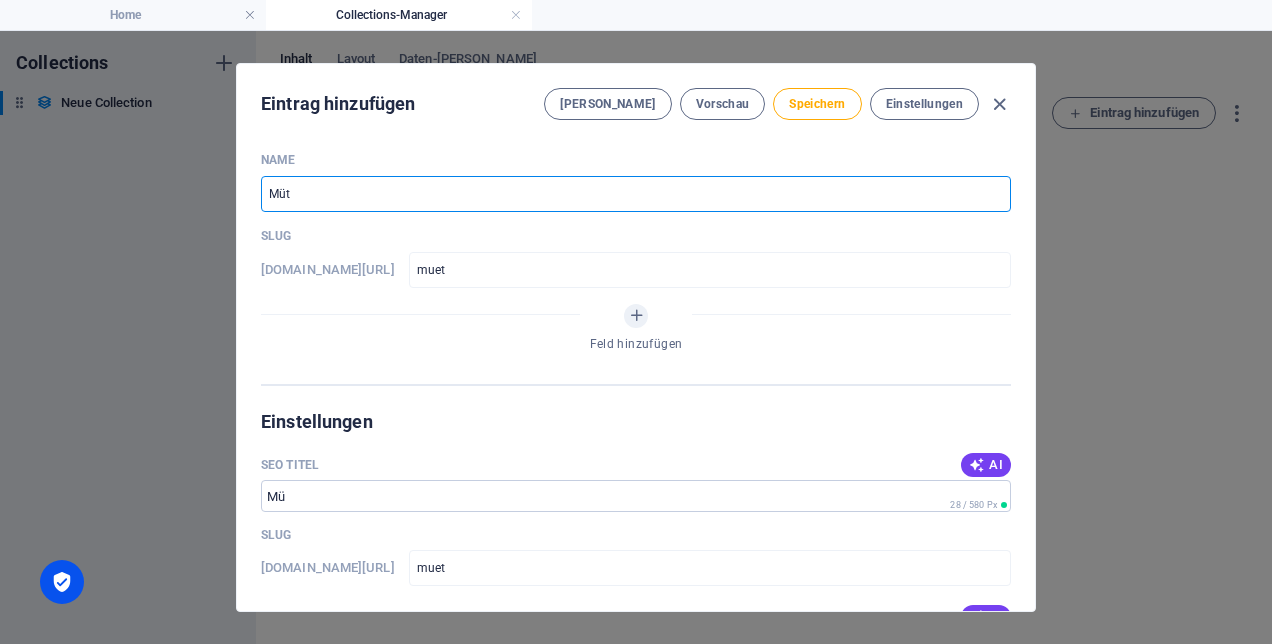 type on "Mütt" 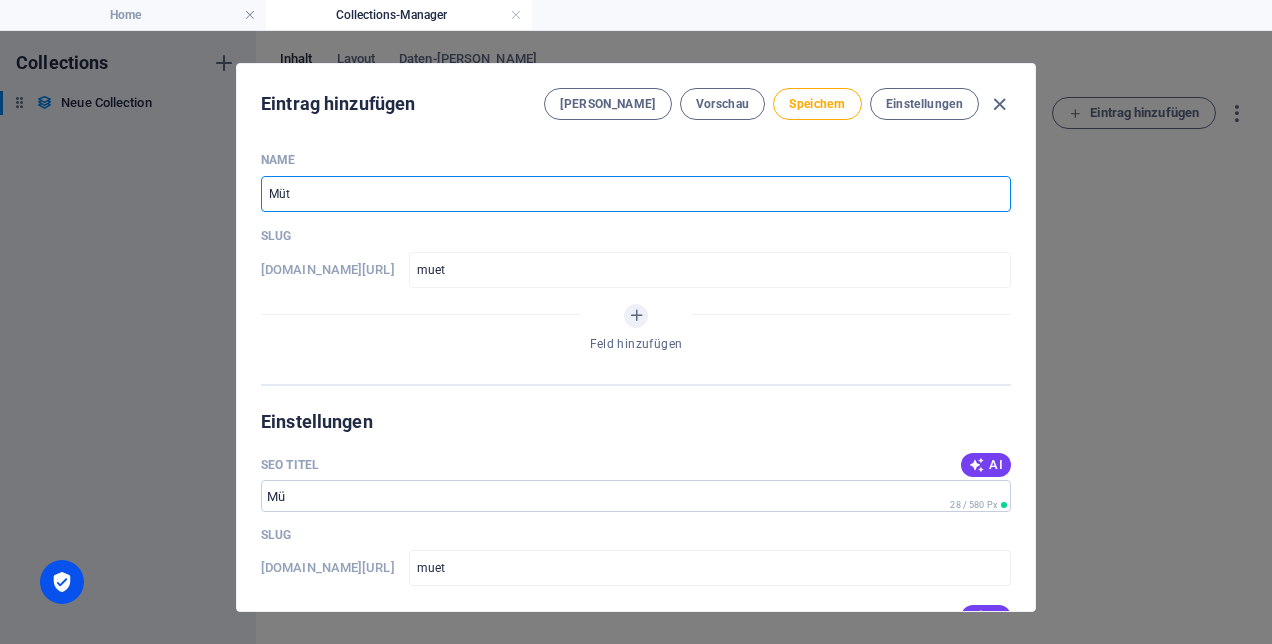 type on "muett" 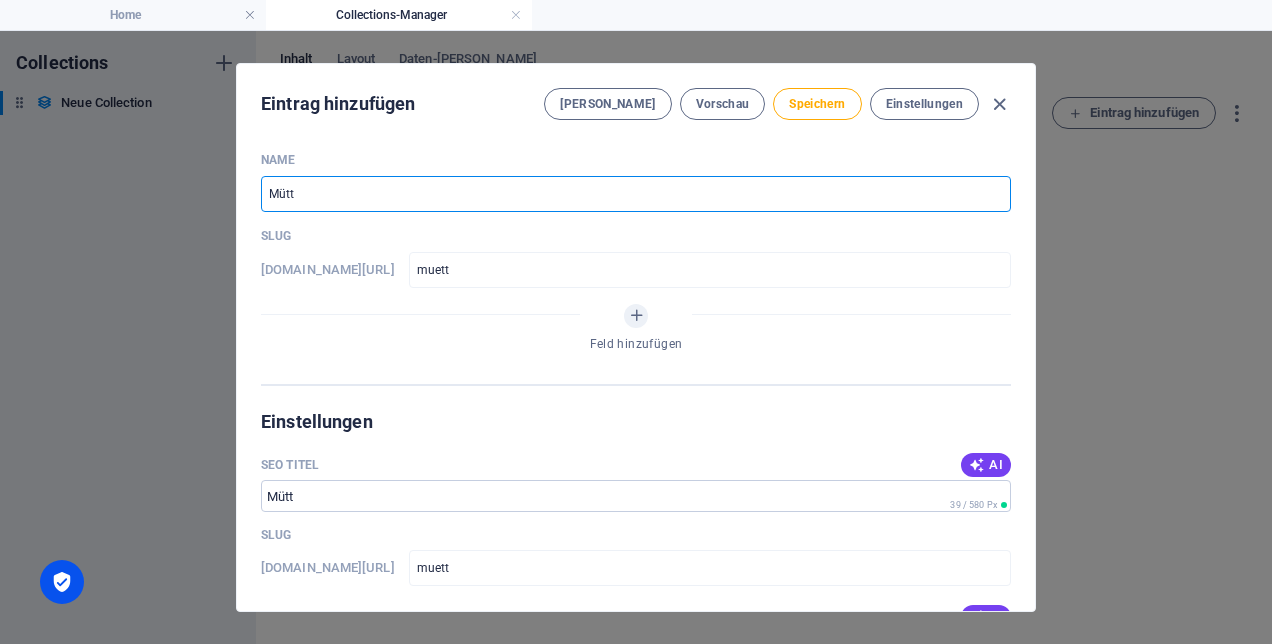 type on "Mütte" 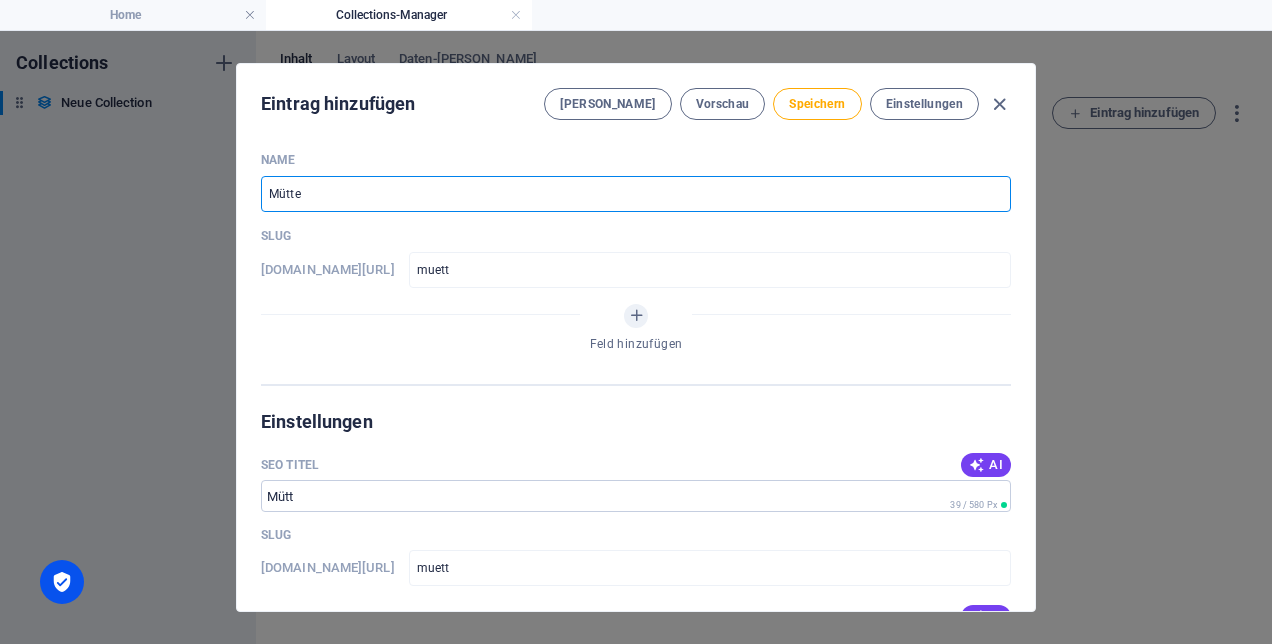 type on "muette" 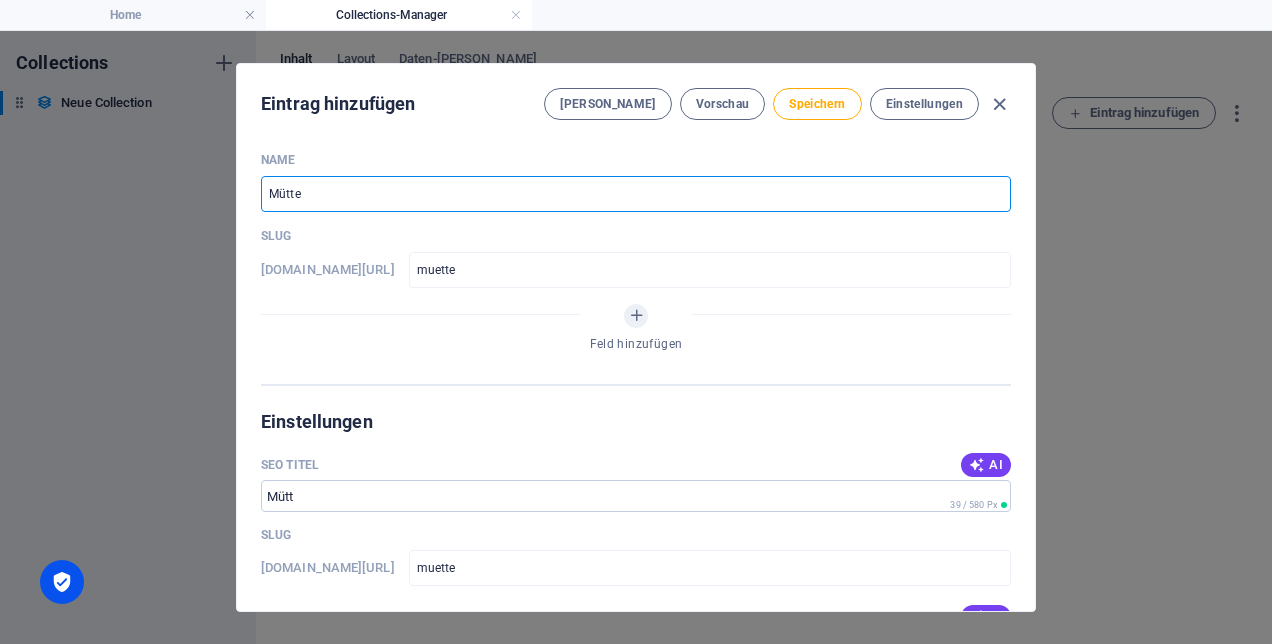 type on "Mütter" 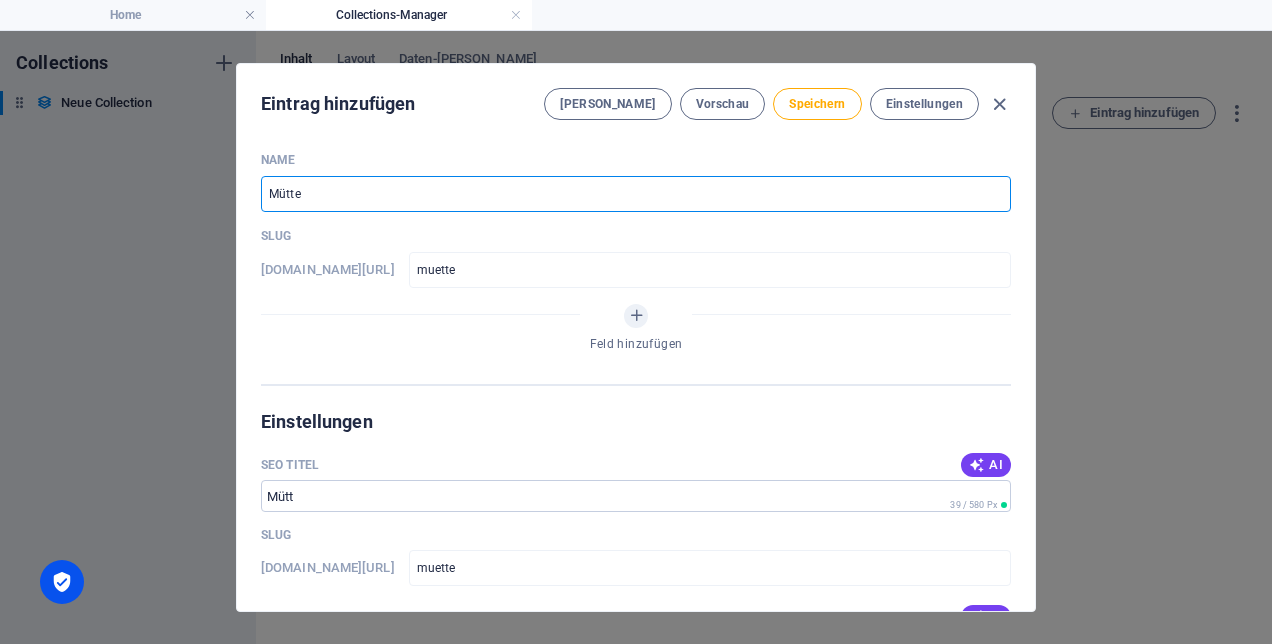 type on "muetter" 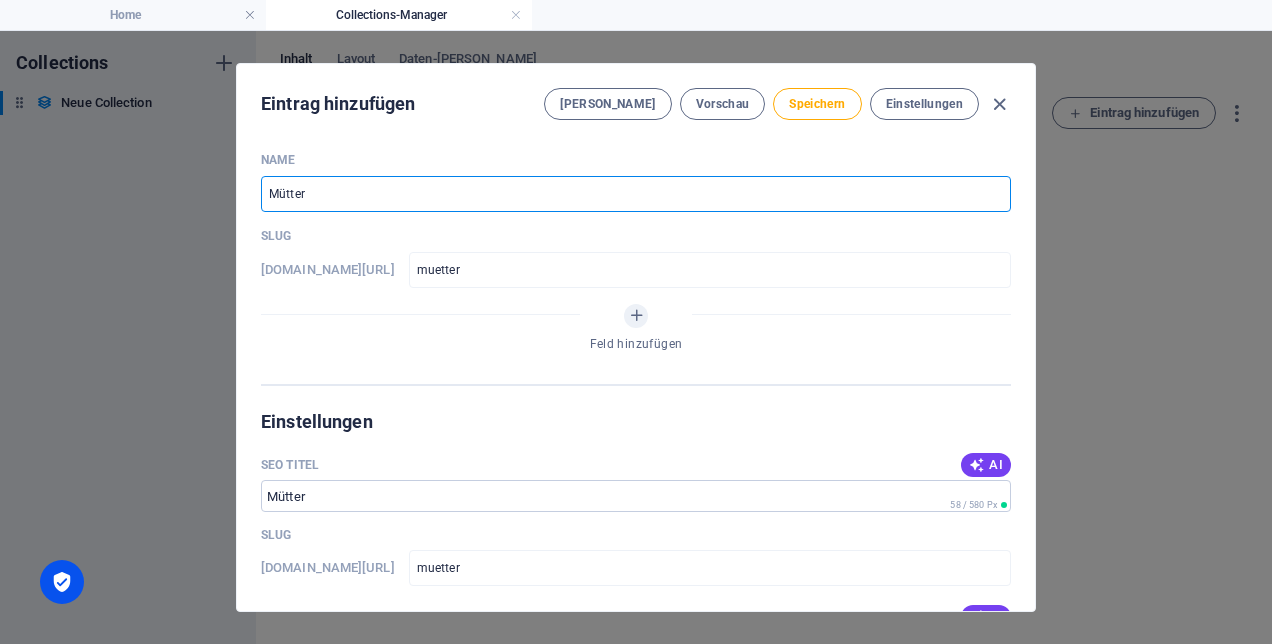 type on "Mütterp" 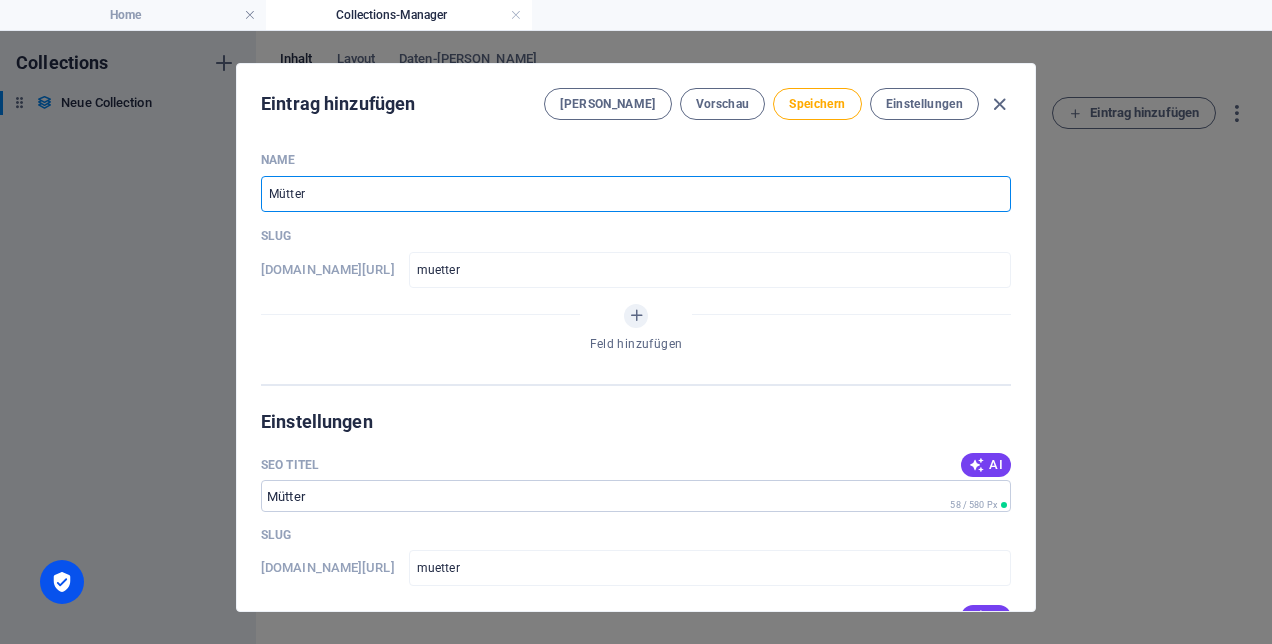 type on "muetterp" 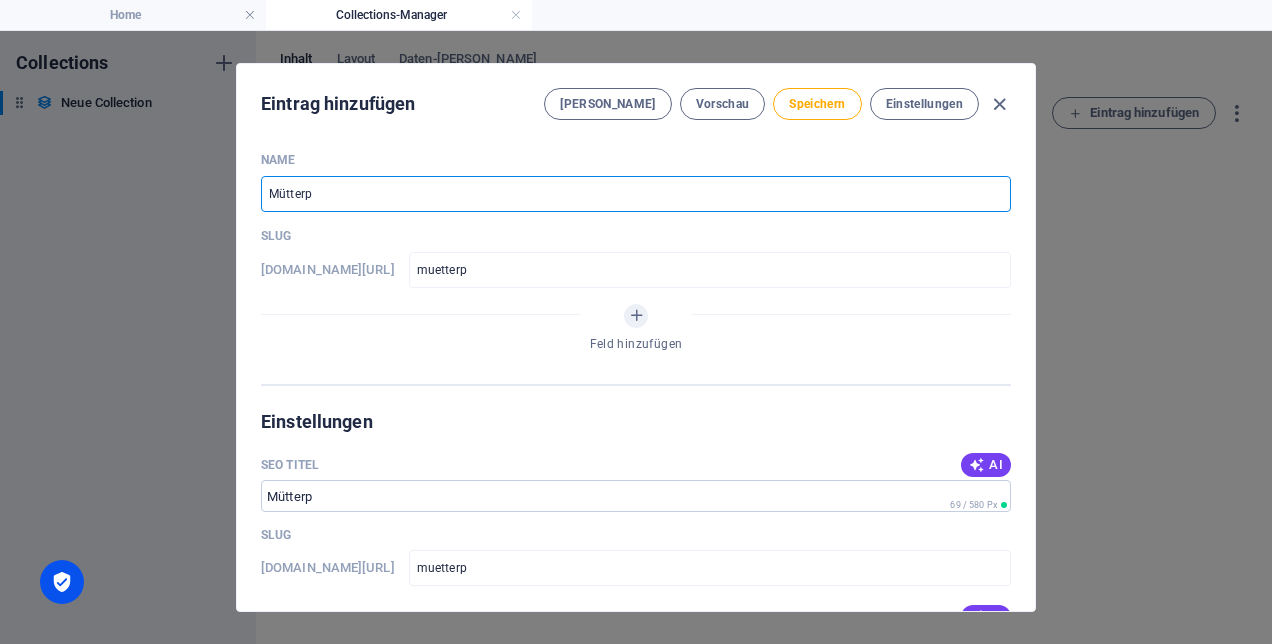 type on "Mütterpf" 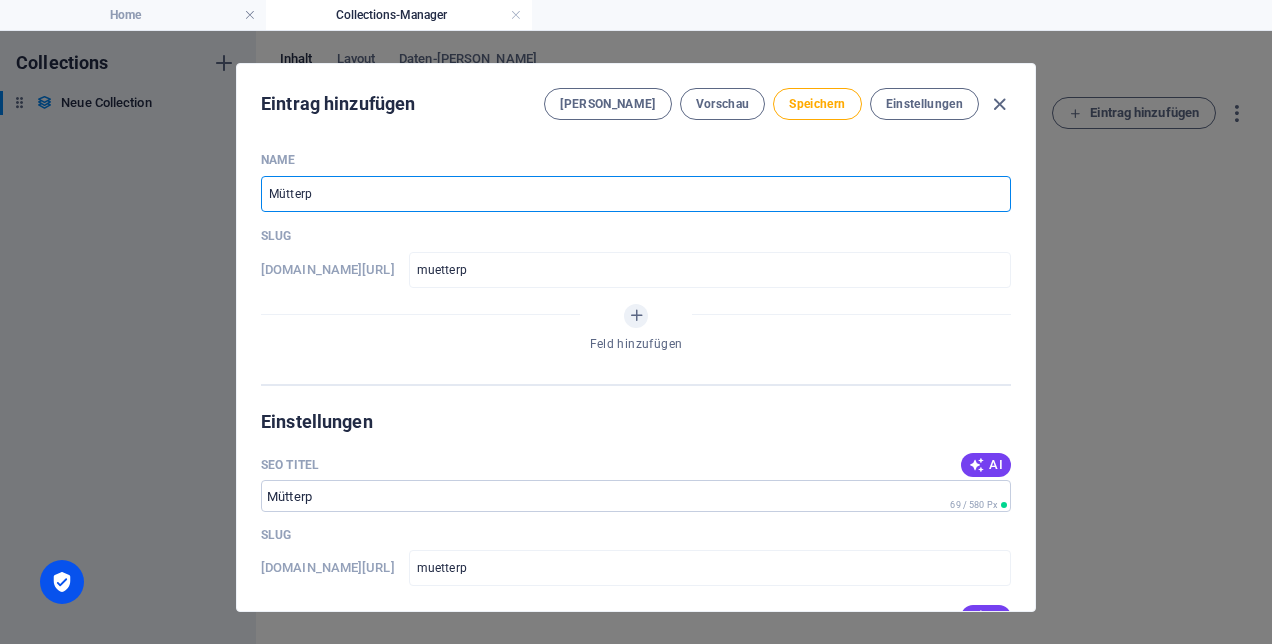 type on "muetterpf" 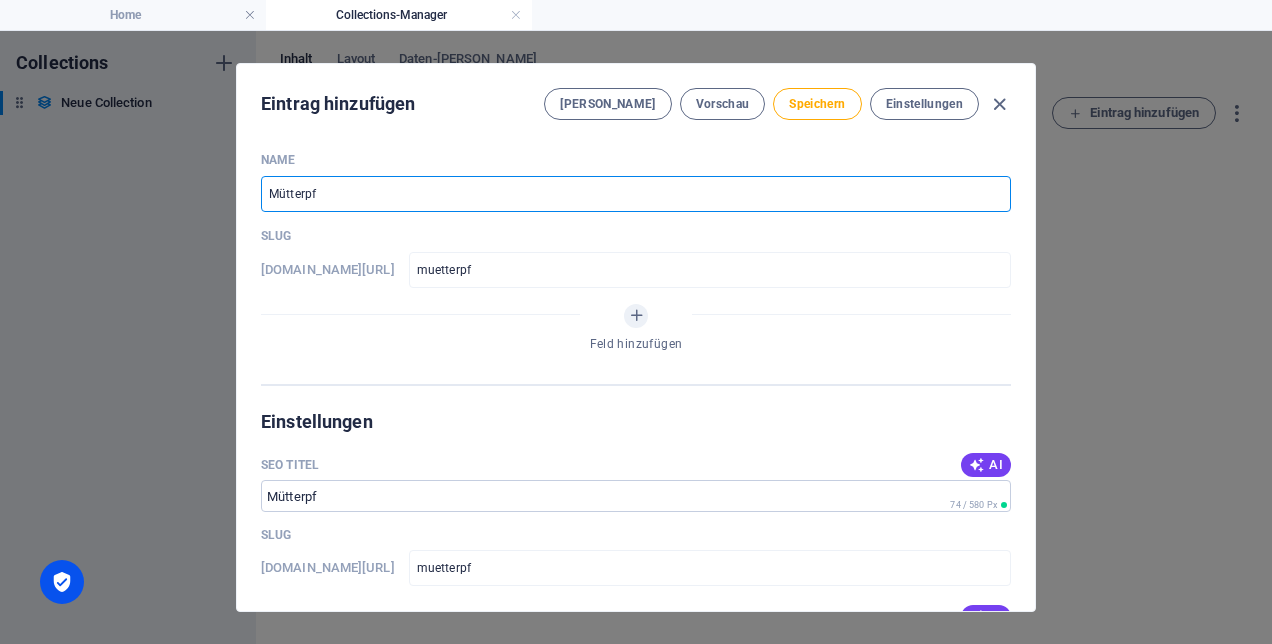 type on "Mütterpfl" 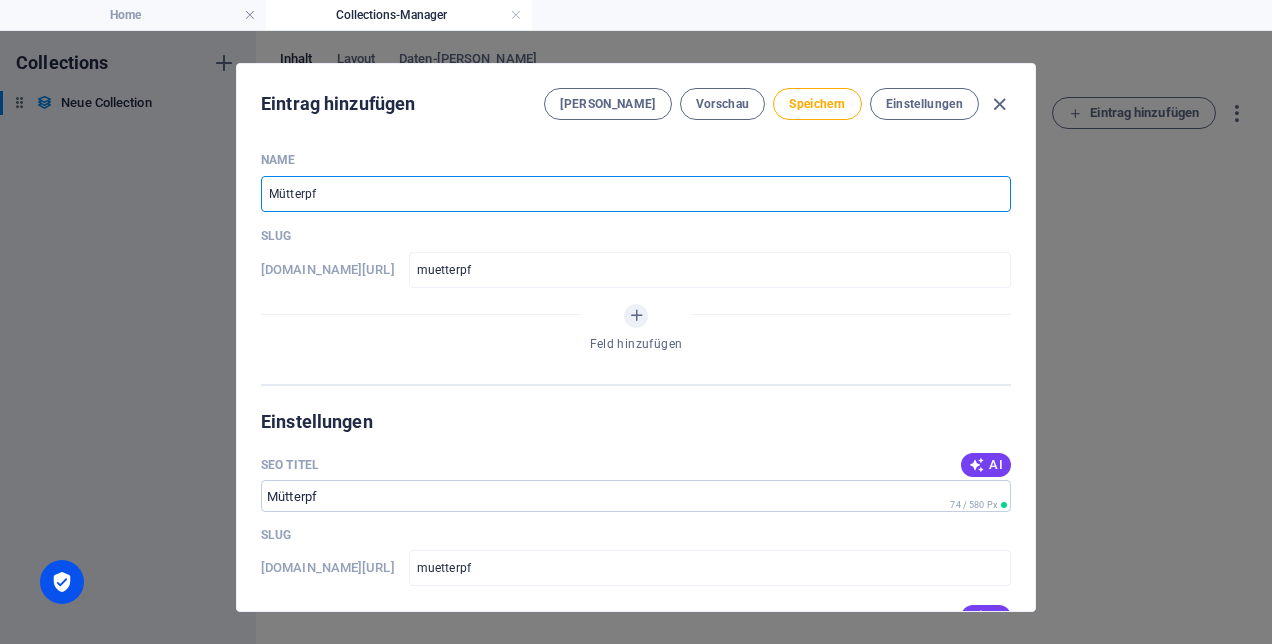 type on "muetterpfl" 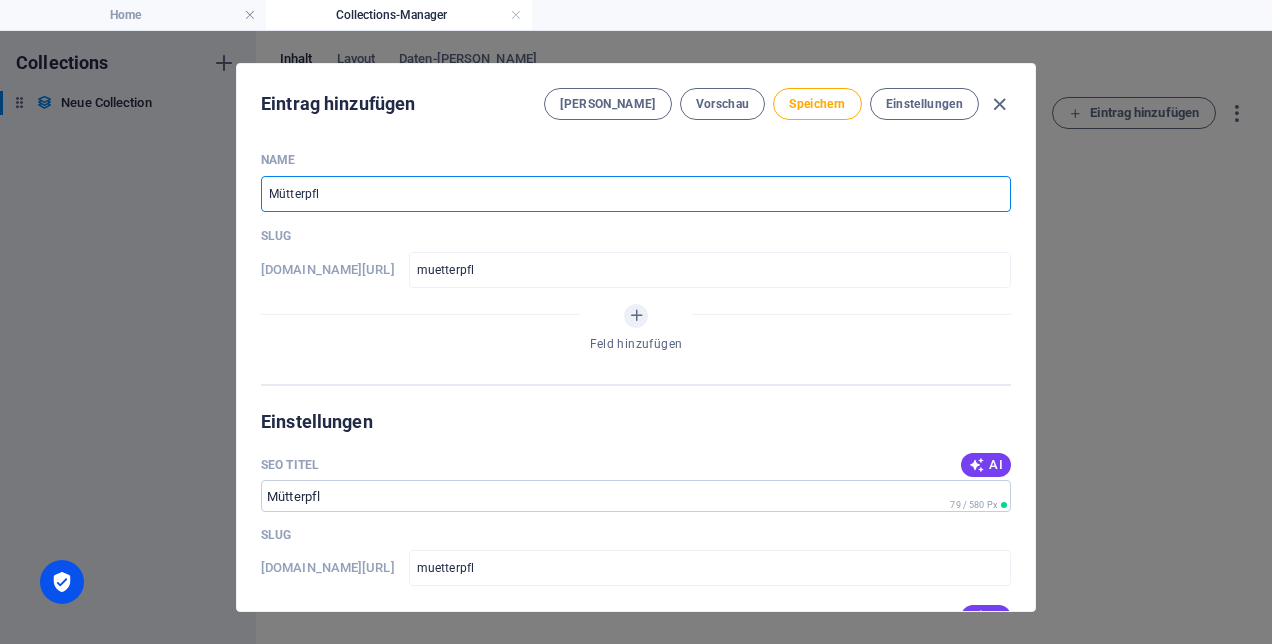 type on "Mütterpflg" 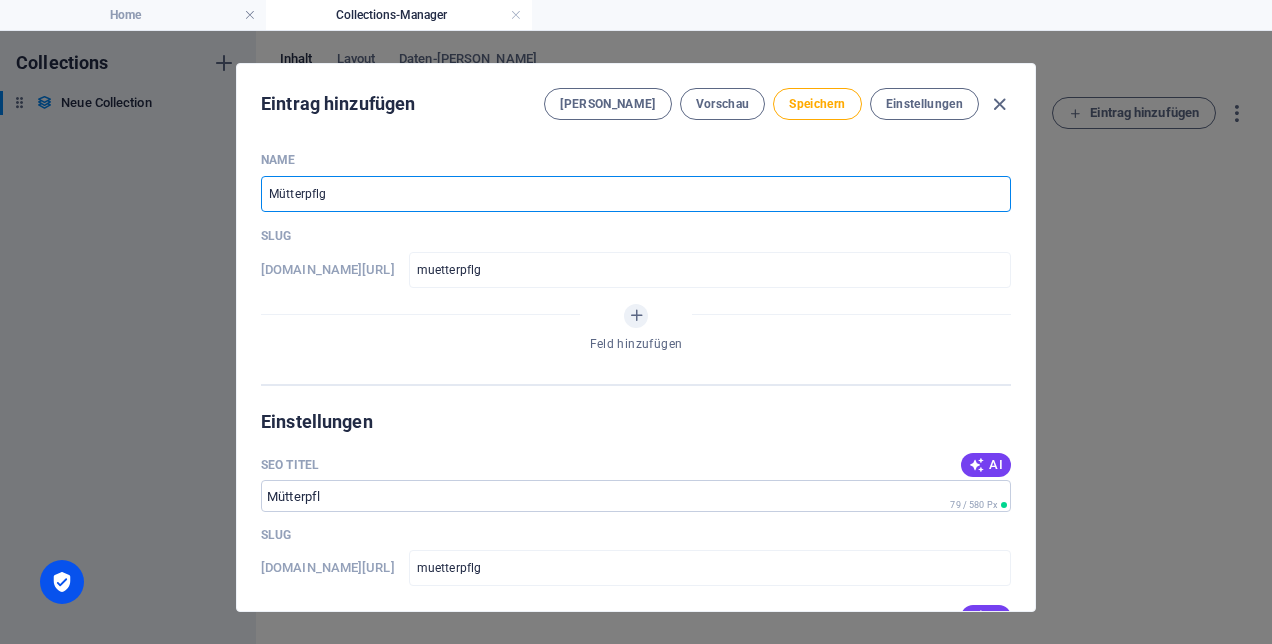 type on "Mütterpflge" 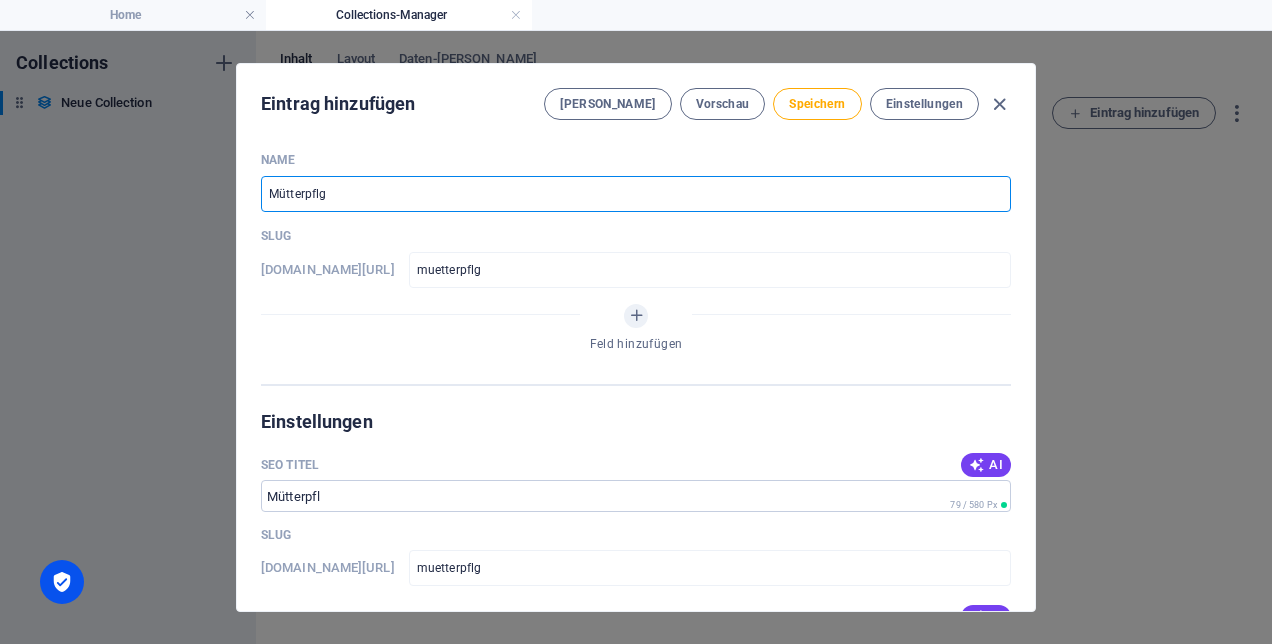 type on "muetterpflge" 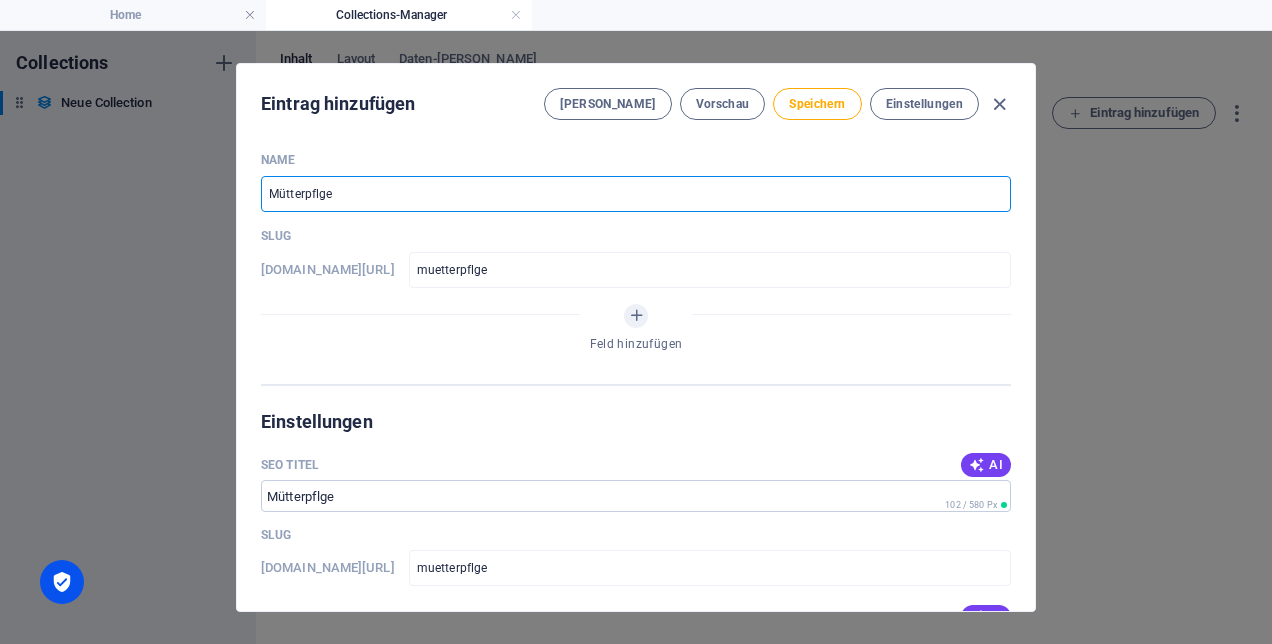 type on "Mütterpflg" 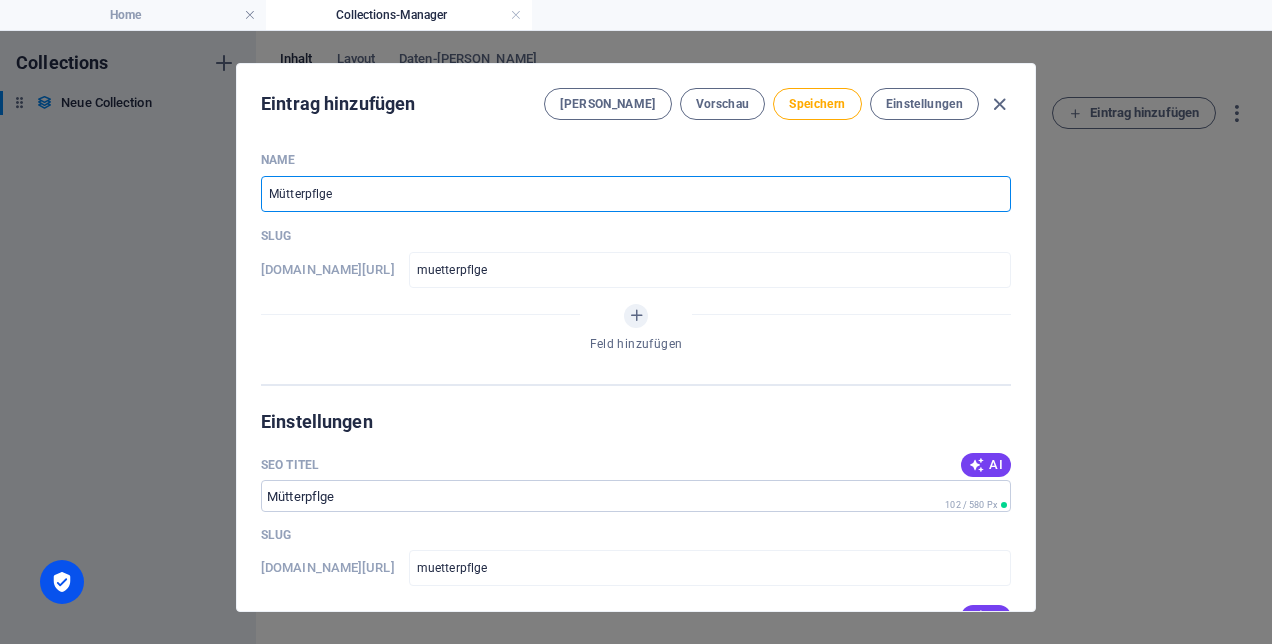 type on "muetterpflg" 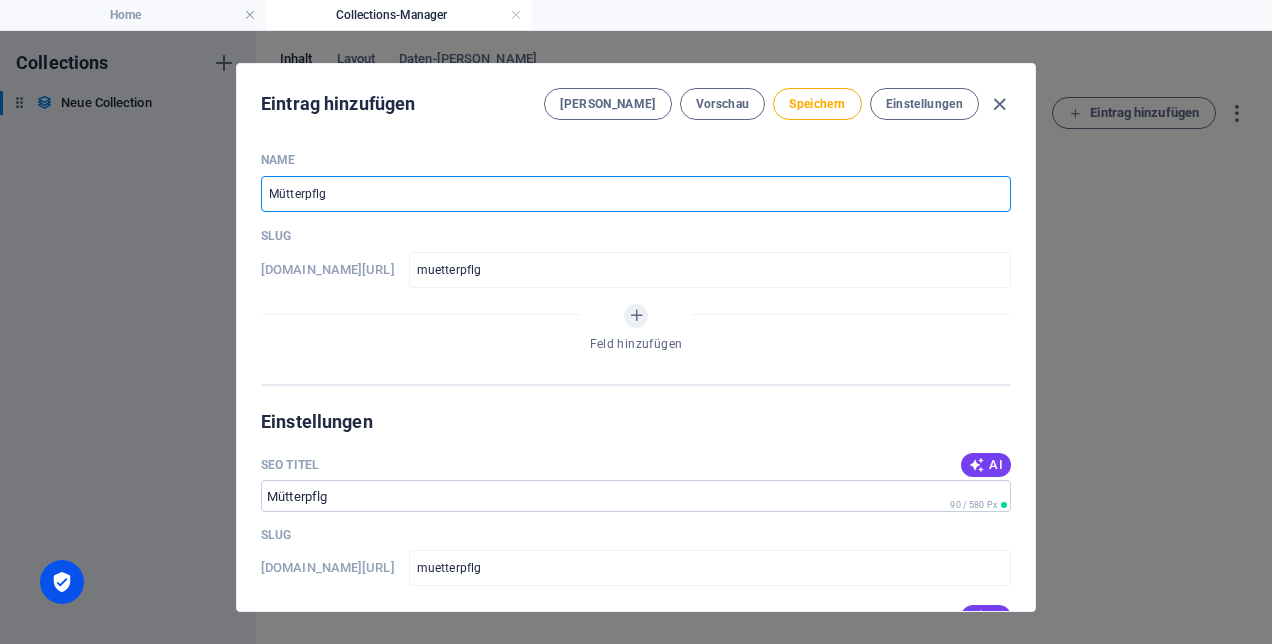 type on "Mütterpfl" 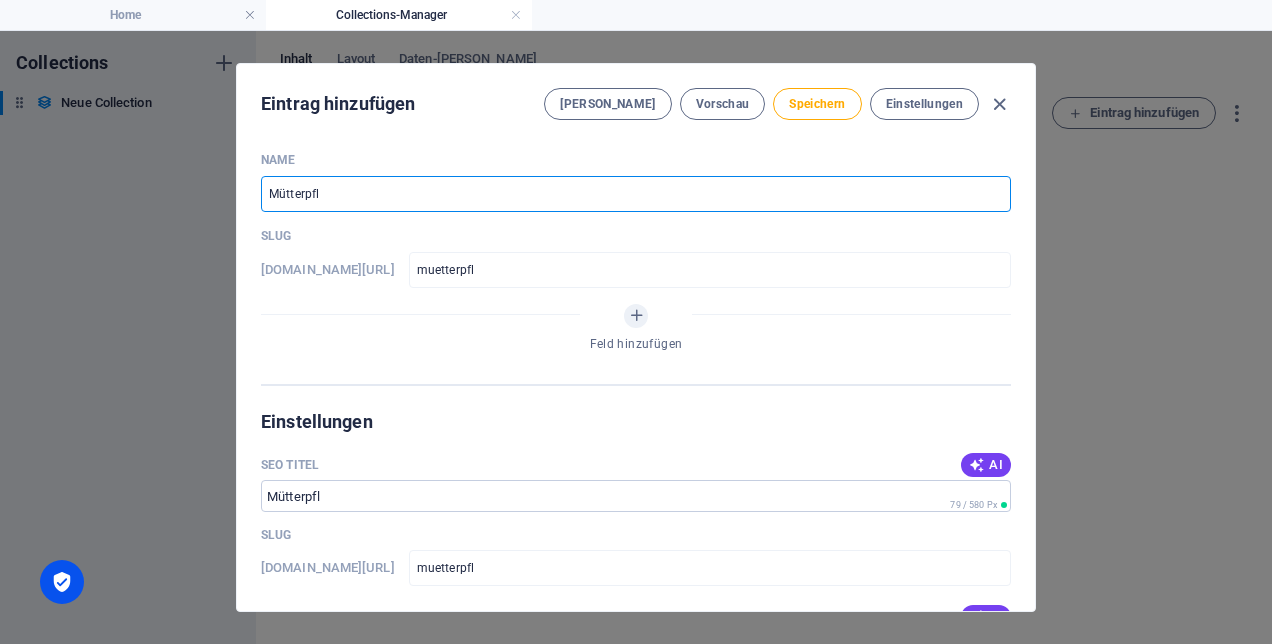 type on "Mütterpfle" 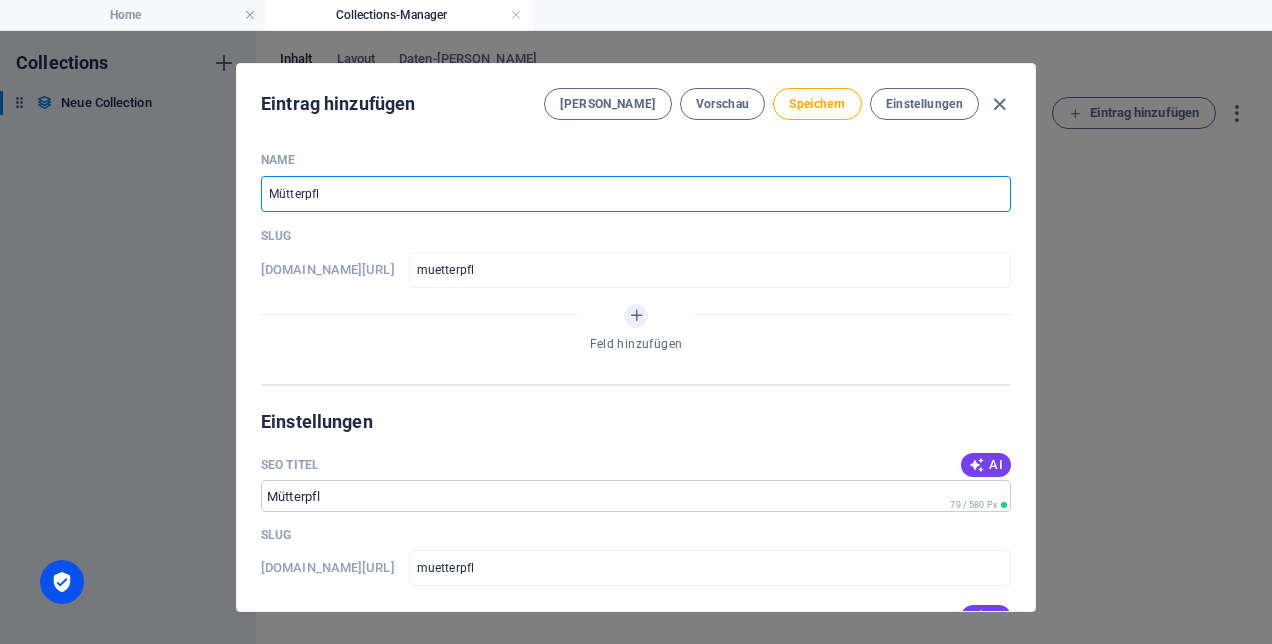 type on "muetterpfle" 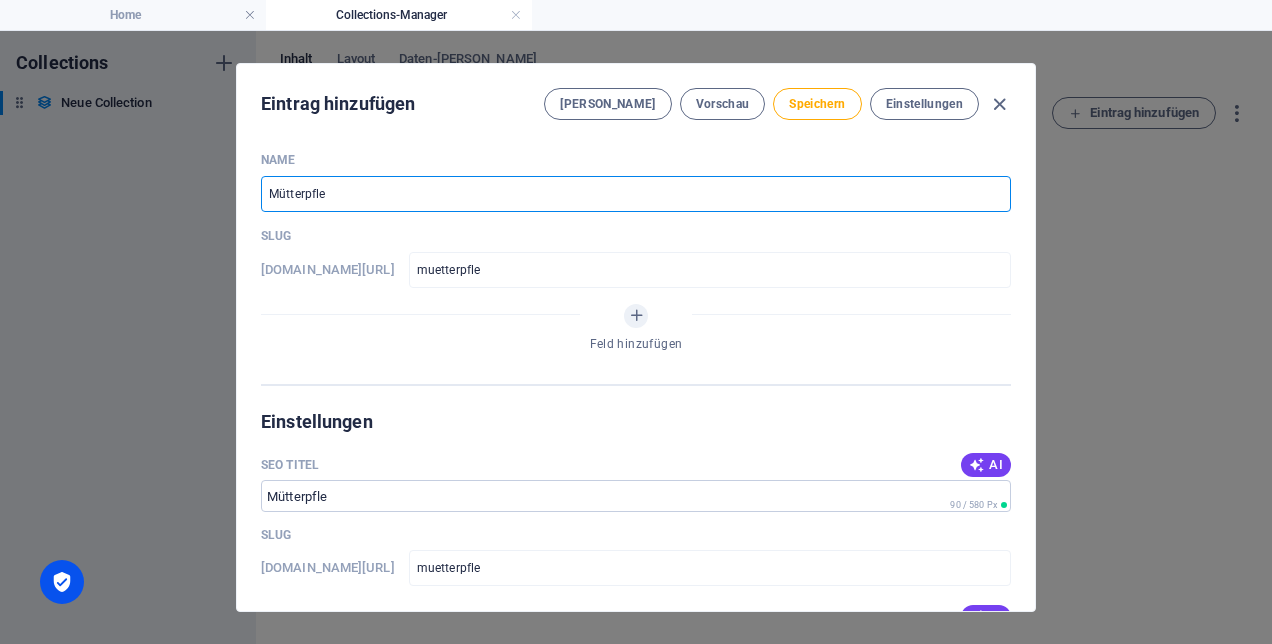 type on "Mütterpfleg" 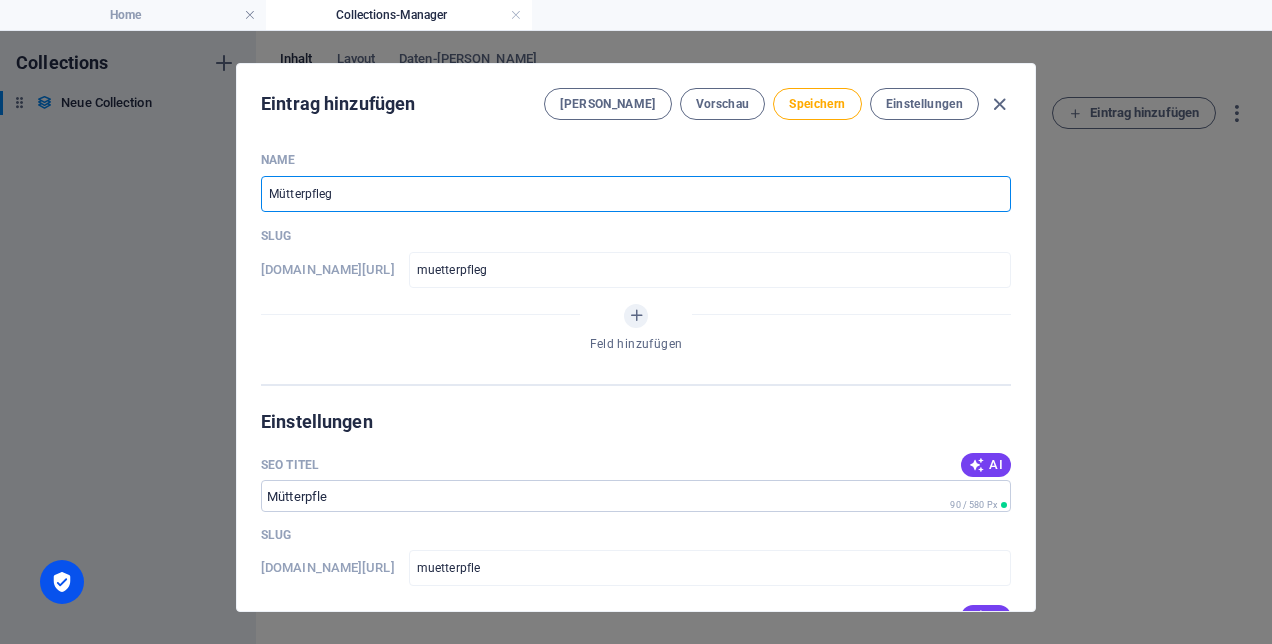 type on "muetterpfleg" 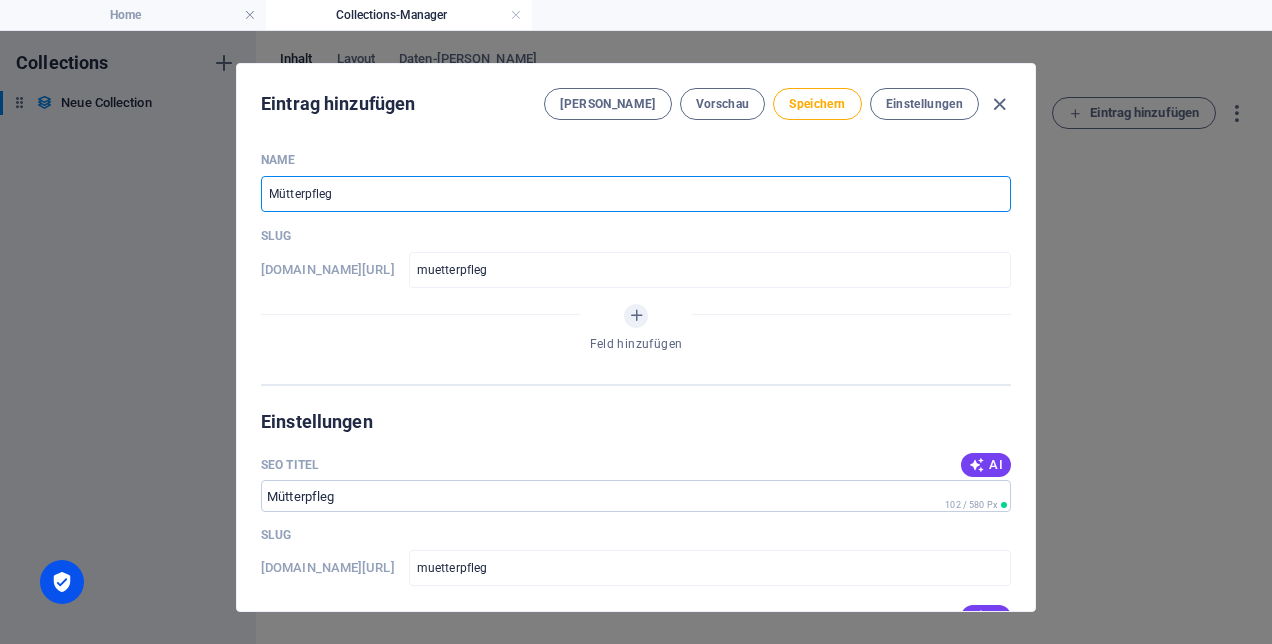 type on "Mütterpflege" 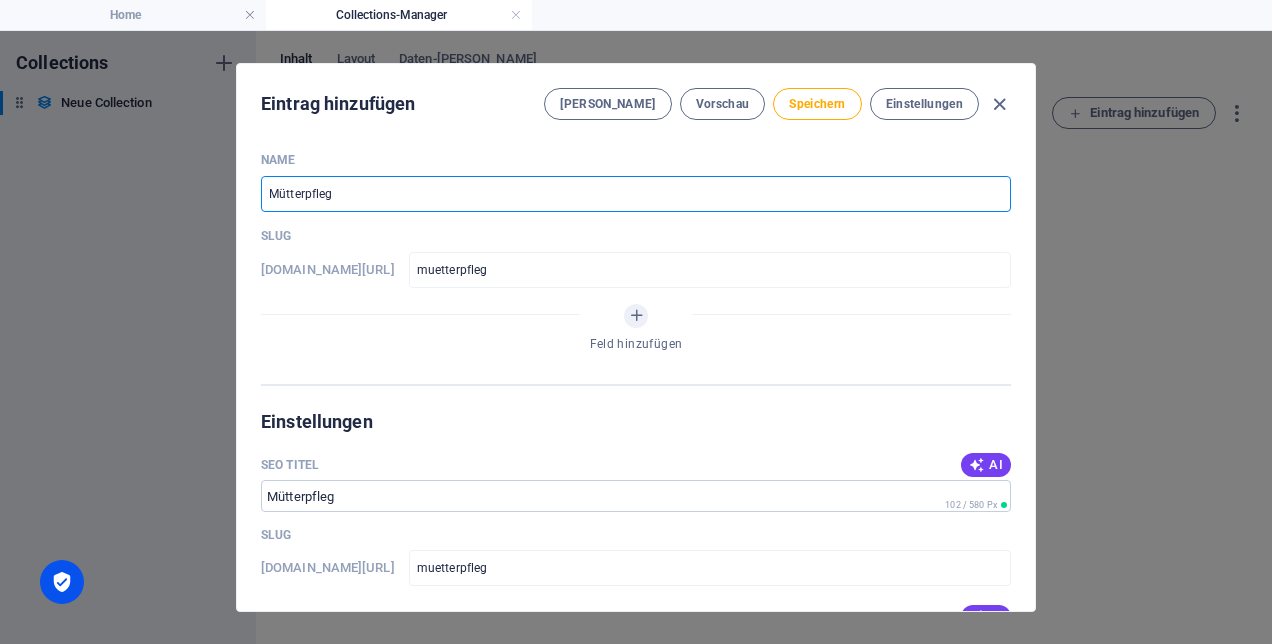 type on "muetterpflege" 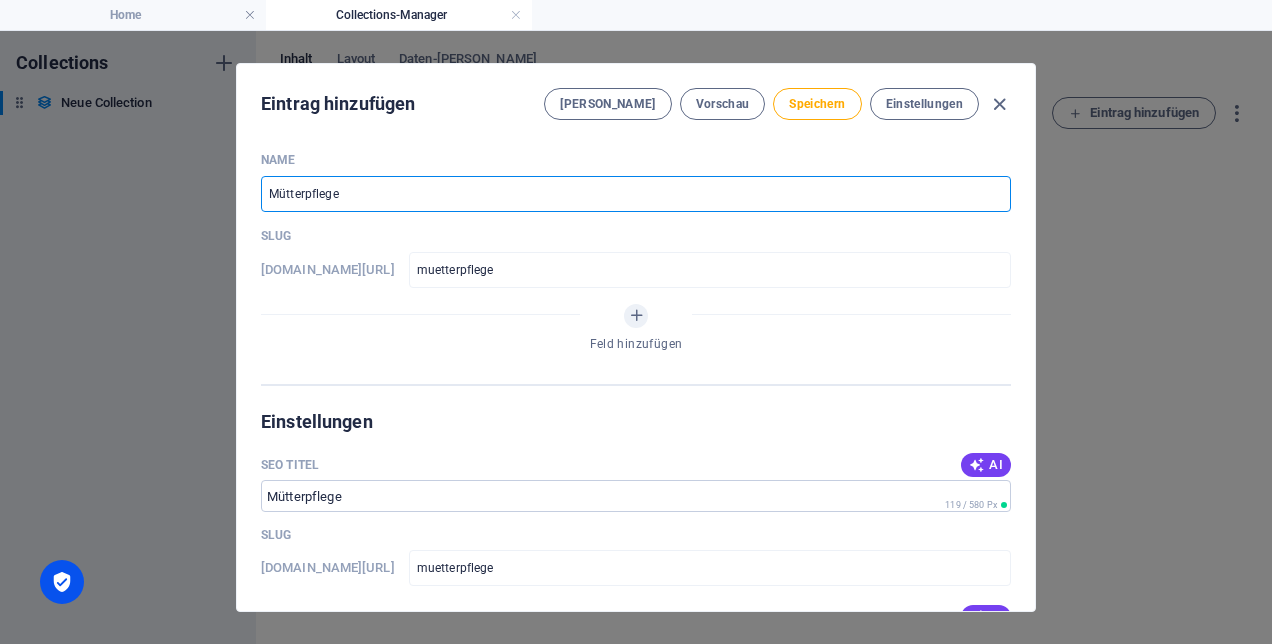 type on "Mütterpflege M" 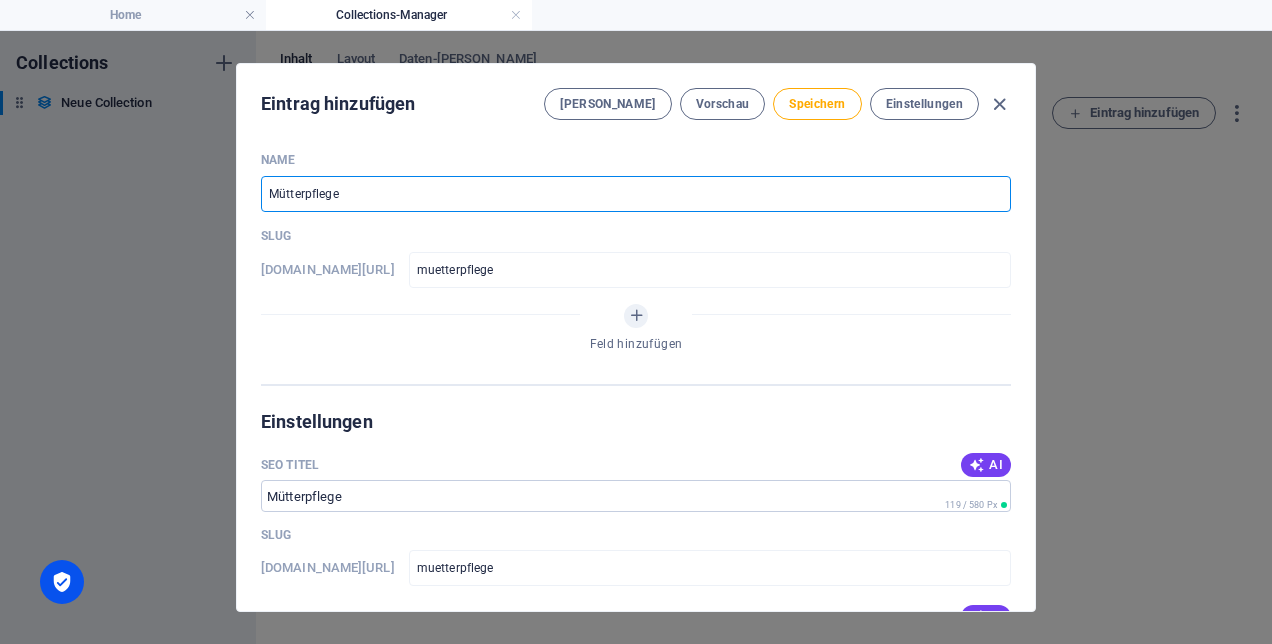 type on "muetterpflege-m" 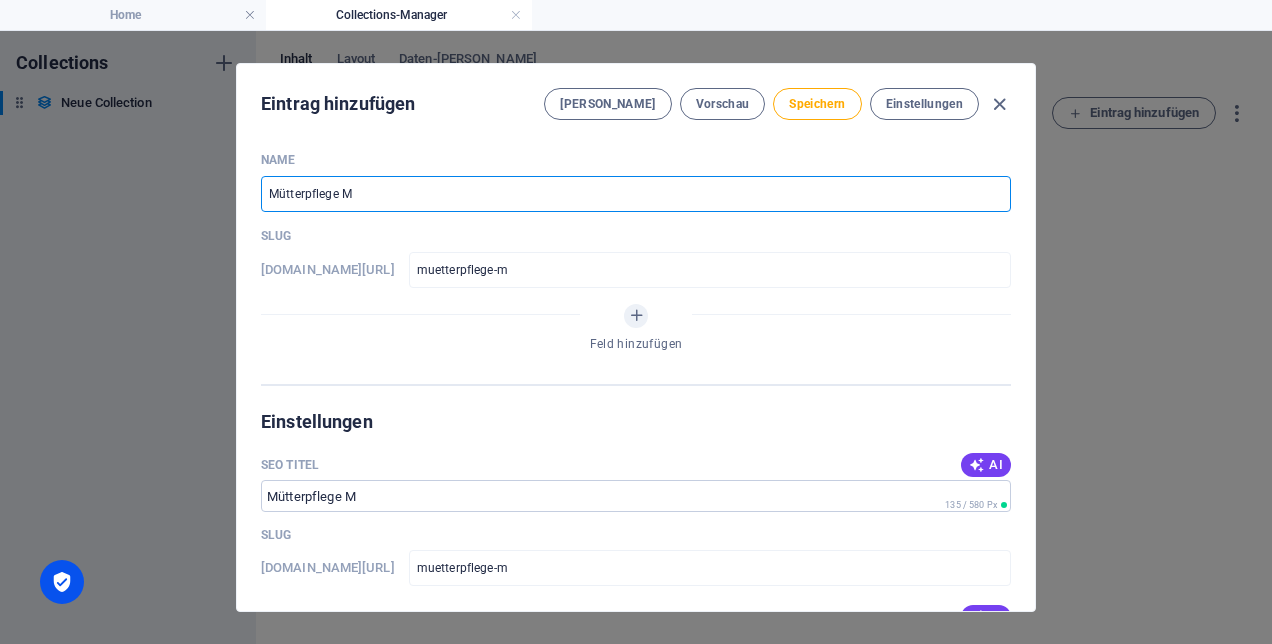 type on "Mütterpflege Mi" 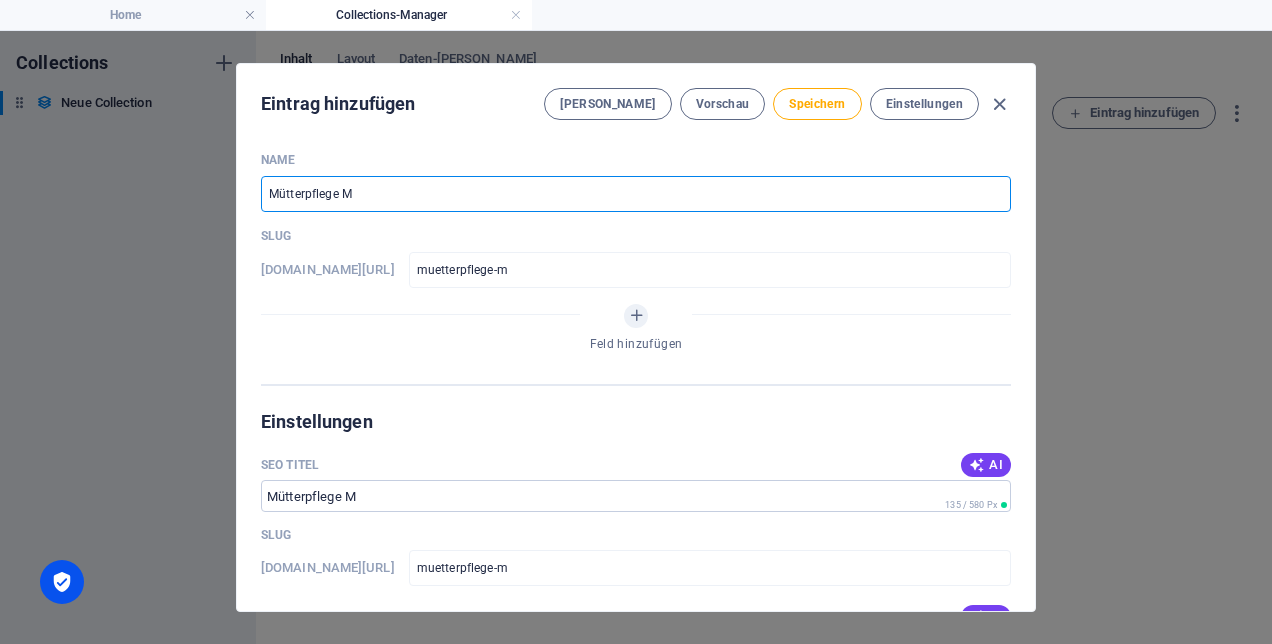 type on "muetterpflege-mi" 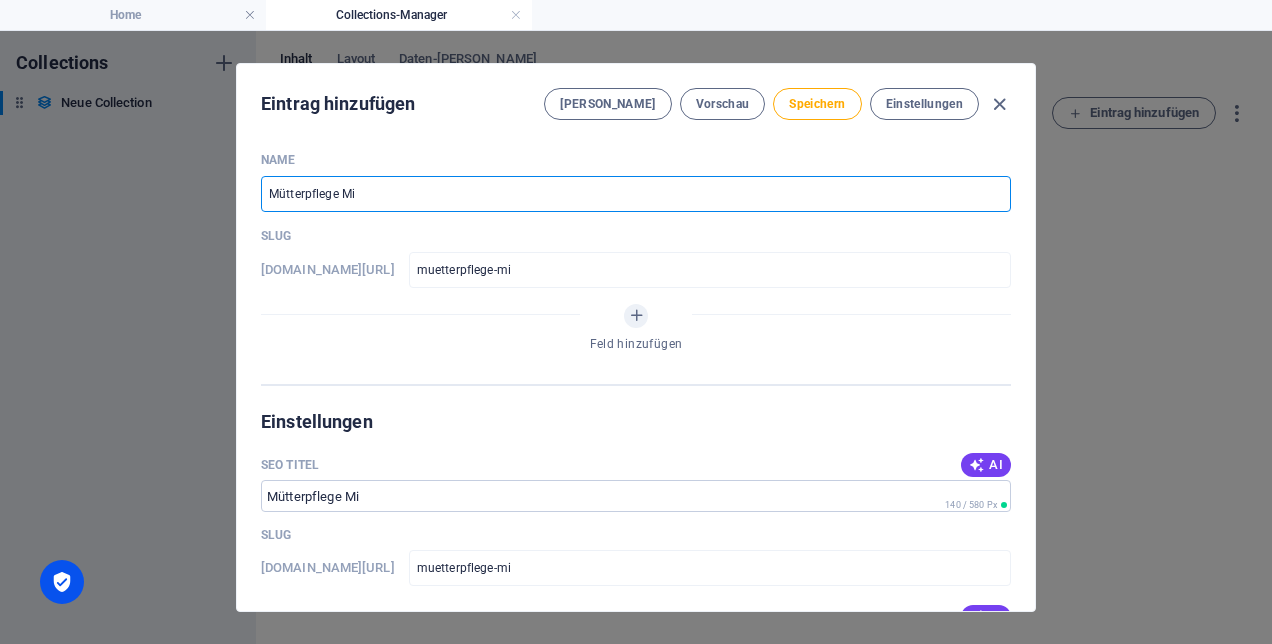 type on "Mütterpflege Mil" 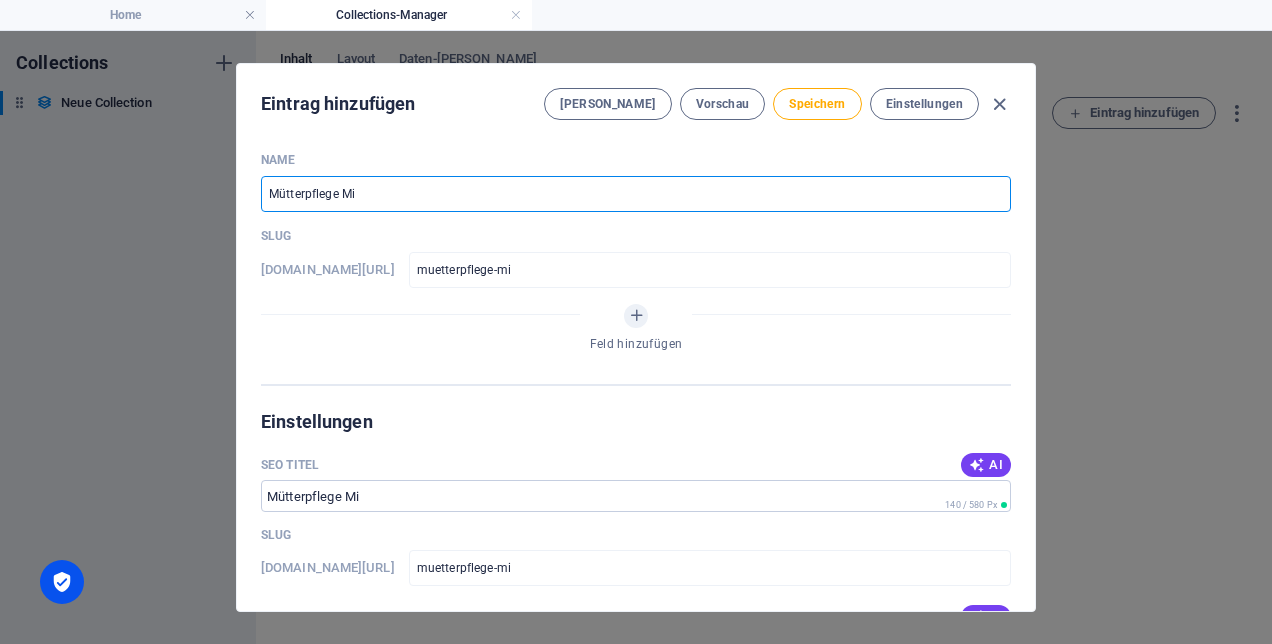 type on "muetterpflege-mil" 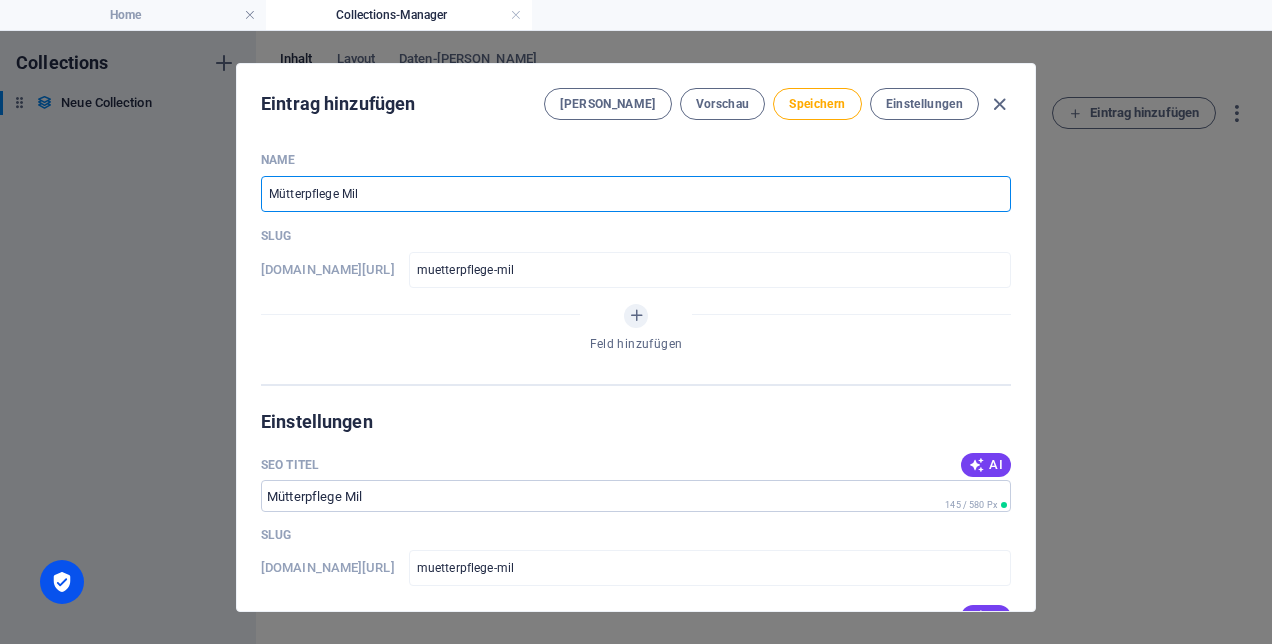 type on "Mütterpflege Milo" 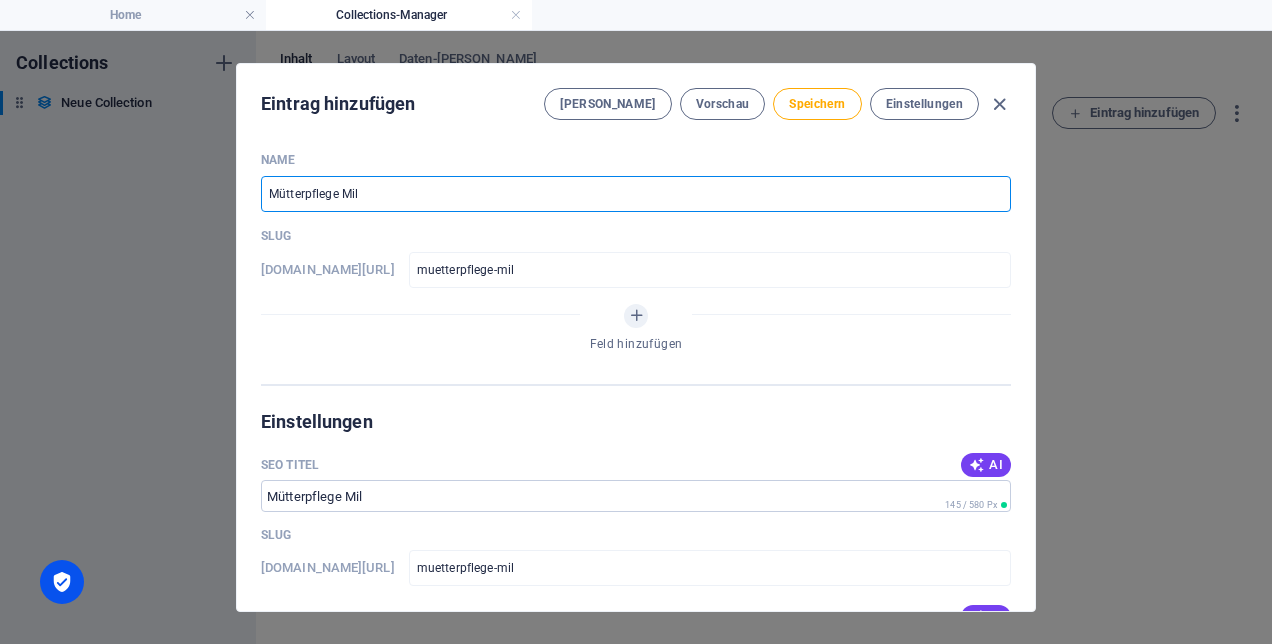 type on "muetterpflege-milo" 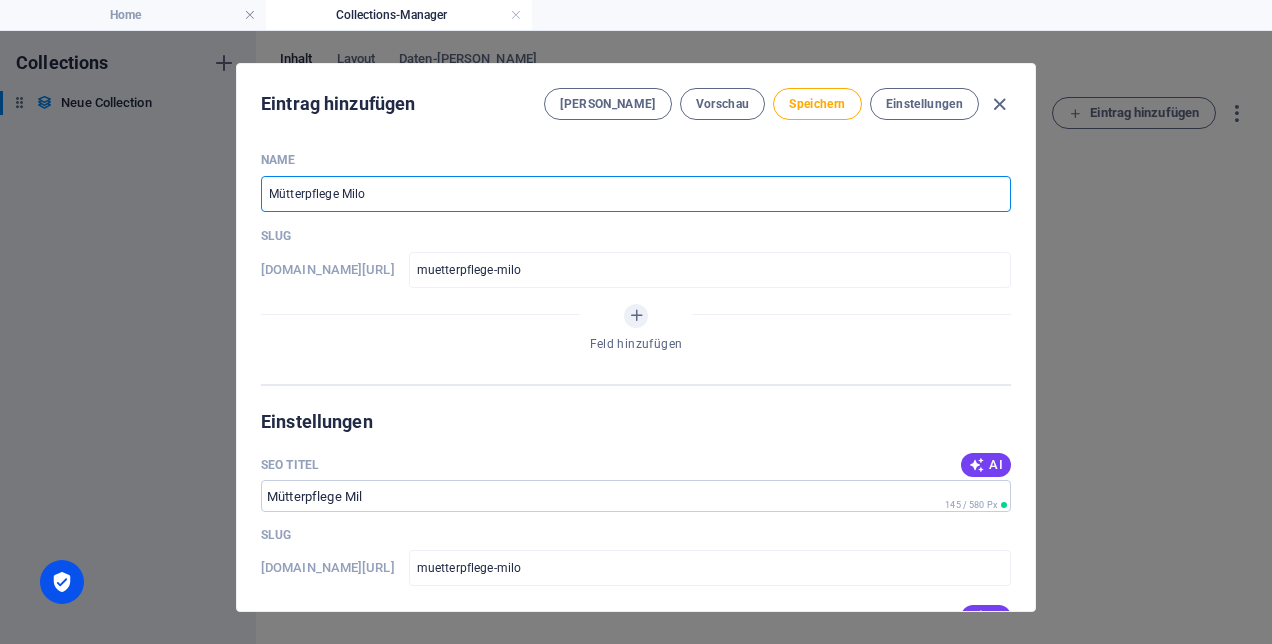 type on "Mütterpflege Milow" 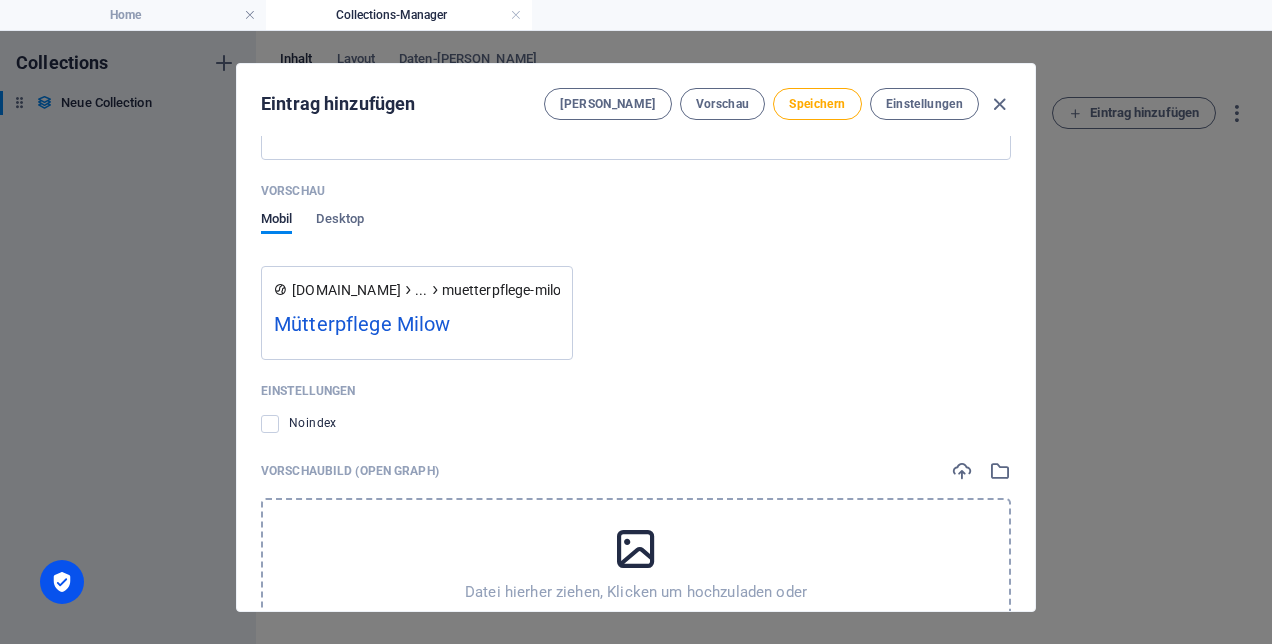 scroll, scrollTop: 800, scrollLeft: 0, axis: vertical 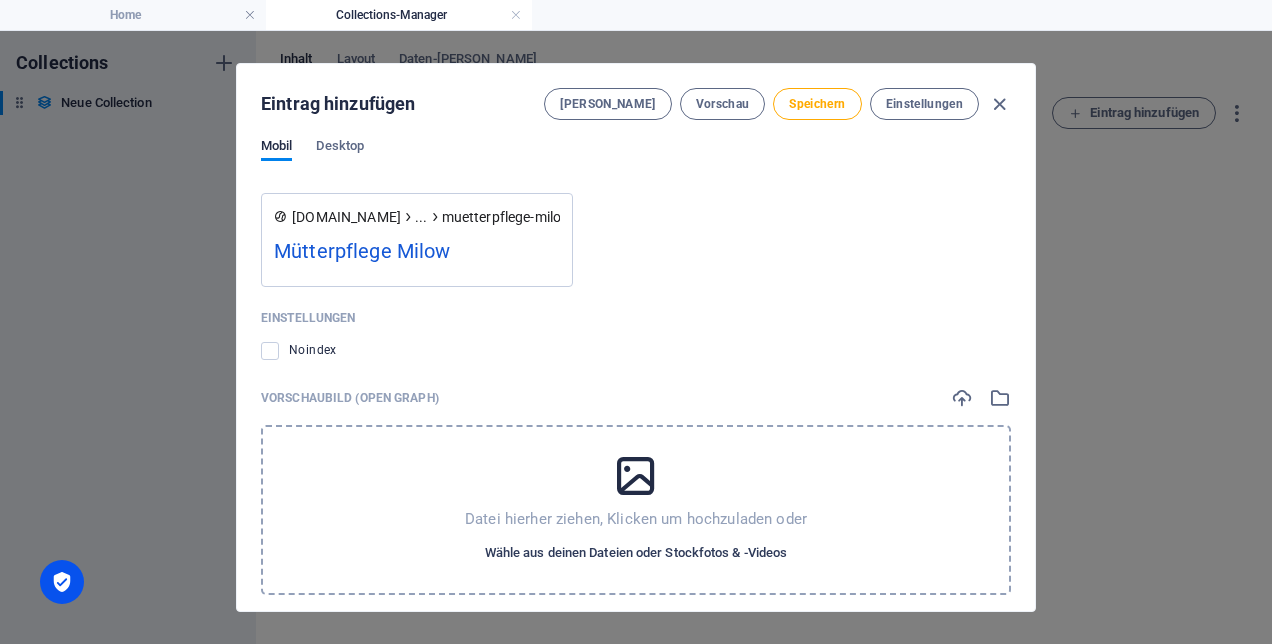 type on "Mütterpflege Milow" 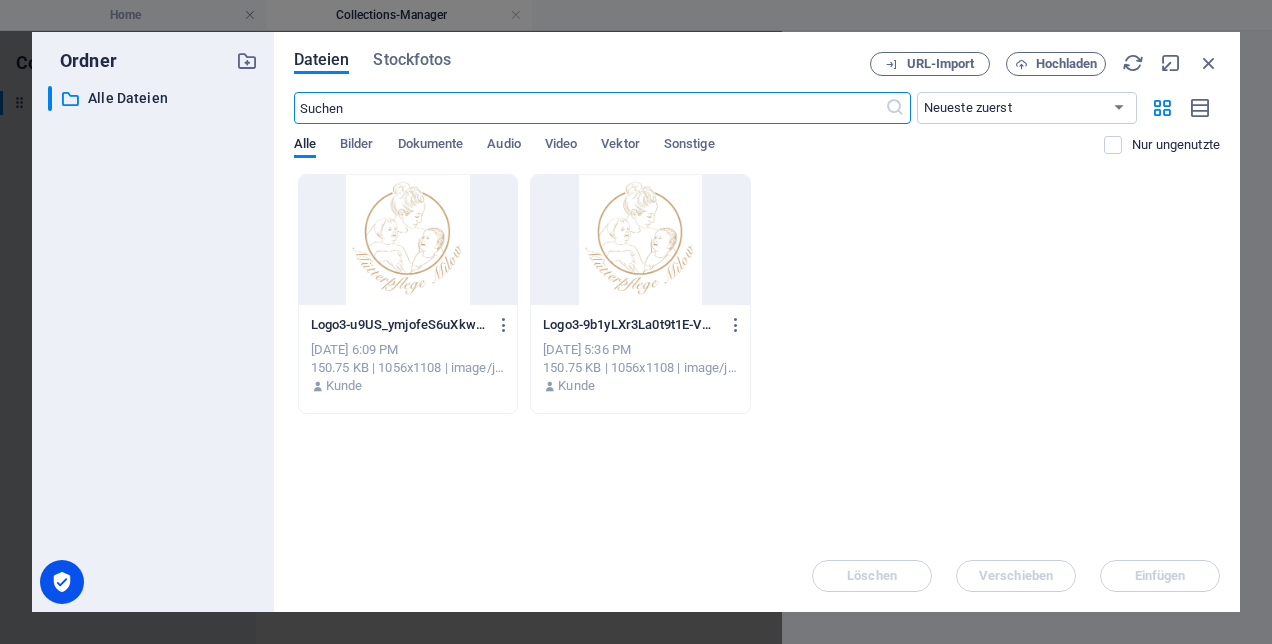 click at bounding box center (640, 240) 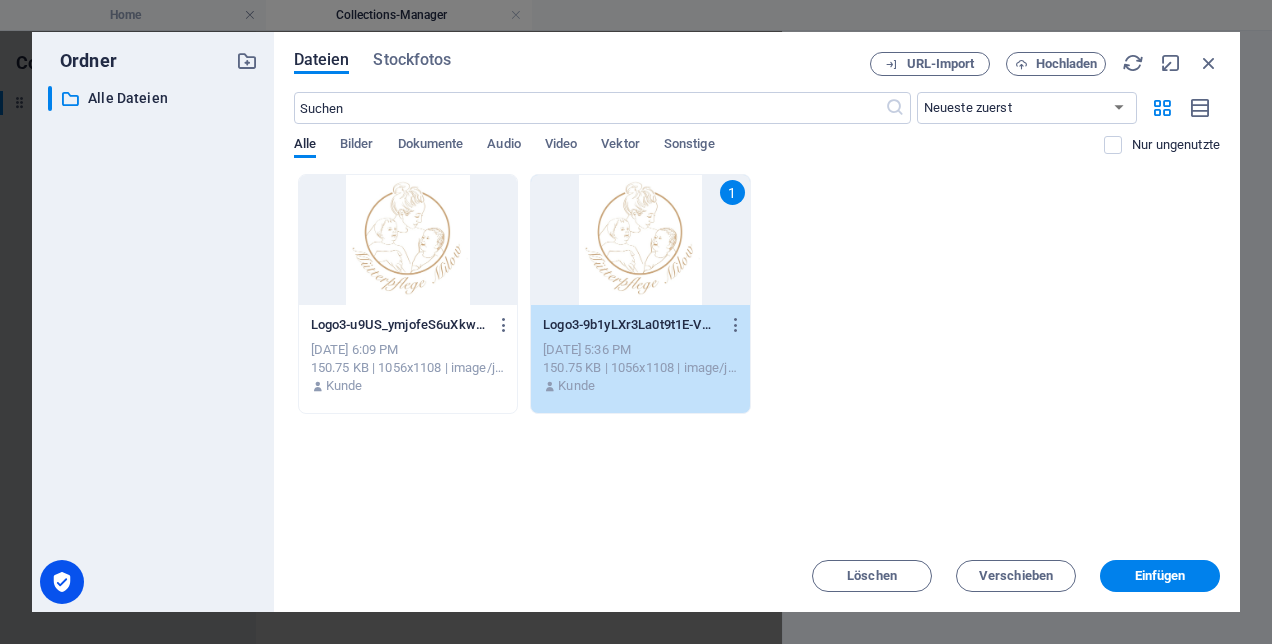 click on "1" at bounding box center (640, 240) 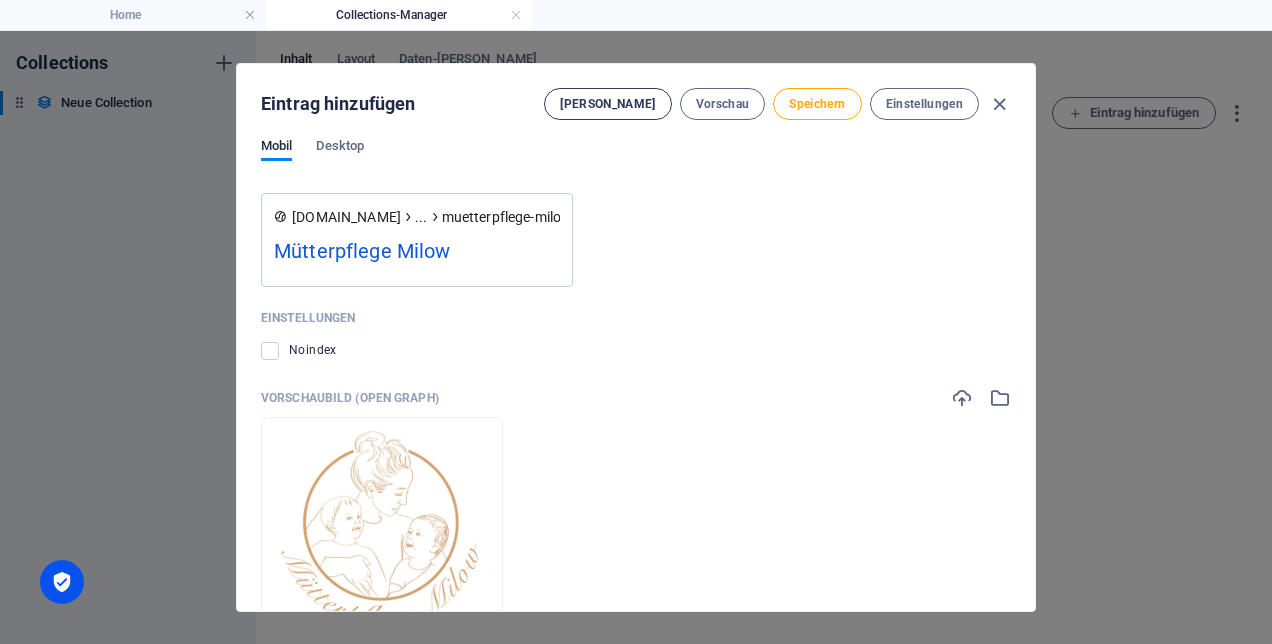 click on "[PERSON_NAME]" at bounding box center (607, 104) 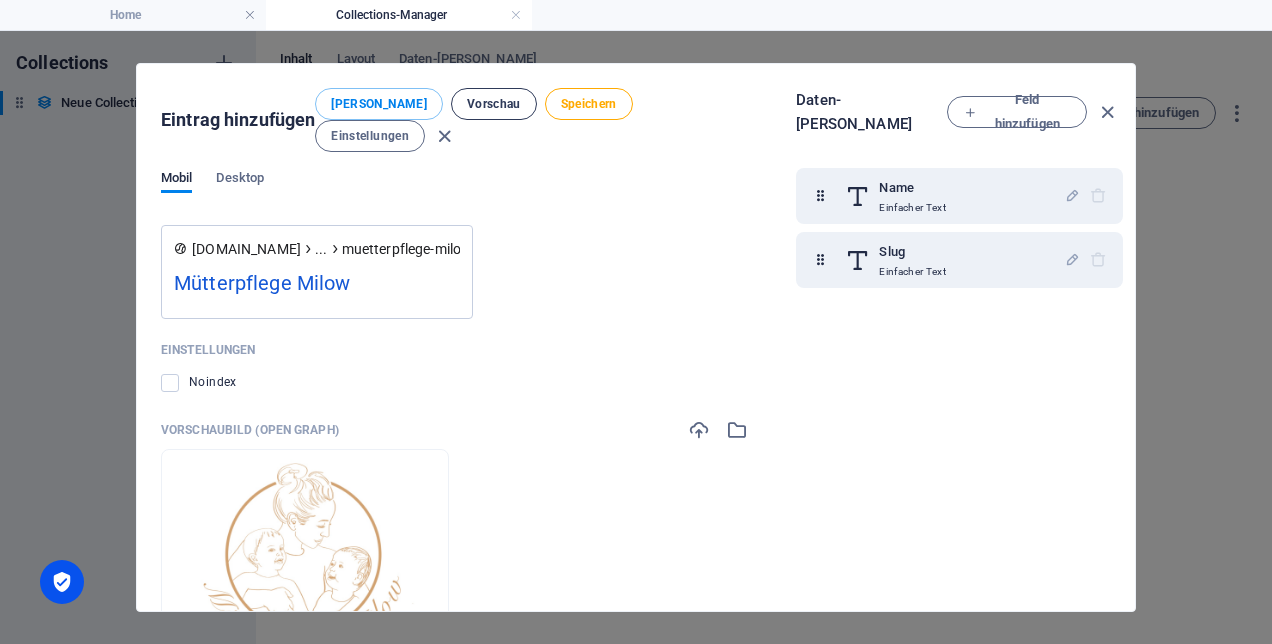 click on "Vorschau" at bounding box center [494, 104] 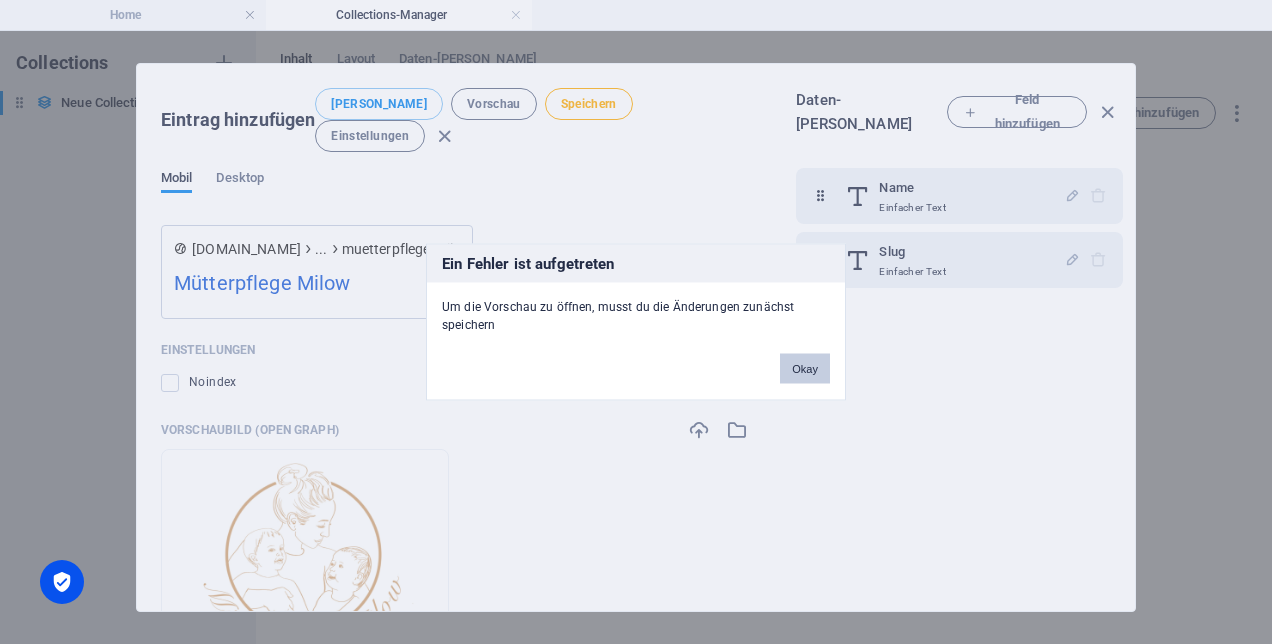 click on "Okay" at bounding box center (805, 369) 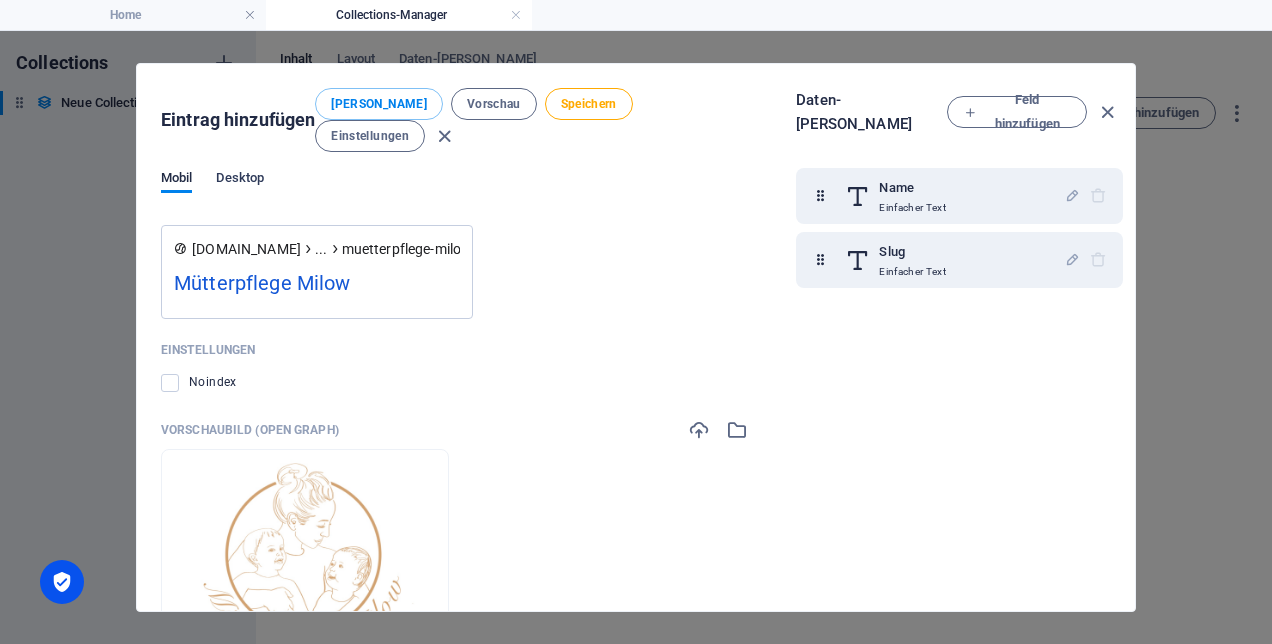 click on "Desktop" at bounding box center (240, 180) 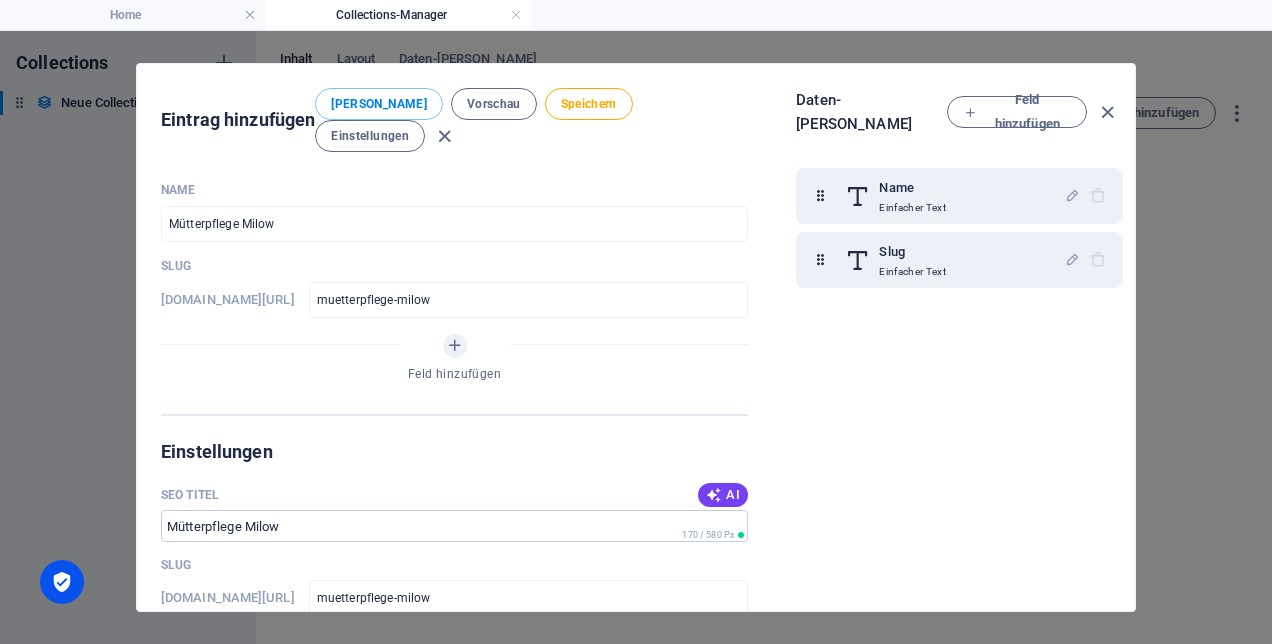 scroll, scrollTop: 0, scrollLeft: 0, axis: both 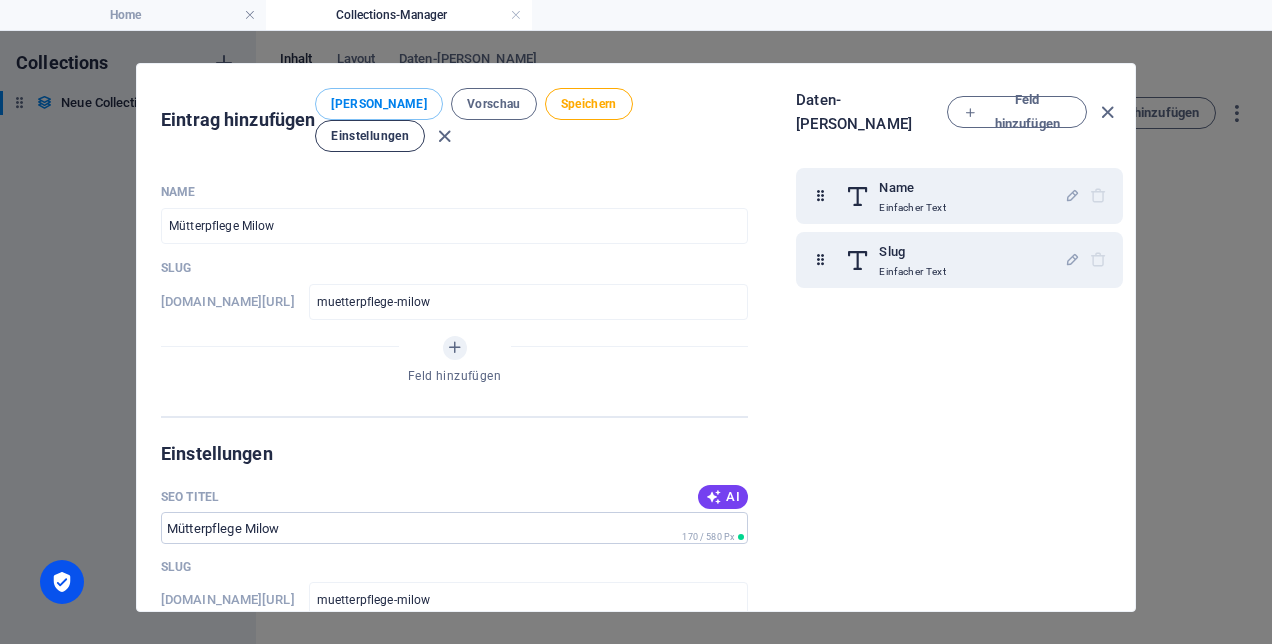 click on "Einstellungen" at bounding box center (369, 136) 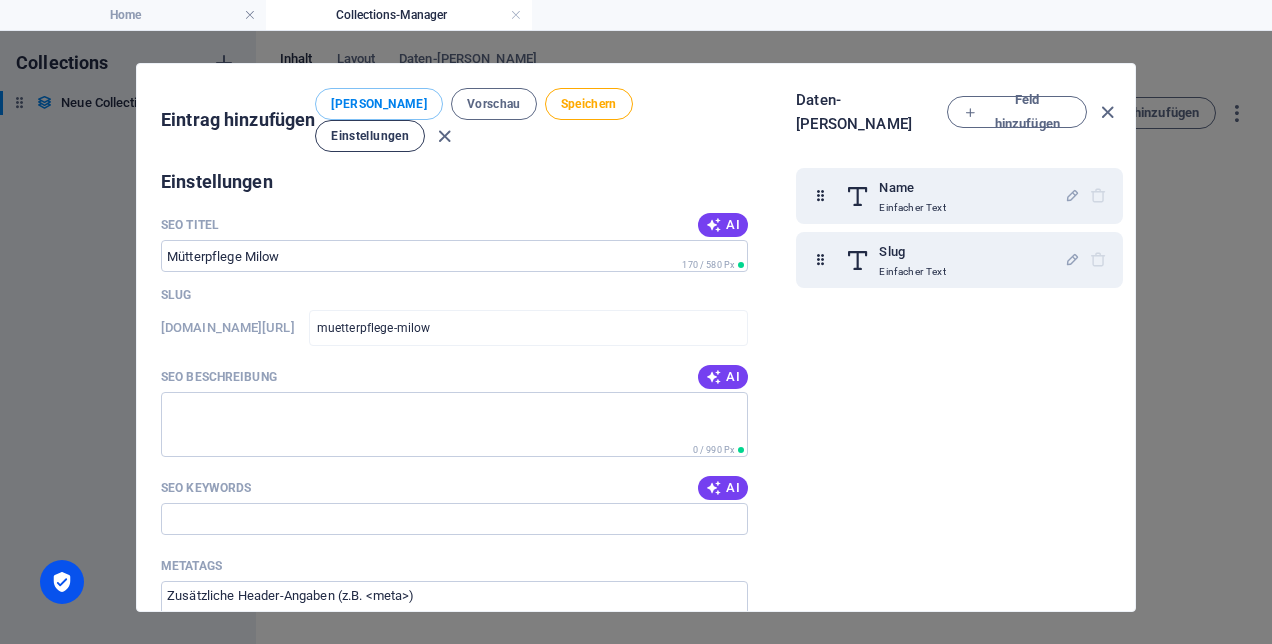 scroll, scrollTop: 274, scrollLeft: 0, axis: vertical 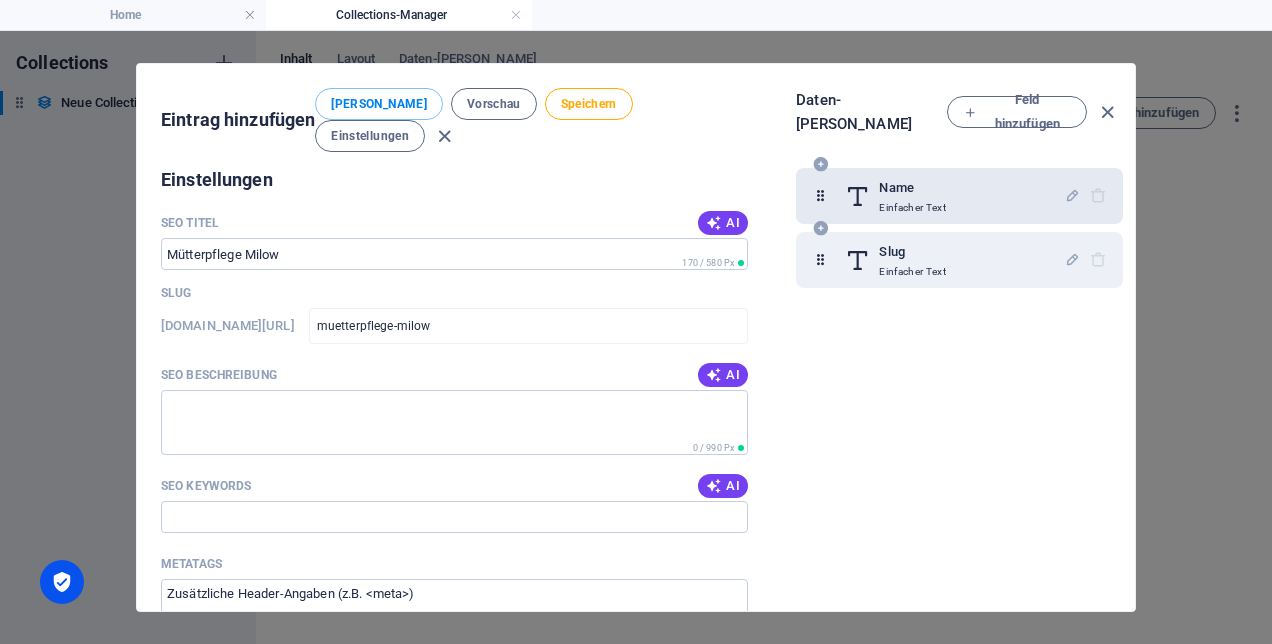 click on "Einfacher Text" at bounding box center [912, 208] 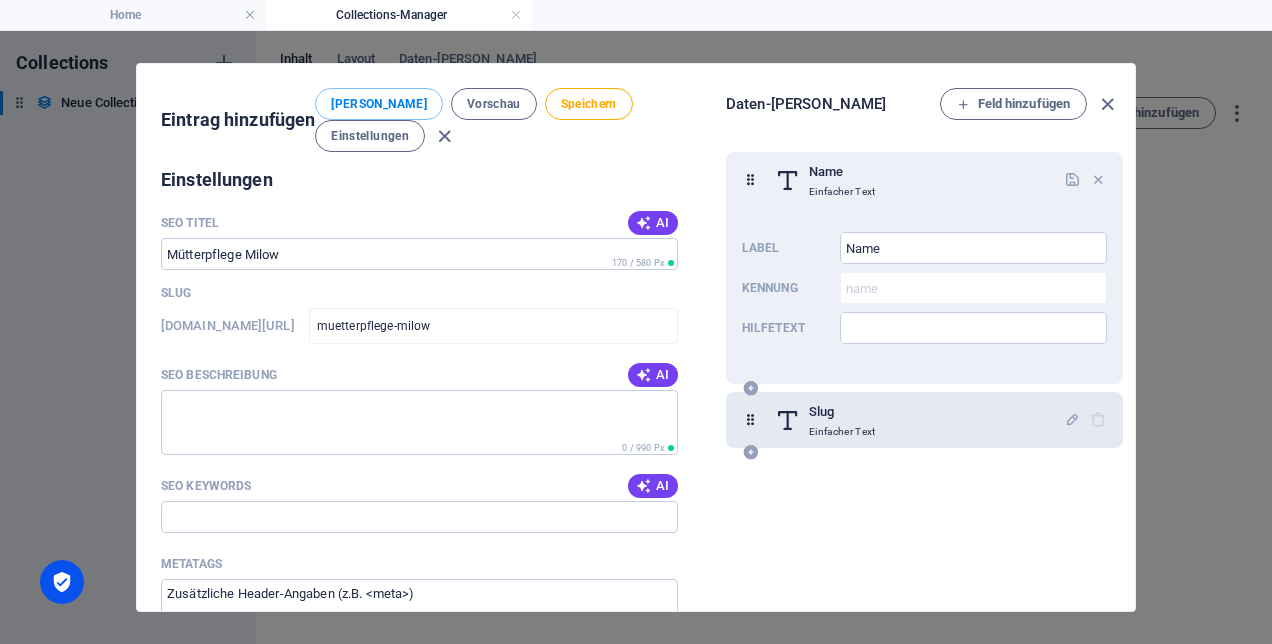 click on "Slug Einfacher Text" at bounding box center [919, 420] 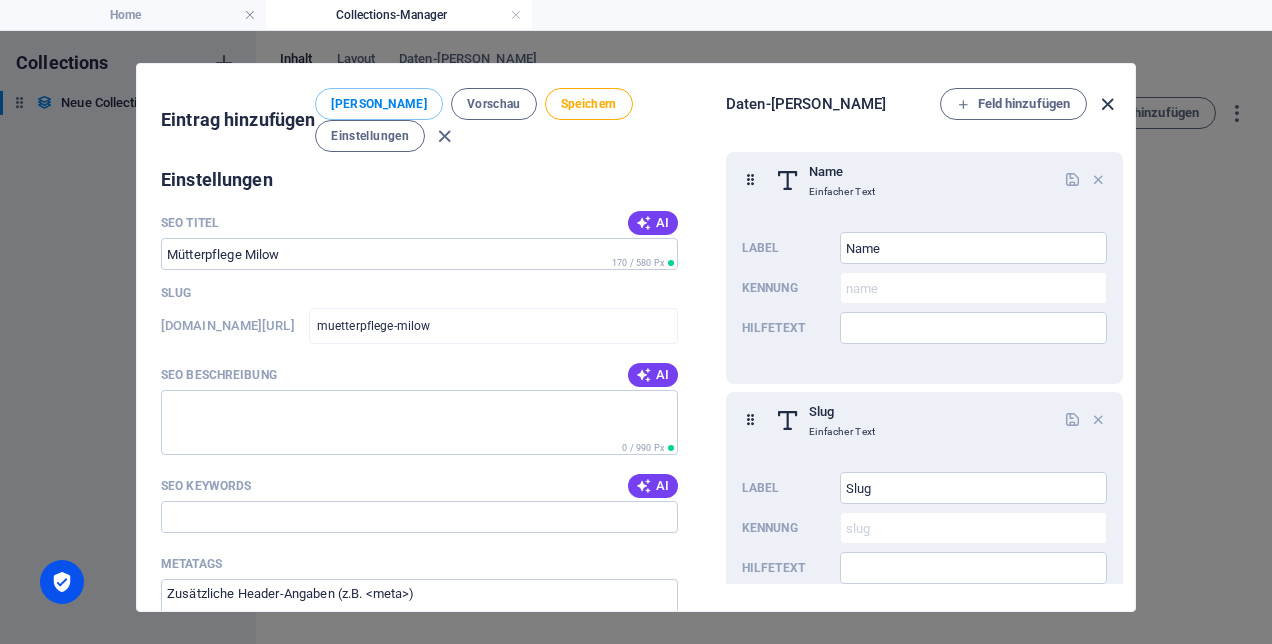 click at bounding box center [1107, 104] 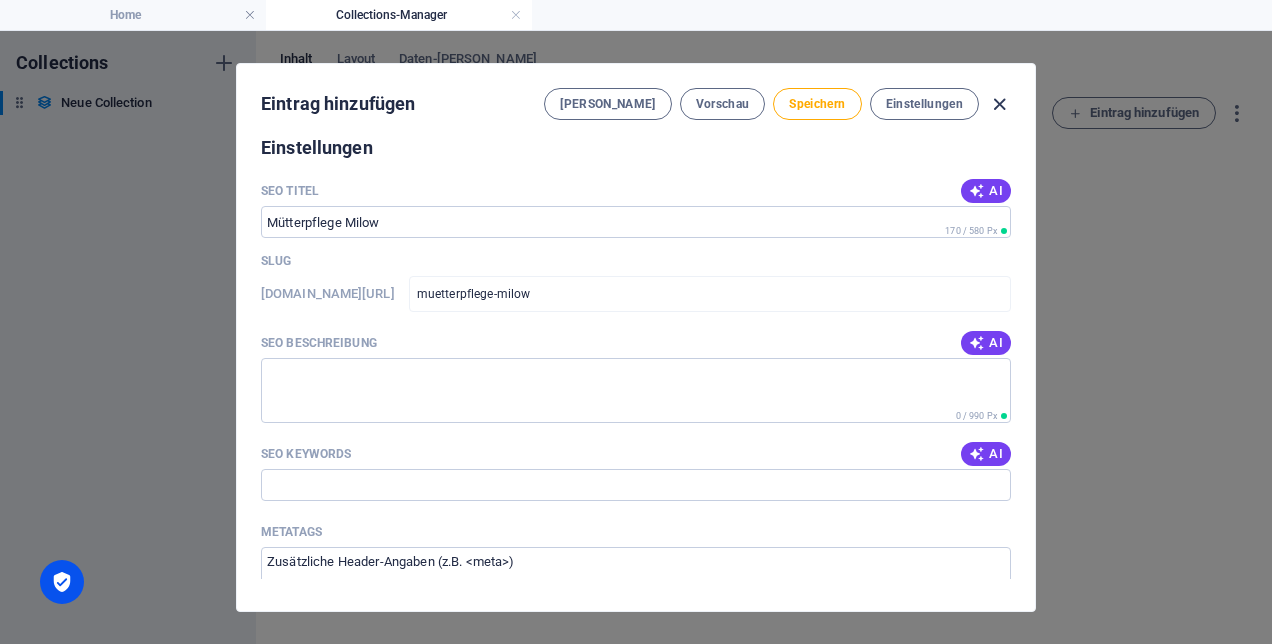 click at bounding box center (999, 104) 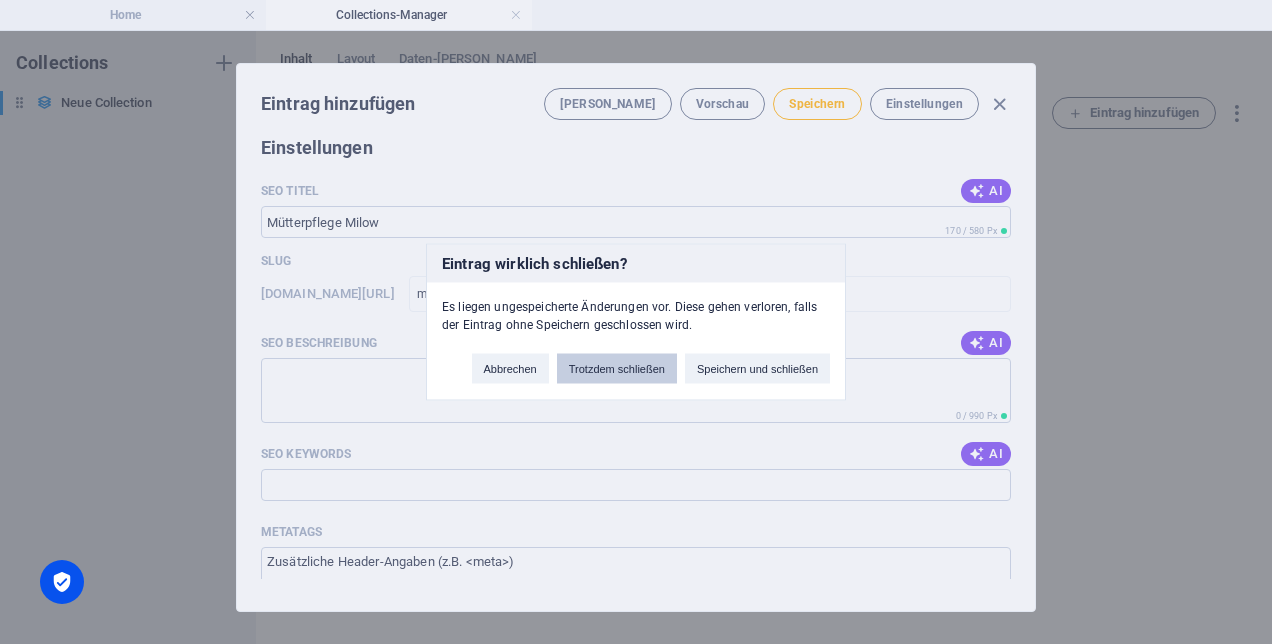 click on "Trotzdem schließen" at bounding box center [617, 369] 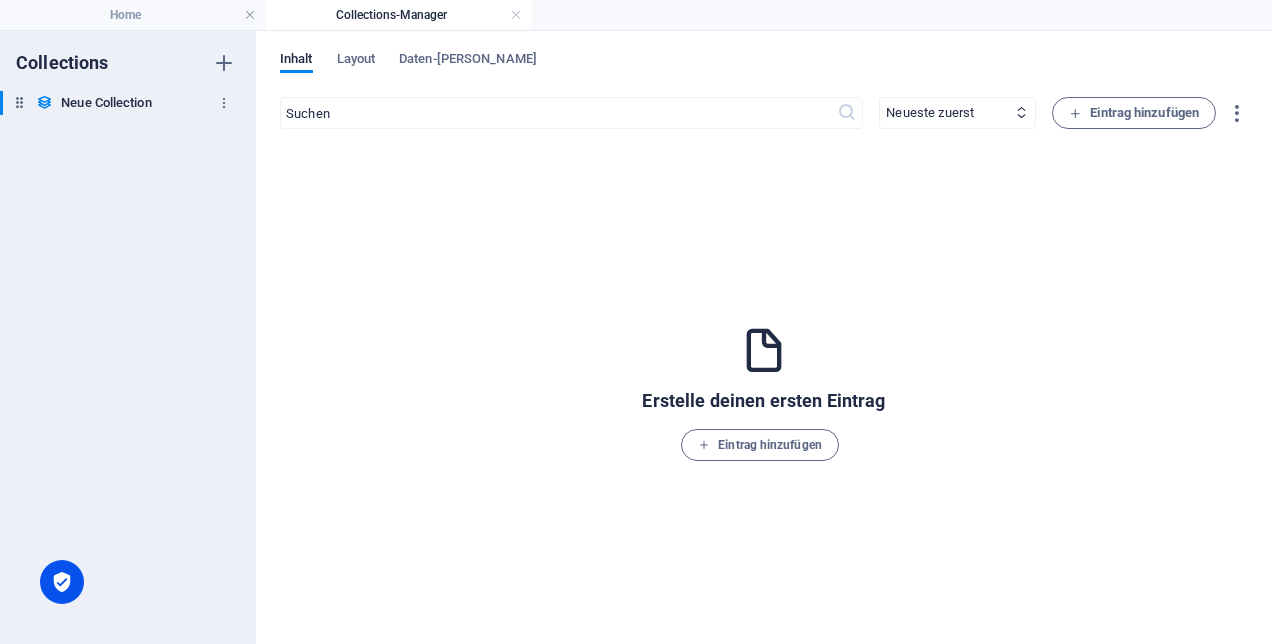 click on "Neue Collection" at bounding box center [106, 103] 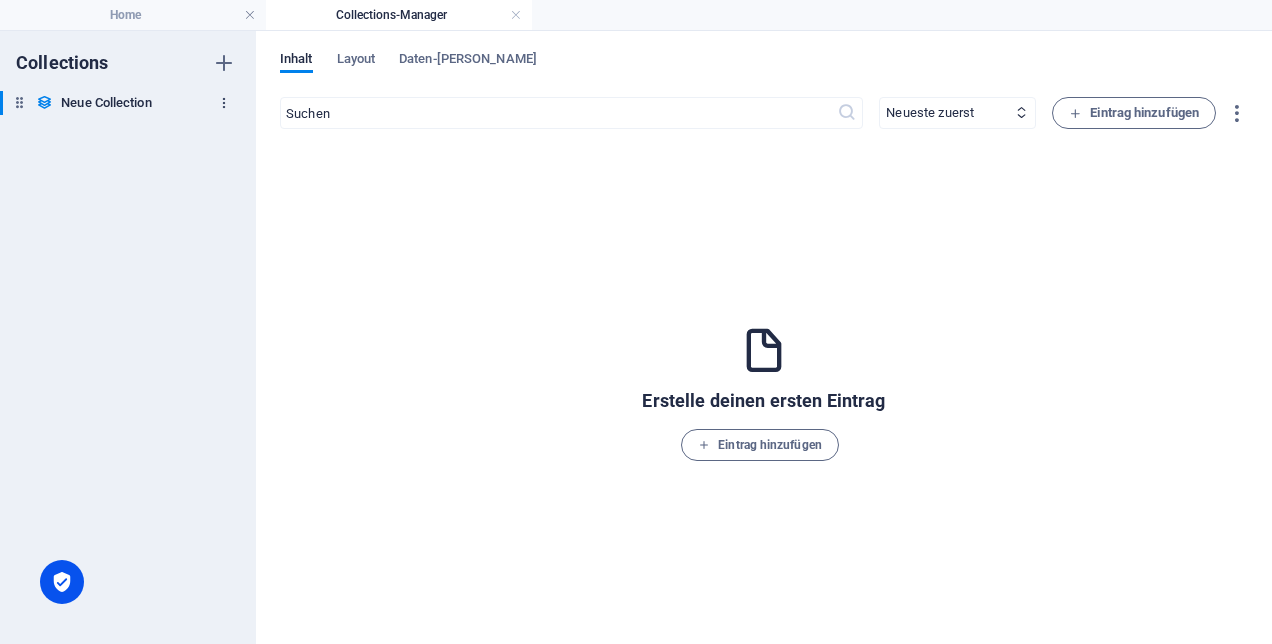 click at bounding box center (224, 103) 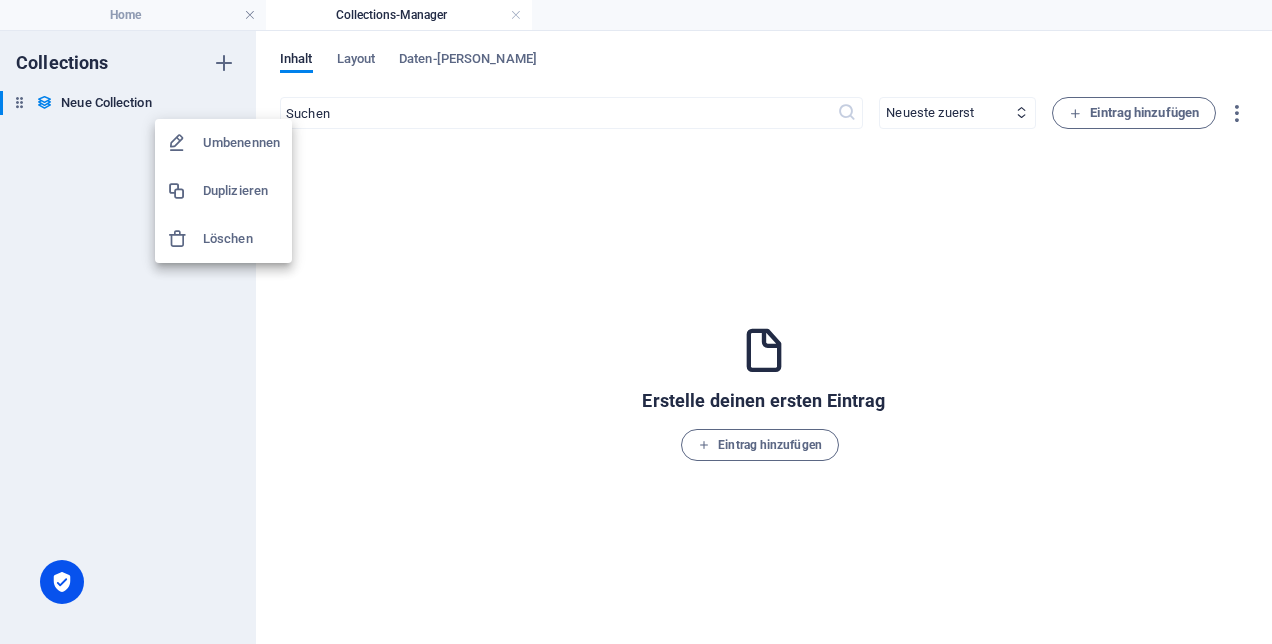 click on "Löschen" at bounding box center (241, 239) 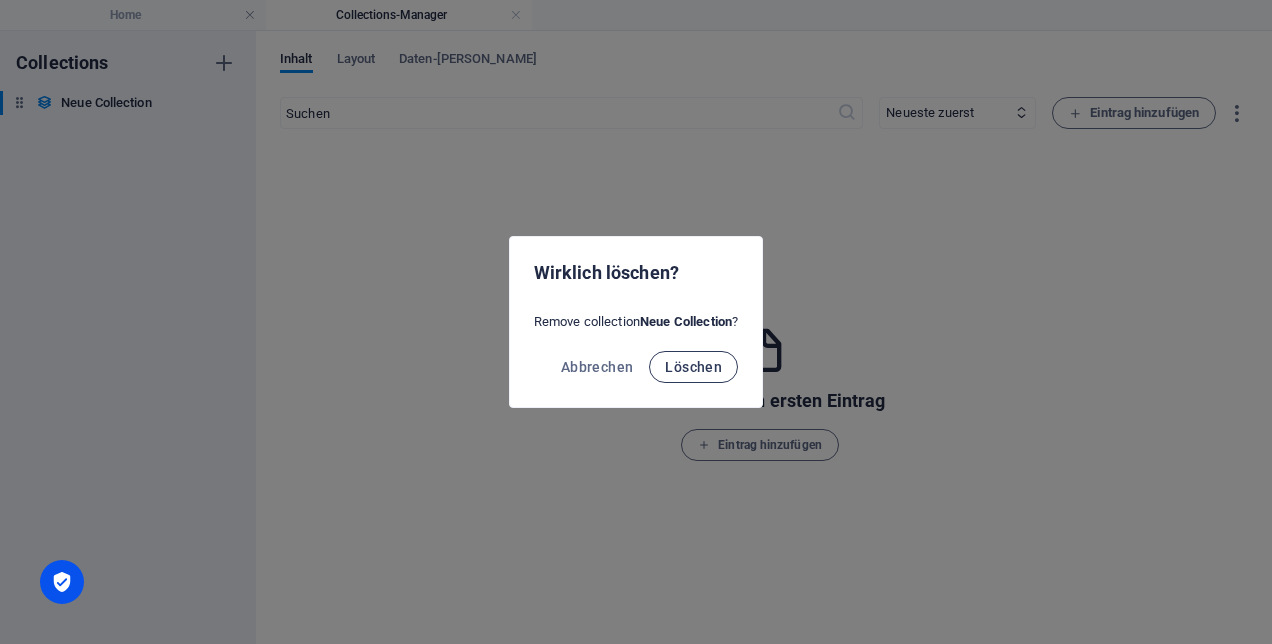 click on "Löschen" at bounding box center (693, 367) 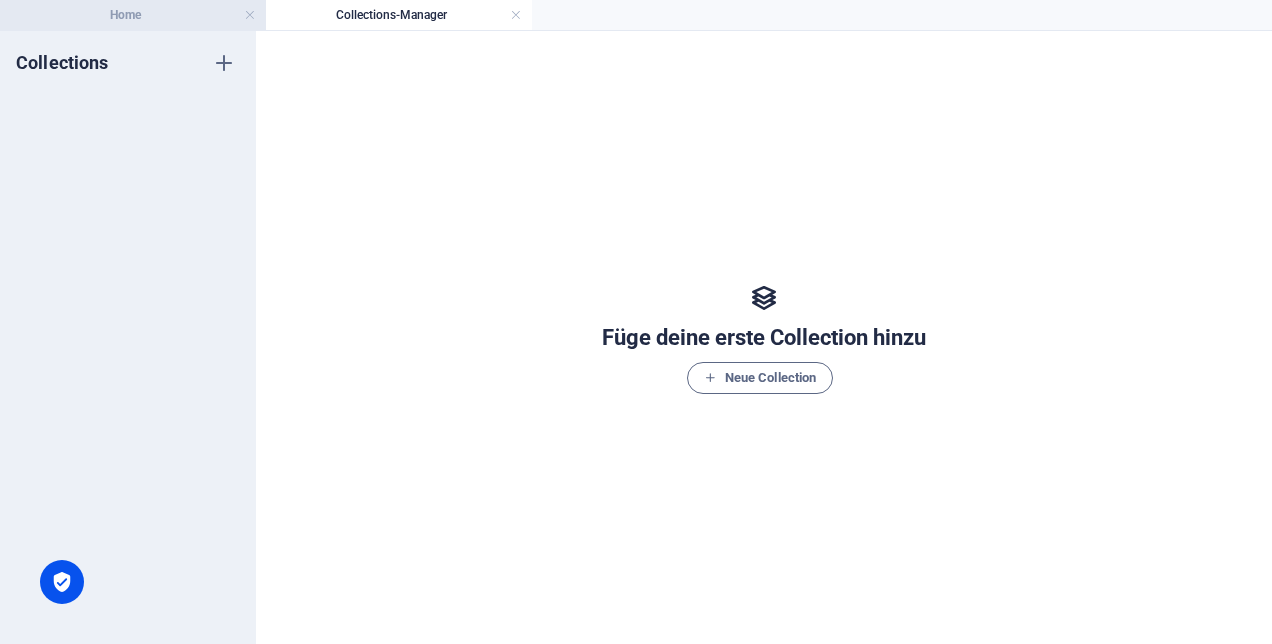 click on "Home" at bounding box center (133, 15) 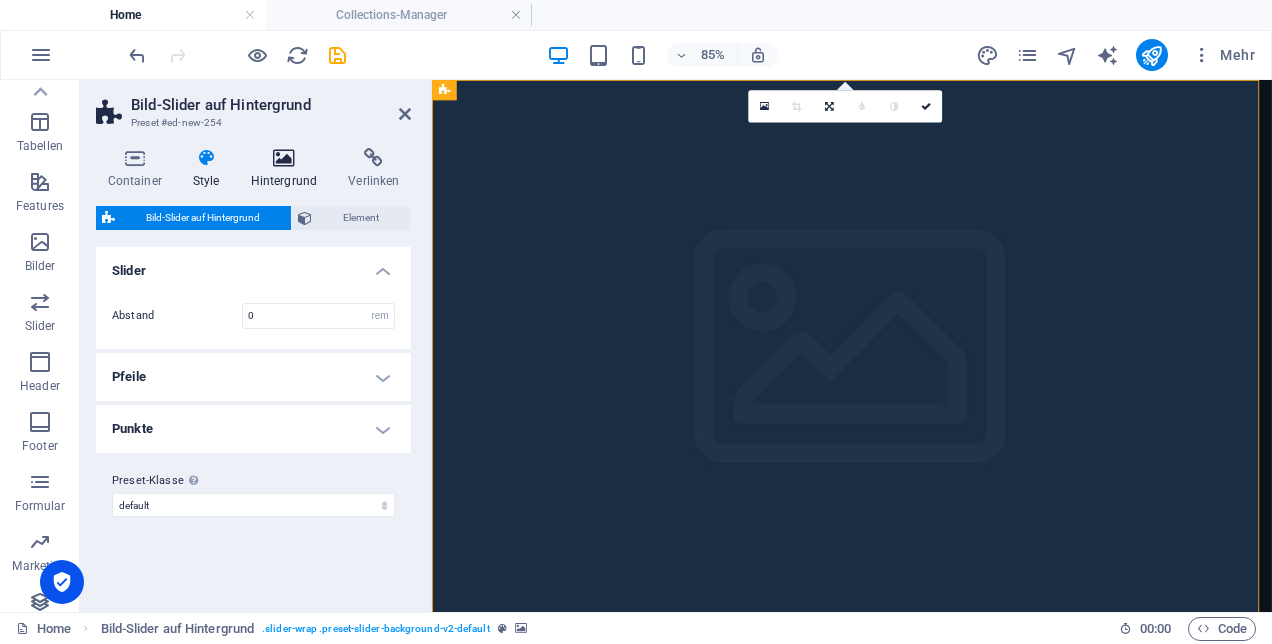 click at bounding box center (284, 158) 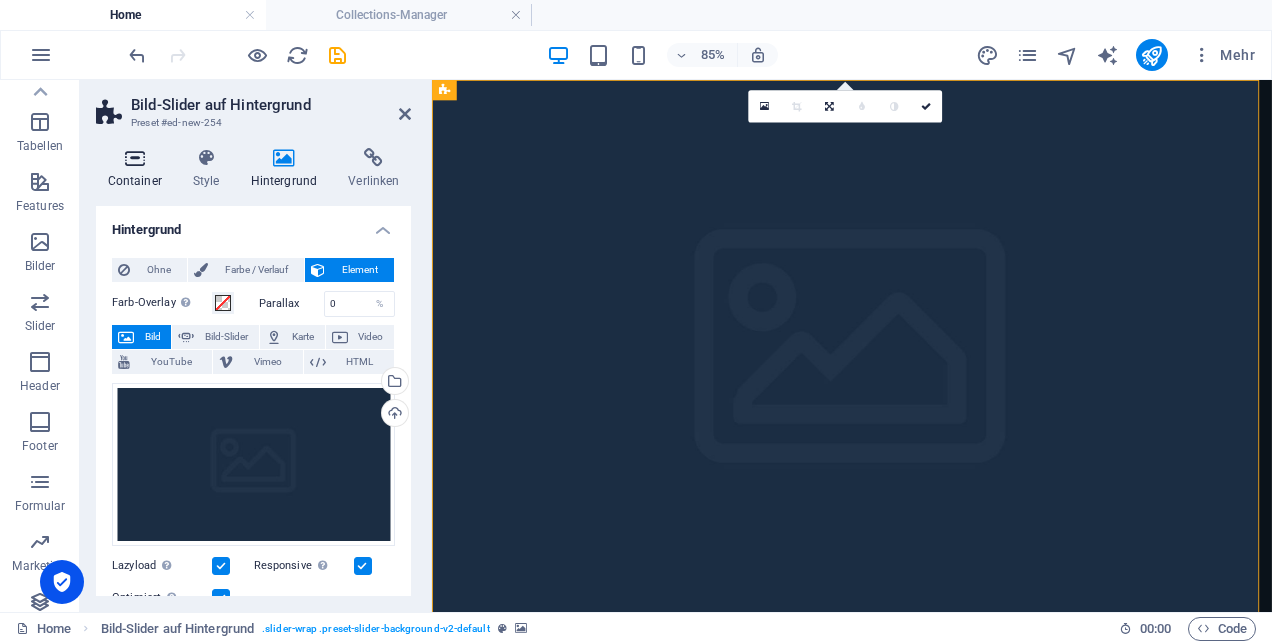 click at bounding box center [134, 158] 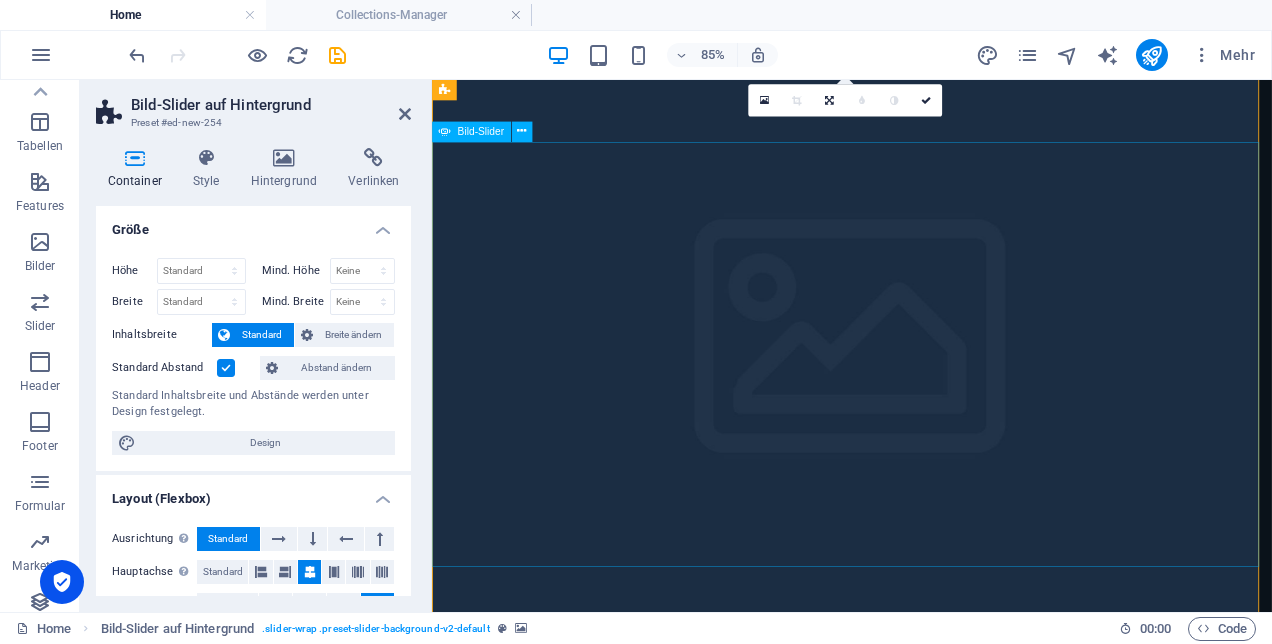 scroll, scrollTop: 0, scrollLeft: 0, axis: both 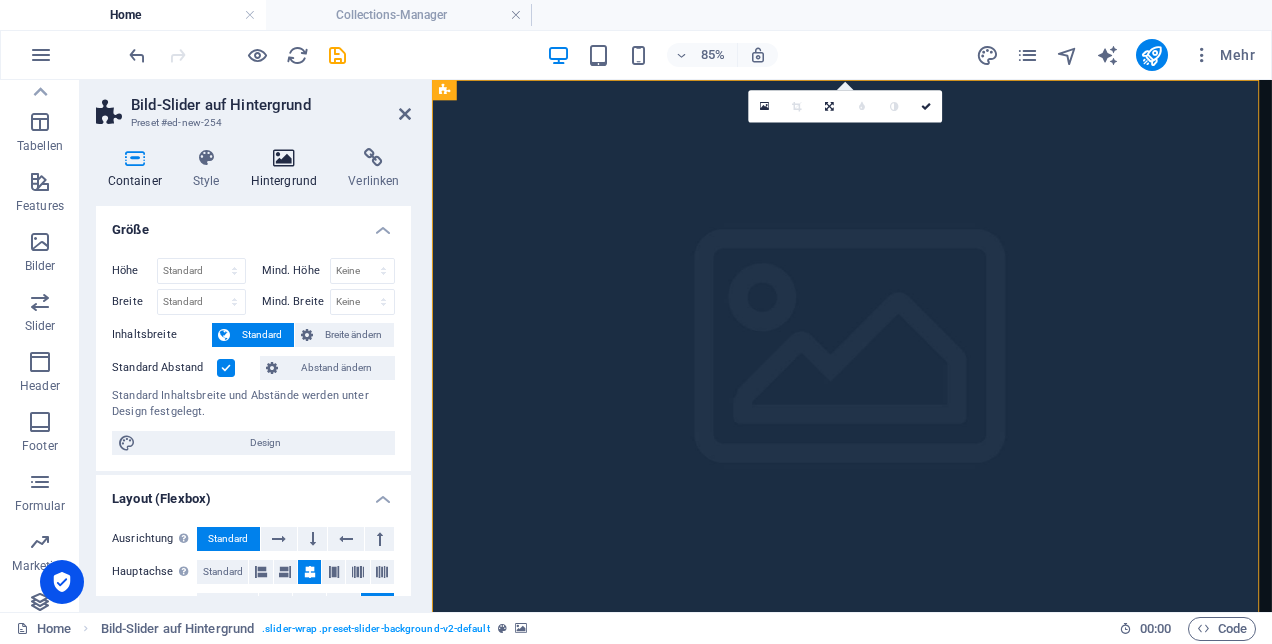 click at bounding box center (284, 158) 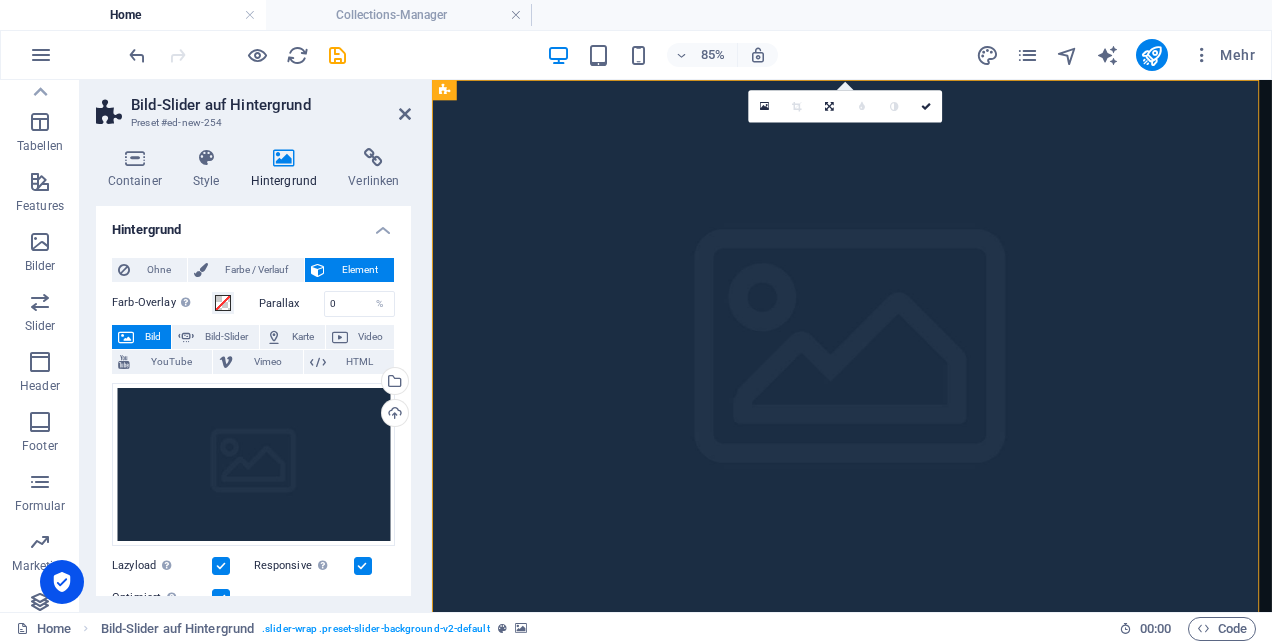 click on "Bild" at bounding box center [152, 337] 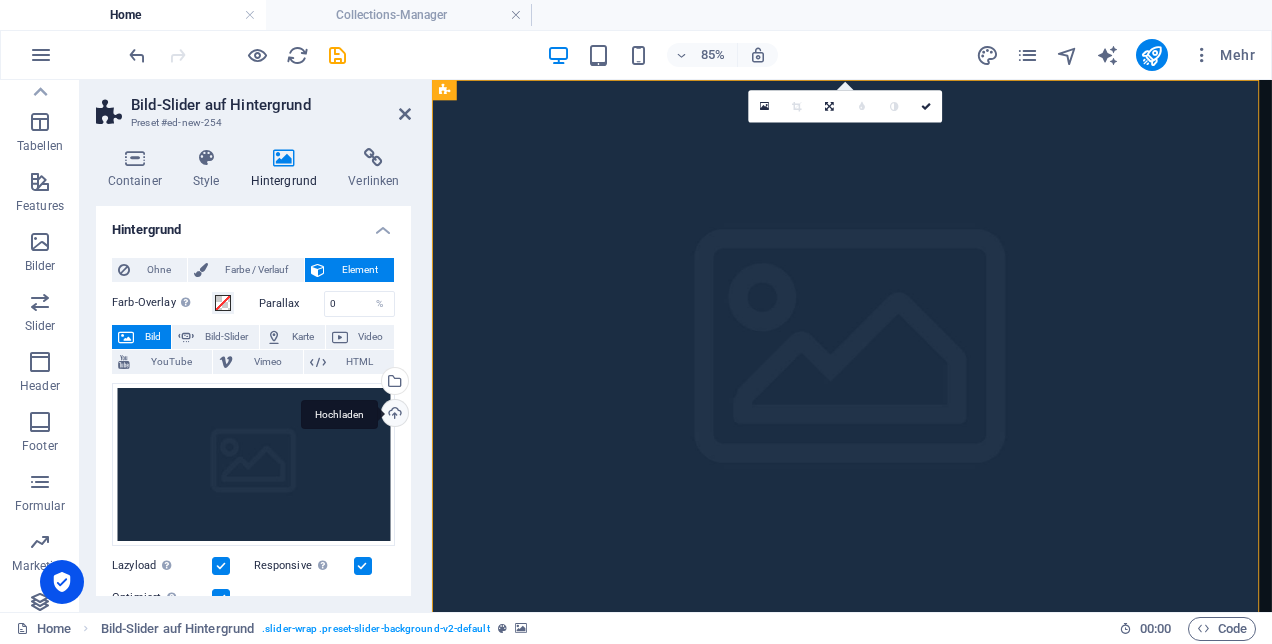 click on "Hochladen" at bounding box center (393, 415) 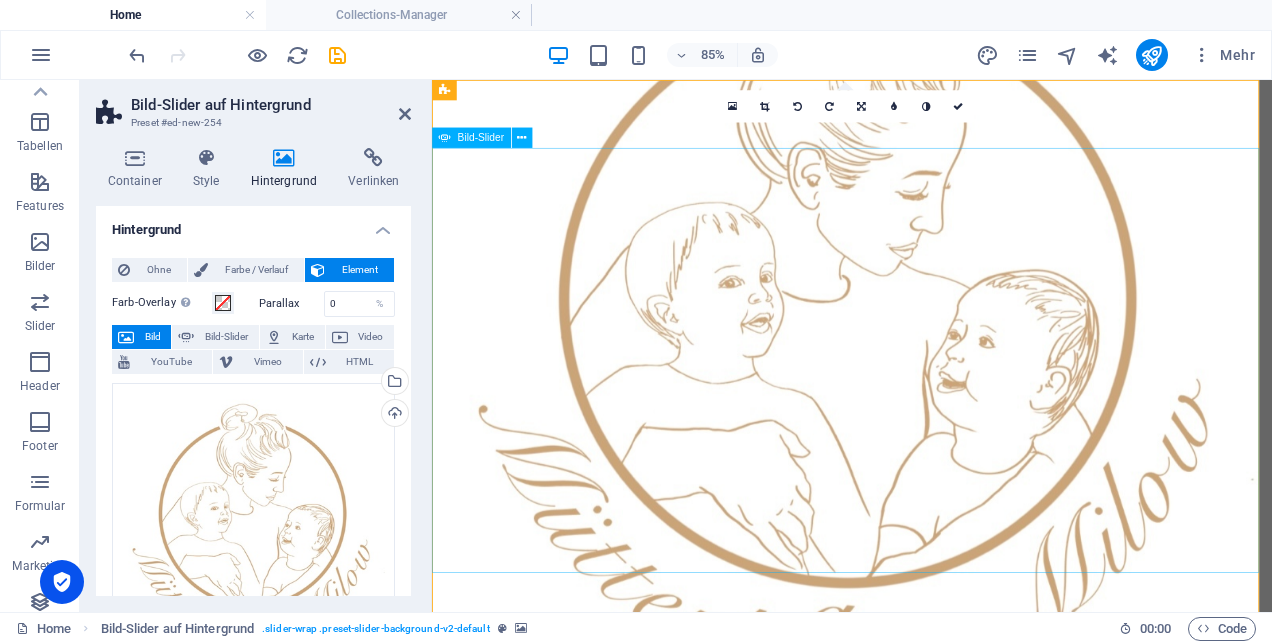 scroll, scrollTop: 34, scrollLeft: 0, axis: vertical 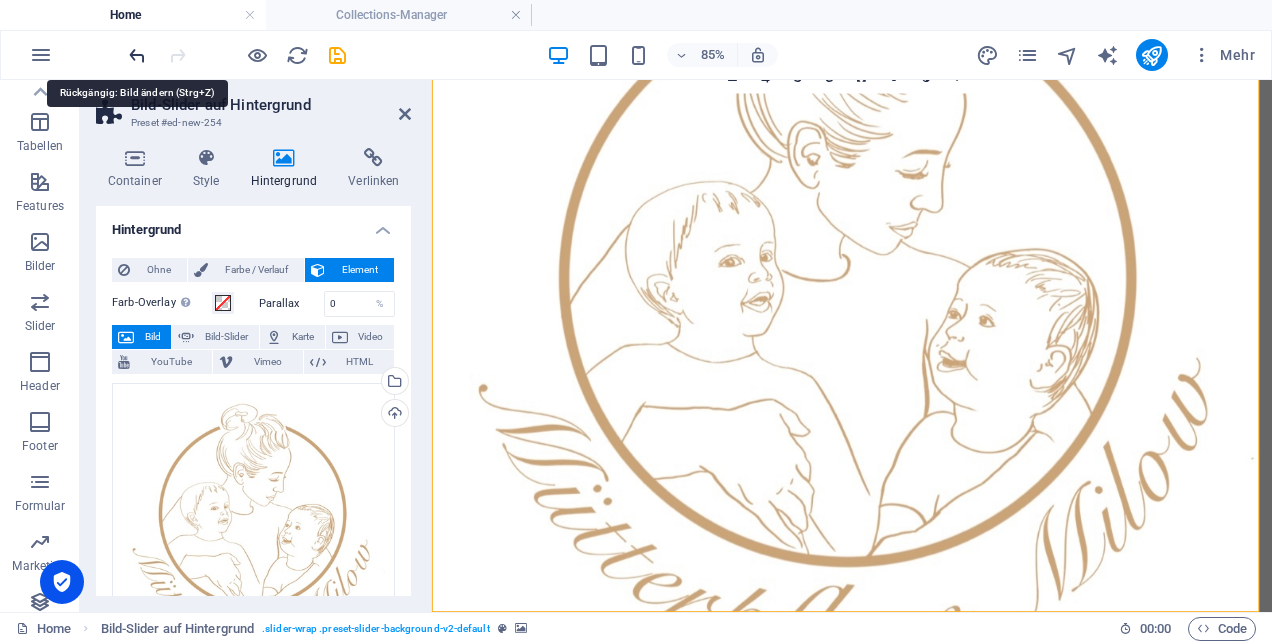 click at bounding box center [137, 55] 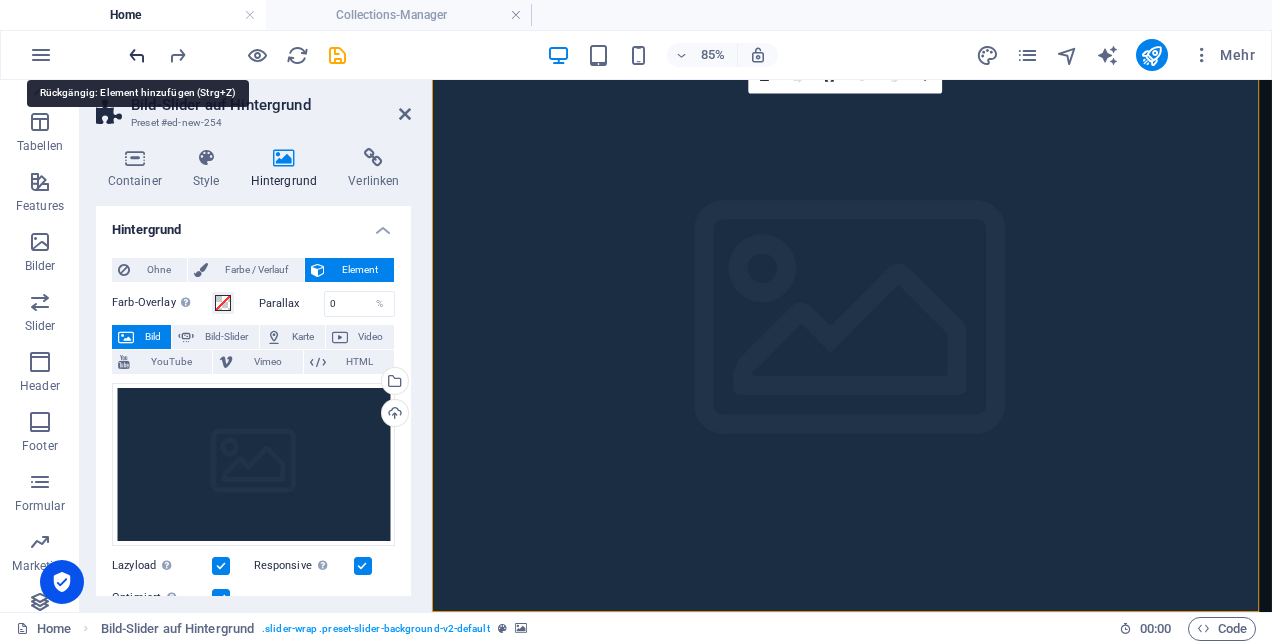 click at bounding box center (137, 55) 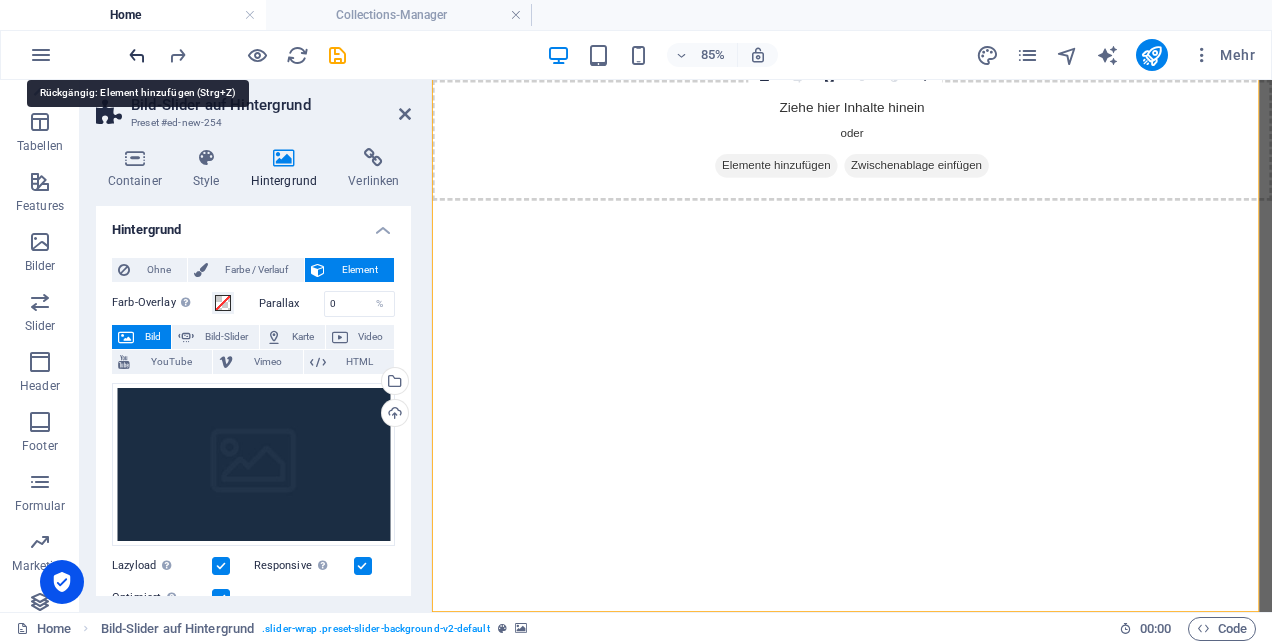 scroll, scrollTop: 0, scrollLeft: 0, axis: both 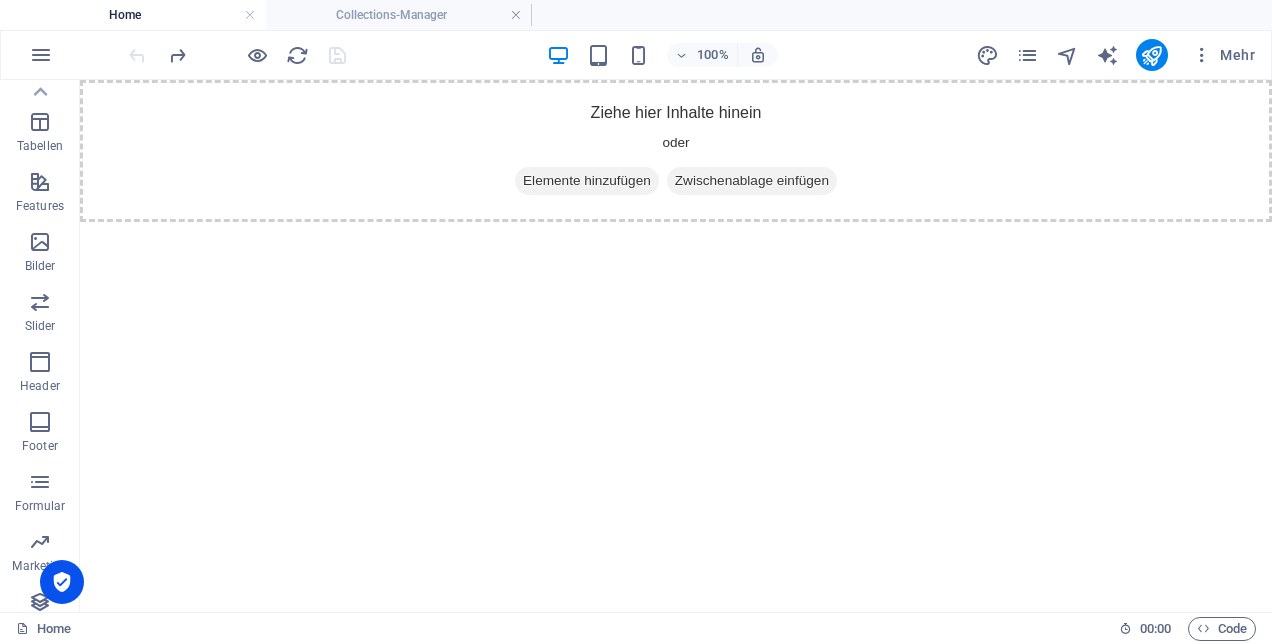 click at bounding box center (237, 55) 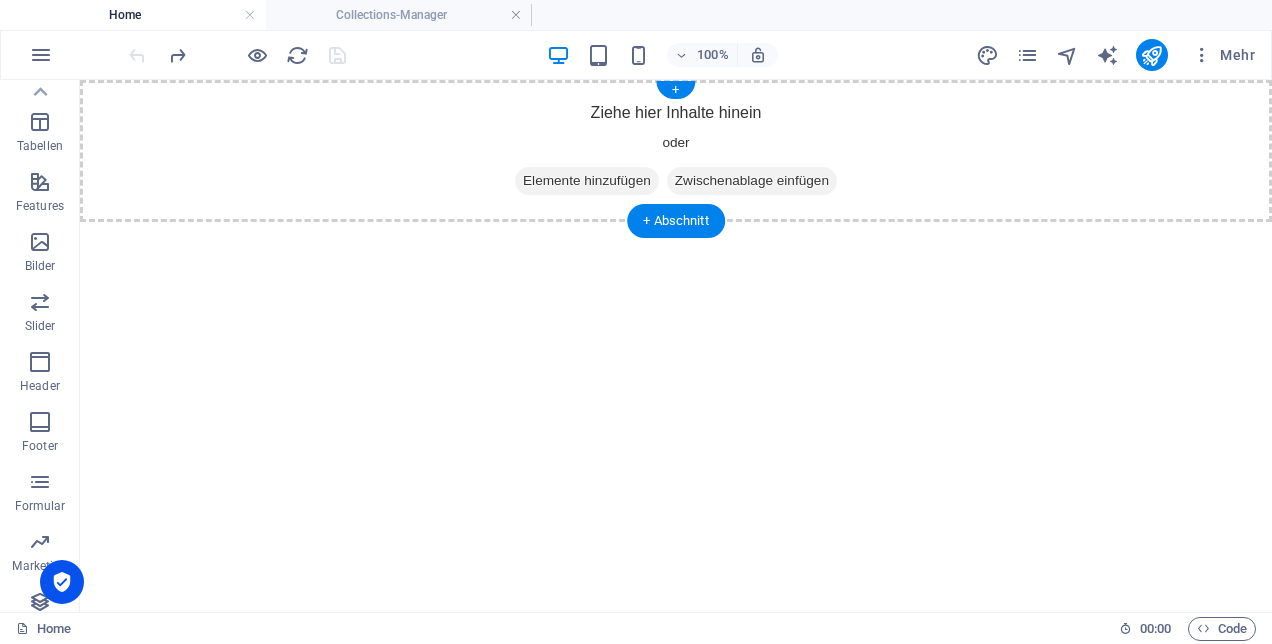 click on "Elemente hinzufügen" at bounding box center [587, 181] 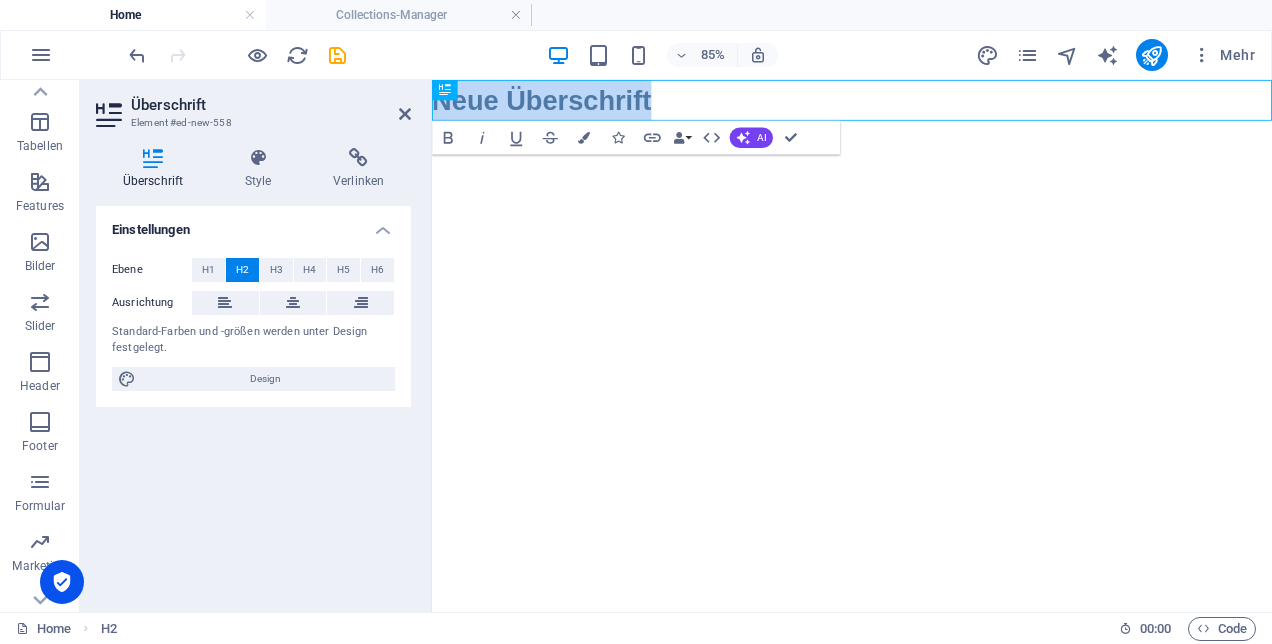 type 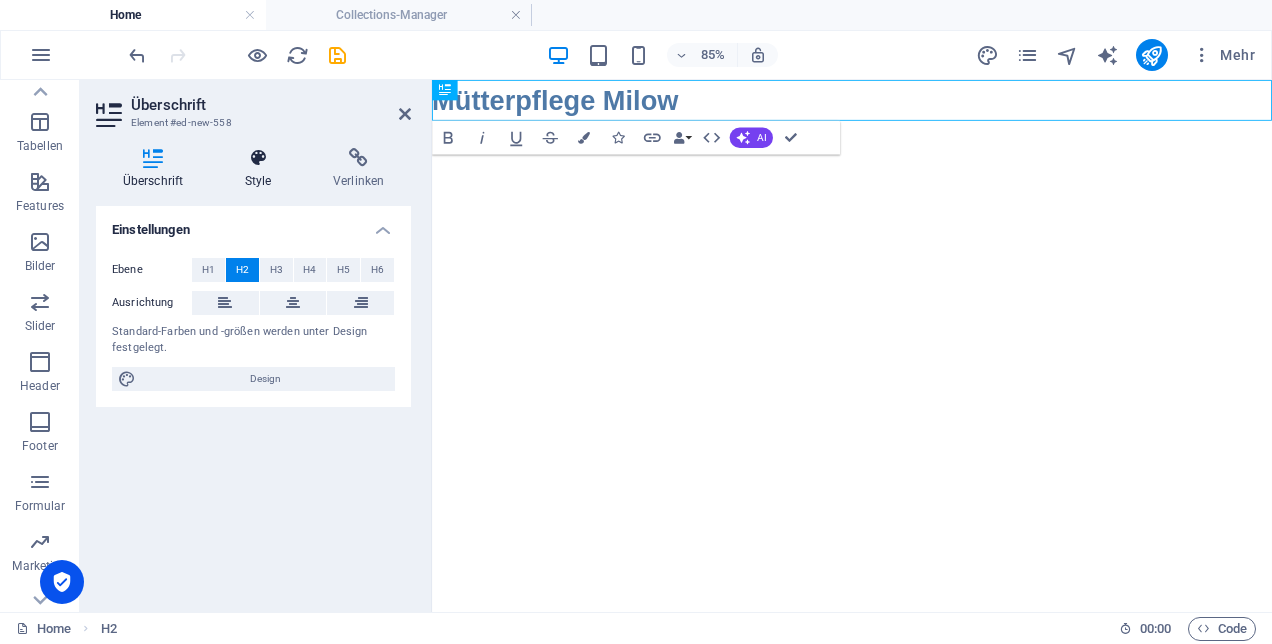 click at bounding box center (258, 158) 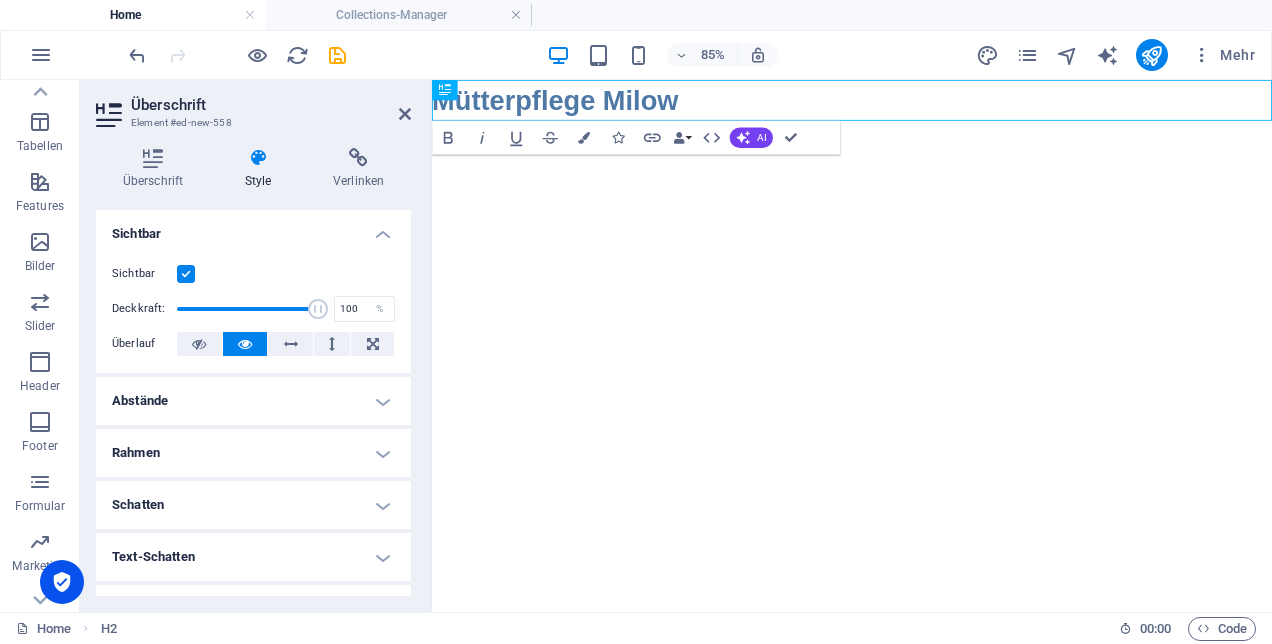click on "Abstände" at bounding box center [253, 401] 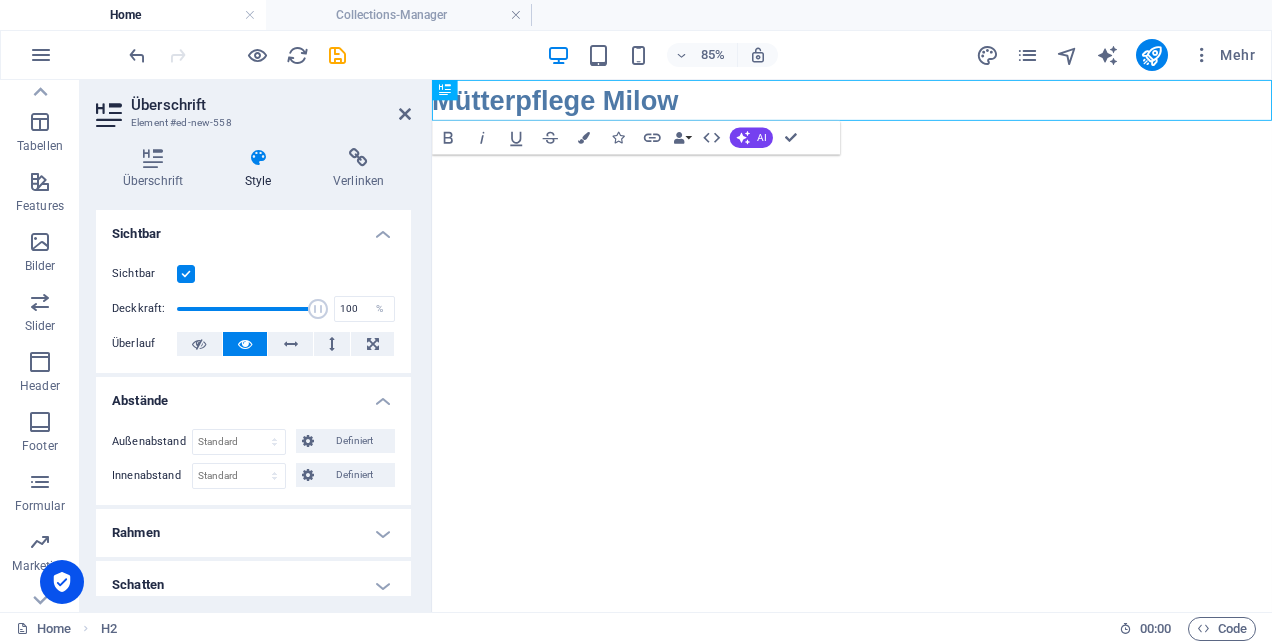 click on "Rahmen" at bounding box center [253, 533] 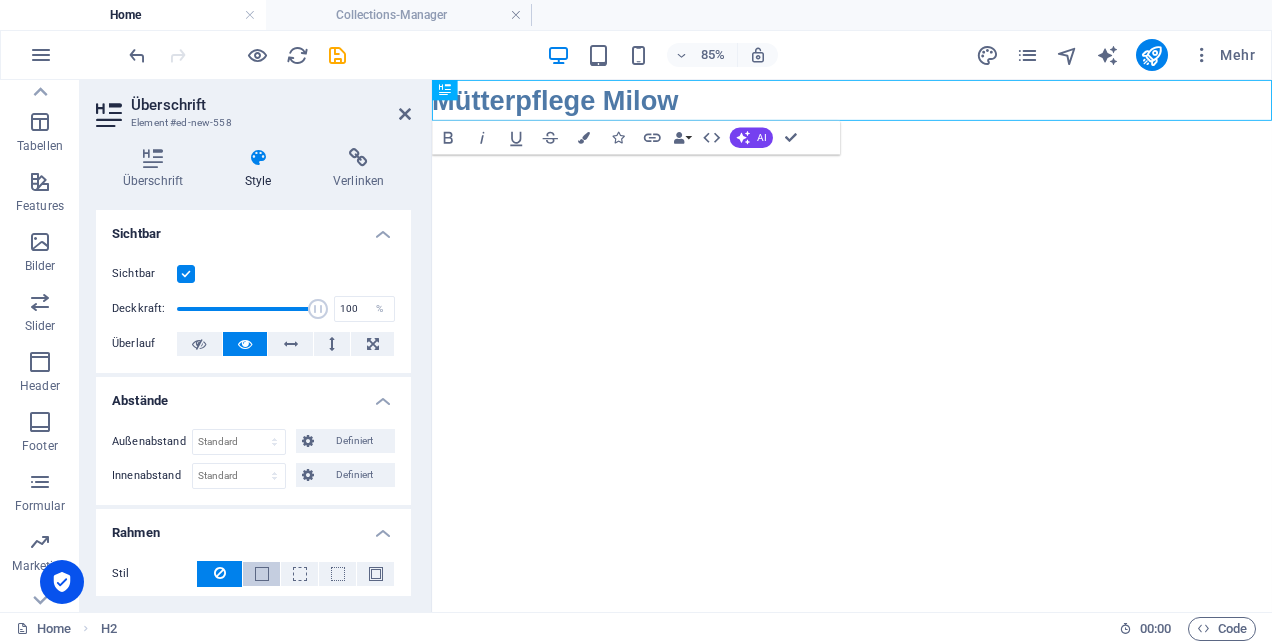 click at bounding box center (261, 574) 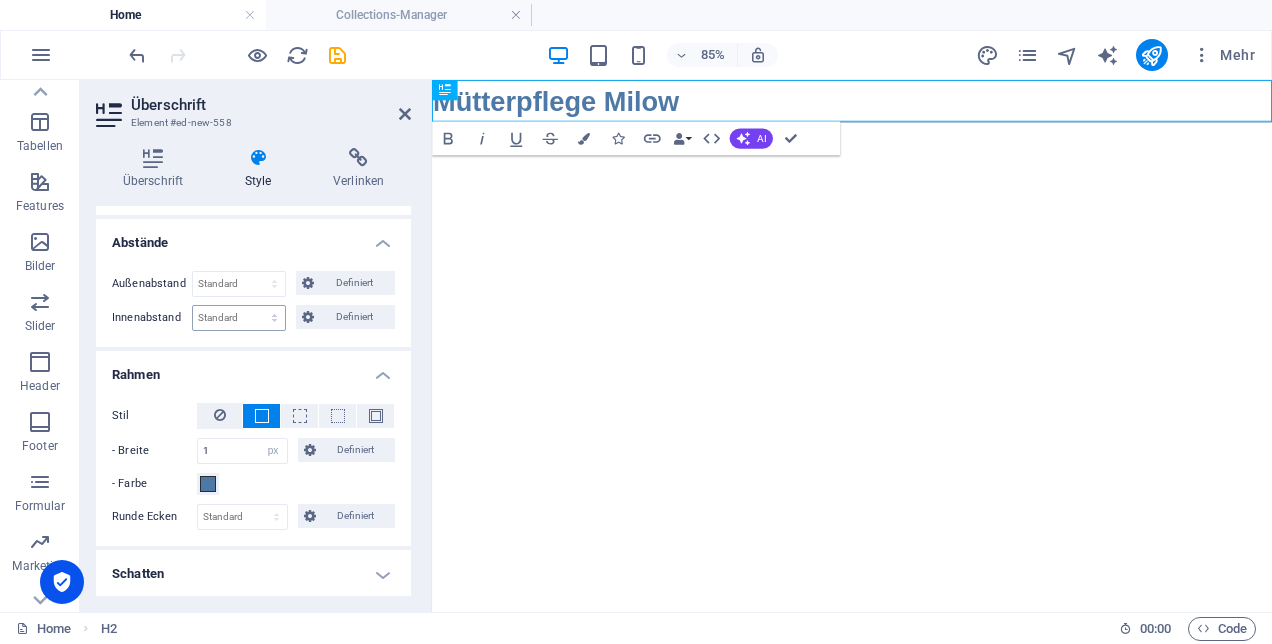 scroll, scrollTop: 300, scrollLeft: 0, axis: vertical 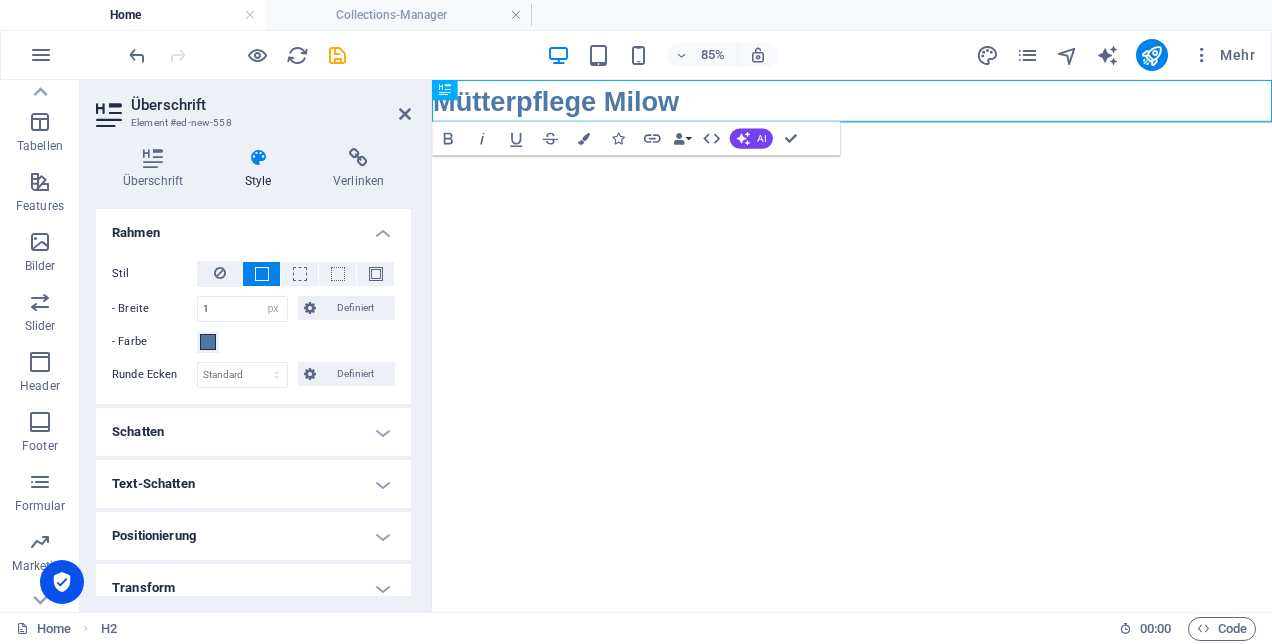 click on "Positionierung" at bounding box center (253, 536) 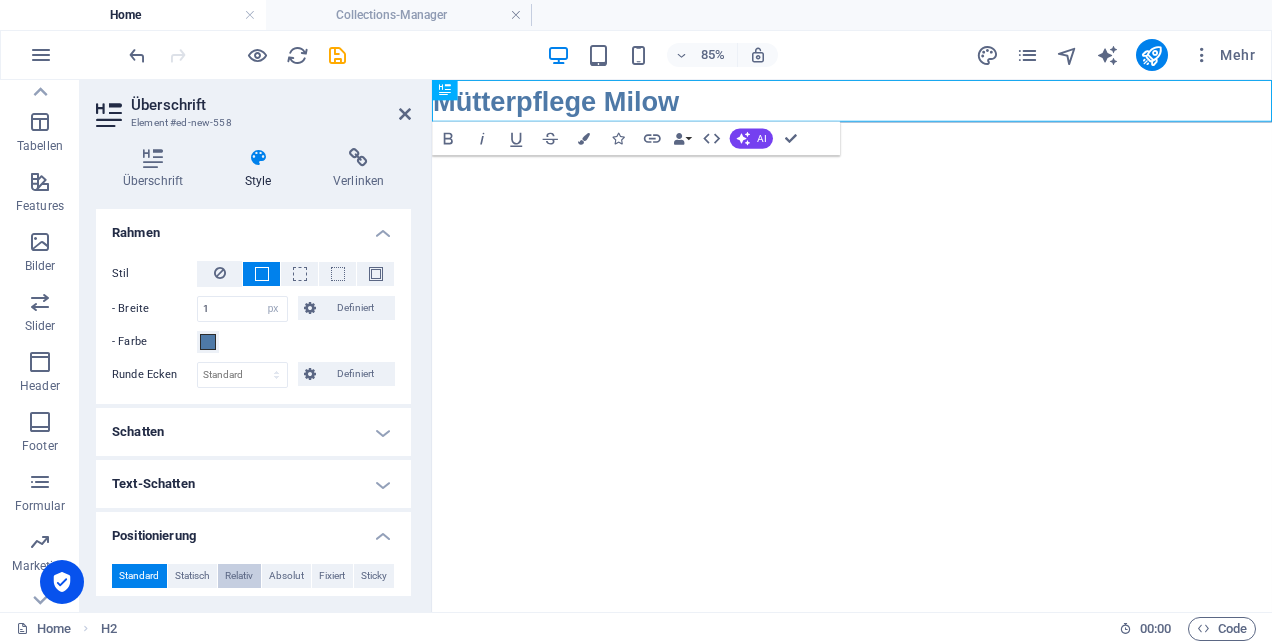 click on "Relativ" at bounding box center [239, 576] 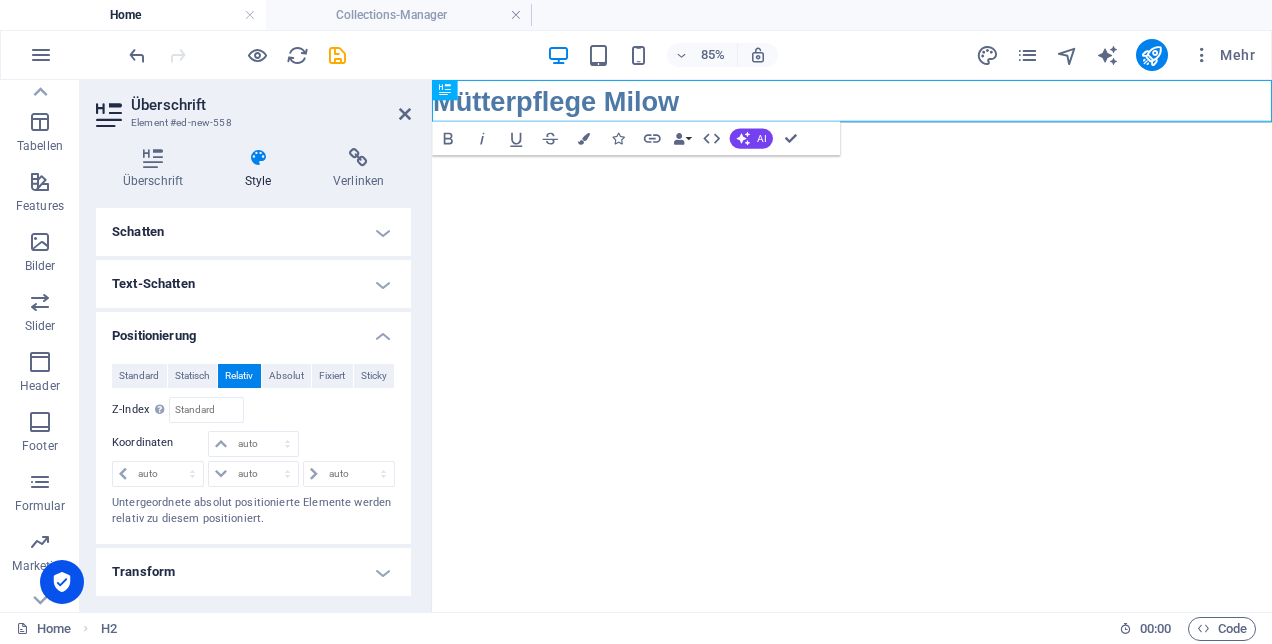 scroll, scrollTop: 650, scrollLeft: 0, axis: vertical 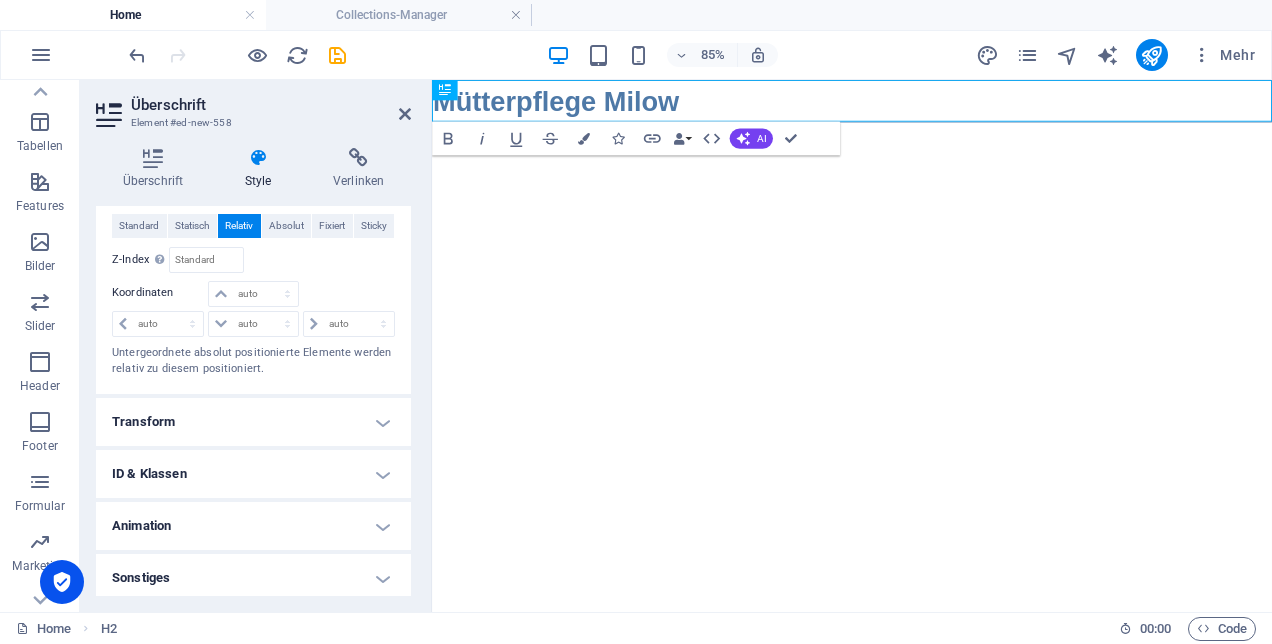 click on "Sonstiges" at bounding box center (253, 578) 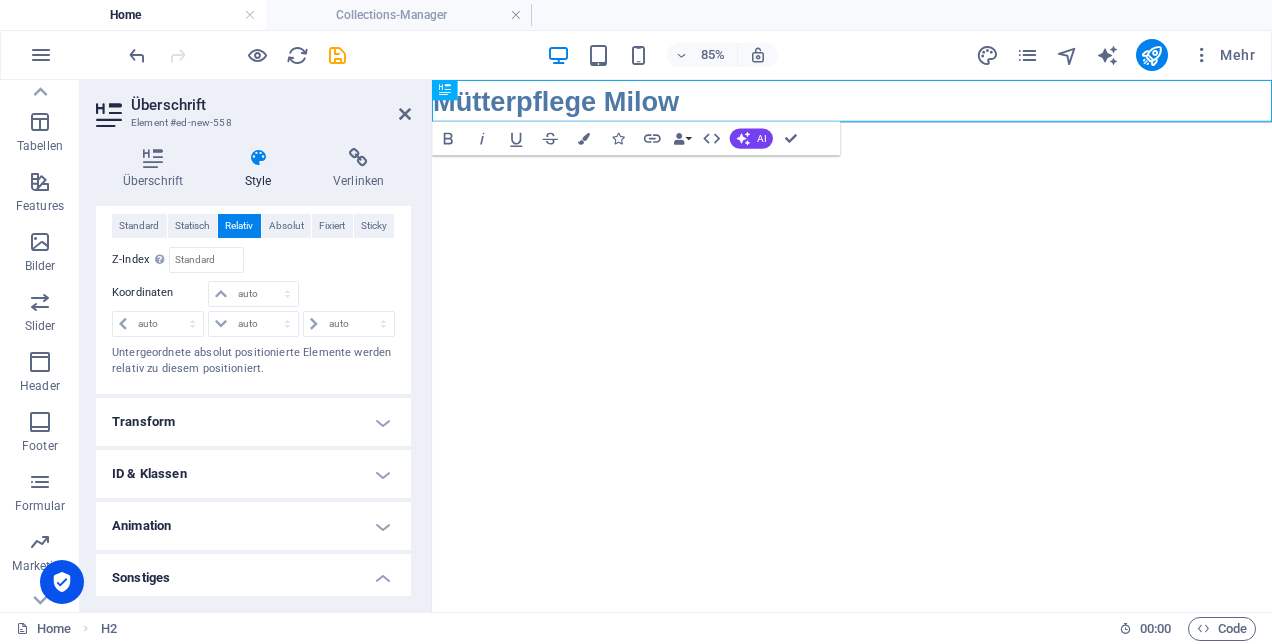 click on "Skip to main content
Mütterpflege Milow" at bounding box center (926, 105) 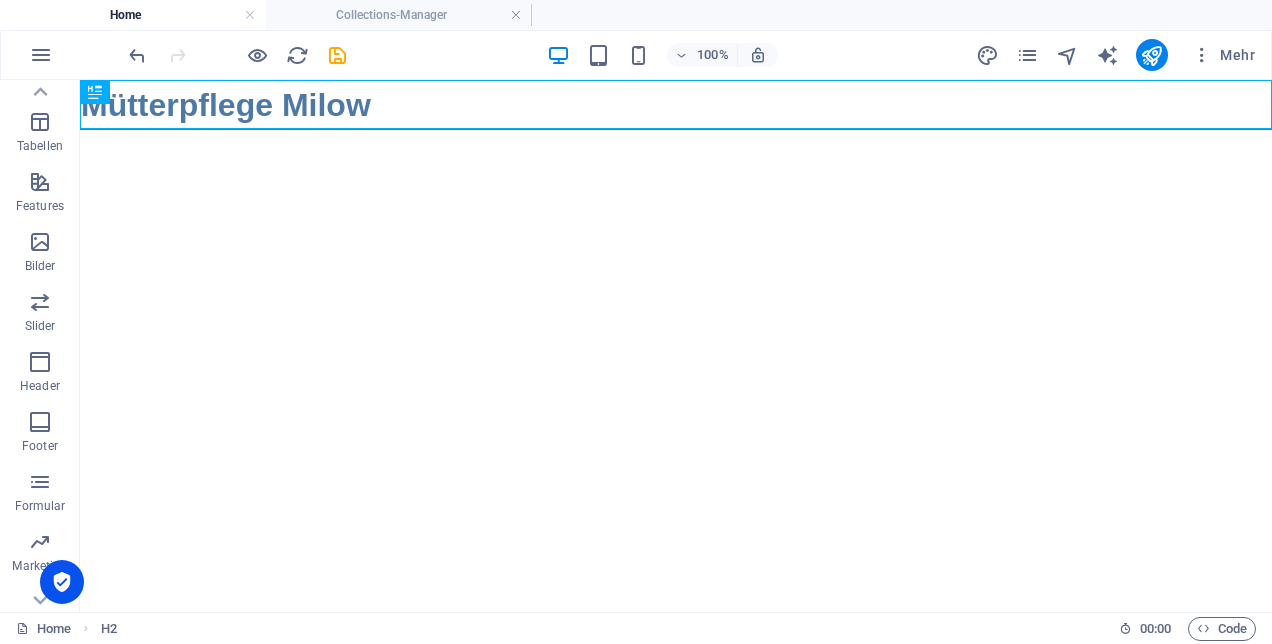 click on "Skip to main content
Mütterpflege Milow" at bounding box center (676, 105) 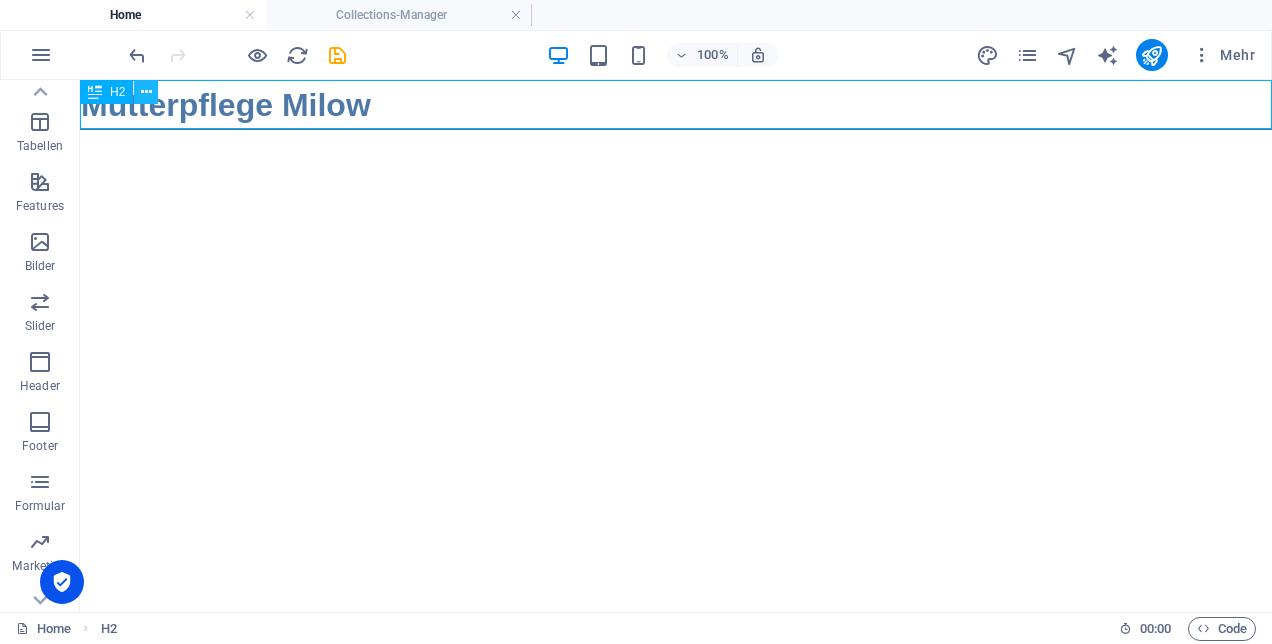 click at bounding box center (146, 92) 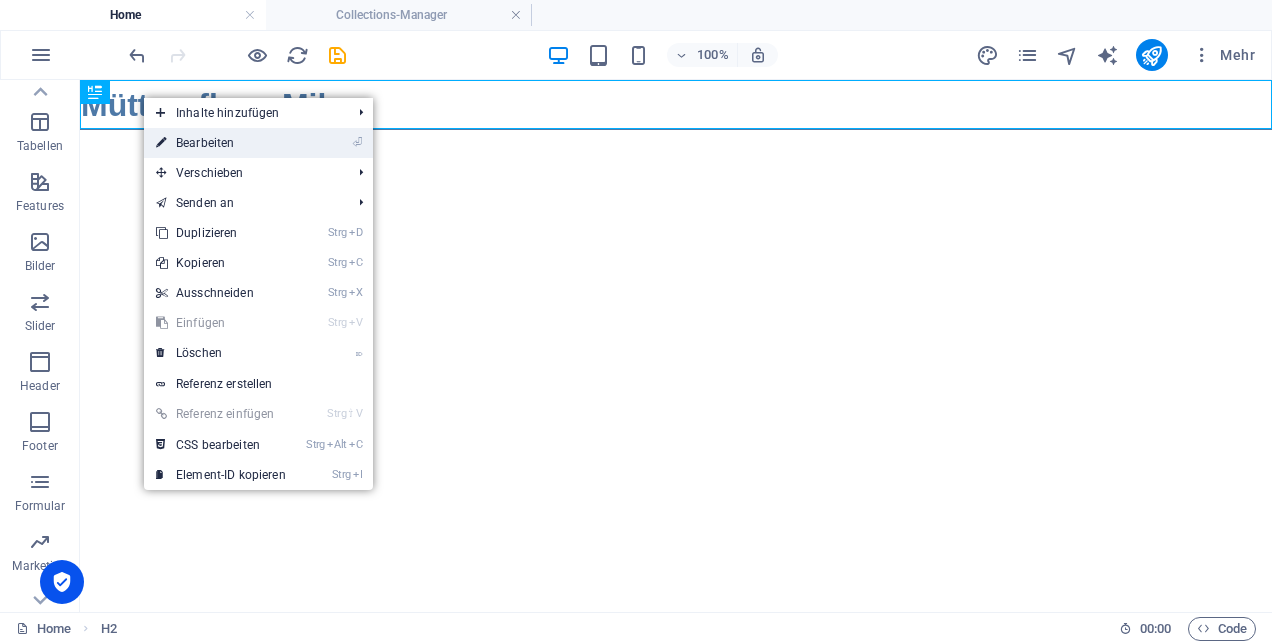 click on "⏎  Bearbeiten" at bounding box center [258, 143] 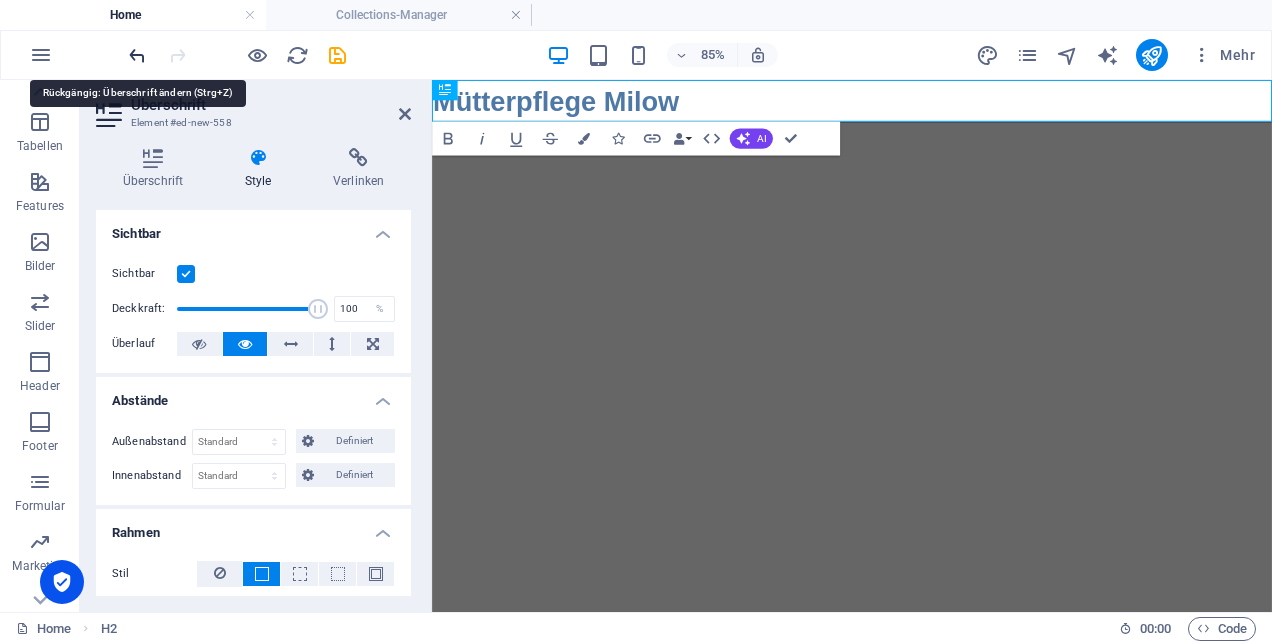 click at bounding box center (137, 55) 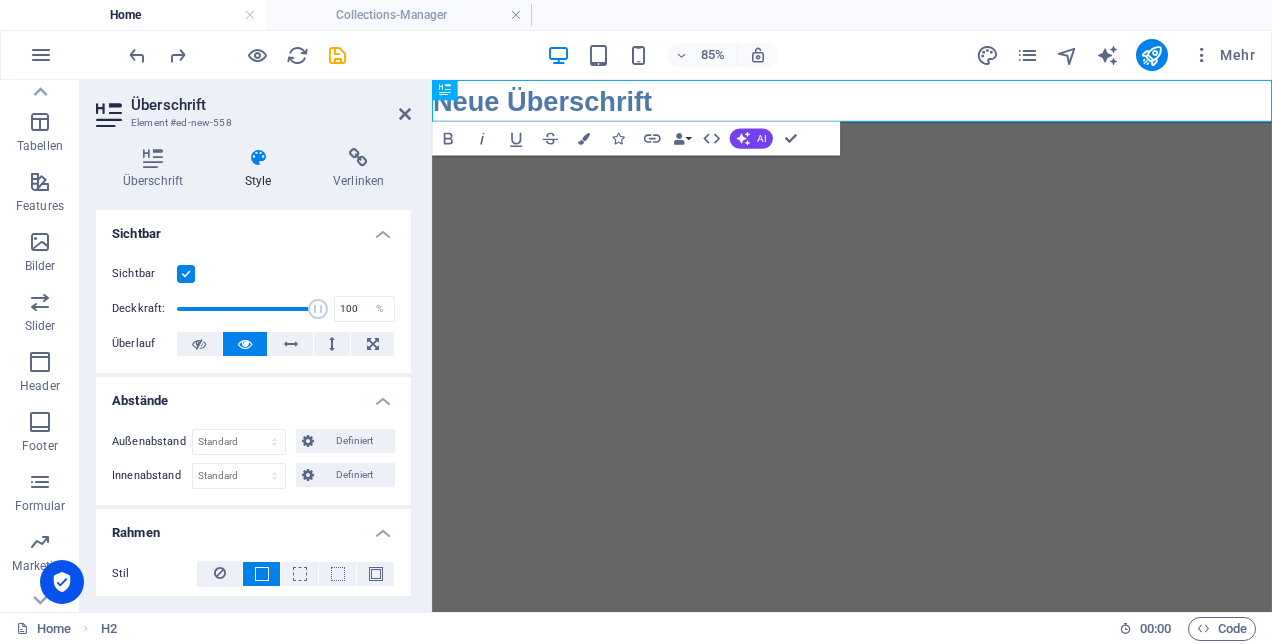 click on "Skip to main content
Neue Überschrift" at bounding box center [926, 105] 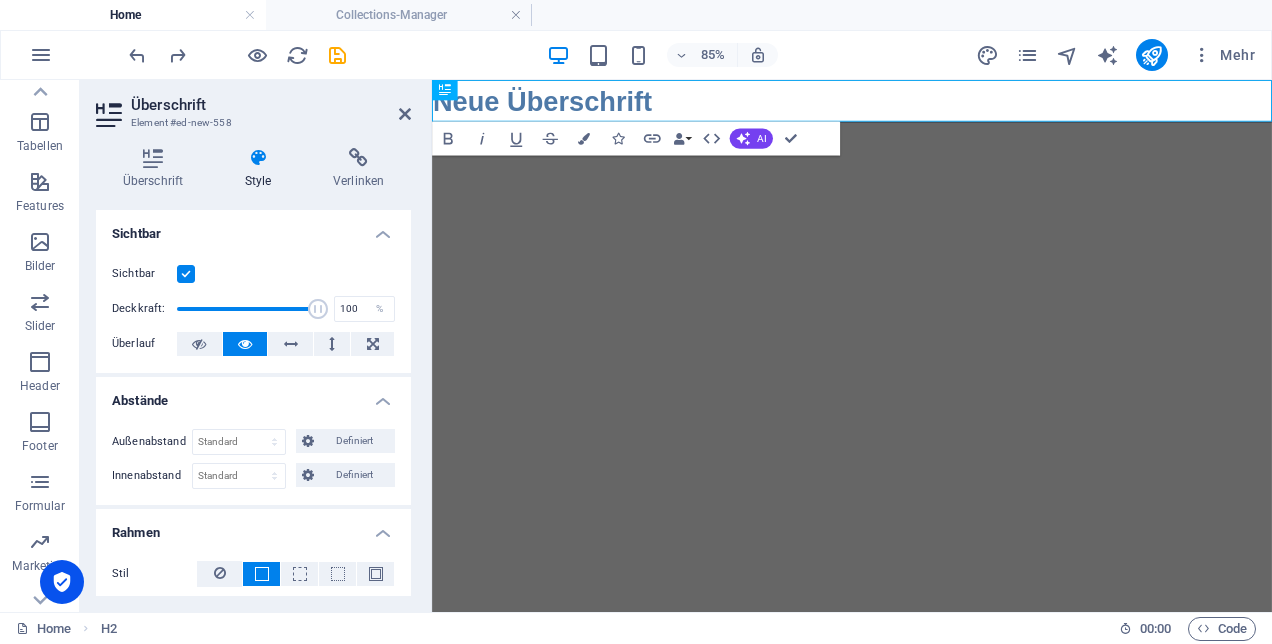 click at bounding box center [258, 158] 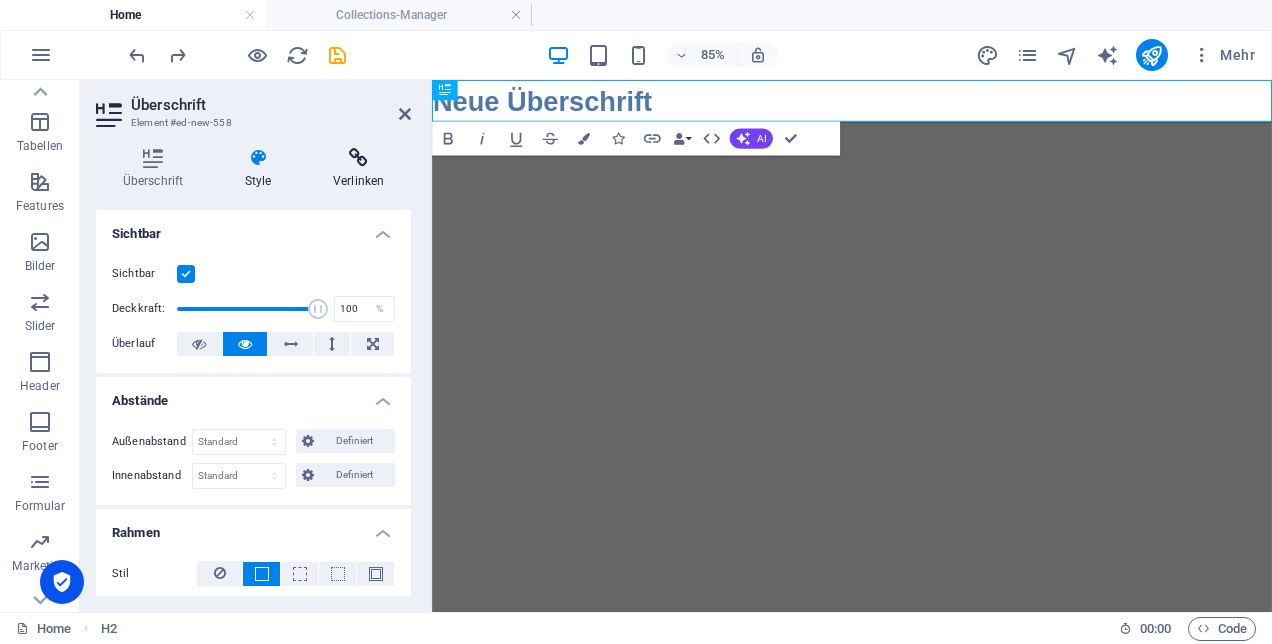 click at bounding box center [358, 158] 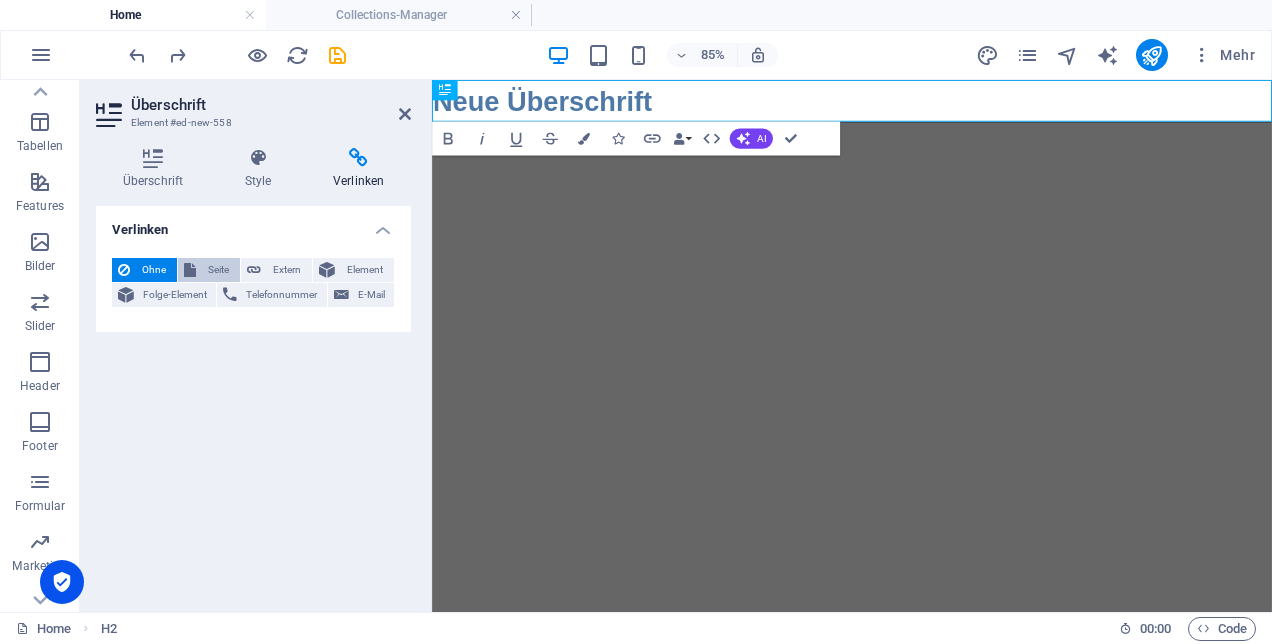 click on "Seite" at bounding box center [218, 270] 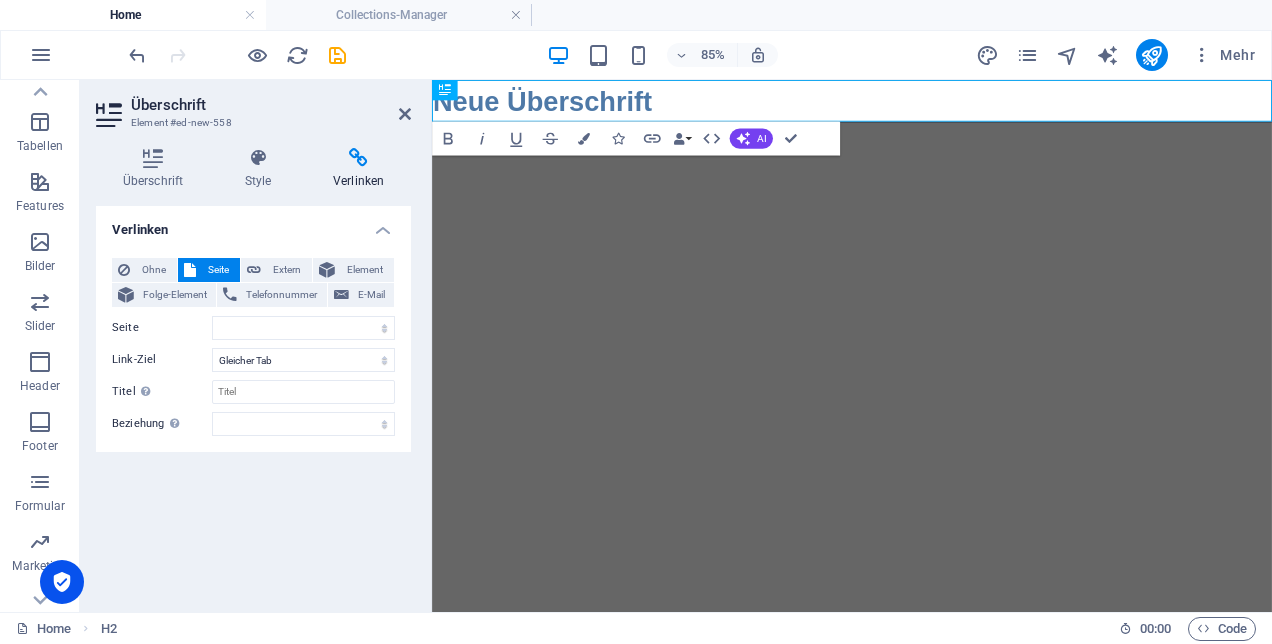 click on "Skip to main content
Neue Überschrift" at bounding box center [926, 105] 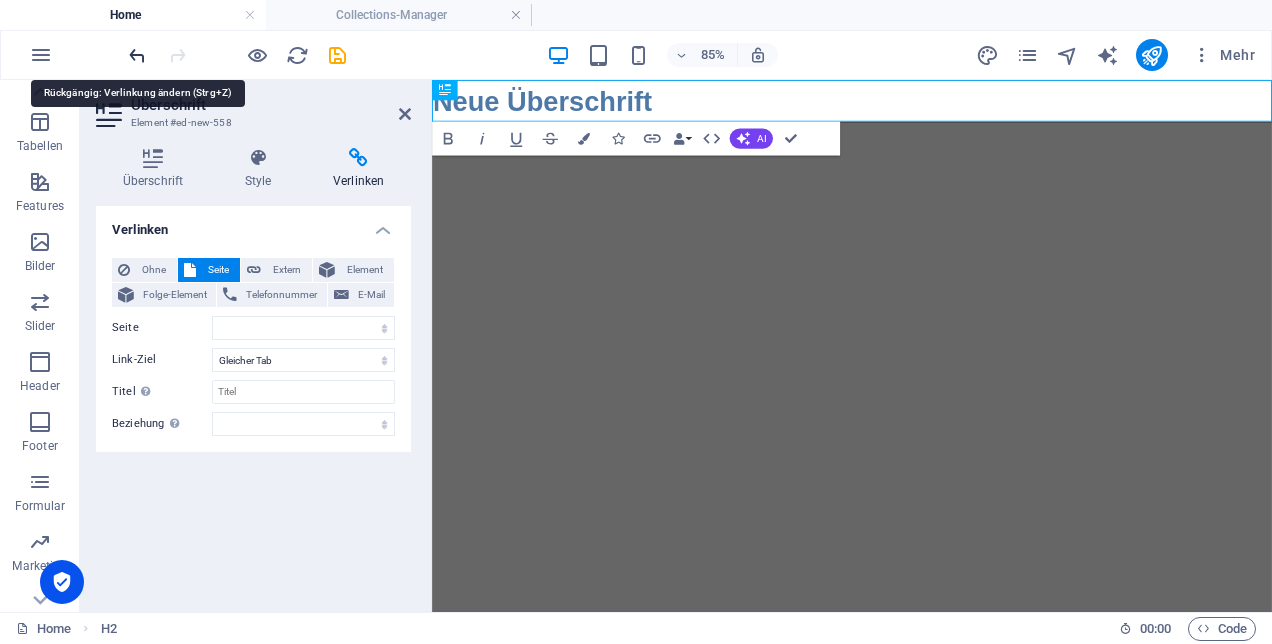 click at bounding box center [137, 55] 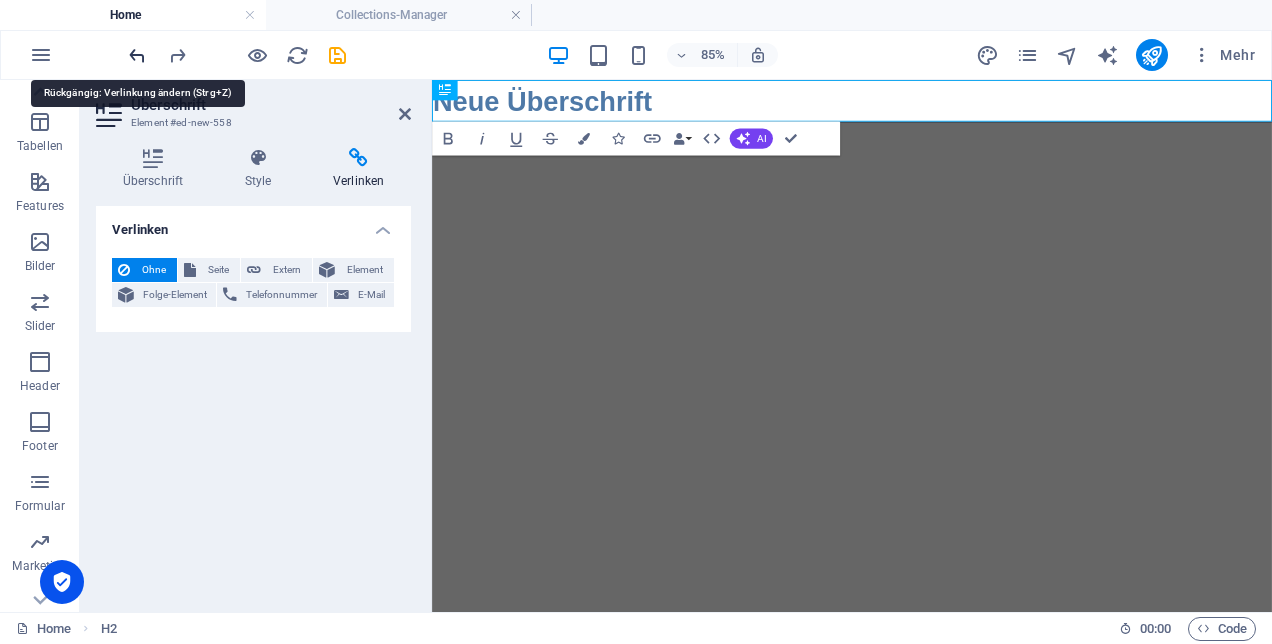 click at bounding box center [137, 55] 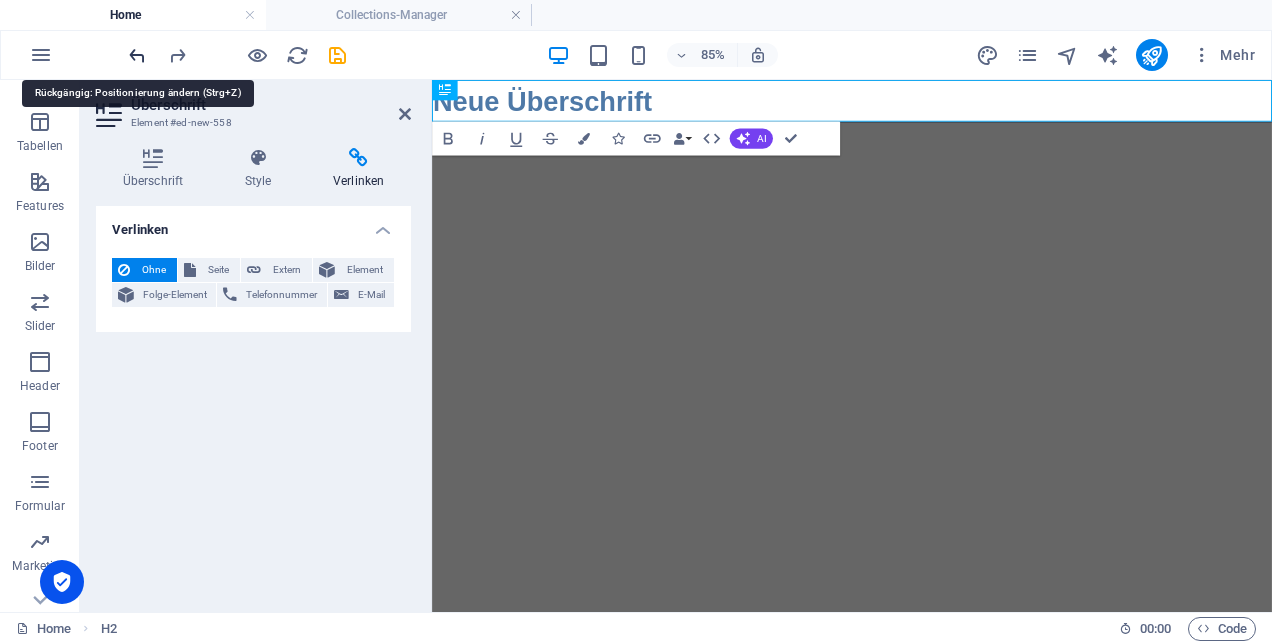 click at bounding box center (137, 55) 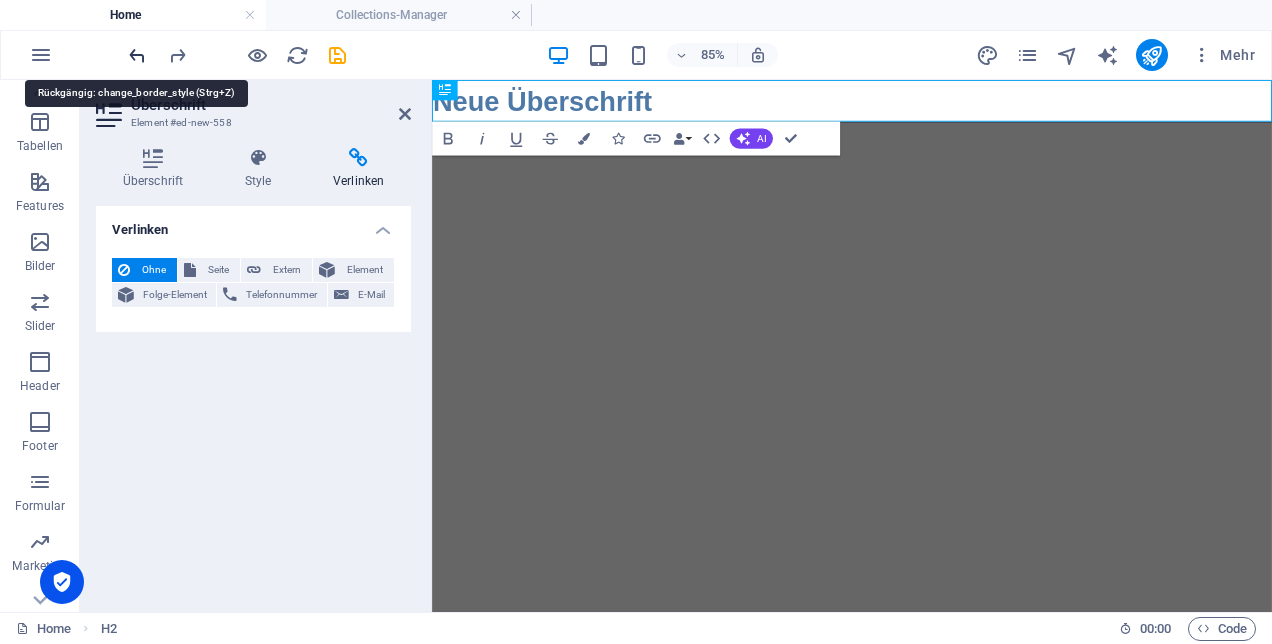 click at bounding box center [137, 55] 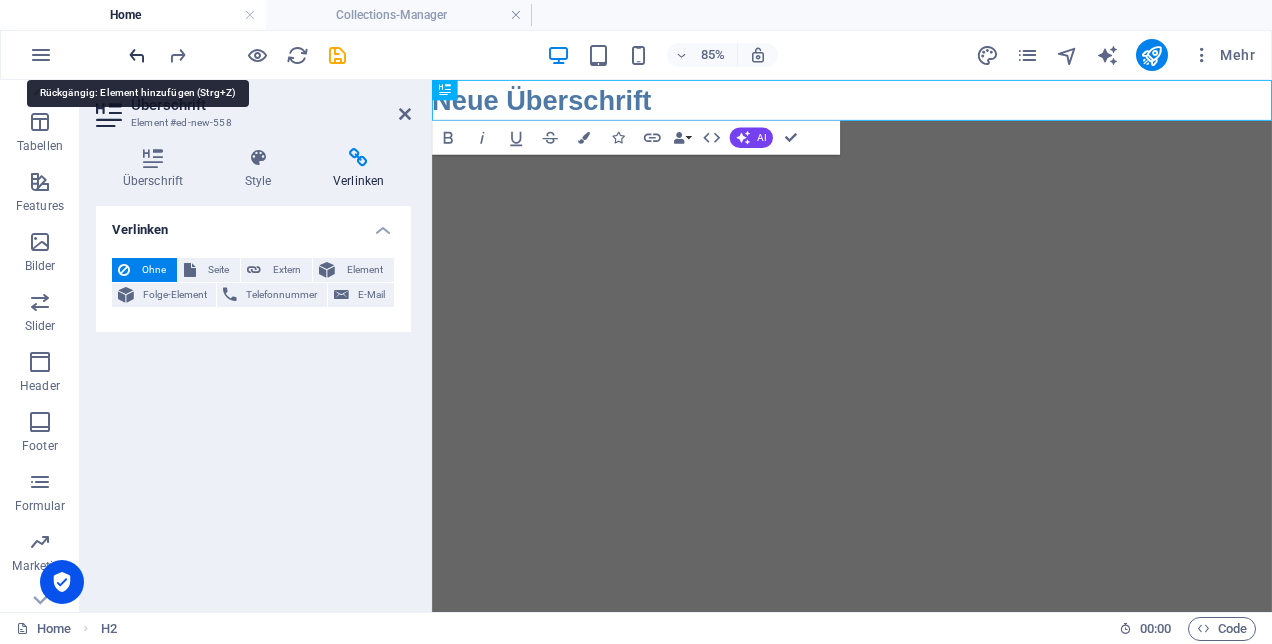 click at bounding box center [137, 55] 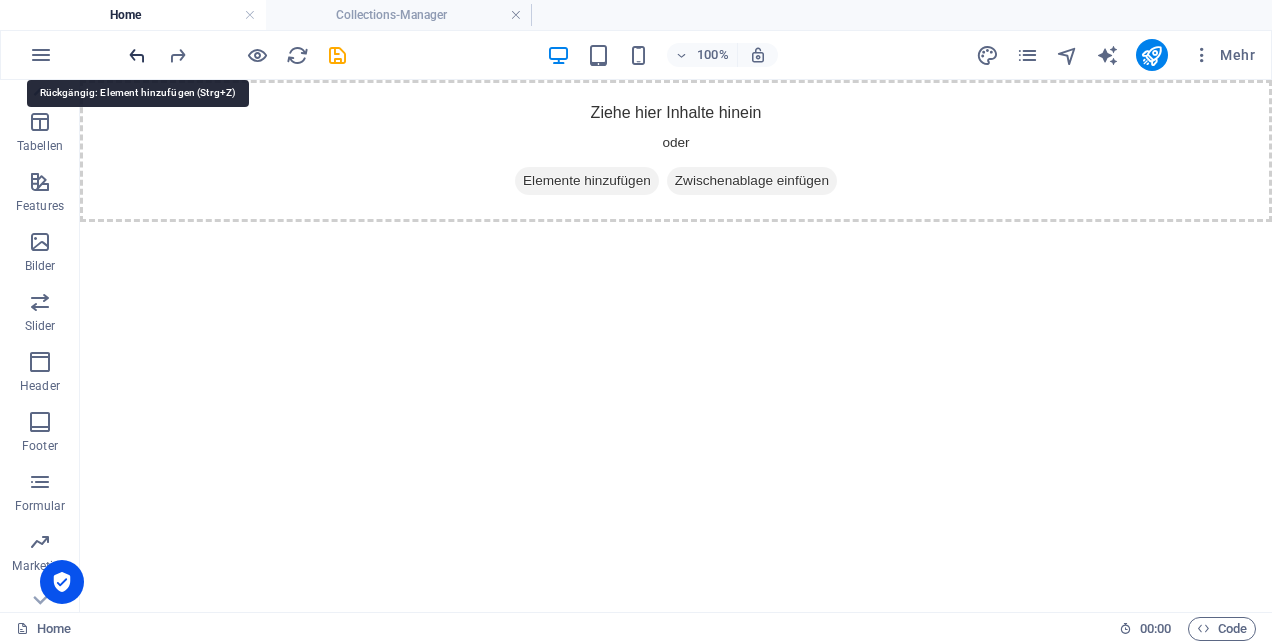 click at bounding box center (137, 55) 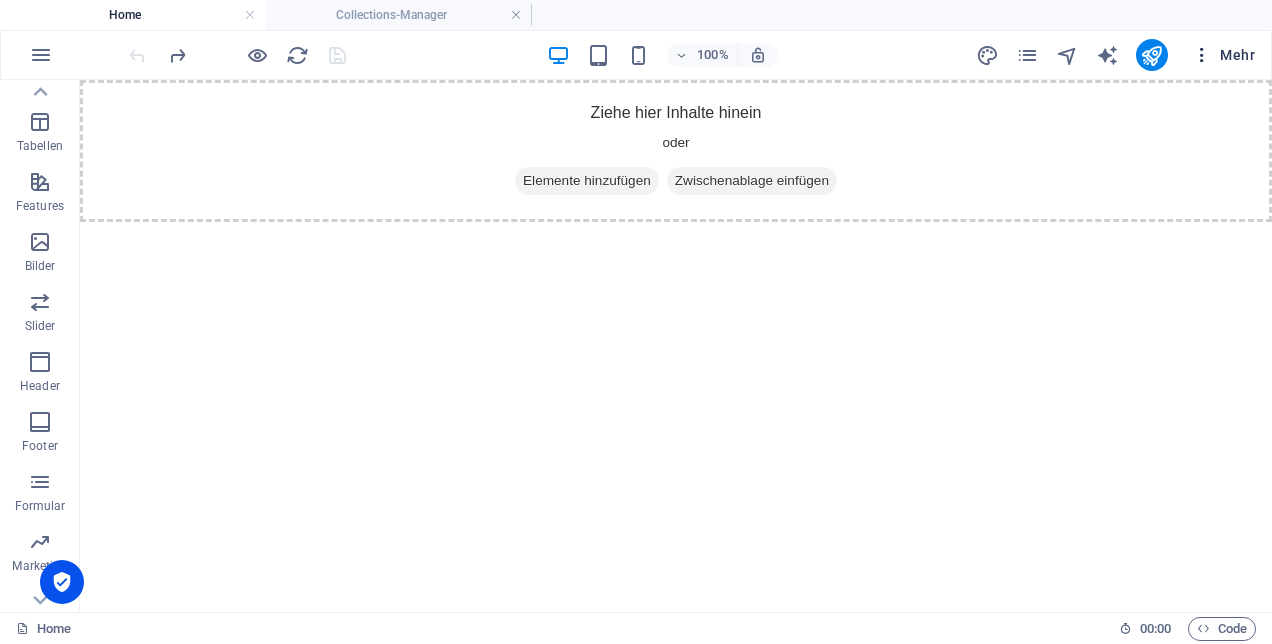 click on "Mehr" at bounding box center (1223, 55) 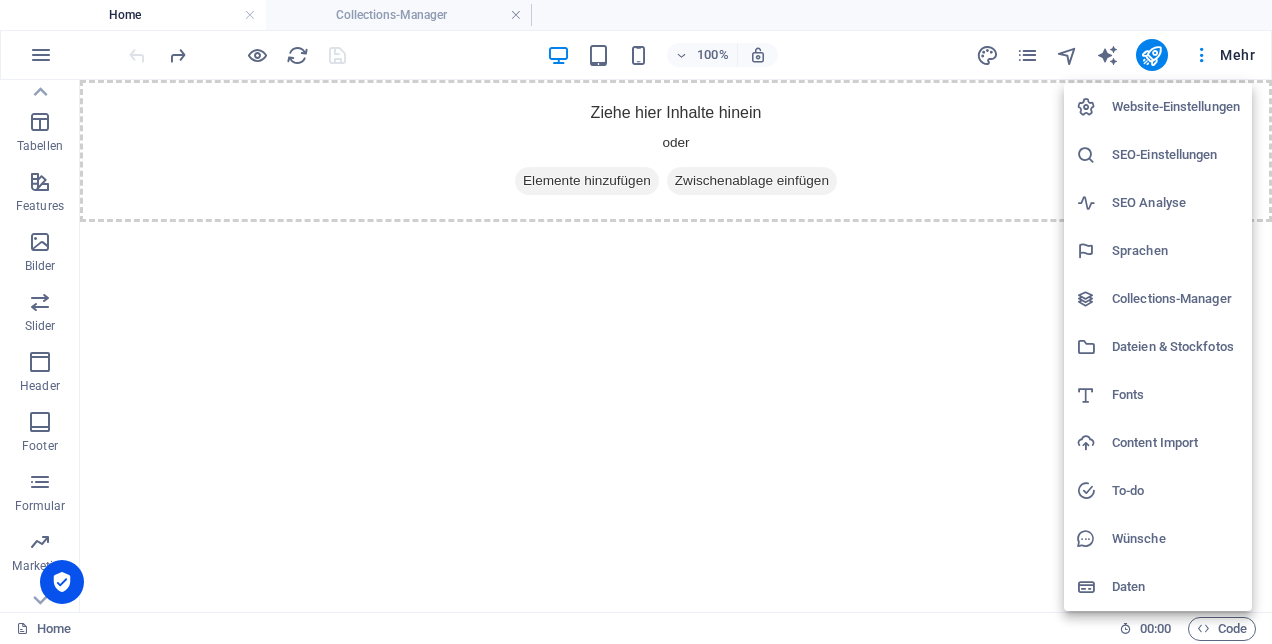 click on "Collections-Manager" at bounding box center [1176, 299] 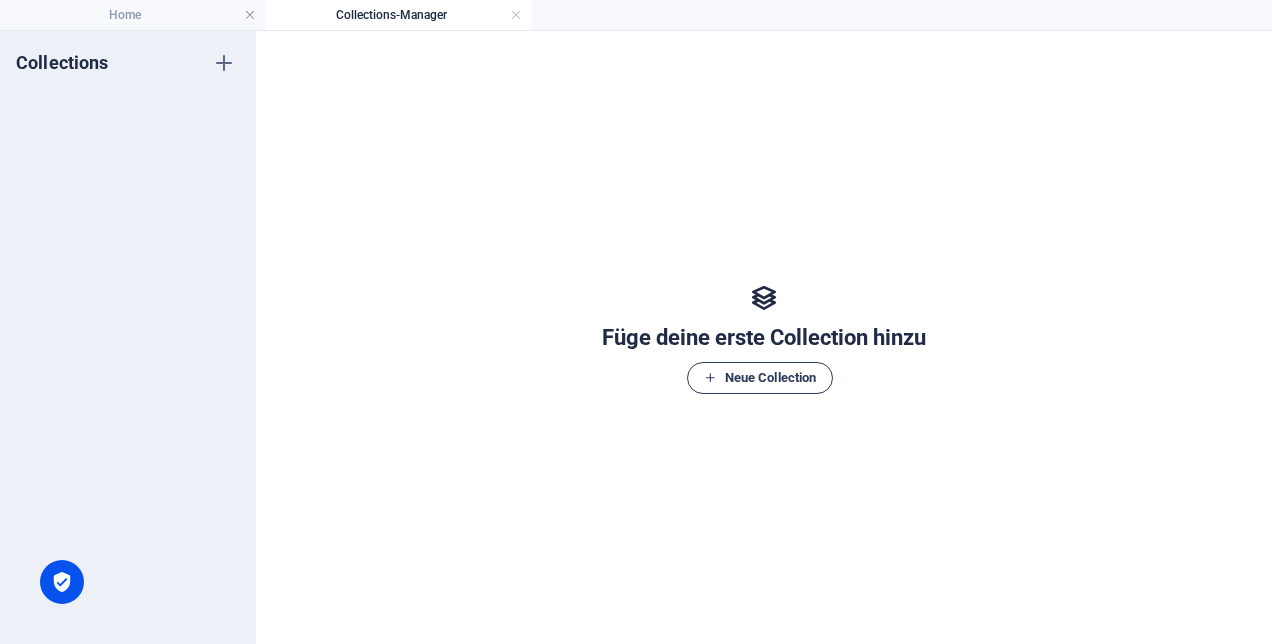 click on "Neue Collection" at bounding box center (760, 378) 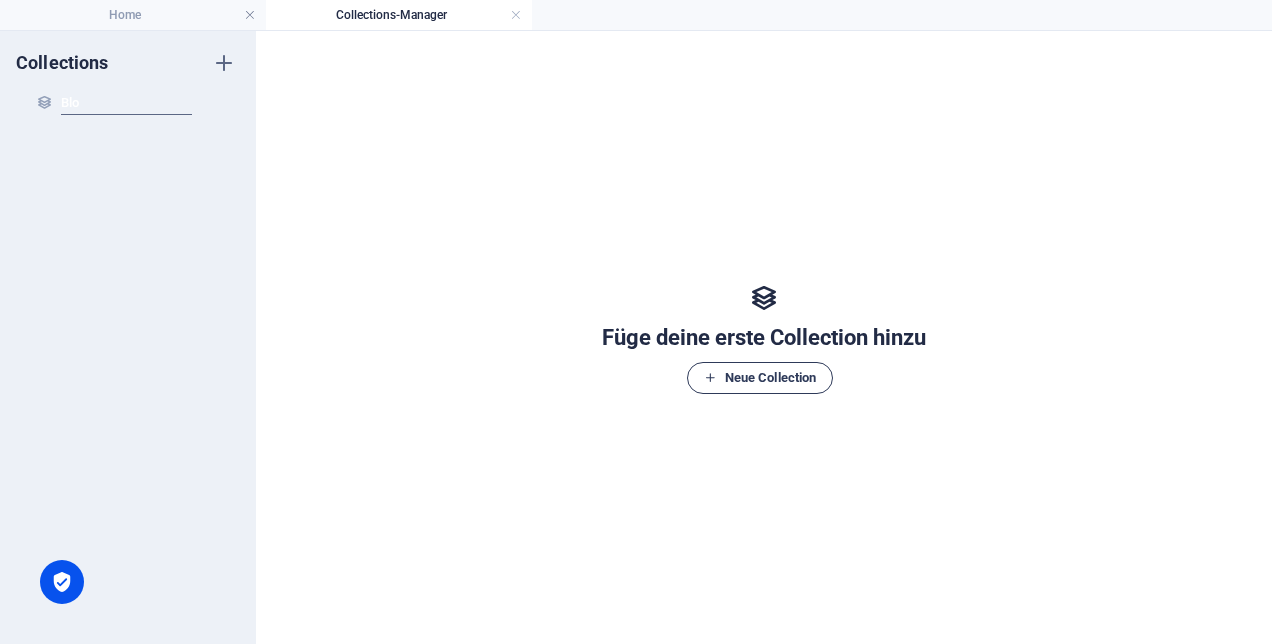 type on "Blog" 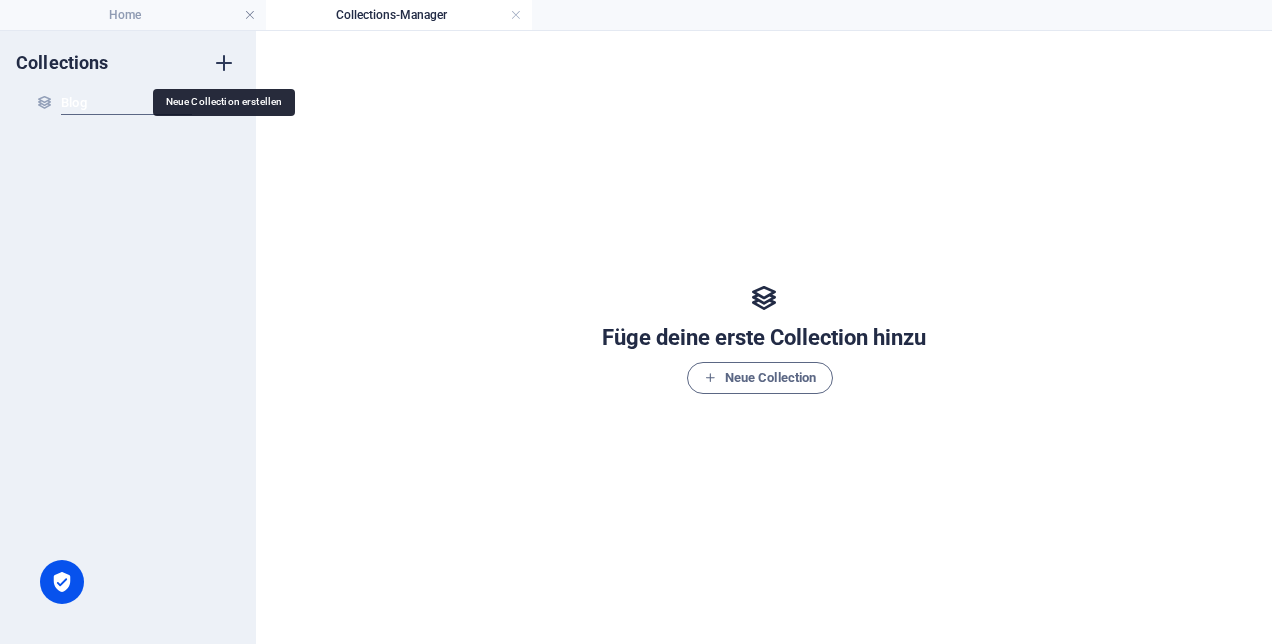 click on "Collections Blog Neue Collection" at bounding box center (128, 337) 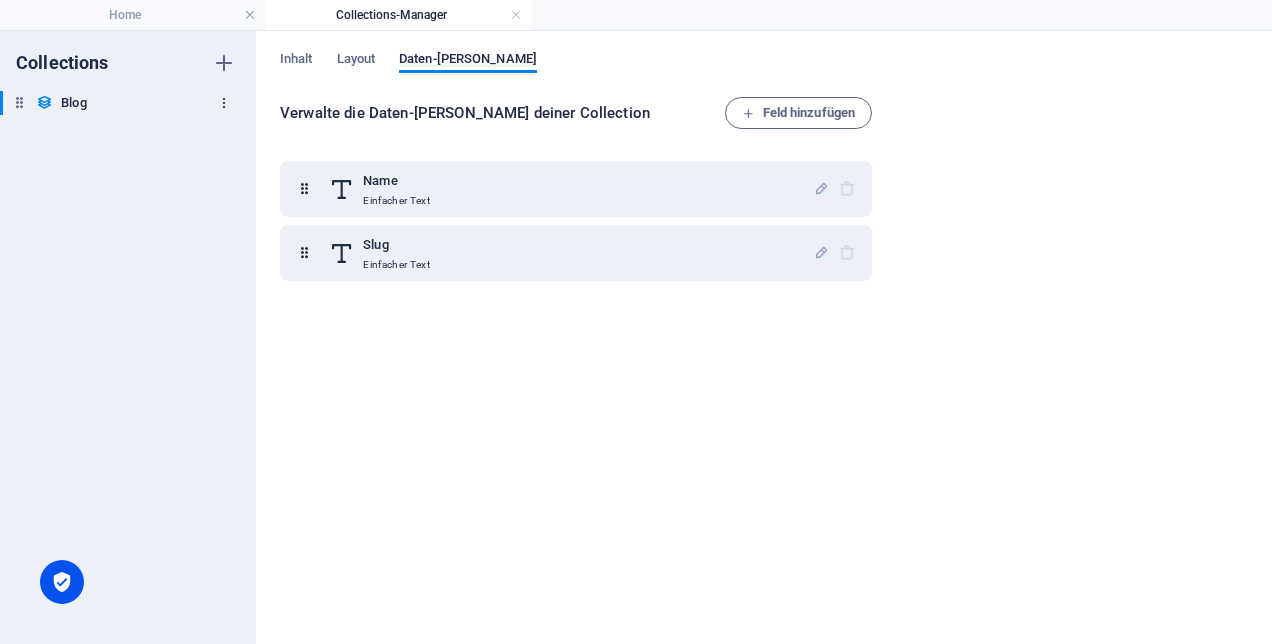 click at bounding box center [224, 103] 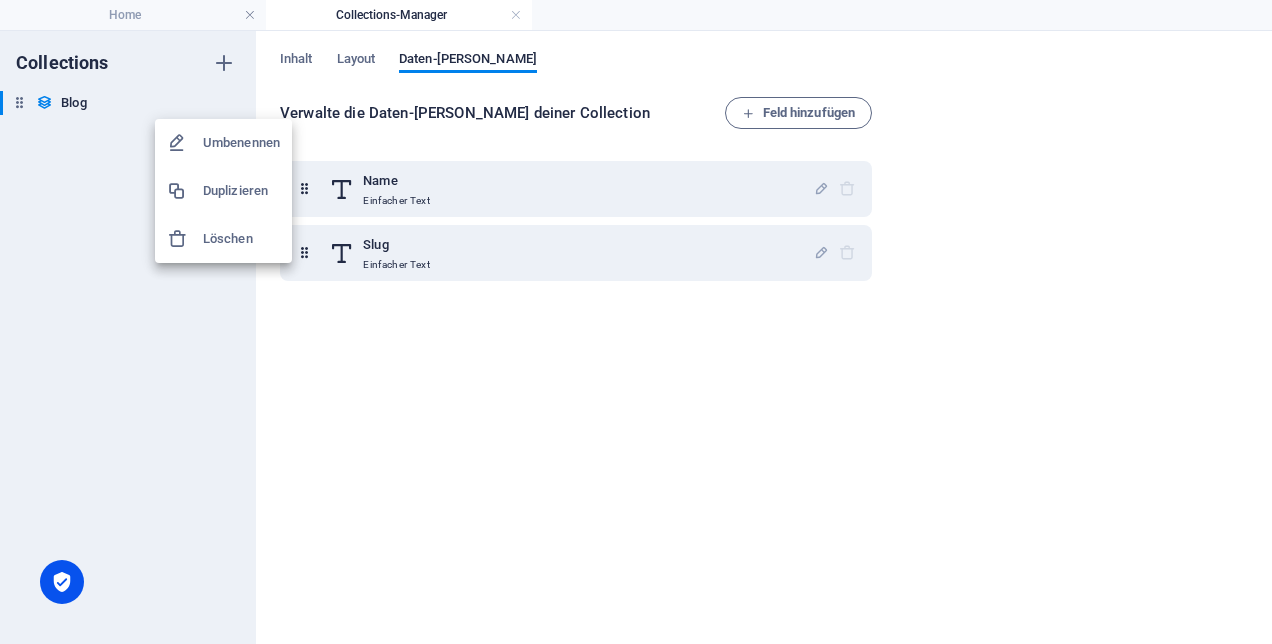 click at bounding box center [636, 322] 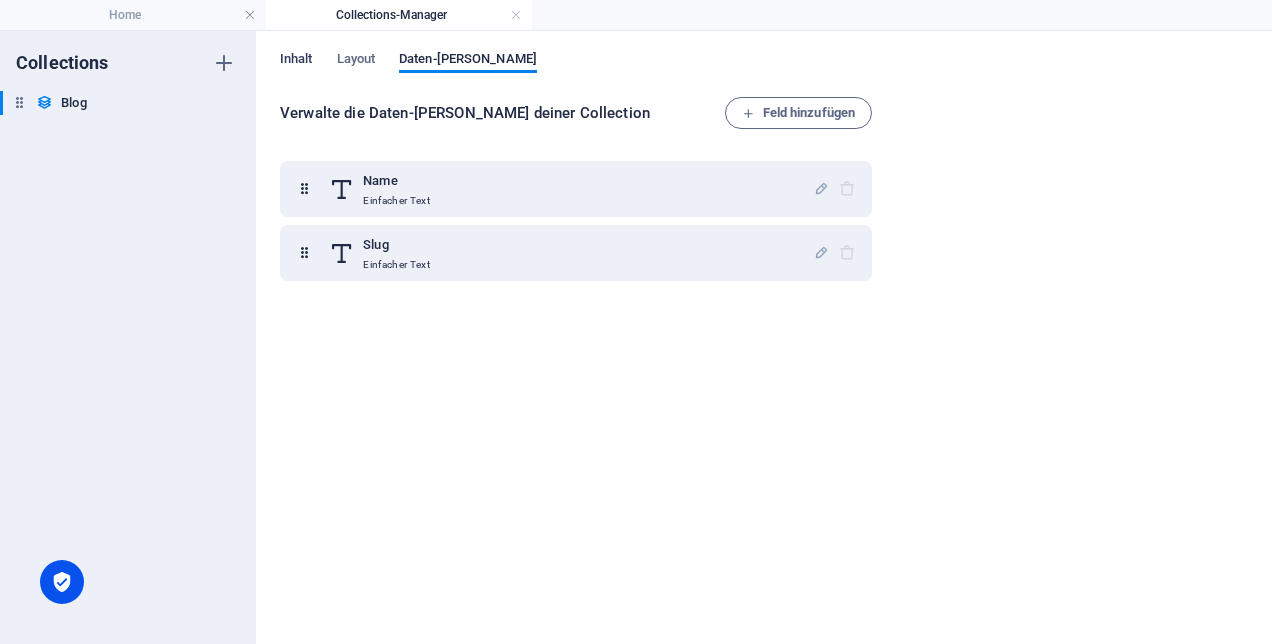 click on "Inhalt" at bounding box center [296, 61] 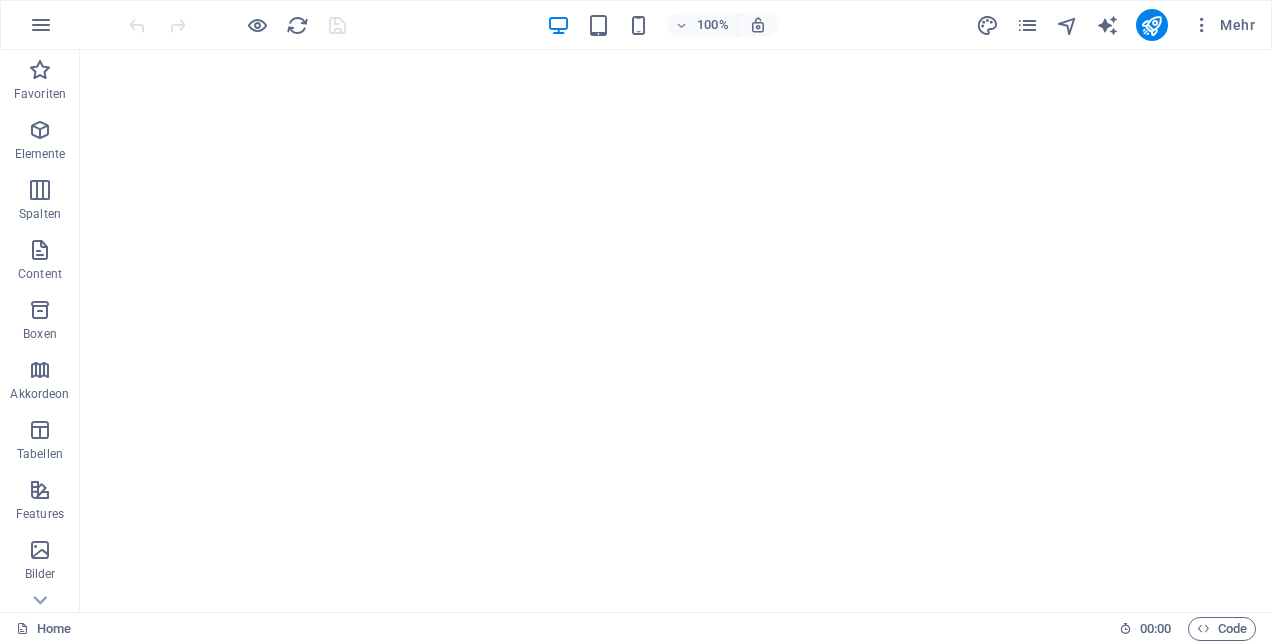 scroll, scrollTop: 0, scrollLeft: 0, axis: both 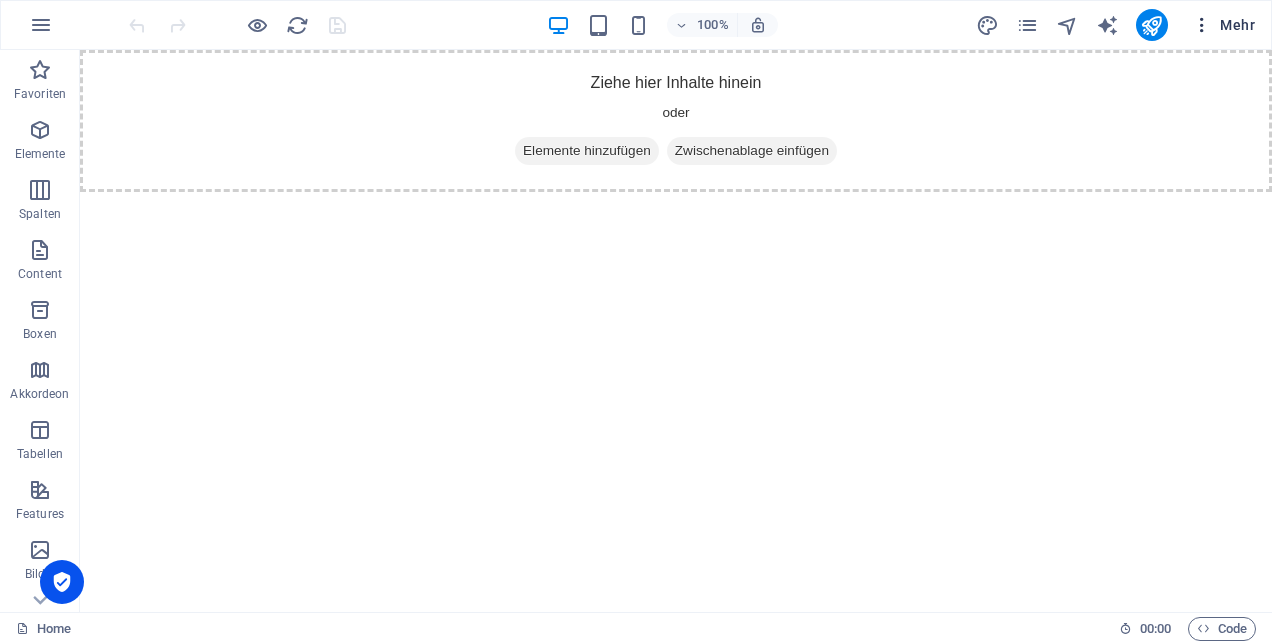 click on "Mehr" at bounding box center [1223, 25] 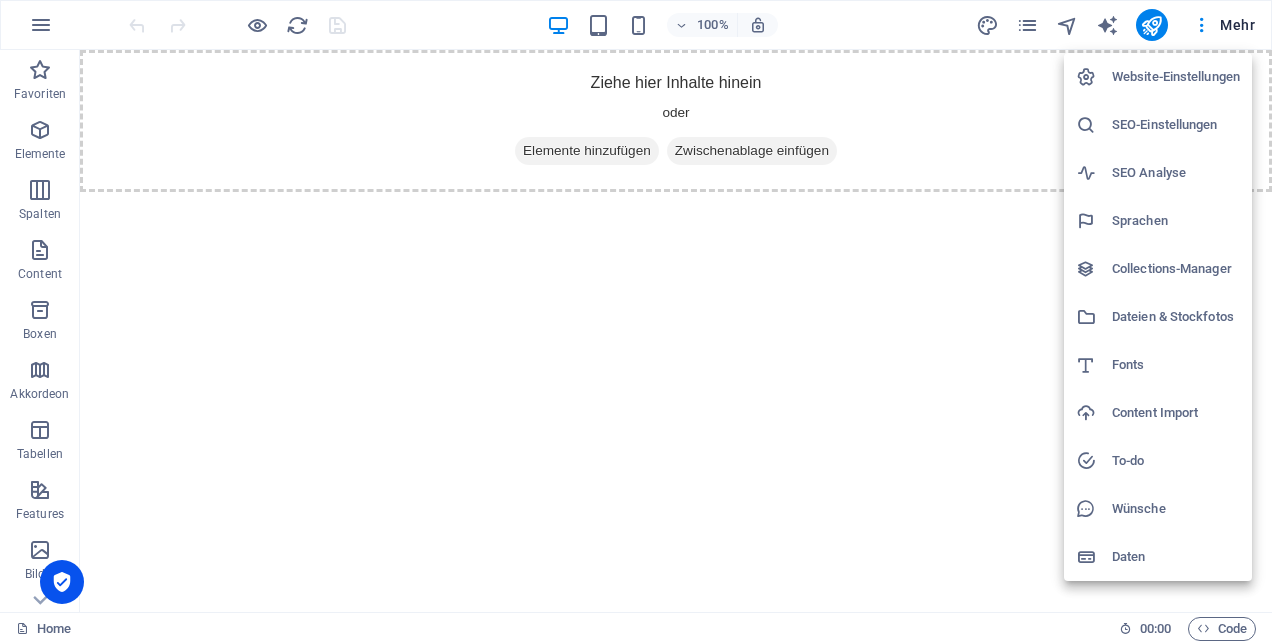 click on "Collections-Manager" at bounding box center (1176, 269) 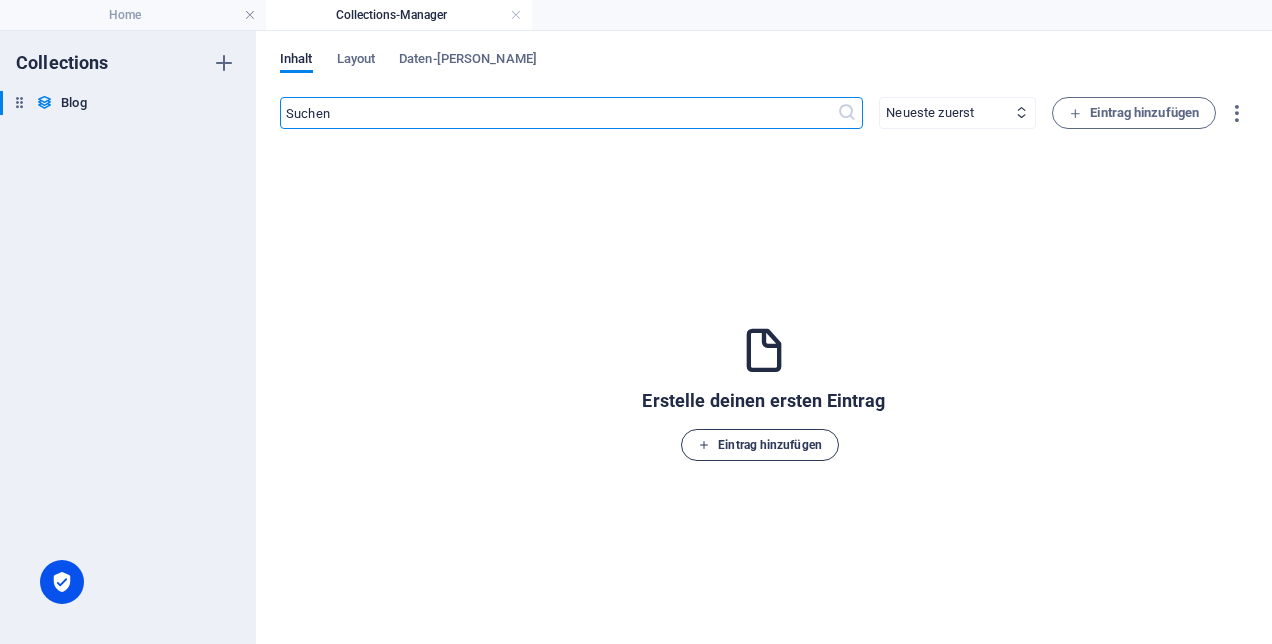 click on "Eintrag hinzufügen" at bounding box center [760, 445] 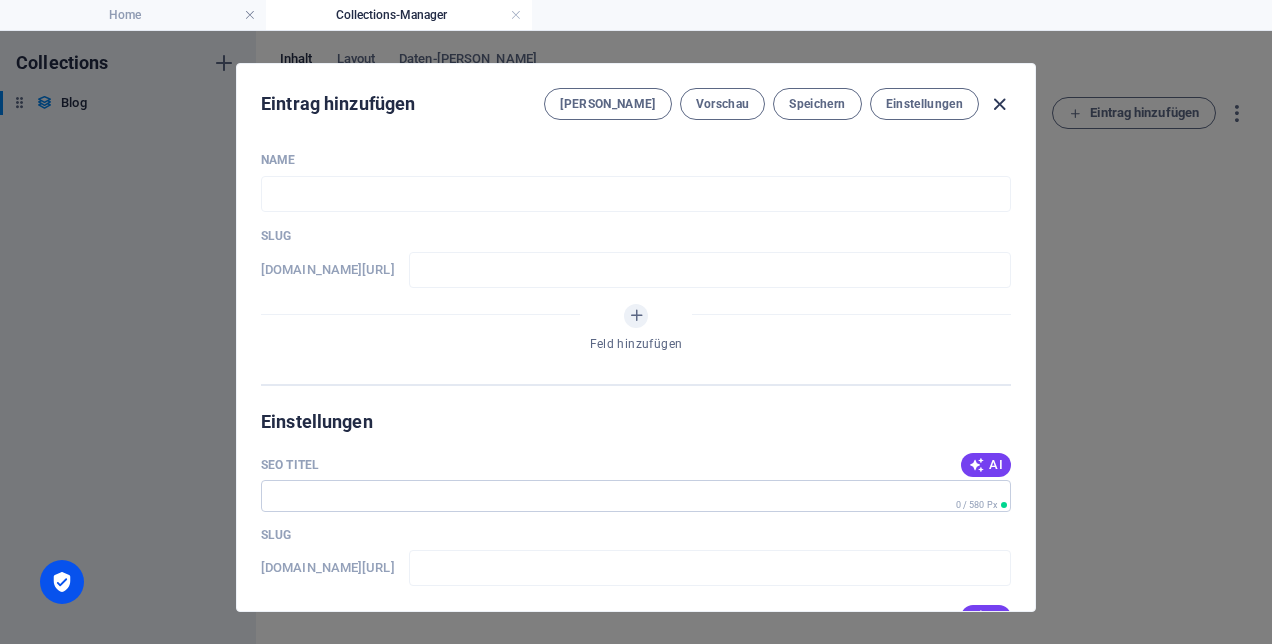 click at bounding box center (999, 104) 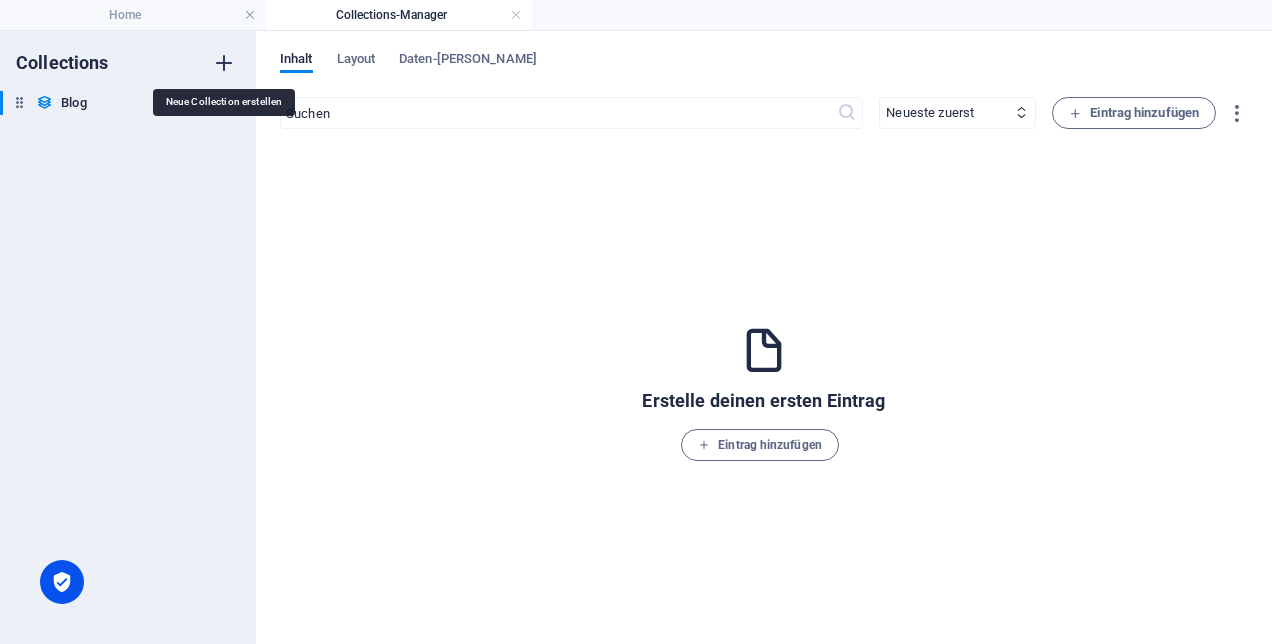 click at bounding box center [224, 63] 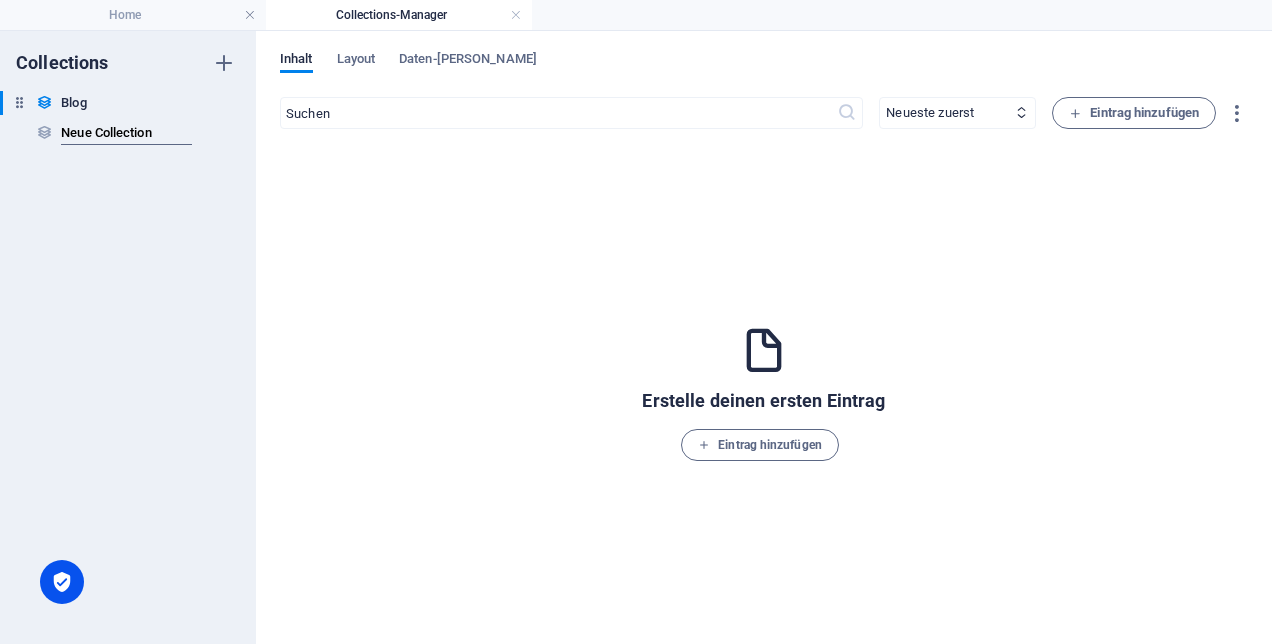 click on "Collections Blog Blog Neue Collection Neue Collection" at bounding box center [128, 337] 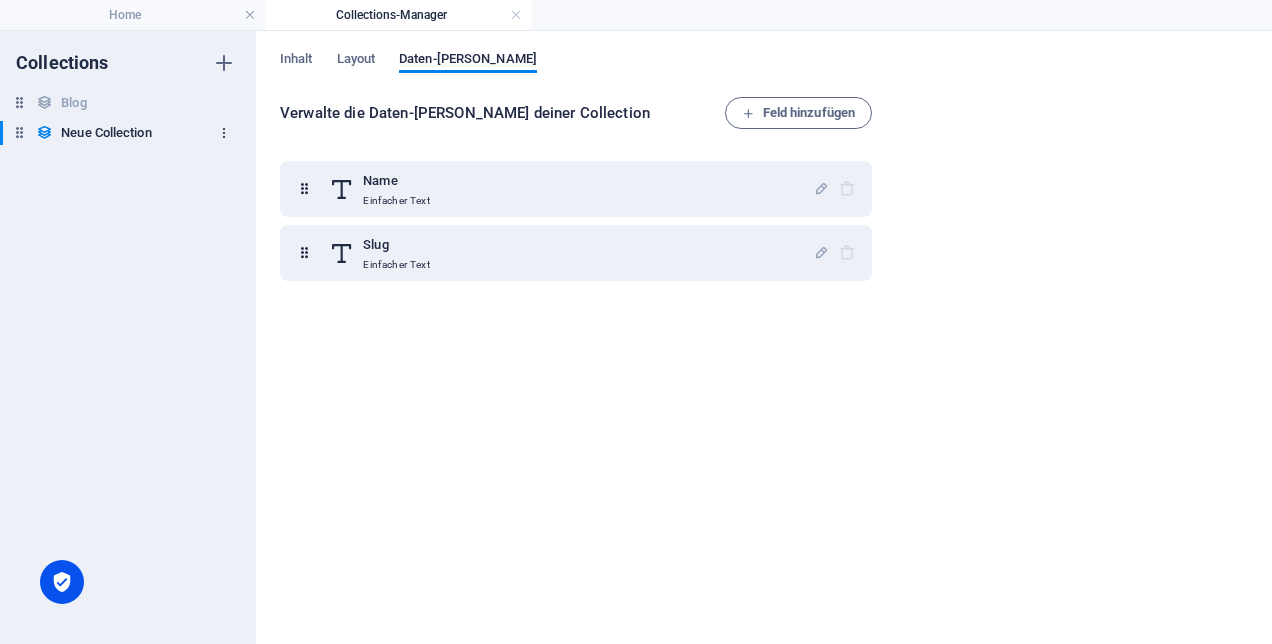 click at bounding box center (224, 133) 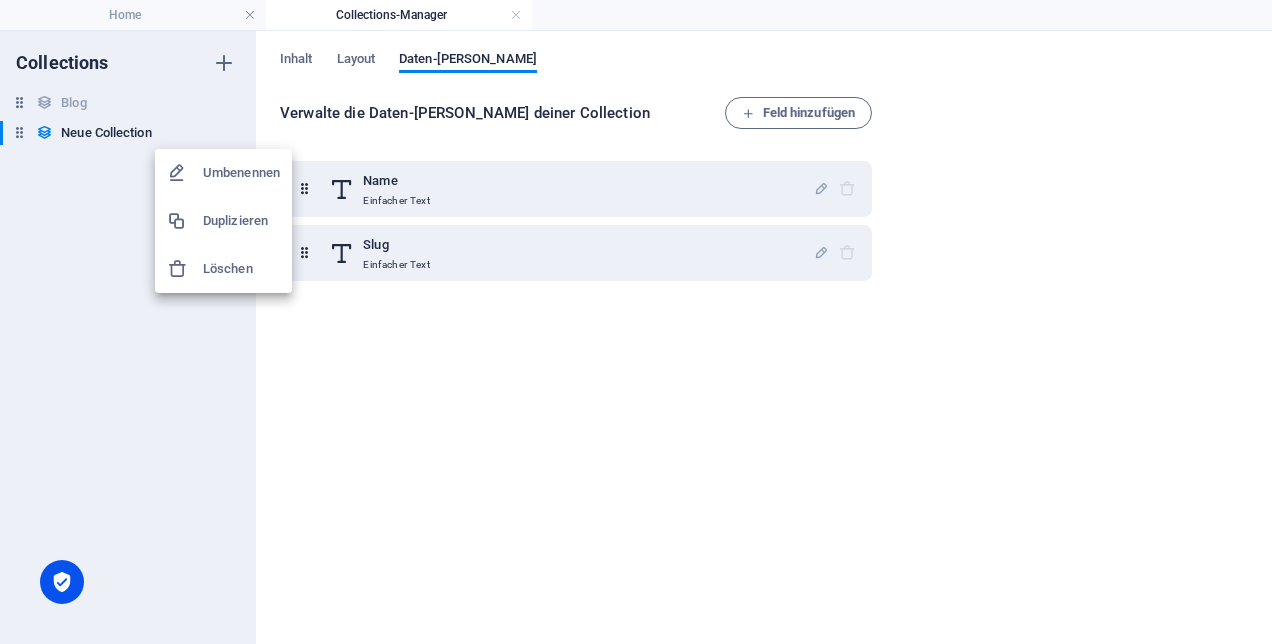 click on "Umbenennen" at bounding box center [241, 173] 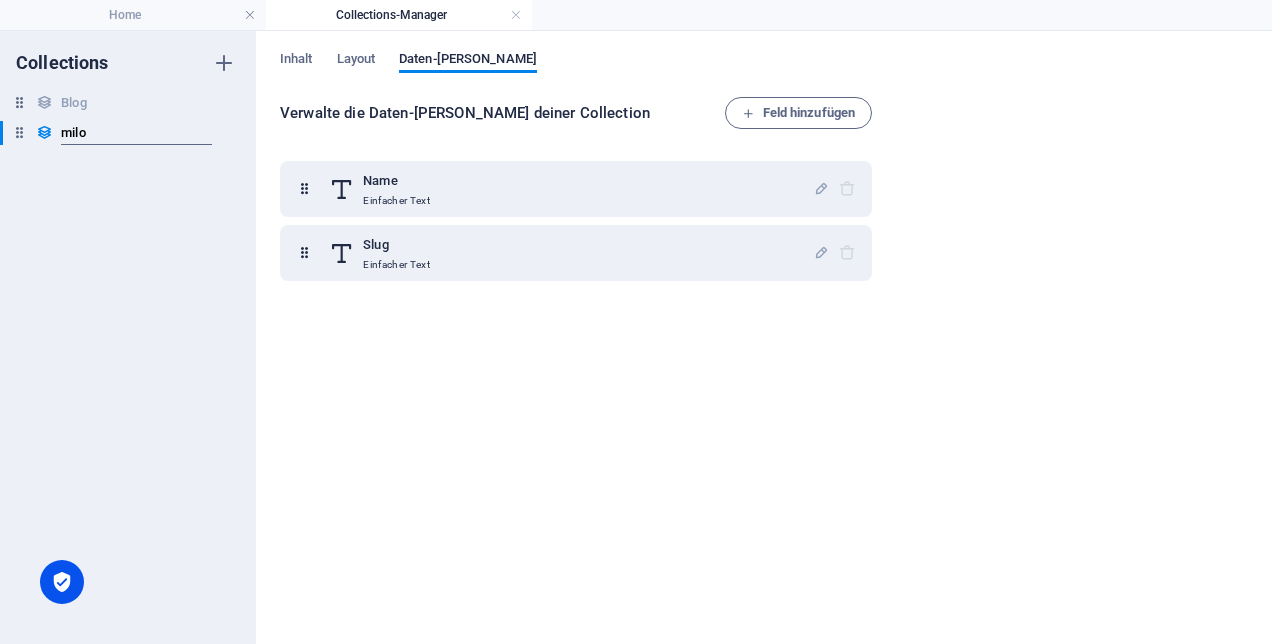 type on "milow" 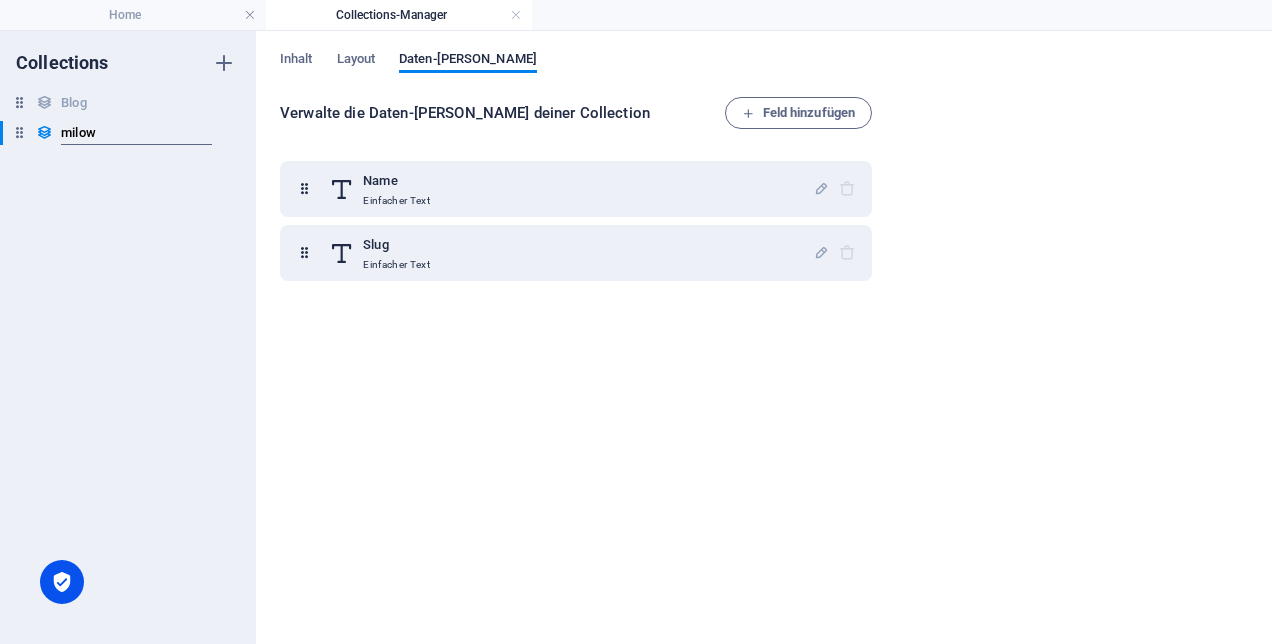 click on "Collections Blog Blog milow Neue Collection" at bounding box center [128, 337] 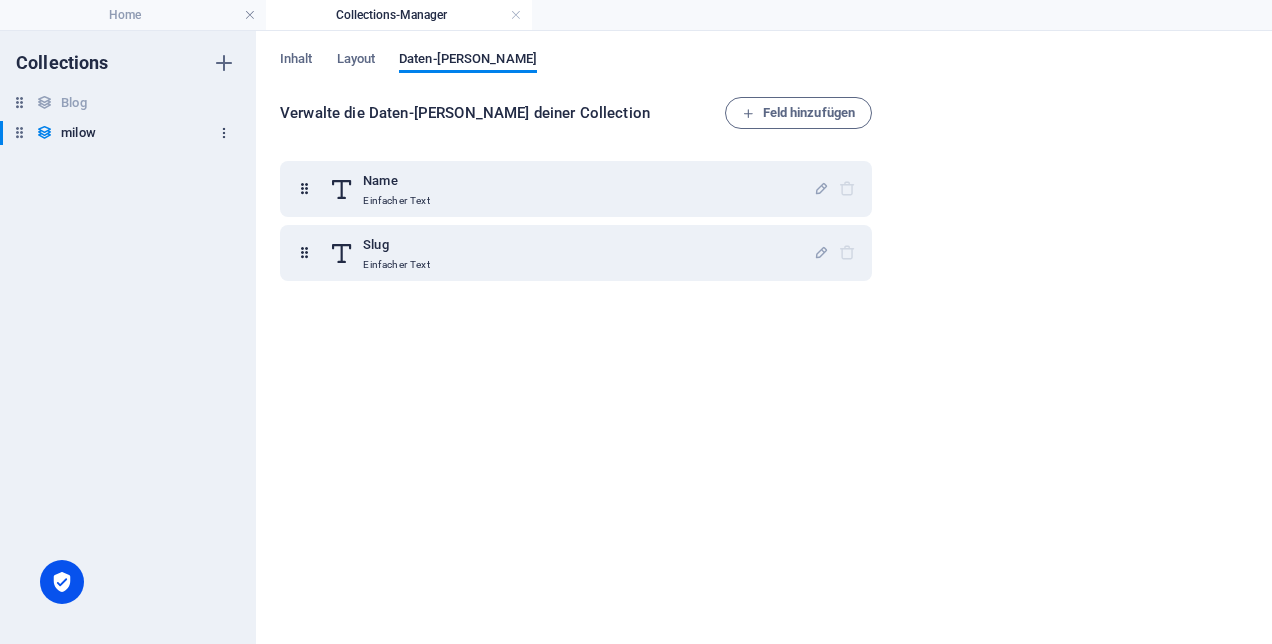 click at bounding box center (224, 133) 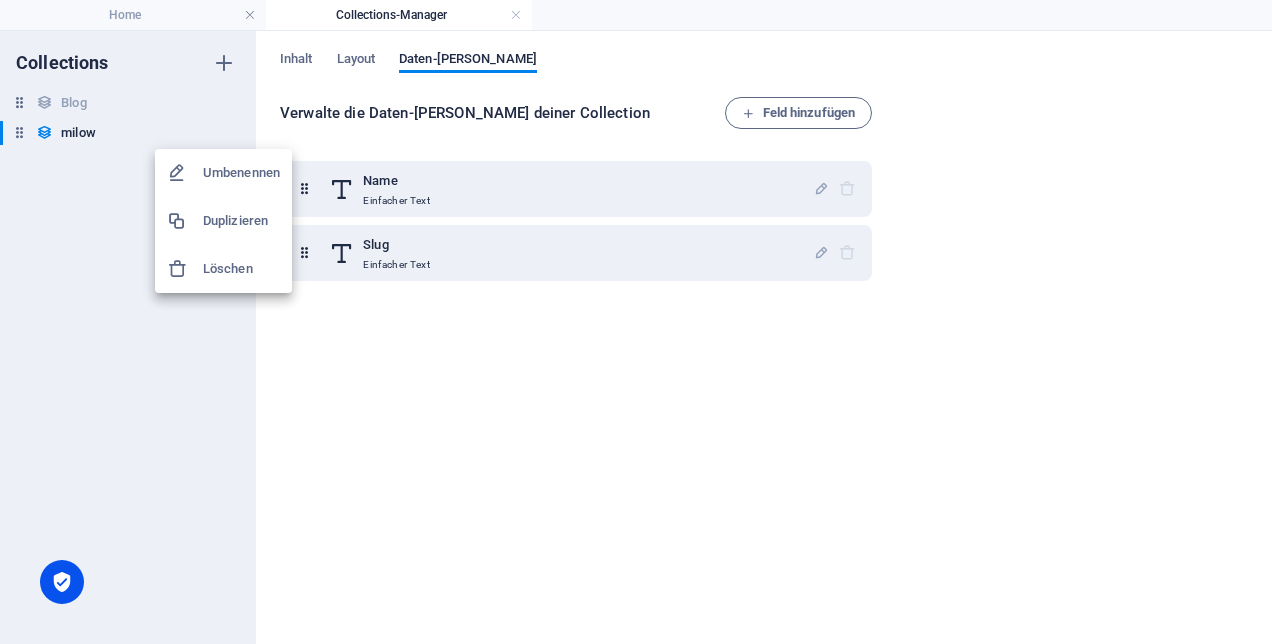 click at bounding box center [636, 322] 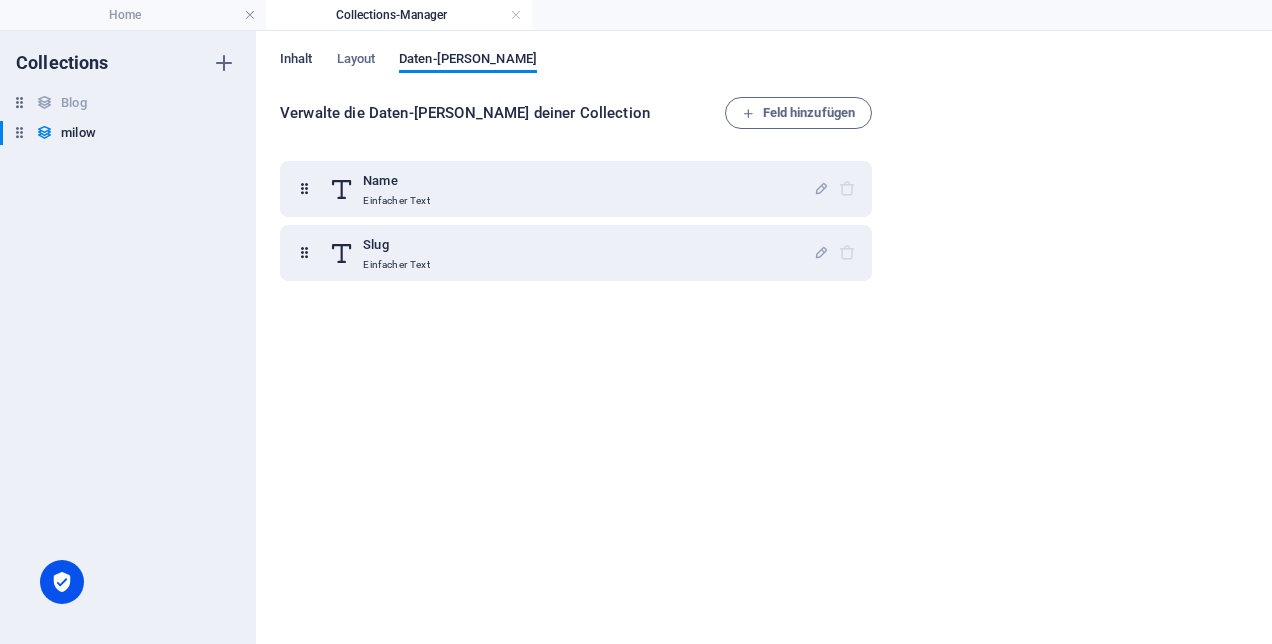 click on "Inhalt" at bounding box center (296, 61) 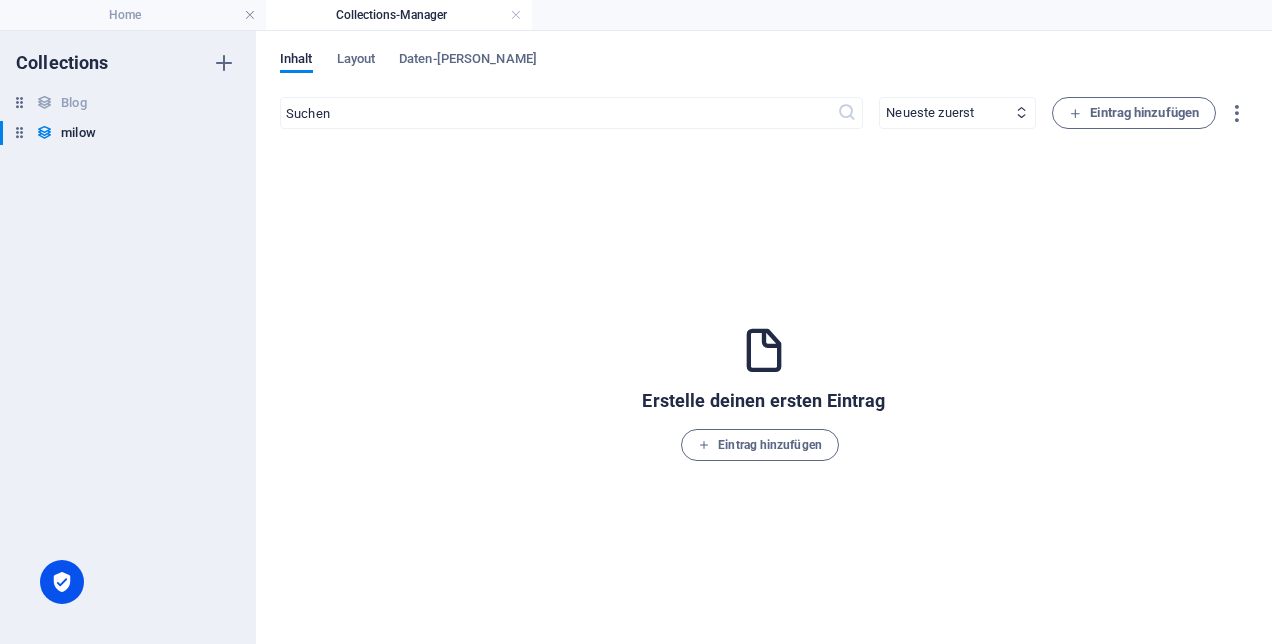 click on "Collections" at bounding box center [62, 63] 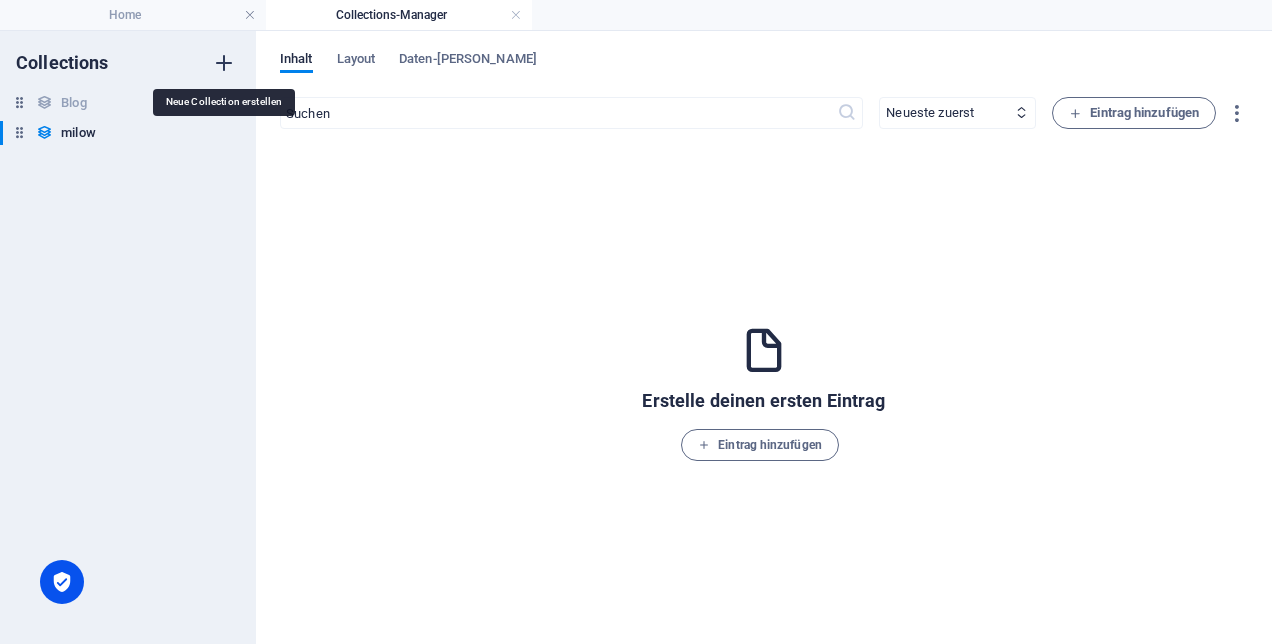 click at bounding box center (224, 63) 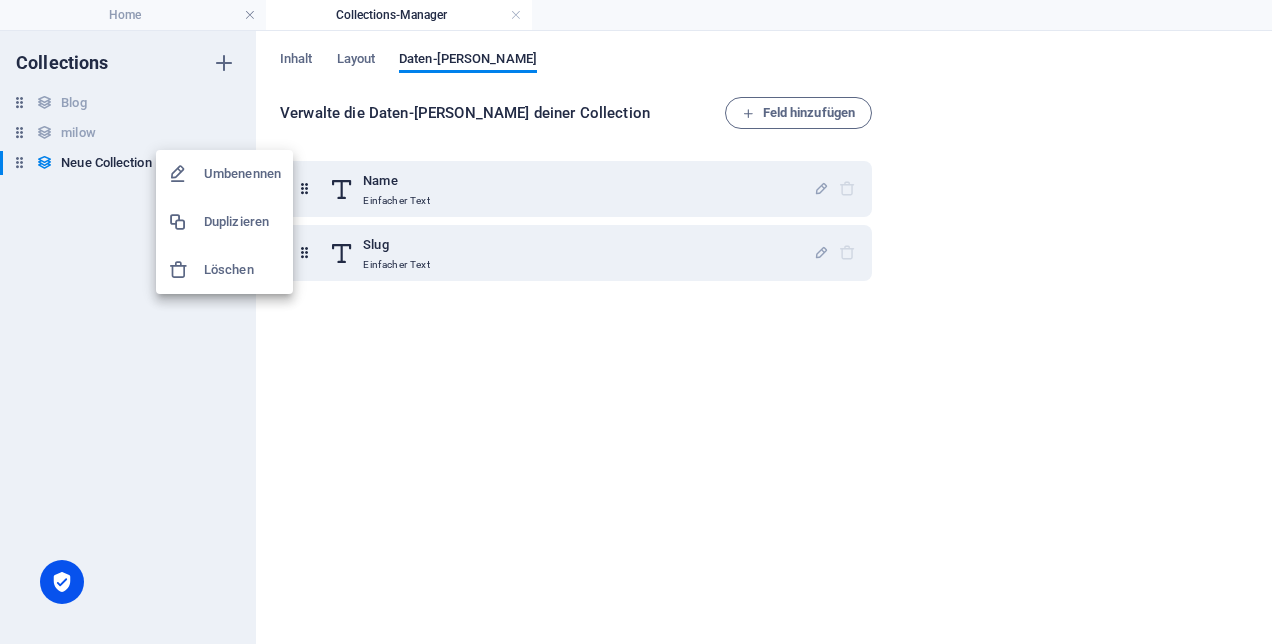 click on "Duplizieren" at bounding box center [224, 222] 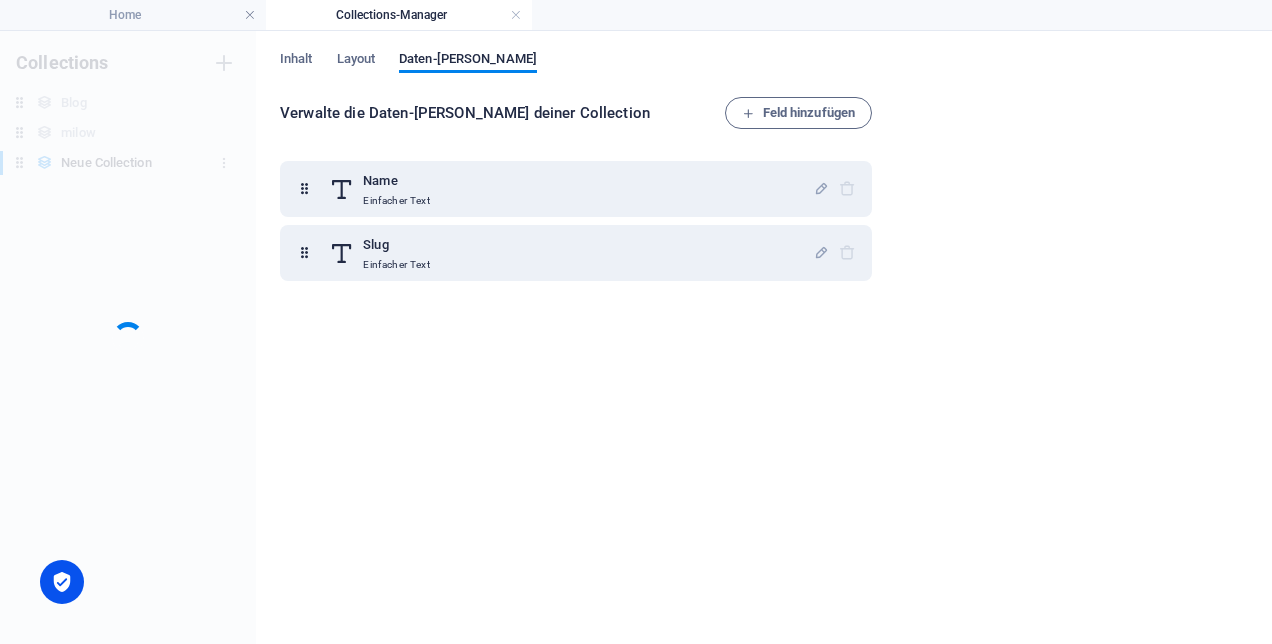click on "Collections Blog Blog [PERSON_NAME] Neue Collection Neue Collection" at bounding box center (128, 337) 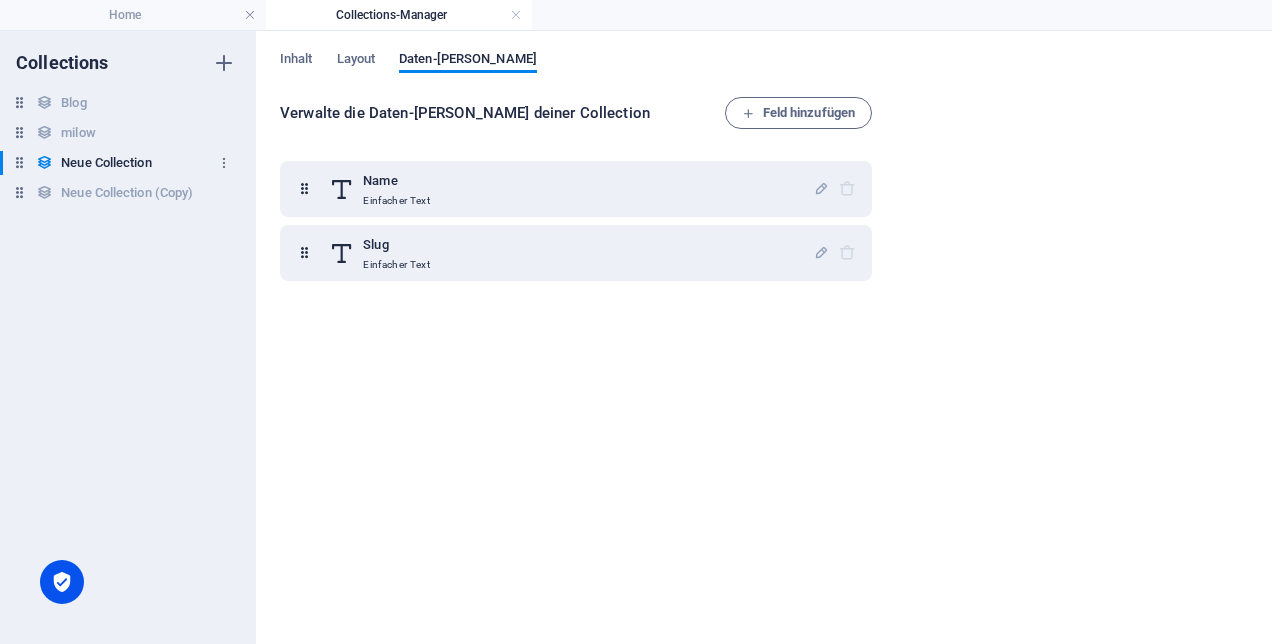 click on "Neue Collection" at bounding box center (106, 163) 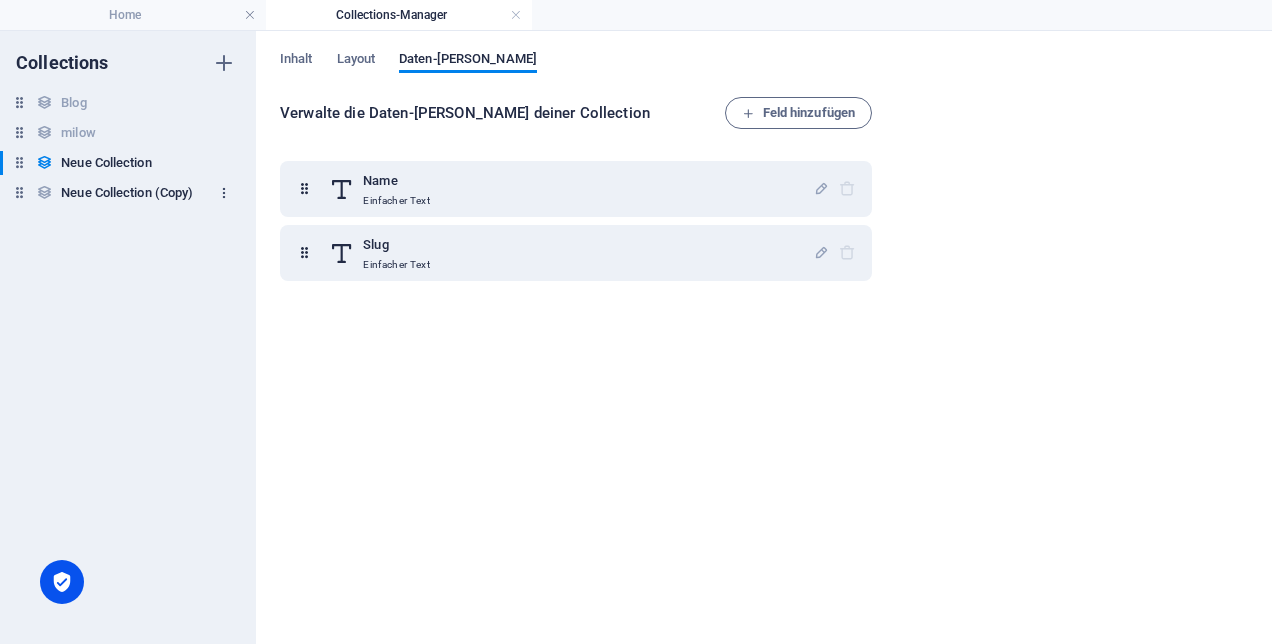click at bounding box center [224, 193] 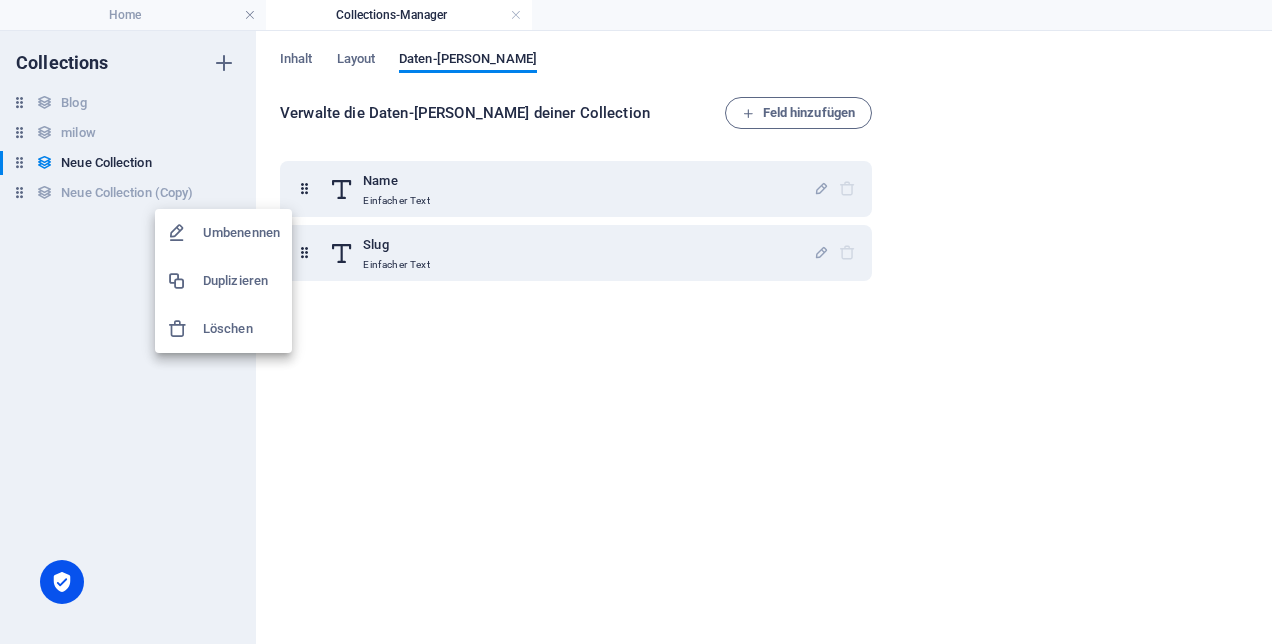 click on "Löschen" at bounding box center [241, 329] 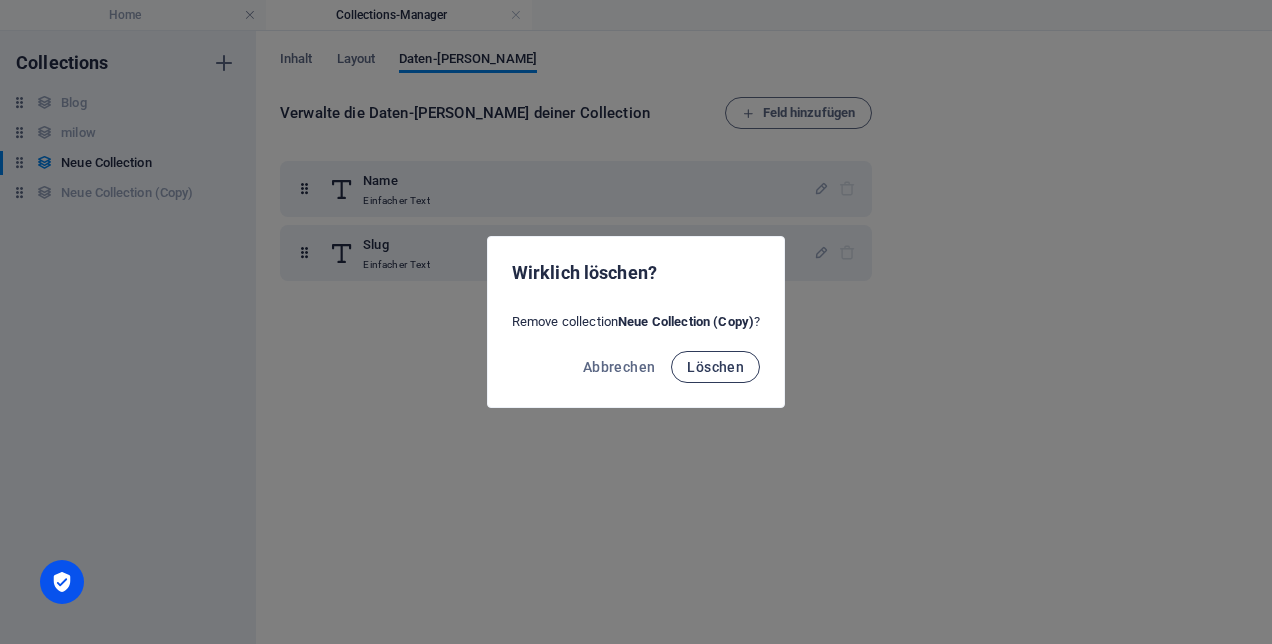 click on "Löschen" at bounding box center (715, 367) 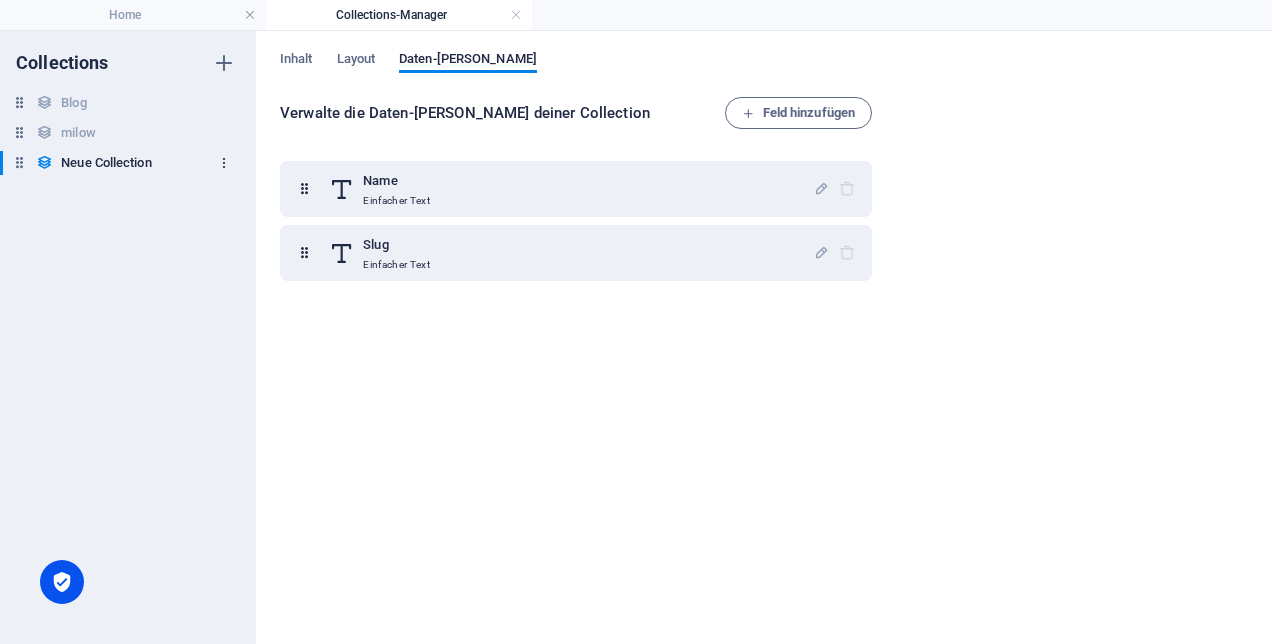 click at bounding box center (224, 163) 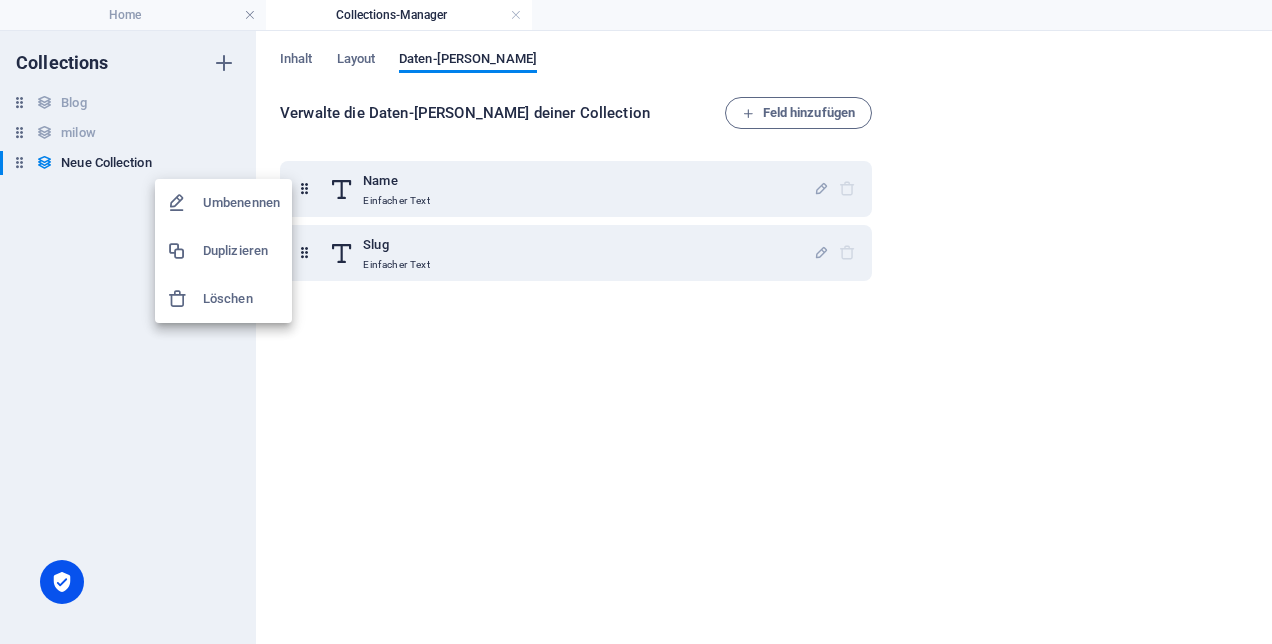 click on "Löschen" at bounding box center [241, 299] 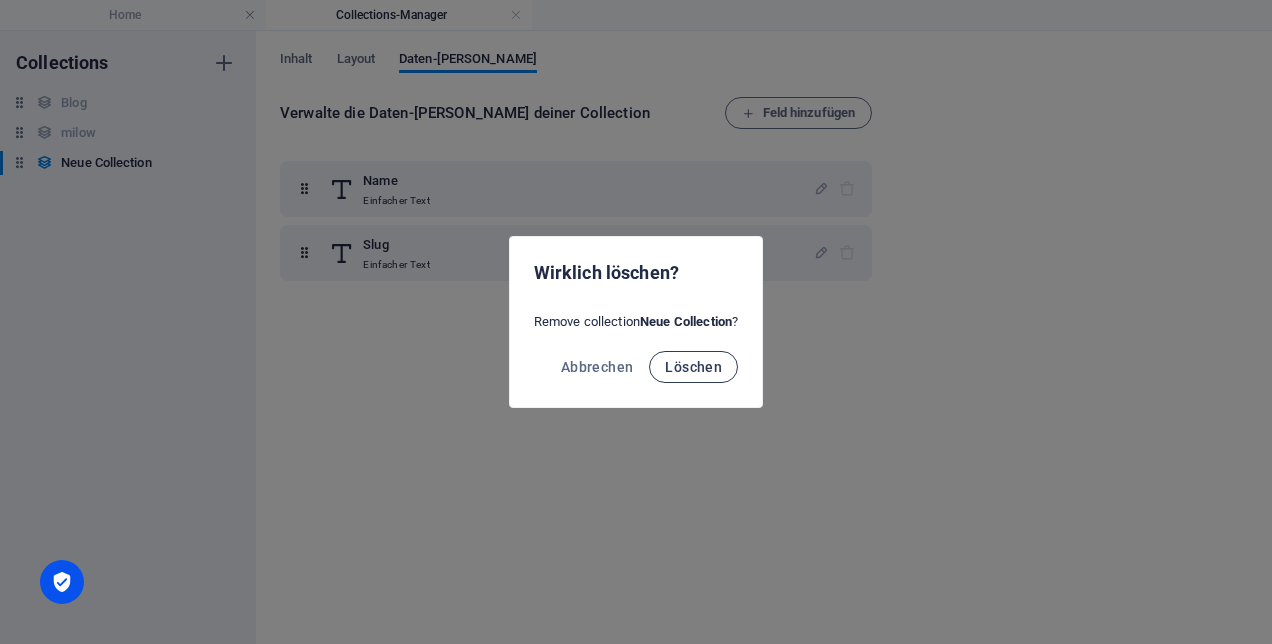 click on "Löschen" at bounding box center (693, 367) 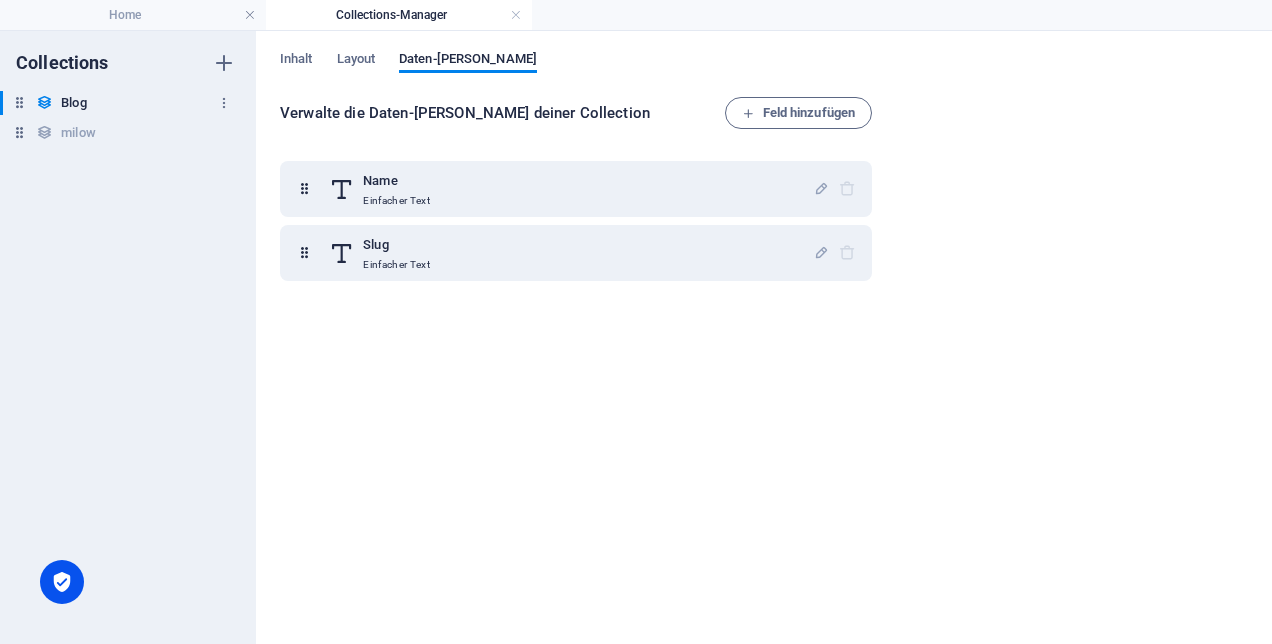 click on "Blog Blog" at bounding box center (118, 103) 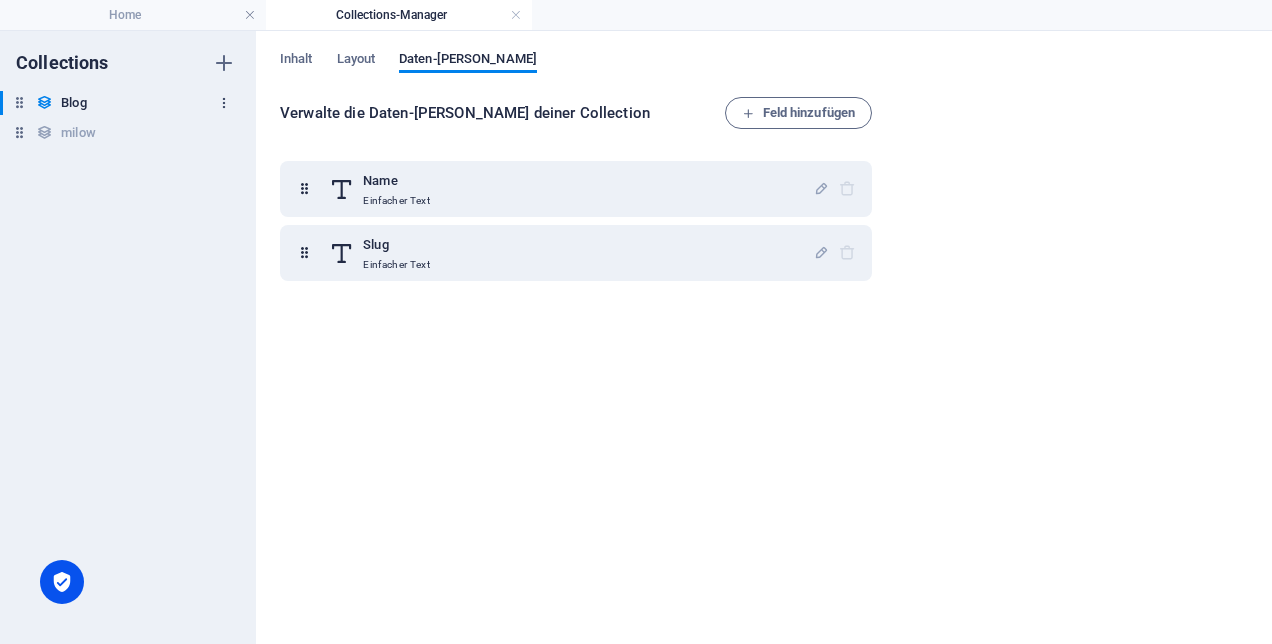 click at bounding box center (224, 103) 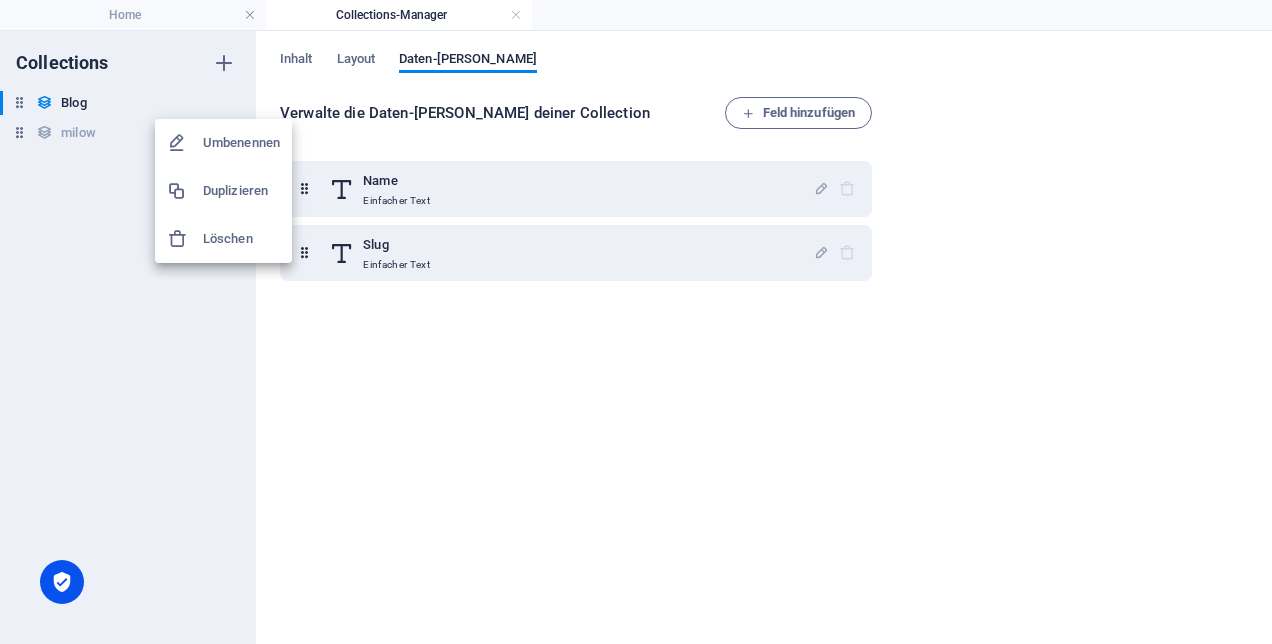 click on "Löschen" at bounding box center (241, 239) 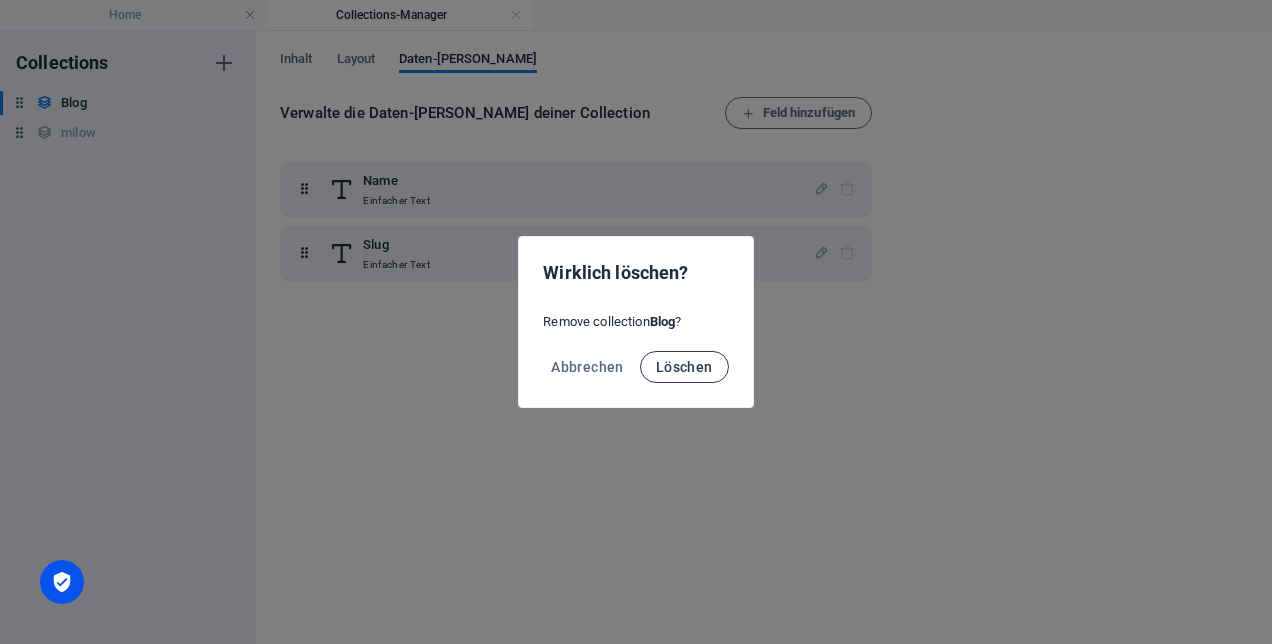click on "Löschen" at bounding box center [684, 367] 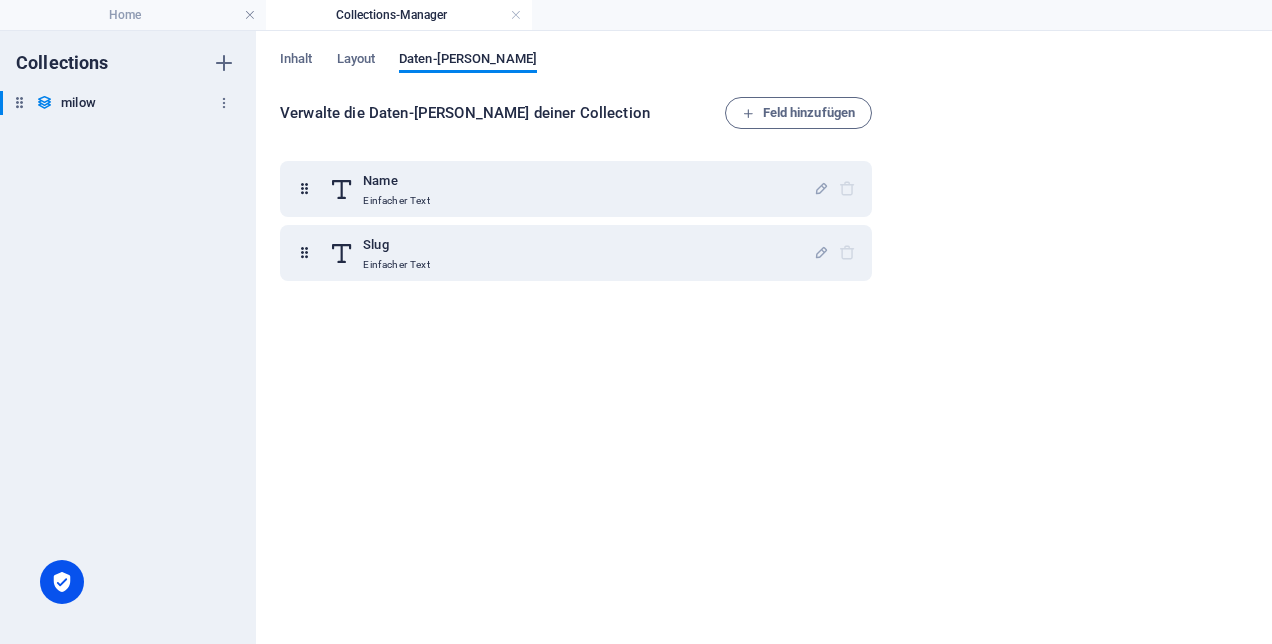 click at bounding box center (44, 102) 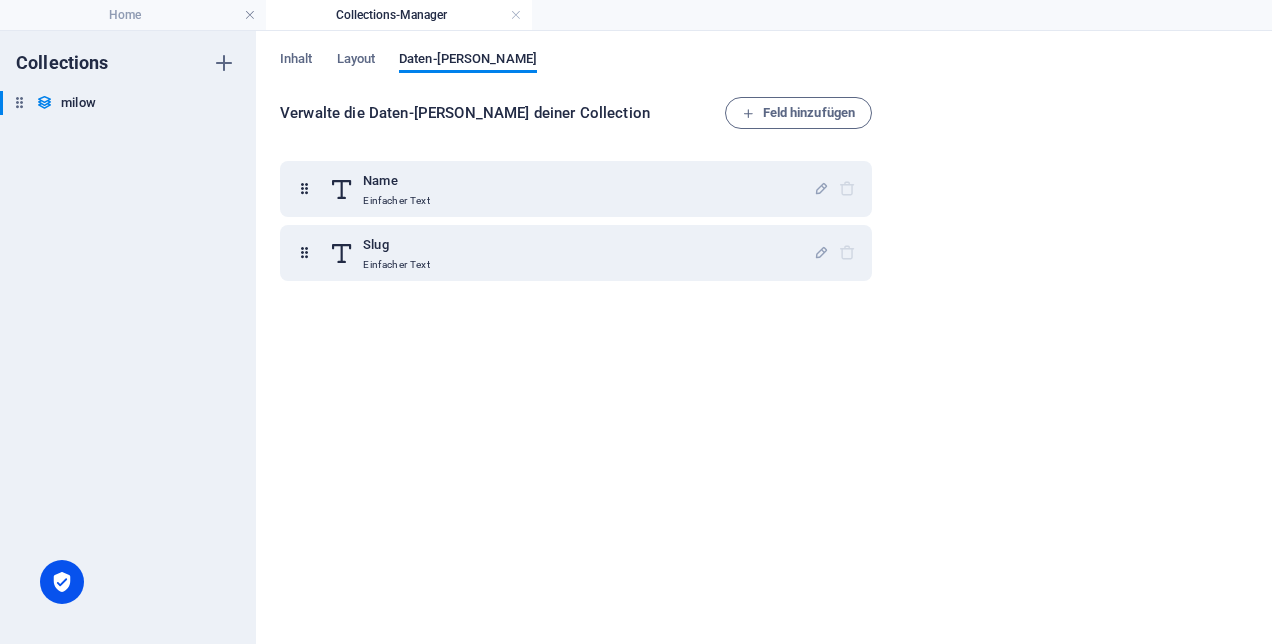 click on "Collections-Manager" at bounding box center (399, 15) 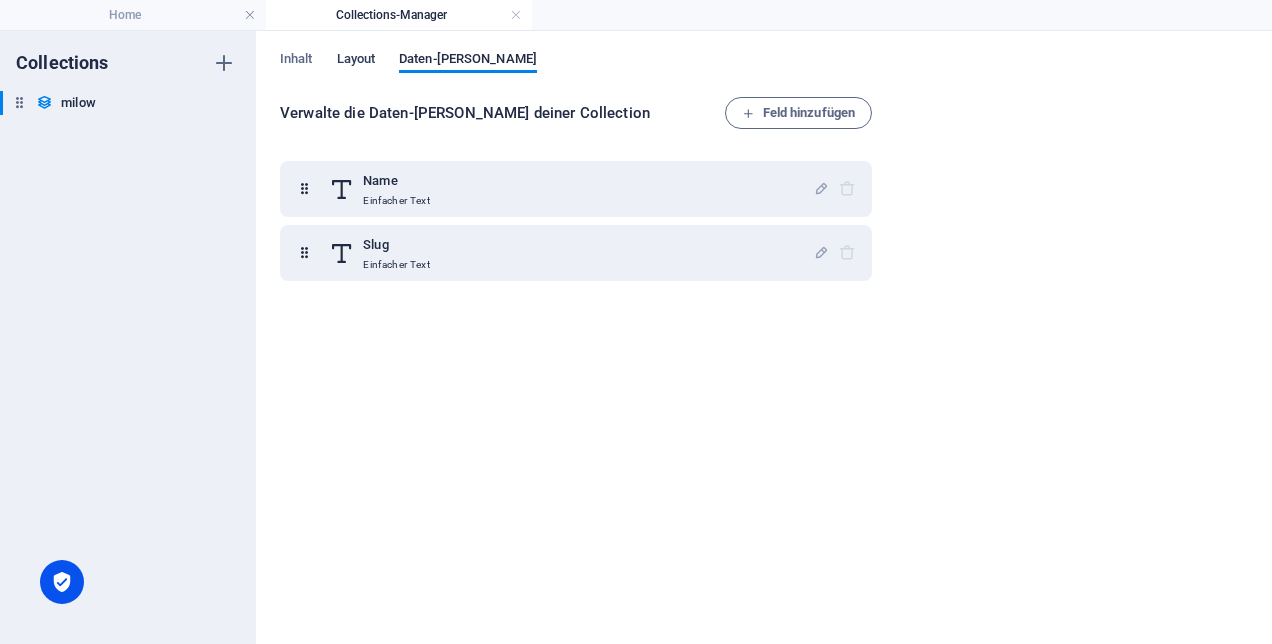 click on "Layout" at bounding box center [356, 61] 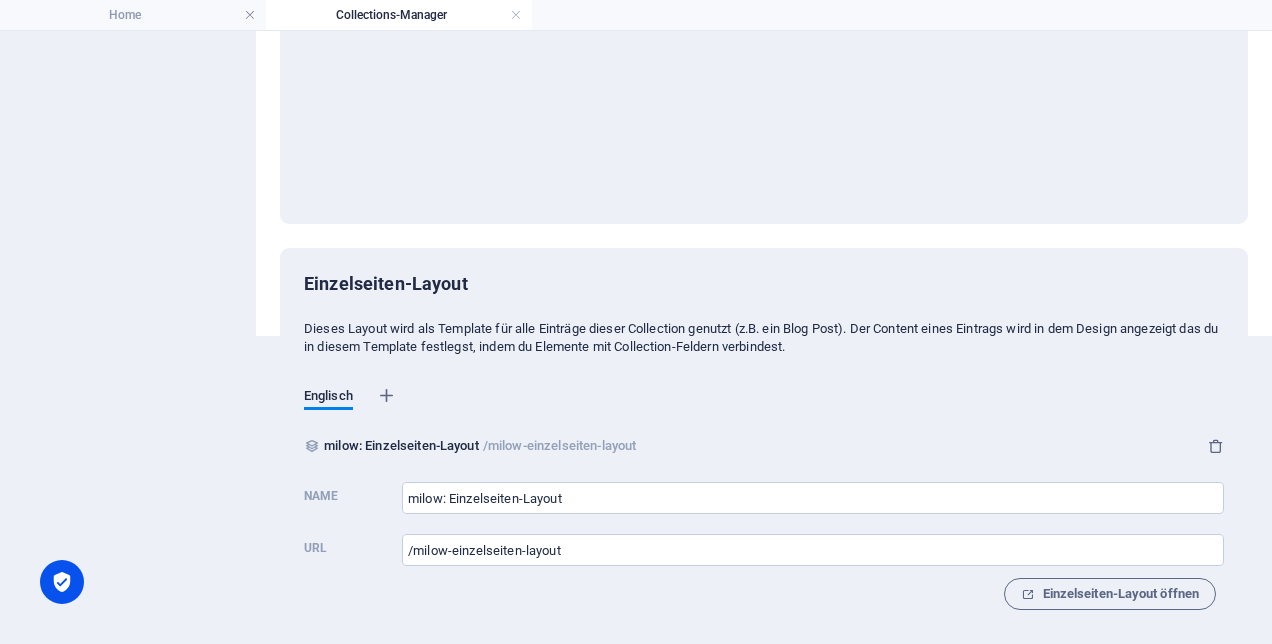 scroll, scrollTop: 314, scrollLeft: 0, axis: vertical 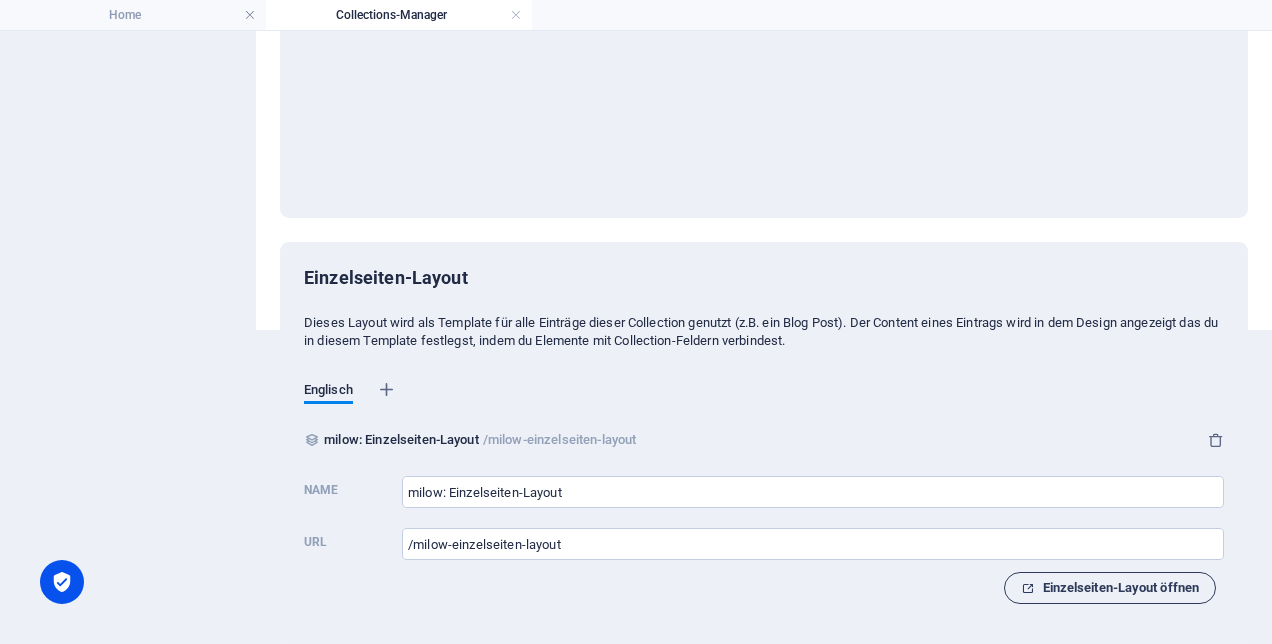 click on "Einzelseiten-Layout öffnen" at bounding box center (1110, 588) 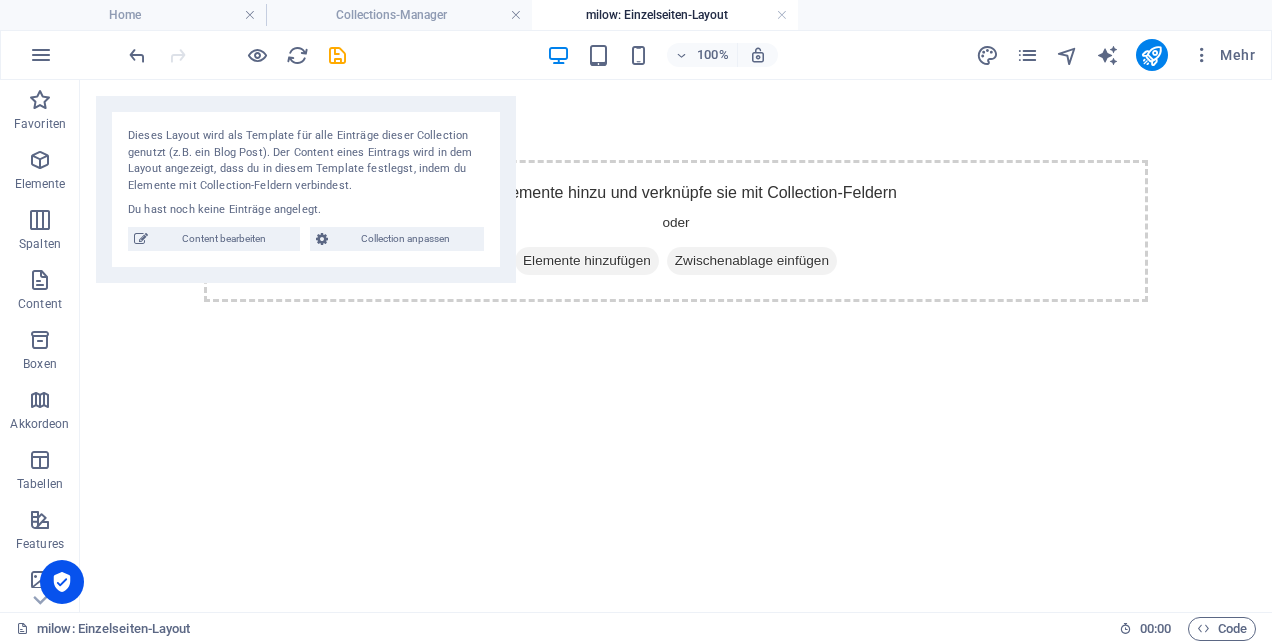 scroll, scrollTop: 0, scrollLeft: 0, axis: both 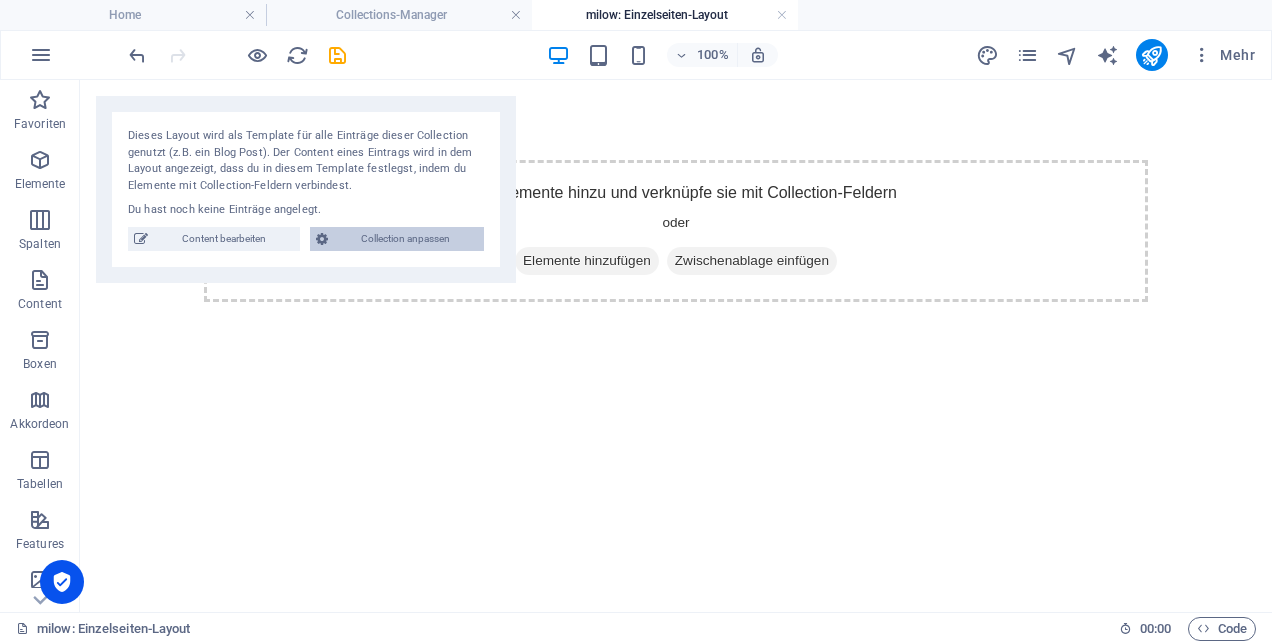 click on "Collection anpassen" at bounding box center (406, 239) 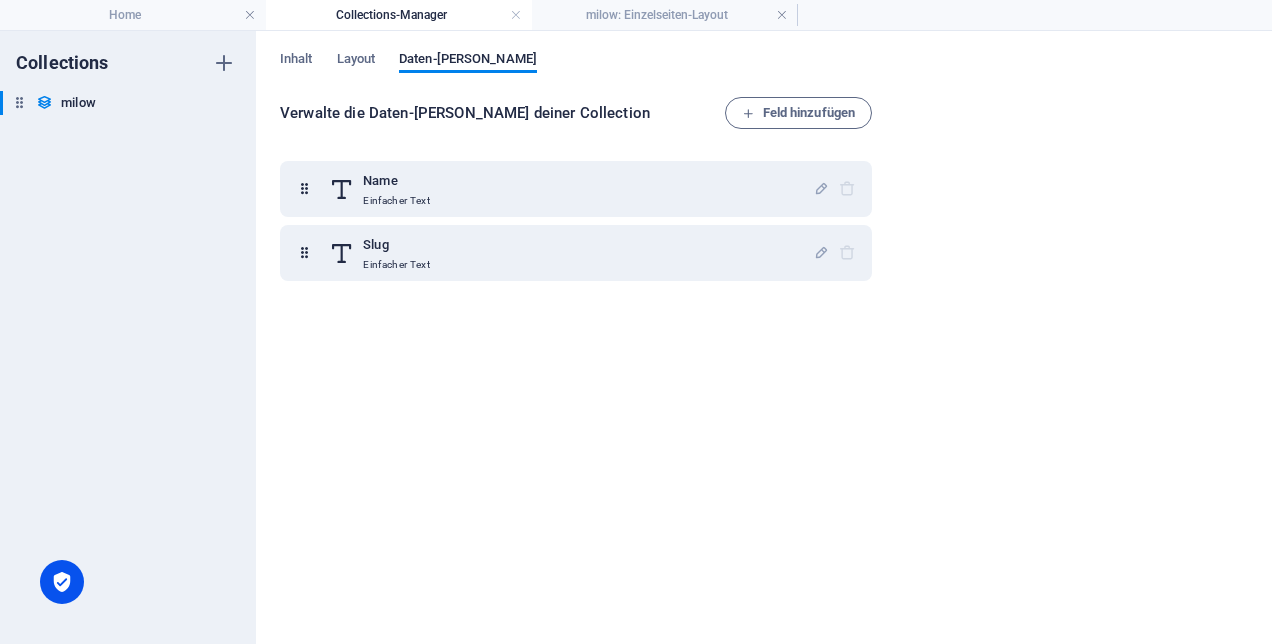 scroll, scrollTop: 0, scrollLeft: 0, axis: both 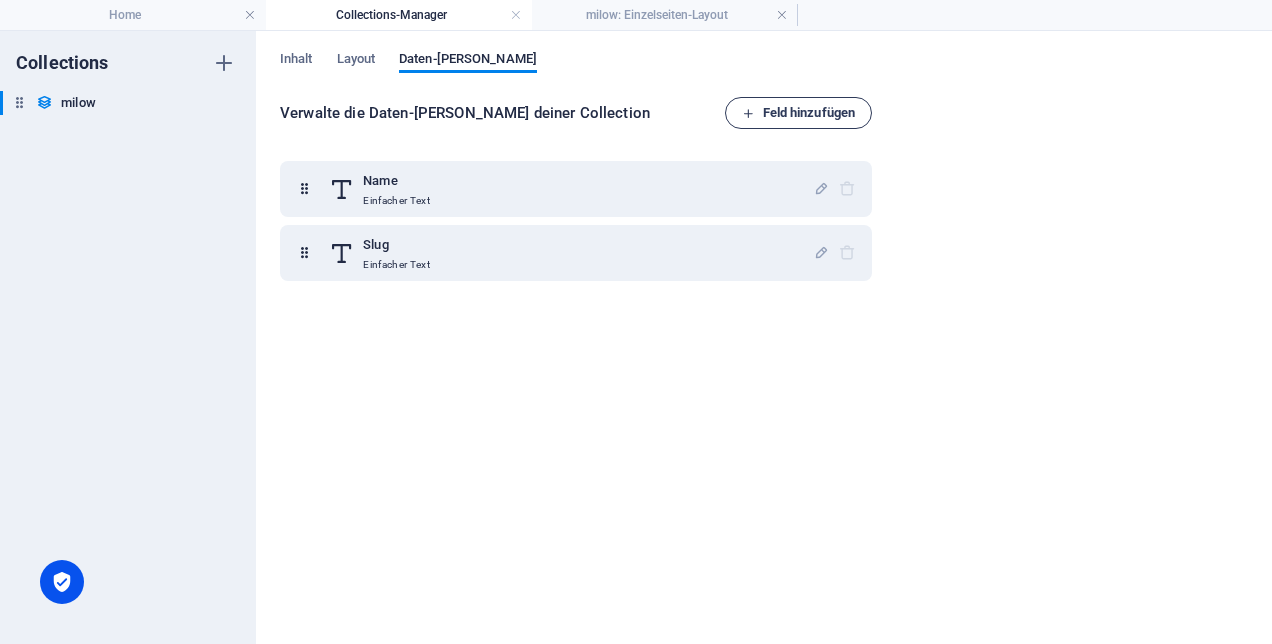 click on "Feld hinzufügen" at bounding box center (799, 113) 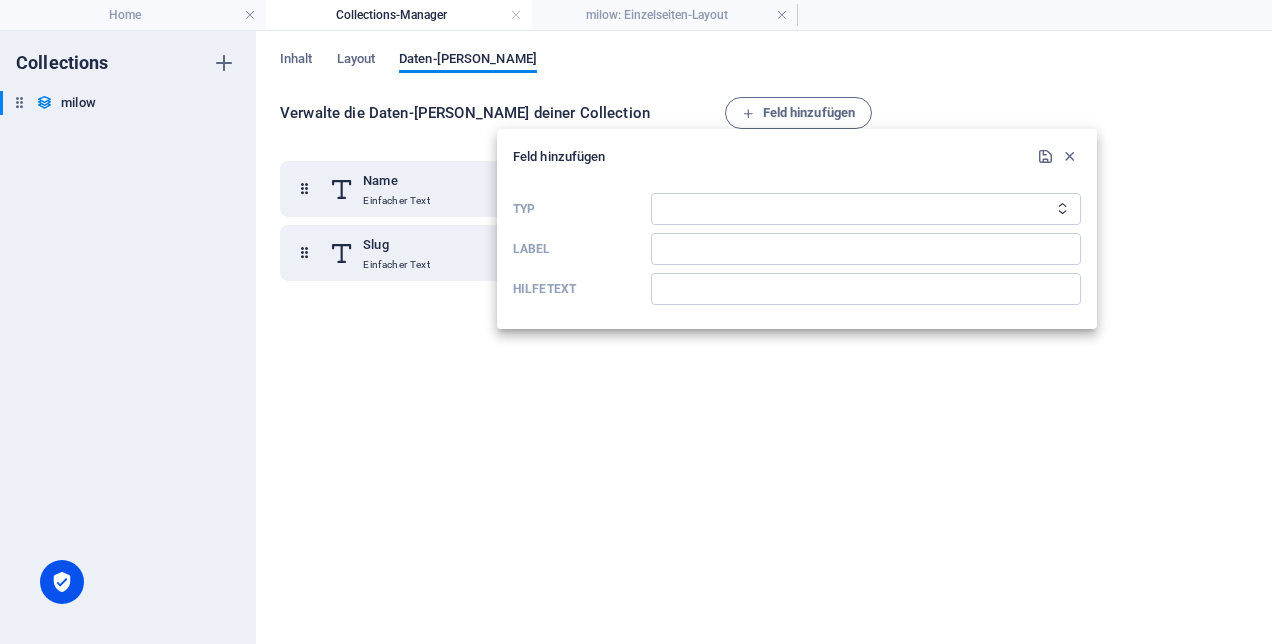 click at bounding box center (1062, 208) 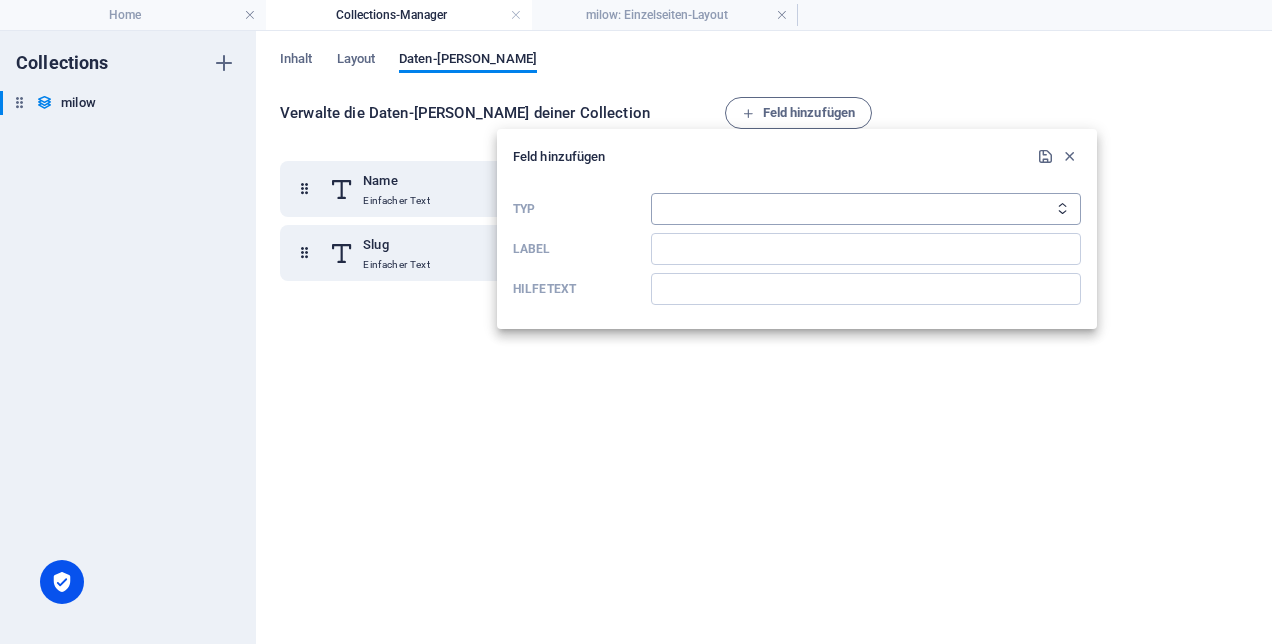 click on "Einfacher Text Link CMS Richtext Datei Mehrere Dateien Checkbox Auswahl Datum Nummern" at bounding box center (866, 209) 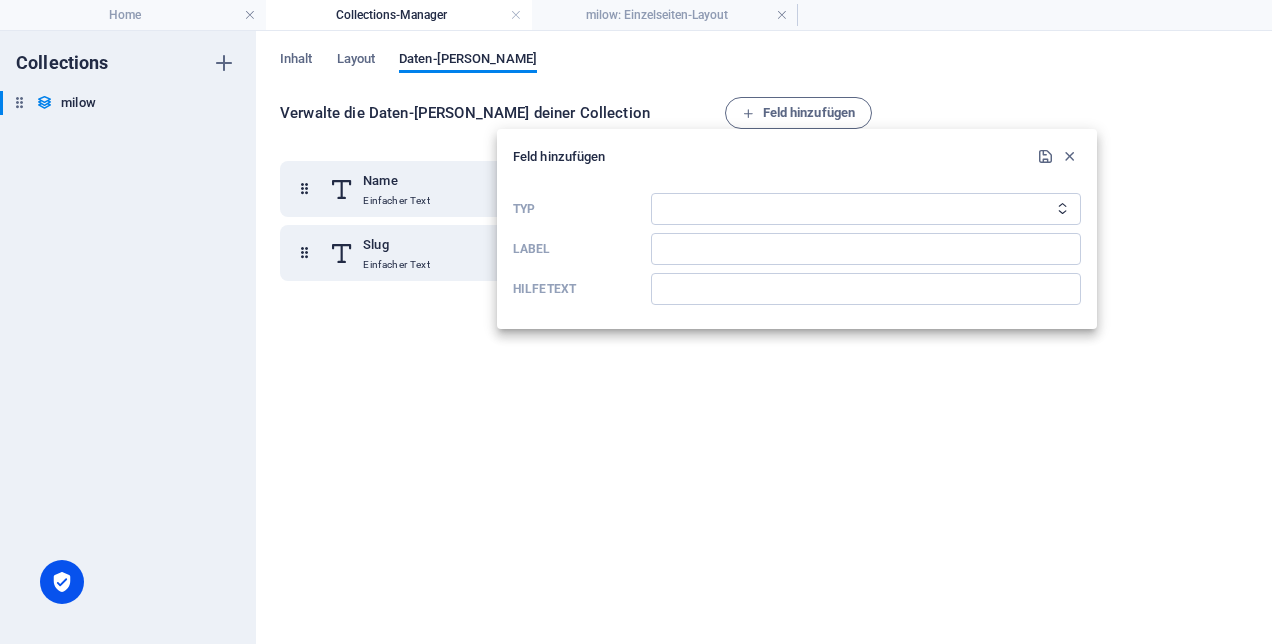 select on "text" 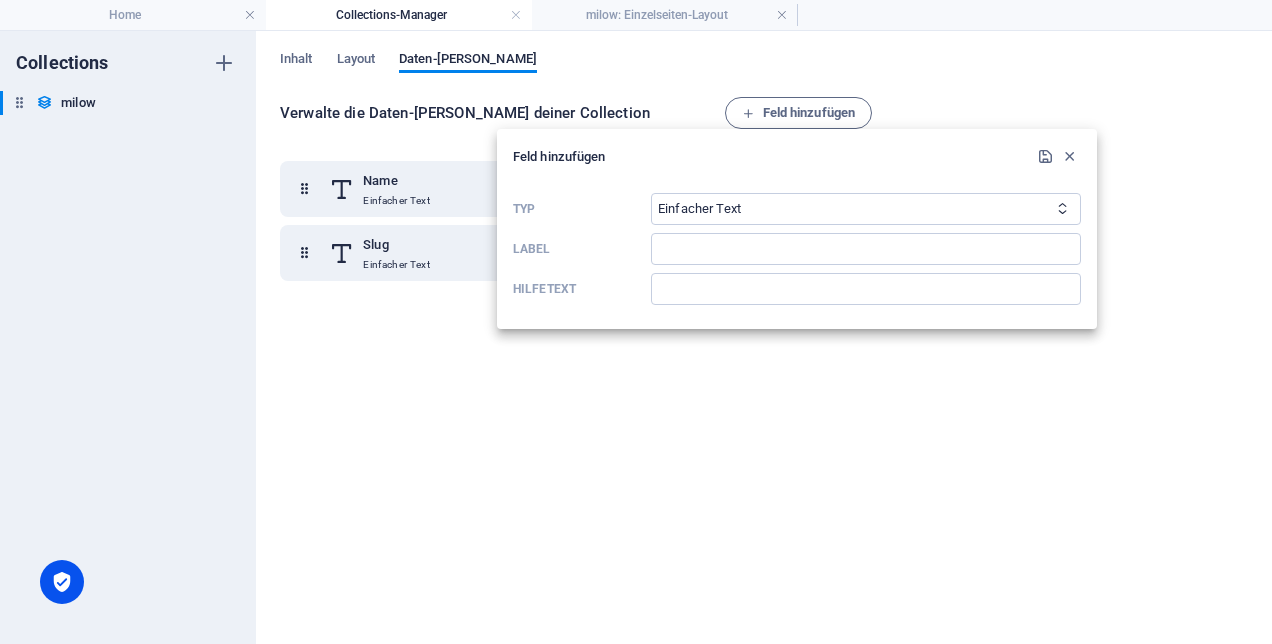 click on "Einfacher Text Link CMS Richtext Datei Mehrere Dateien Checkbox Auswahl Datum Nummern" at bounding box center (866, 209) 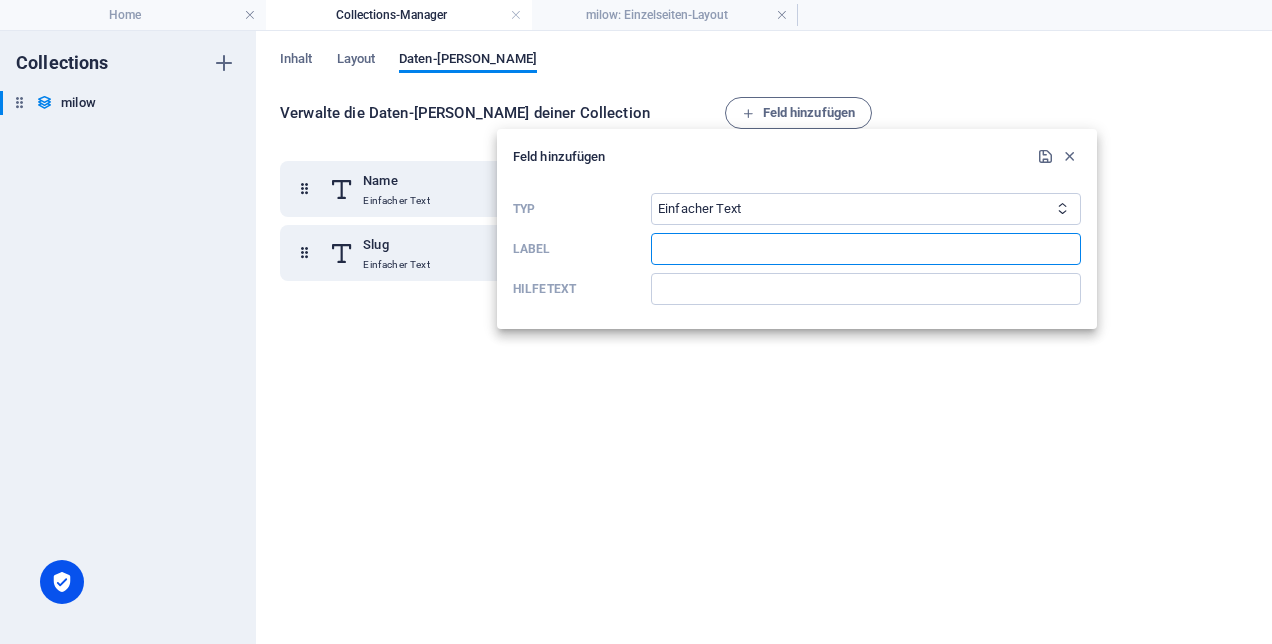 click at bounding box center (866, 249) 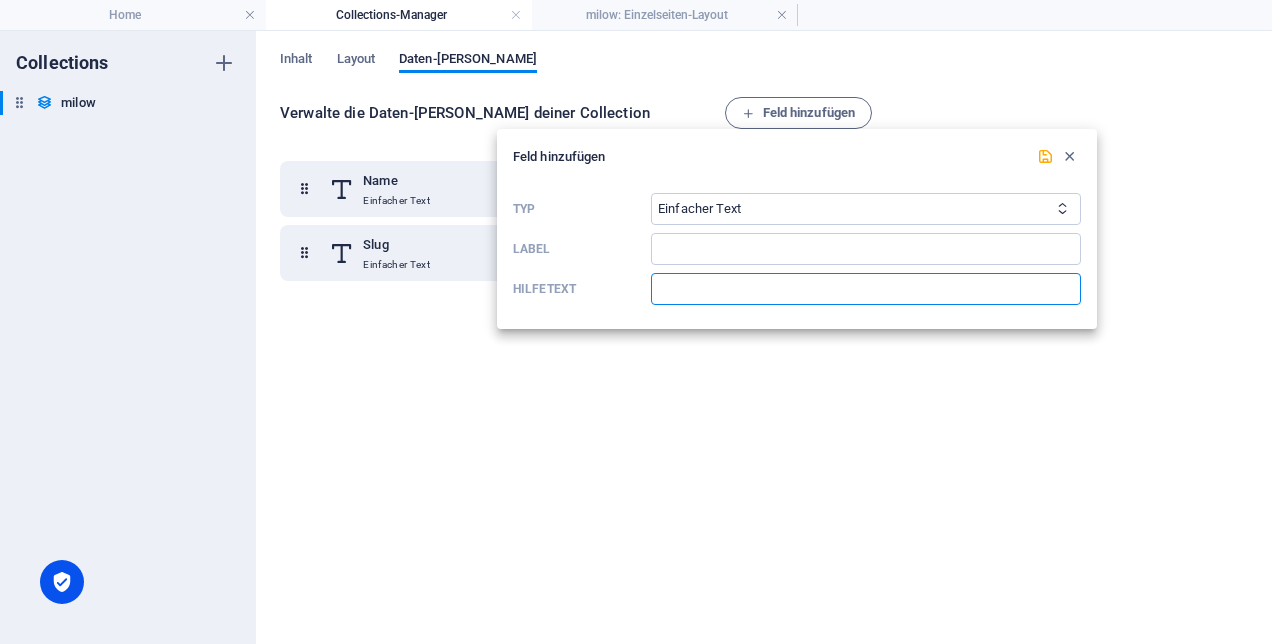 click at bounding box center [866, 289] 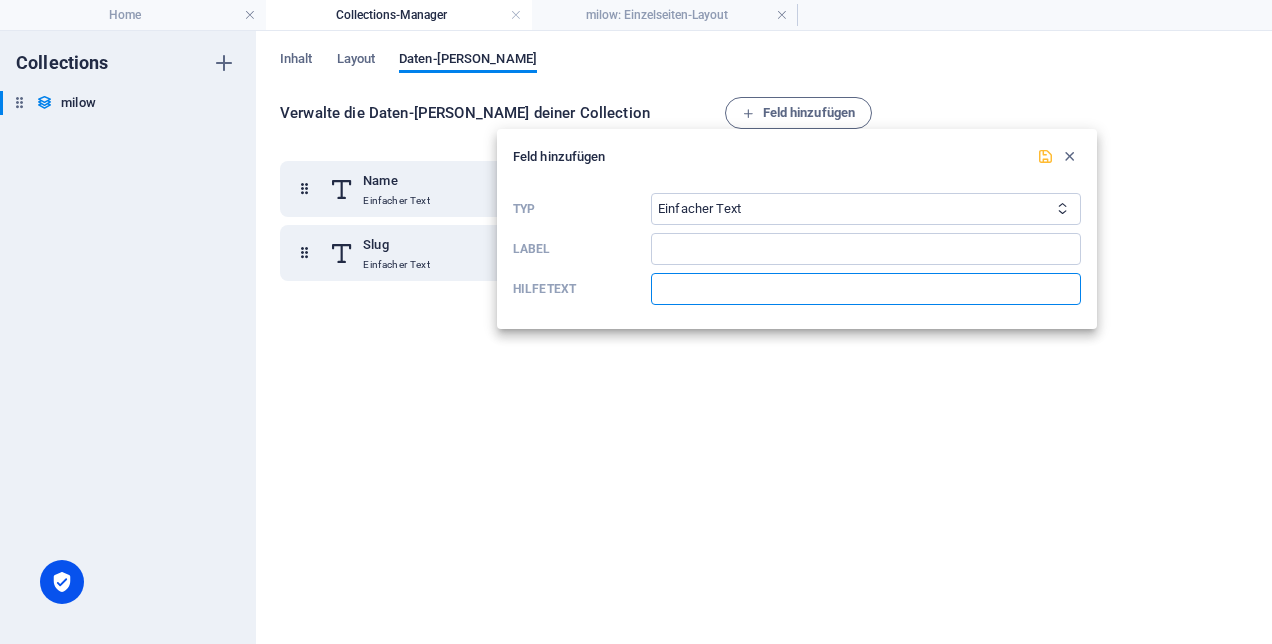 click at bounding box center (1045, 156) 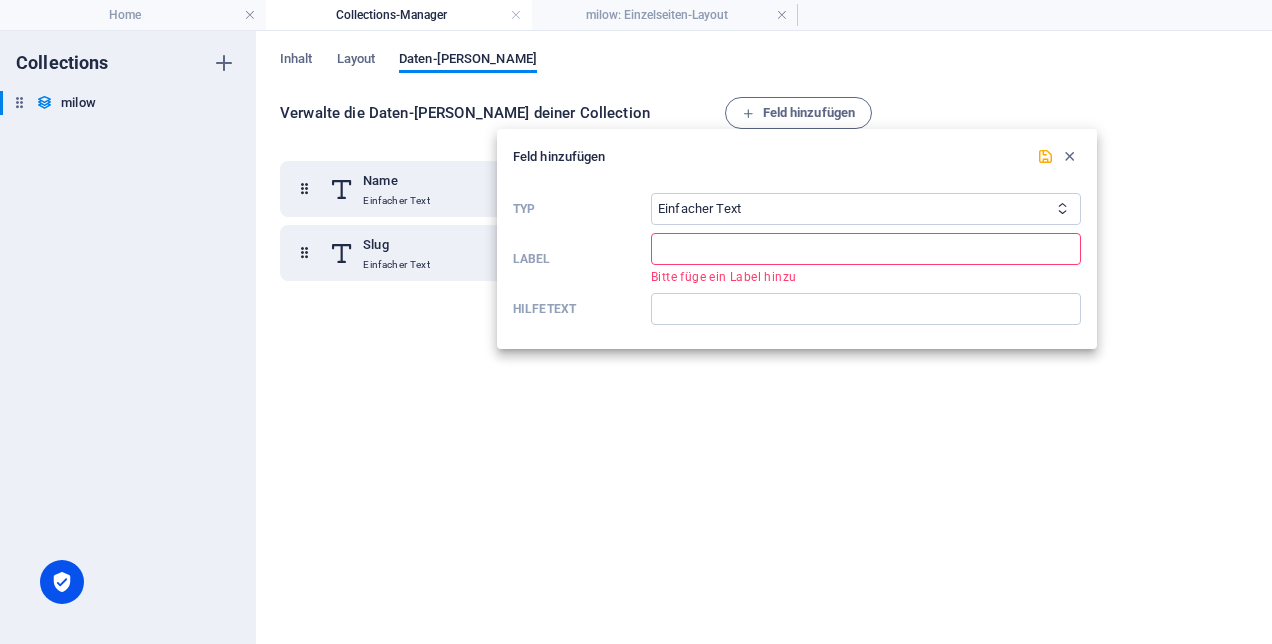 click at bounding box center (866, 249) 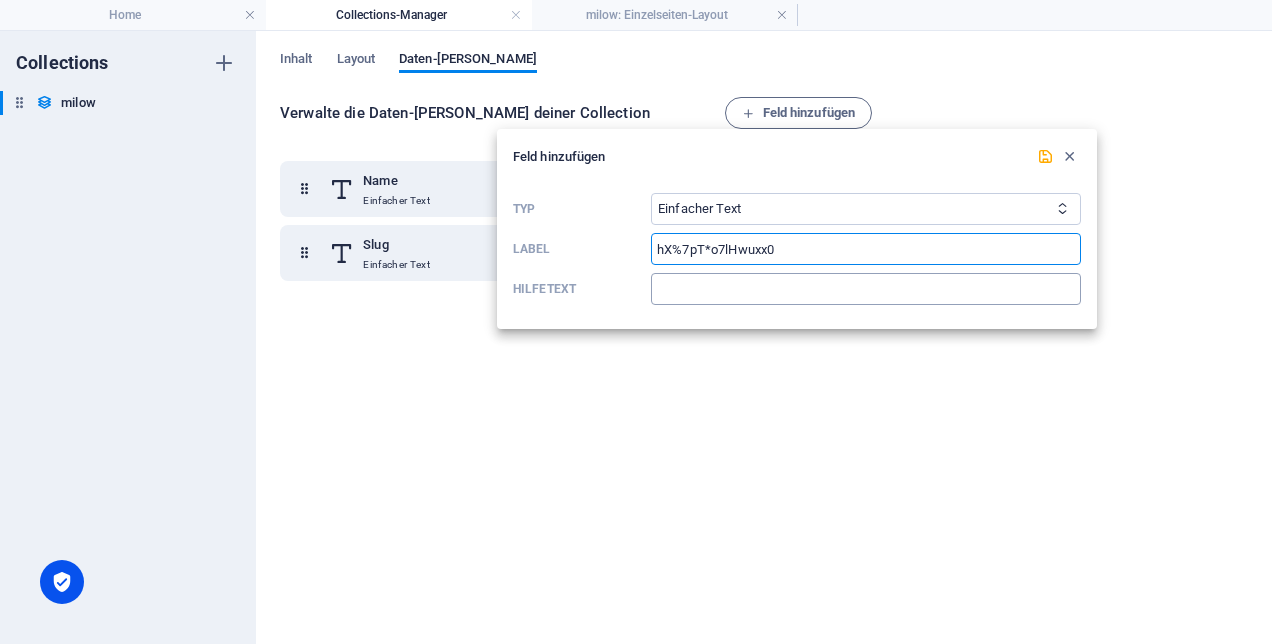 type on "hX%7pT*o7lHwuxx0" 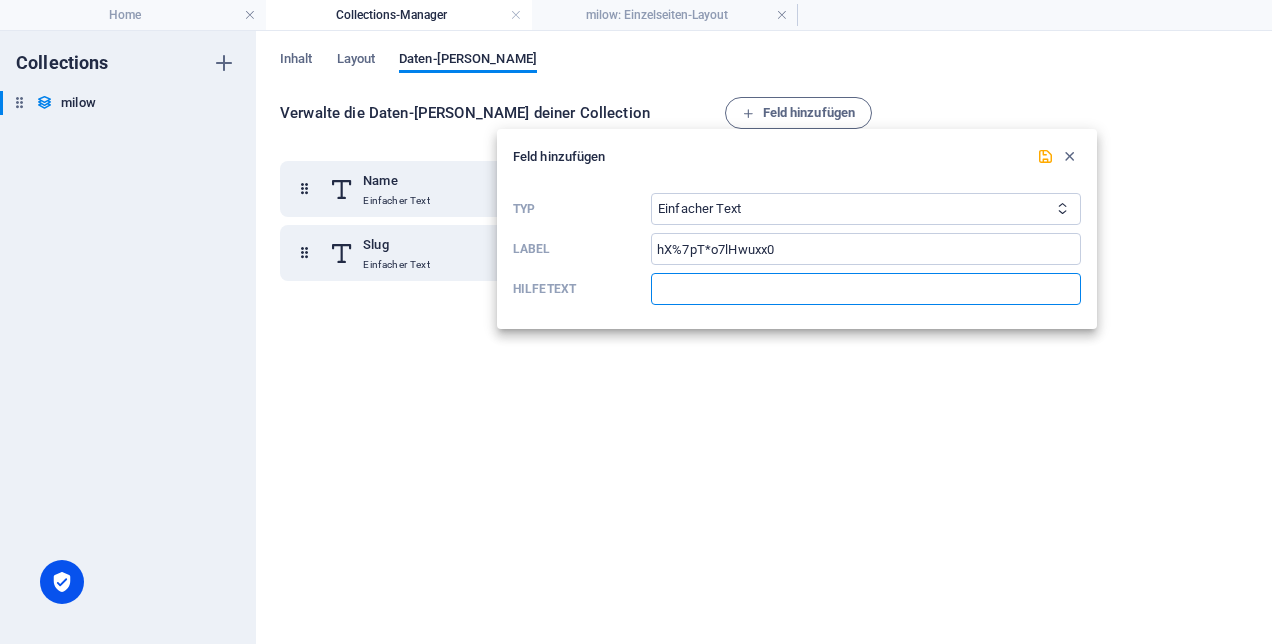 click at bounding box center [866, 289] 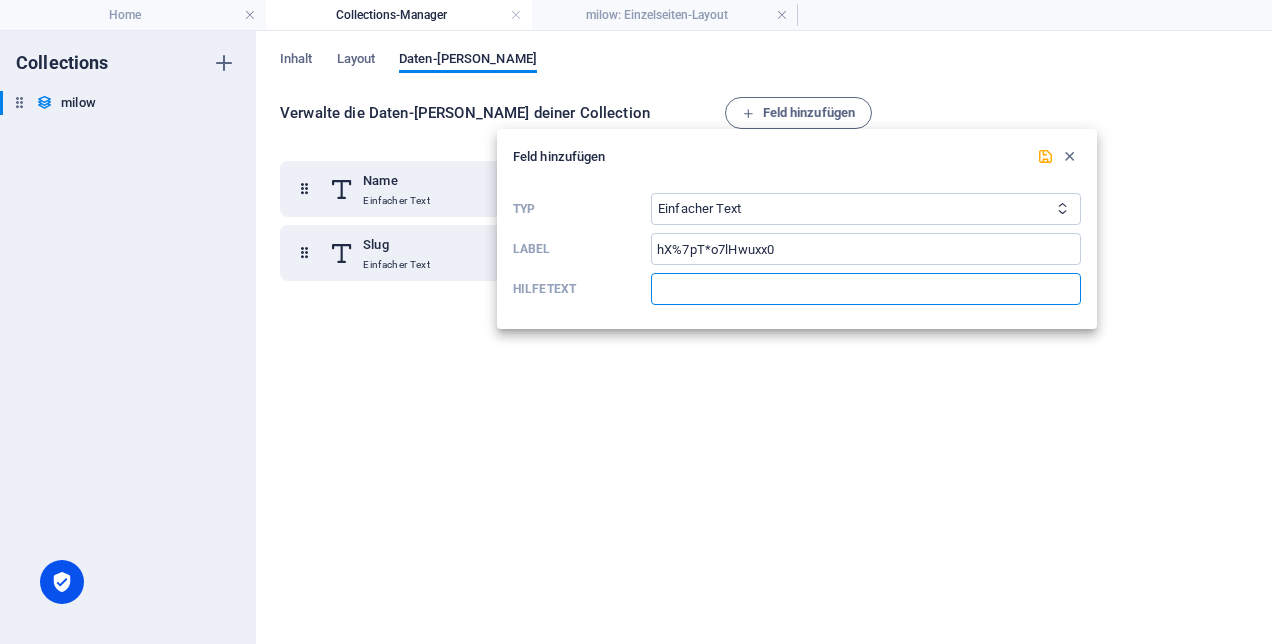 paste on "hX%7pT*o7lHwuxx0" 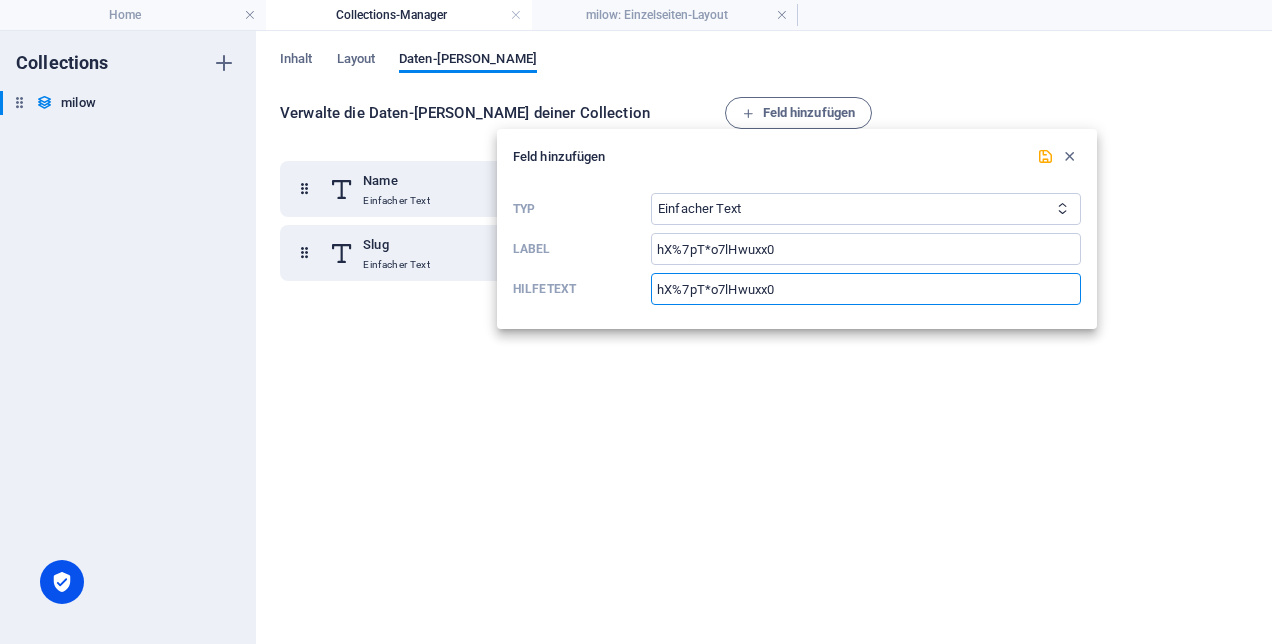 type on "hX%7pT*o7lHwuxx0" 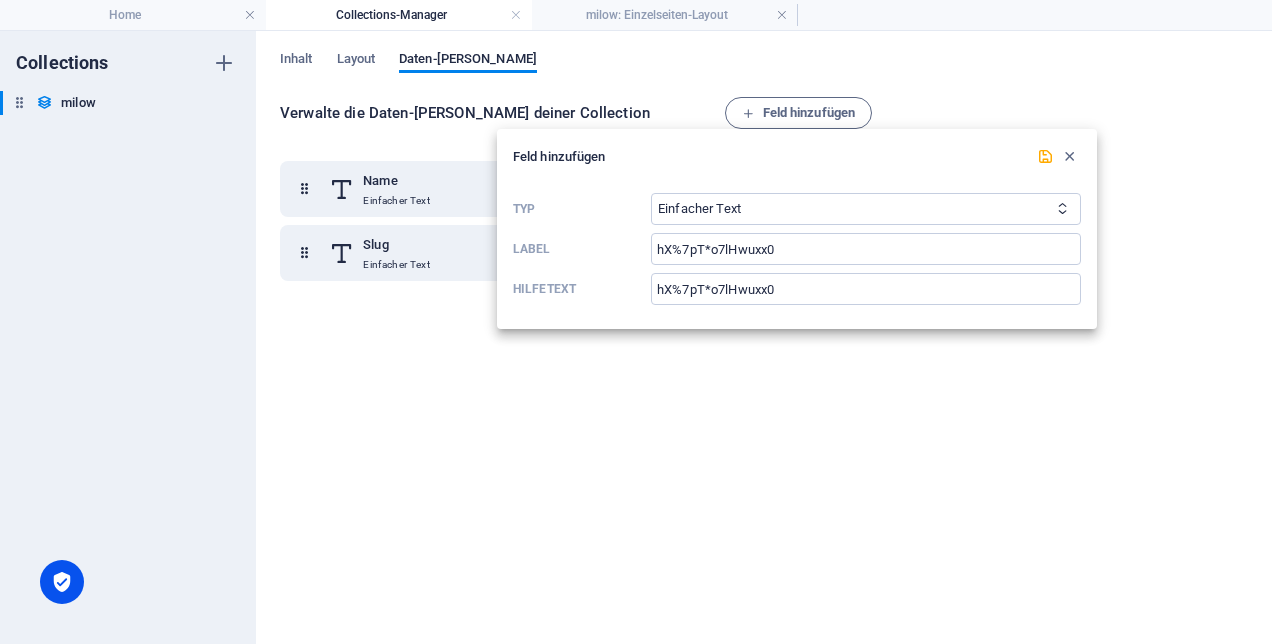 click at bounding box center (636, 322) 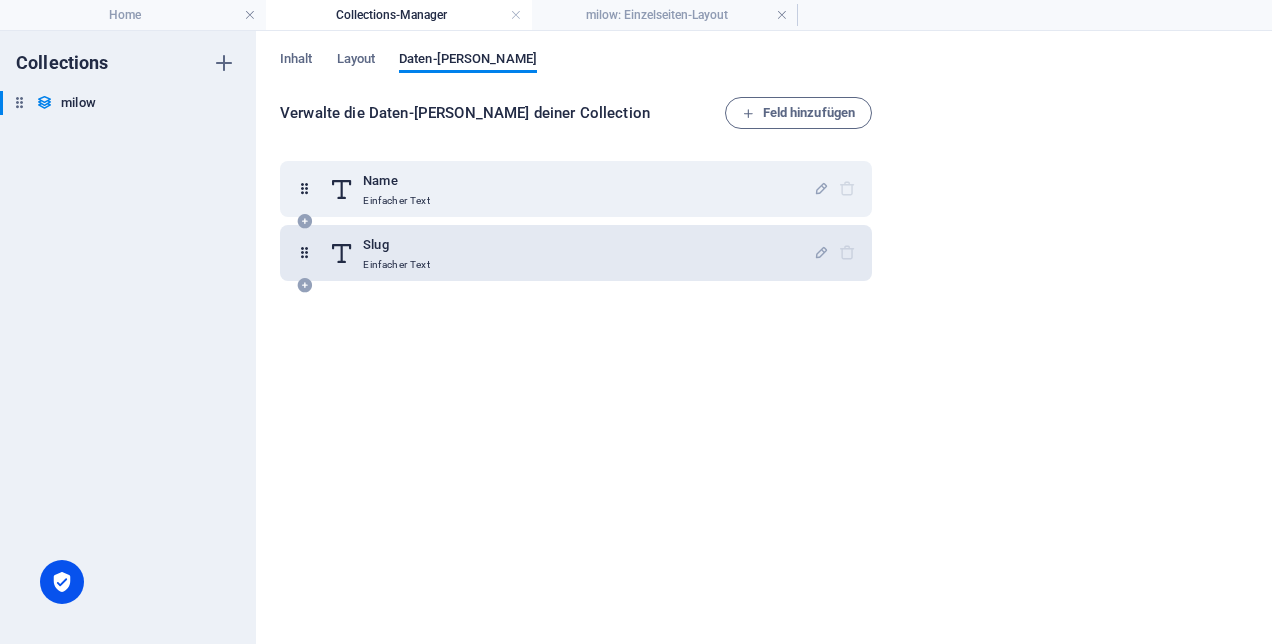 click on "Slug" at bounding box center [396, 245] 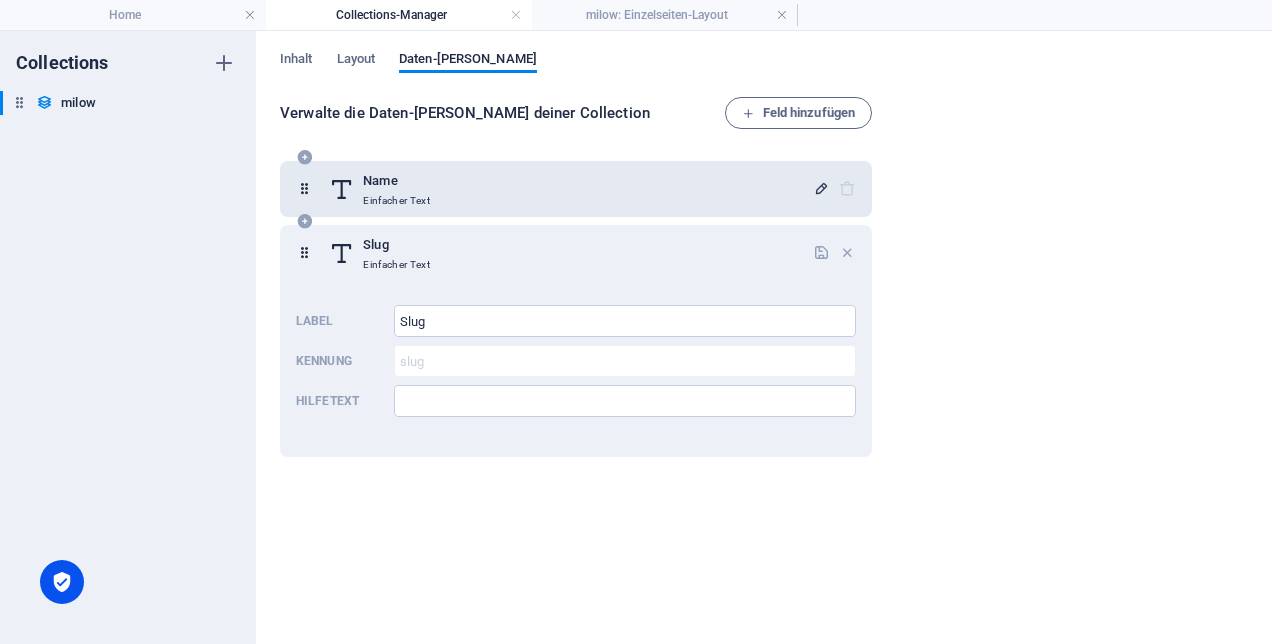 click at bounding box center (821, 188) 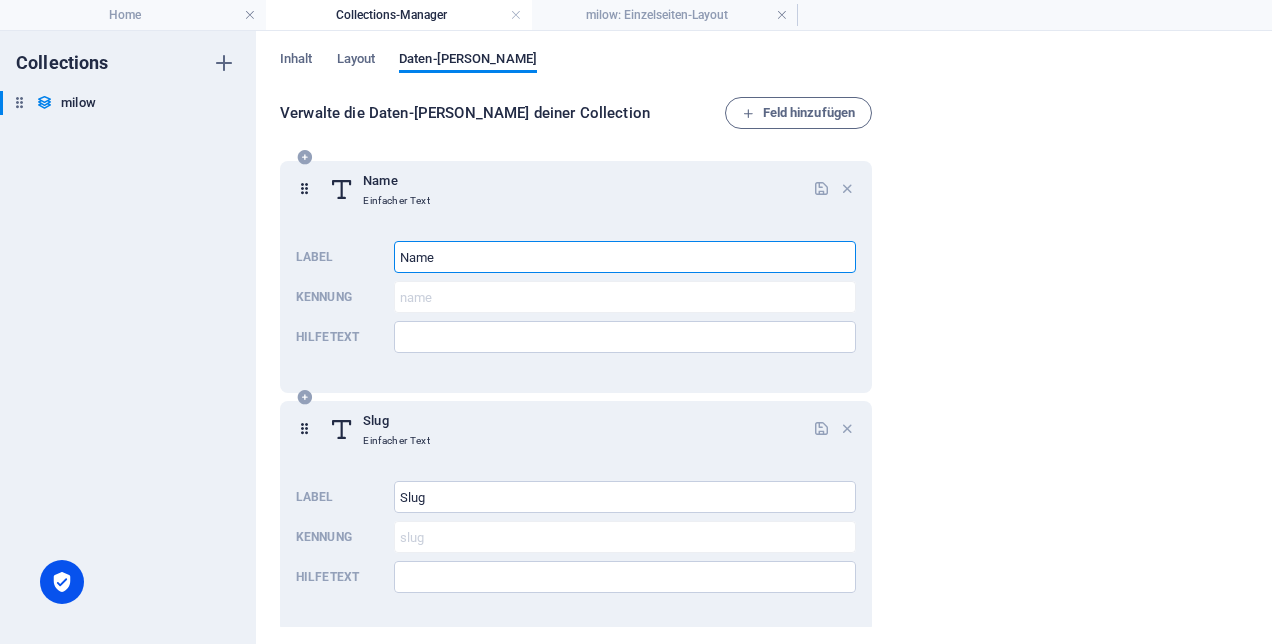 click on "Name" at bounding box center (625, 257) 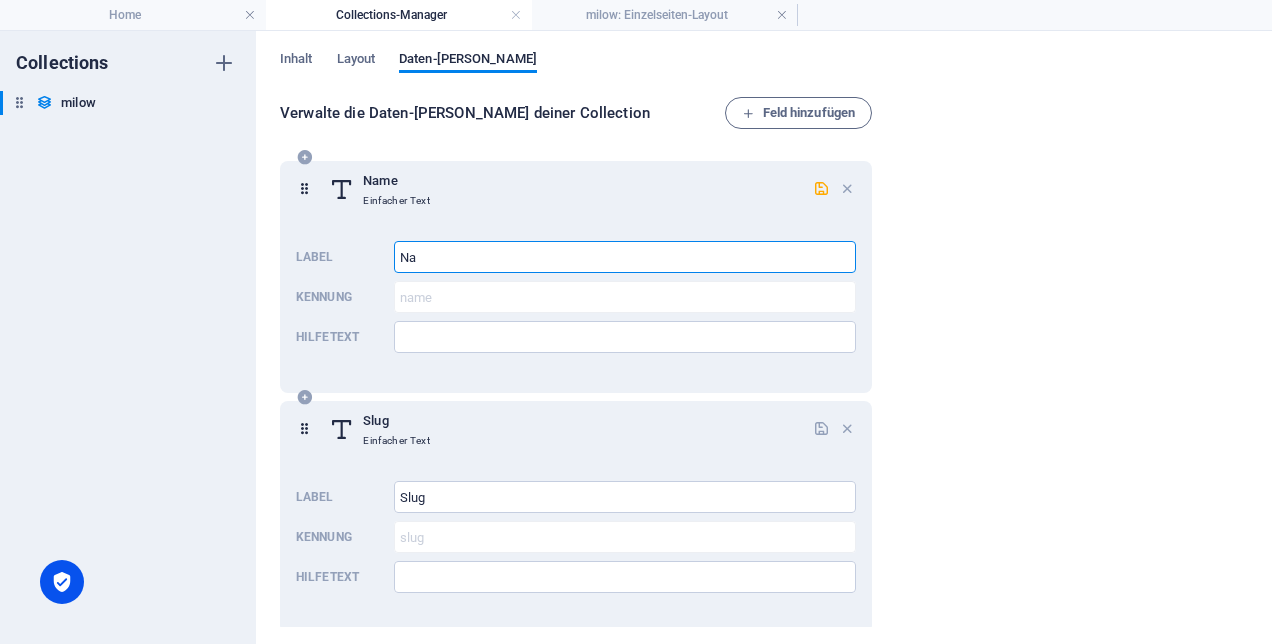 type on "N" 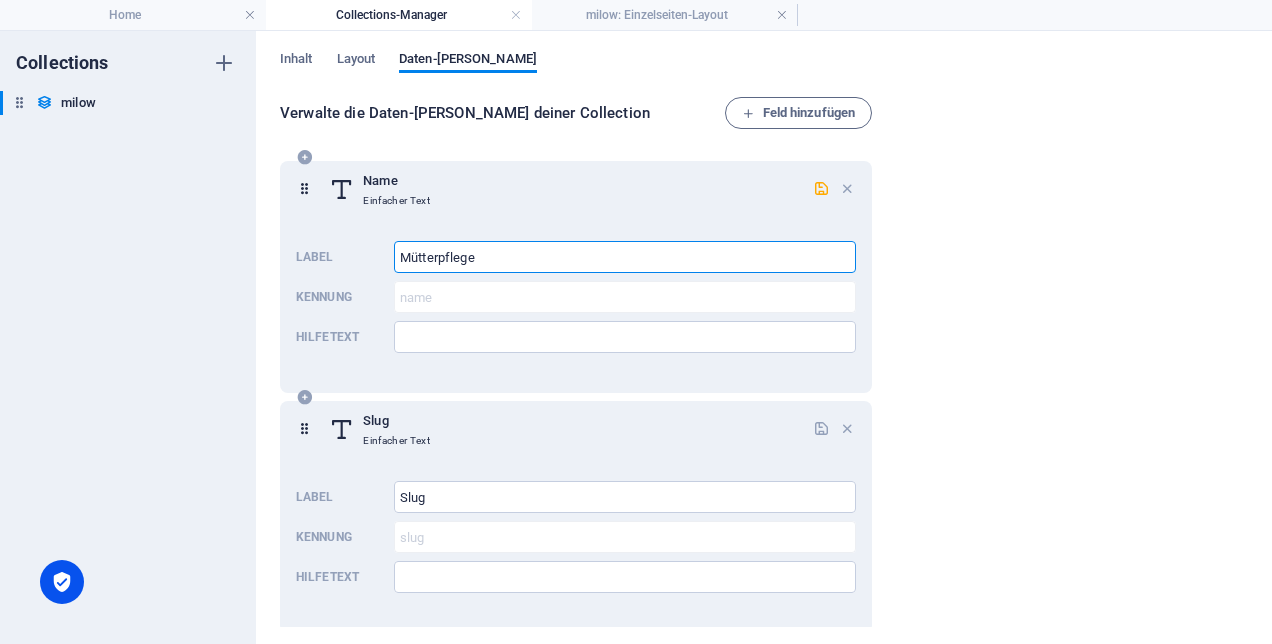 type on "Mütterpflege" 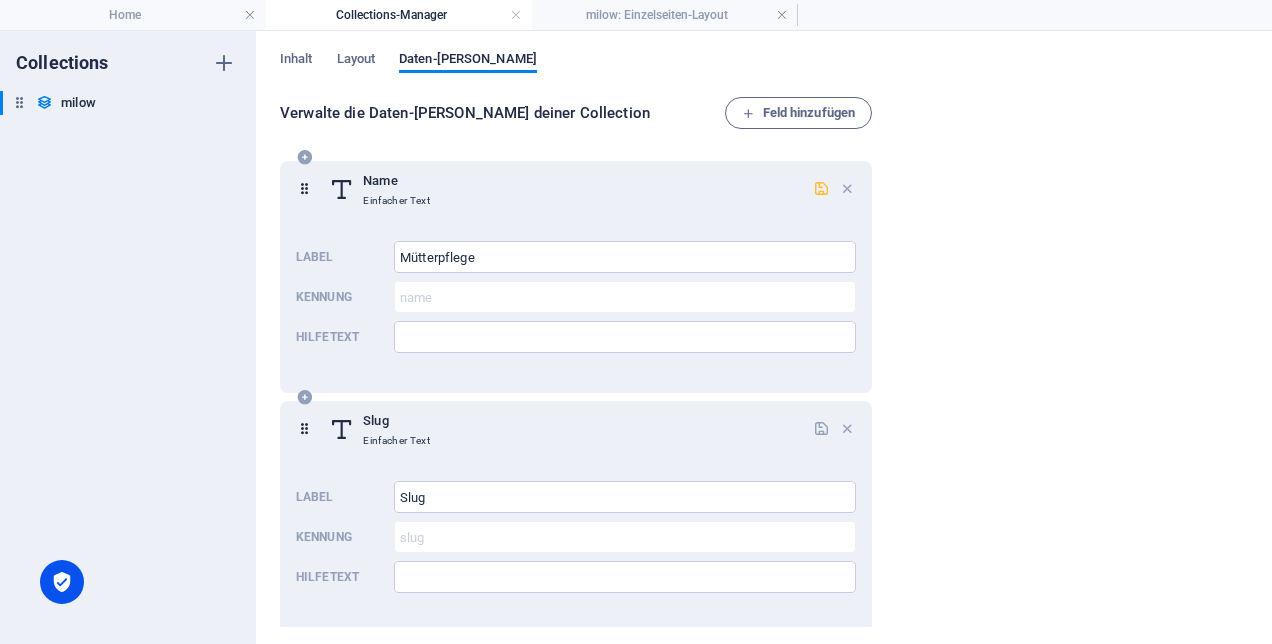 click at bounding box center (821, 188) 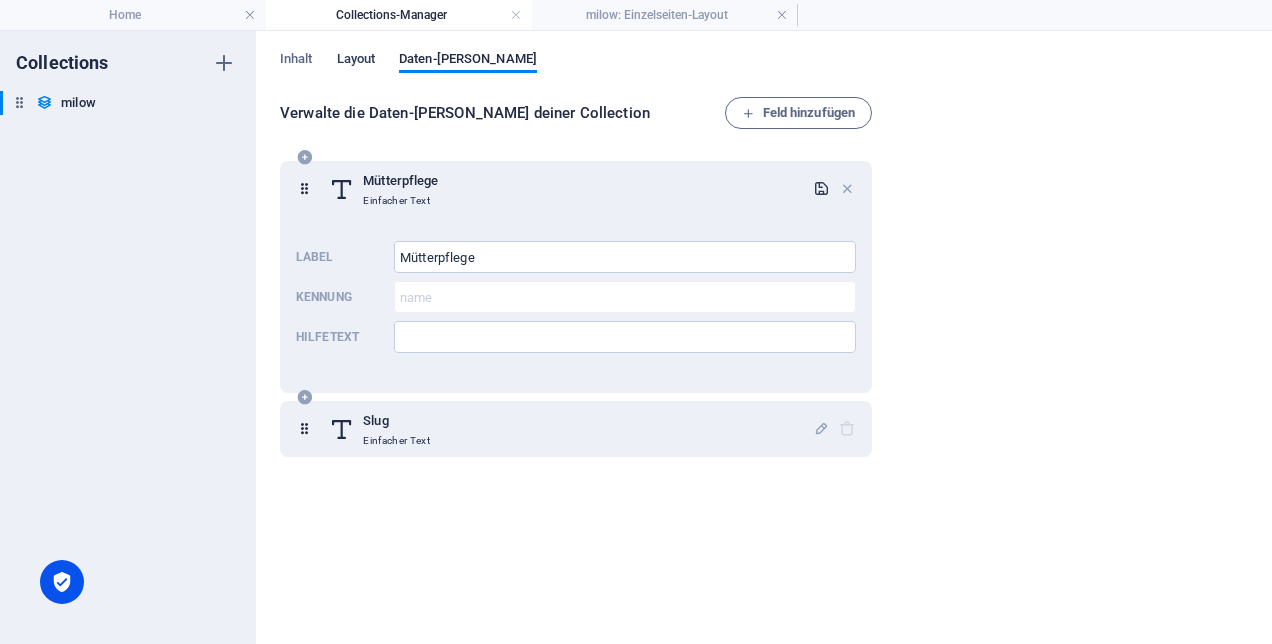 click on "Layout" at bounding box center [356, 61] 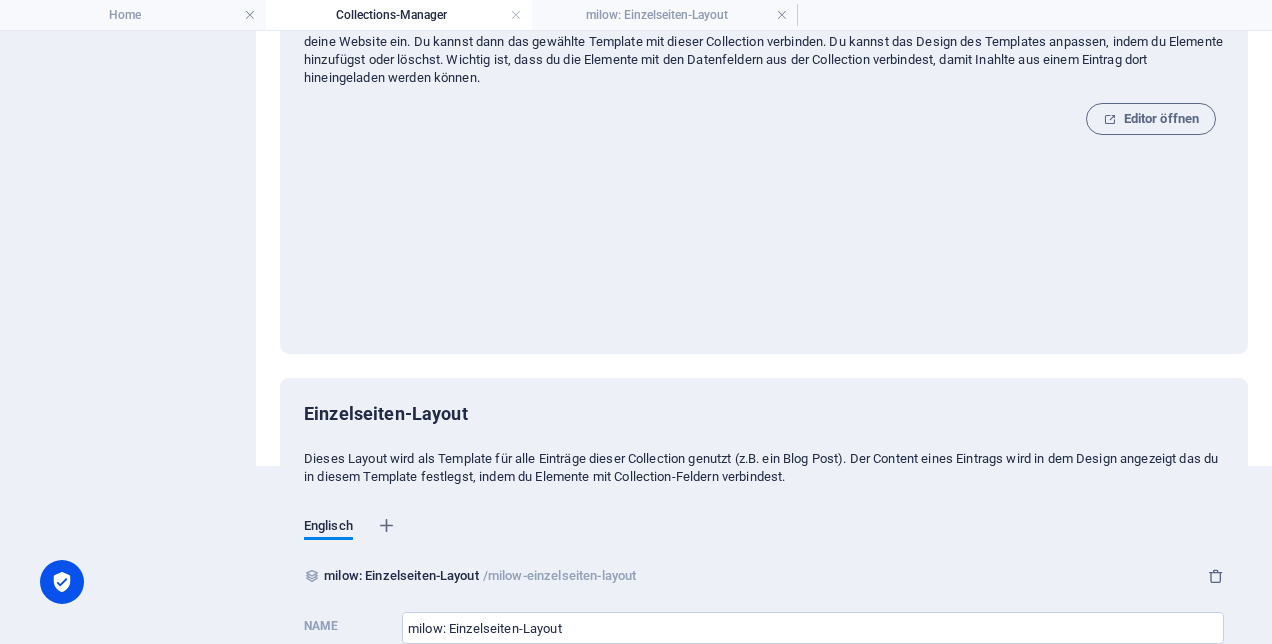 scroll, scrollTop: 114, scrollLeft: 0, axis: vertical 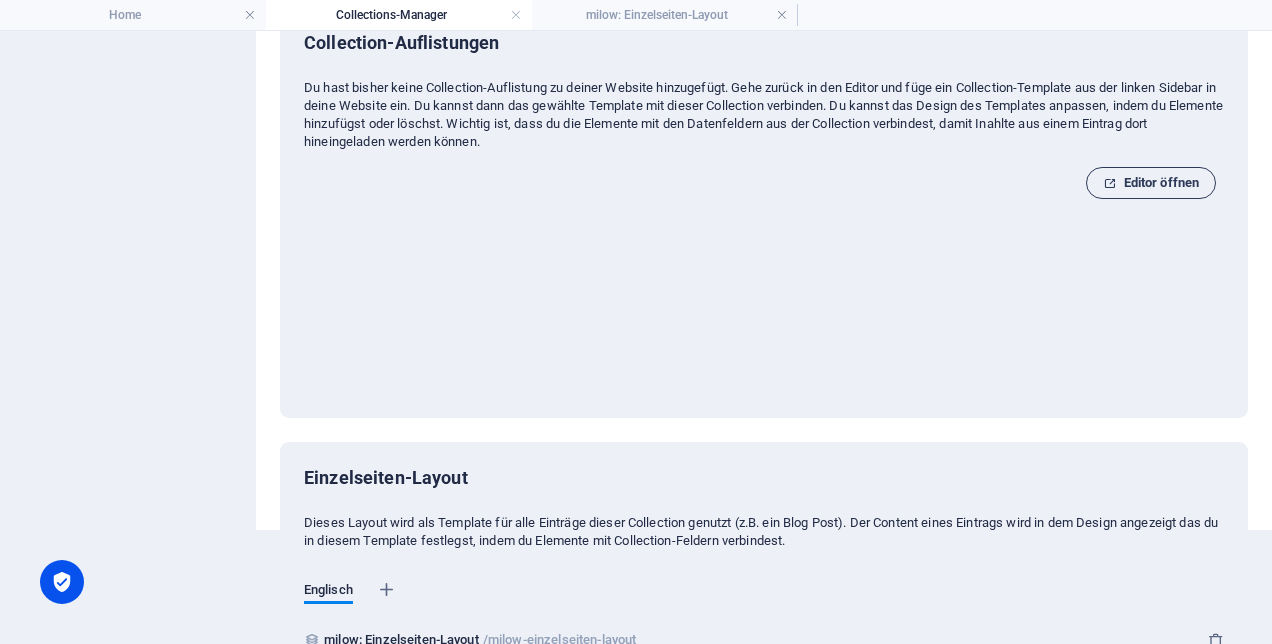 click on "Editor öffnen" at bounding box center [1151, 183] 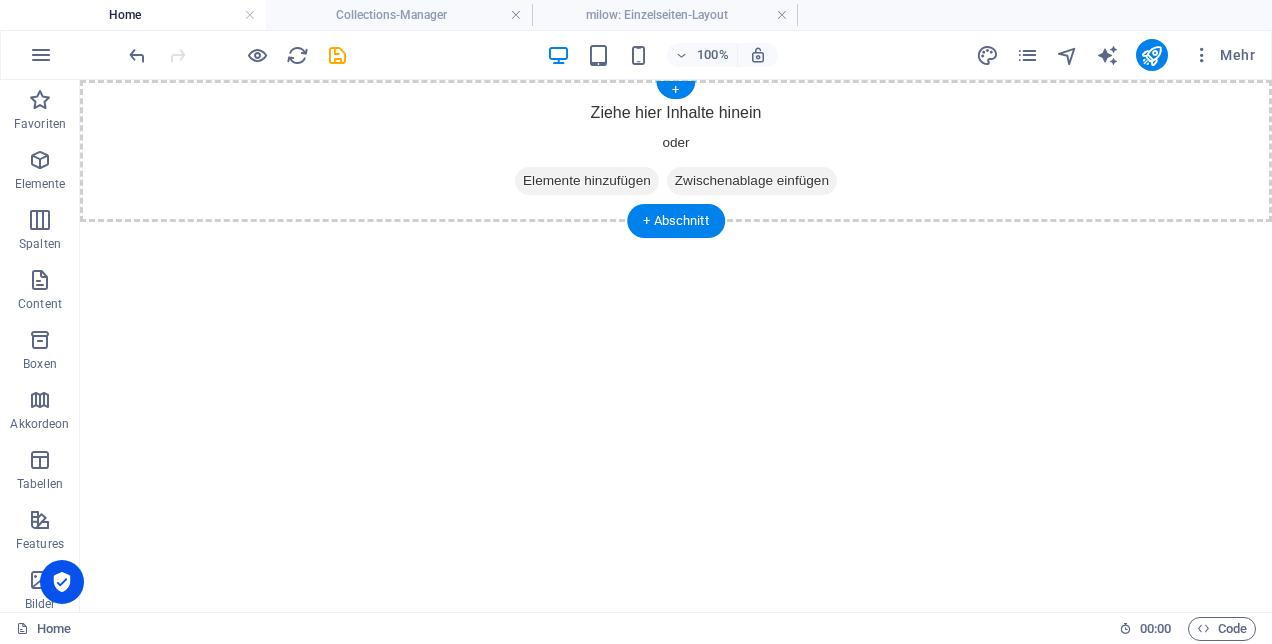 click on "Zwischenablage einfügen" at bounding box center [752, 181] 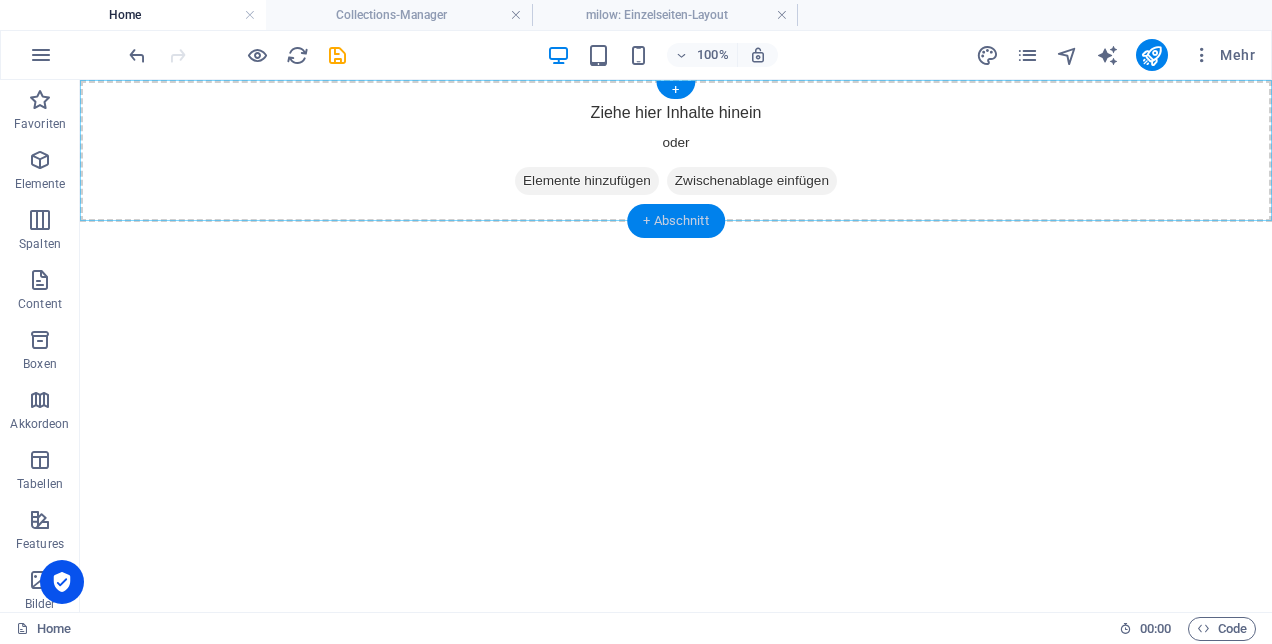 click on "+ Abschnitt" at bounding box center (676, 221) 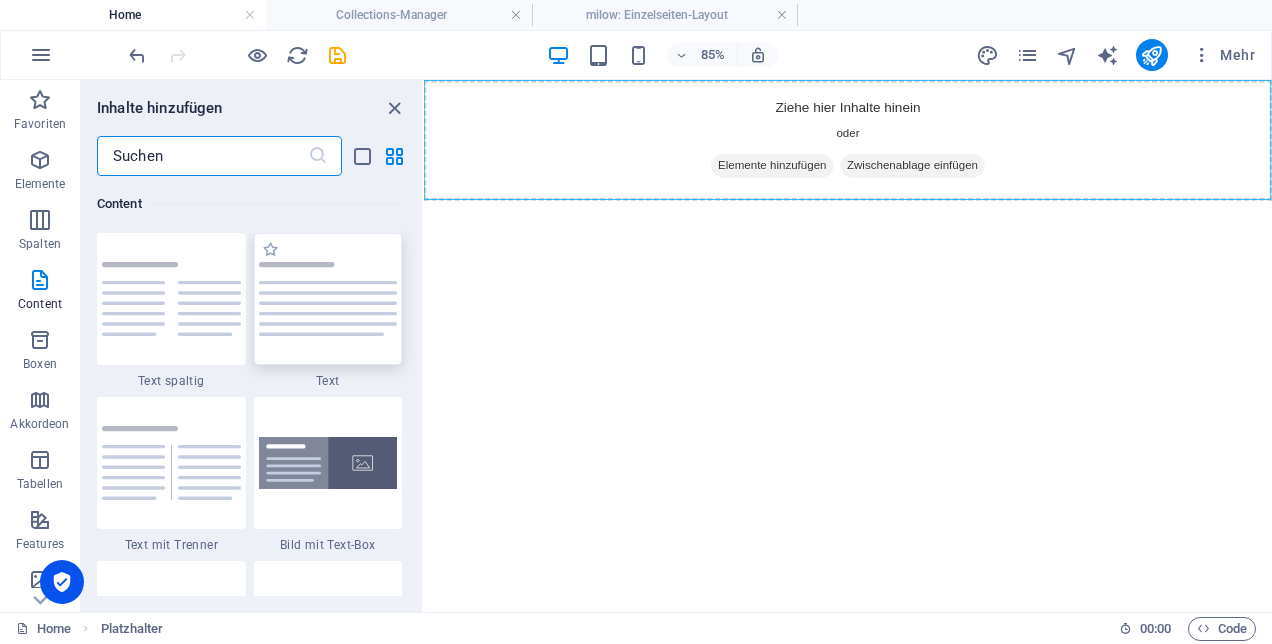 scroll, scrollTop: 3763, scrollLeft: 0, axis: vertical 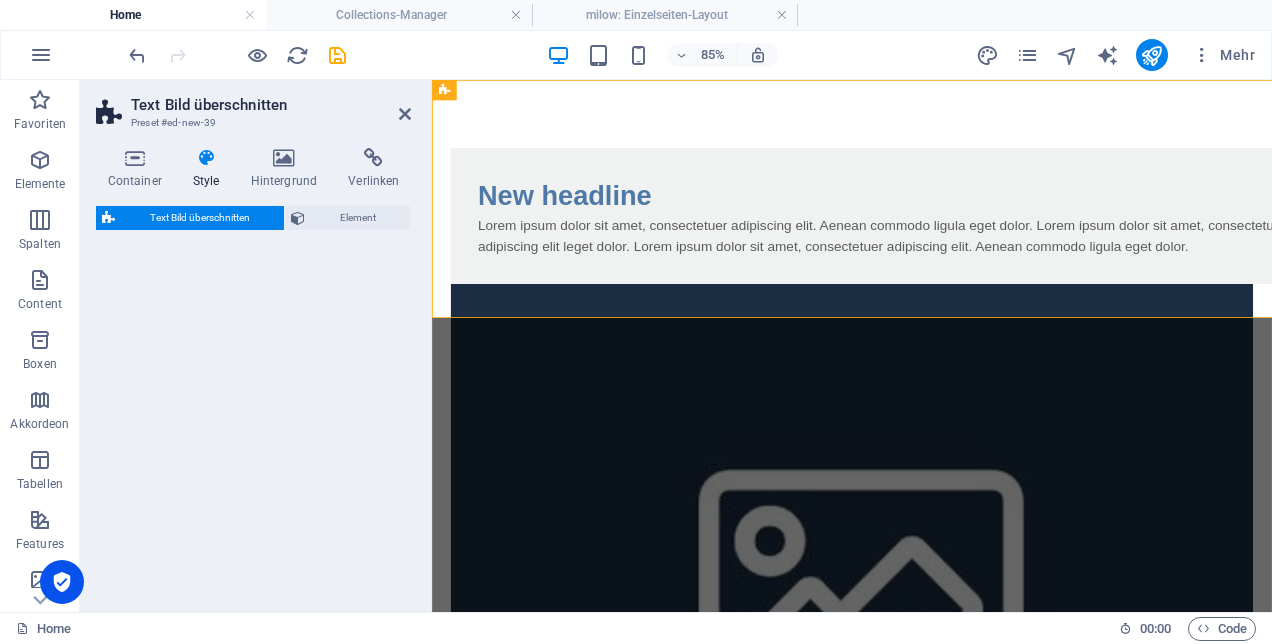 select on "rem" 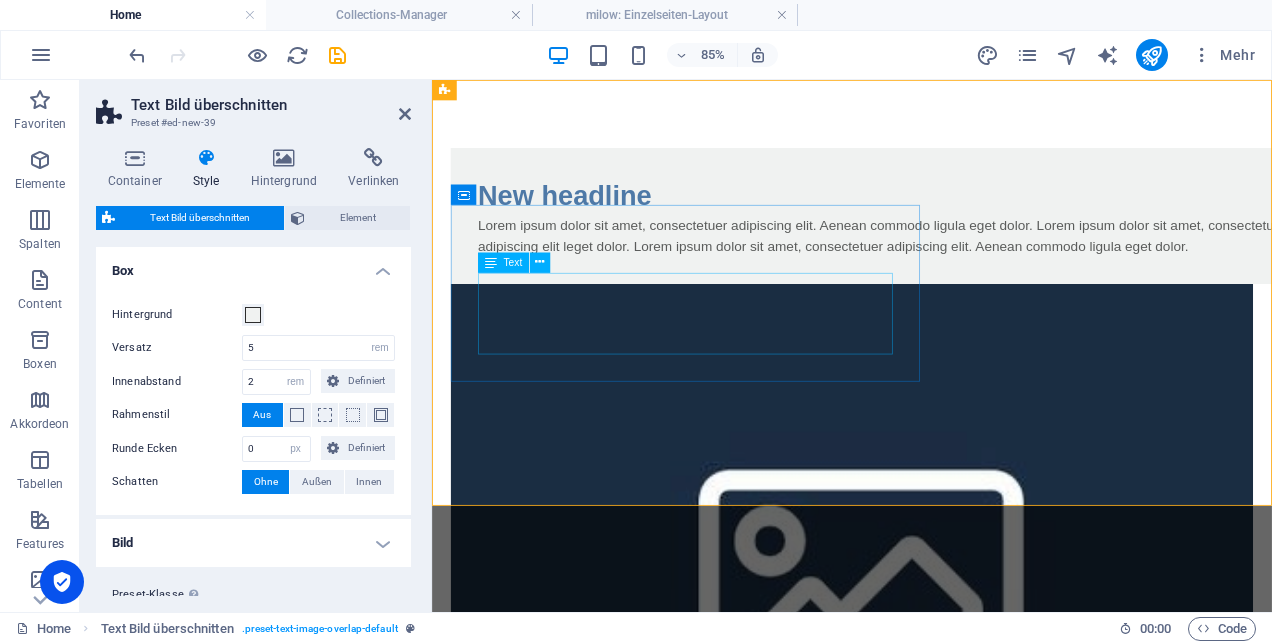 click on "Lorem ipsum dolor sit amet, consectetuer adipiscing elit. Aenean commodo ligula eget dolor. Lorem ipsum dolor sit amet, consectetuer adipiscing elit leget dolor. Lorem ipsum dolor sit amet, consectetuer adipiscing elit. Aenean commodo ligula eget dolor." at bounding box center (966, 264) 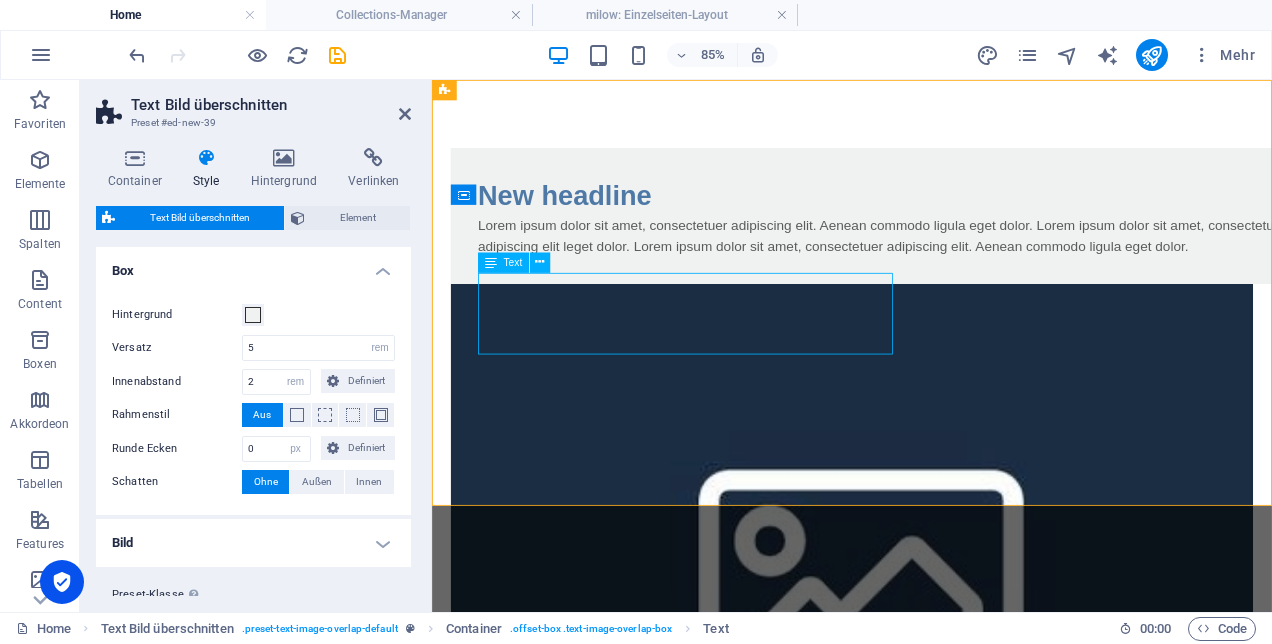 click on "Lorem ipsum dolor sit amet, consectetuer adipiscing elit. Aenean commodo ligula eget dolor. Lorem ipsum dolor sit amet, consectetuer adipiscing elit leget dolor. Lorem ipsum dolor sit amet, consectetuer adipiscing elit. Aenean commodo ligula eget dolor." at bounding box center [966, 264] 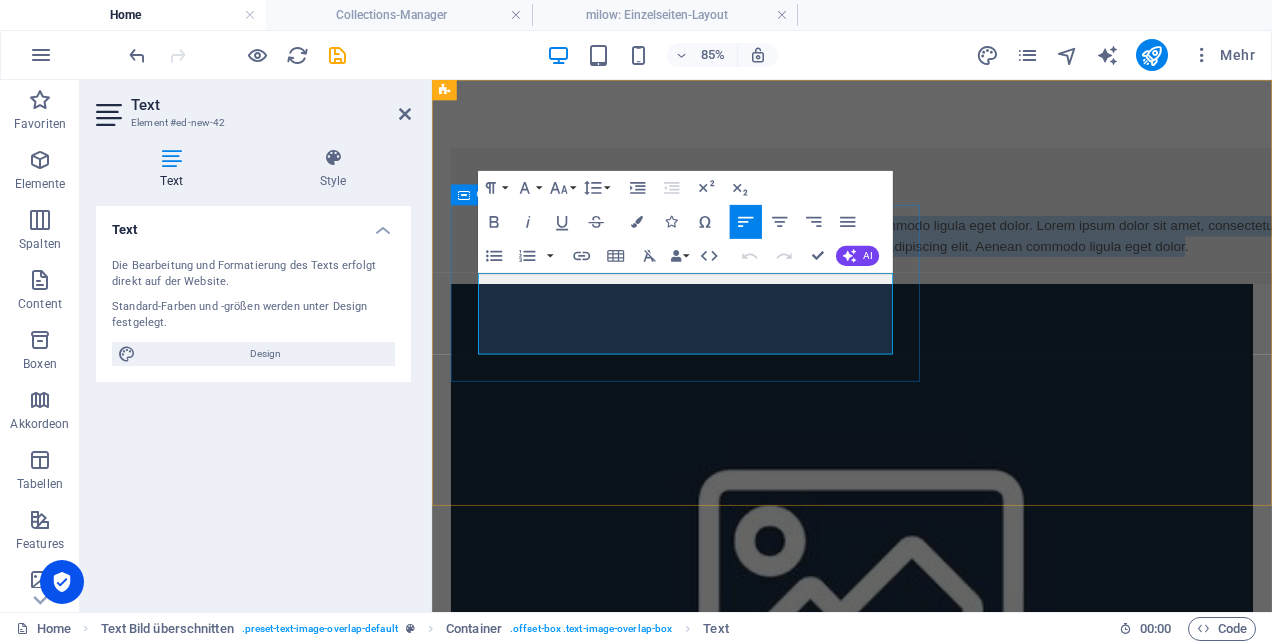 drag, startPoint x: 938, startPoint y: 388, endPoint x: 482, endPoint y: 326, distance: 460.19562 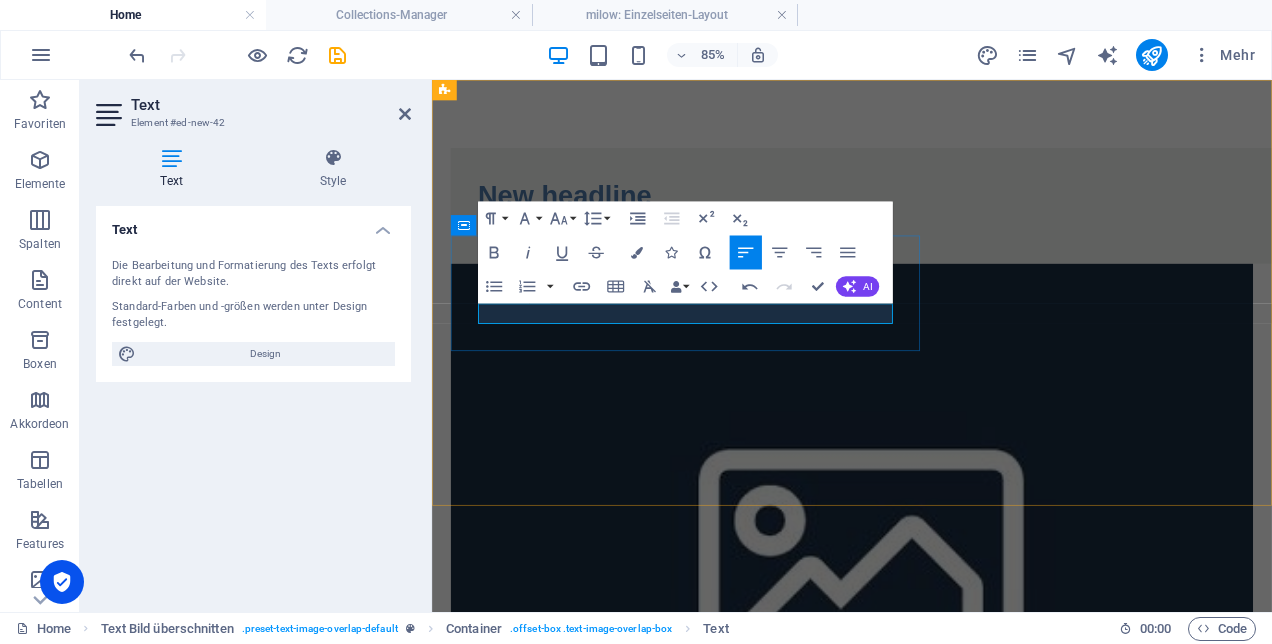click on "." at bounding box center [966, 252] 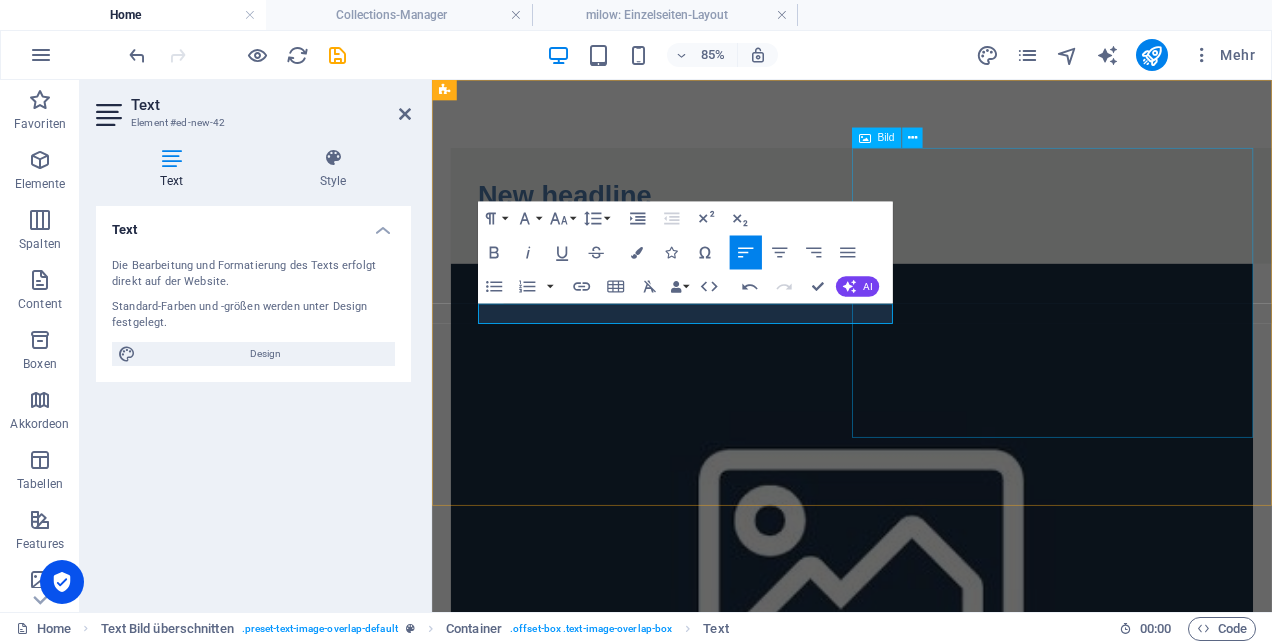 click at bounding box center [926, 637] 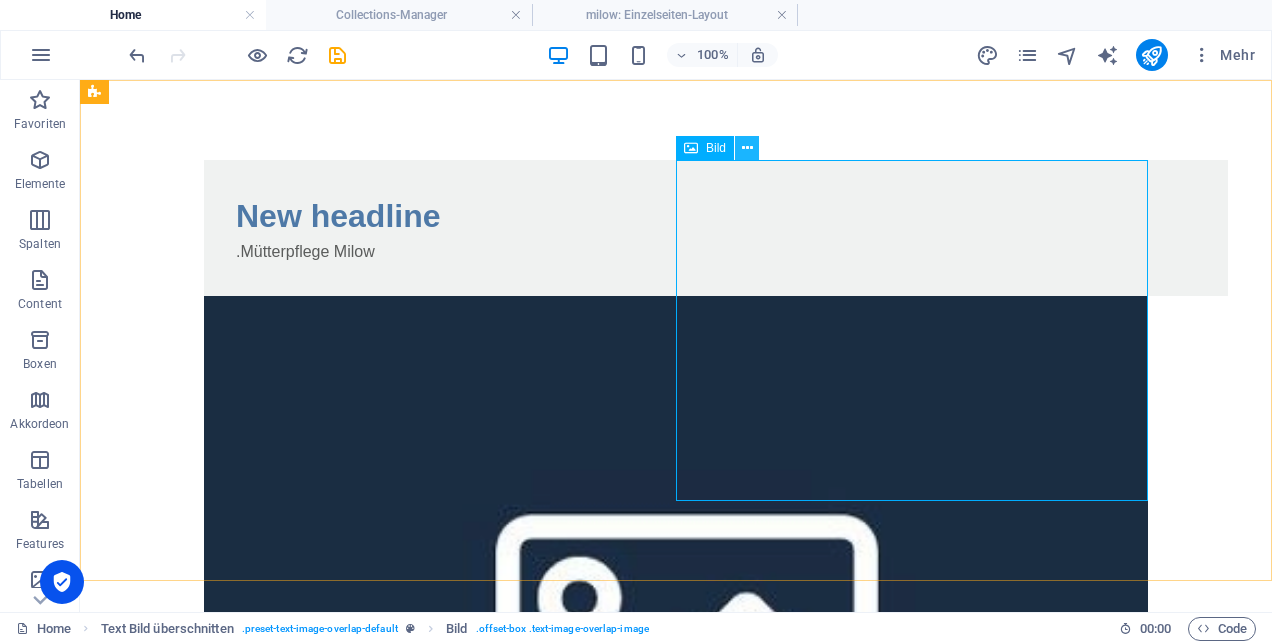 click at bounding box center (747, 148) 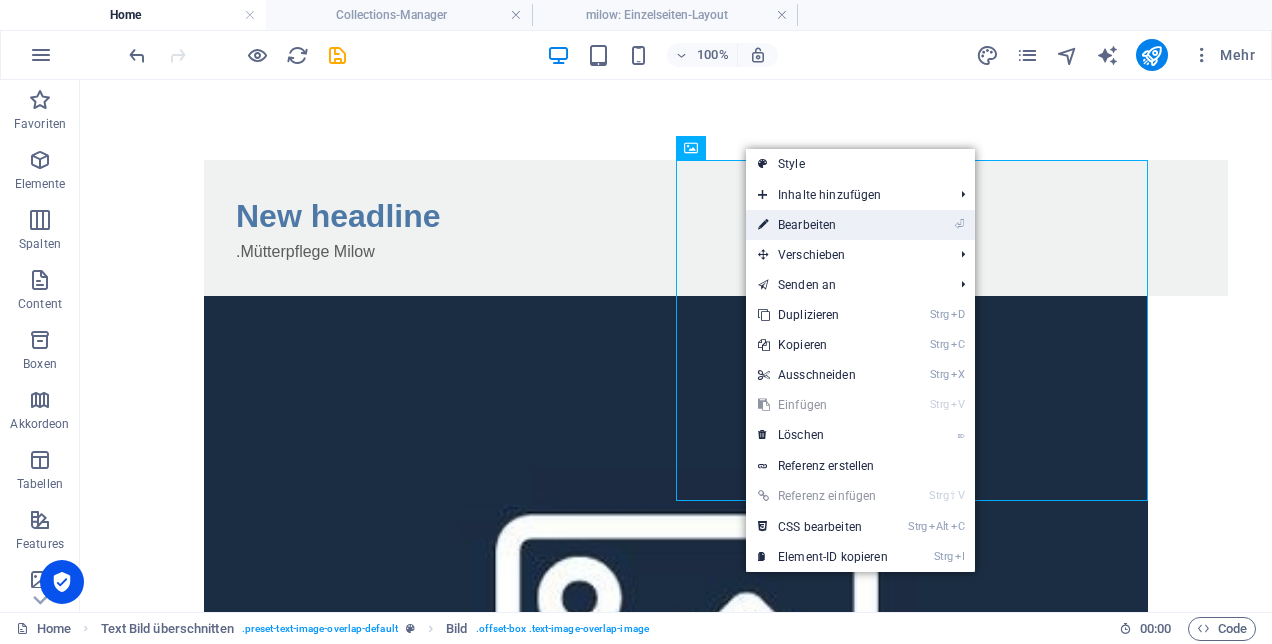 click on "⏎  Bearbeiten" at bounding box center (823, 225) 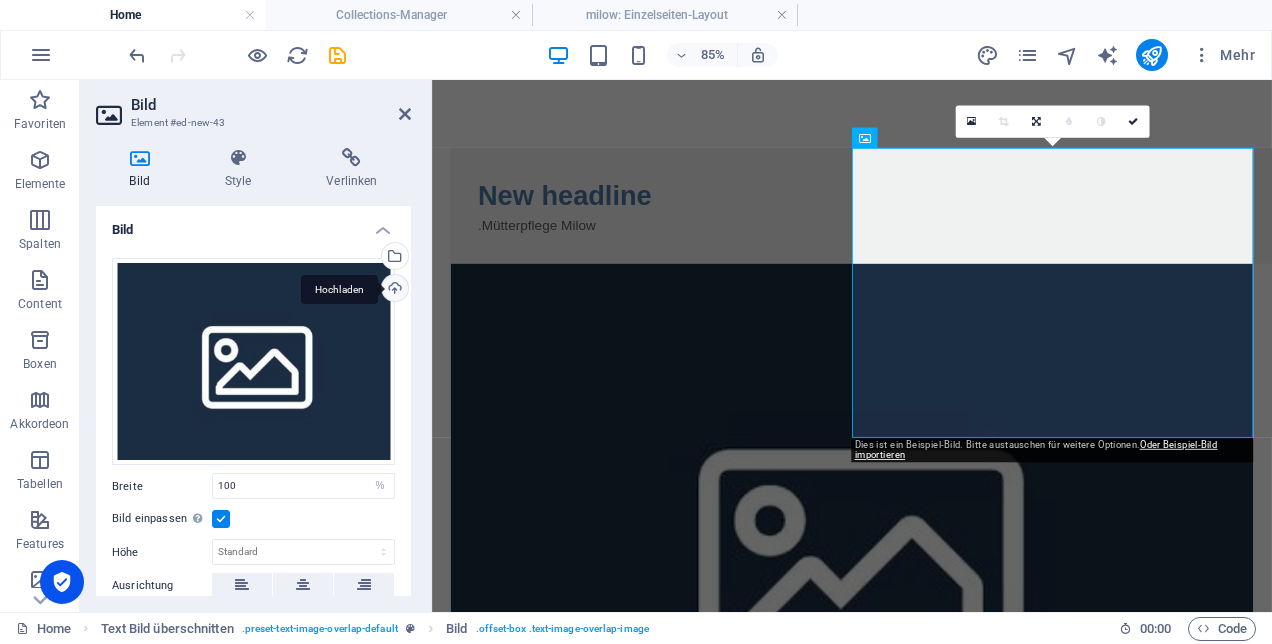 click on "Hochladen" at bounding box center [393, 290] 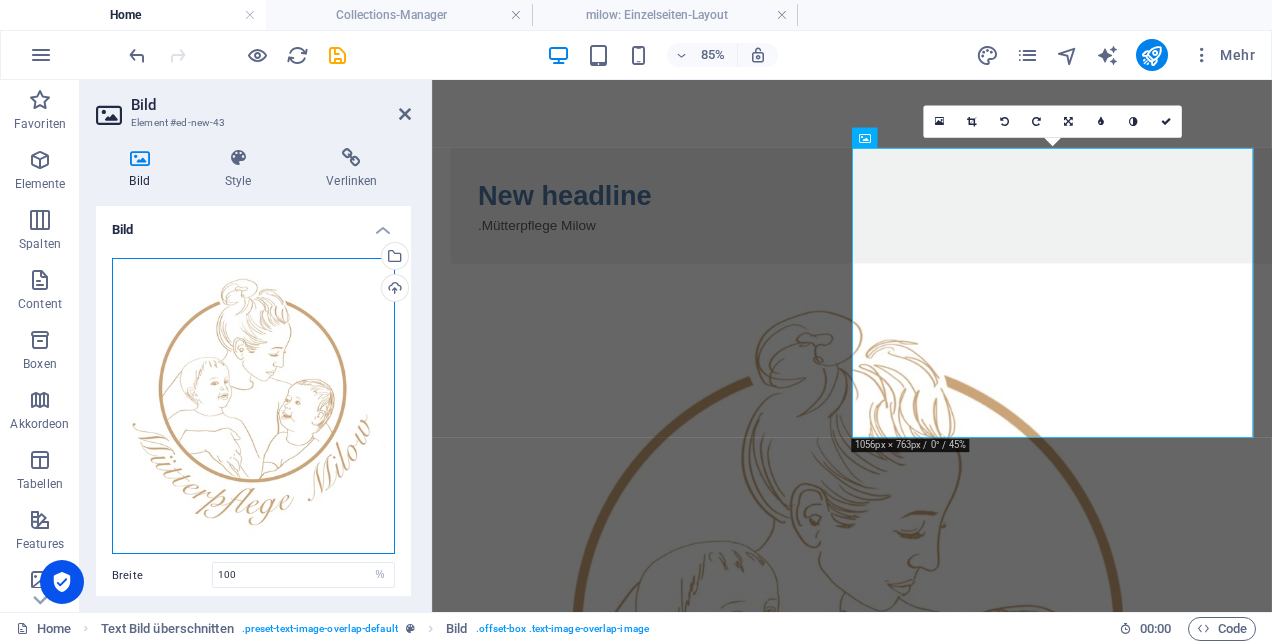 click on "Ziehe Dateien zum Hochladen hierher oder  klicke hier, um aus Dateien oder kostenlosen Stockfotos & -videos zu wählen" at bounding box center (253, 406) 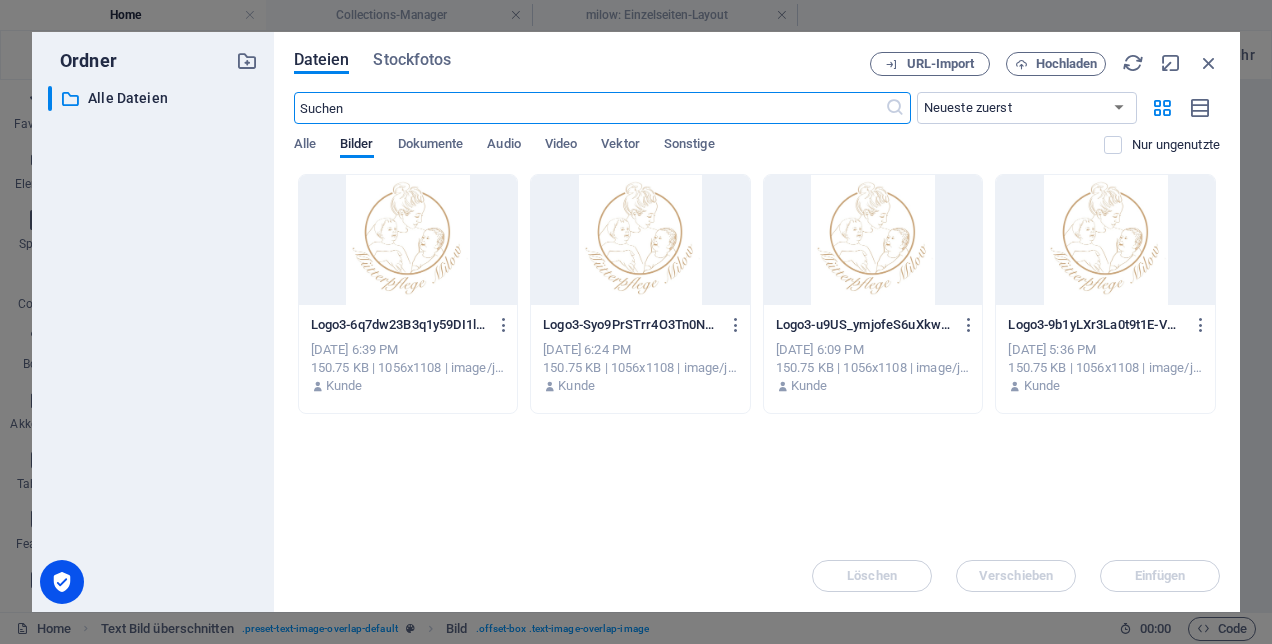 click at bounding box center (873, 240) 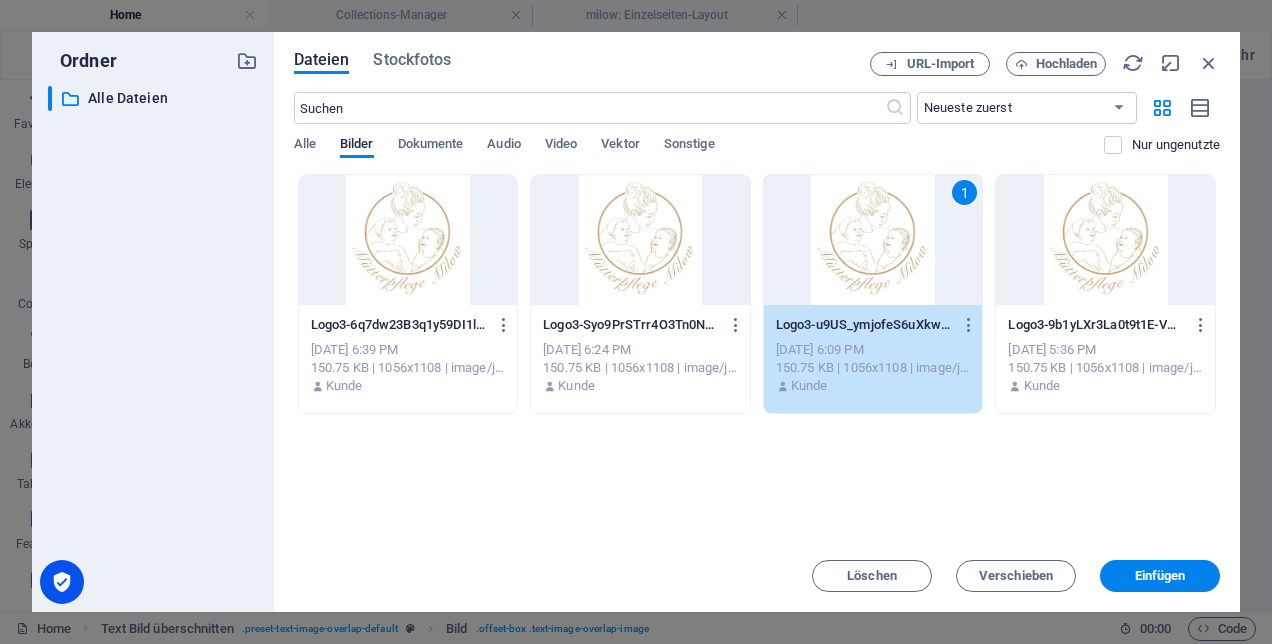 click on "1" at bounding box center [873, 240] 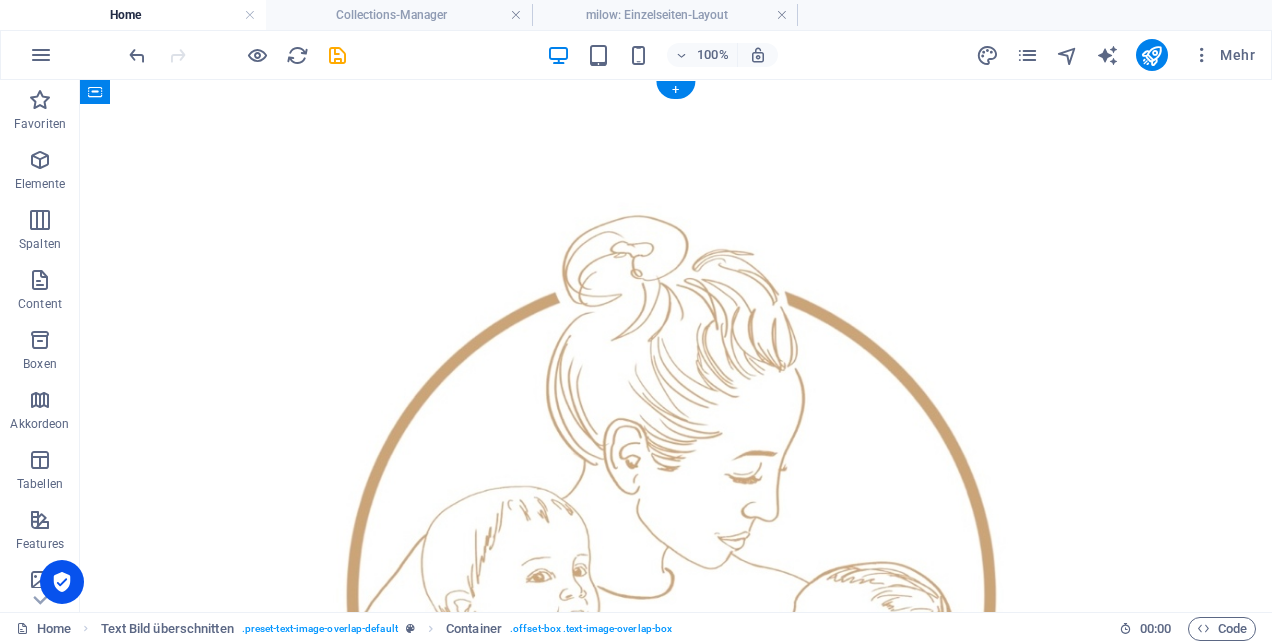 drag, startPoint x: 646, startPoint y: 392, endPoint x: 783, endPoint y: 342, distance: 145.83896 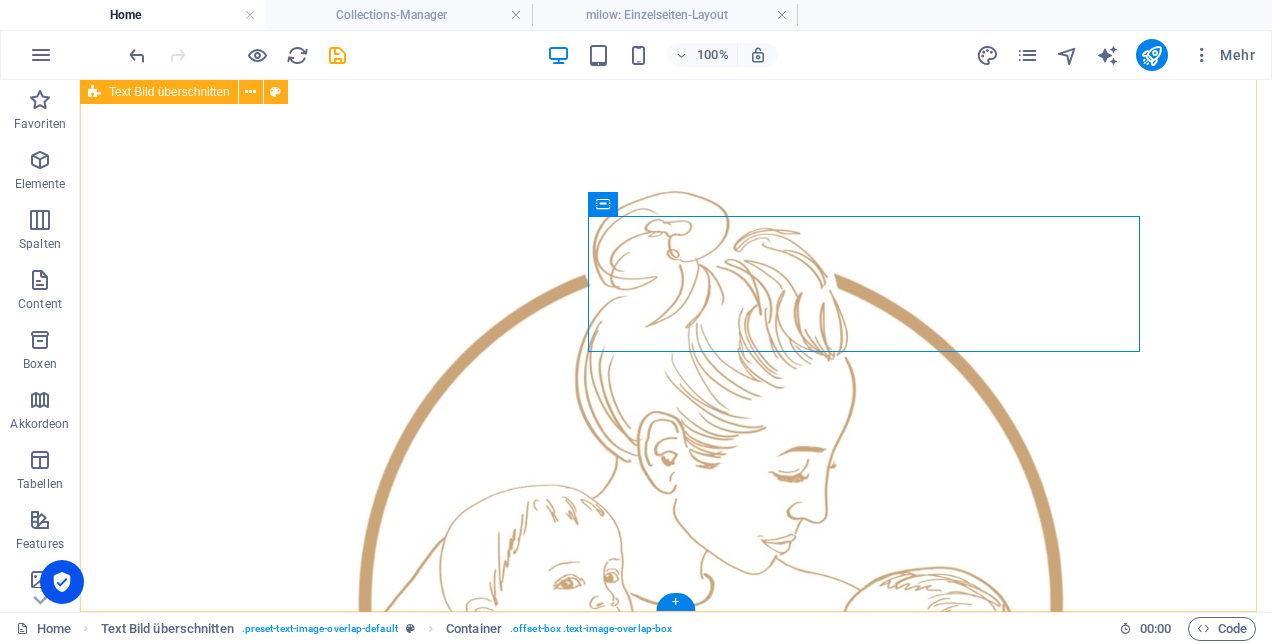 scroll, scrollTop: 0, scrollLeft: 0, axis: both 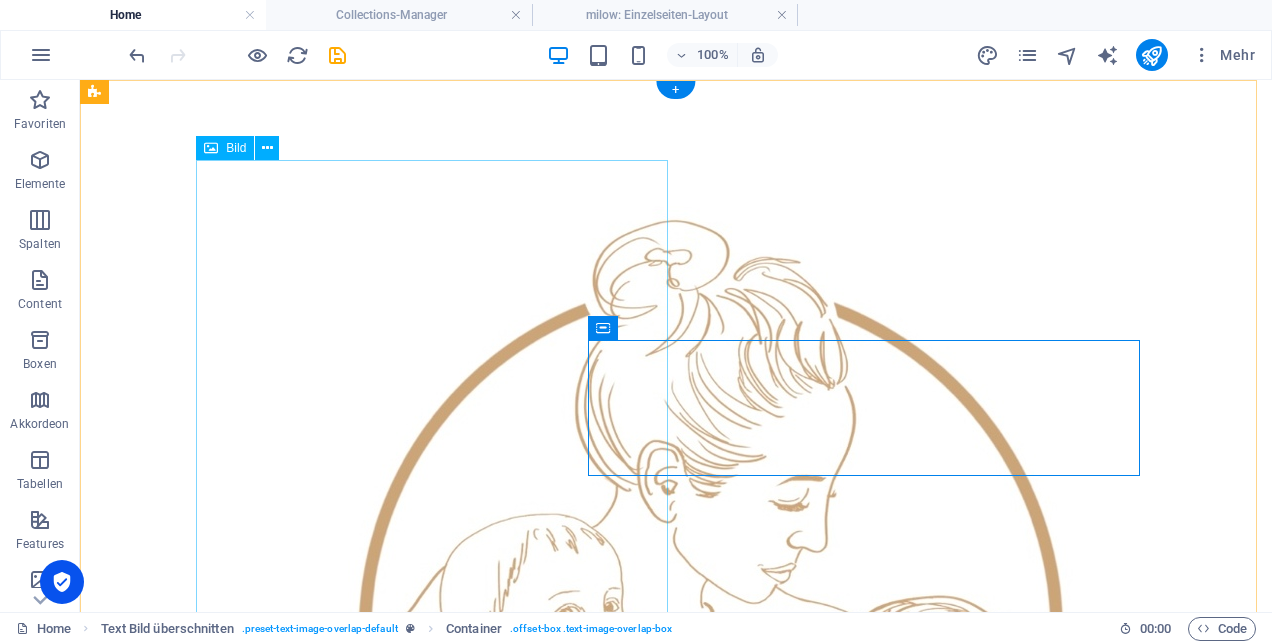 click at bounding box center (716, 697) 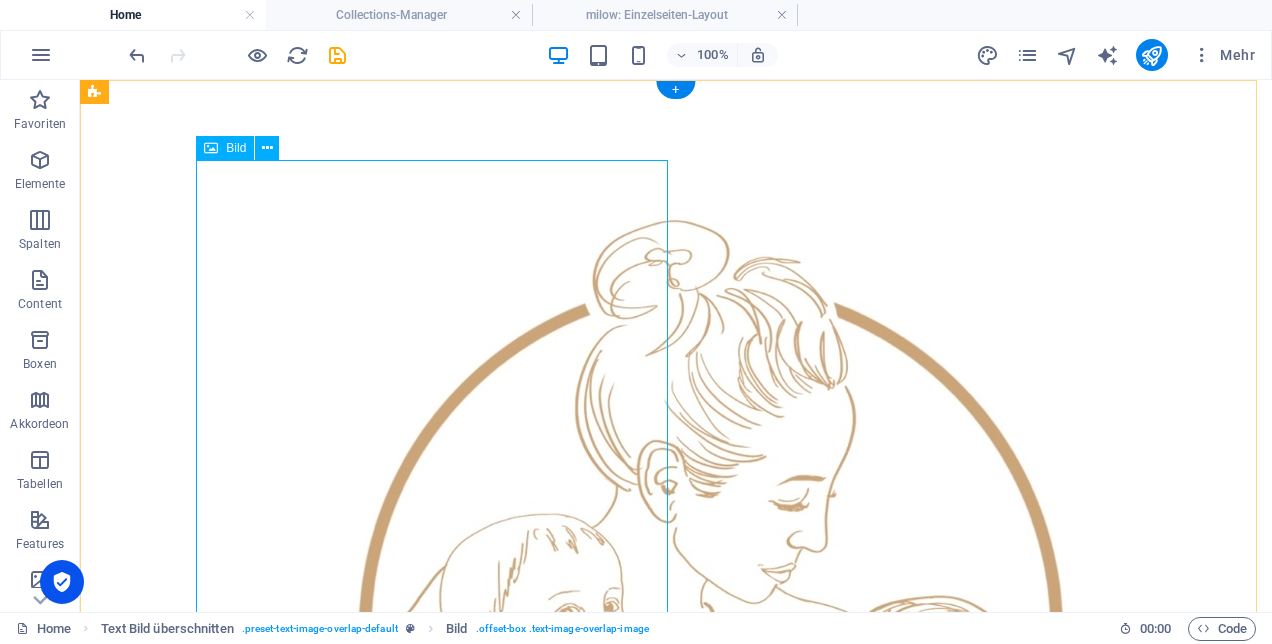 drag, startPoint x: 747, startPoint y: 692, endPoint x: 583, endPoint y: 480, distance: 268.02985 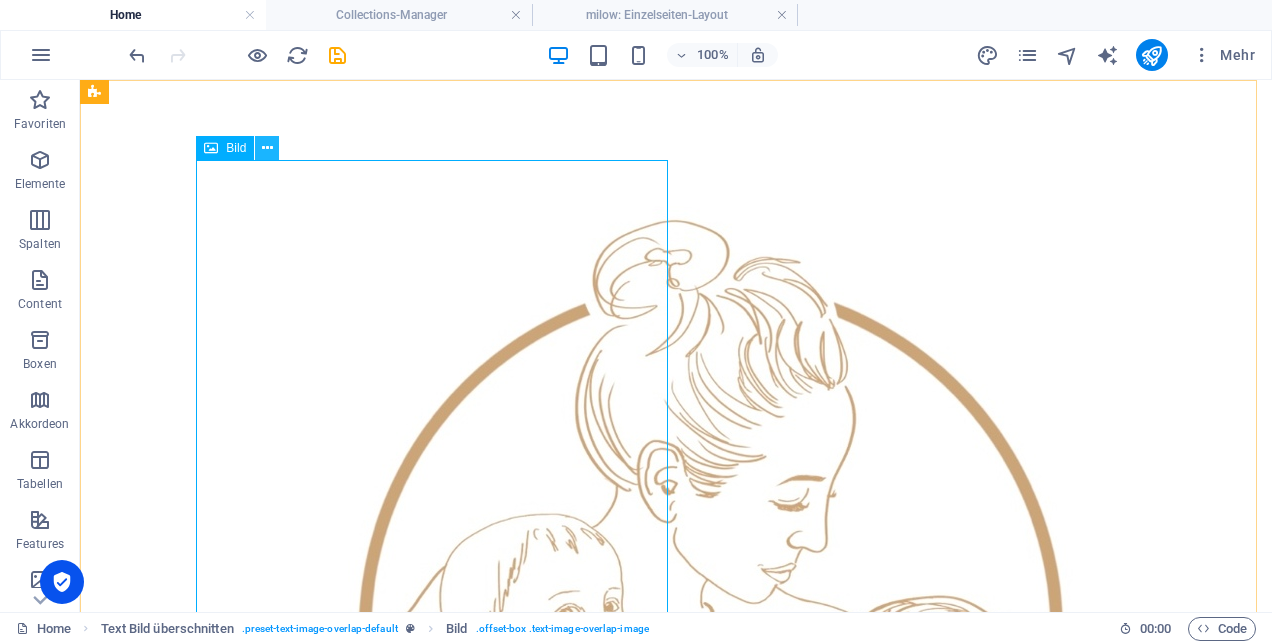 click at bounding box center [267, 148] 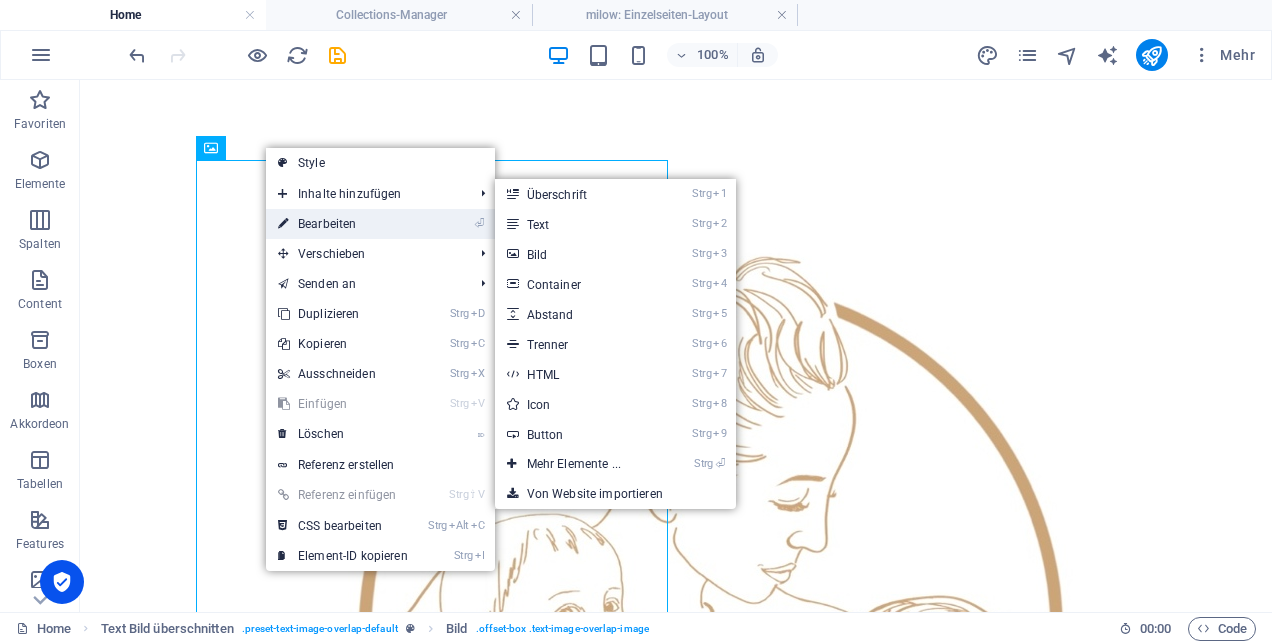 click on "⏎  Bearbeiten" at bounding box center [343, 224] 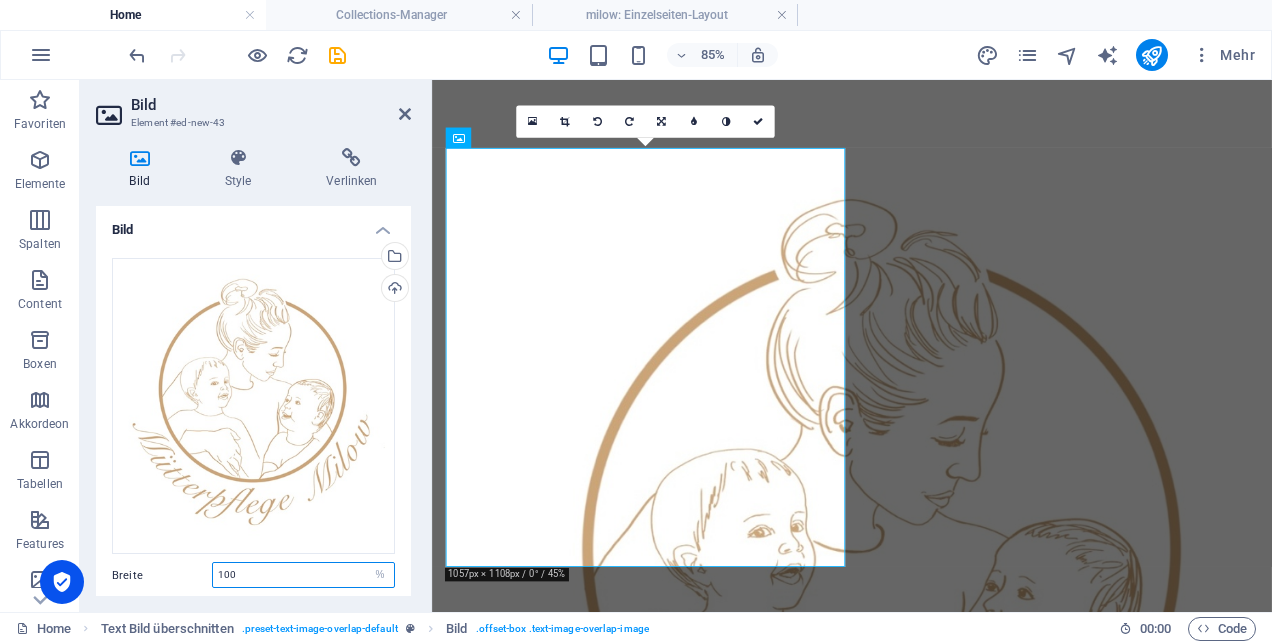 click on "100" at bounding box center [303, 575] 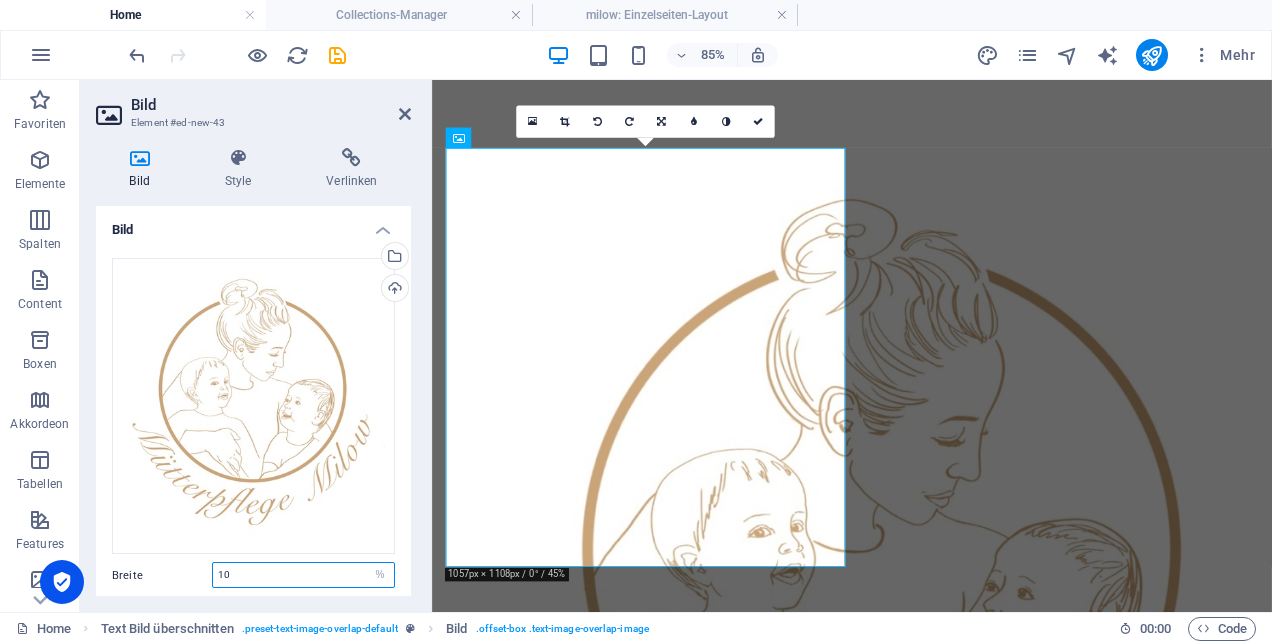 type on "1" 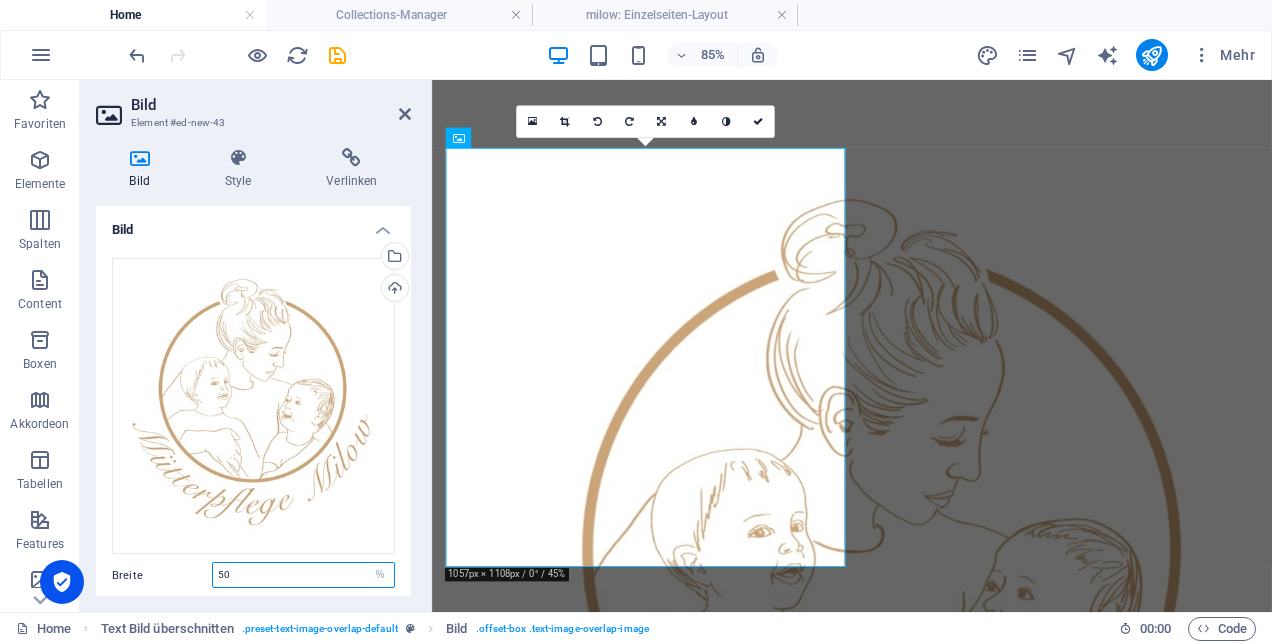 type on "50" 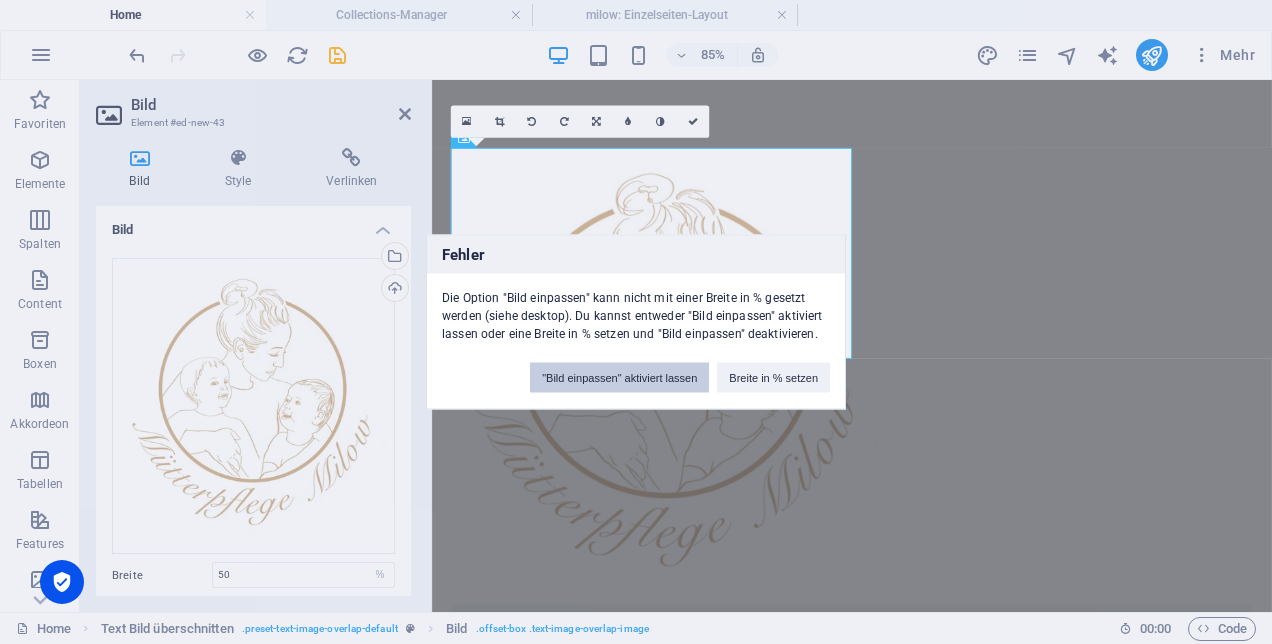 click on ""Bild einpassen" aktiviert lassen" at bounding box center (619, 378) 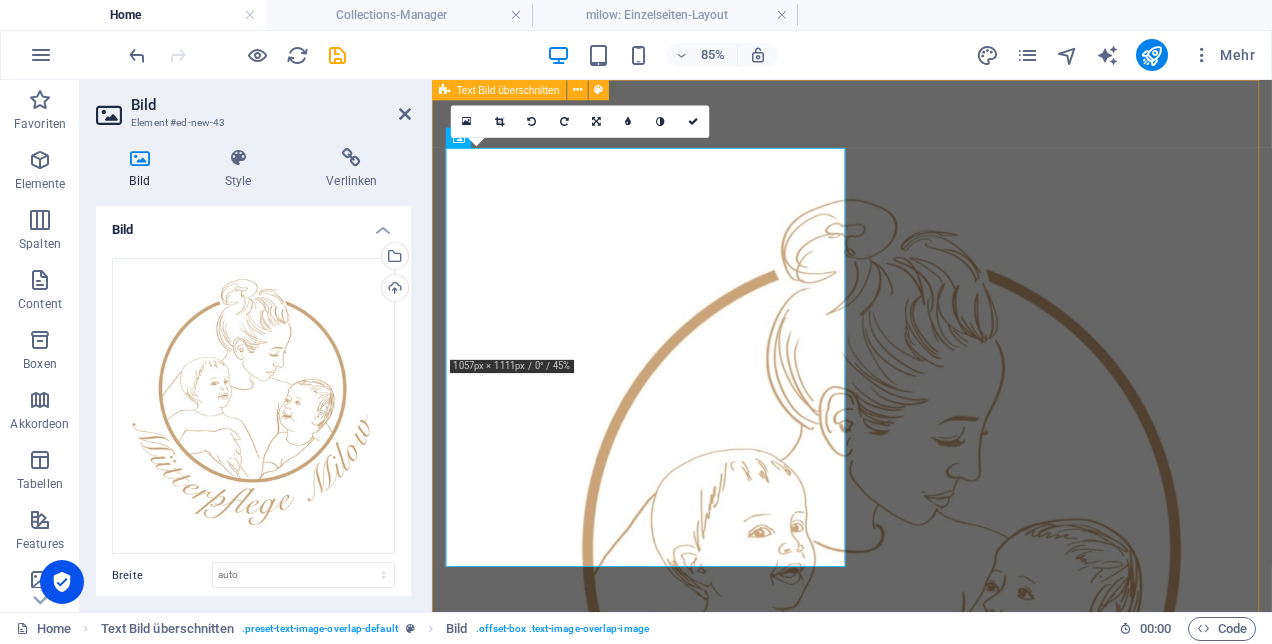 click on "New headline .Mütterpflege Milow" at bounding box center (926, 765) 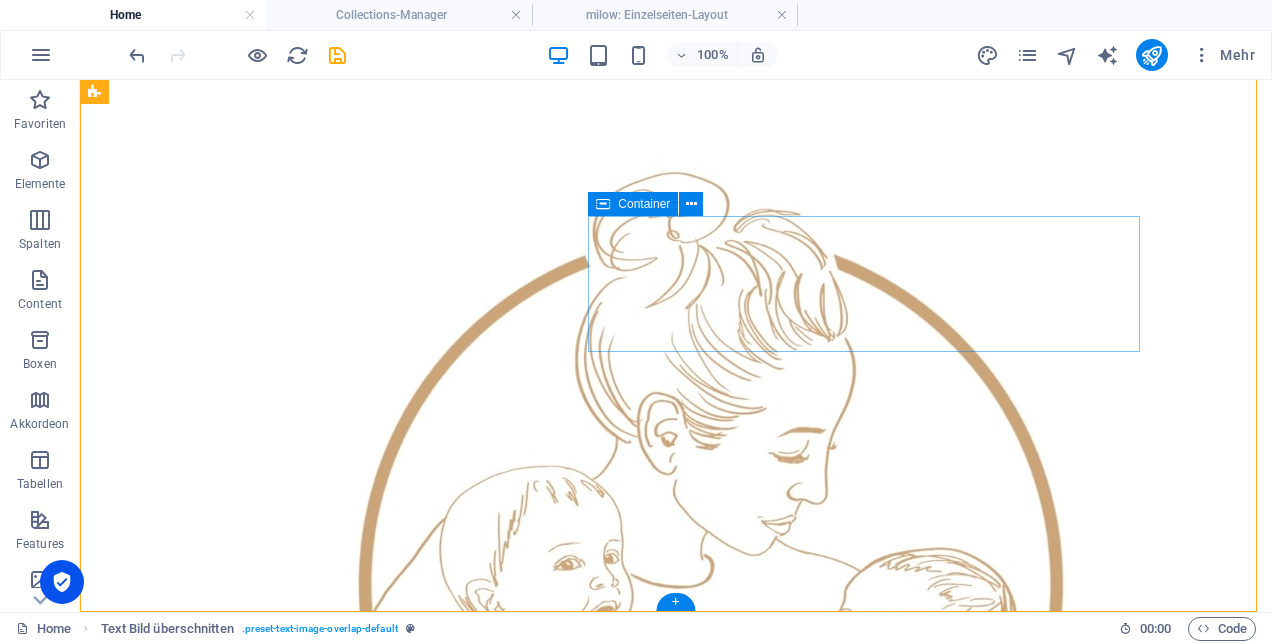 scroll, scrollTop: 0, scrollLeft: 0, axis: both 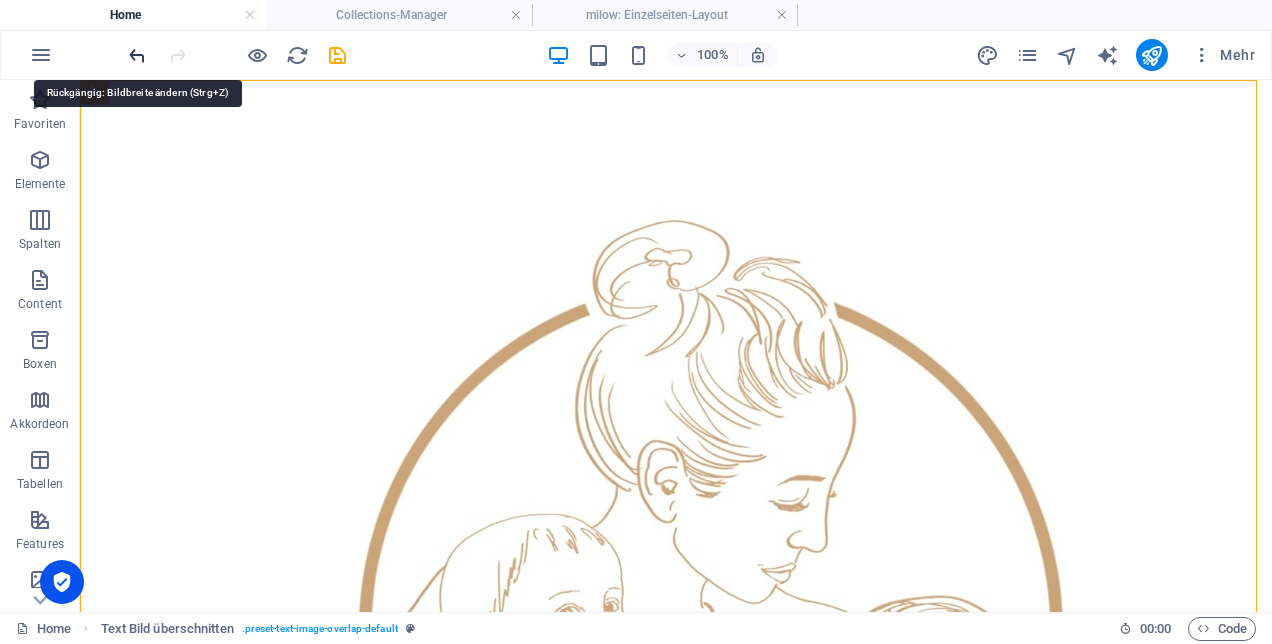 click at bounding box center [137, 55] 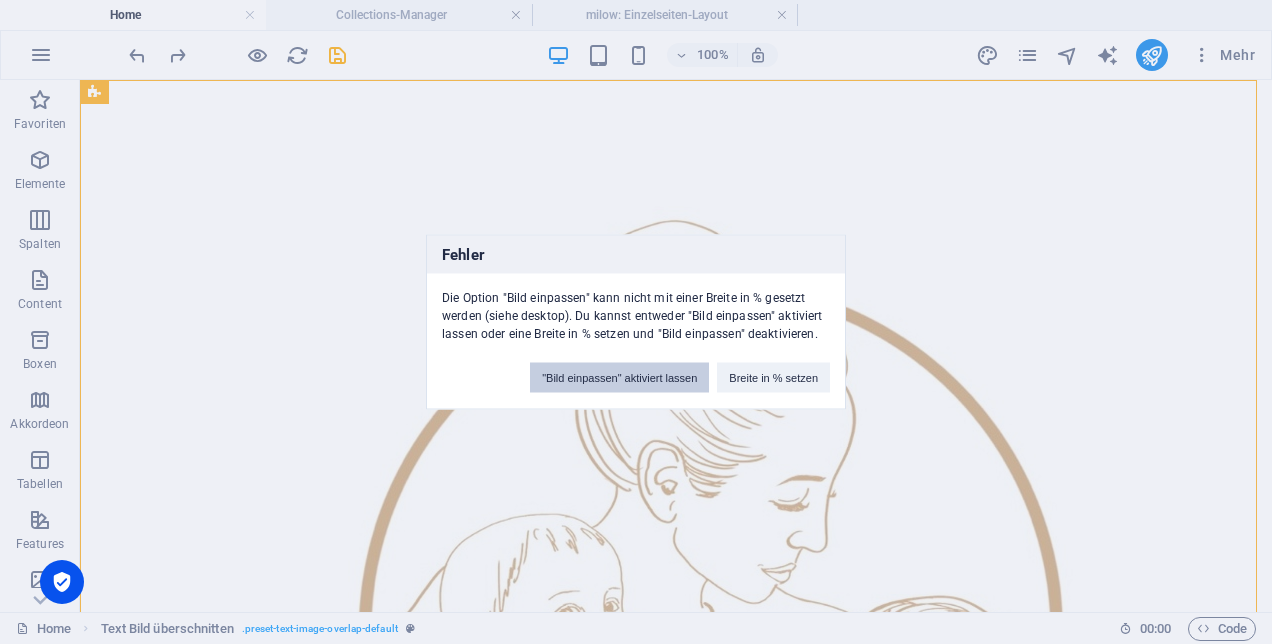 drag, startPoint x: 669, startPoint y: 380, endPoint x: 557, endPoint y: 292, distance: 142.43594 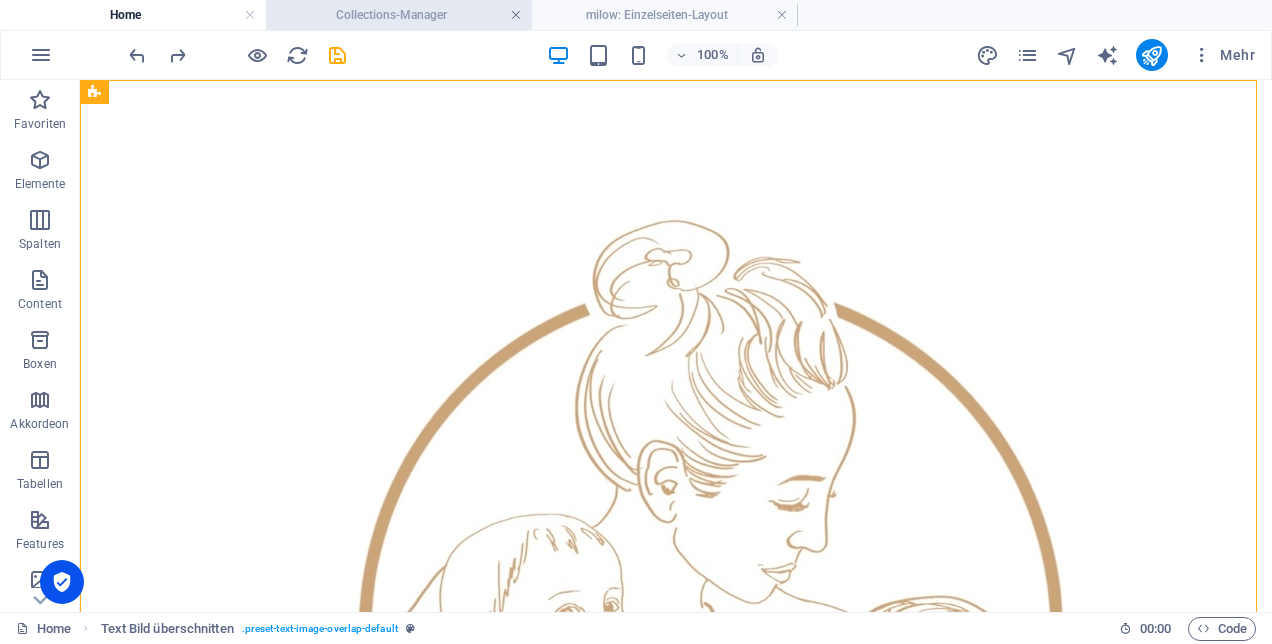 click at bounding box center (516, 15) 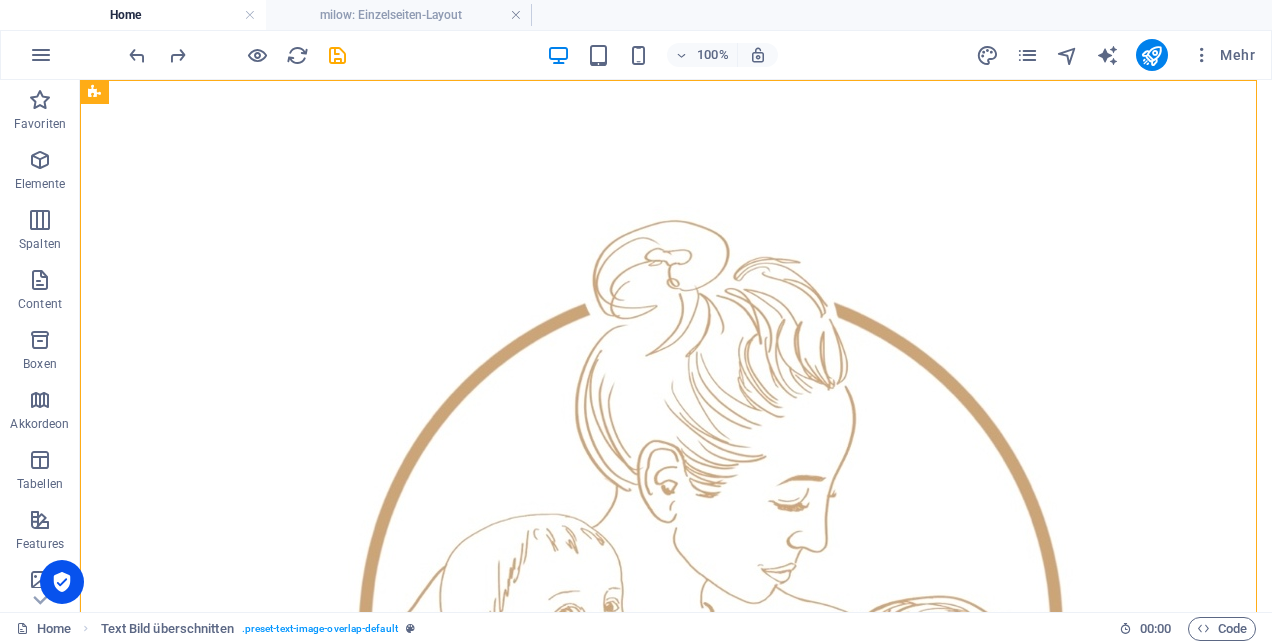 click at bounding box center (516, 15) 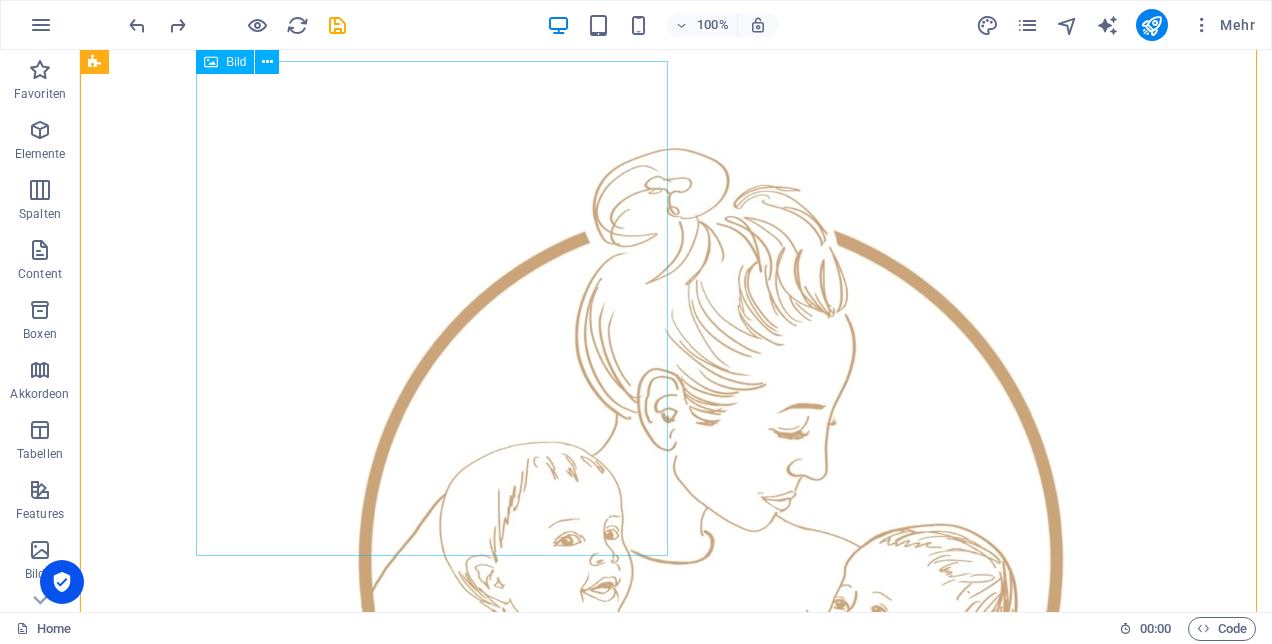 scroll, scrollTop: 0, scrollLeft: 0, axis: both 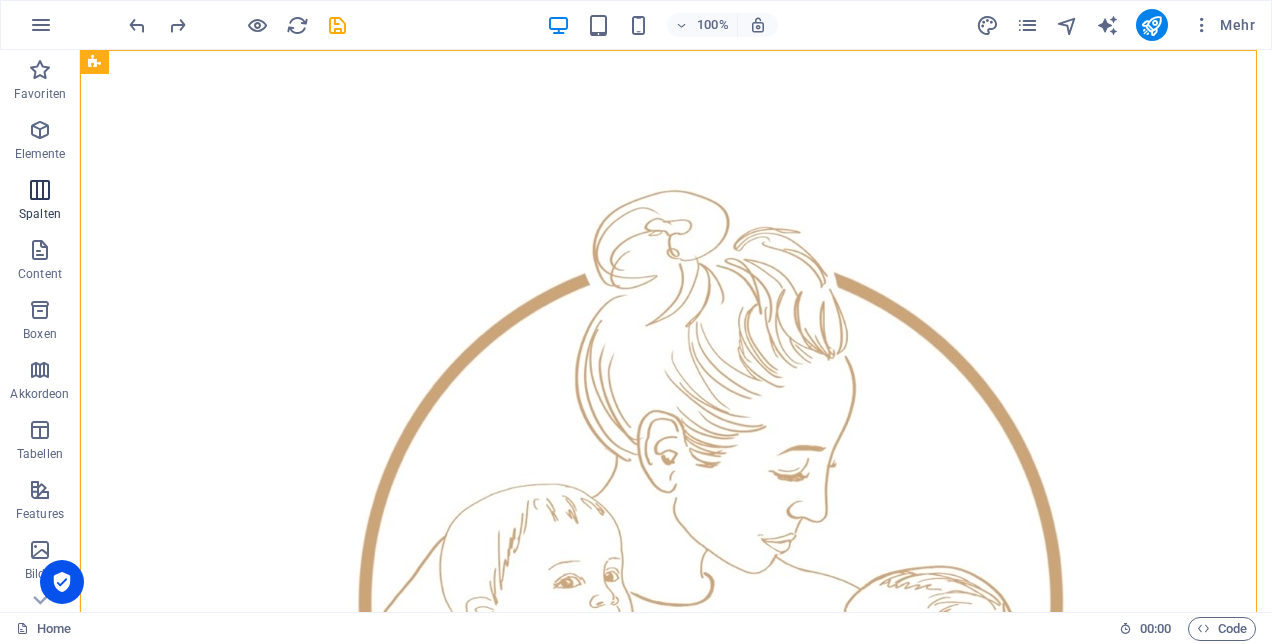 click at bounding box center [40, 190] 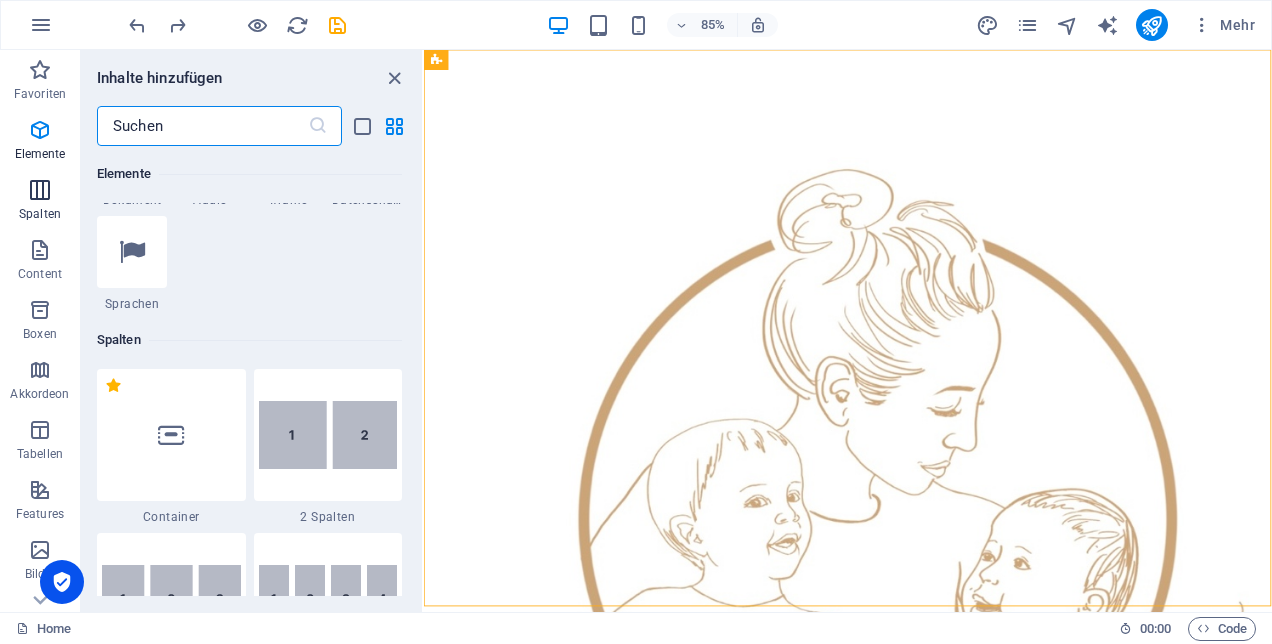 scroll, scrollTop: 1154, scrollLeft: 0, axis: vertical 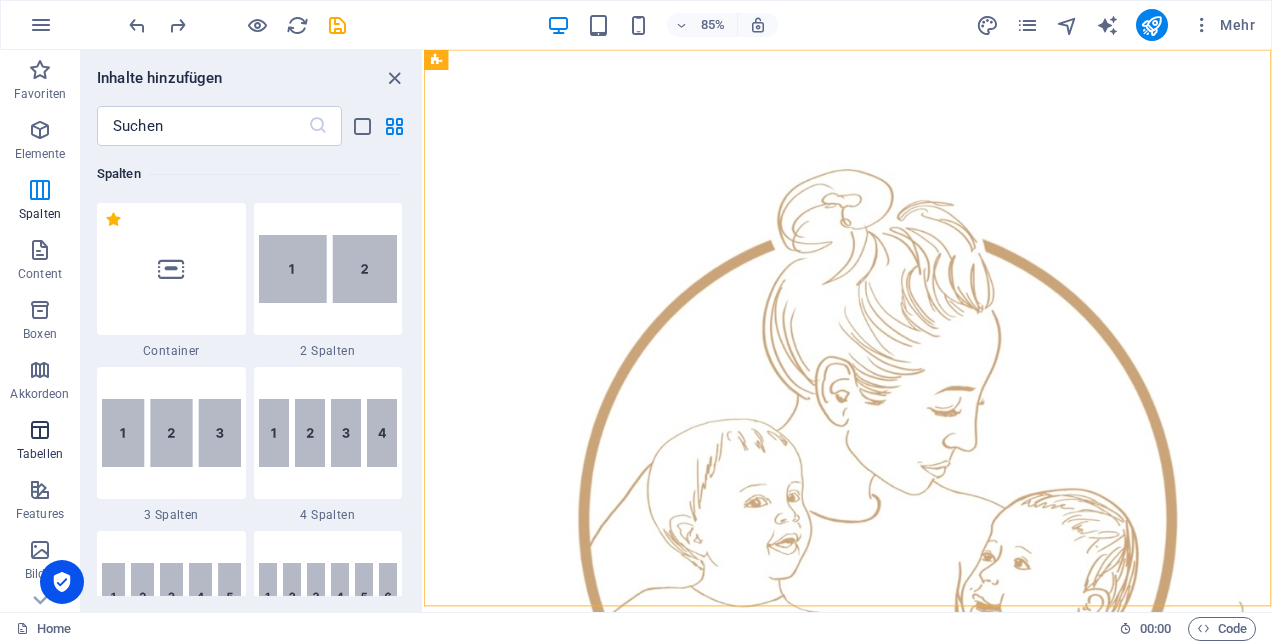 click at bounding box center (40, 430) 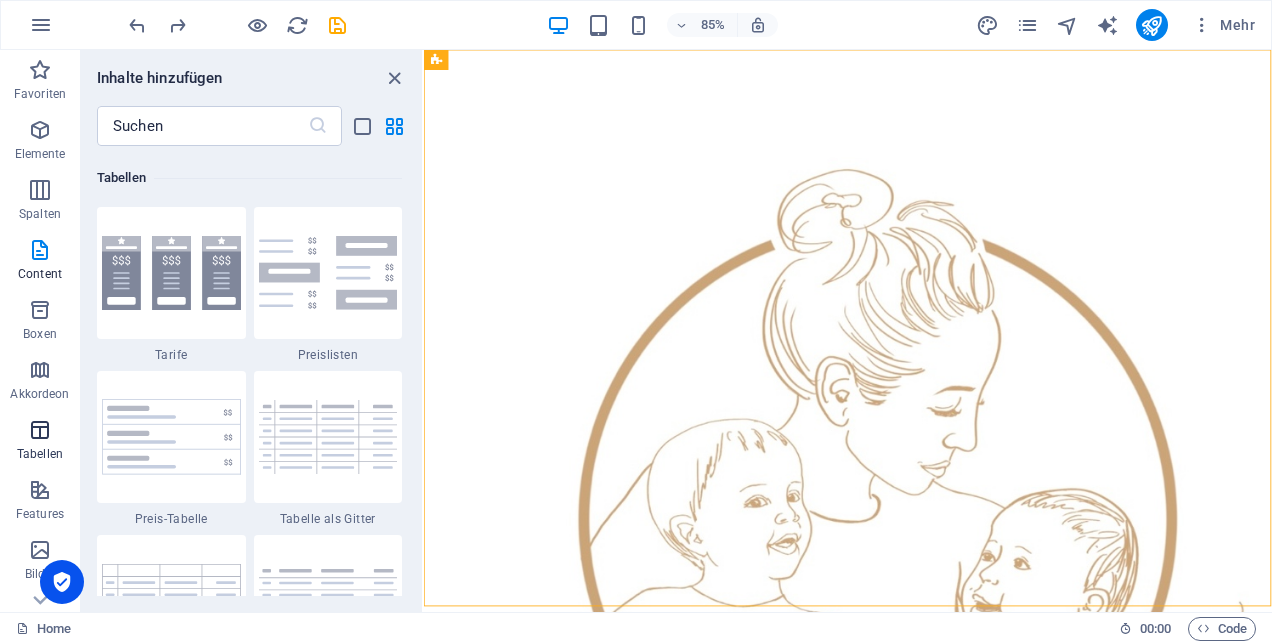 scroll, scrollTop: 6926, scrollLeft: 0, axis: vertical 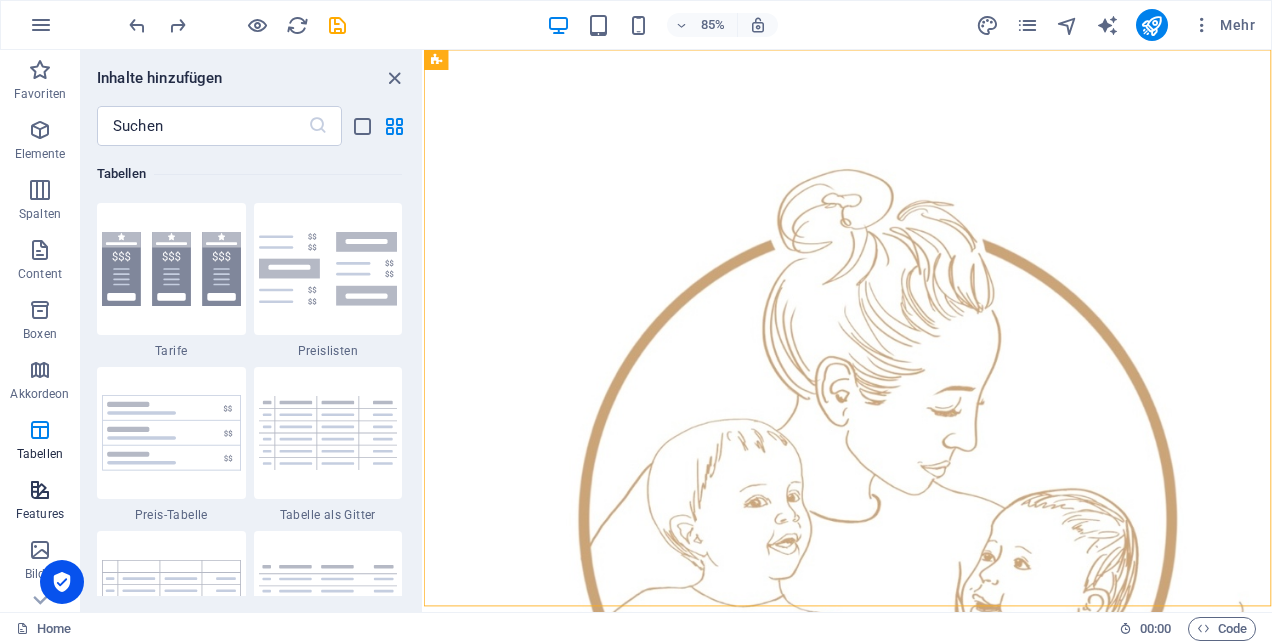 click at bounding box center [40, 490] 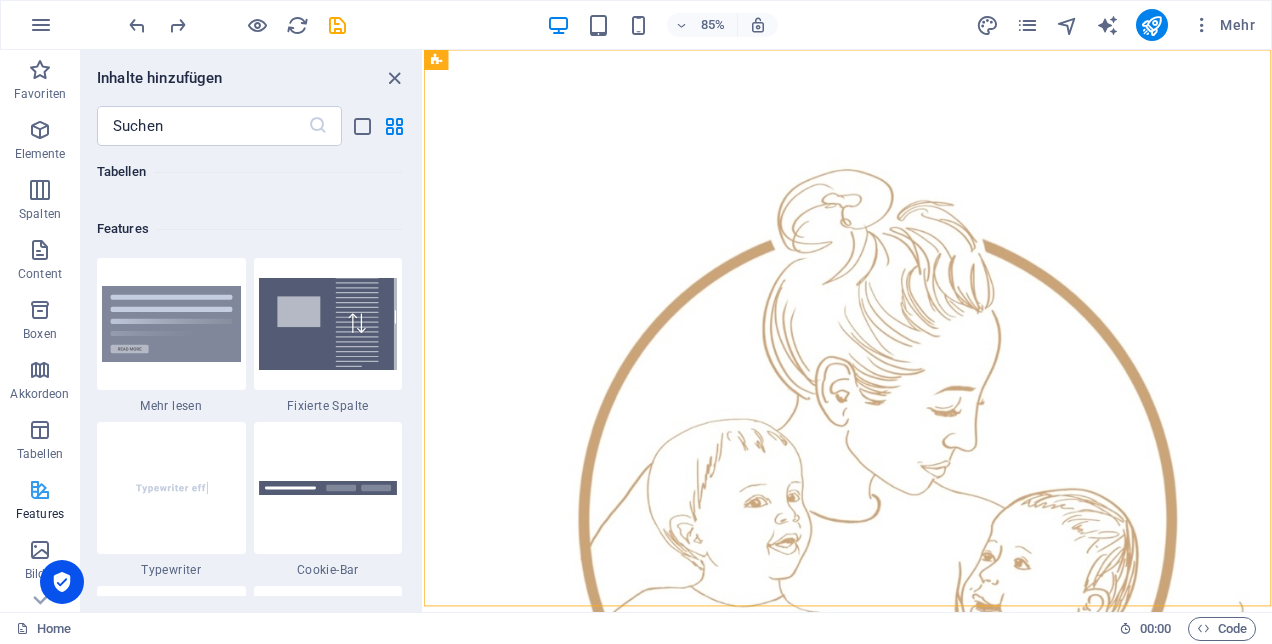 scroll, scrollTop: 7795, scrollLeft: 0, axis: vertical 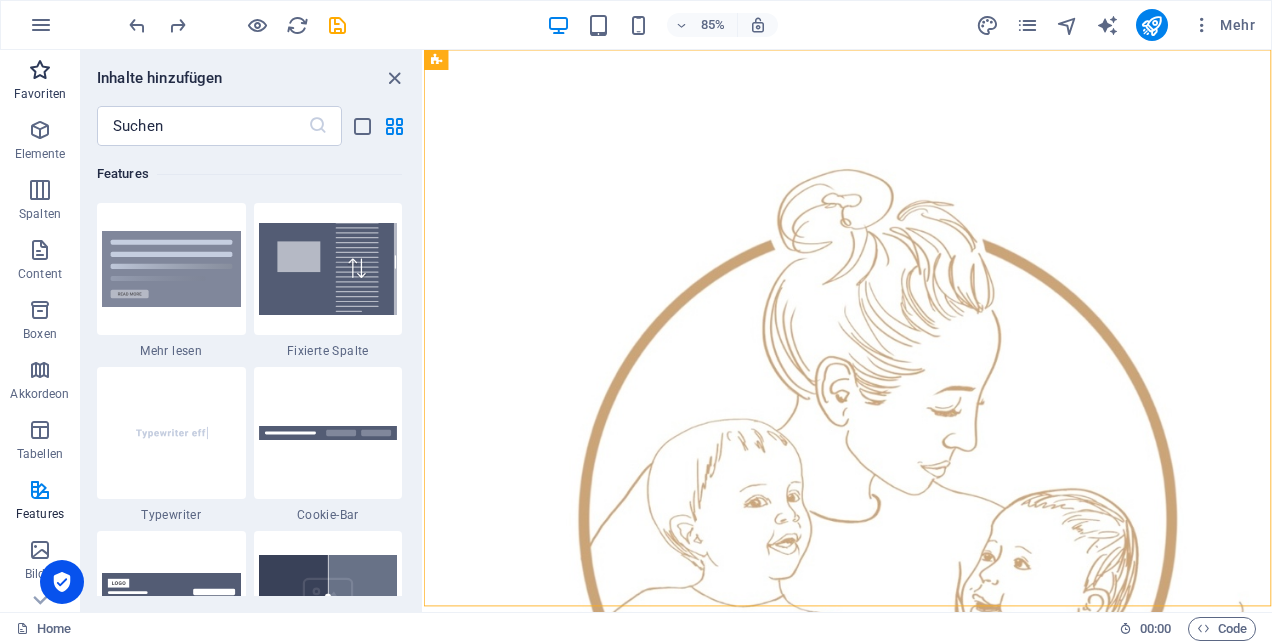click at bounding box center [40, 70] 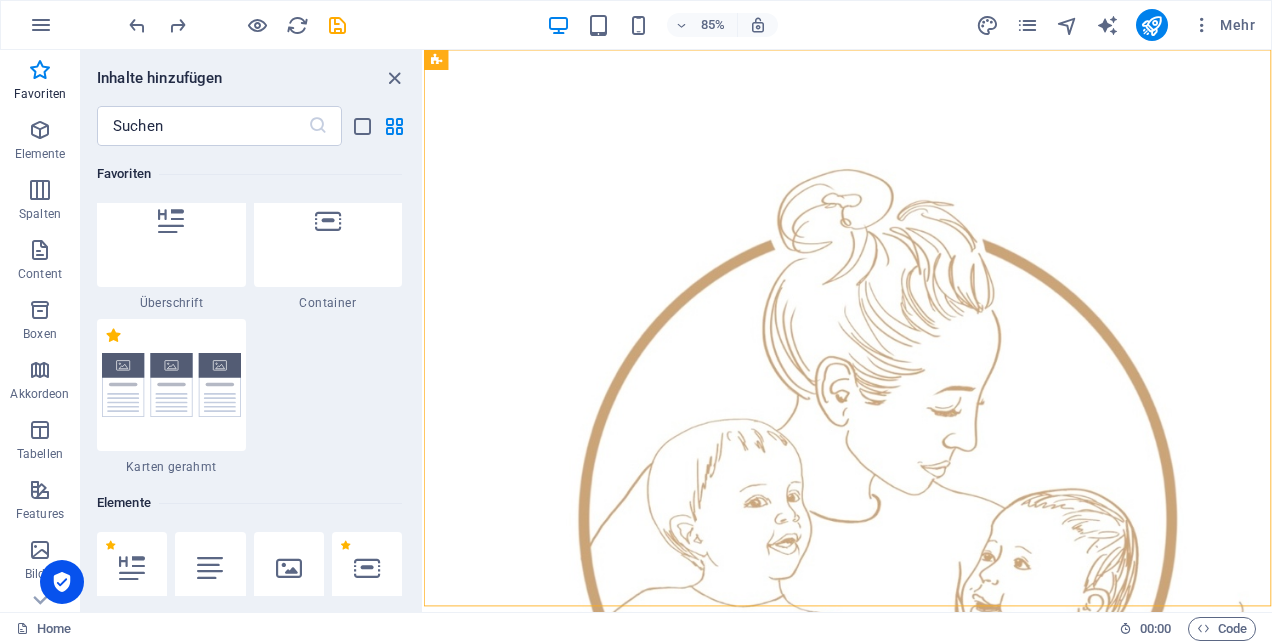 scroll, scrollTop: 0, scrollLeft: 0, axis: both 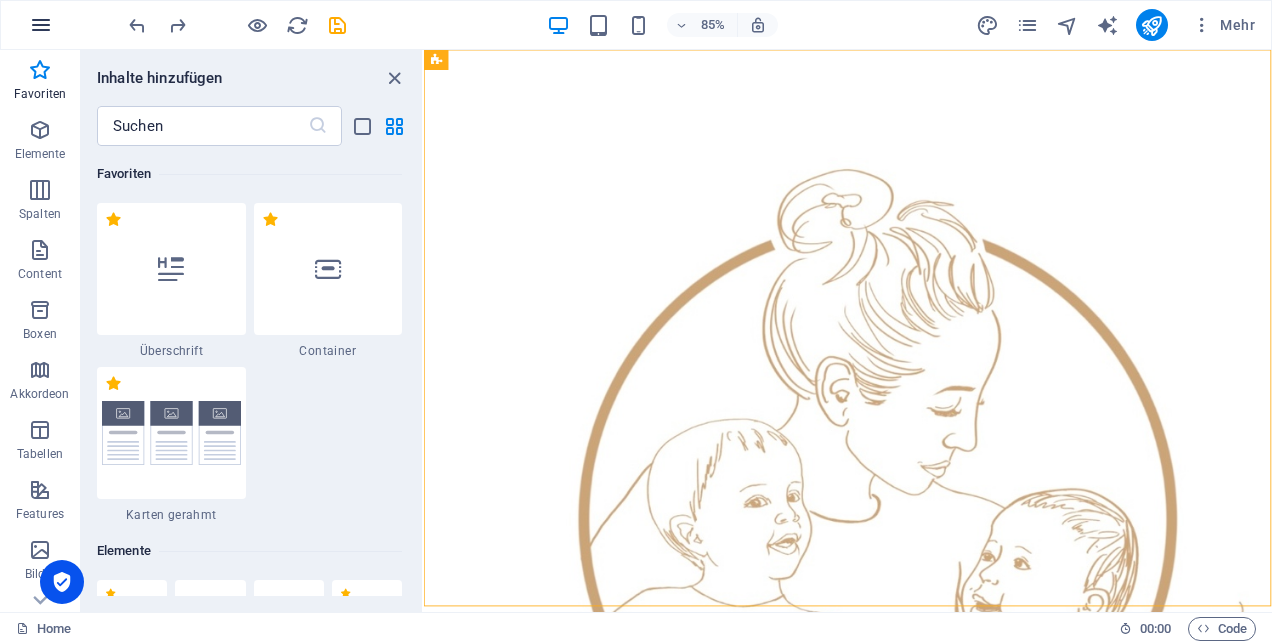 click at bounding box center (41, 25) 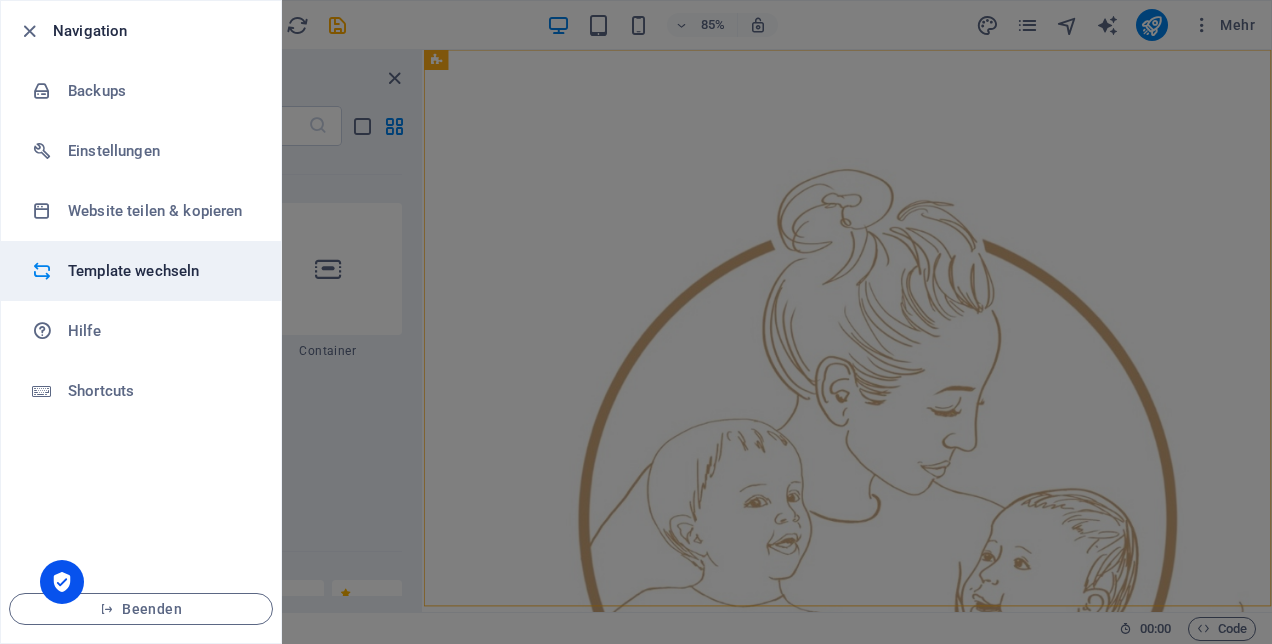 click on "Template wechseln" at bounding box center (160, 271) 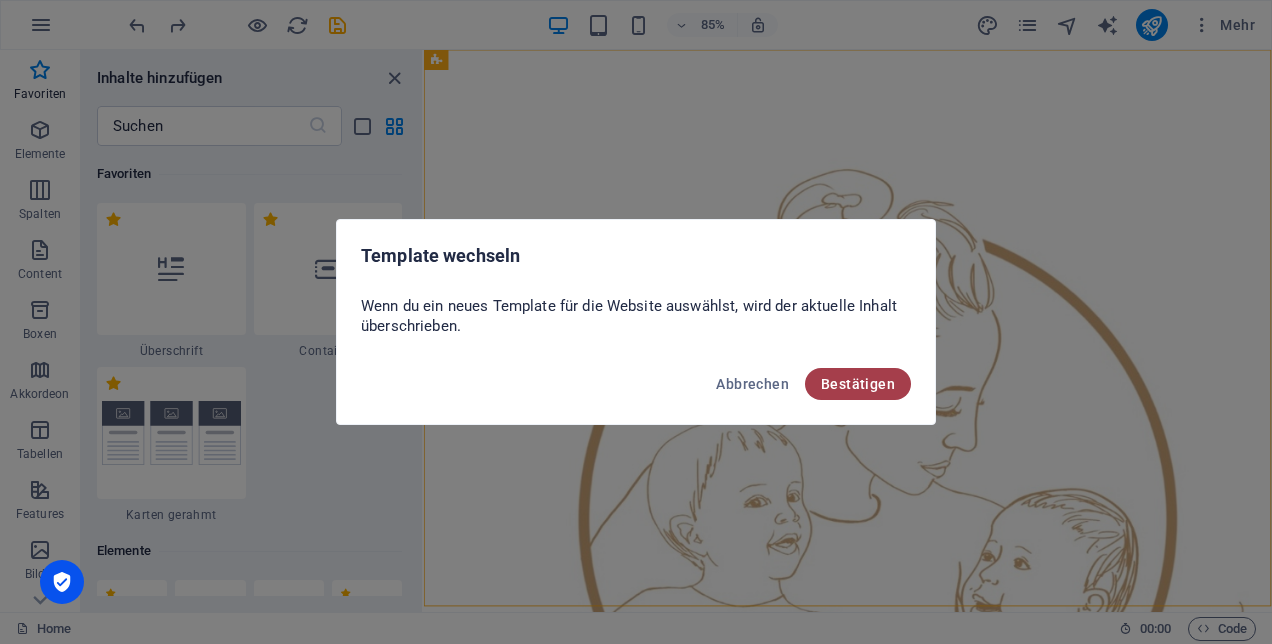 click on "Bestätigen" at bounding box center (858, 384) 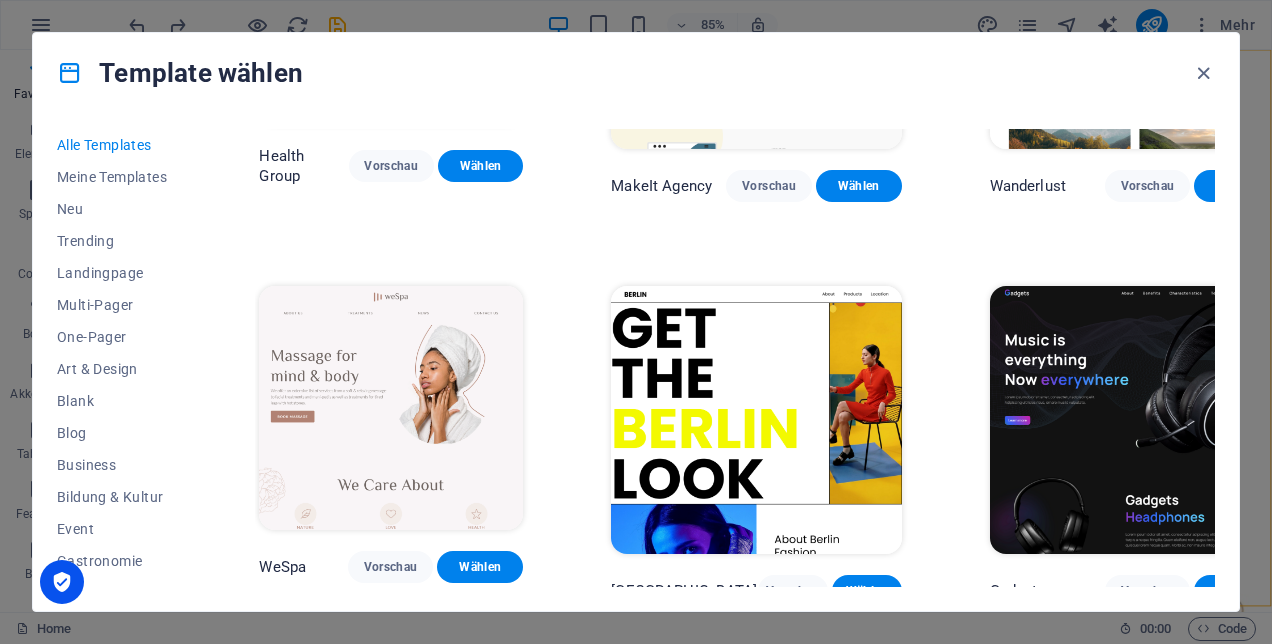 scroll, scrollTop: 3800, scrollLeft: 0, axis: vertical 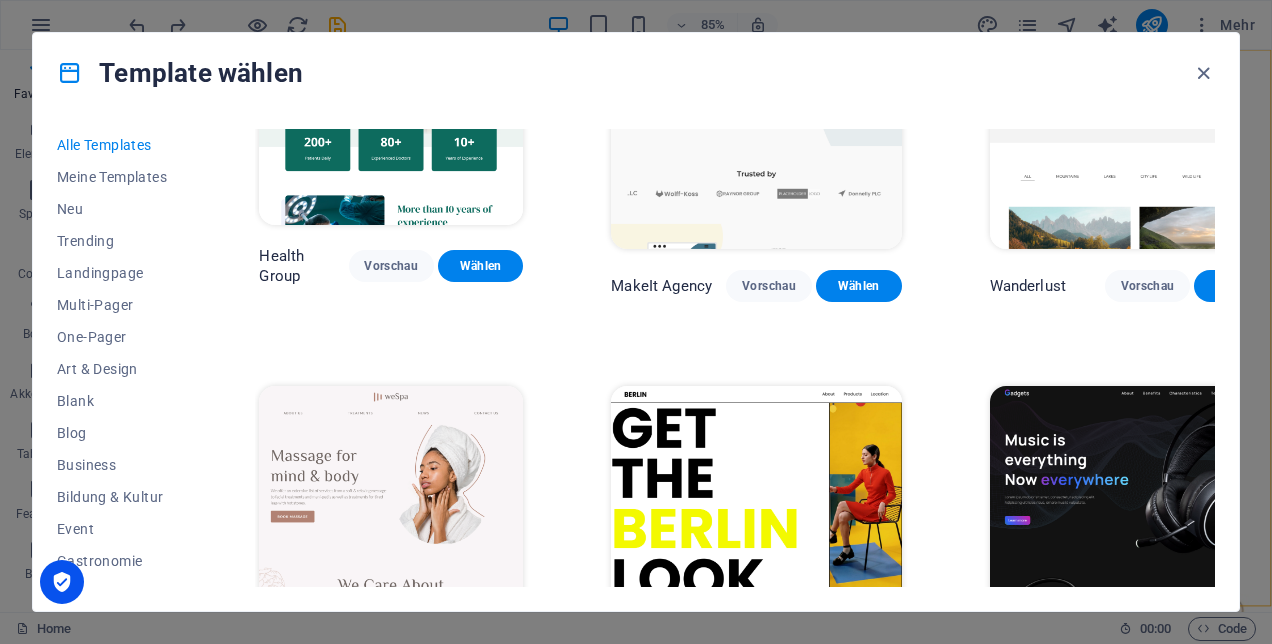 click on "Vorschau" at bounding box center (391, 667) 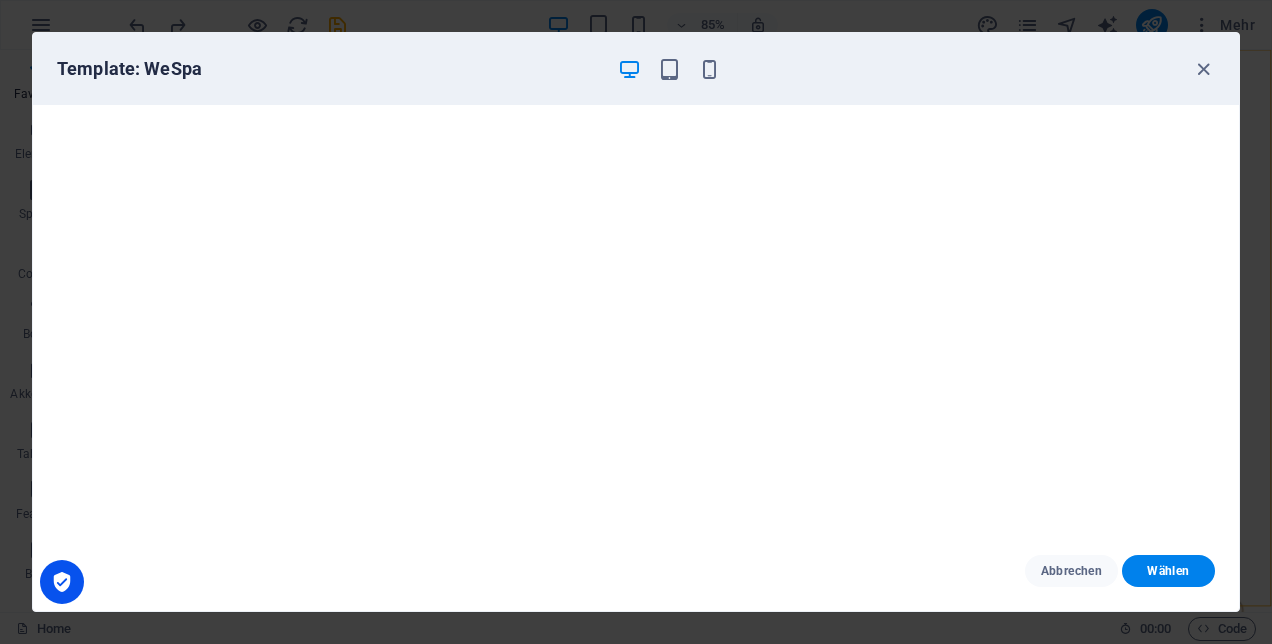 scroll, scrollTop: 4, scrollLeft: 0, axis: vertical 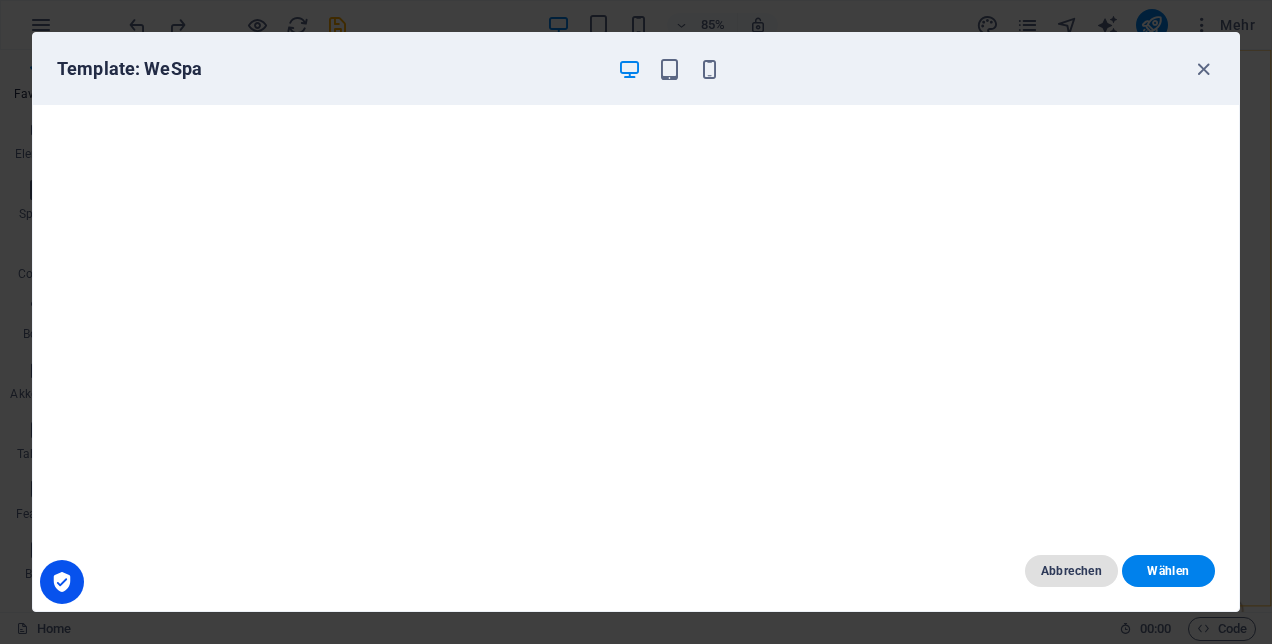 click on "Abbrechen" at bounding box center [1071, 571] 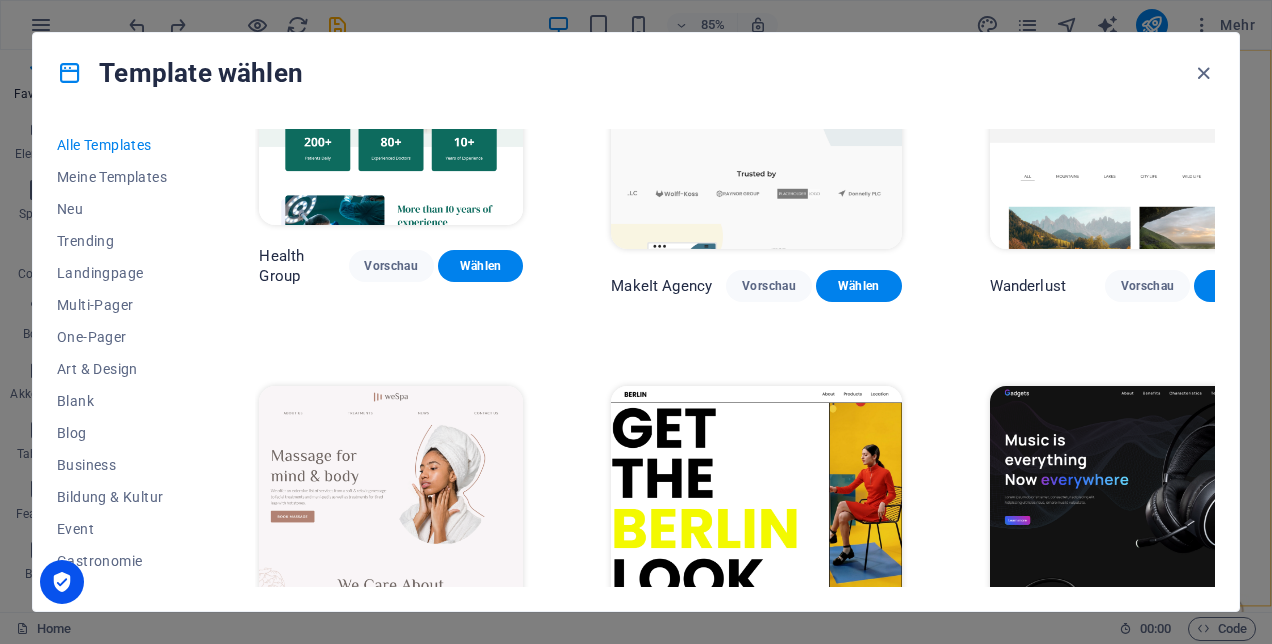 click at bounding box center [70, 73] 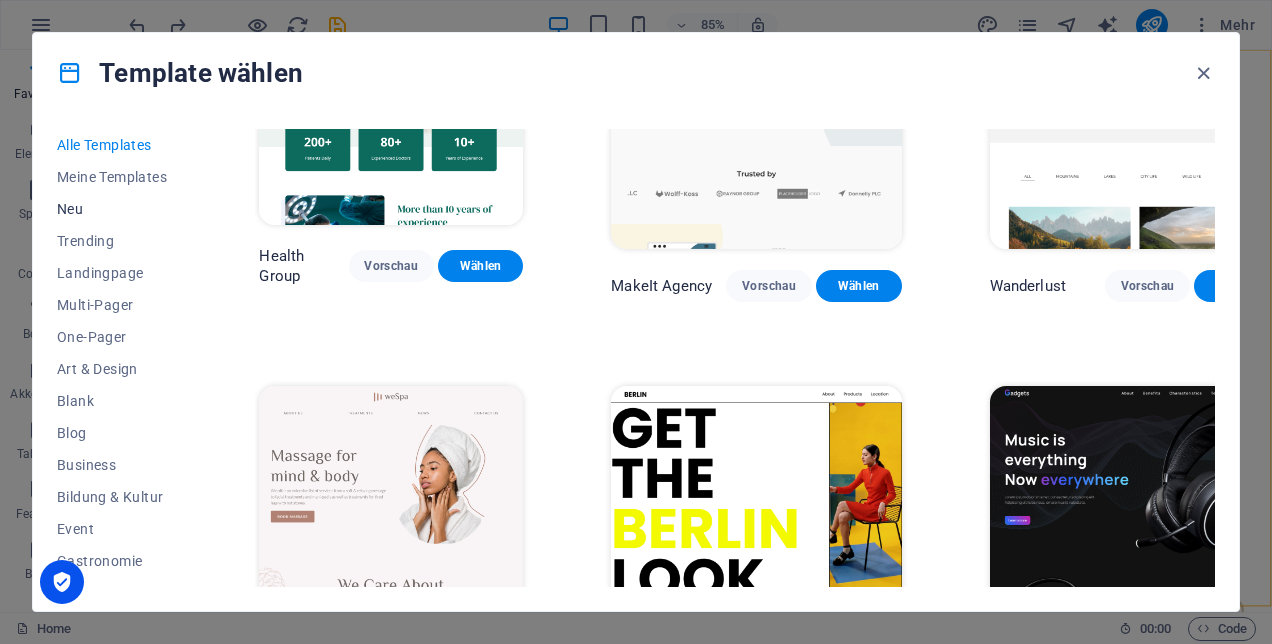 click on "Neu" at bounding box center (114, 209) 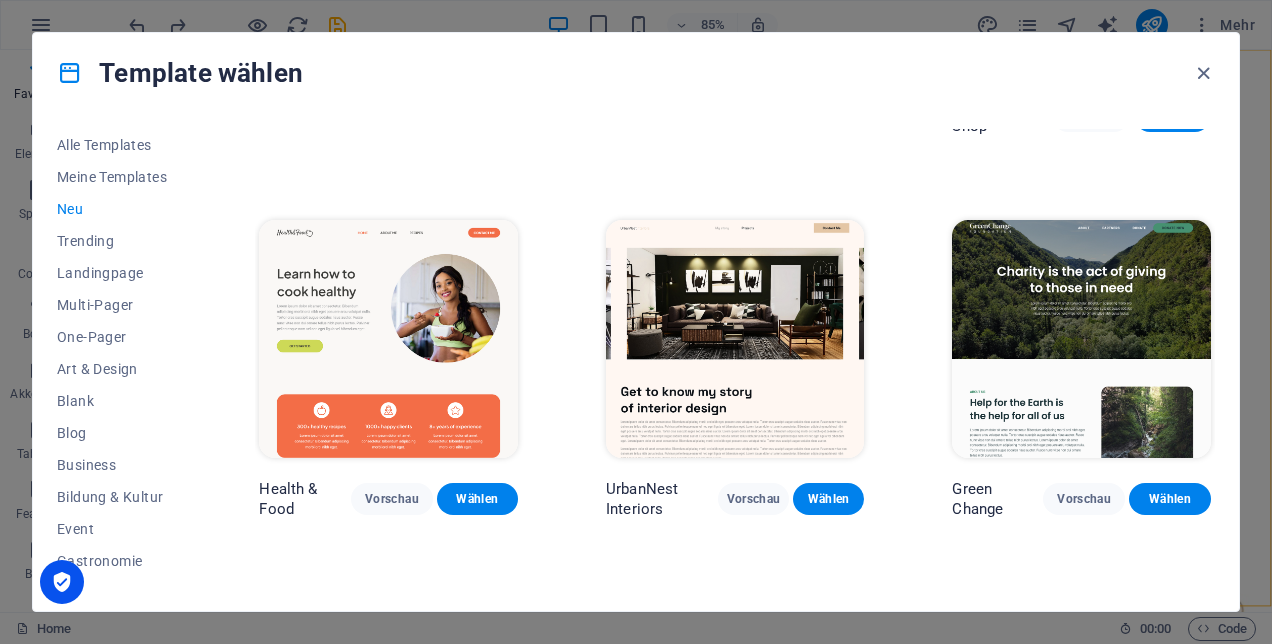 scroll, scrollTop: 1530, scrollLeft: 0, axis: vertical 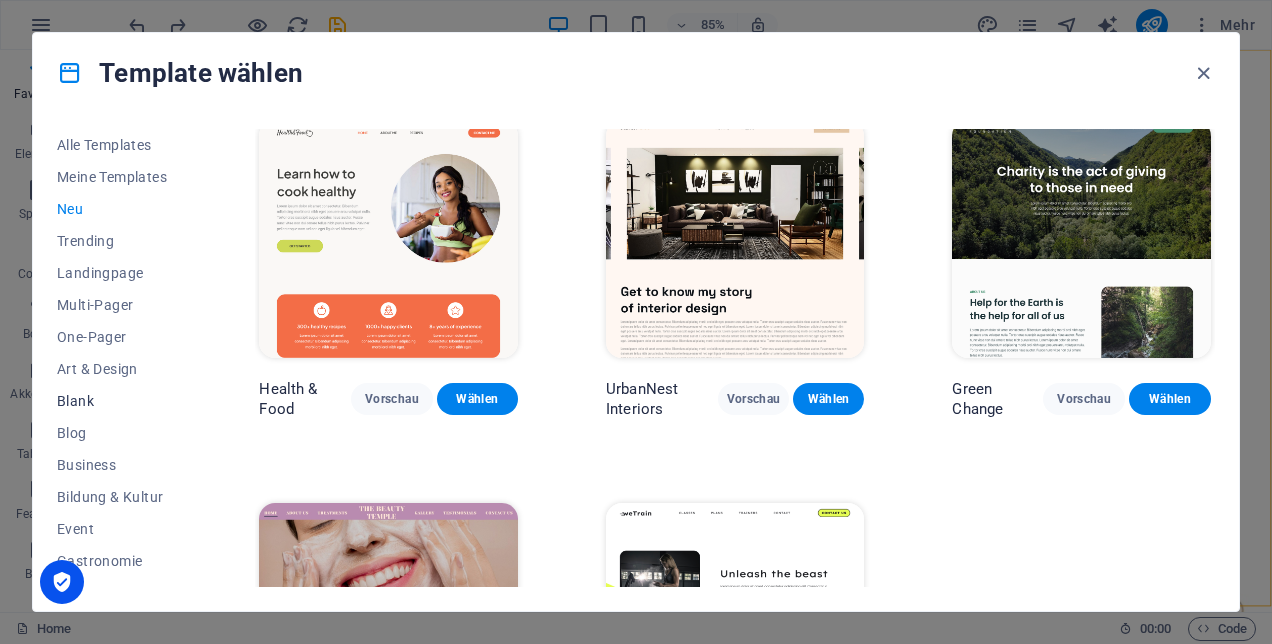 click on "Blank" at bounding box center (114, 401) 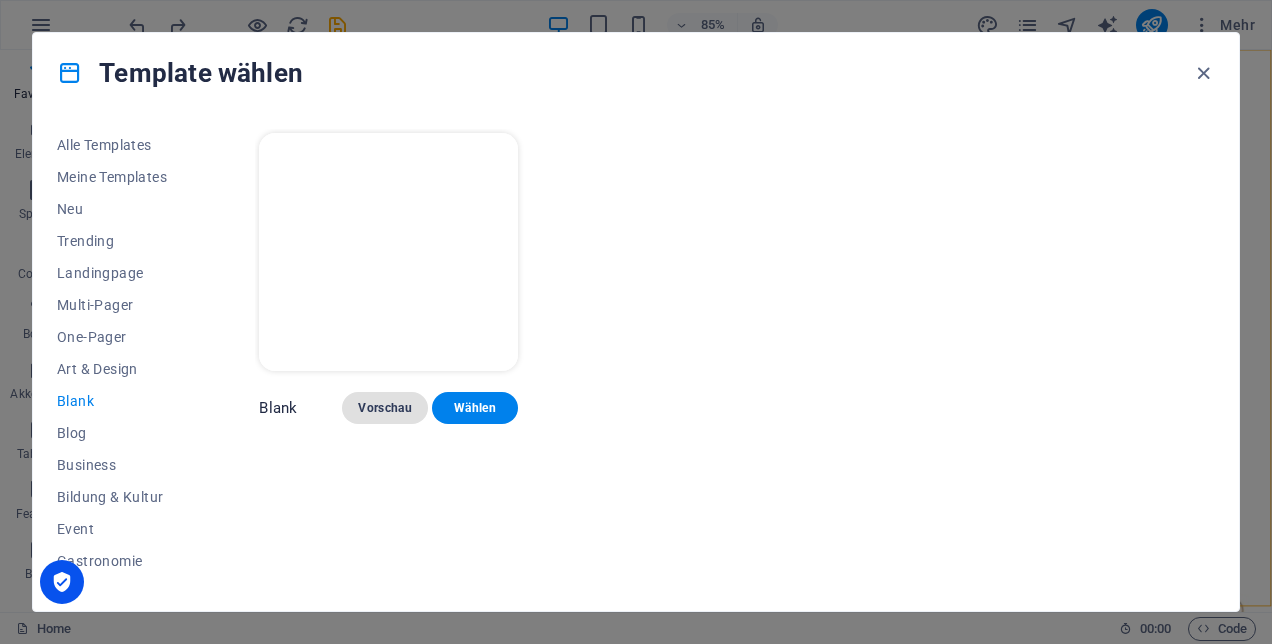 click on "Vorschau" at bounding box center (385, 408) 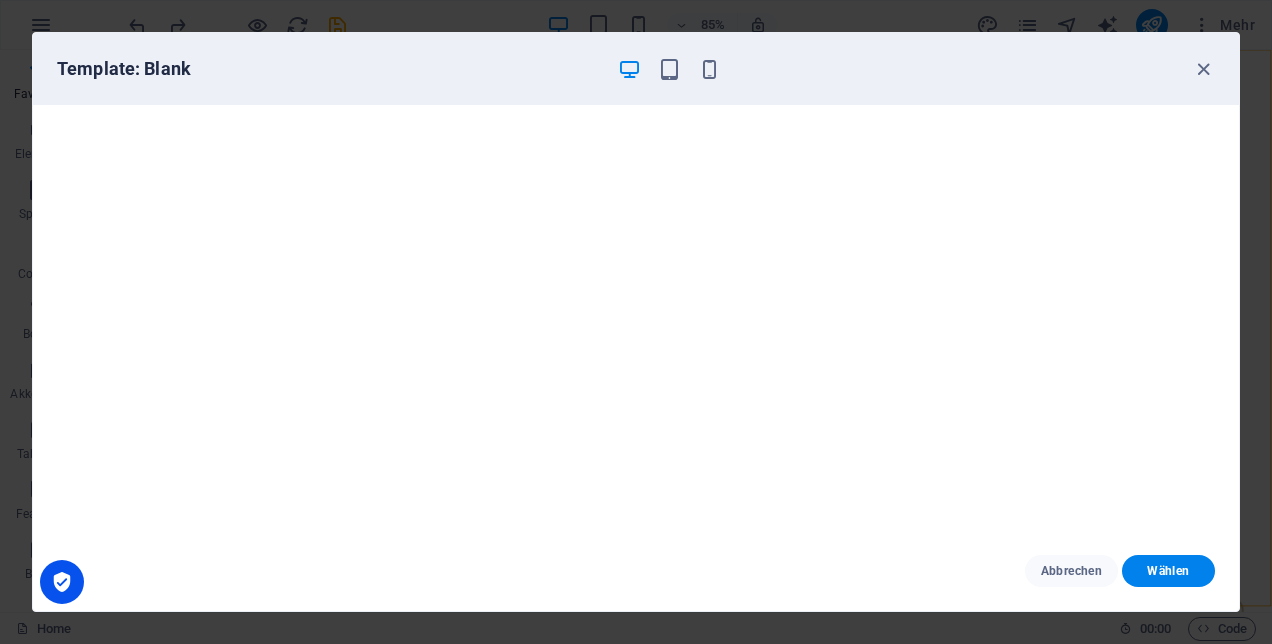 scroll, scrollTop: 4, scrollLeft: 0, axis: vertical 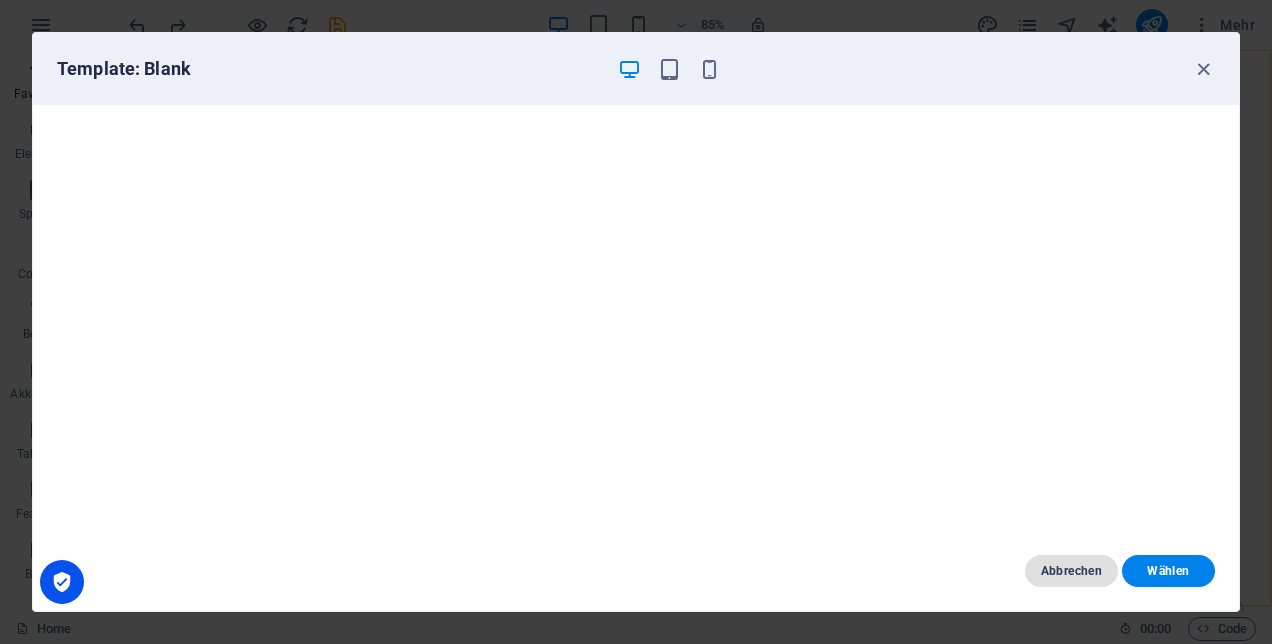 click on "Abbrechen" at bounding box center [1071, 571] 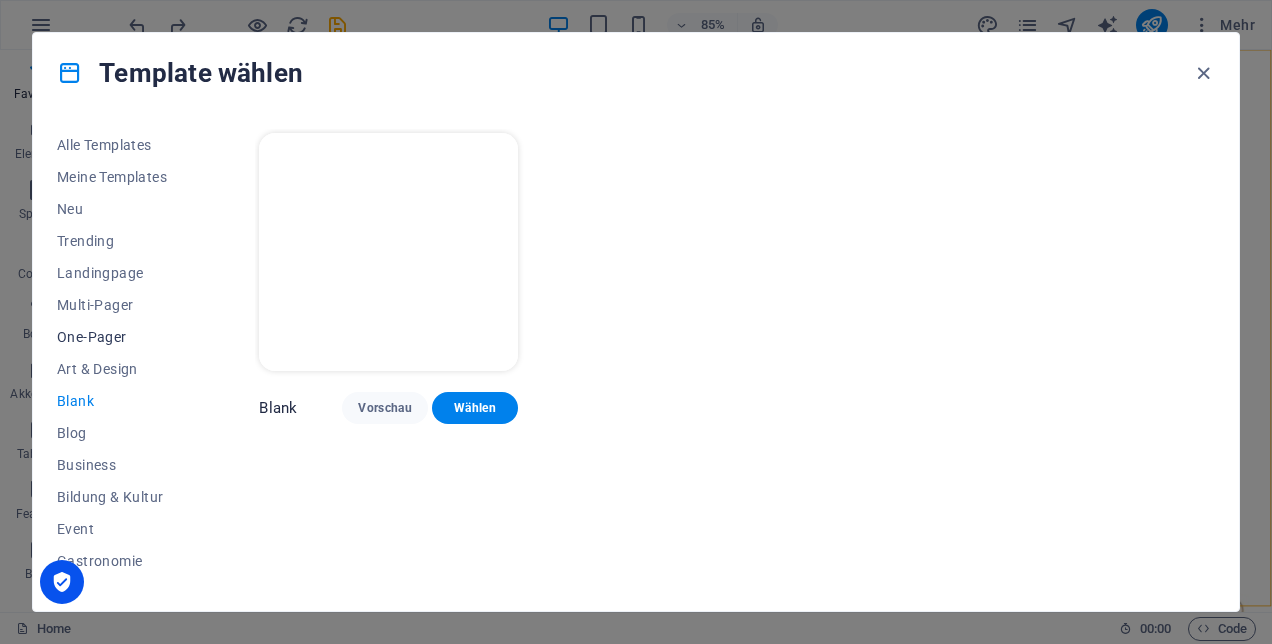 click on "One-Pager" at bounding box center (114, 337) 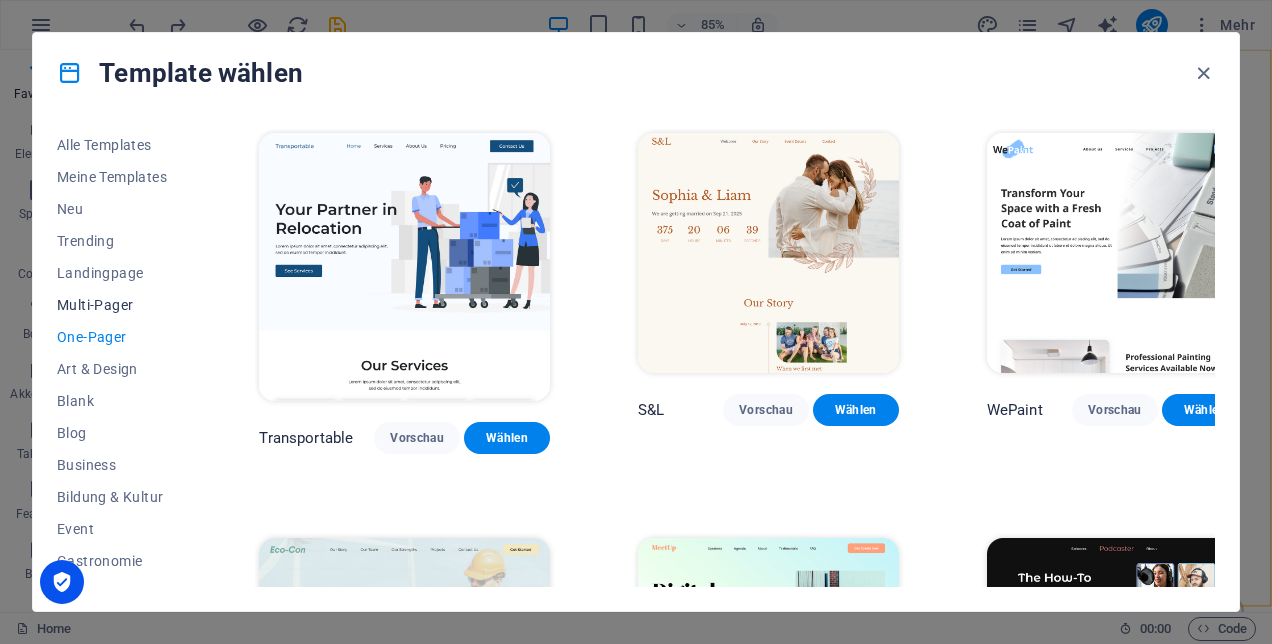 click on "Multi-Pager" at bounding box center (114, 305) 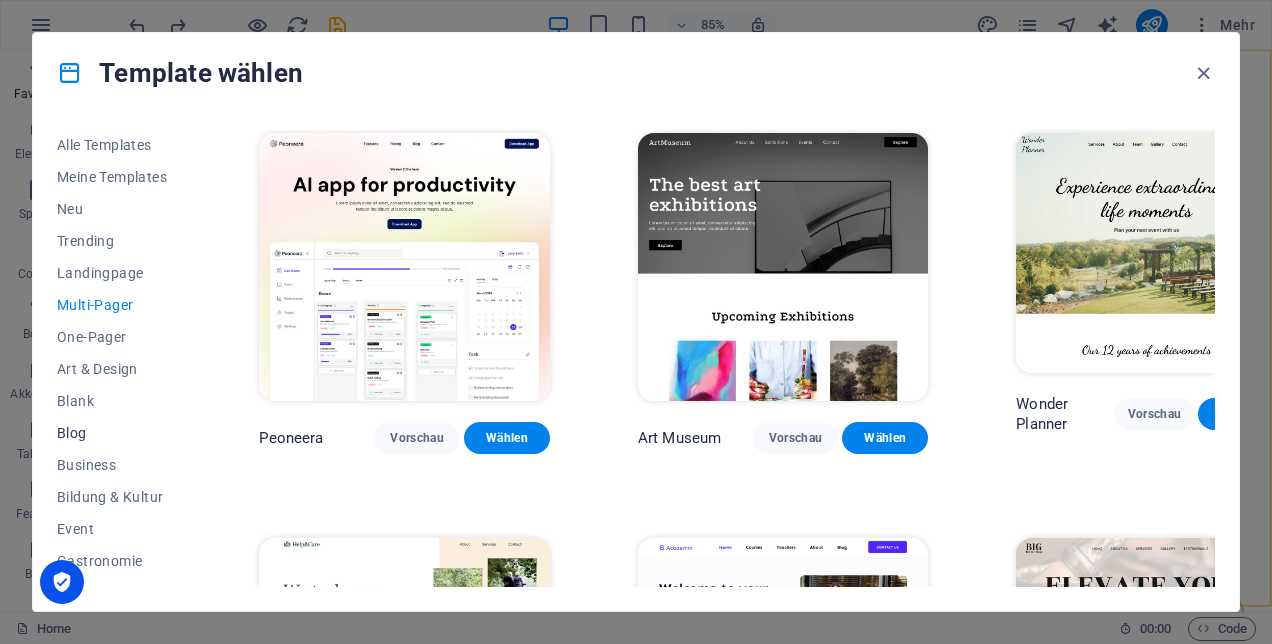 click on "Blog" at bounding box center (114, 433) 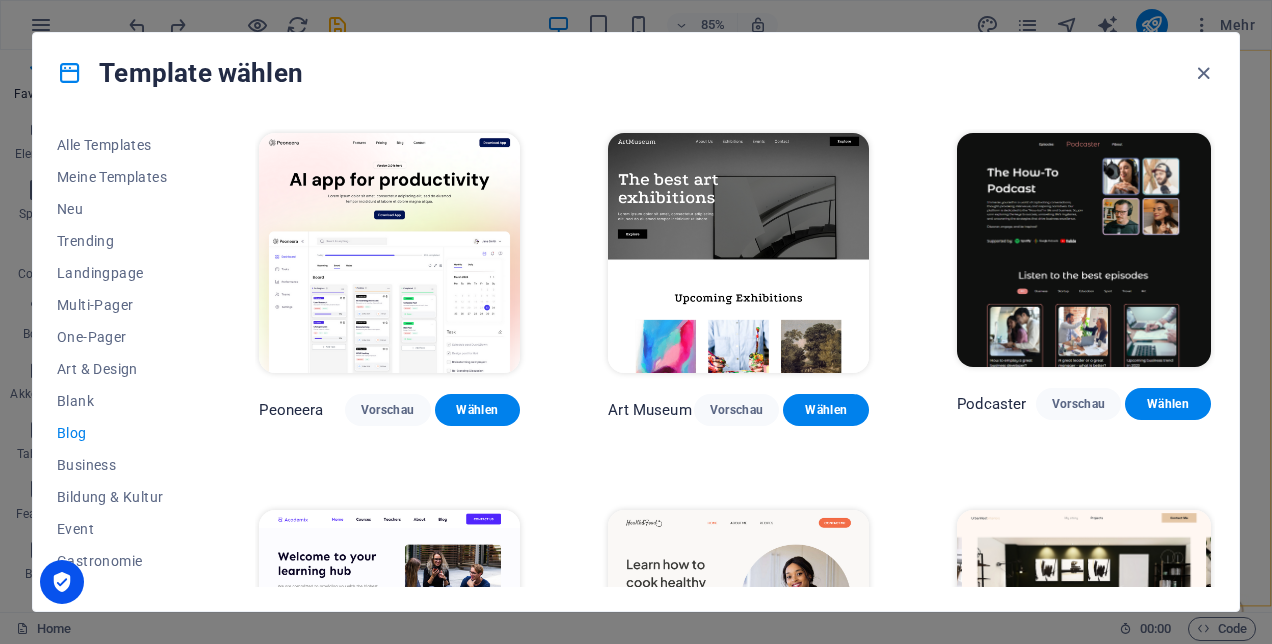 click on "Blog" at bounding box center (114, 433) 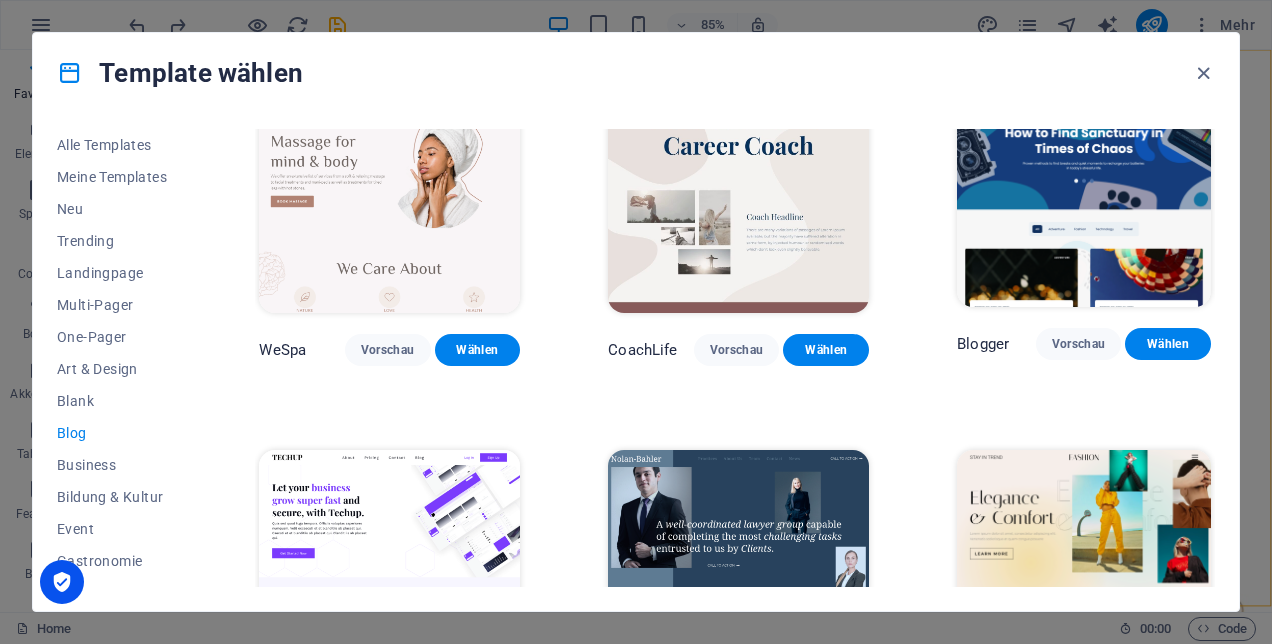 scroll, scrollTop: 1100, scrollLeft: 0, axis: vertical 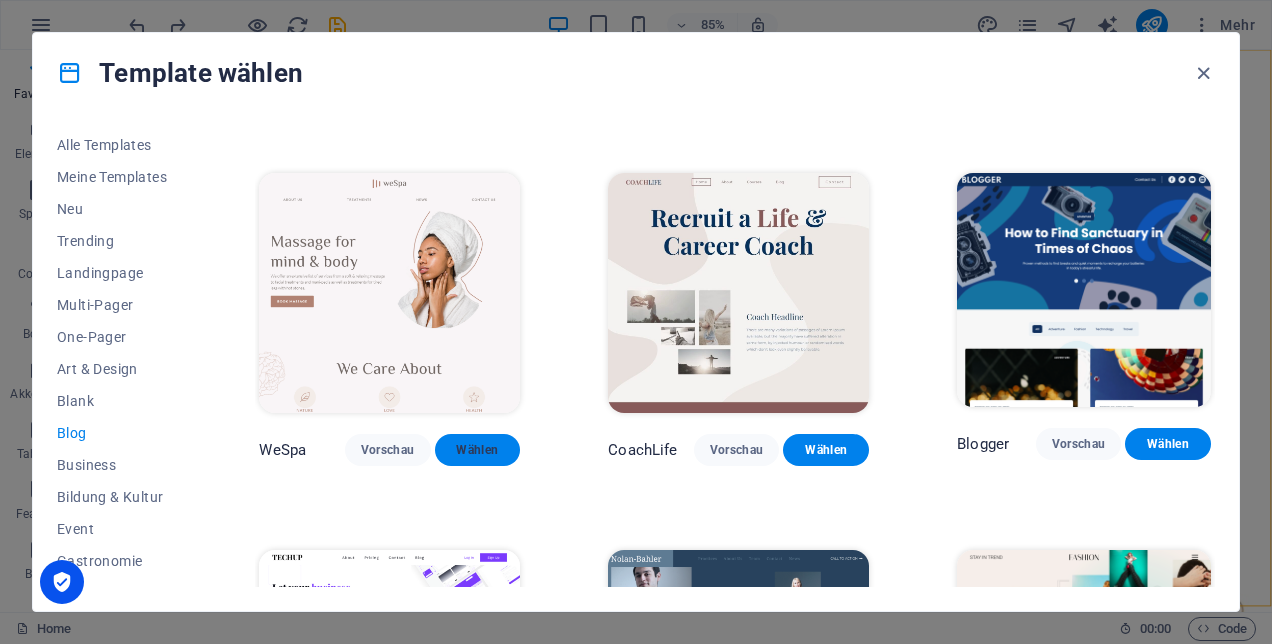 click on "Wählen" at bounding box center (478, 450) 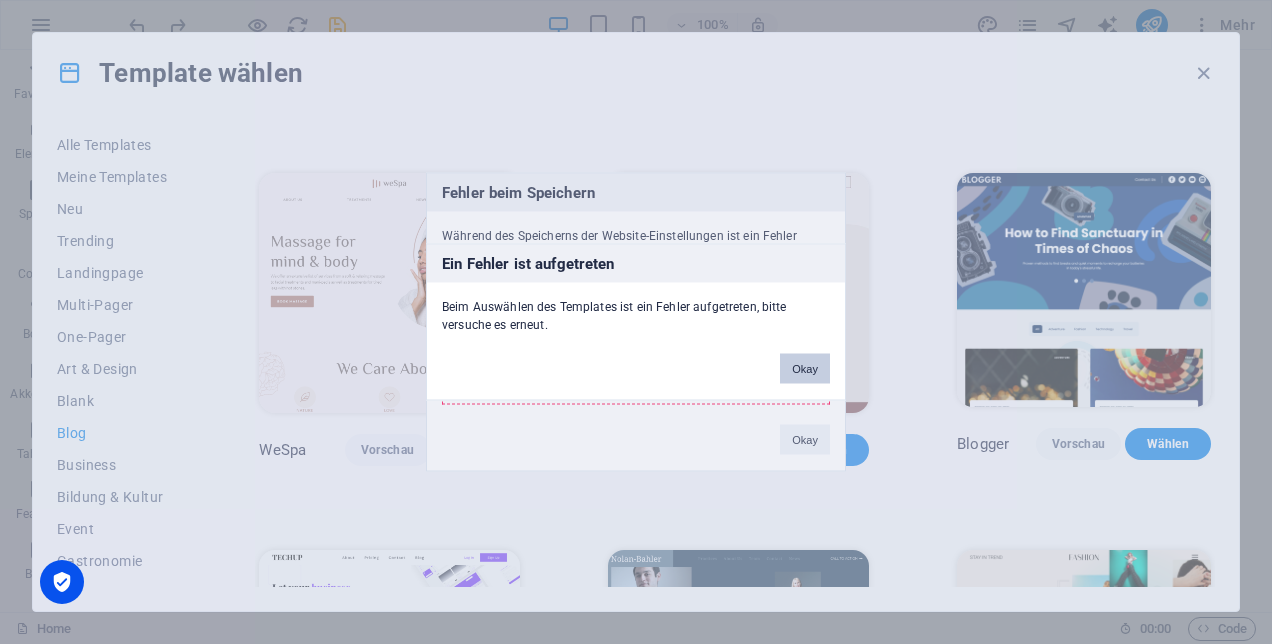 click on "Okay" at bounding box center (805, 369) 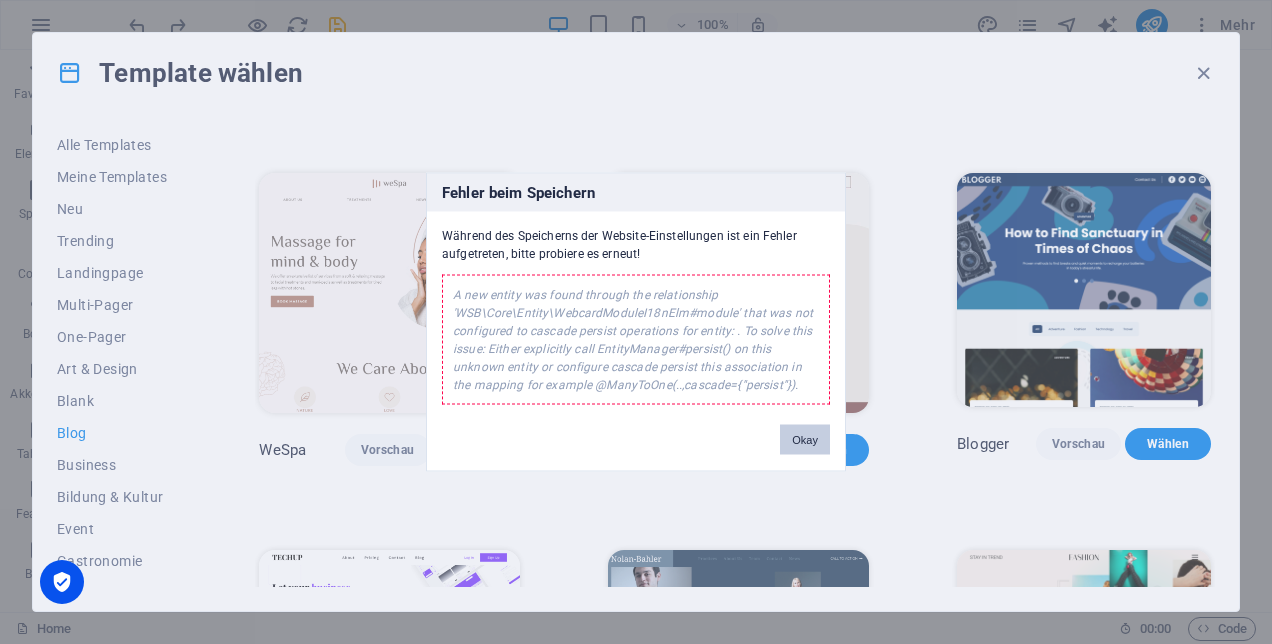click on "Okay" at bounding box center [805, 440] 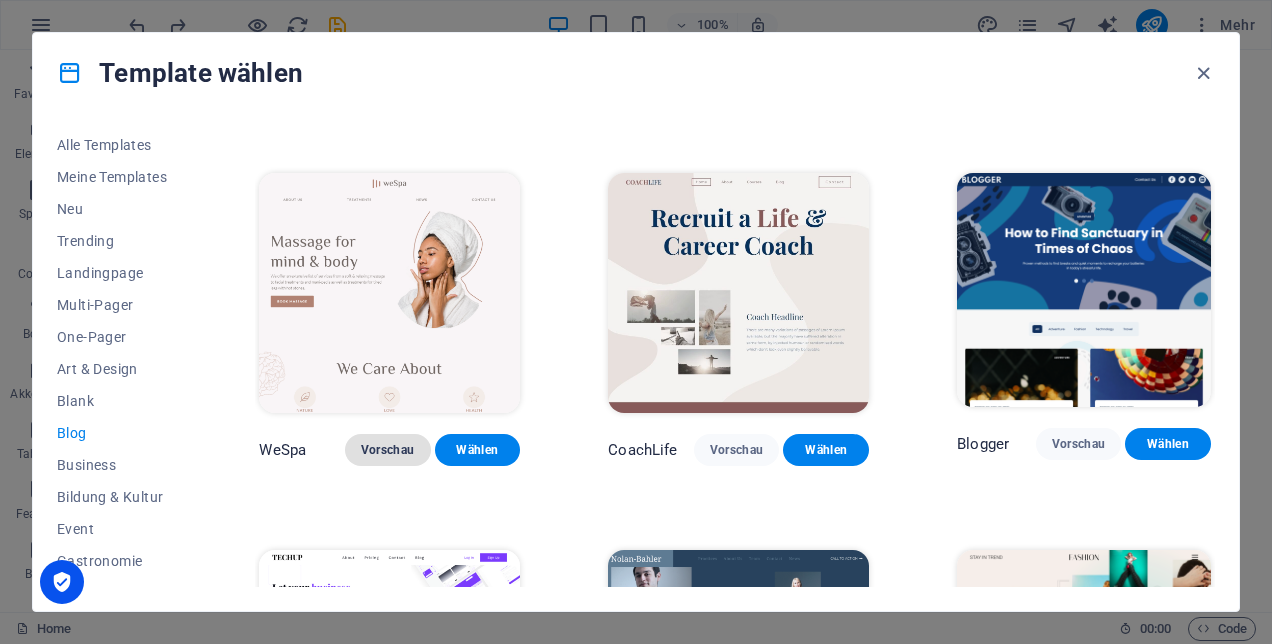 click on "Vorschau" at bounding box center [388, 450] 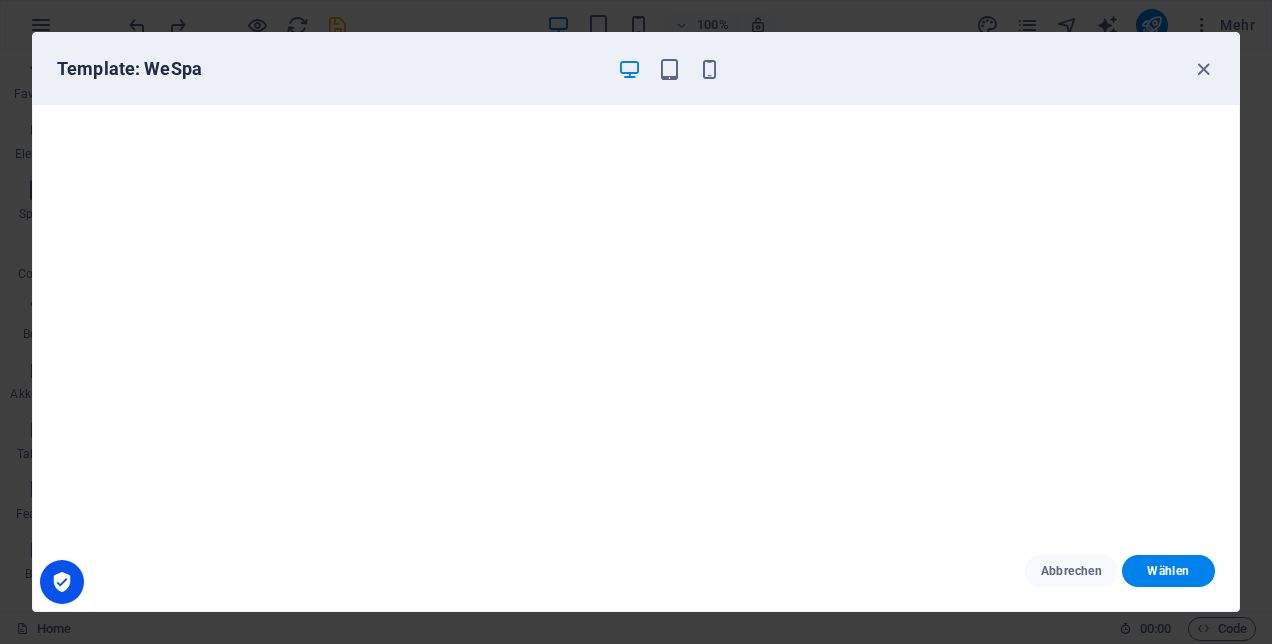 click at bounding box center (629, 69) 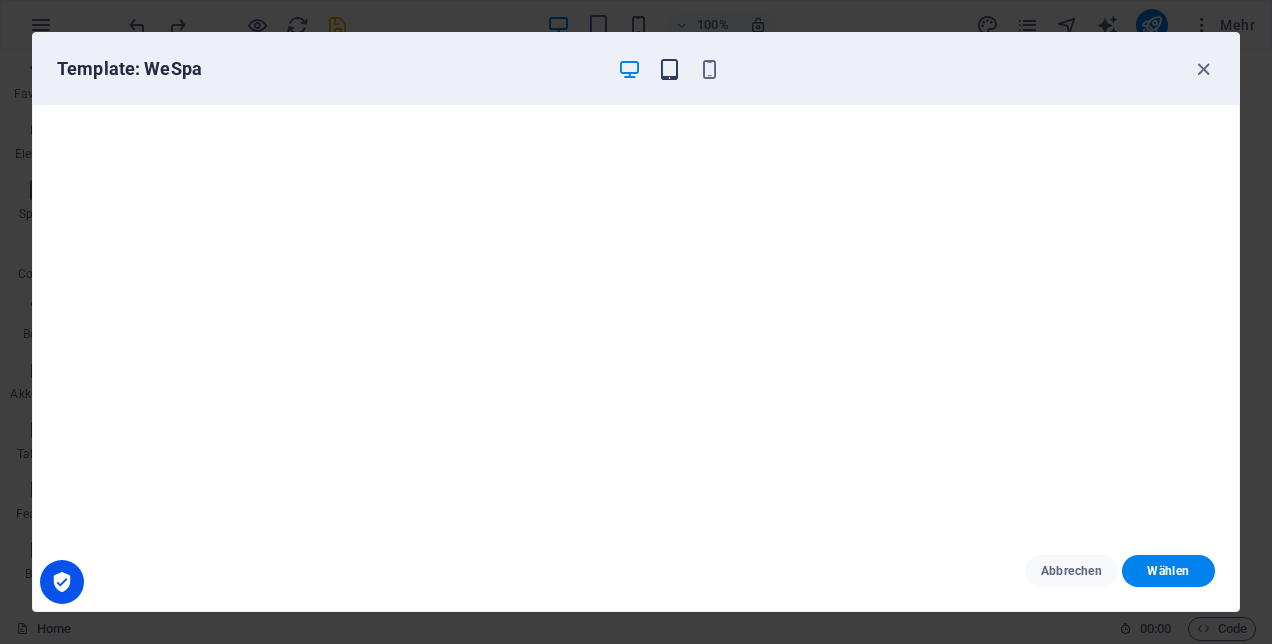 click at bounding box center [669, 69] 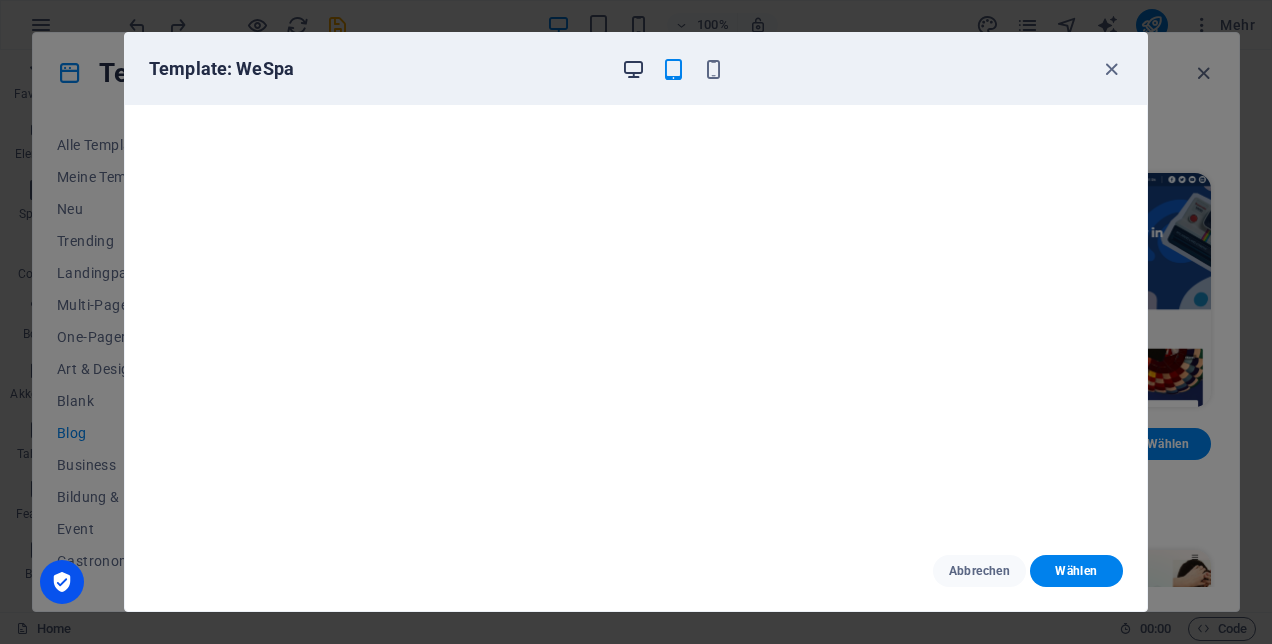 click at bounding box center (633, 69) 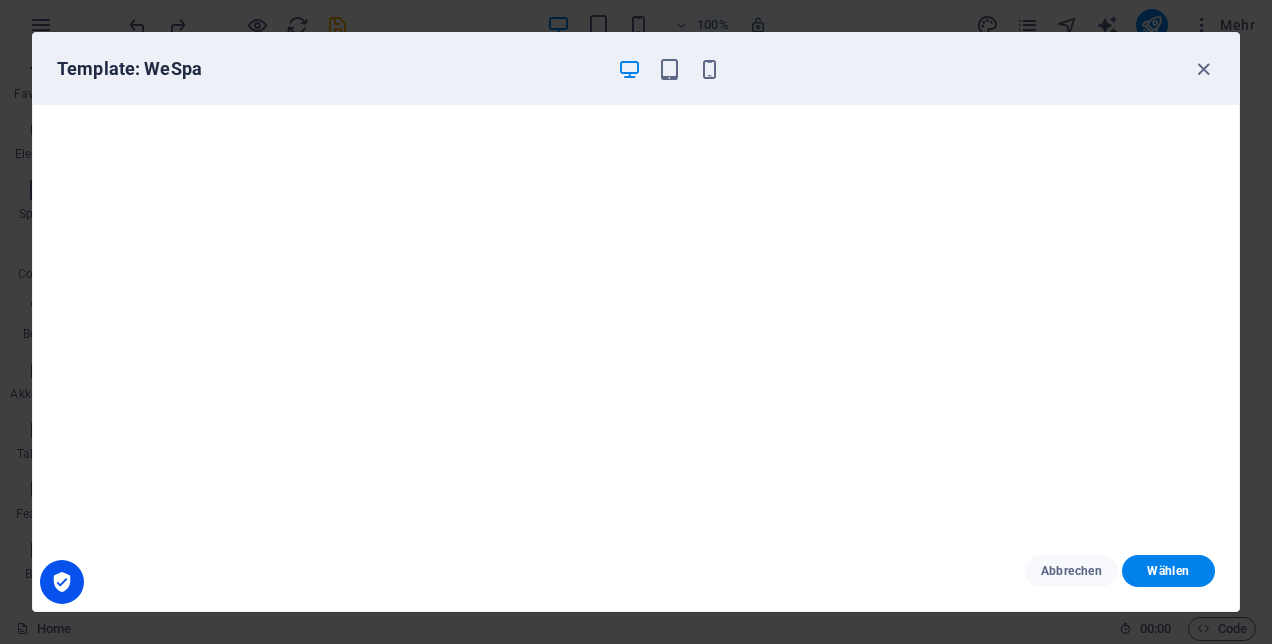 scroll, scrollTop: 4, scrollLeft: 0, axis: vertical 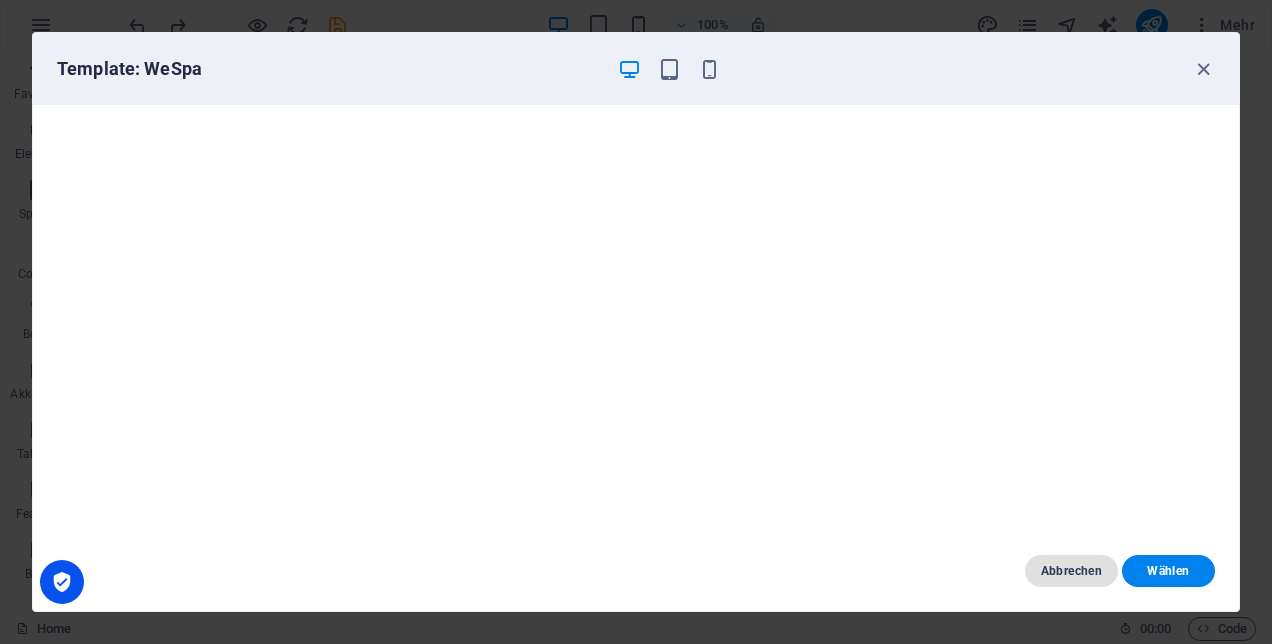 click on "Abbrechen" at bounding box center [1071, 571] 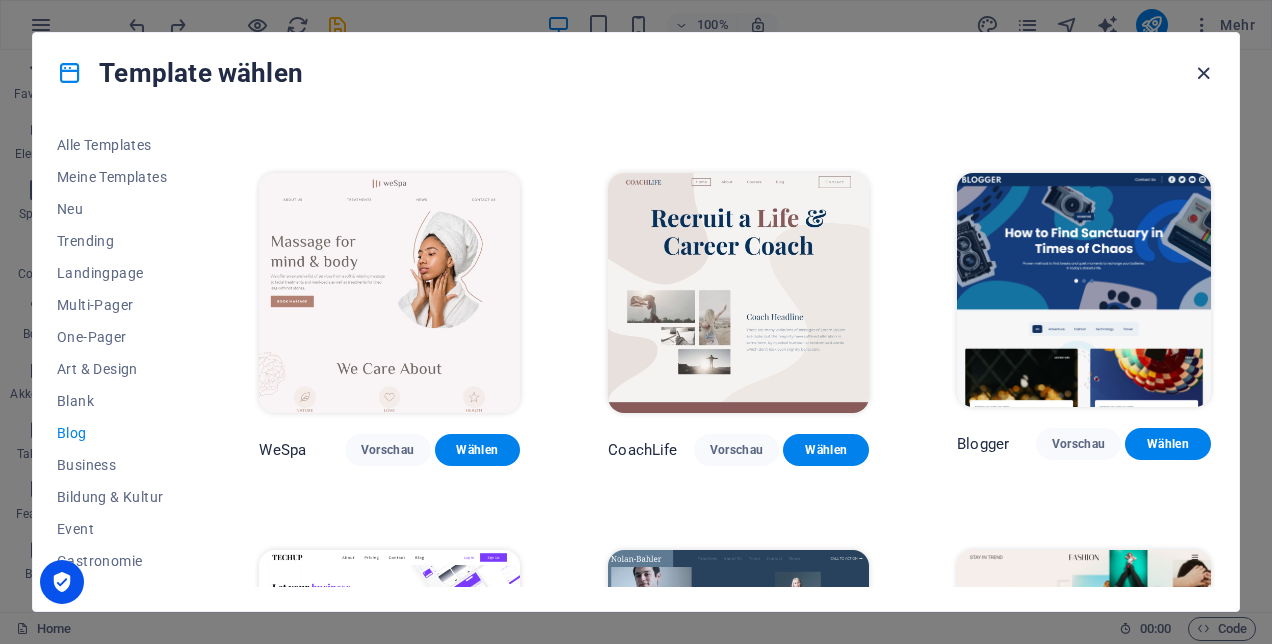 click at bounding box center (1203, 73) 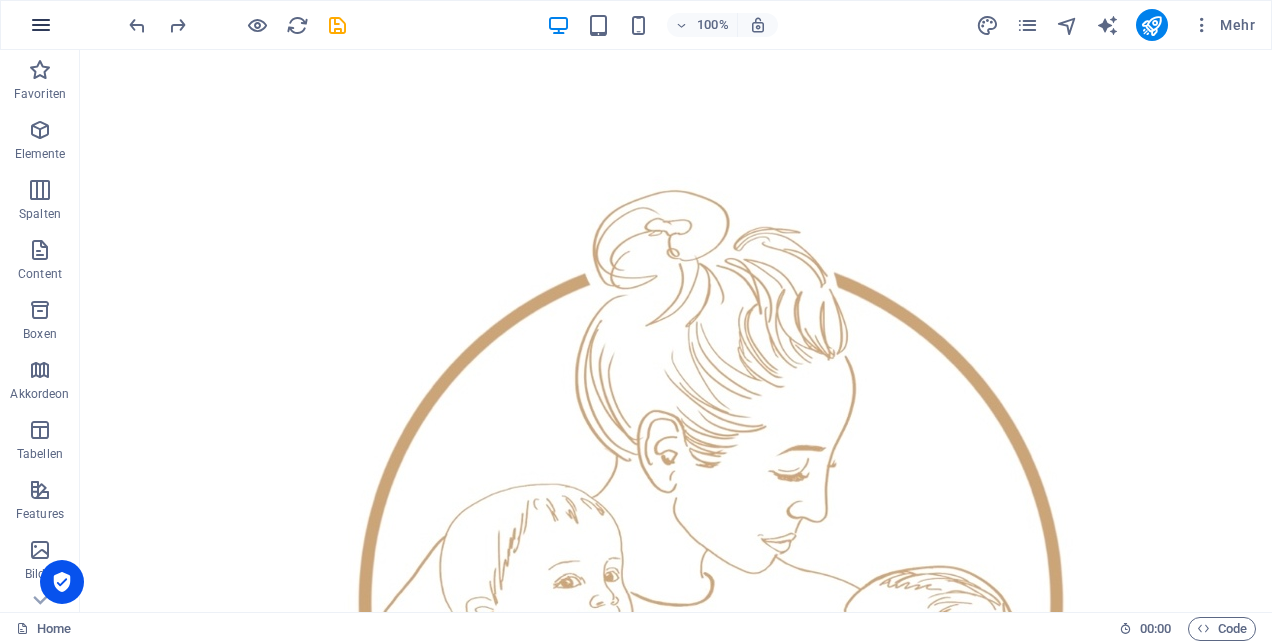 click at bounding box center (41, 25) 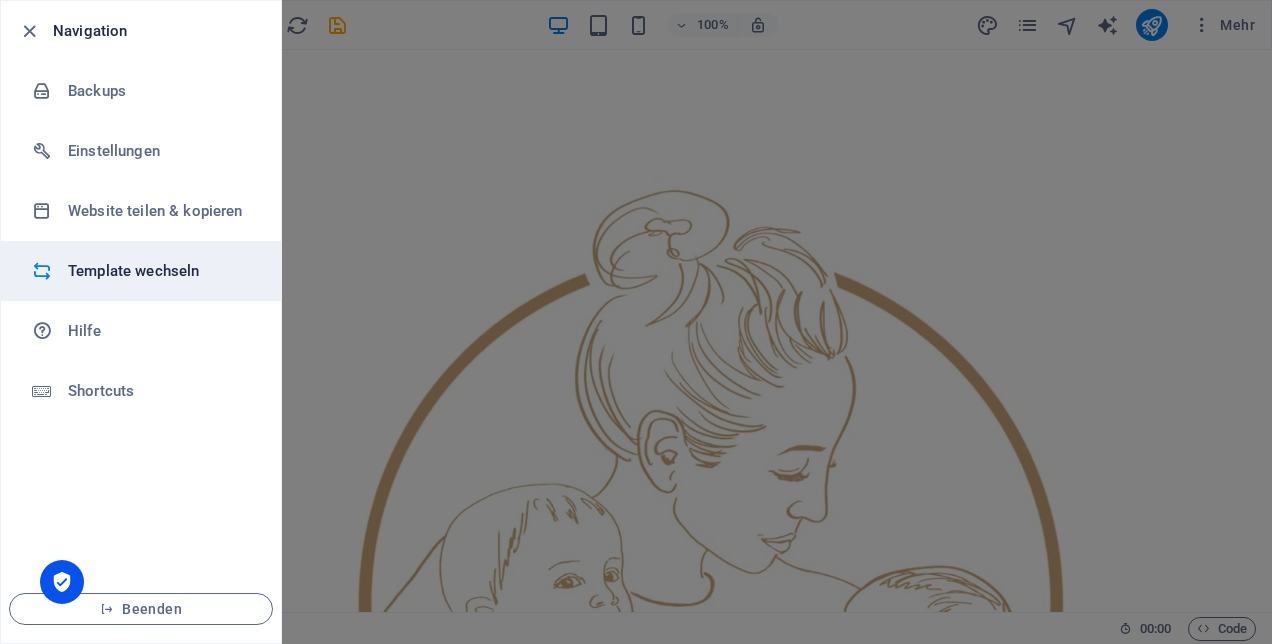 click on "Template wechseln" at bounding box center (160, 271) 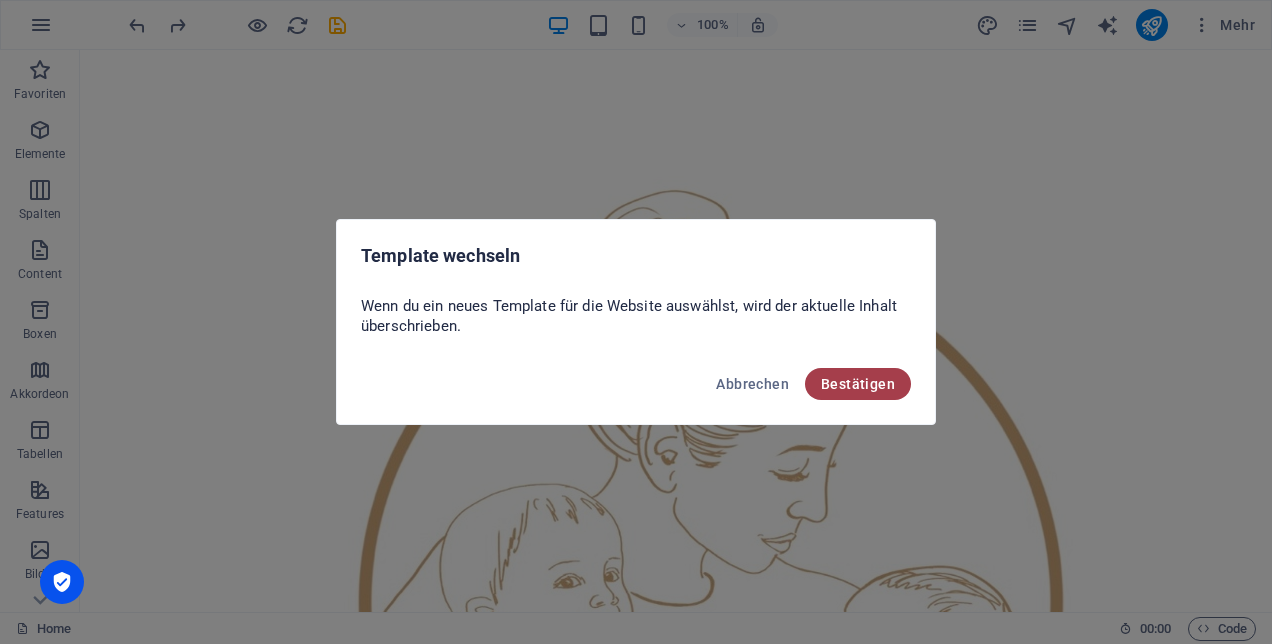 click on "Bestätigen" at bounding box center (858, 384) 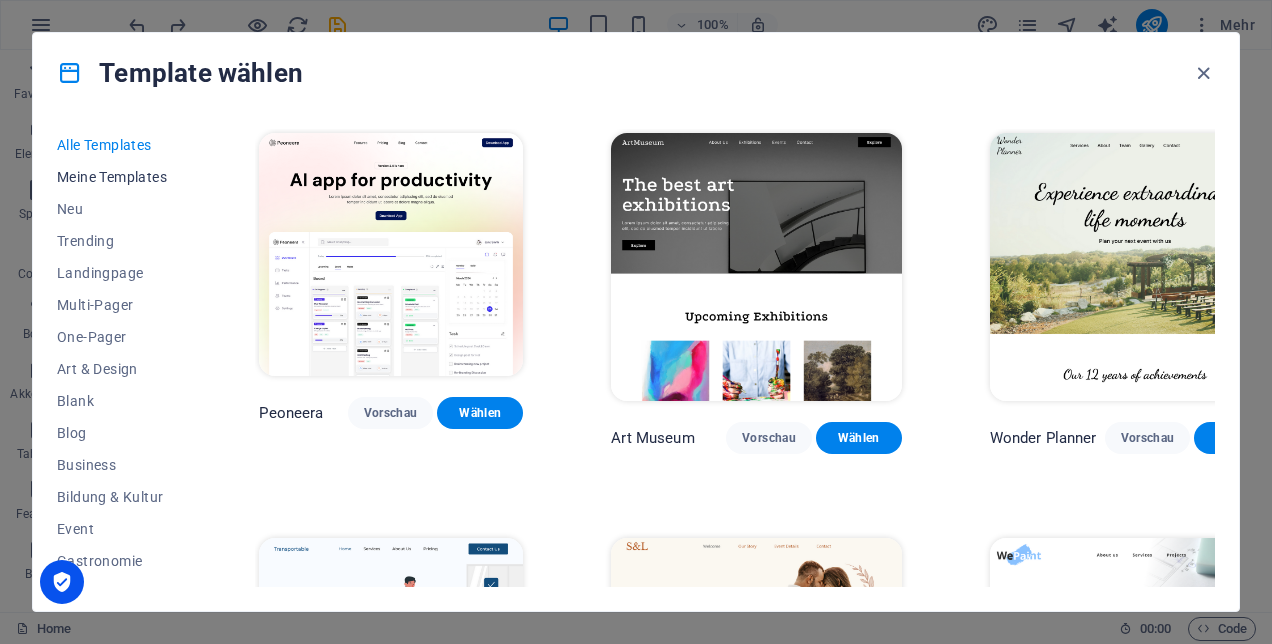 click on "Meine Templates" at bounding box center [114, 177] 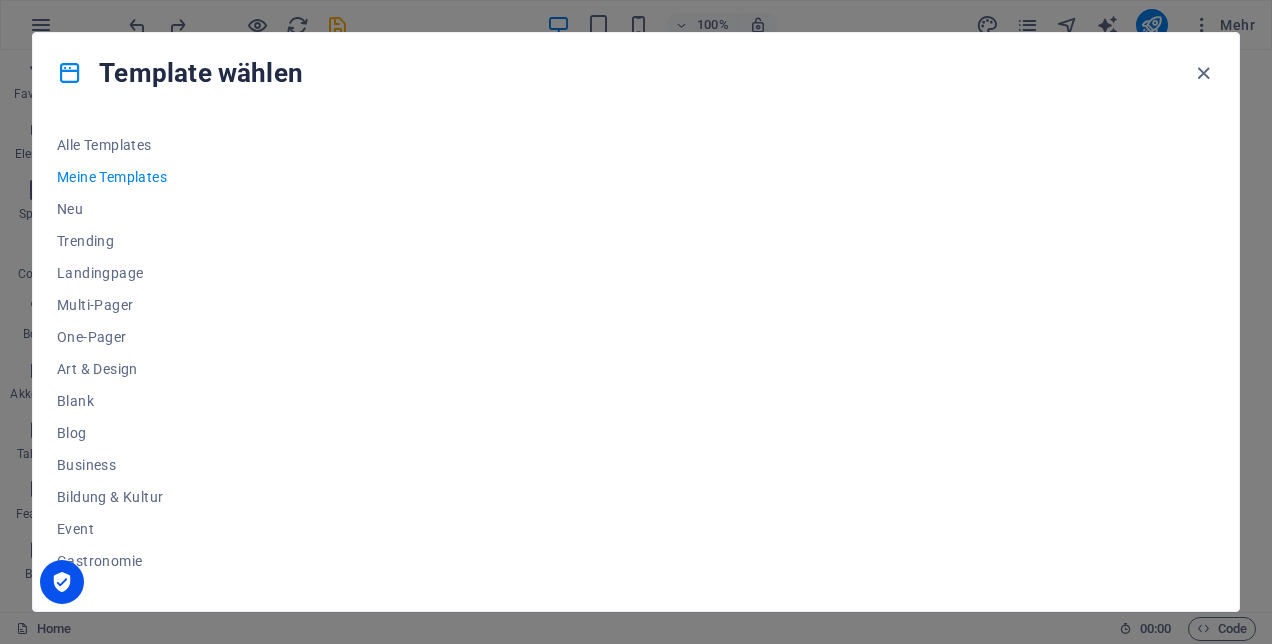 click on "Meine Templates" at bounding box center [114, 177] 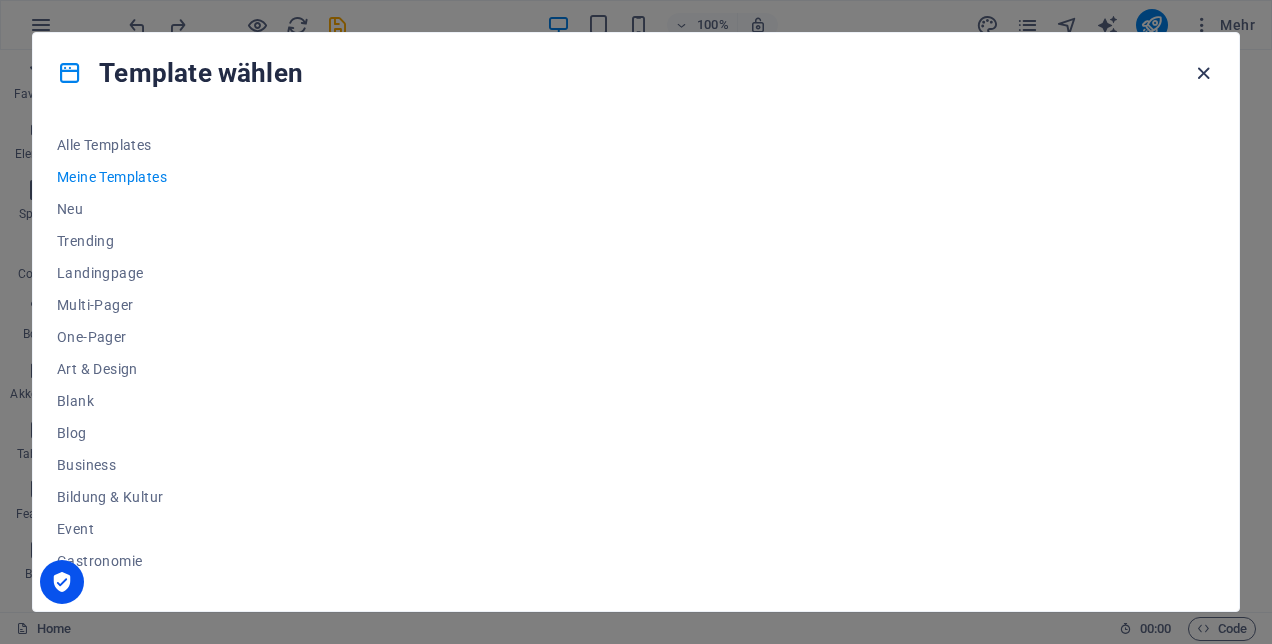 click at bounding box center [1203, 73] 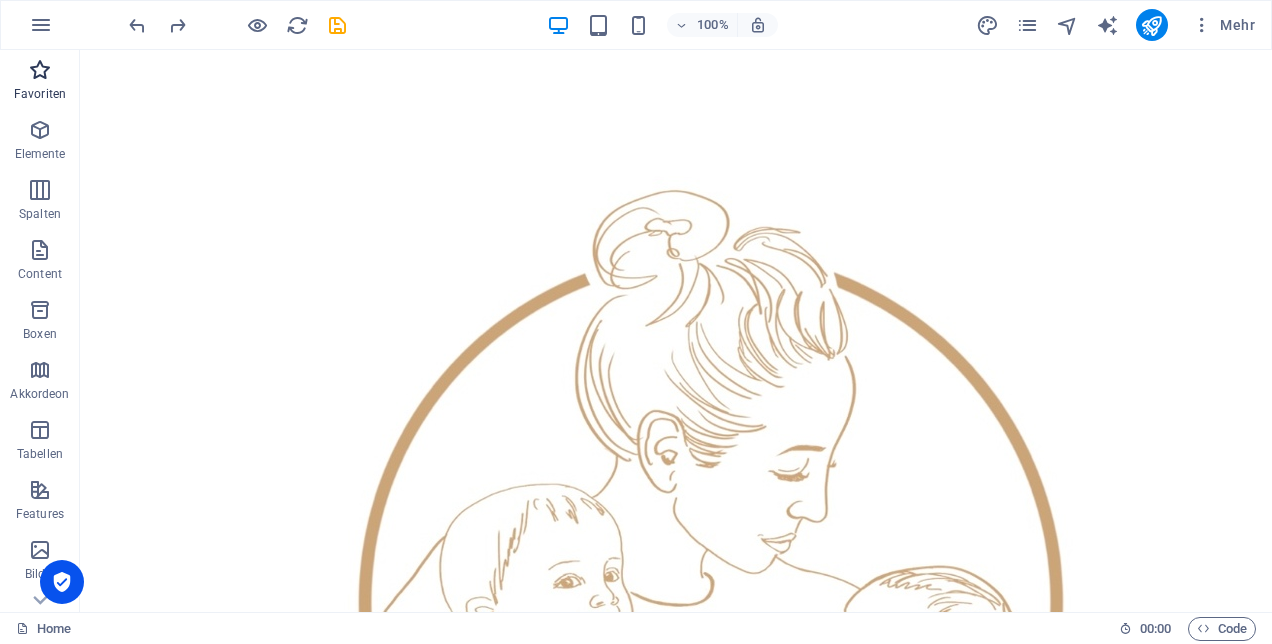 click at bounding box center [40, 70] 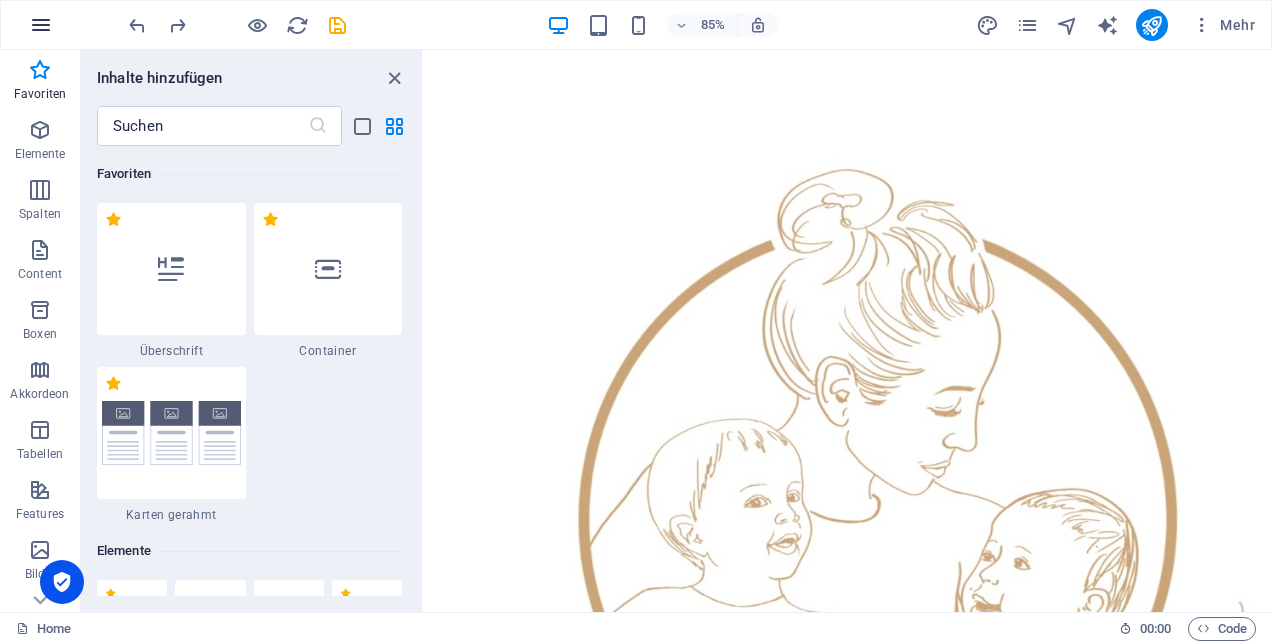 click at bounding box center [41, 25] 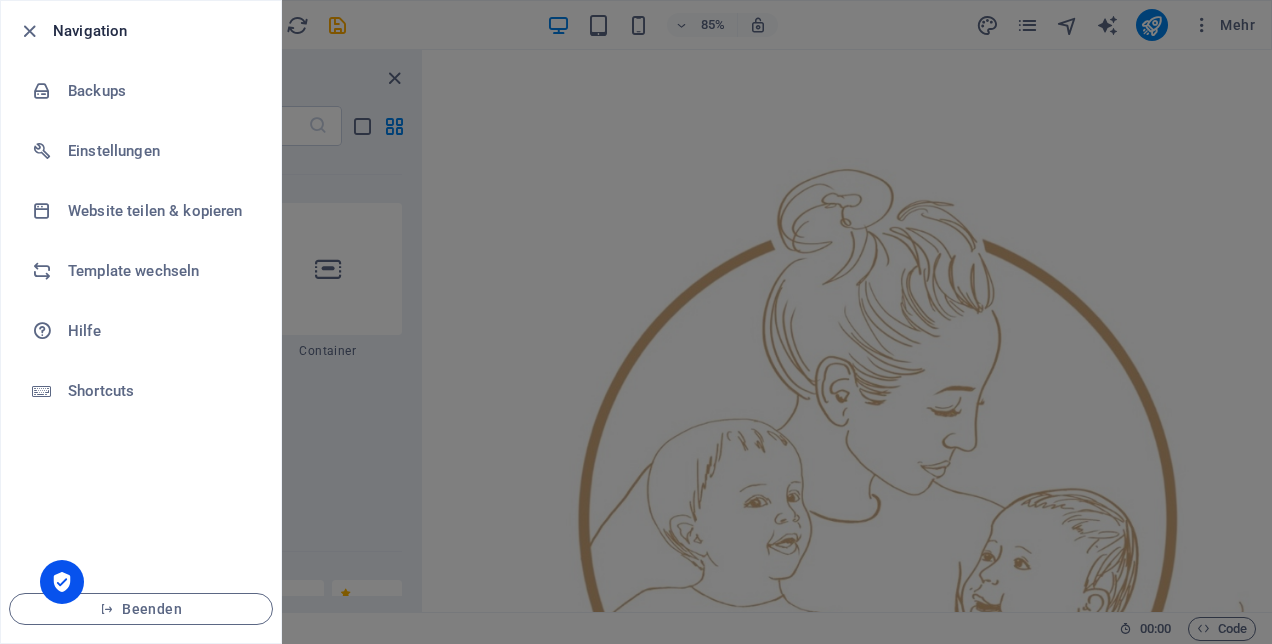 click on "Navigation" at bounding box center [159, 31] 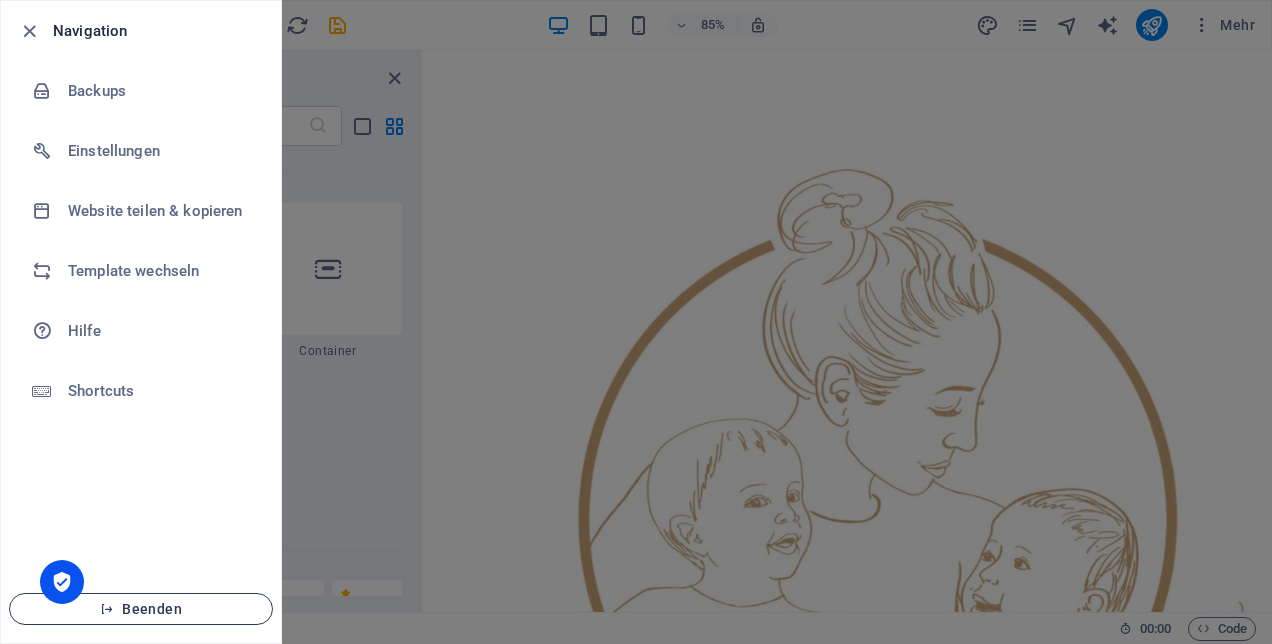 click on "Beenden" at bounding box center (141, 609) 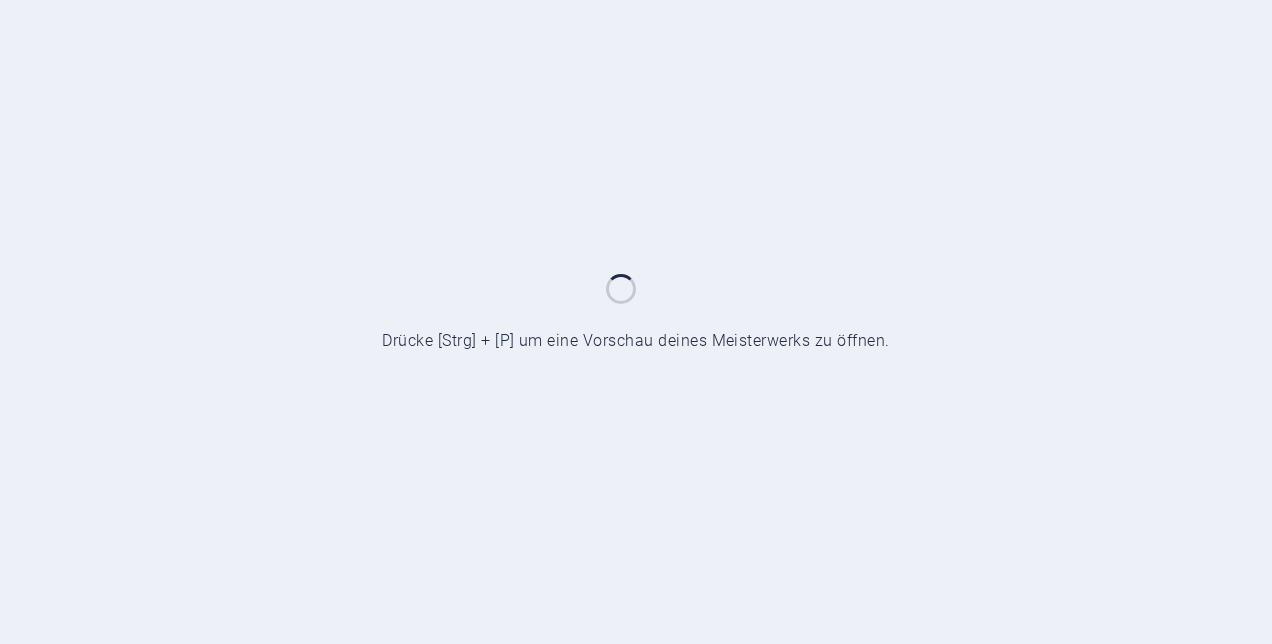 scroll, scrollTop: 0, scrollLeft: 0, axis: both 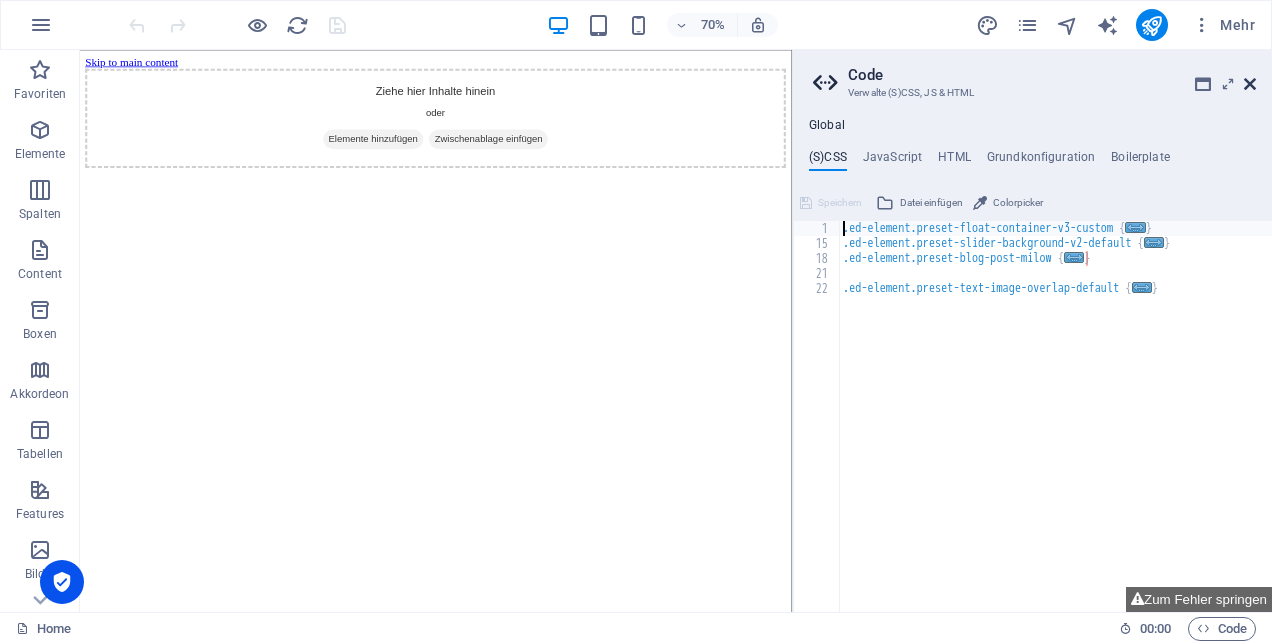 click at bounding box center [1250, 84] 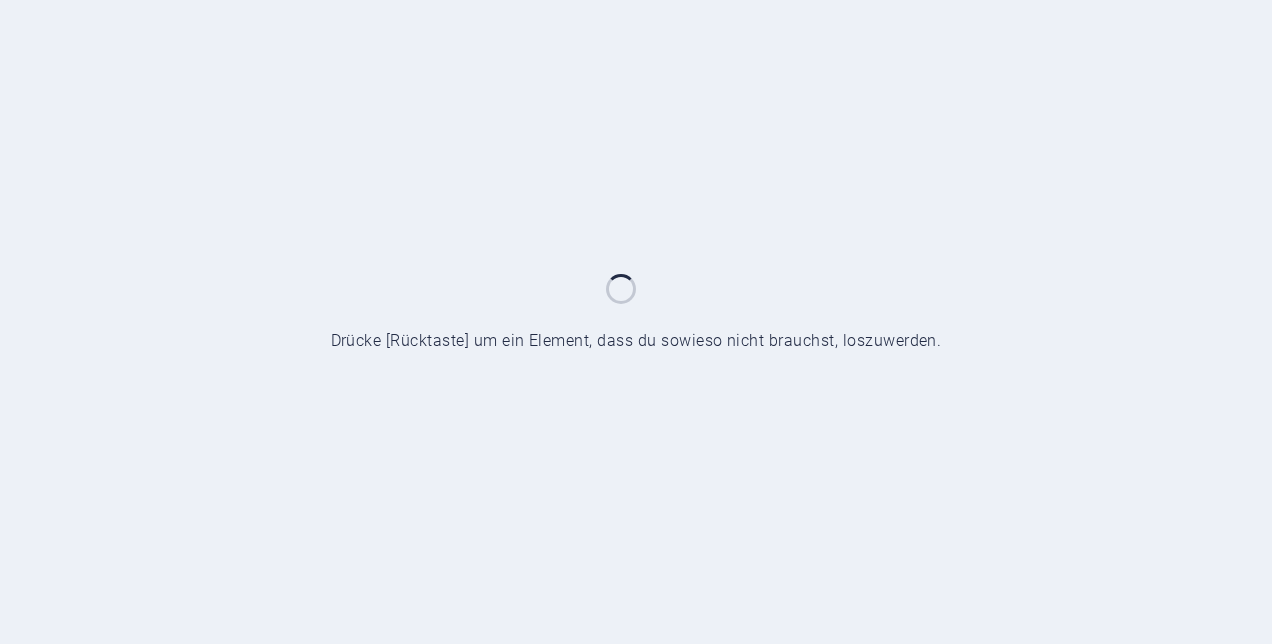 scroll, scrollTop: 0, scrollLeft: 0, axis: both 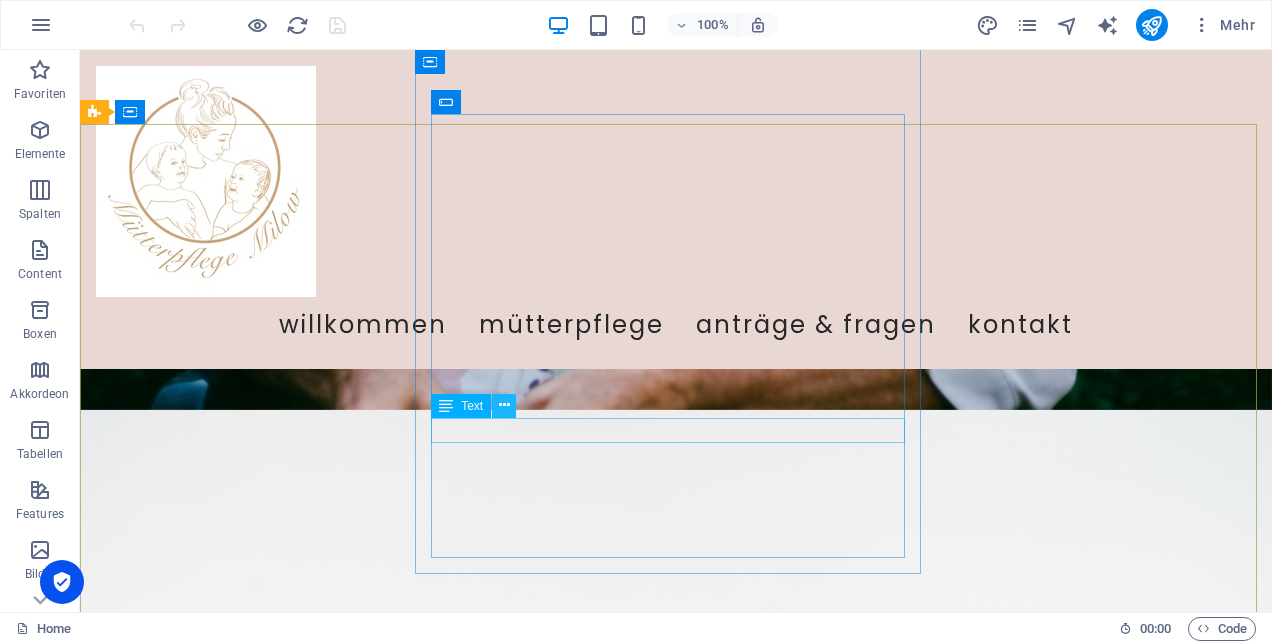 click at bounding box center [504, 405] 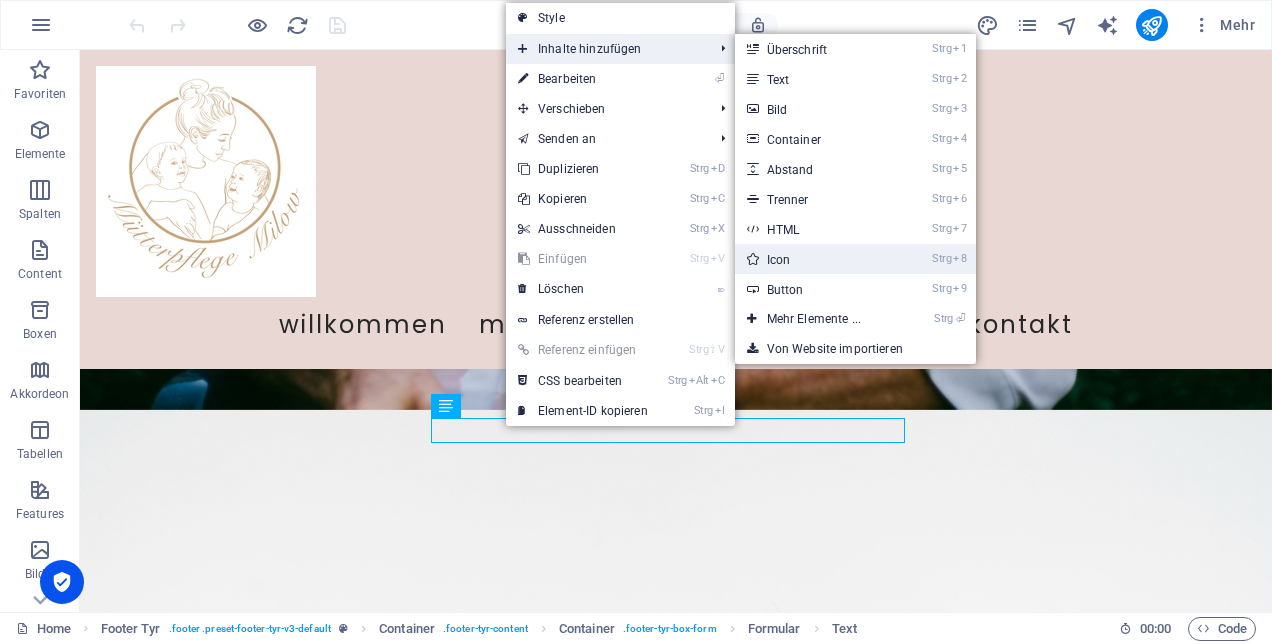 click on "Strg 8  Icon" at bounding box center [818, 259] 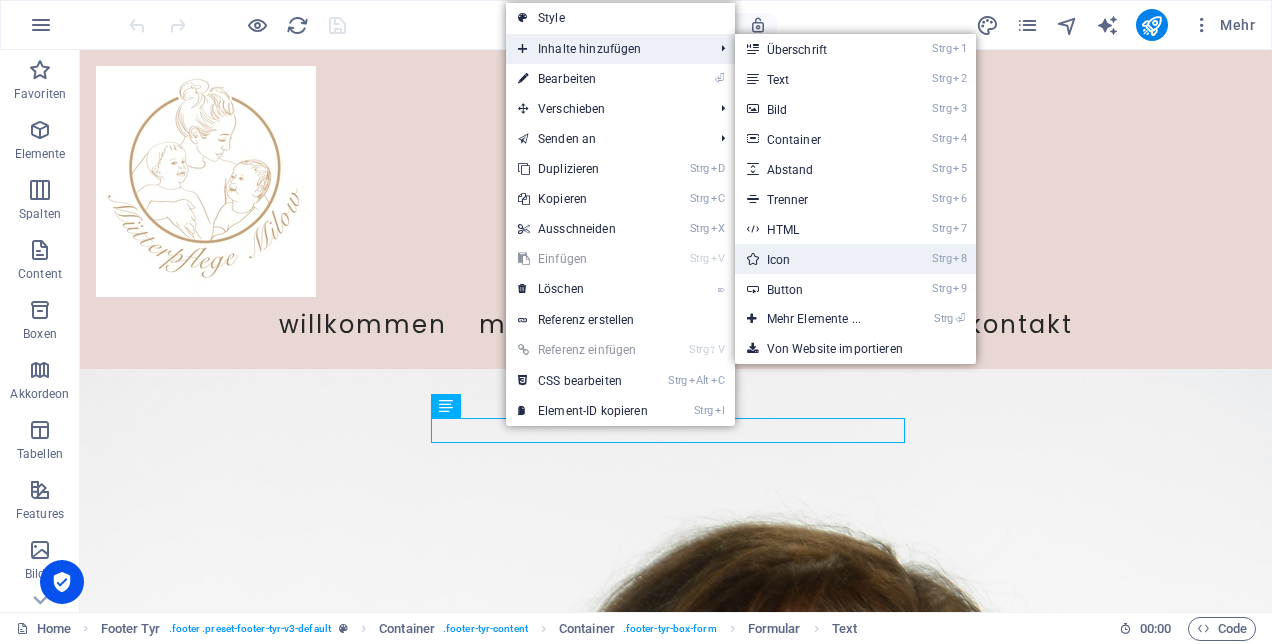 select on "xMidYMid" 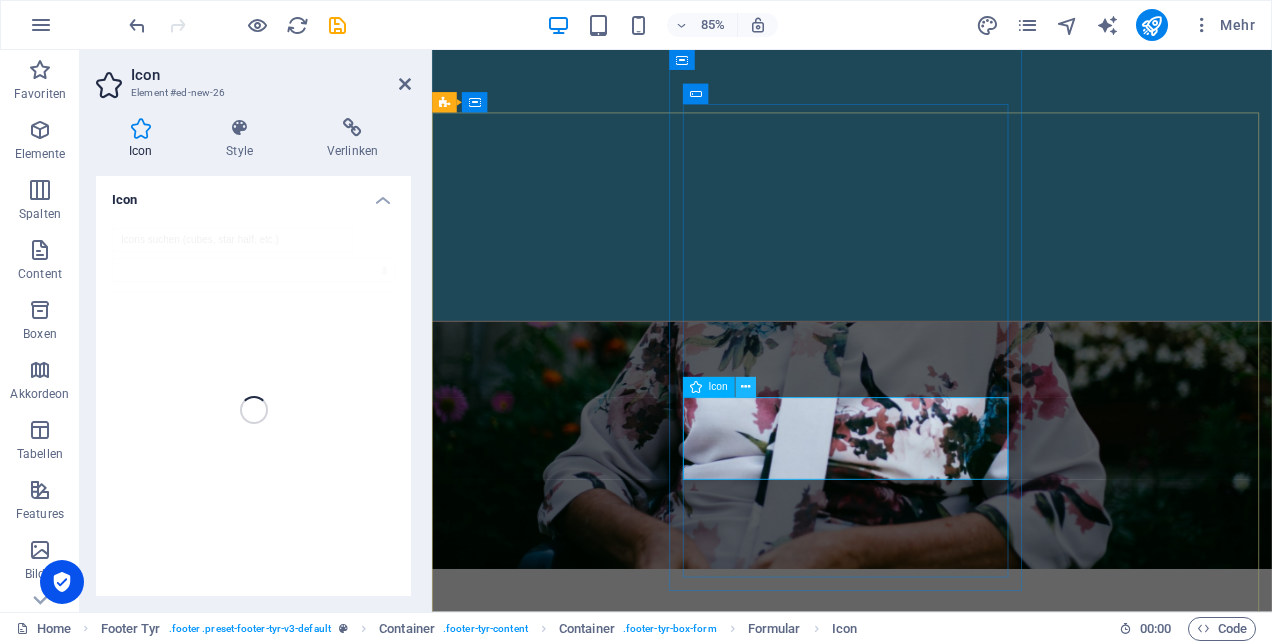 click at bounding box center [745, 388] 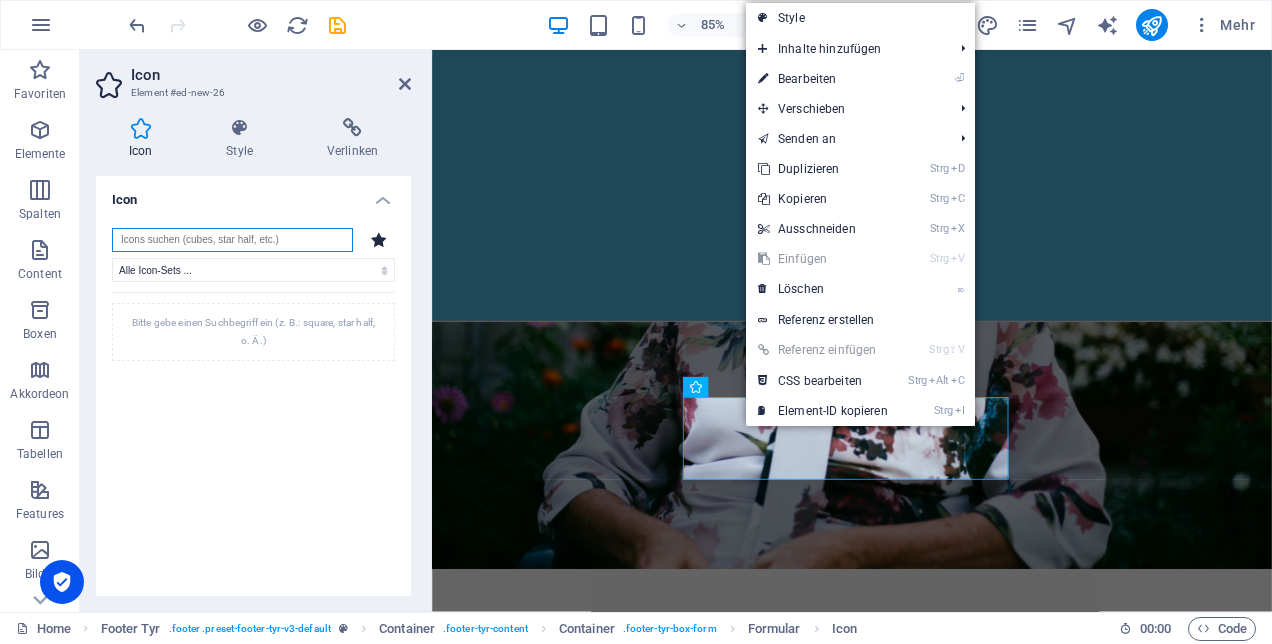 click at bounding box center [232, 240] 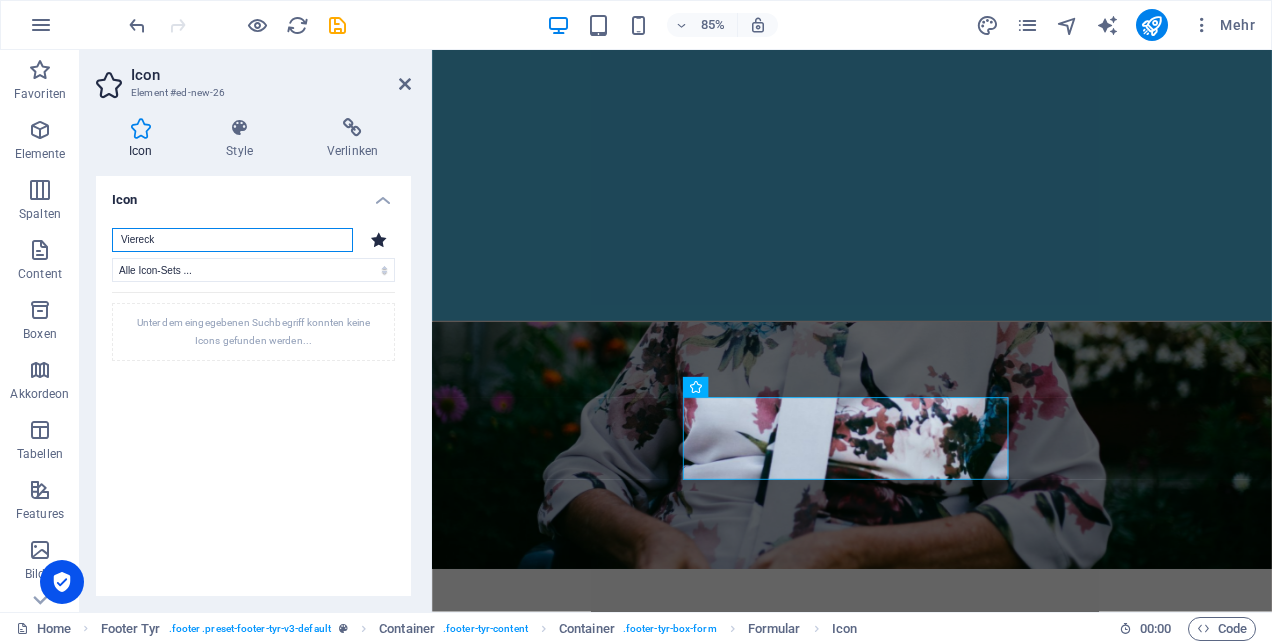 type on "Viereck" 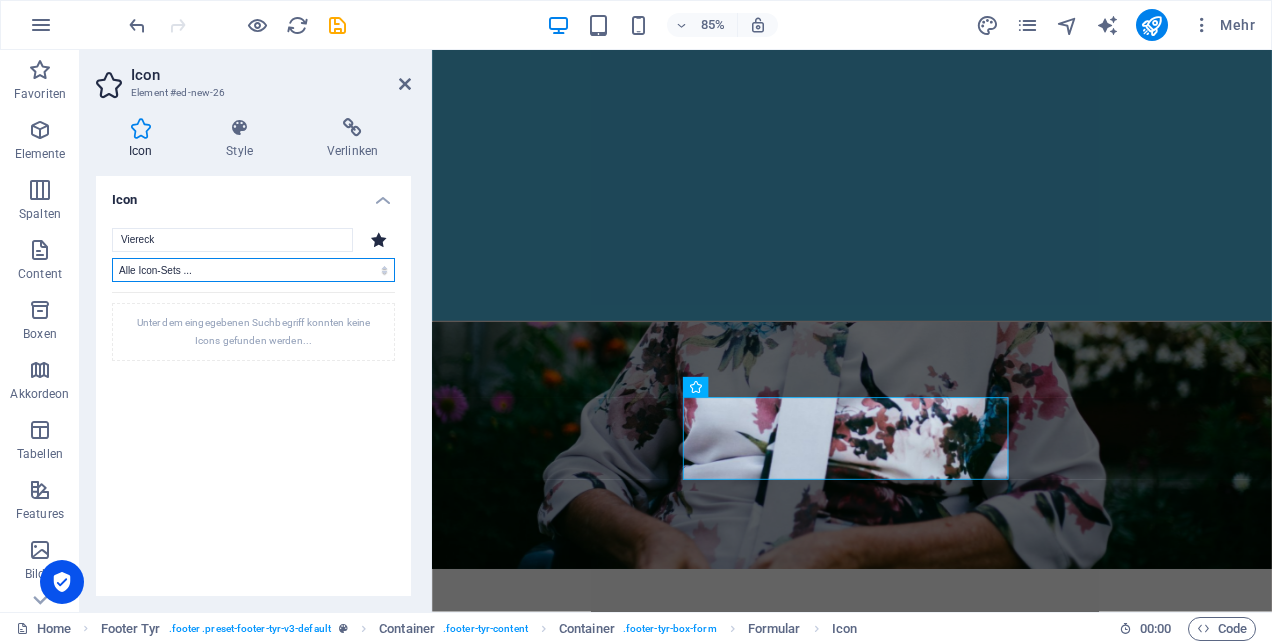 click on "Alle Icon-Sets ... IcoFont Ionicons FontAwesome Brands FontAwesome Duotone FontAwesome Solid FontAwesome Regular FontAwesome Light FontAwesome Thin FontAwesome Sharp Solid FontAwesome Sharp Regular FontAwesome Sharp Light FontAwesome Sharp Thin" at bounding box center (253, 270) 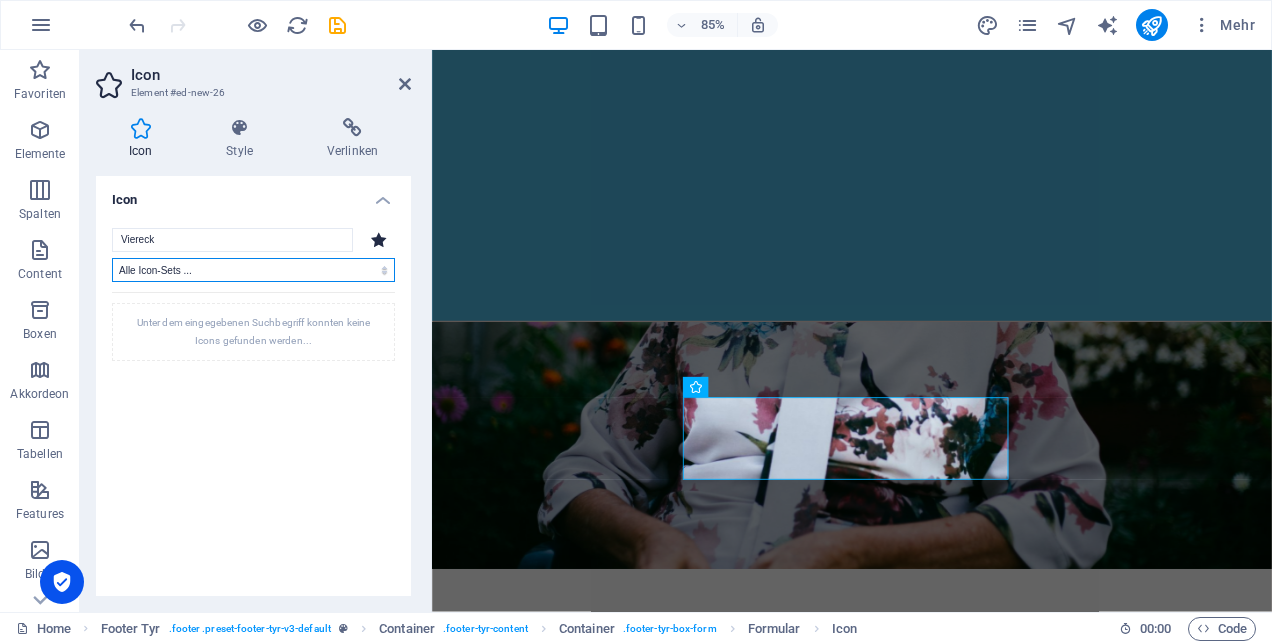 select on "font-awesome-sharp-regular" 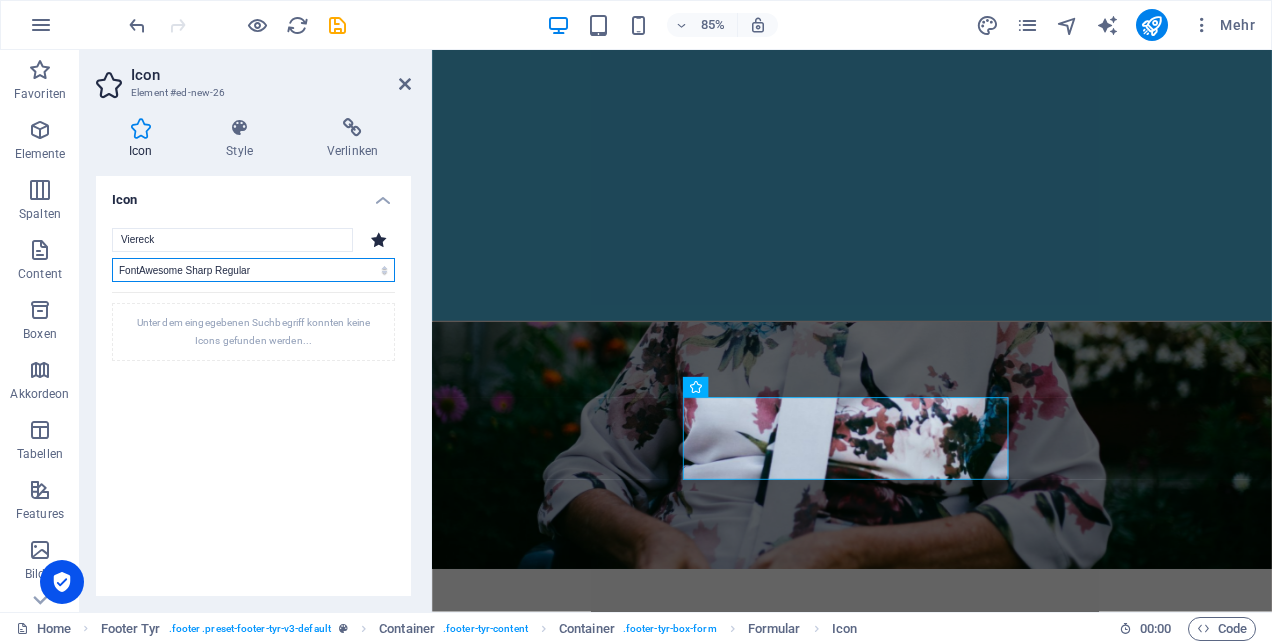 click on "Alle Icon-Sets ... IcoFont Ionicons FontAwesome Brands FontAwesome Duotone FontAwesome Solid FontAwesome Regular FontAwesome Light FontAwesome Thin FontAwesome Sharp Solid FontAwesome Sharp Regular FontAwesome Sharp Light FontAwesome Sharp Thin" at bounding box center [253, 270] 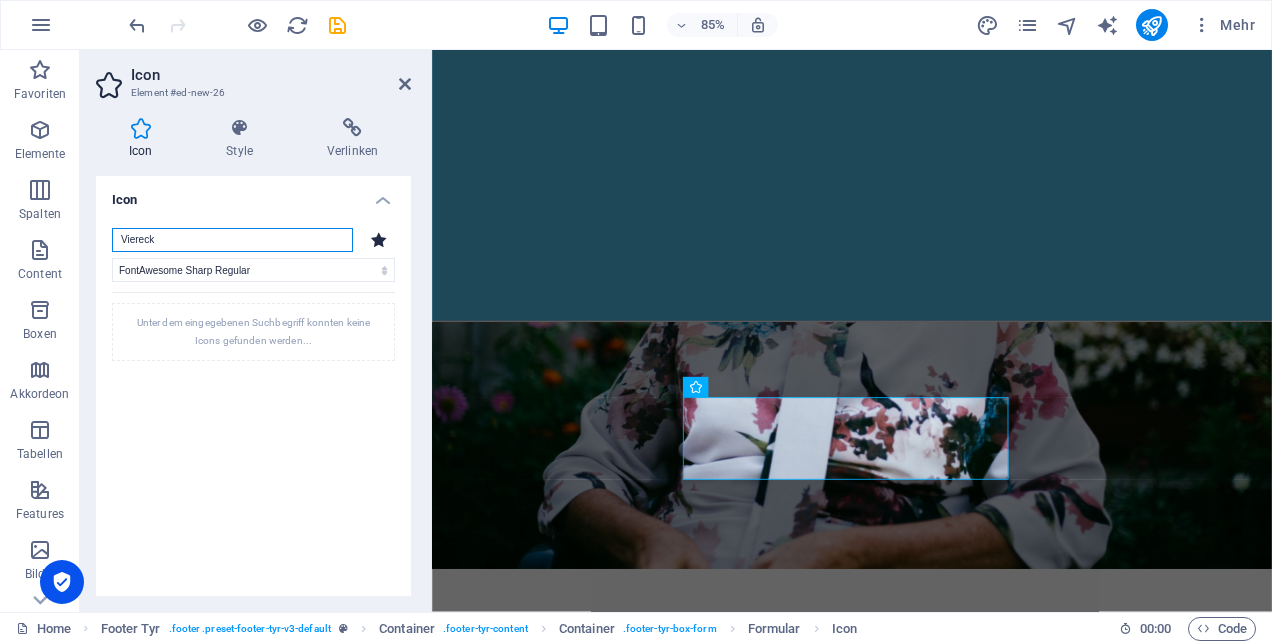 click on "Viereck" at bounding box center (232, 240) 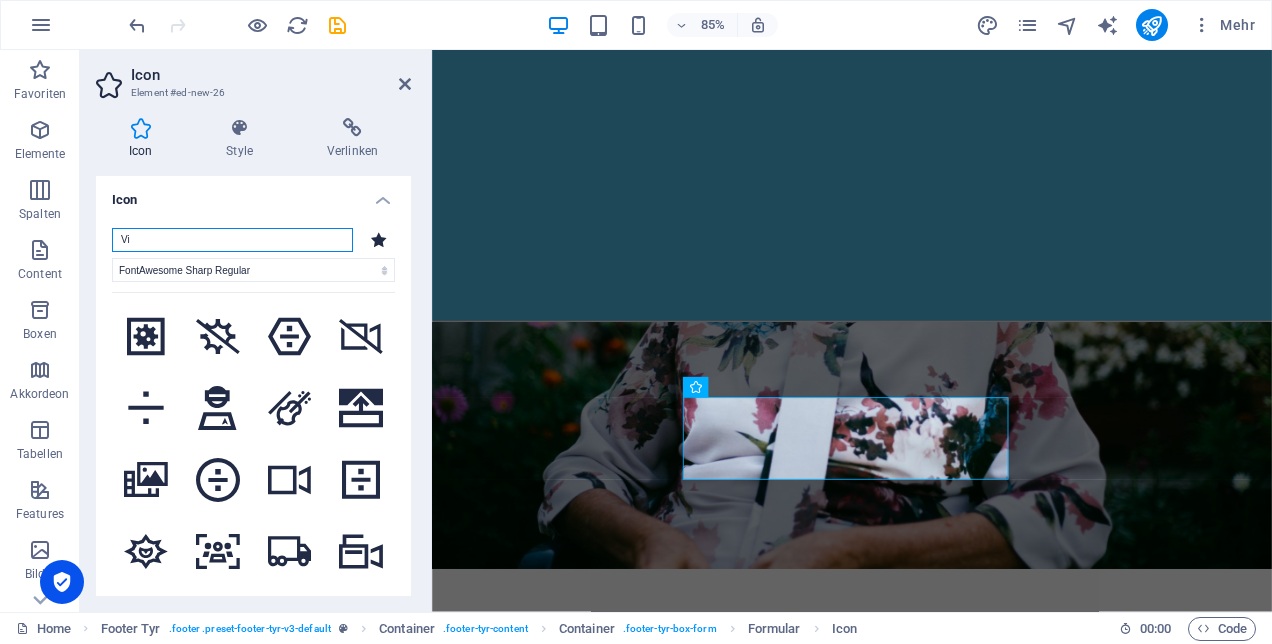 type on "V" 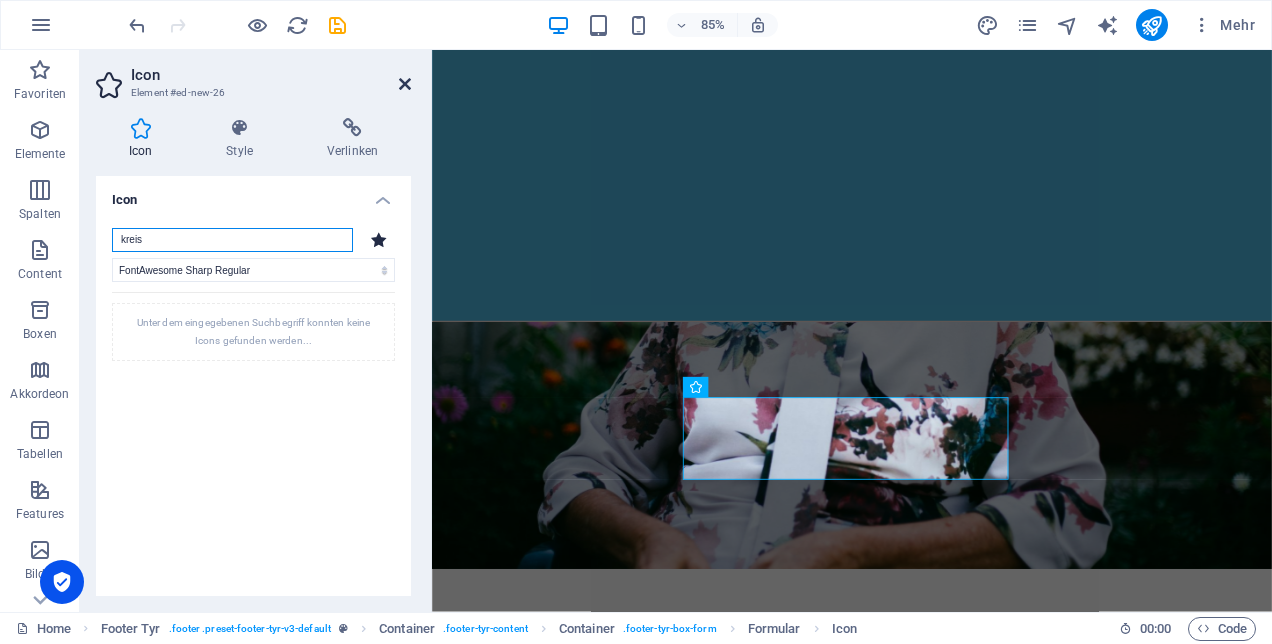 type on "kreis" 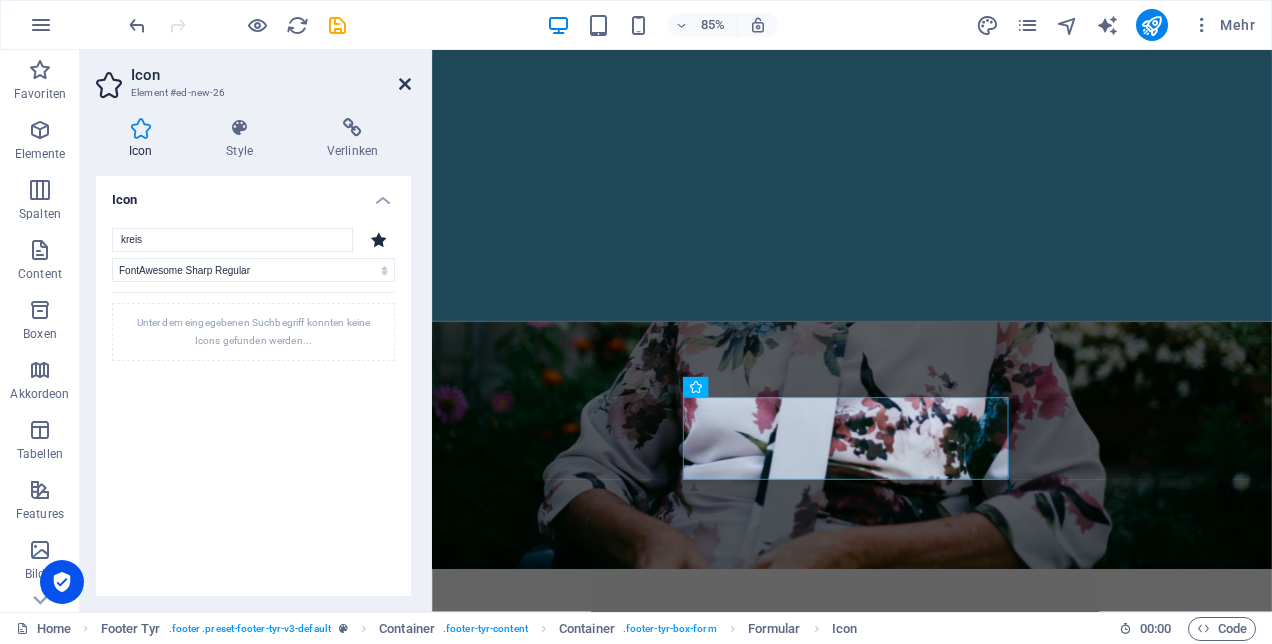 click at bounding box center [405, 84] 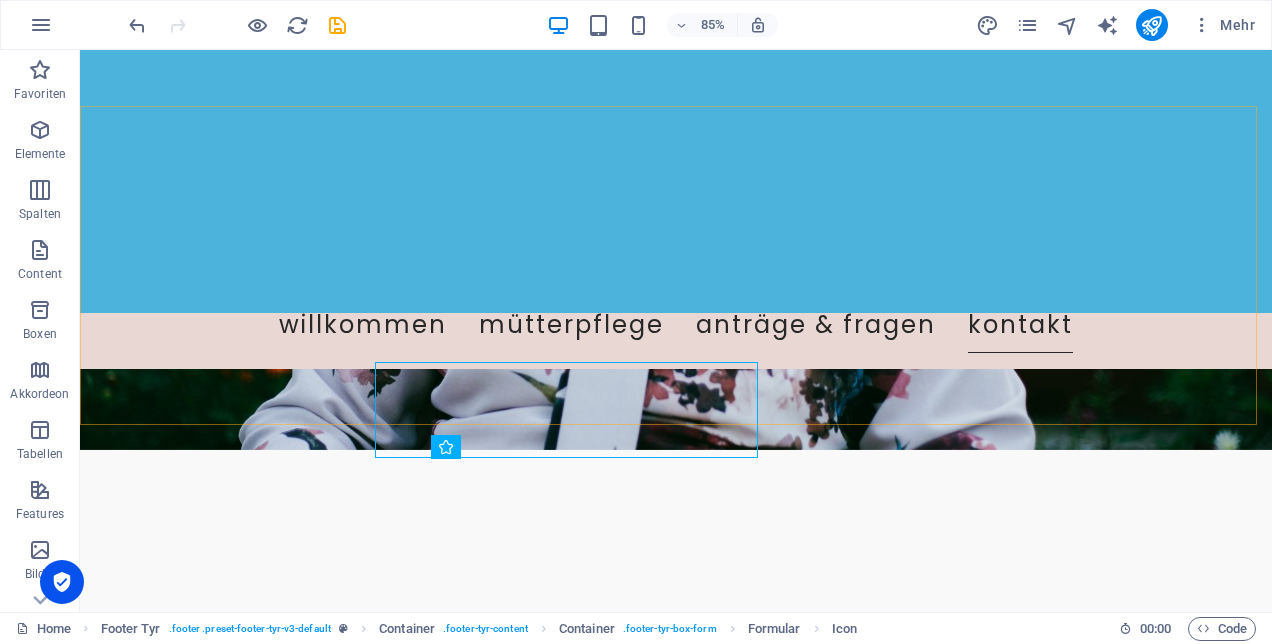 scroll, scrollTop: 1994, scrollLeft: 0, axis: vertical 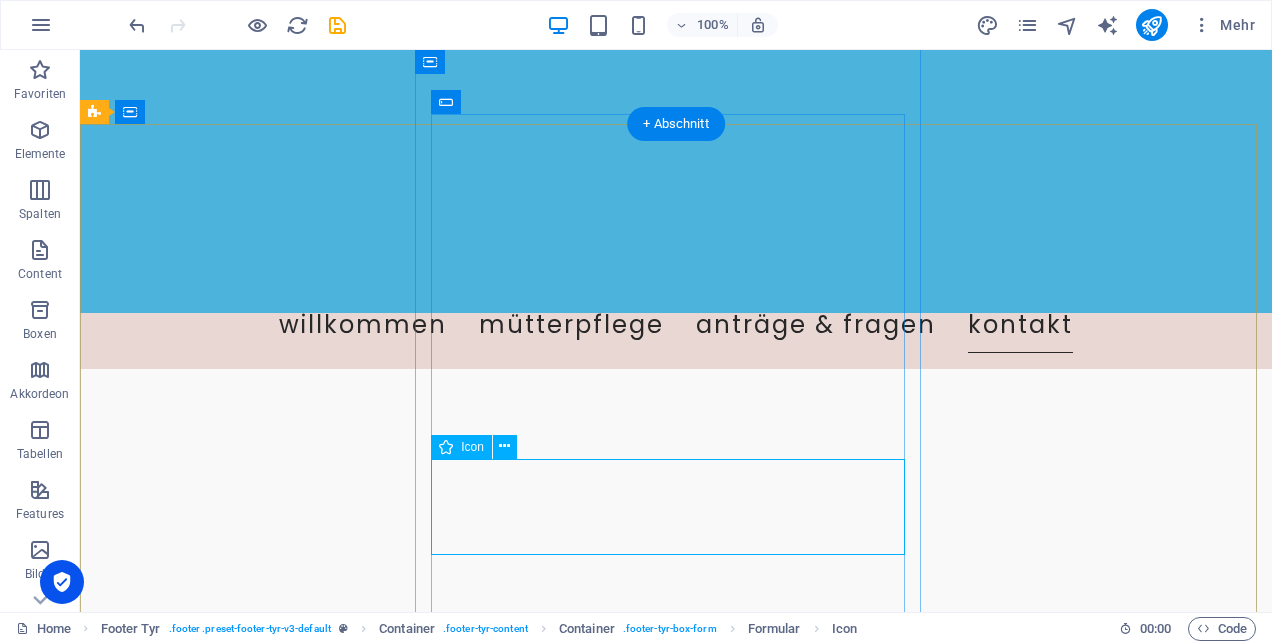 click at bounding box center (676, 3410) 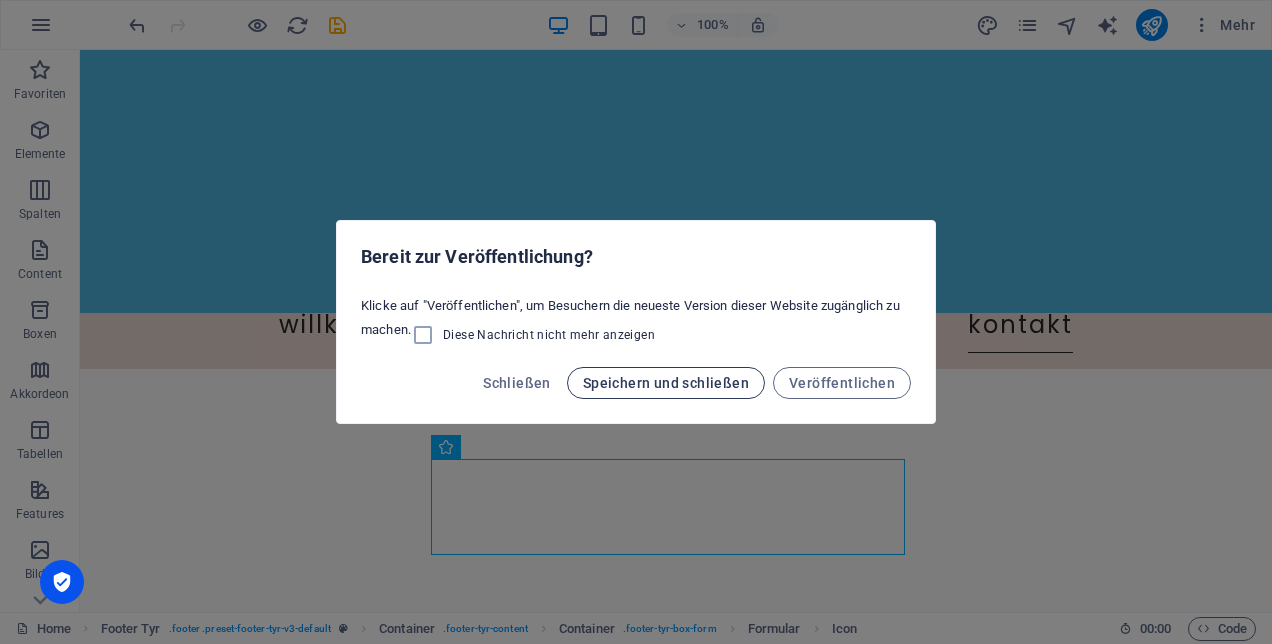 click on "Speichern und schließen" at bounding box center [666, 383] 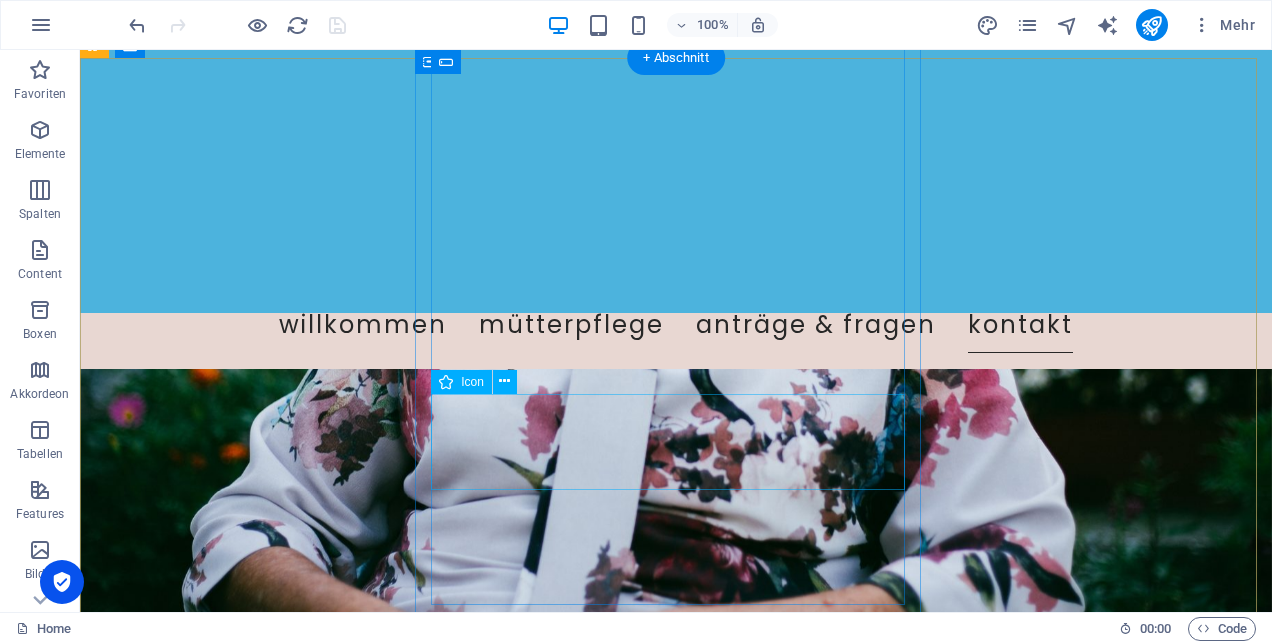 scroll, scrollTop: 2148, scrollLeft: 0, axis: vertical 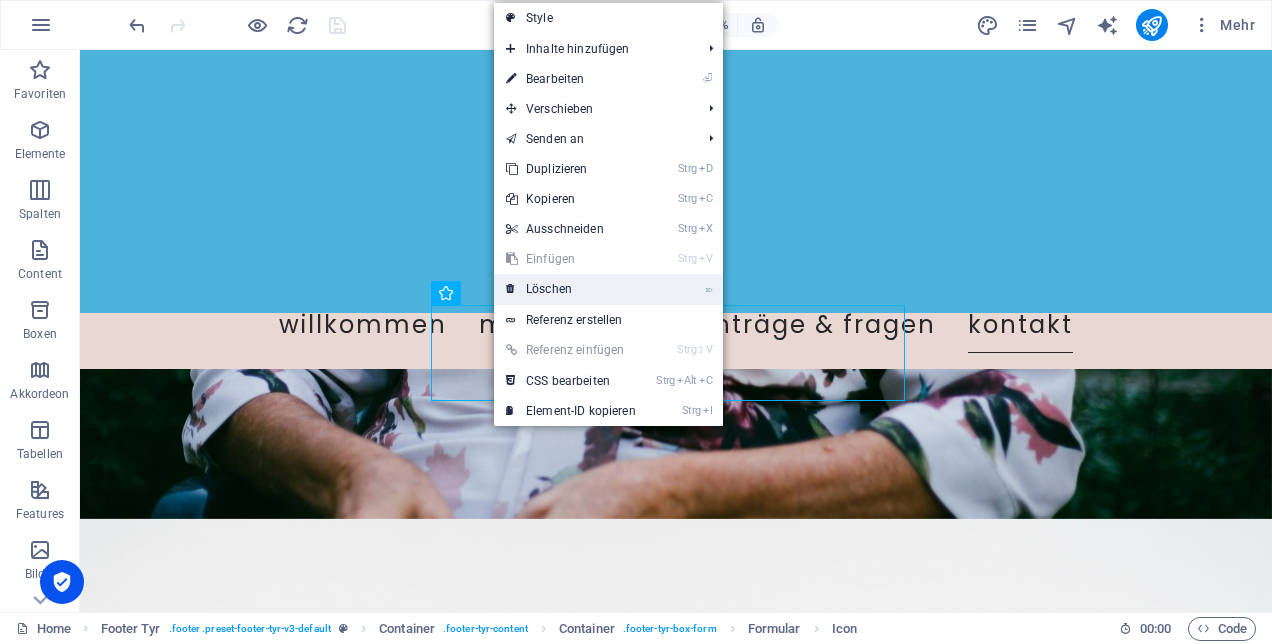 click on "⌦  Löschen" at bounding box center (571, 289) 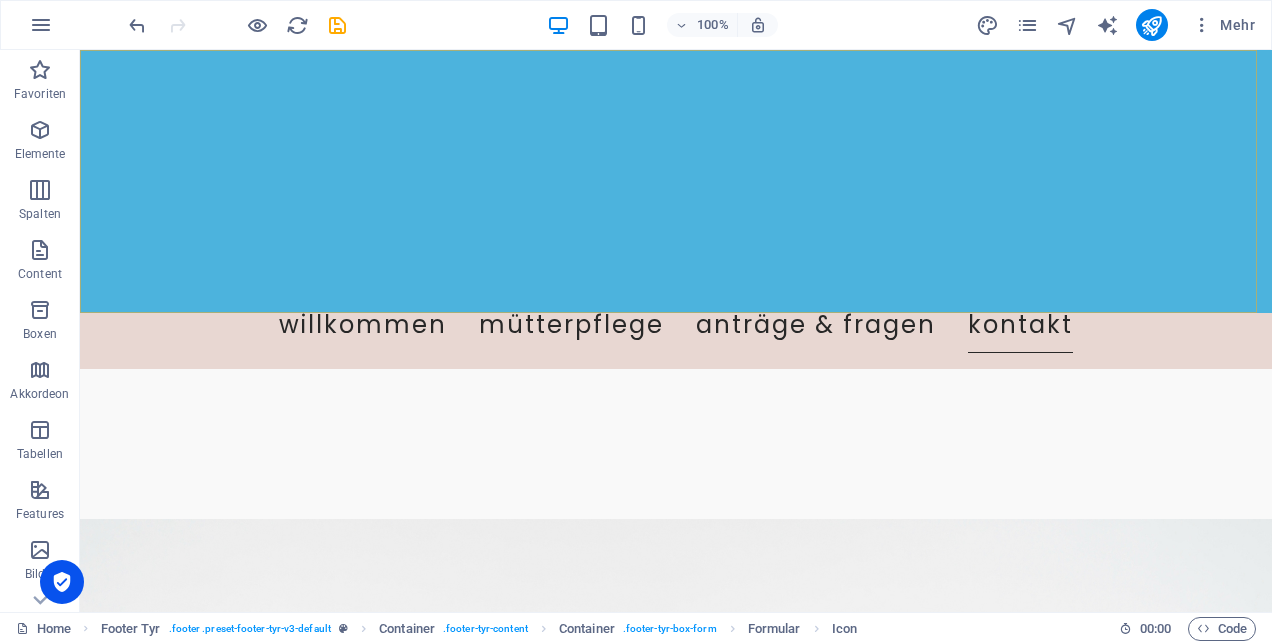 scroll, scrollTop: 2036, scrollLeft: 0, axis: vertical 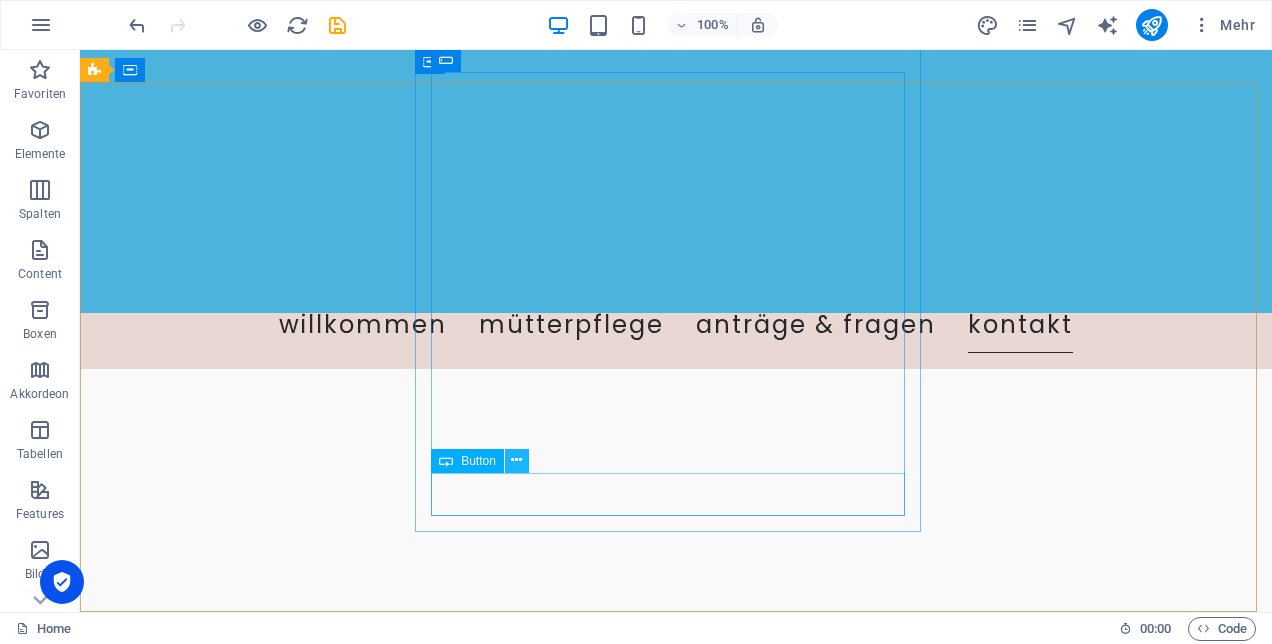 click at bounding box center (516, 460) 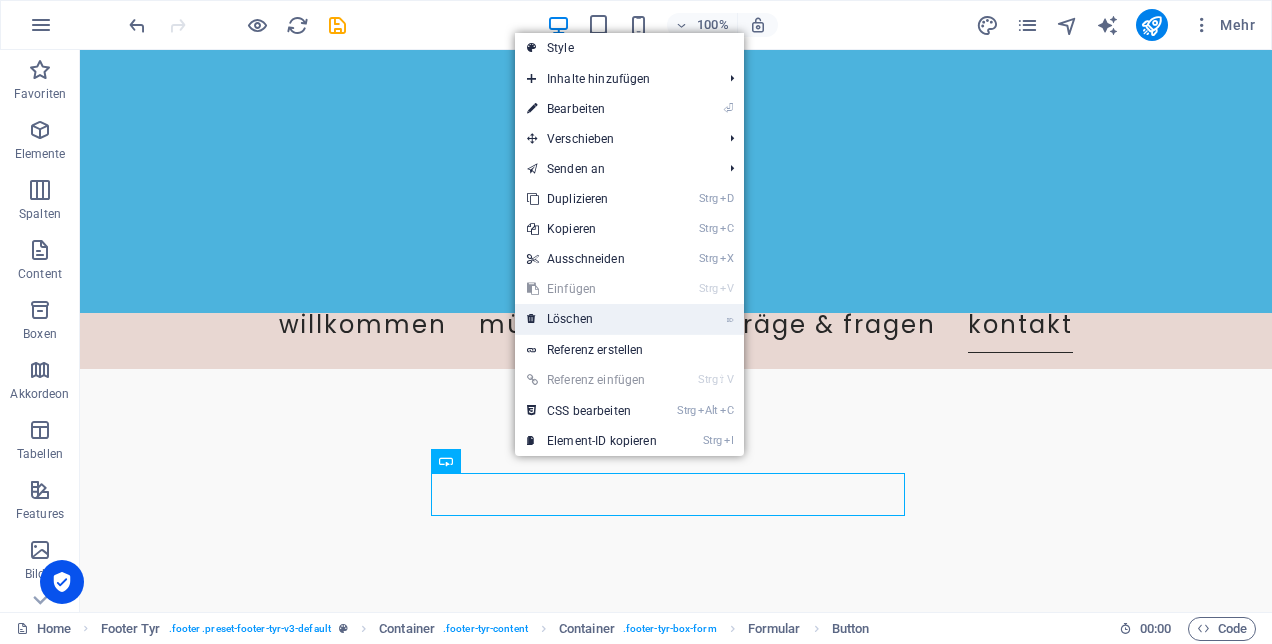 click on "⌦  Löschen" at bounding box center [592, 319] 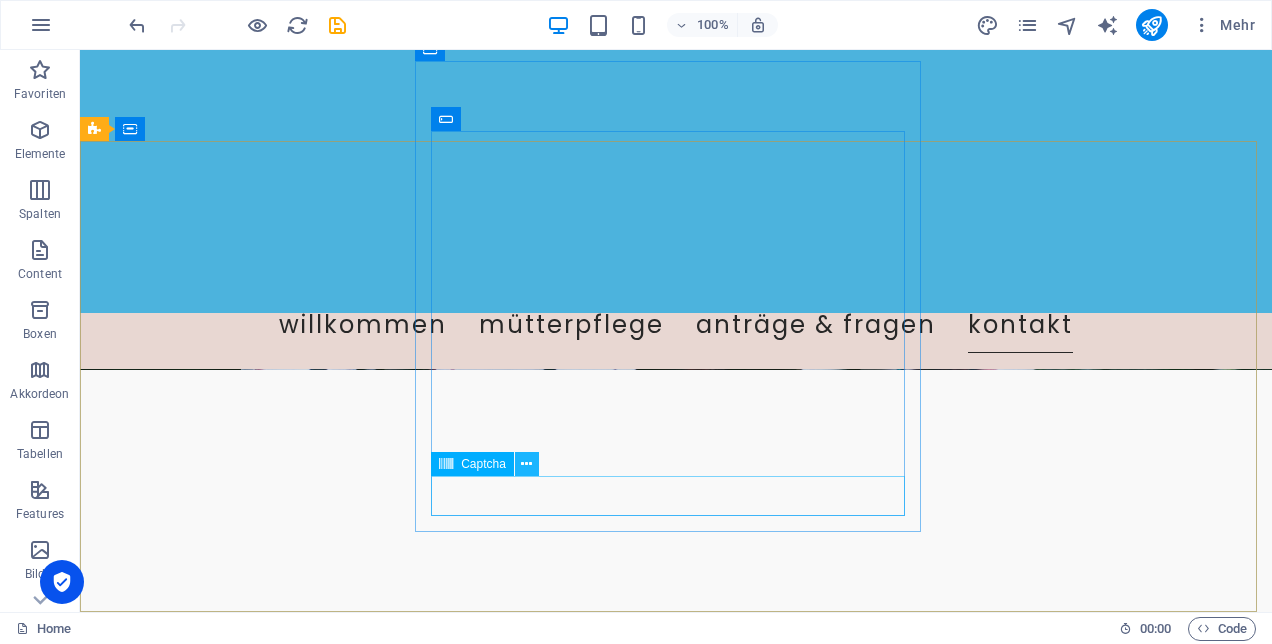 click at bounding box center [526, 464] 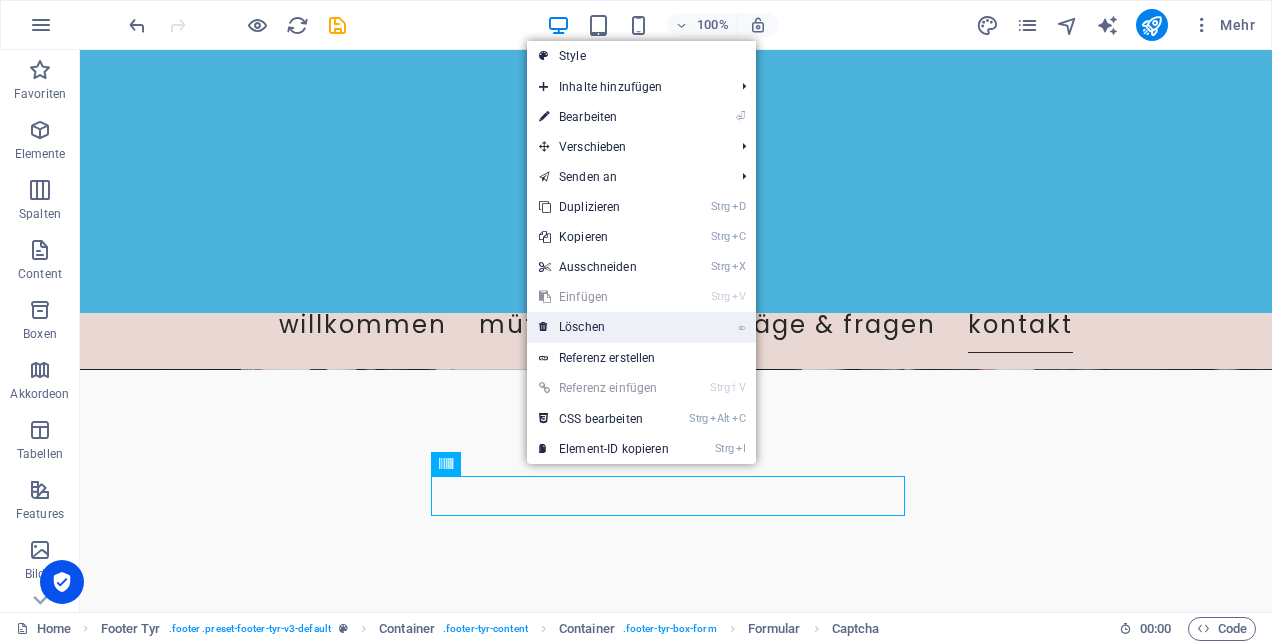 click on "⌦  Löschen" at bounding box center (604, 327) 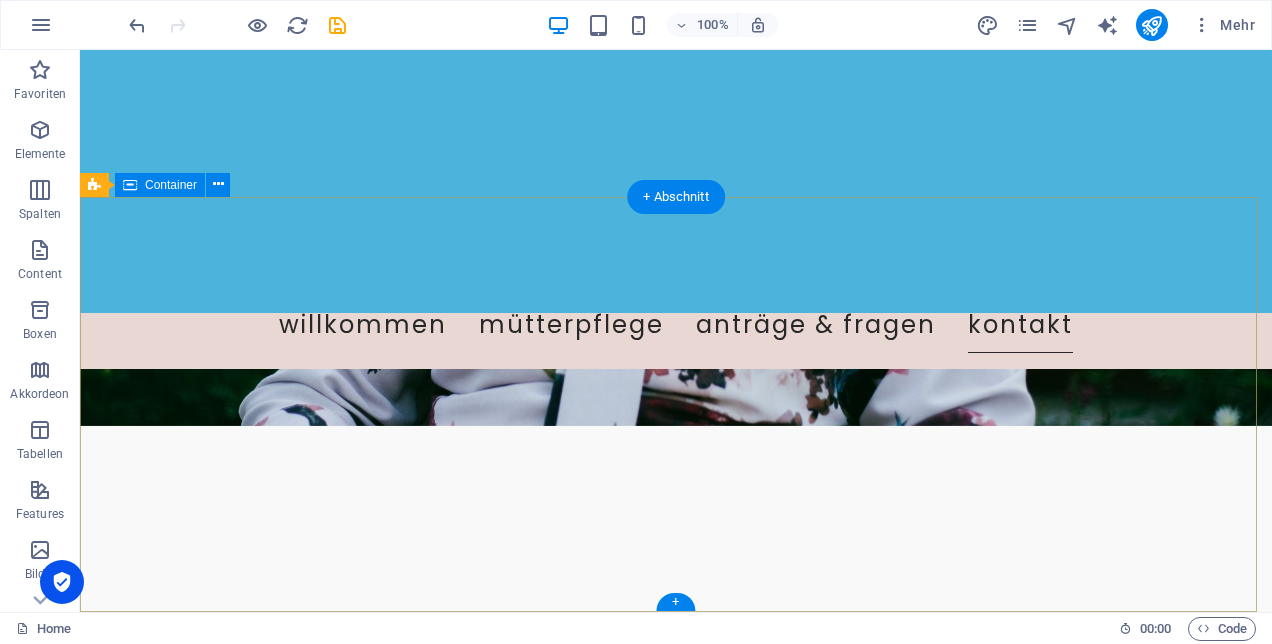 click on "Address Find us here: Rotschwänzchenweg Königs Wusterhausen   15713 Get in touch Ich habe die Datenschutzrichtlinie gelesen und verstanden Contact Phone:  0178 2822763 E-Mail:  muetterpflege.milow@gmail.com Legal Notice  |  Privacy" at bounding box center [676, 3292] 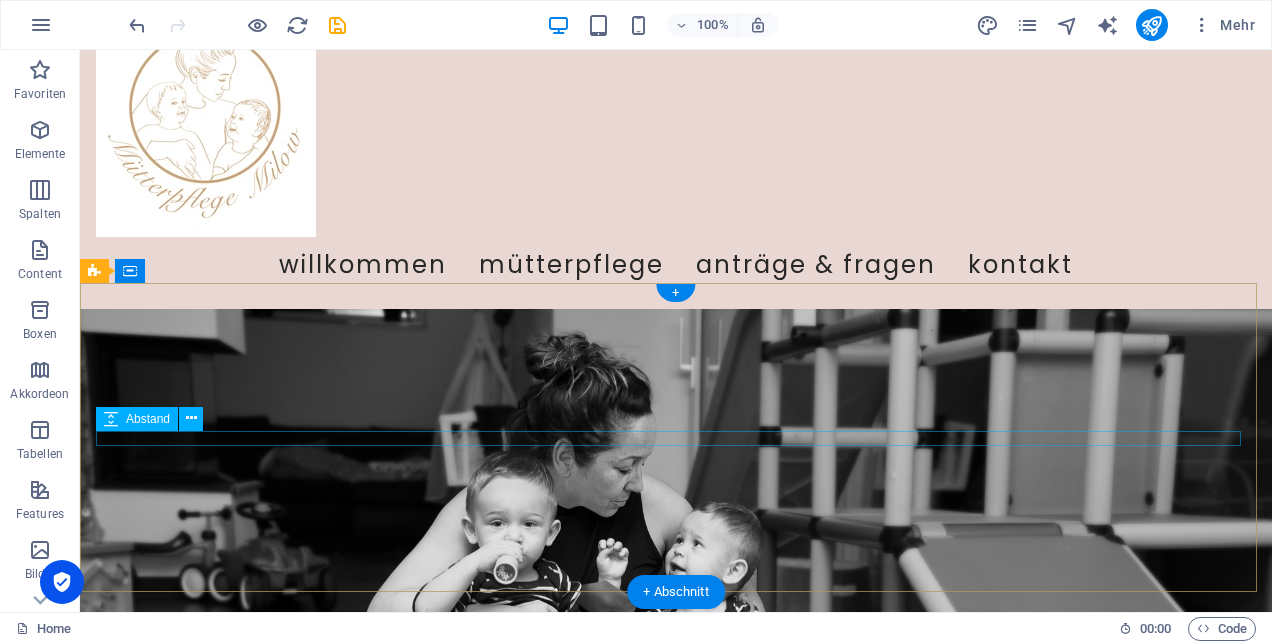 scroll, scrollTop: 0, scrollLeft: 0, axis: both 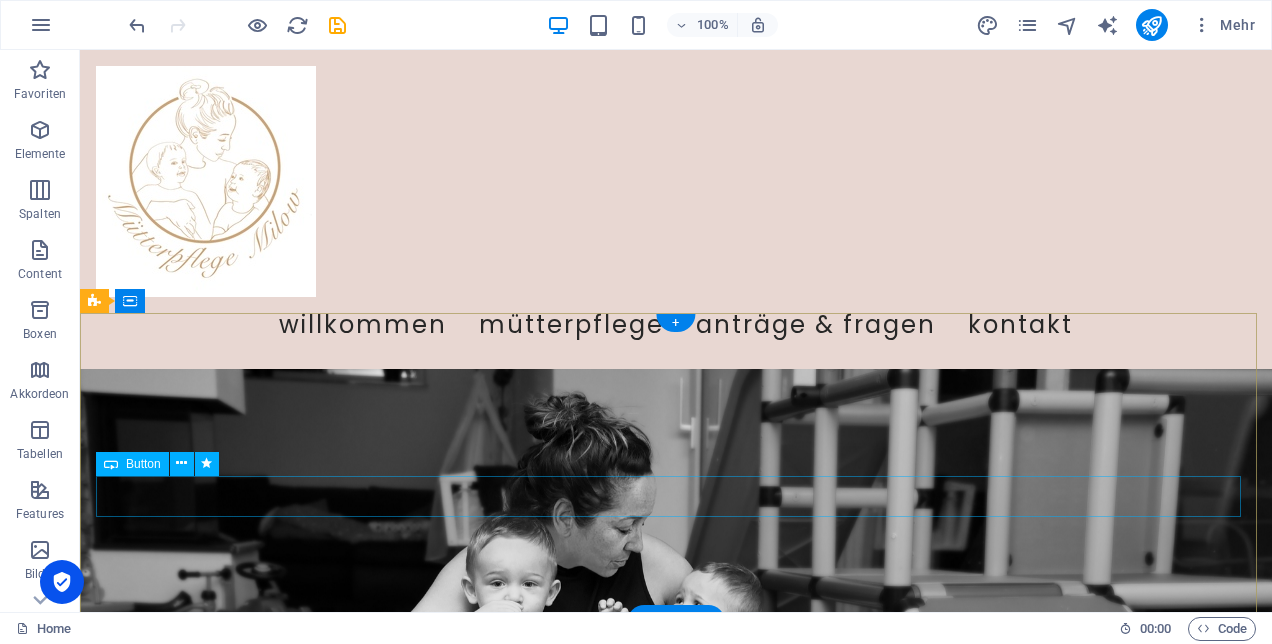 click on "Weitere Informationen" at bounding box center [676, 1051] 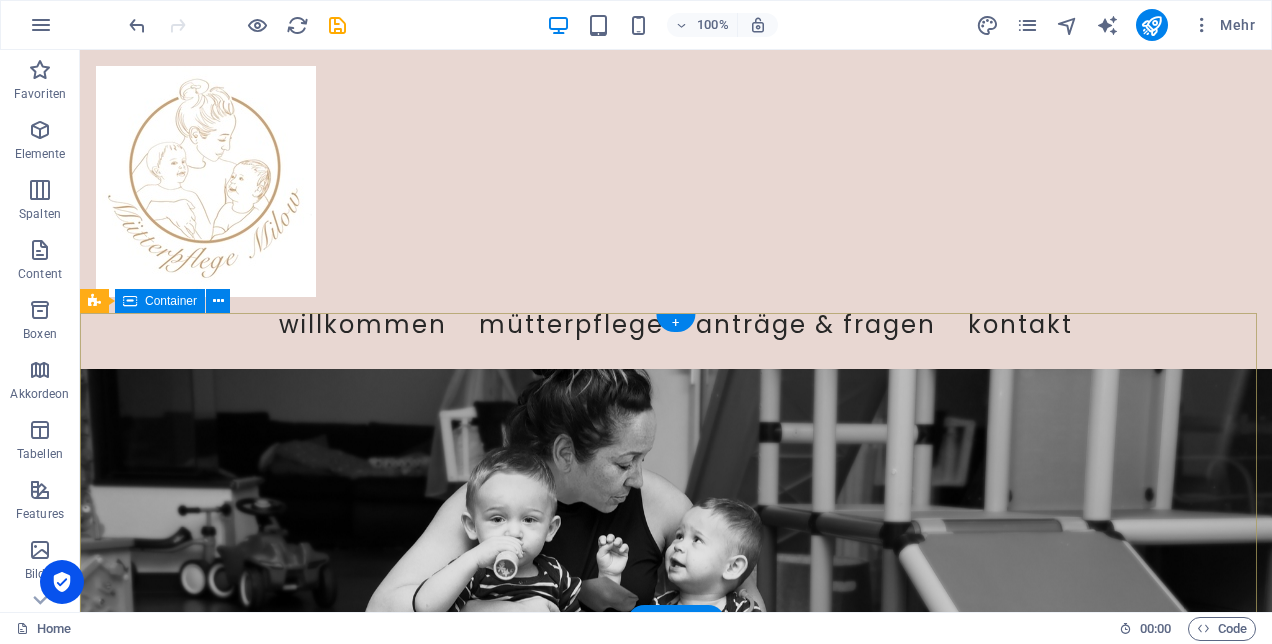 click on "ZertifiziertE Mütterpflege" at bounding box center (676, 787) 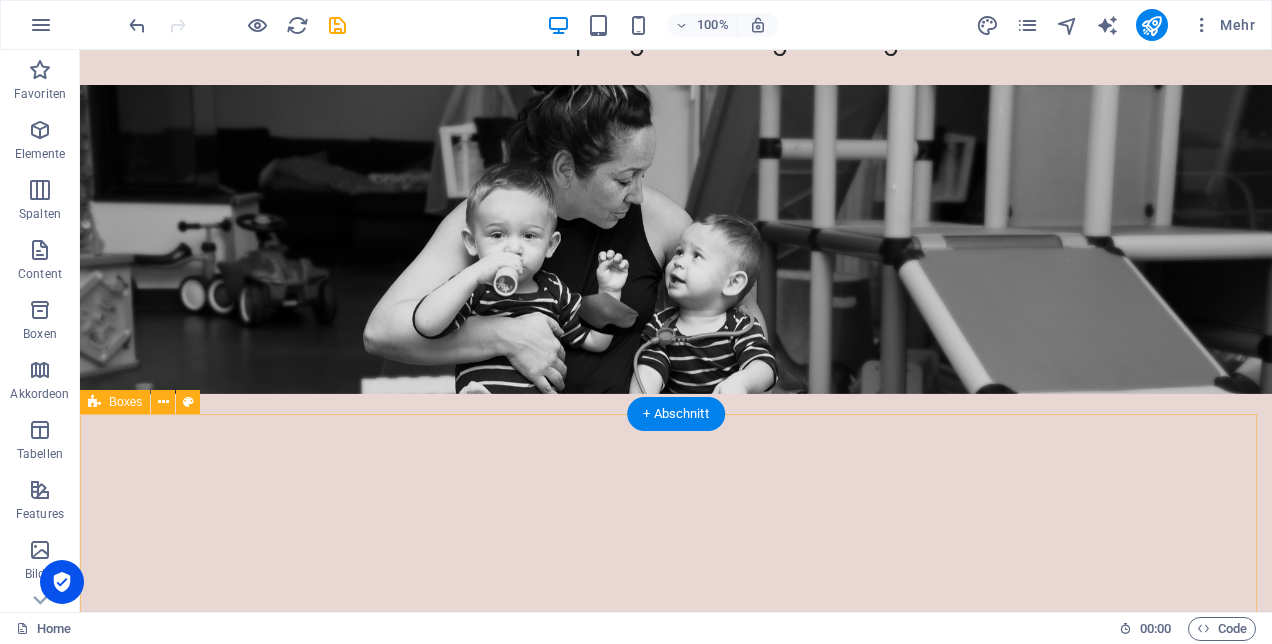 scroll, scrollTop: 200, scrollLeft: 0, axis: vertical 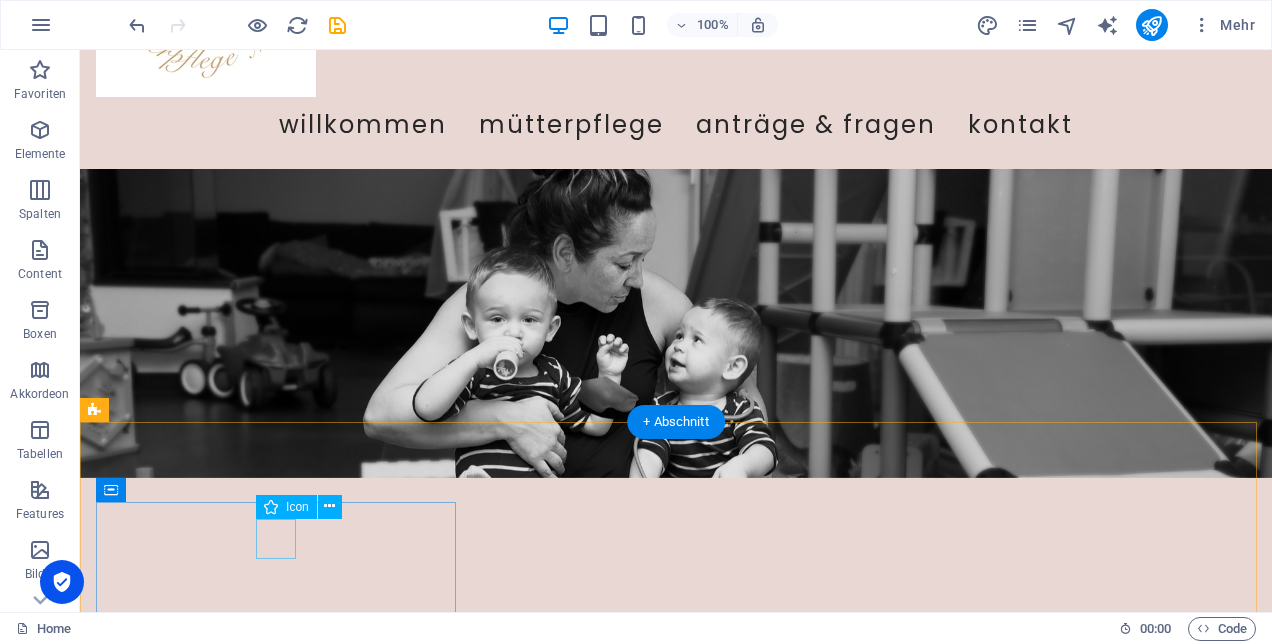 click at bounding box center [278, 813] 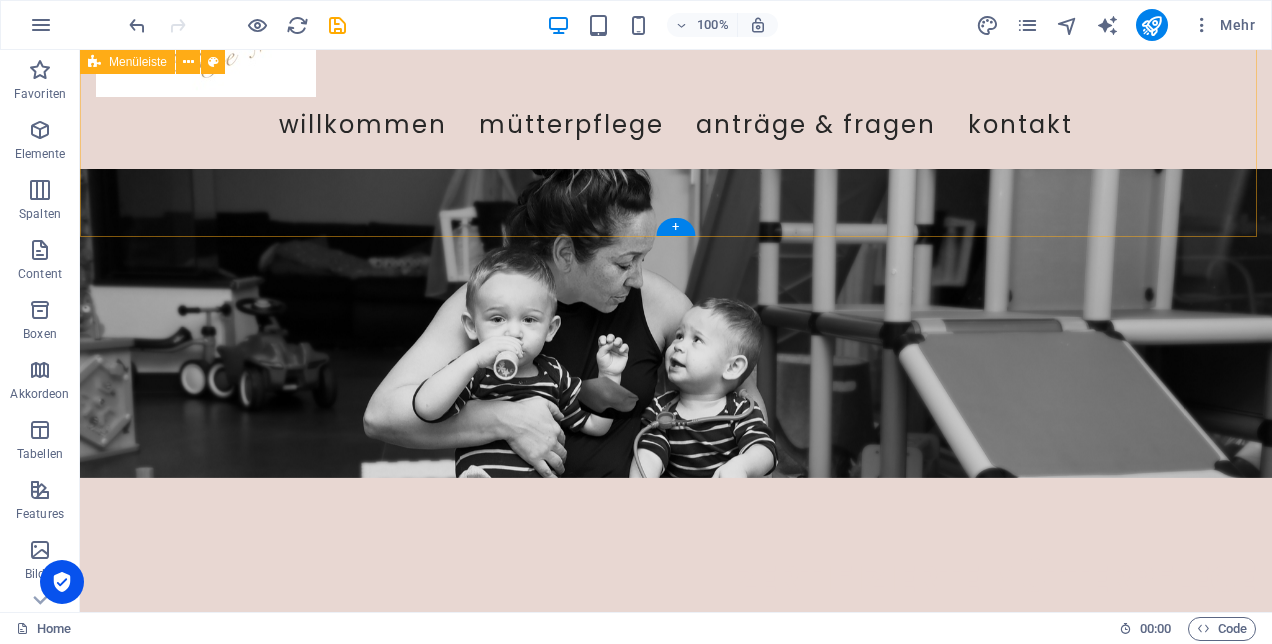 scroll, scrollTop: 0, scrollLeft: 0, axis: both 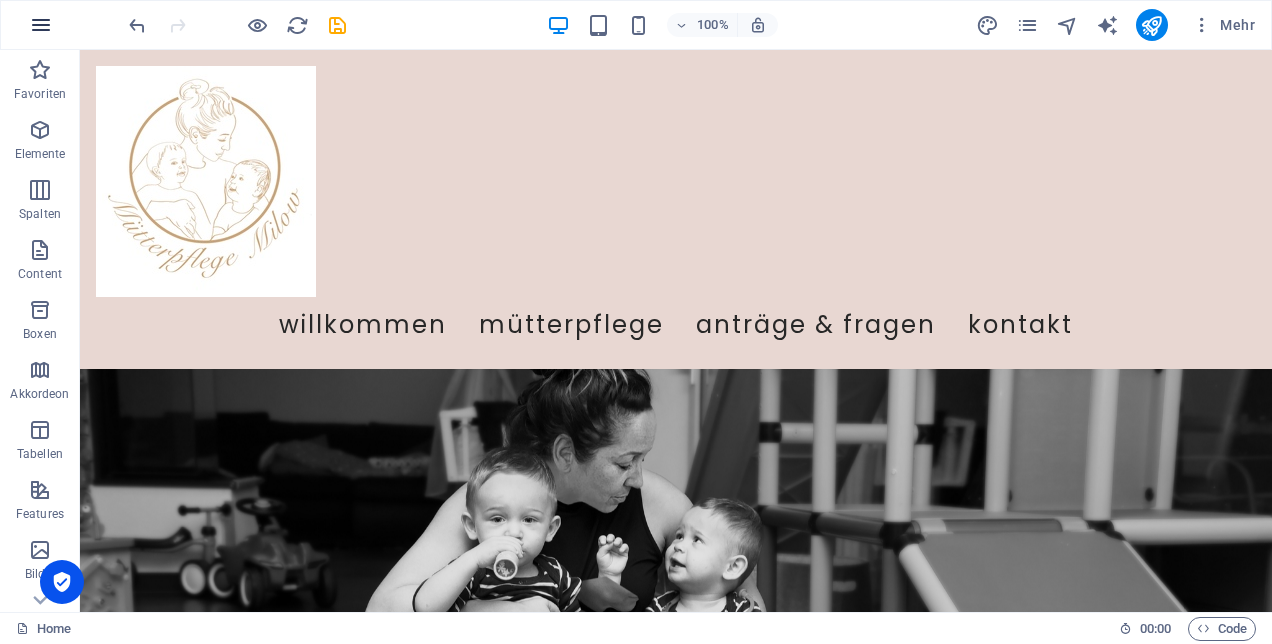 click at bounding box center [41, 25] 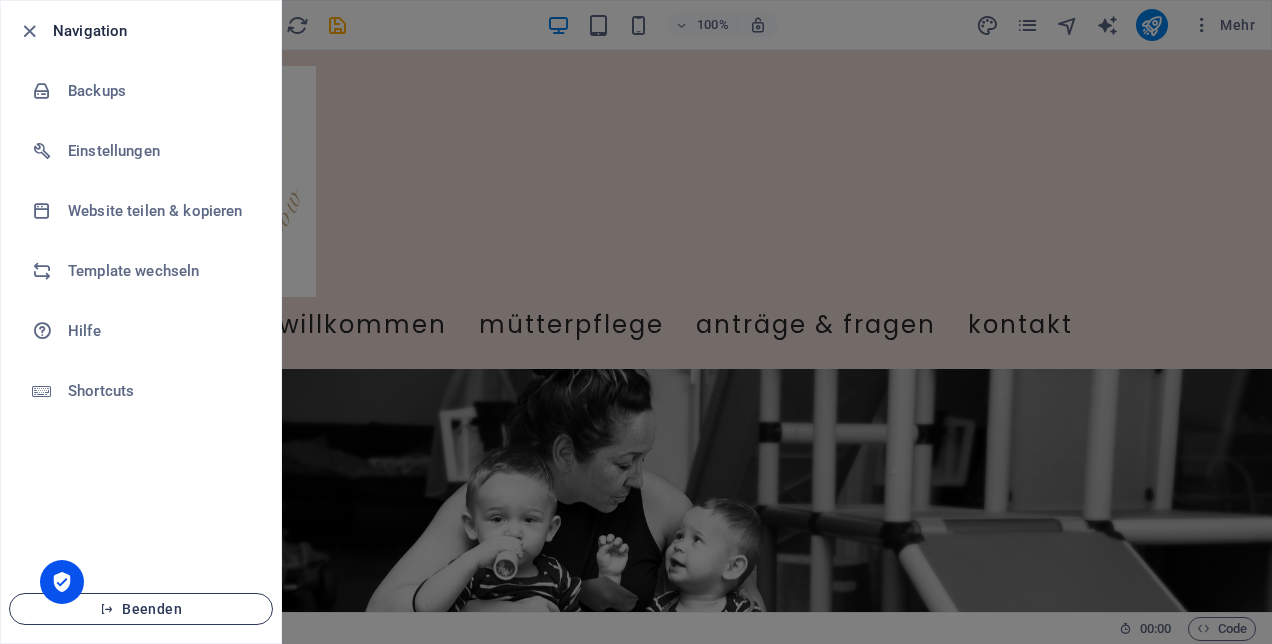 click on "Beenden" at bounding box center (141, 609) 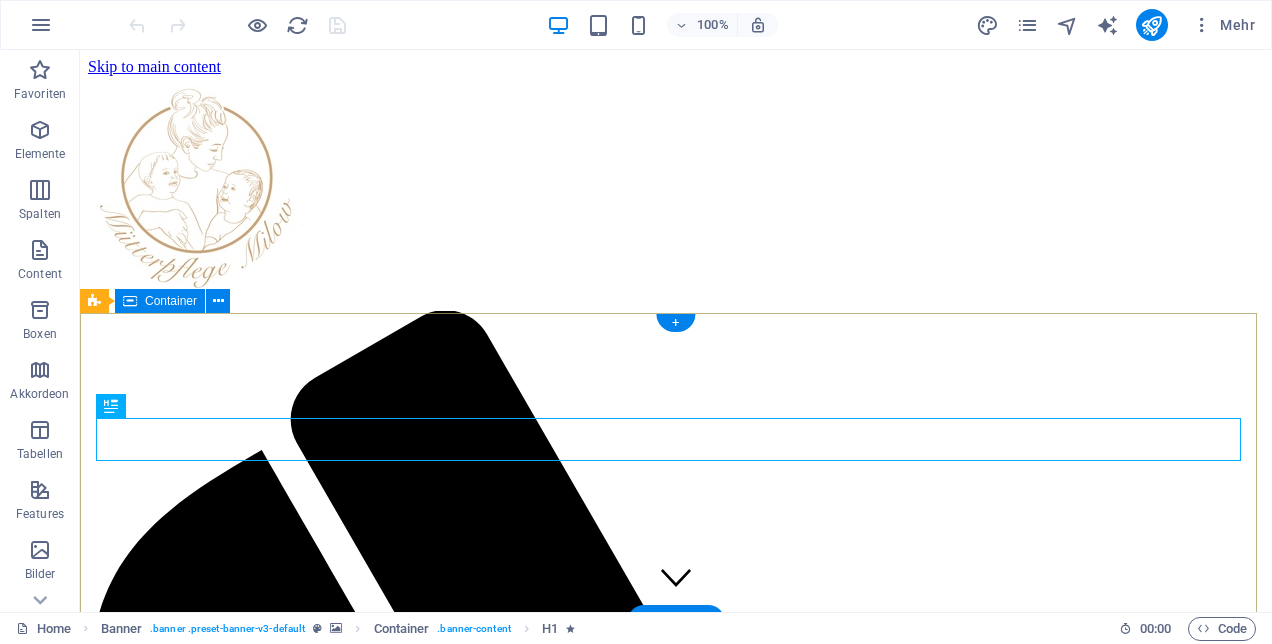 scroll, scrollTop: 0, scrollLeft: 0, axis: both 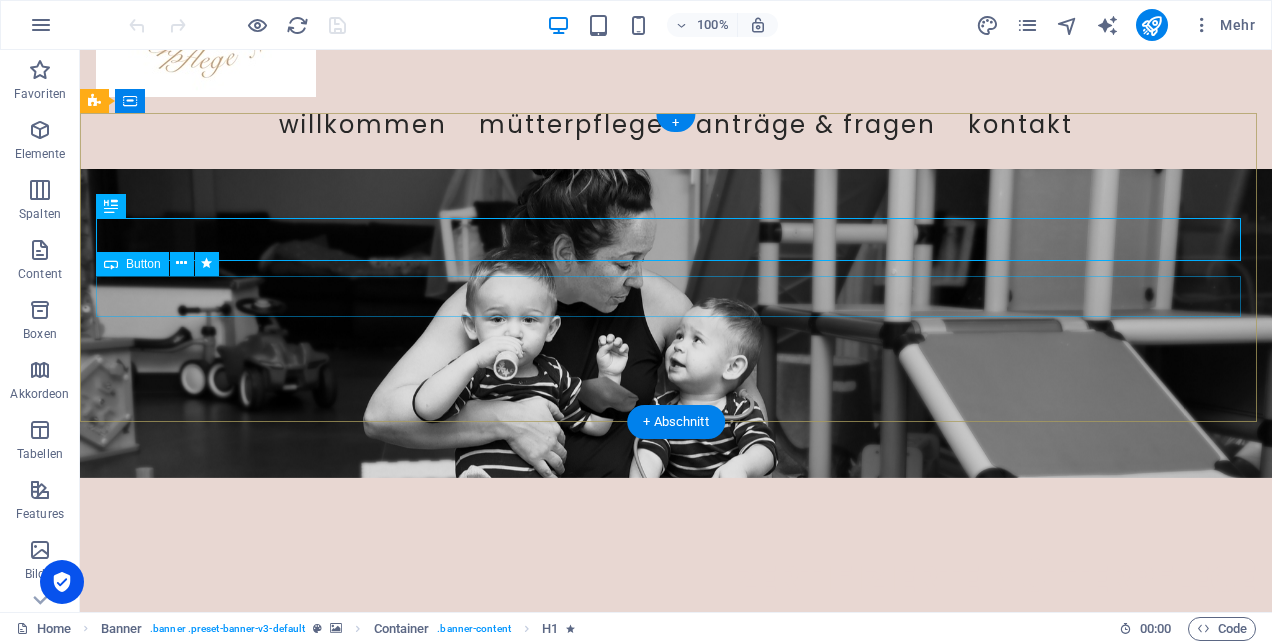 click on "Weitere Informationen" at bounding box center [676, 637] 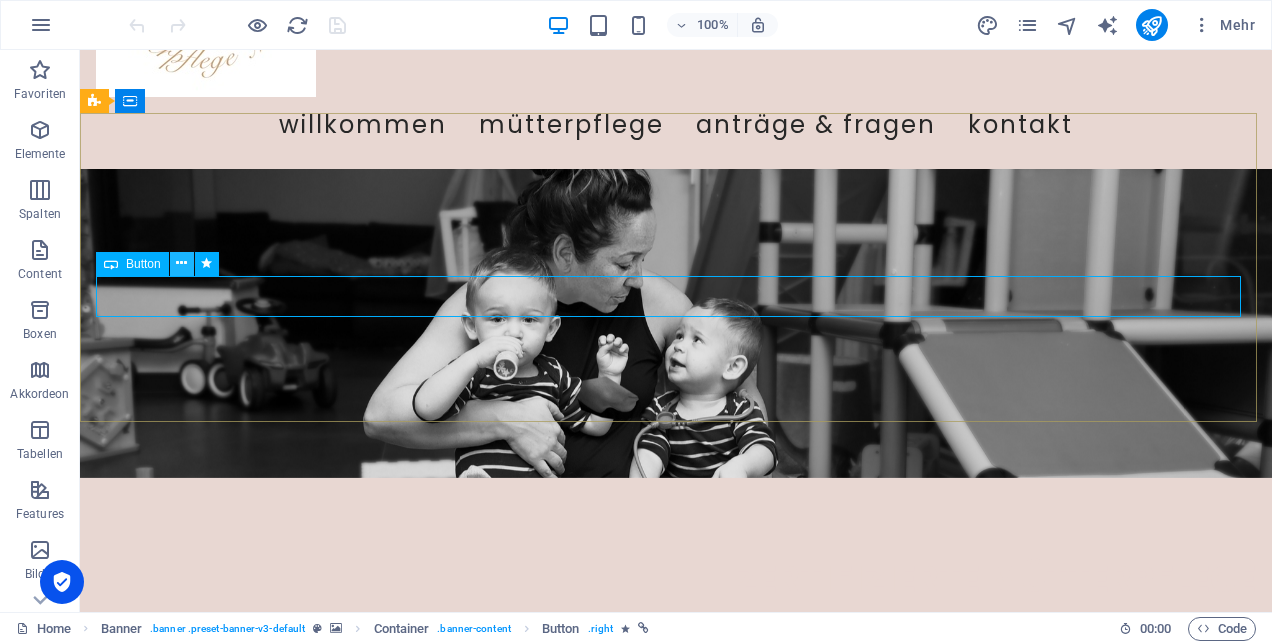 click at bounding box center (181, 263) 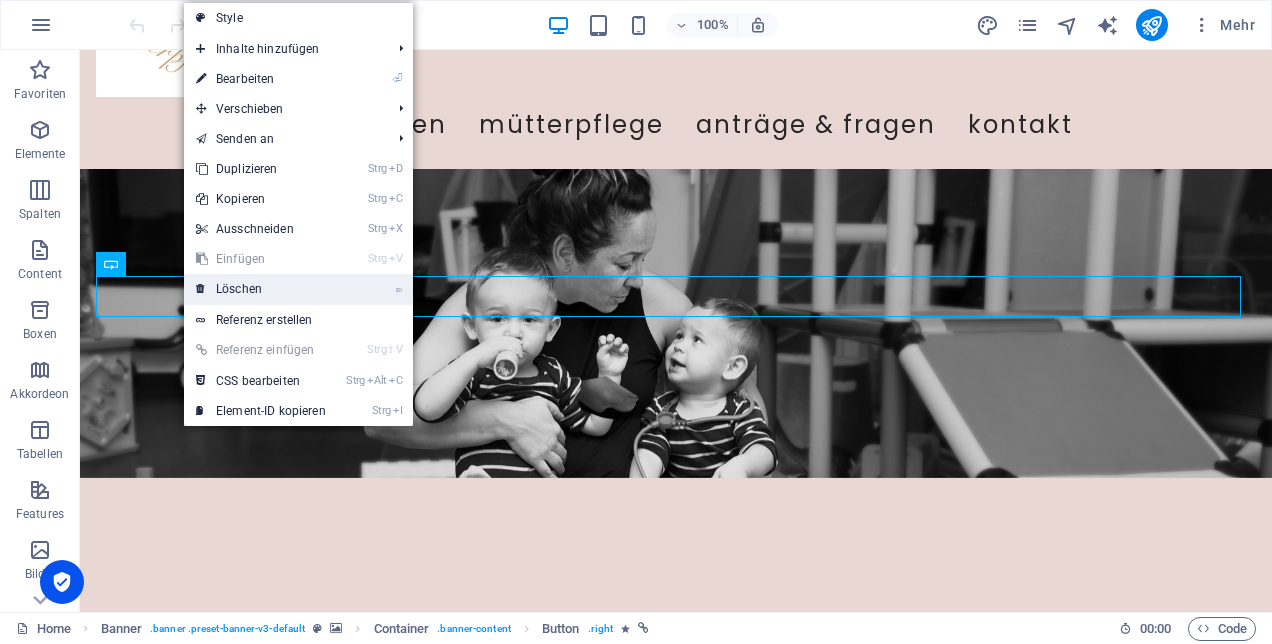 click on "⌦  Löschen" at bounding box center [261, 289] 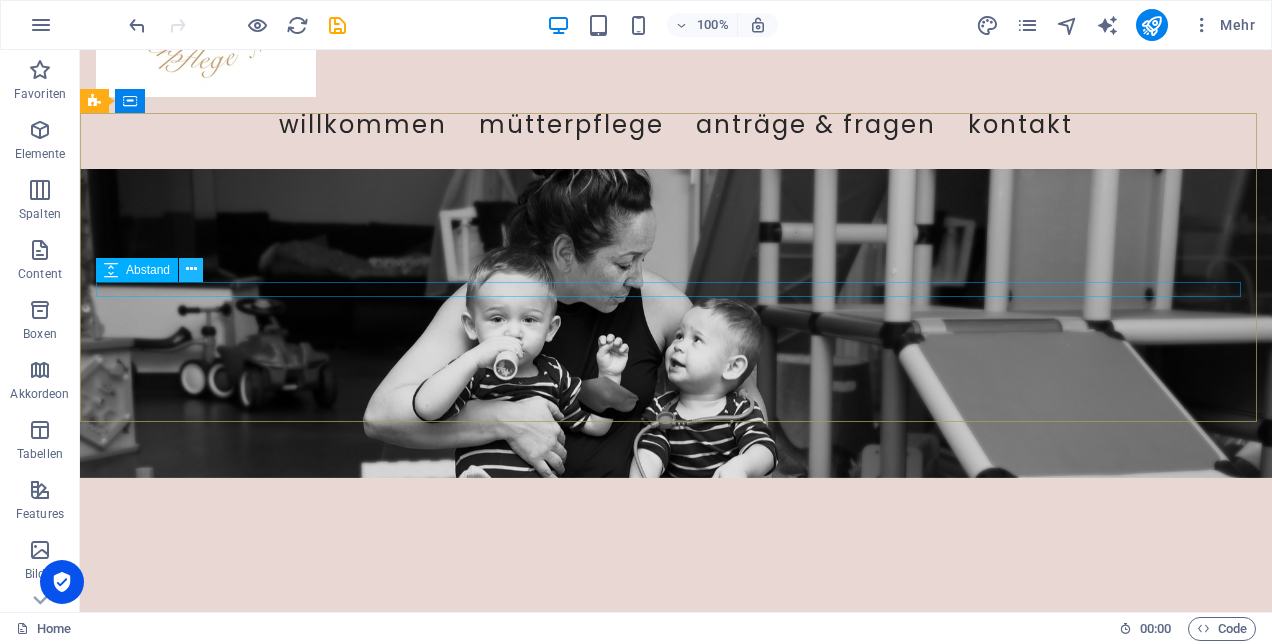 click at bounding box center (191, 270) 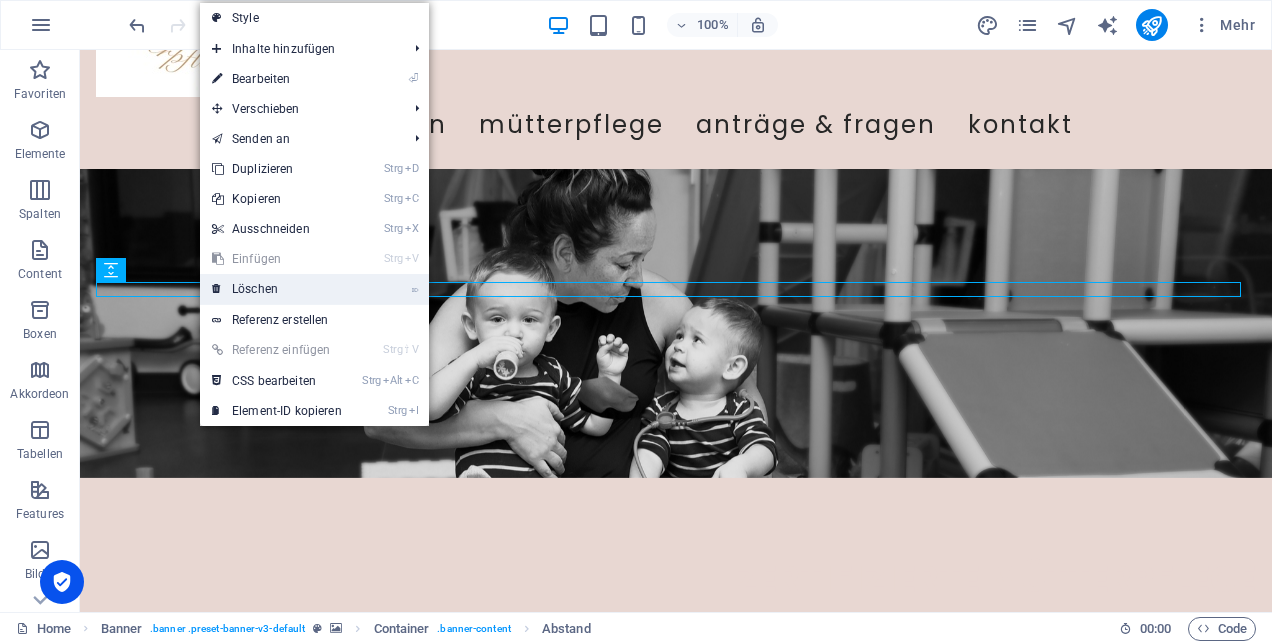 click on "⌦  Löschen" at bounding box center (277, 289) 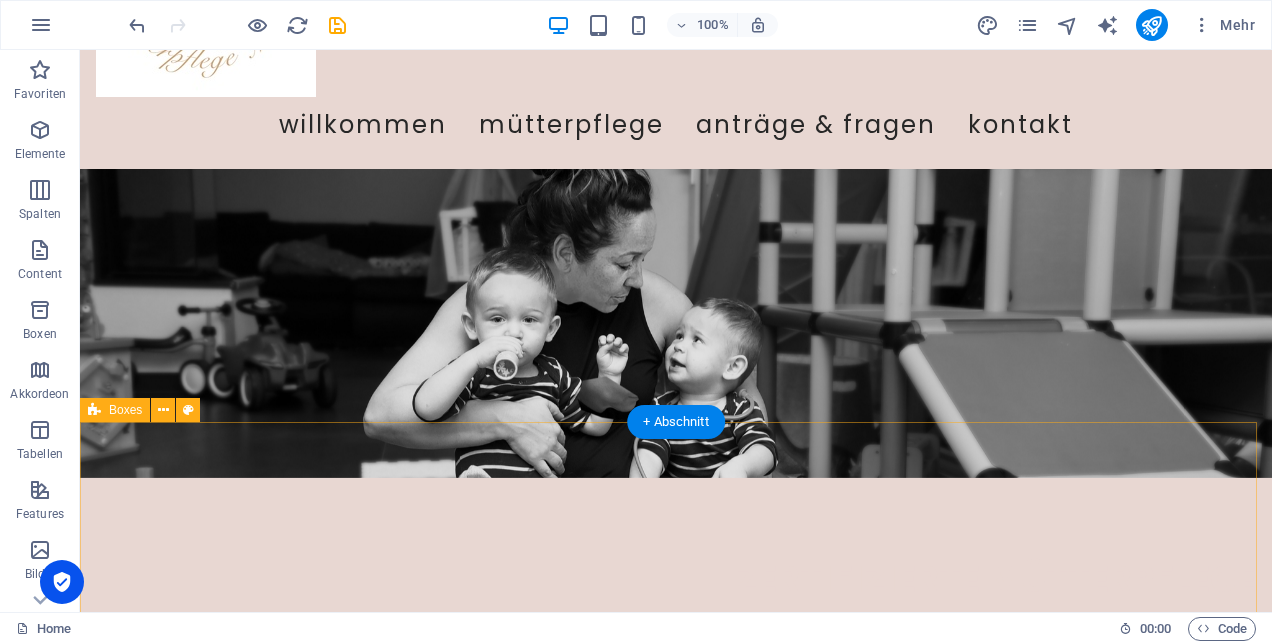 click on "Ziehe hier Inhalte hinein oder  Elemente hinzufügen  Zwischenablage einfügen" at bounding box center [676, 887] 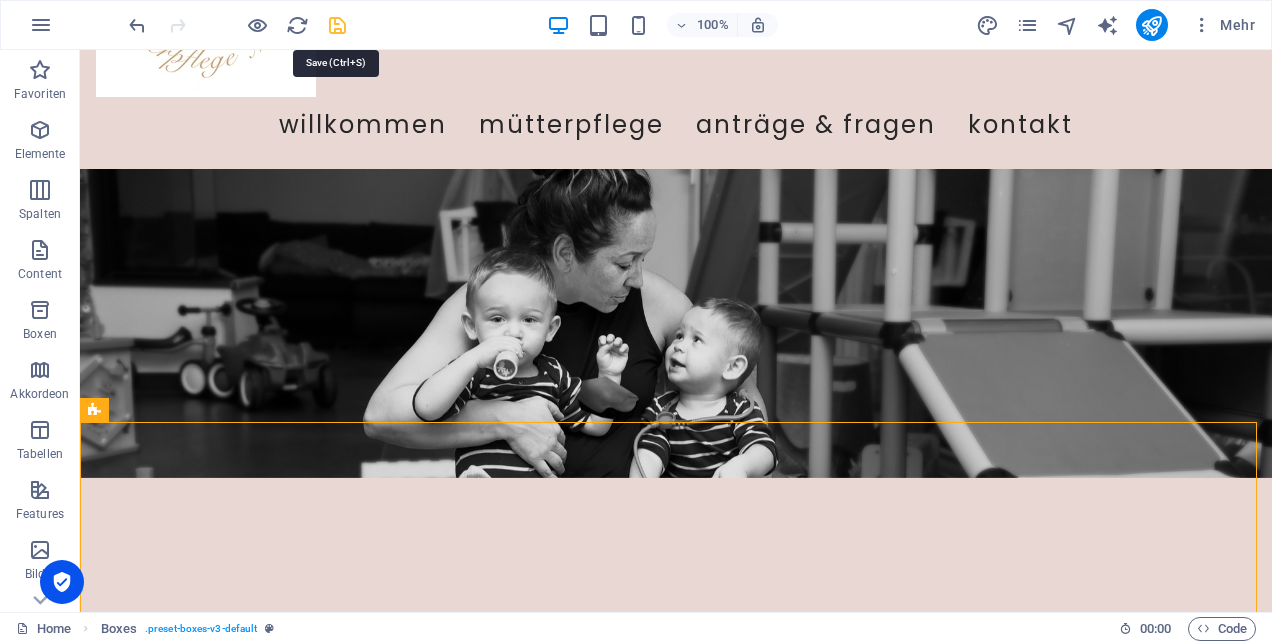 click at bounding box center (337, 25) 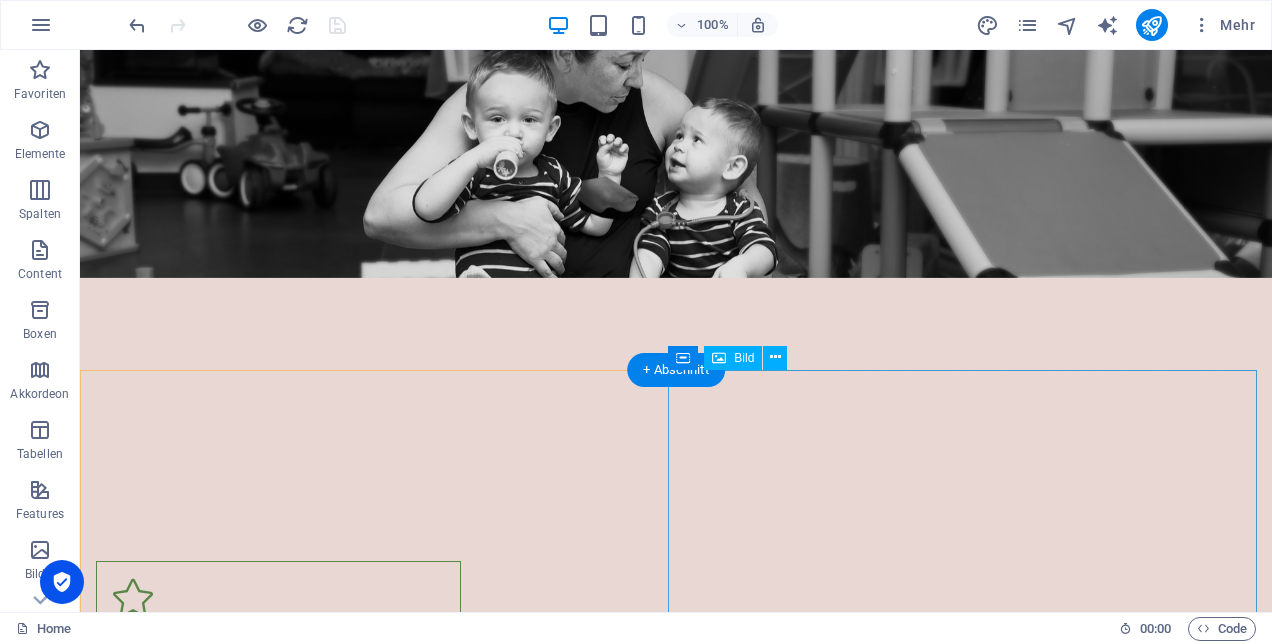 scroll, scrollTop: 0, scrollLeft: 0, axis: both 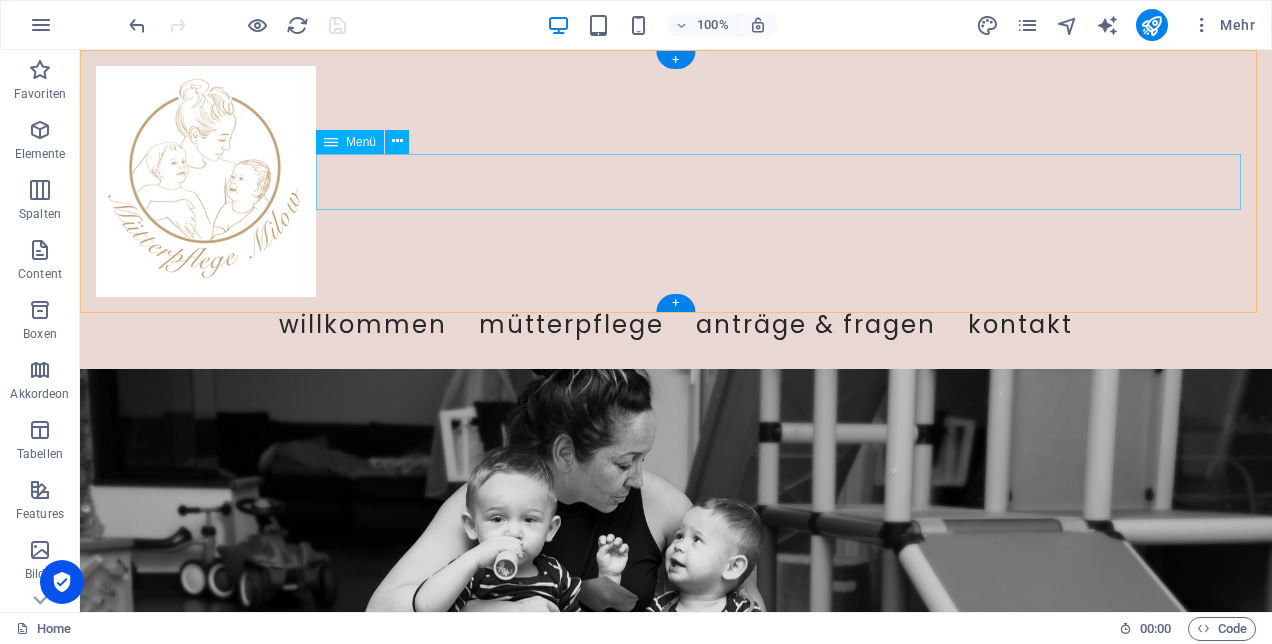click on "Willkommen Mütterpflege Anträge & Fragen Kontakt" at bounding box center [676, 325] 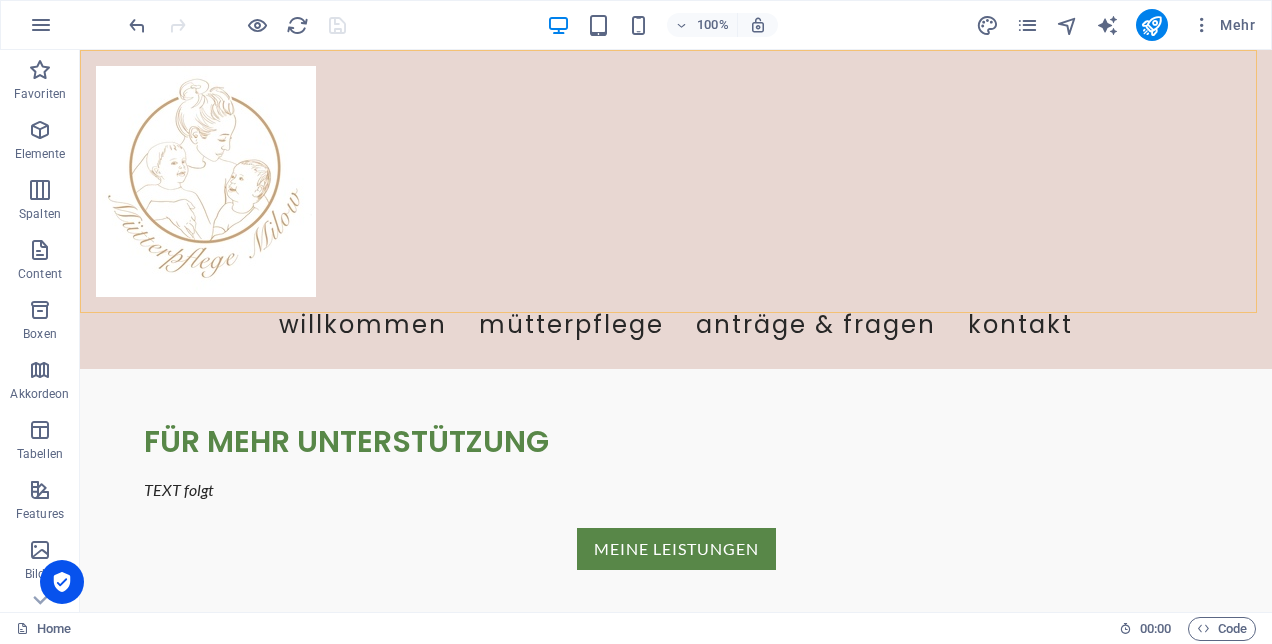 scroll, scrollTop: 700, scrollLeft: 0, axis: vertical 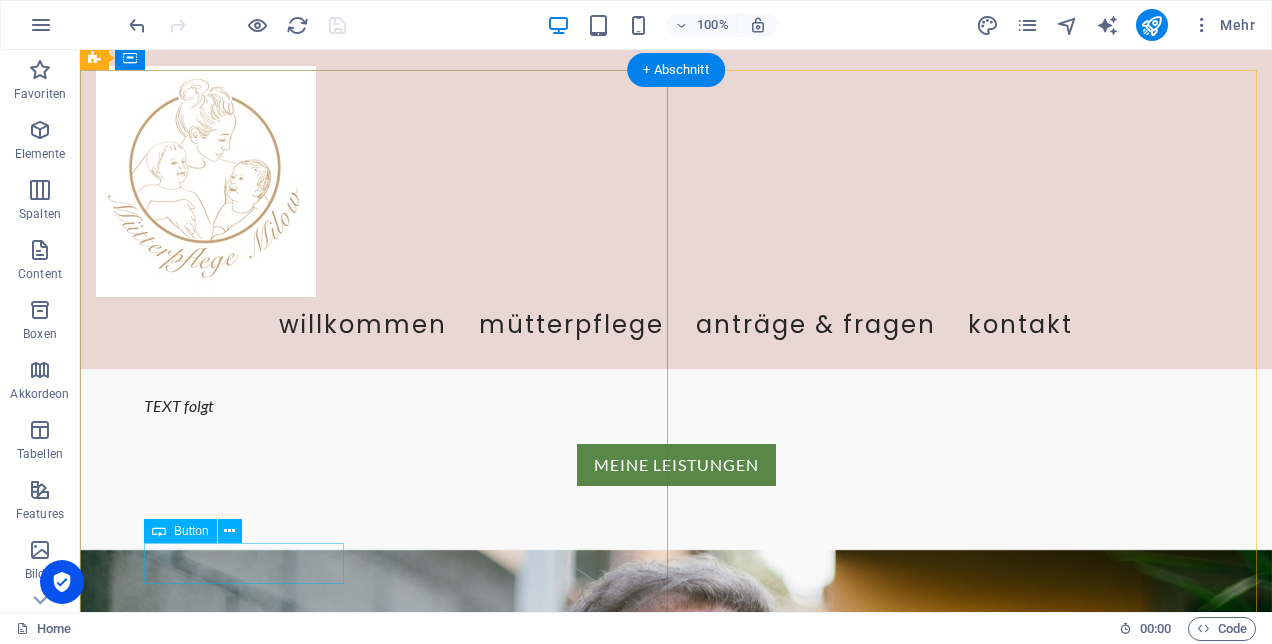 click on "Meine Leistungen" at bounding box center [676, 465] 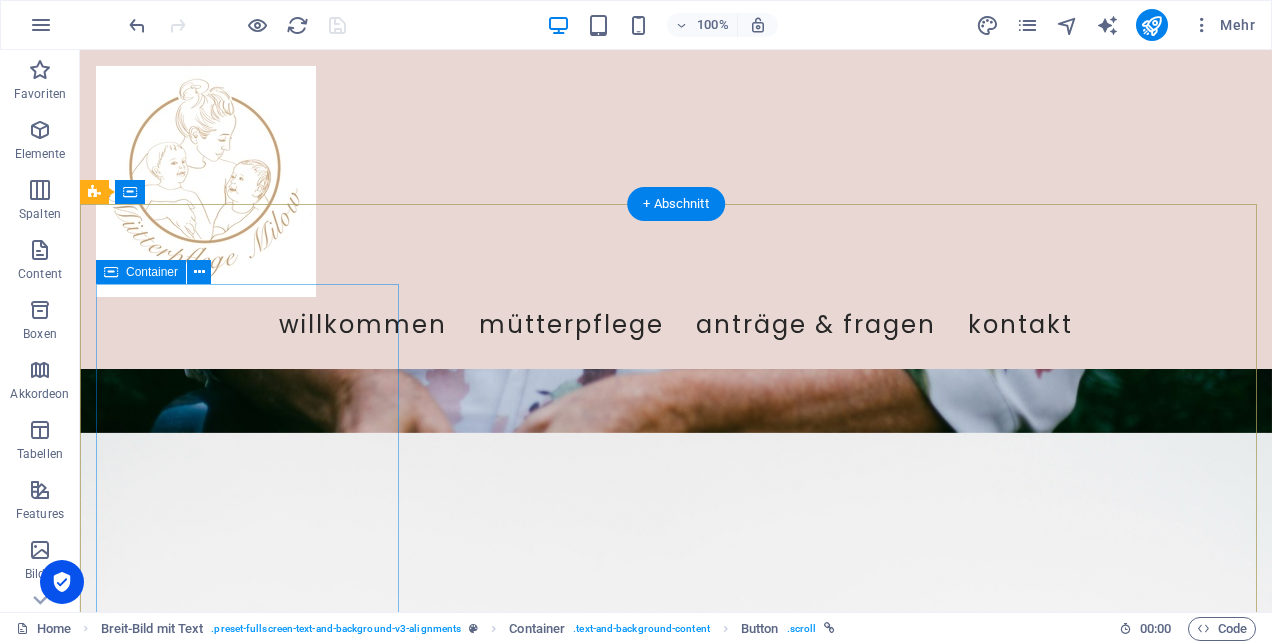scroll, scrollTop: 1934, scrollLeft: 0, axis: vertical 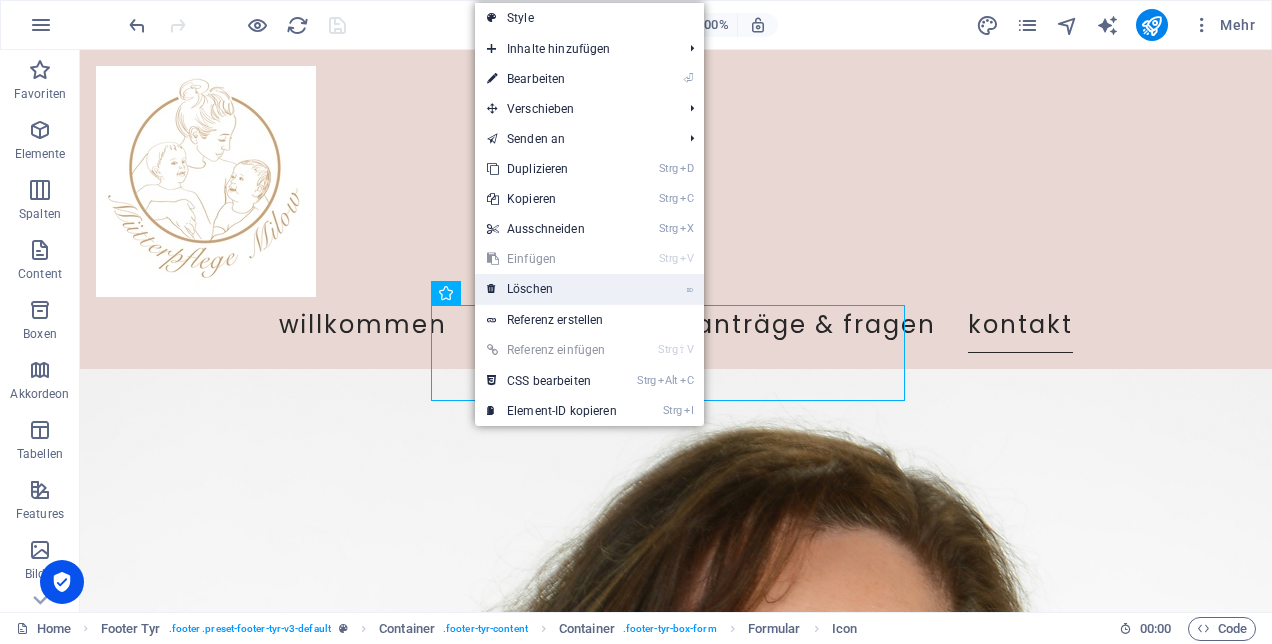 click on "⌦  Löschen" at bounding box center [552, 289] 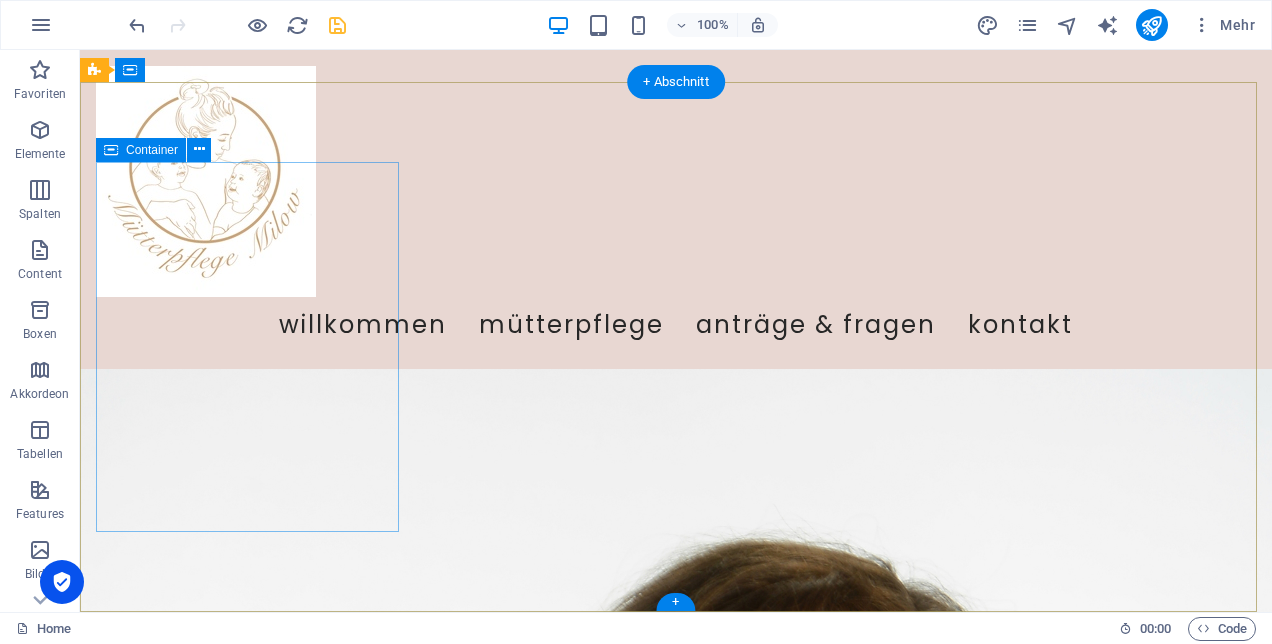 click on "Address Find us here: [STREET_ADDRESS]" at bounding box center [676, 2613] 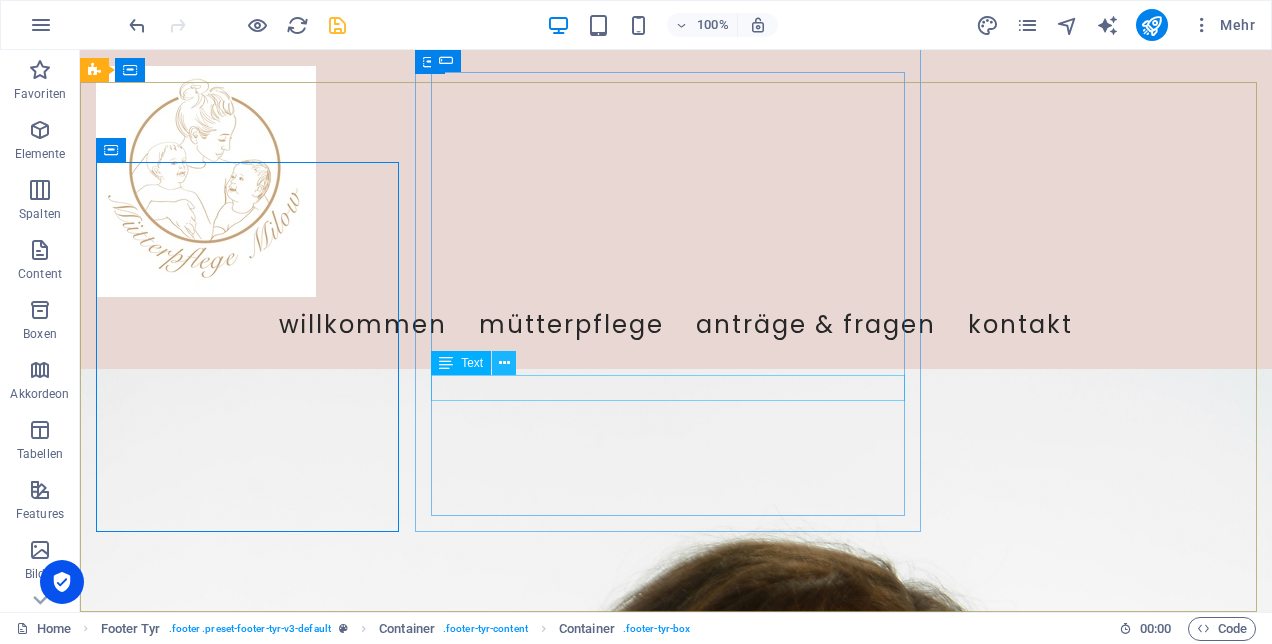 click at bounding box center (504, 363) 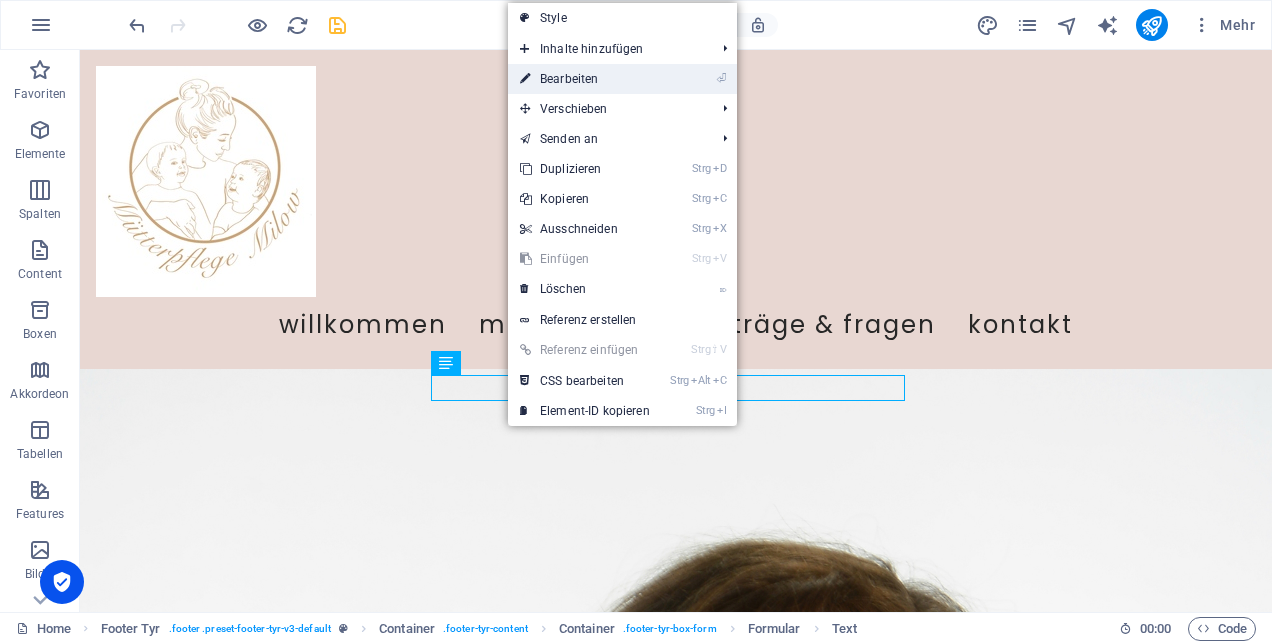 click on "⏎  Bearbeiten" at bounding box center [585, 79] 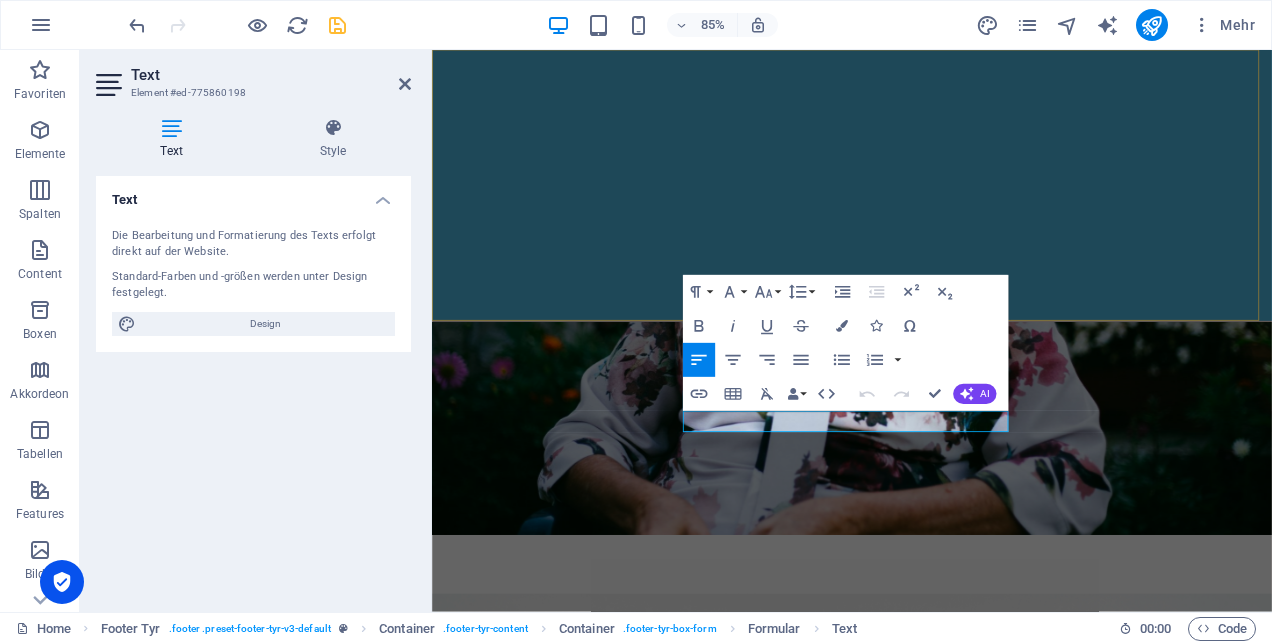 scroll, scrollTop: 1783, scrollLeft: 0, axis: vertical 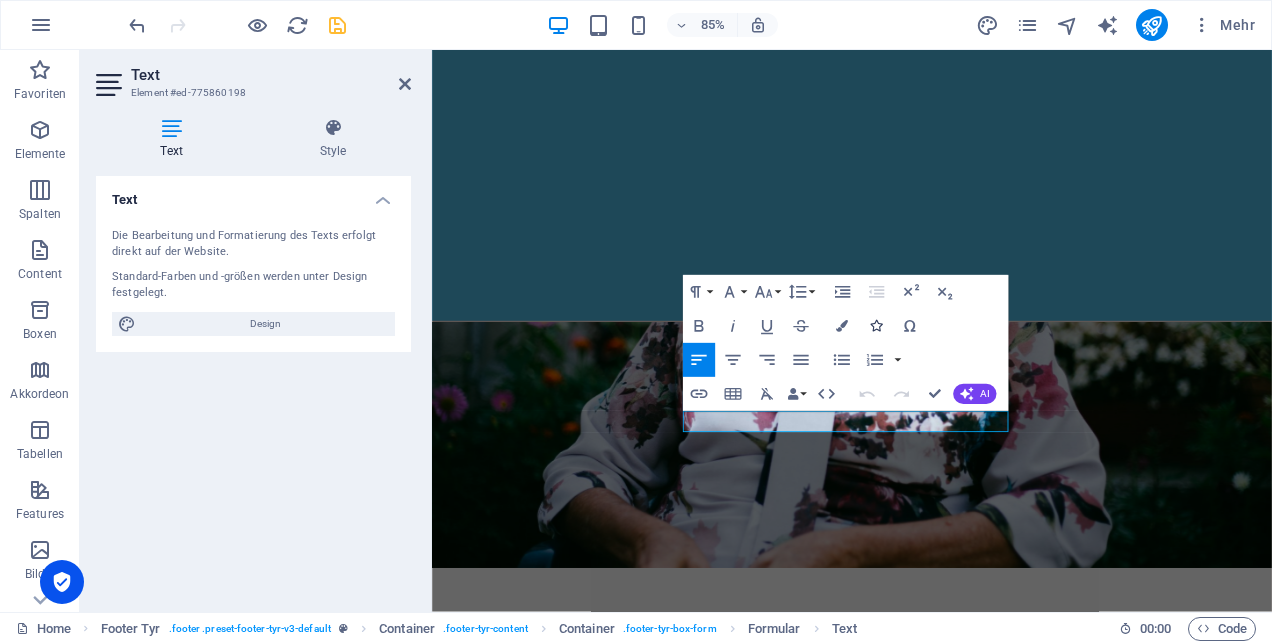 click at bounding box center [876, 326] 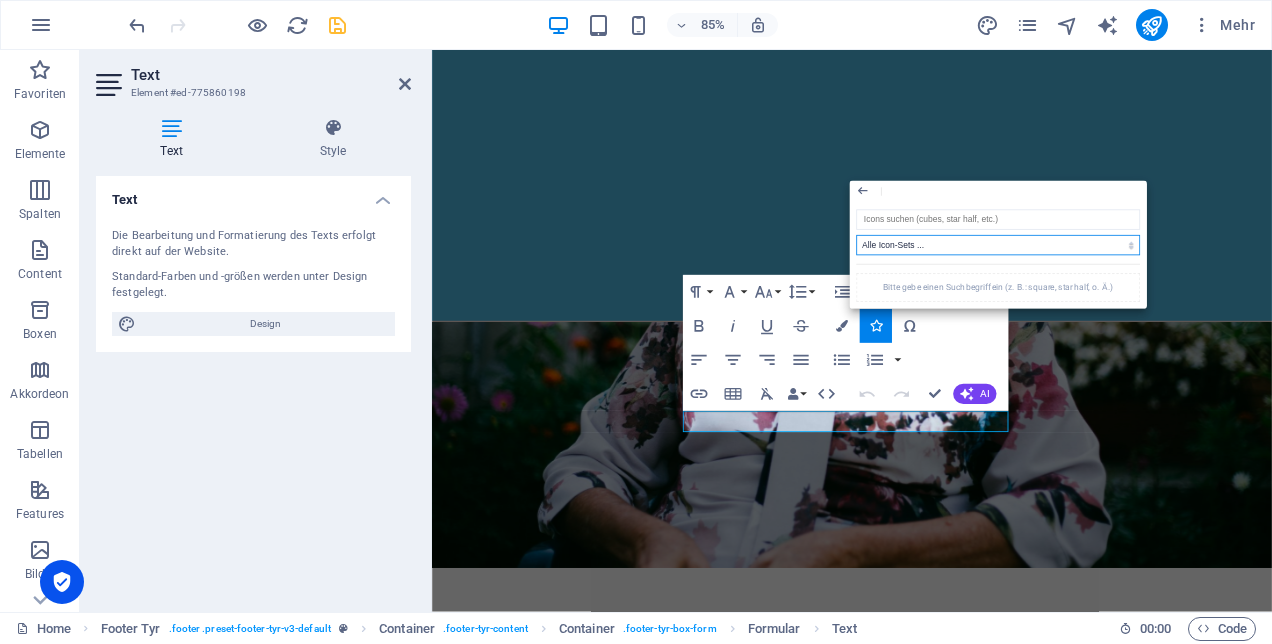 click on "Alle Icon-Sets ... IcoFont Ionicons FontAwesome Brands FontAwesome Duotone FontAwesome Solid FontAwesome Regular FontAwesome Light FontAwesome Thin FontAwesome Sharp Solid FontAwesome Sharp Regular FontAwesome Sharp Light FontAwesome Sharp Thin" at bounding box center [998, 245] 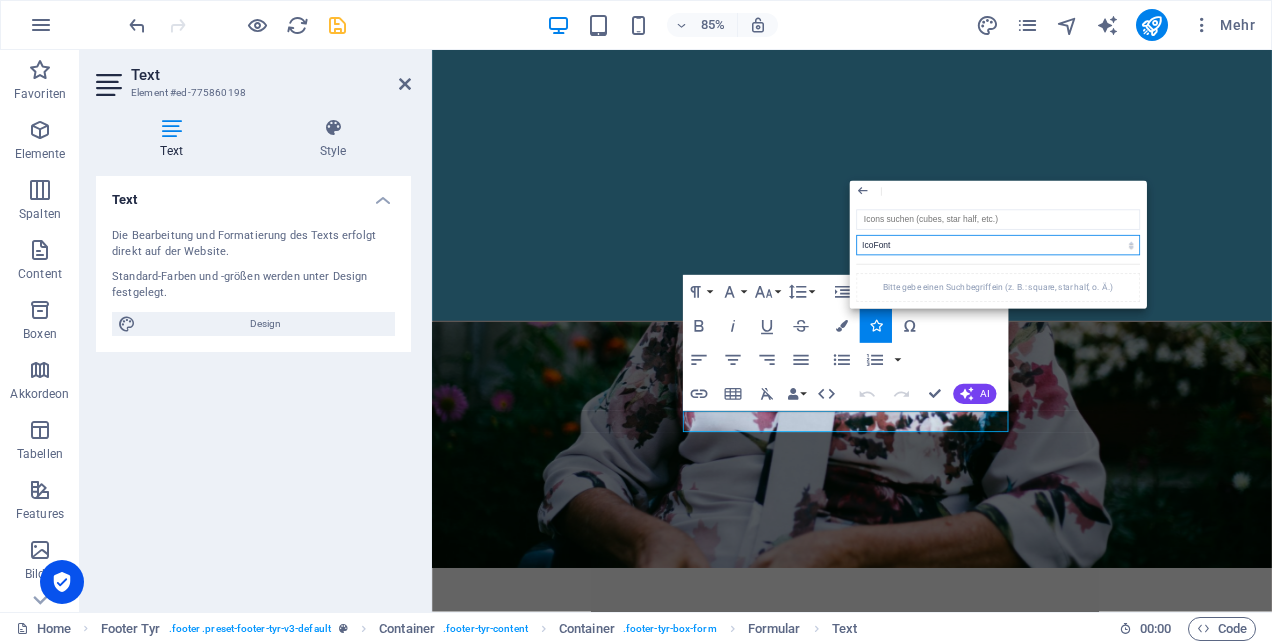 click on "Alle Icon-Sets ... IcoFont Ionicons FontAwesome Brands FontAwesome Duotone FontAwesome Solid FontAwesome Regular FontAwesome Light FontAwesome Thin FontAwesome Sharp Solid FontAwesome Sharp Regular FontAwesome Sharp Light FontAwesome Sharp Thin" at bounding box center [998, 245] 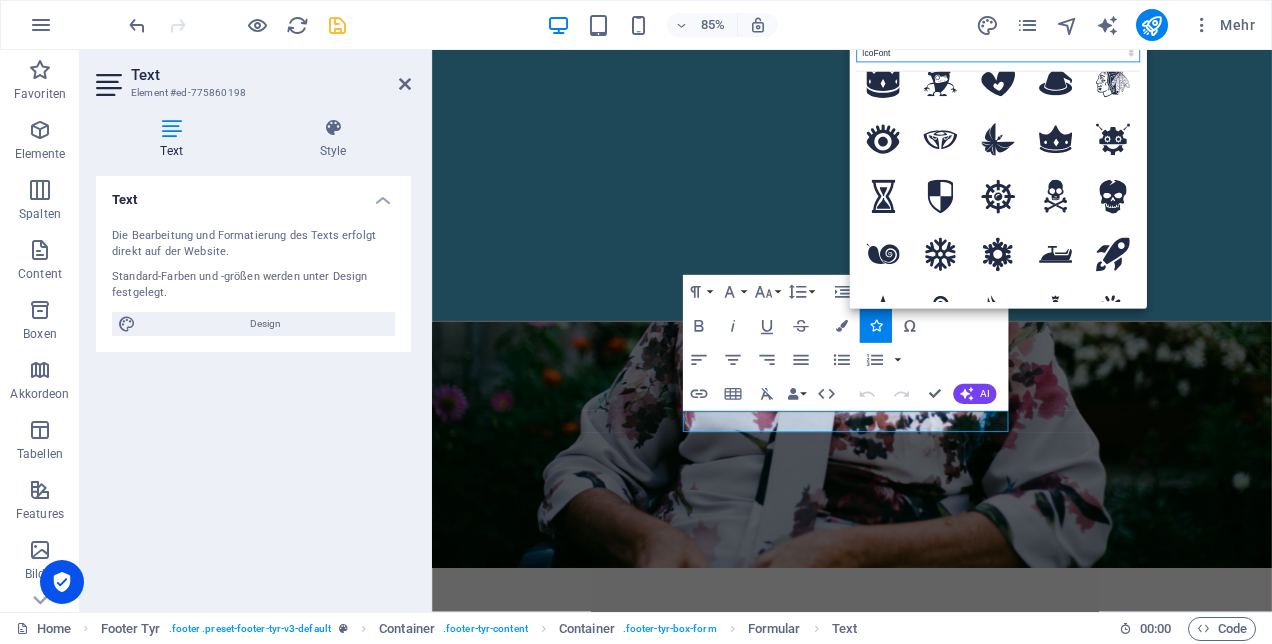 scroll, scrollTop: 0, scrollLeft: 0, axis: both 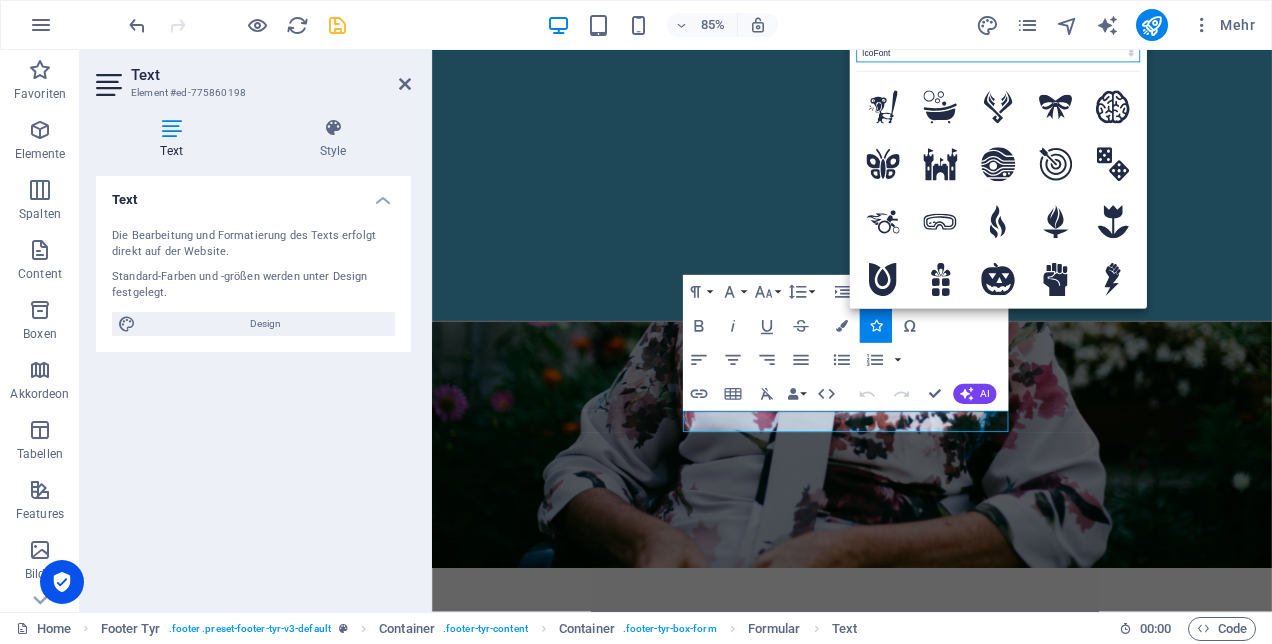 click on "Alle Icon-Sets ... IcoFont Ionicons FontAwesome Brands FontAwesome Duotone FontAwesome Solid FontAwesome Regular FontAwesome Light FontAwesome Thin FontAwesome Sharp Solid FontAwesome Sharp Regular FontAwesome Sharp Light FontAwesome Sharp Thin" at bounding box center [998, 52] 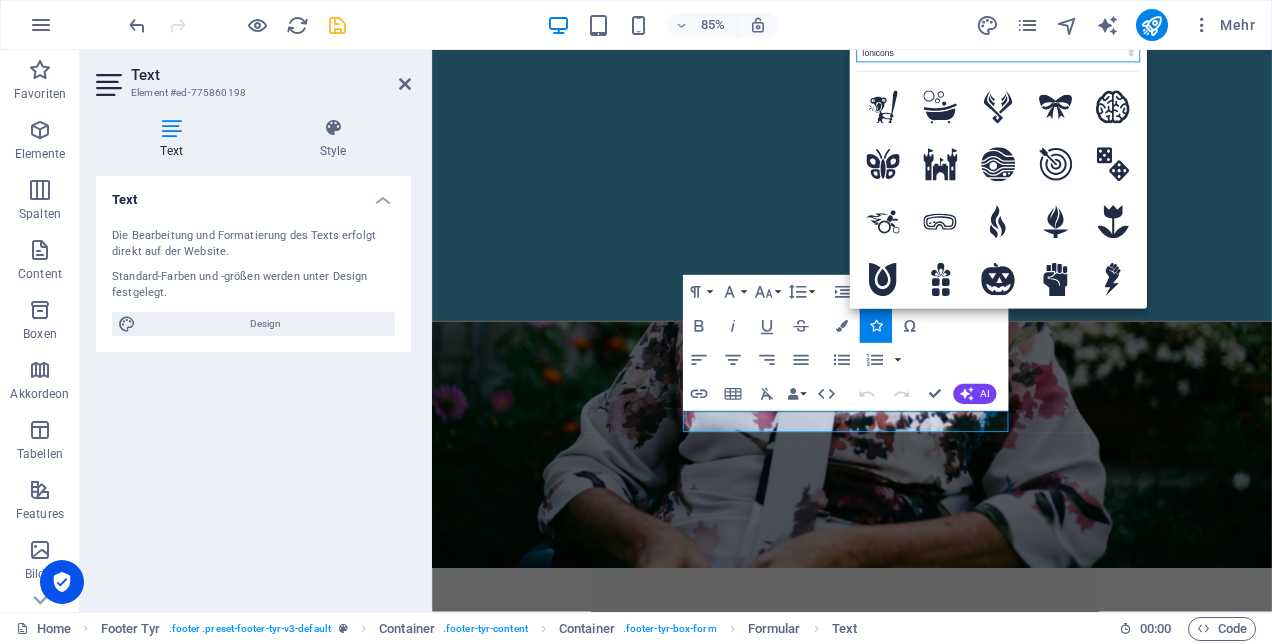 click on "Alle Icon-Sets ... IcoFont Ionicons FontAwesome Brands FontAwesome Duotone FontAwesome Solid FontAwesome Regular FontAwesome Light FontAwesome Thin FontAwesome Sharp Solid FontAwesome Sharp Regular FontAwesome Sharp Light FontAwesome Sharp Thin" at bounding box center [998, 52] 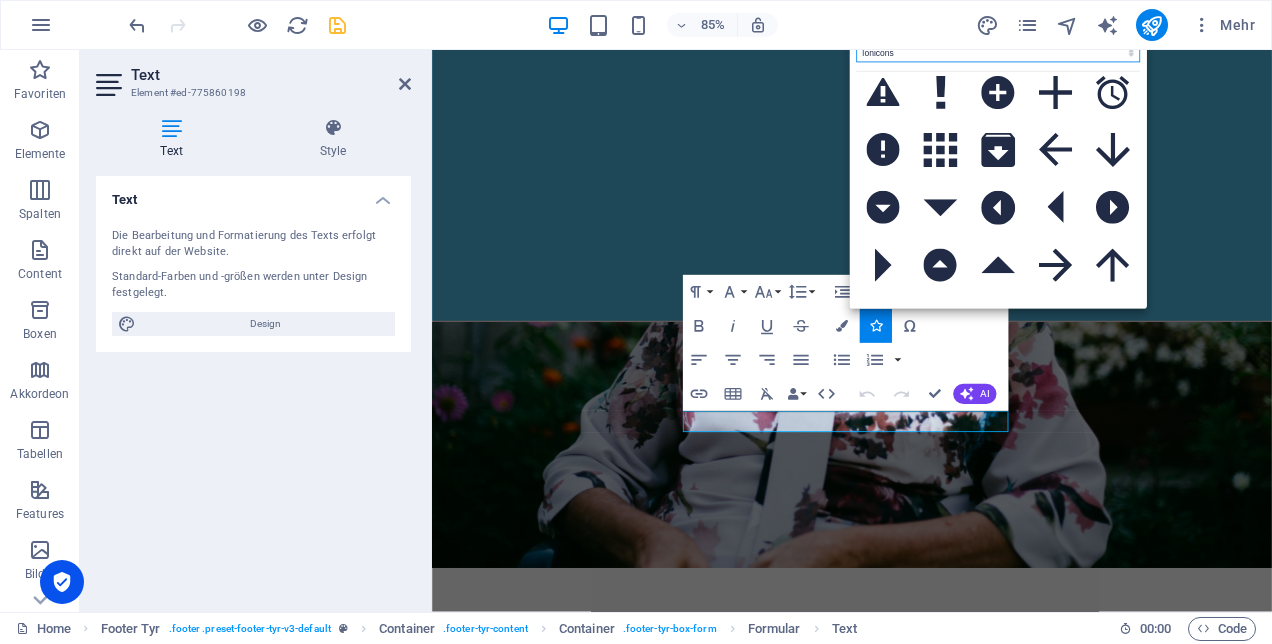 scroll, scrollTop: 0, scrollLeft: 0, axis: both 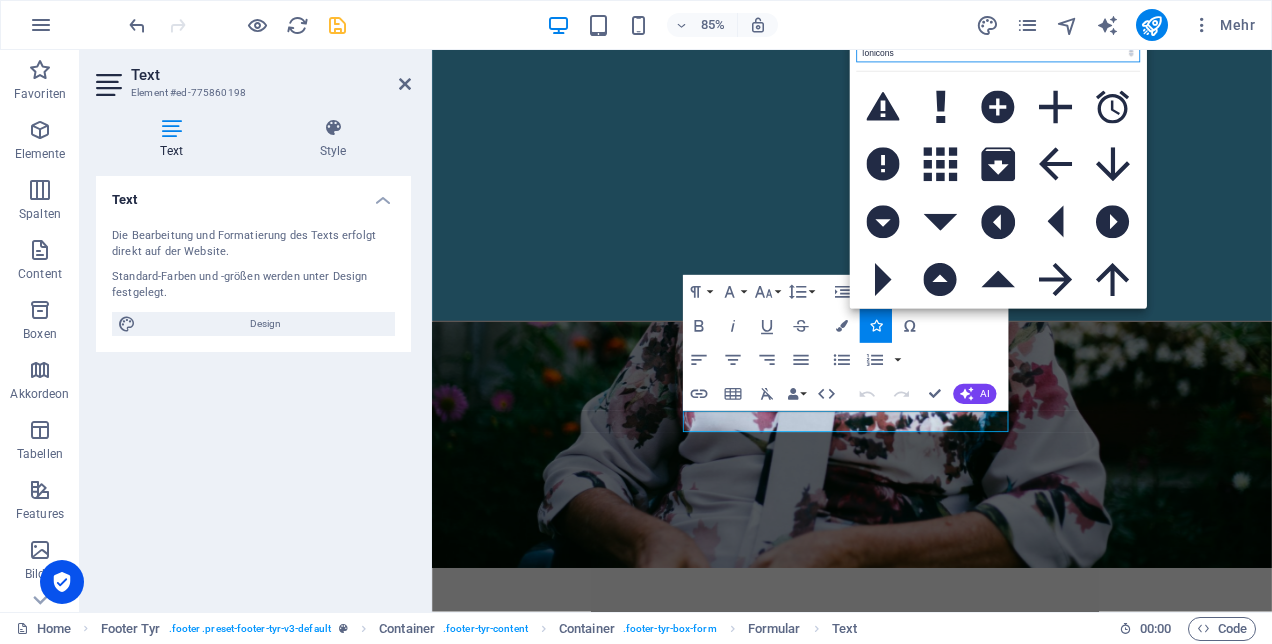click on "Alle Icon-Sets ... IcoFont Ionicons FontAwesome Brands FontAwesome Duotone FontAwesome Solid FontAwesome Regular FontAwesome Light FontAwesome Thin FontAwesome Sharp Solid FontAwesome Sharp Regular FontAwesome Sharp Light FontAwesome Sharp Thin" at bounding box center (998, 52) 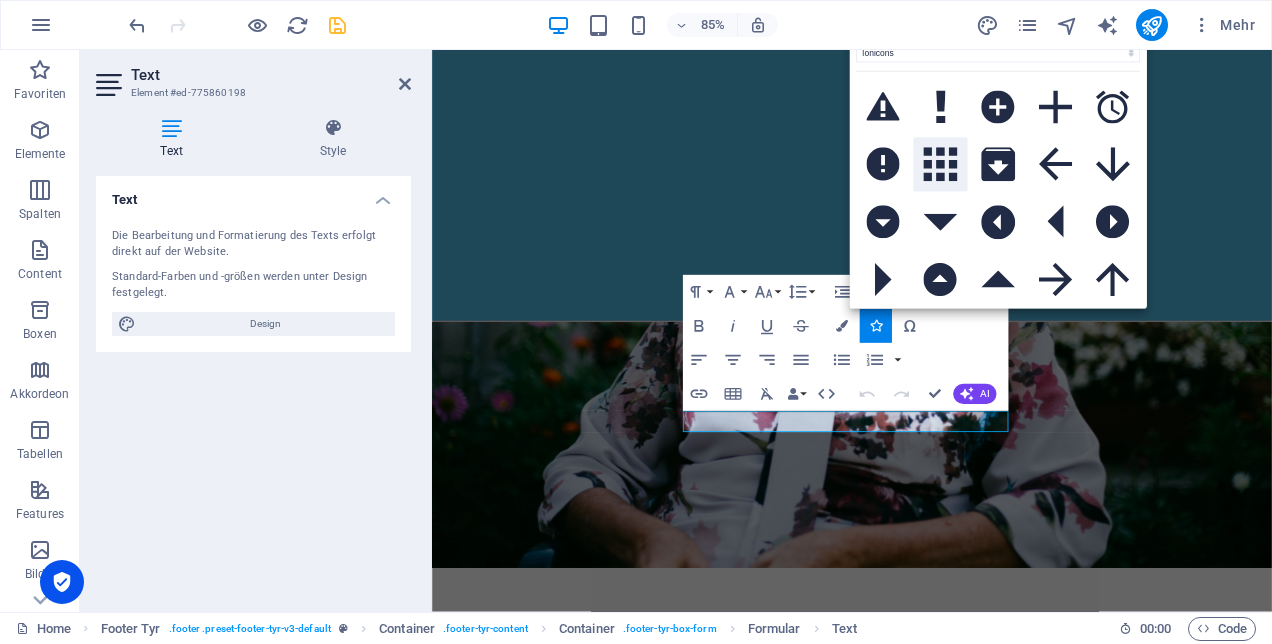 drag, startPoint x: 967, startPoint y: 94, endPoint x: 960, endPoint y: 164, distance: 70.34913 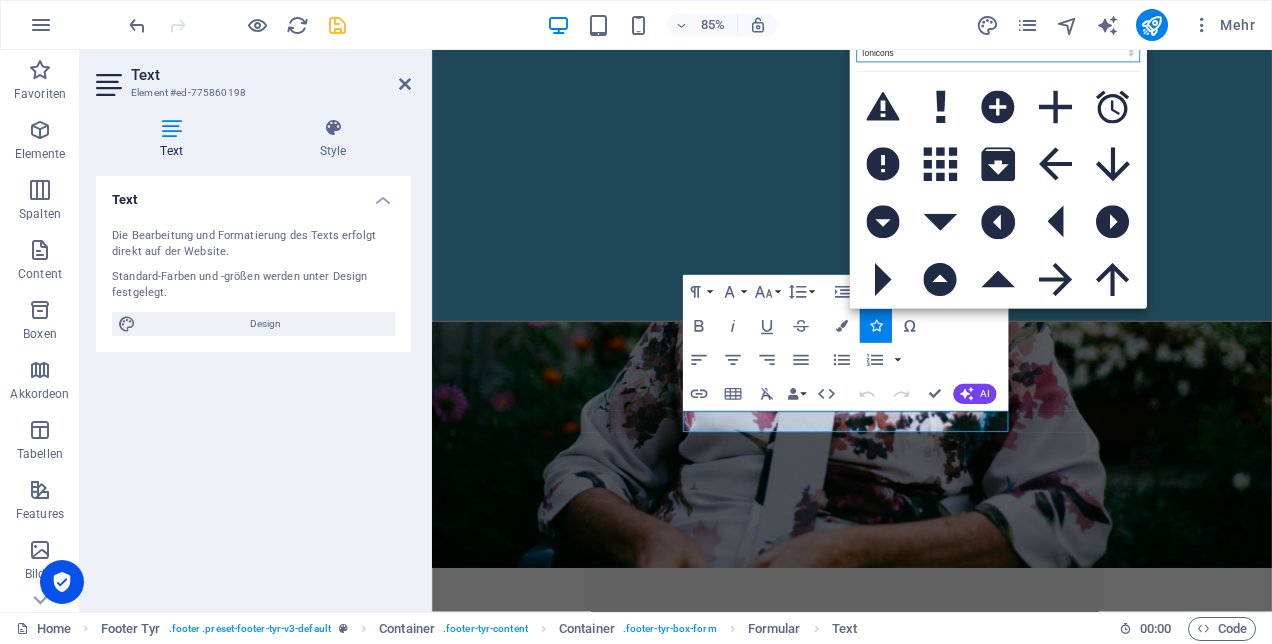 click on "Alle Icon-Sets ... IcoFont Ionicons FontAwesome Brands FontAwesome Duotone FontAwesome Solid FontAwesome Regular FontAwesome Light FontAwesome Thin FontAwesome Sharp Solid FontAwesome Sharp Regular FontAwesome Sharp Light FontAwesome Sharp Thin" at bounding box center (998, 52) 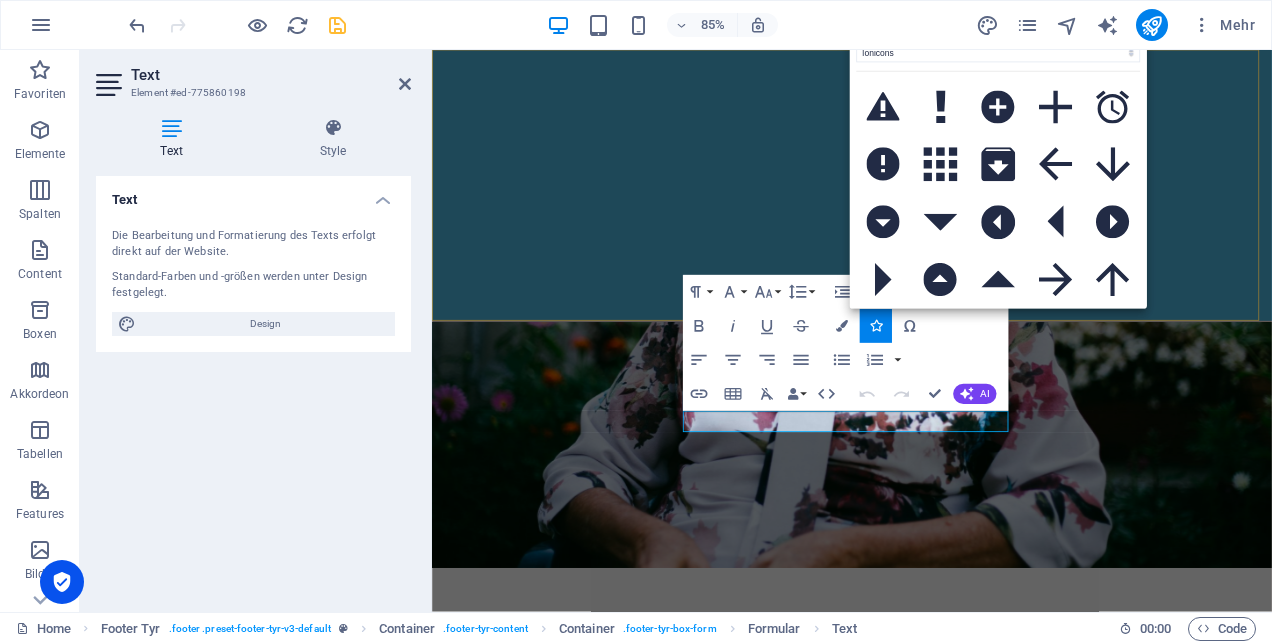 click at bounding box center (926, 209) 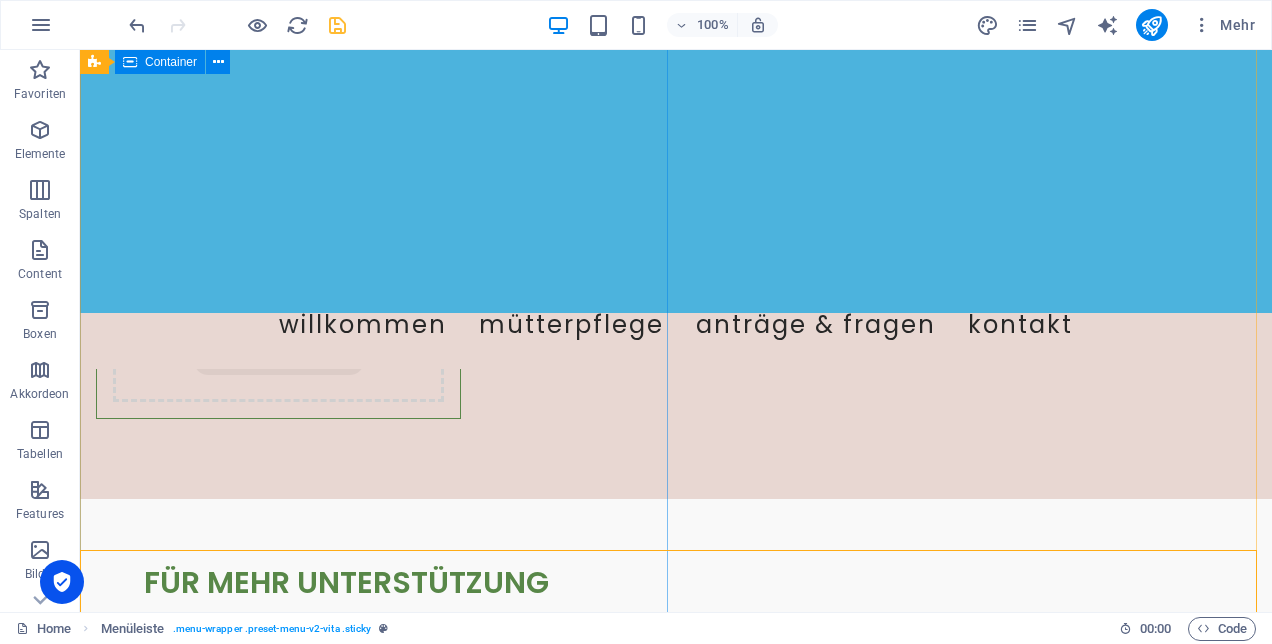 scroll, scrollTop: 880, scrollLeft: 0, axis: vertical 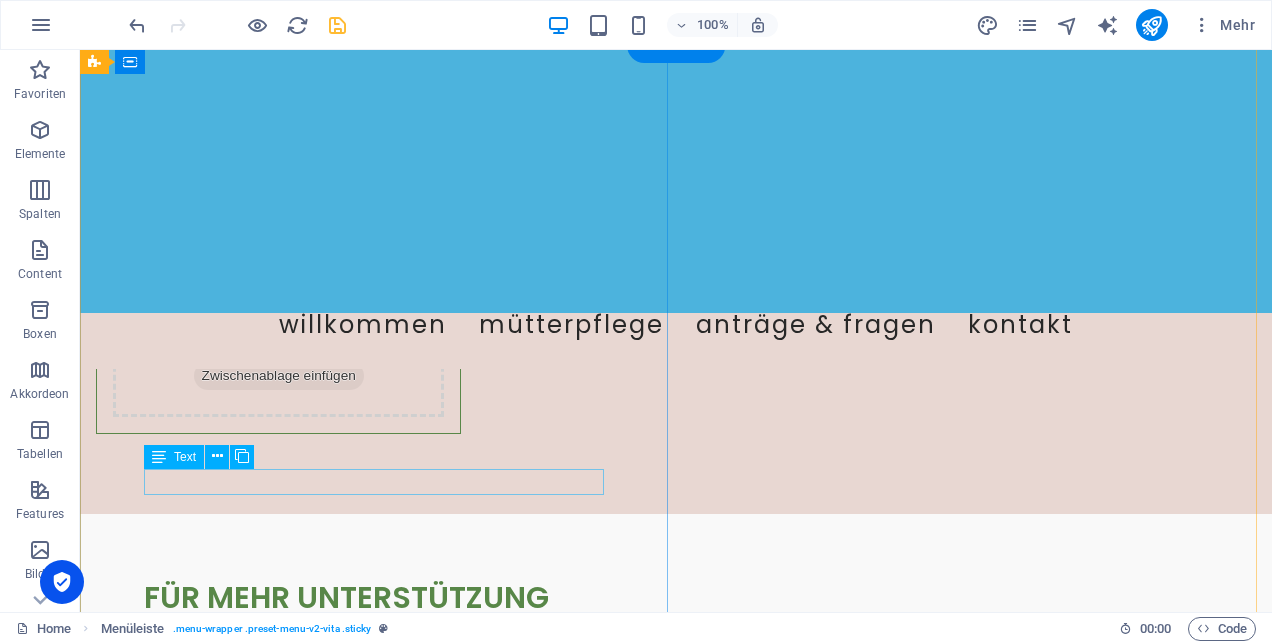 click on "TEXT folgt" at bounding box center [676, 646] 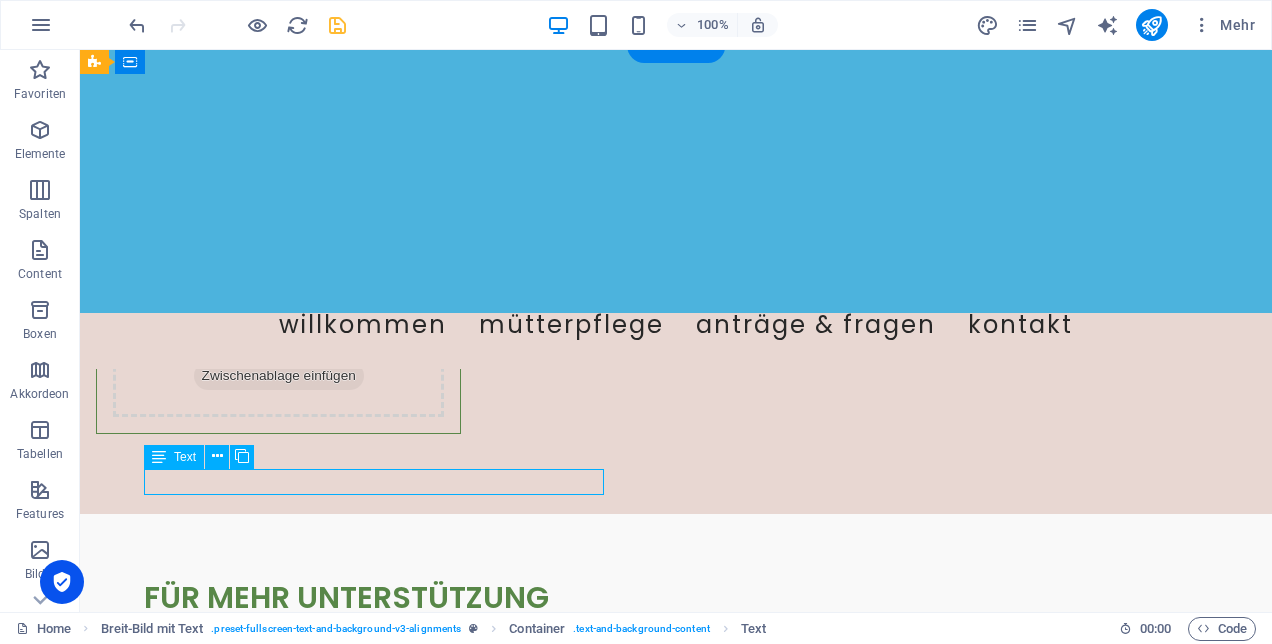 click on "TEXT folgt" at bounding box center [676, 646] 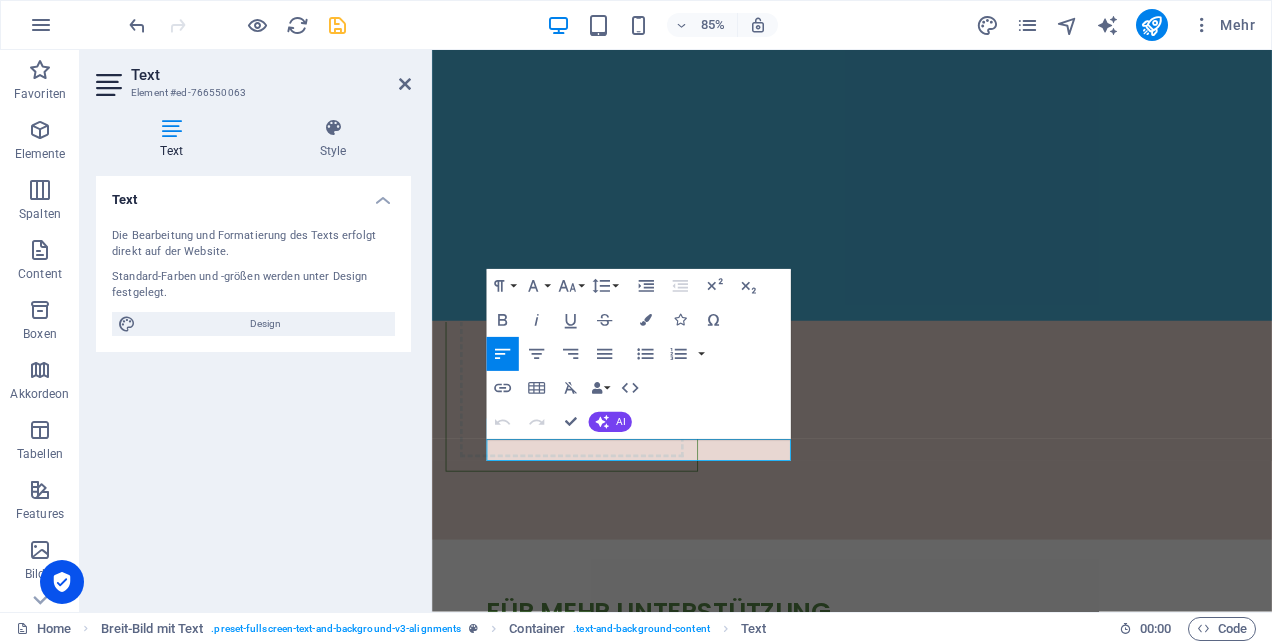 scroll, scrollTop: 840, scrollLeft: 0, axis: vertical 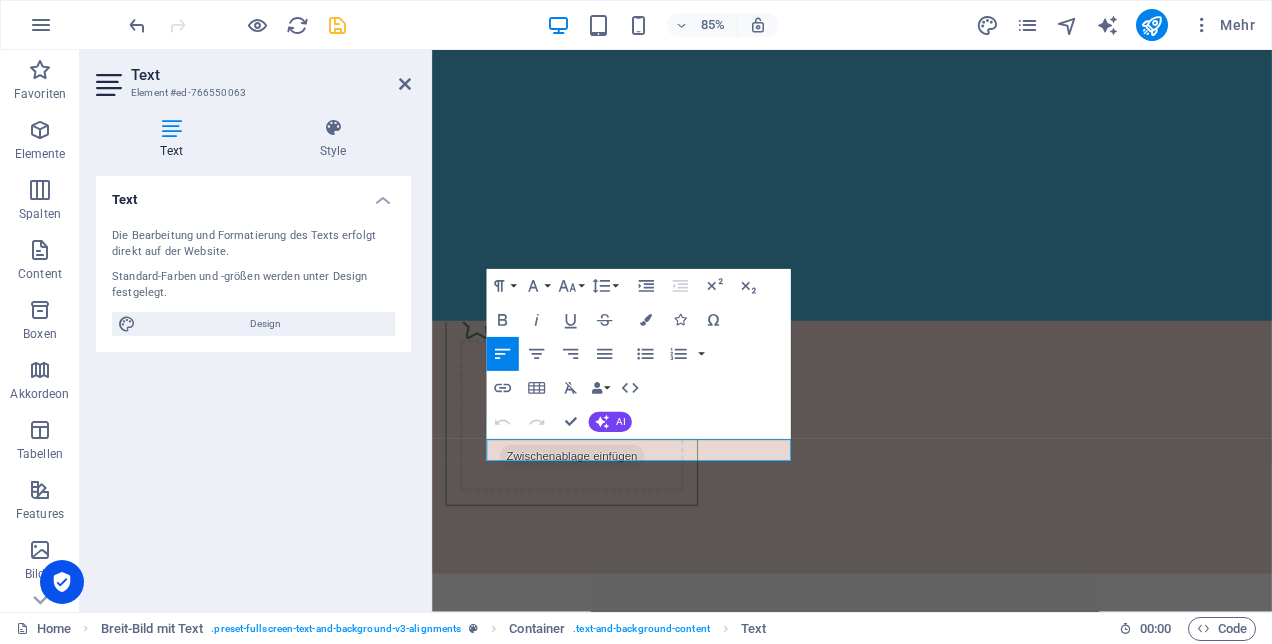 click 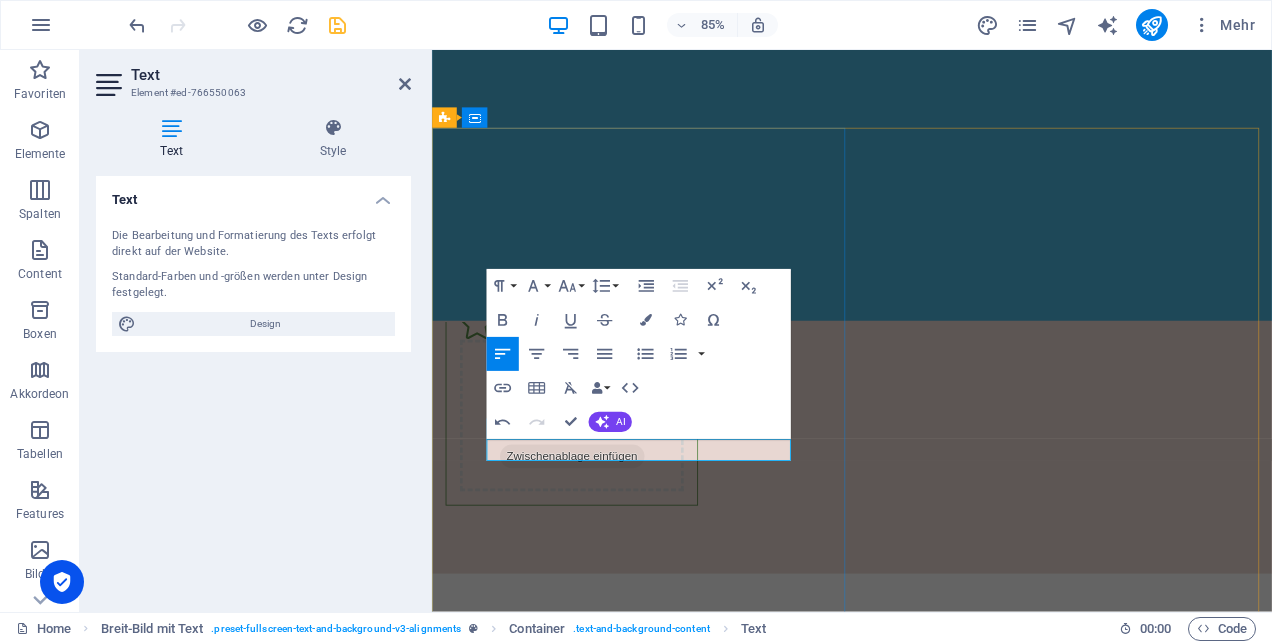 drag, startPoint x: 574, startPoint y: 523, endPoint x: 500, endPoint y: 522, distance: 74.00676 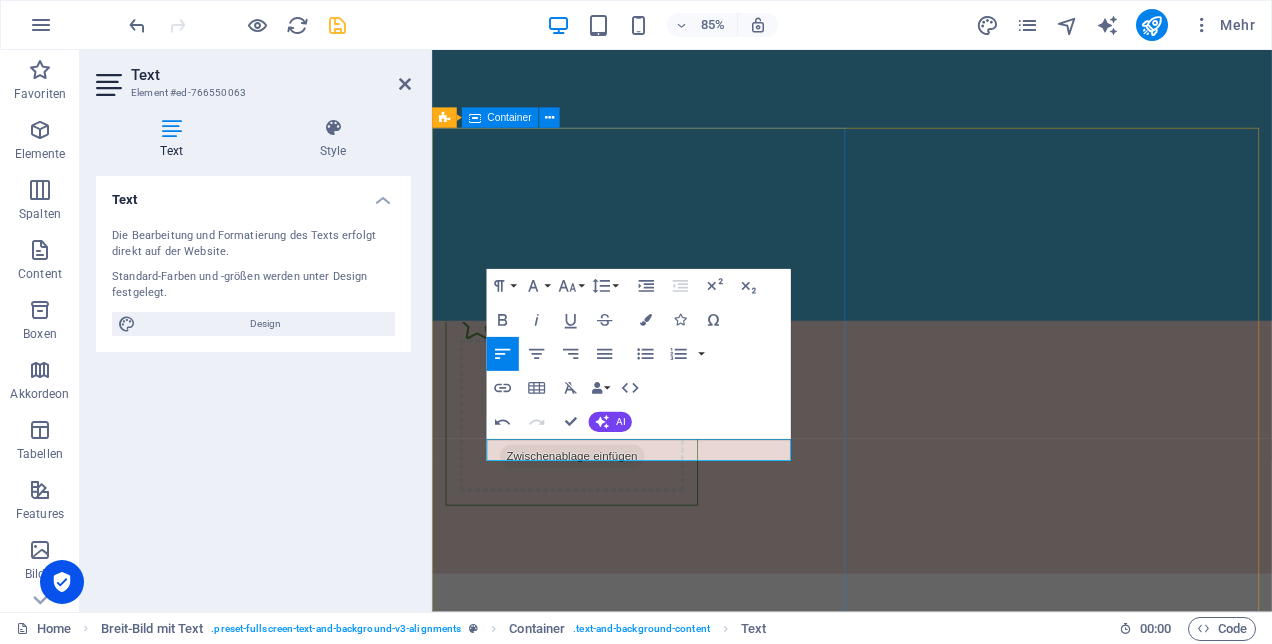 click on "Für mehr UNTERSTÜTZUNG TEXT folgt Meine Leistungen" at bounding box center (926, 804) 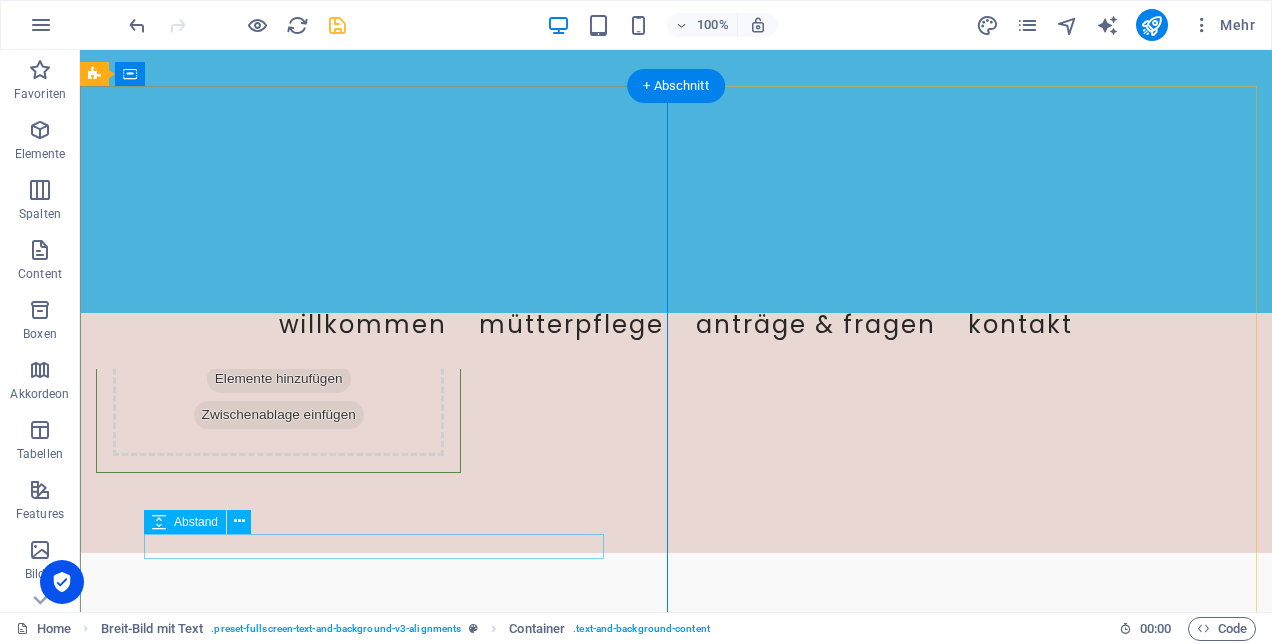 scroll, scrollTop: 741, scrollLeft: 0, axis: vertical 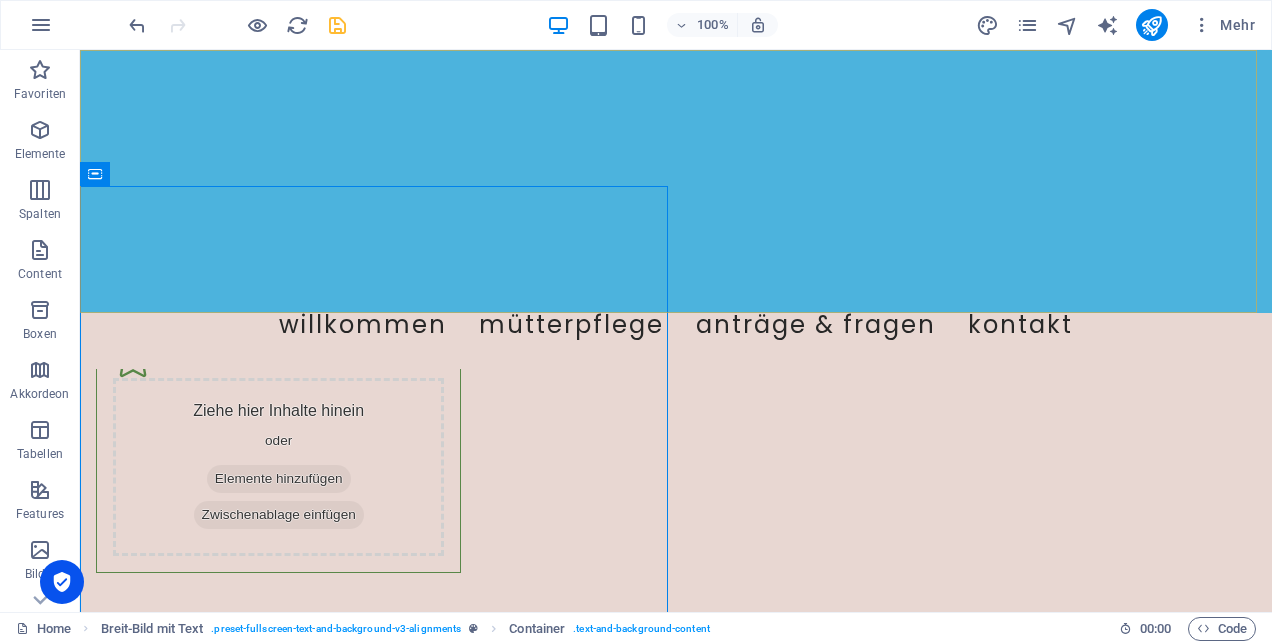 drag, startPoint x: 299, startPoint y: 225, endPoint x: 220, endPoint y: 200, distance: 82.86133 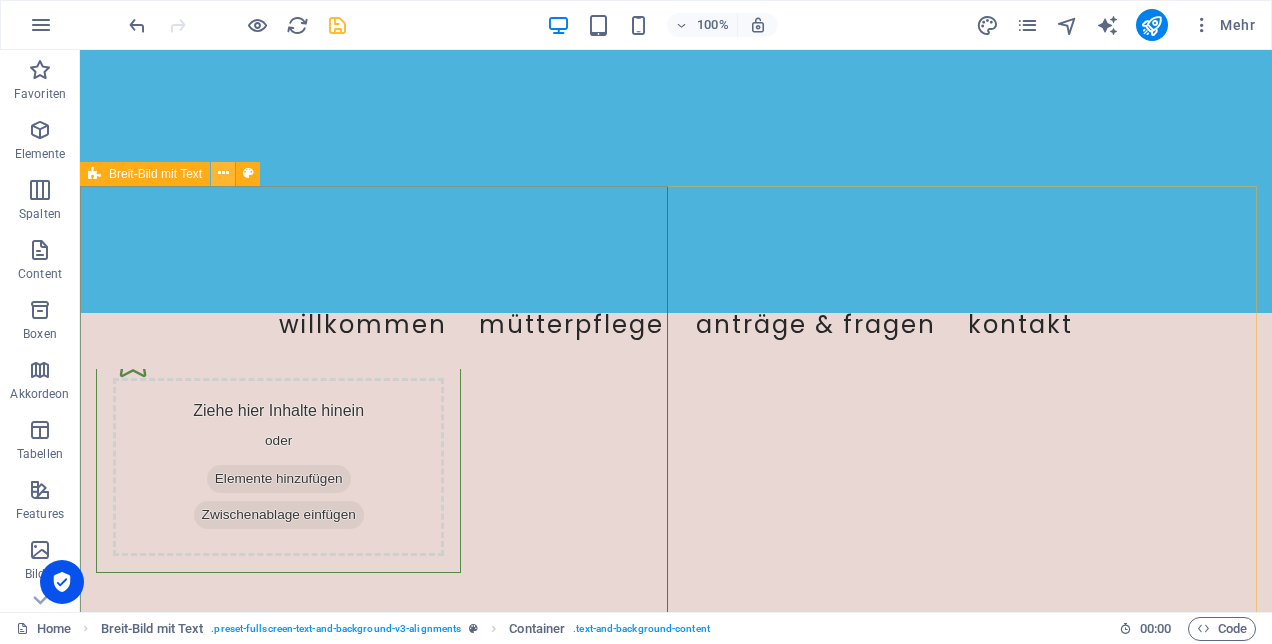 click at bounding box center [223, 173] 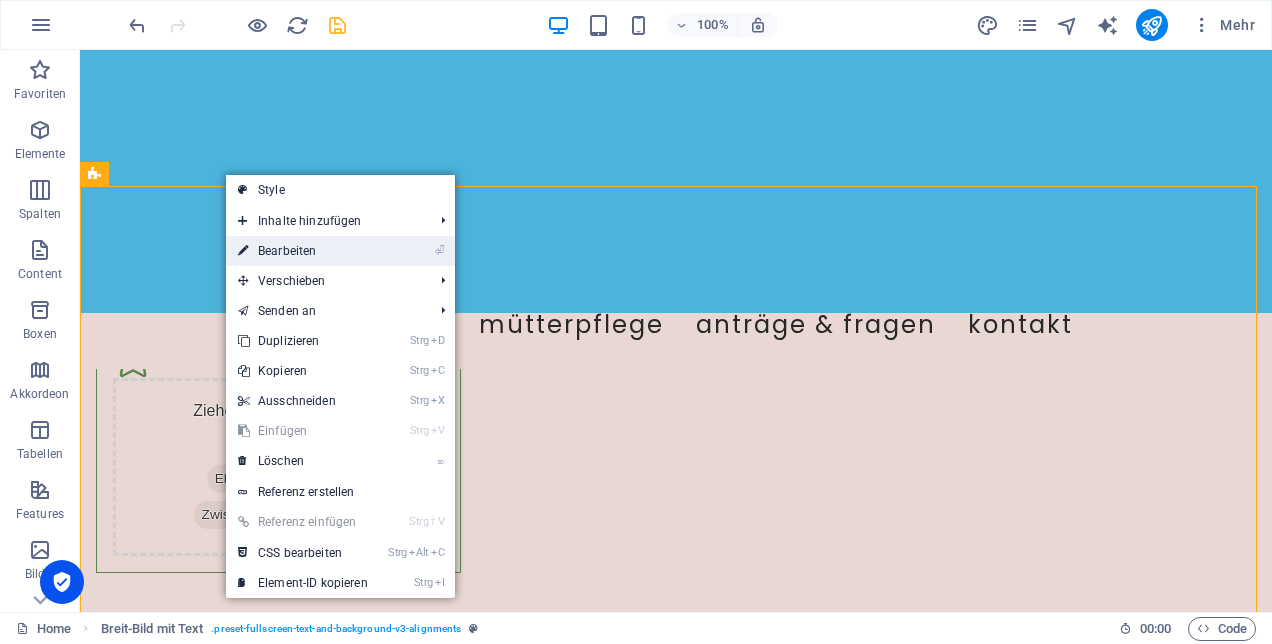 click on "⏎  Bearbeiten" at bounding box center [303, 251] 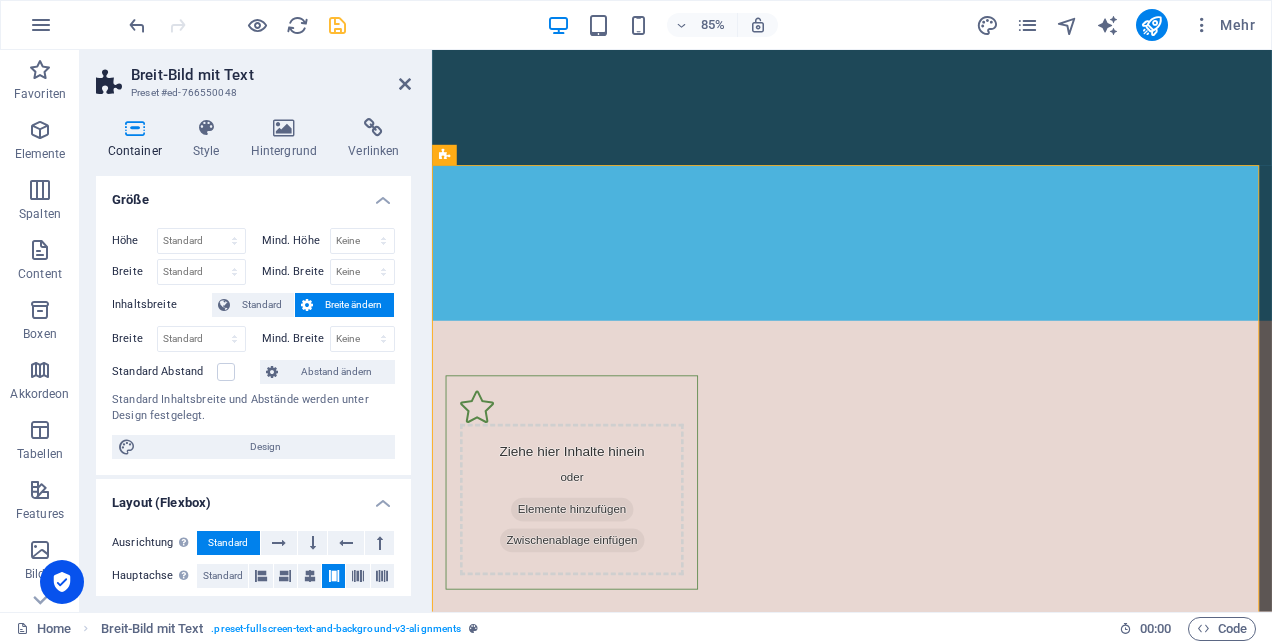 scroll, scrollTop: 797, scrollLeft: 0, axis: vertical 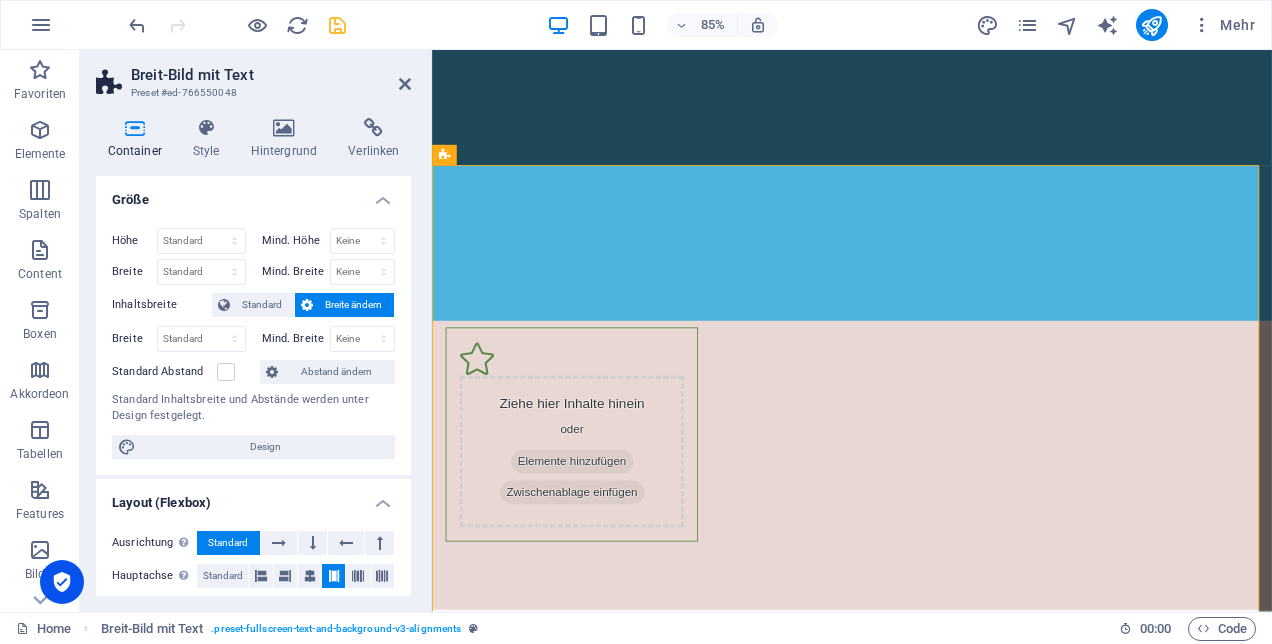 click on "Breite ändern" at bounding box center (353, 305) 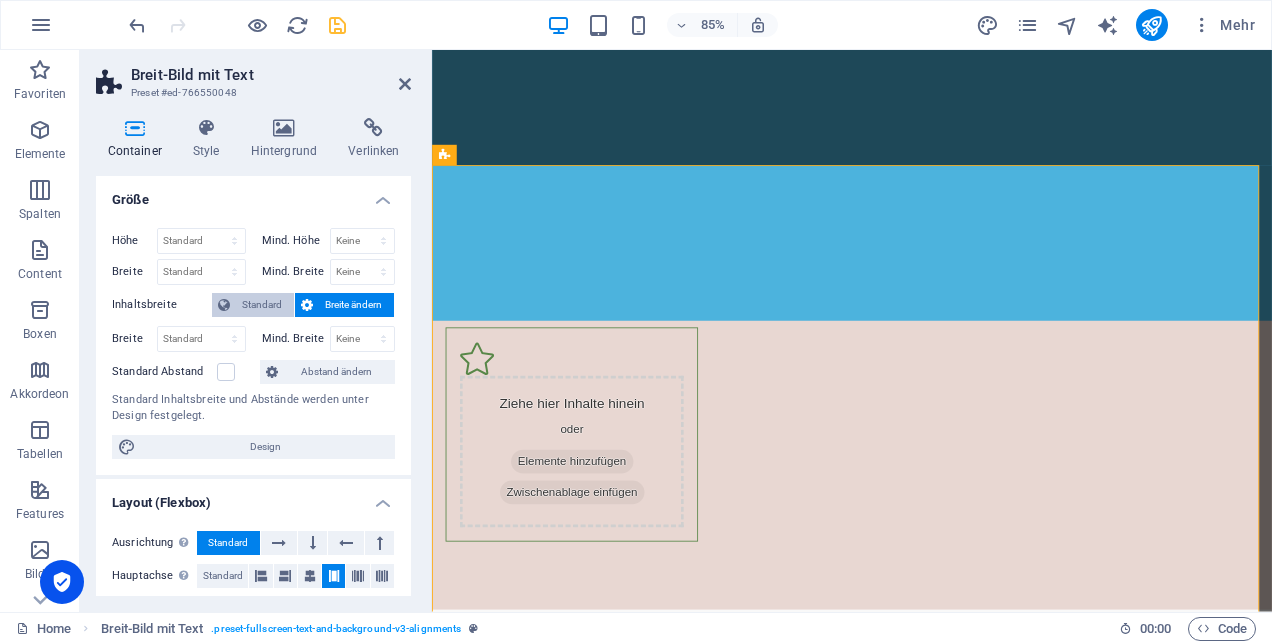 click on "Standard" at bounding box center [253, 305] 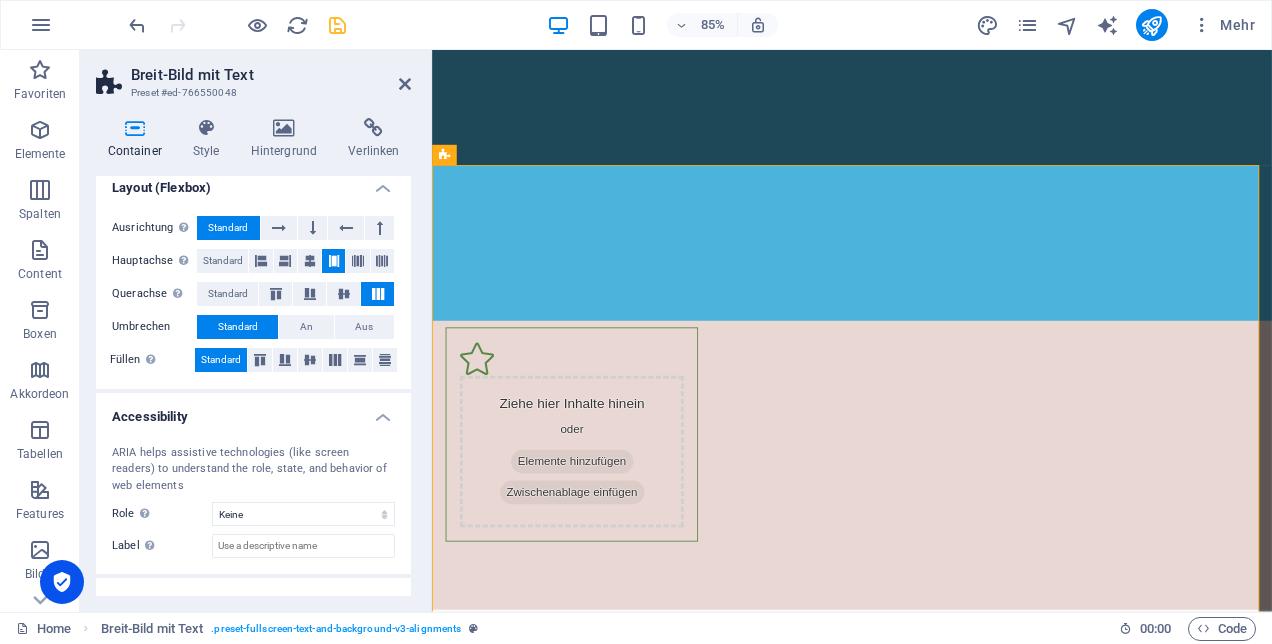 scroll, scrollTop: 254, scrollLeft: 0, axis: vertical 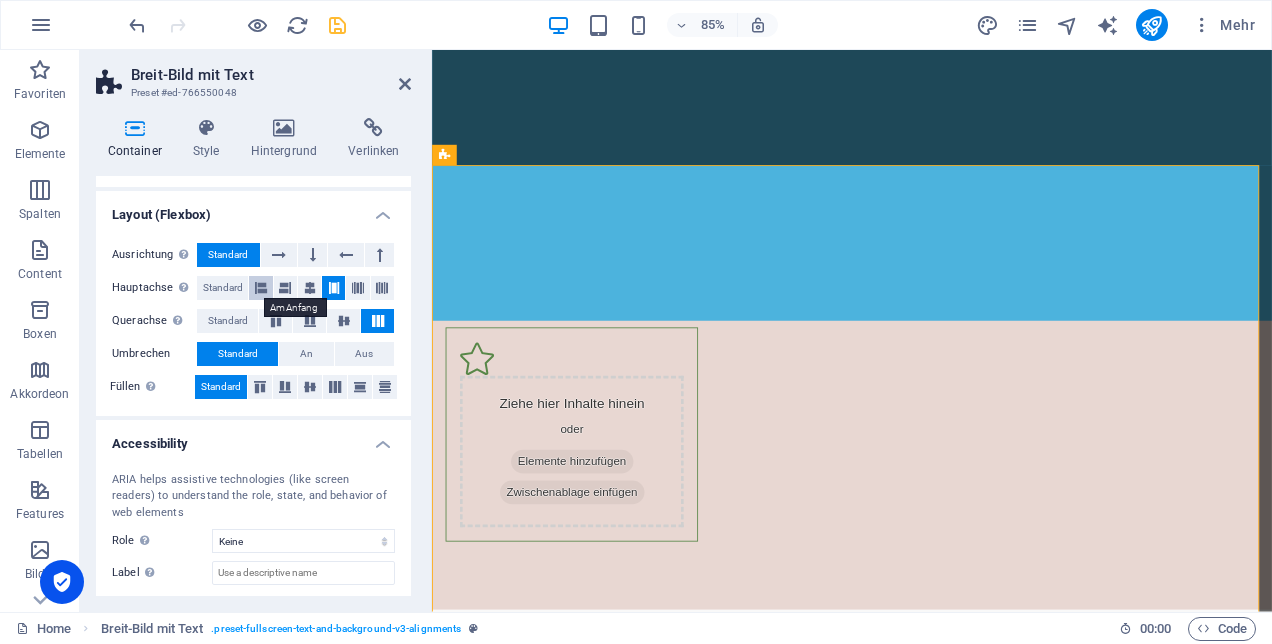 click at bounding box center (261, 288) 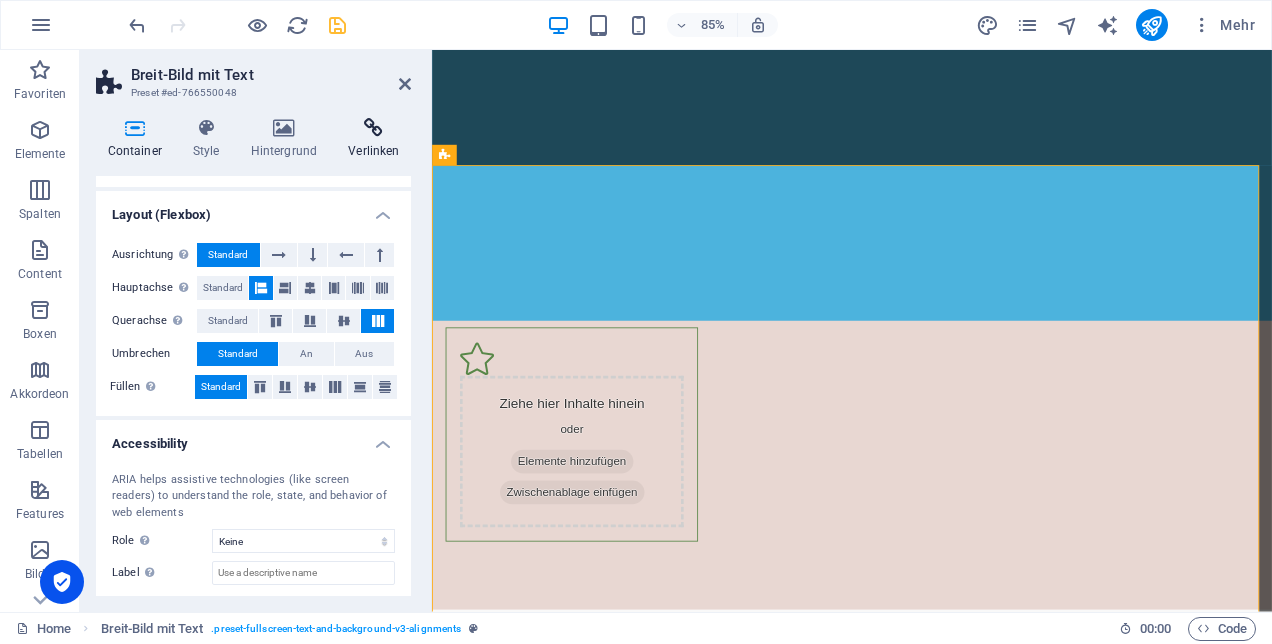 click at bounding box center (374, 128) 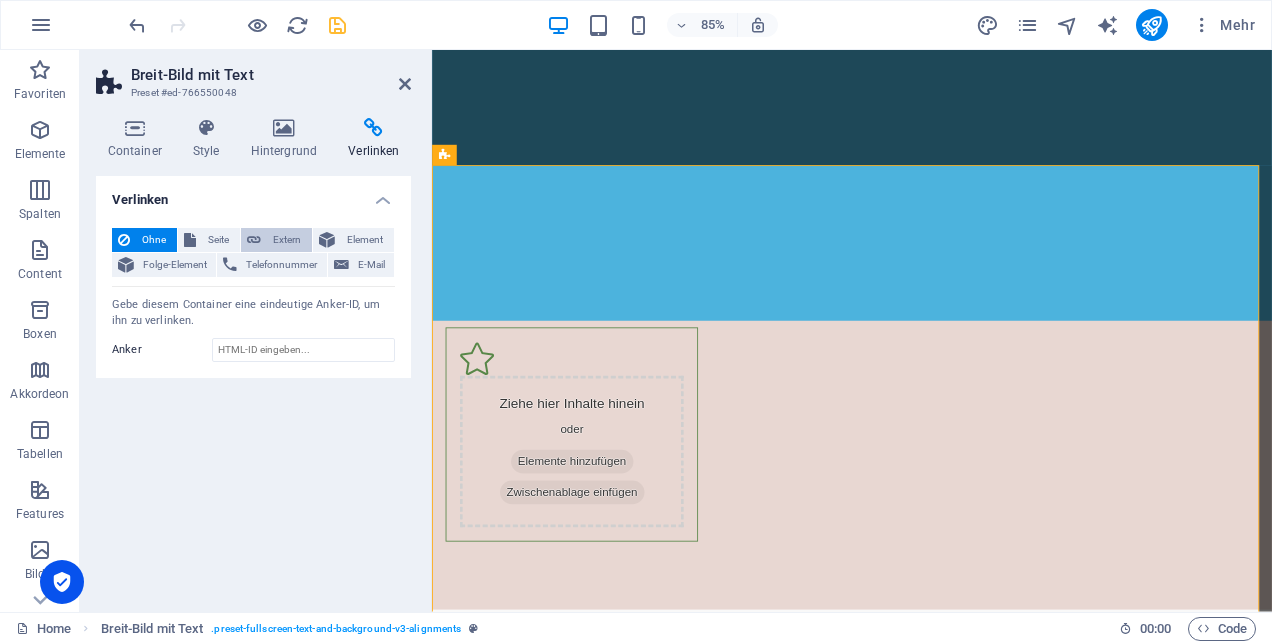 click on "Extern" at bounding box center [286, 240] 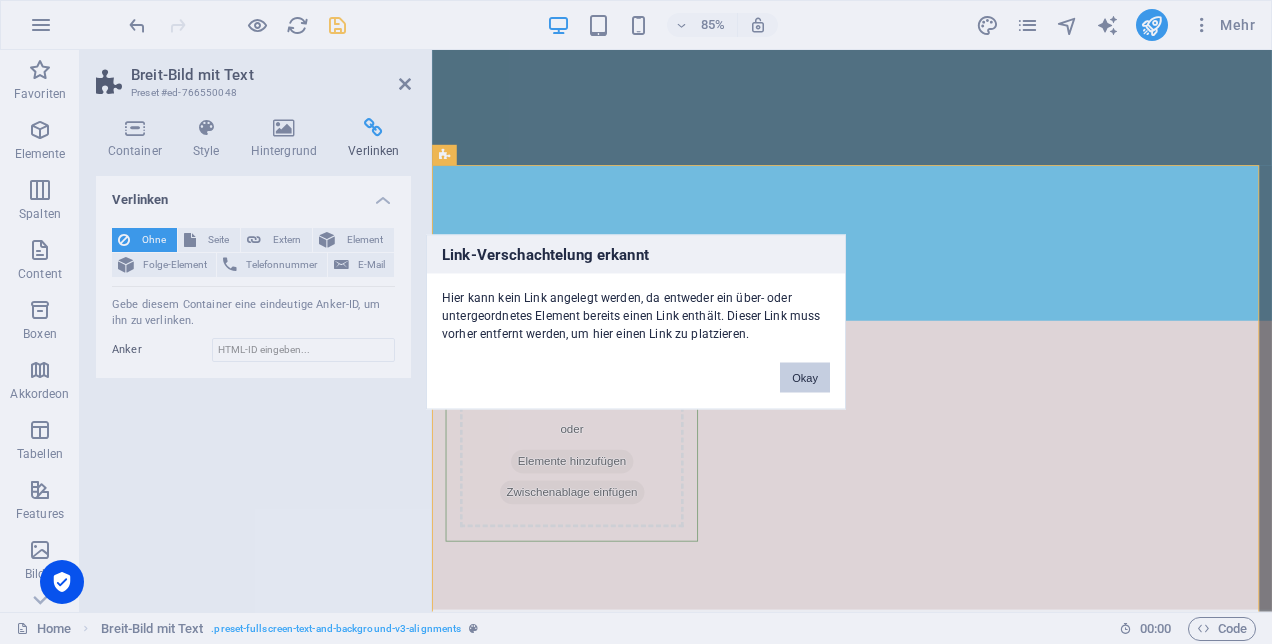 click on "Okay" at bounding box center [805, 378] 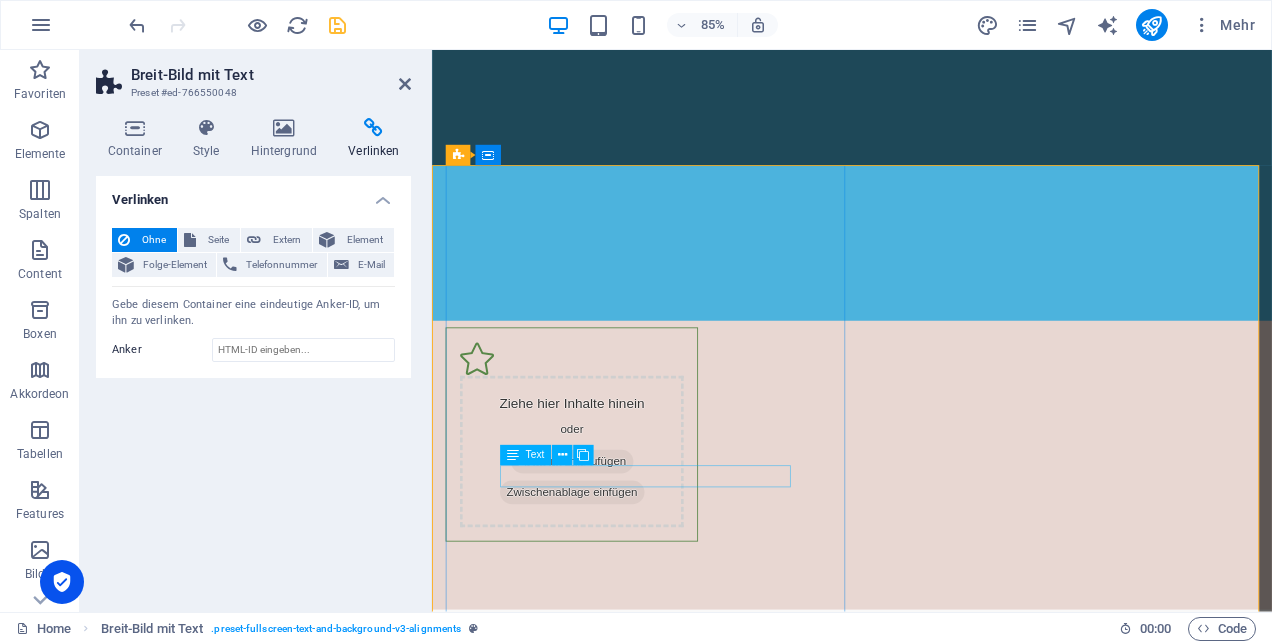 click on "TEXT folgt" at bounding box center [926, 841] 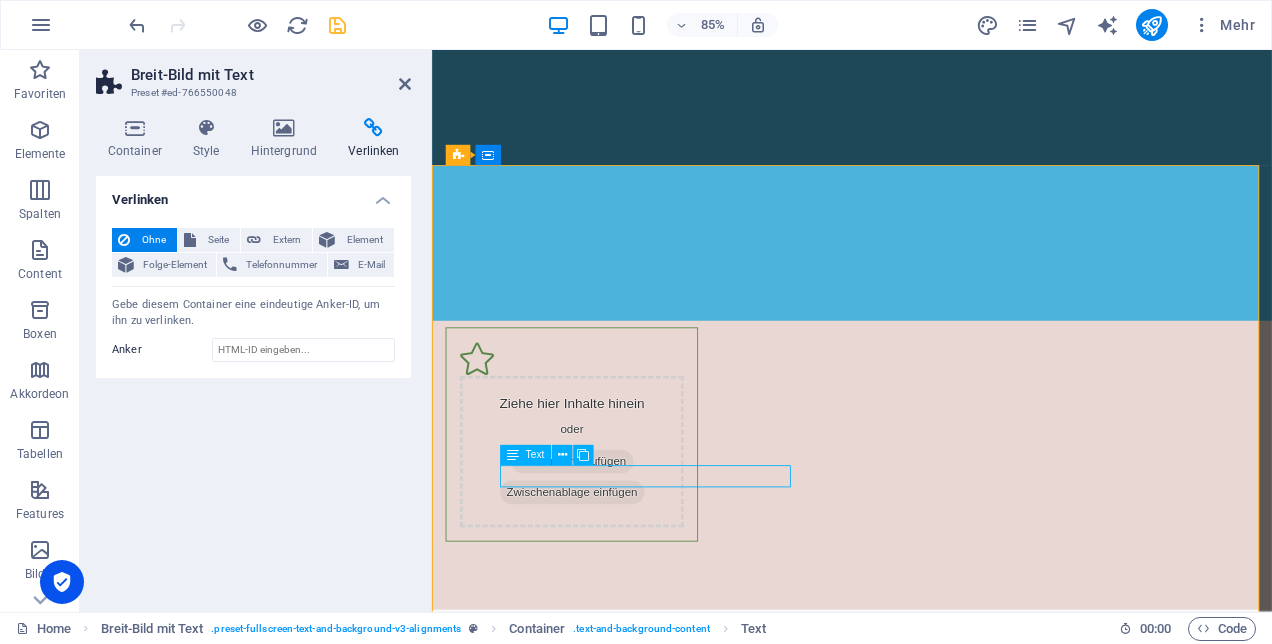 click on "TEXT folgt" at bounding box center (926, 841) 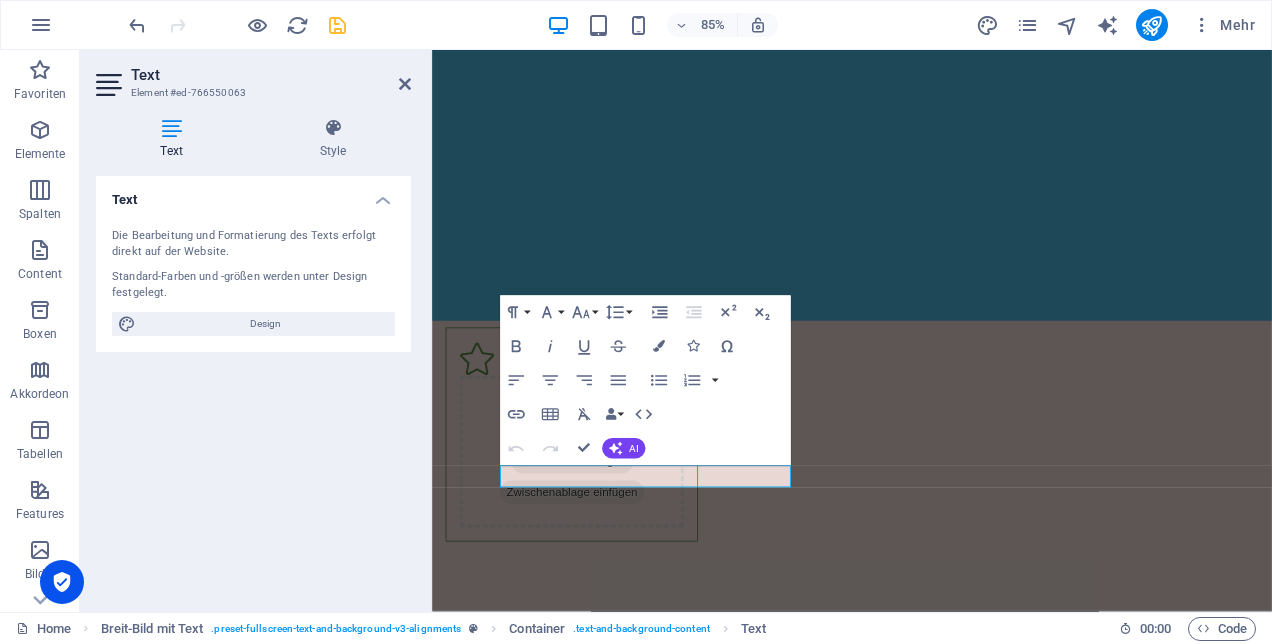 click at bounding box center (171, 128) 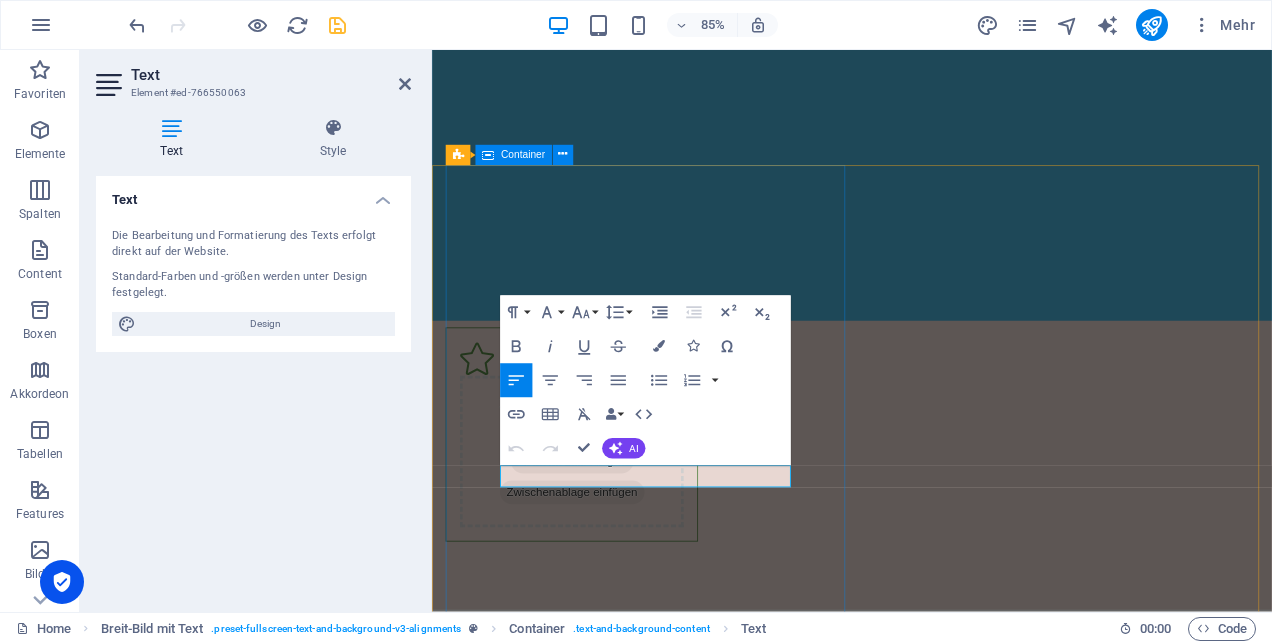 drag, startPoint x: 613, startPoint y: 553, endPoint x: 497, endPoint y: 554, distance: 116.00431 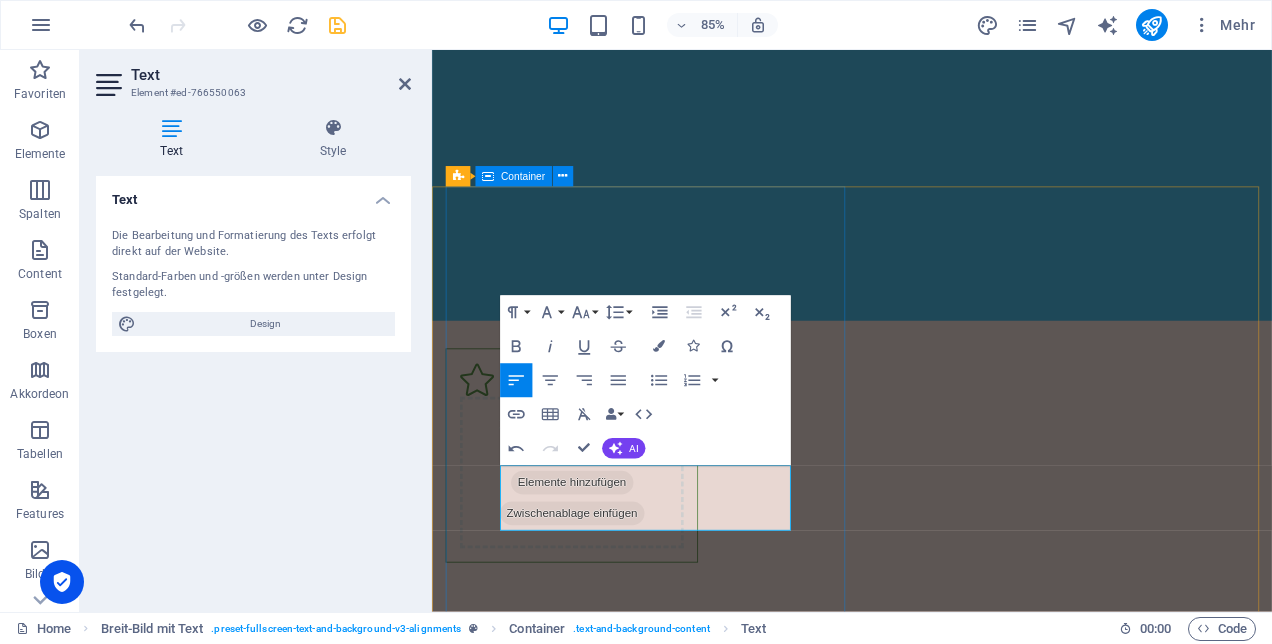scroll, scrollTop: 758, scrollLeft: 0, axis: vertical 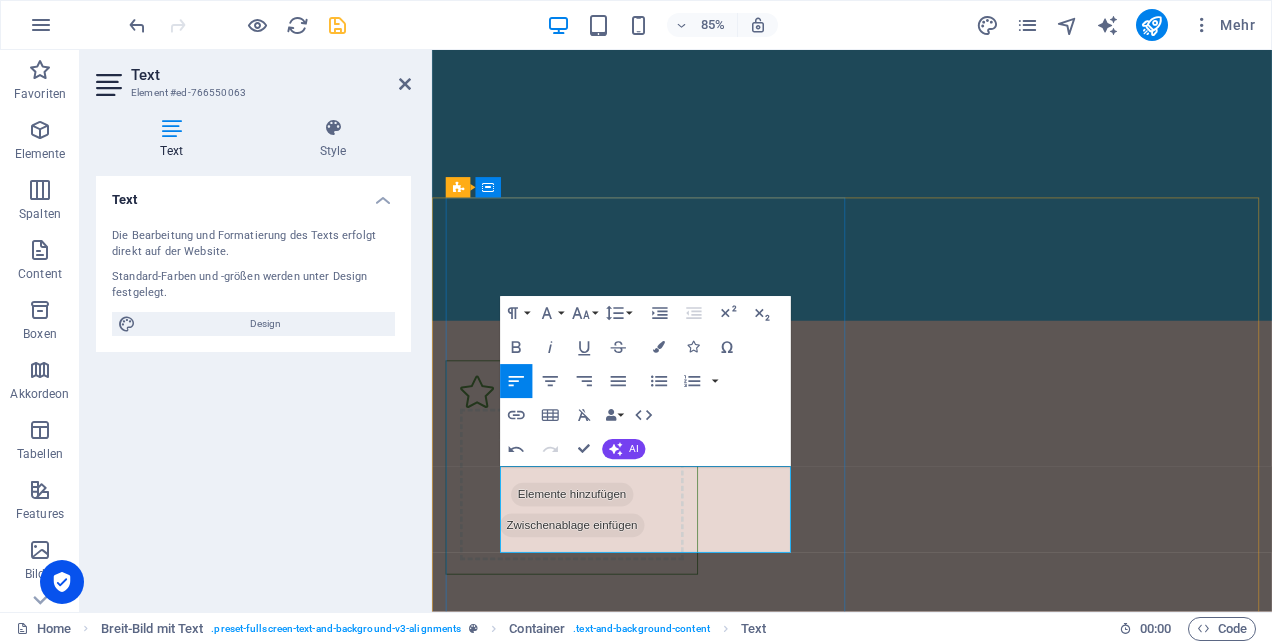 click on "Mütterpflegerinnen geben in der Zeit der Schwangerschaft, nach der Geburt und während der ersten Lebensjahre emotionalen Halt, unterstützen ber der Säuglingpflege" at bounding box center (926, 892) 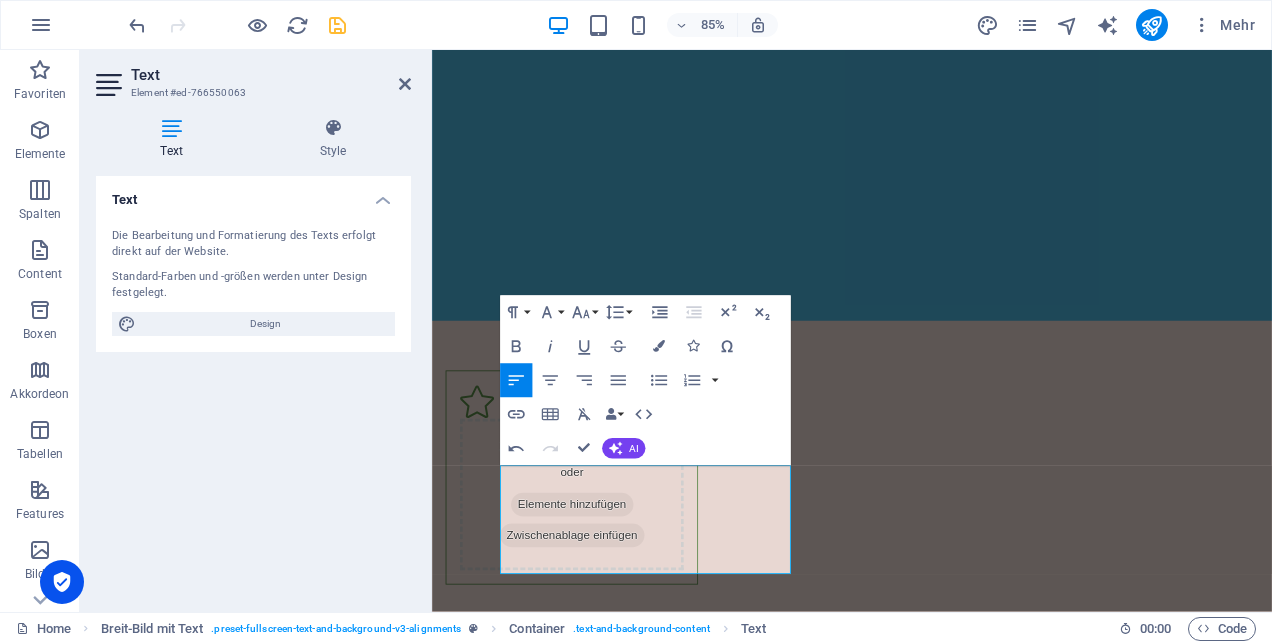 click on "Text Die Bearbeitung und Formatierung des Texts erfolgt direkt auf der Website. Standard-Farben und -größen werden unter Design festgelegt. Design Ausrichtung Linksbündig Zentriert Rechtsbündig" at bounding box center (253, 386) 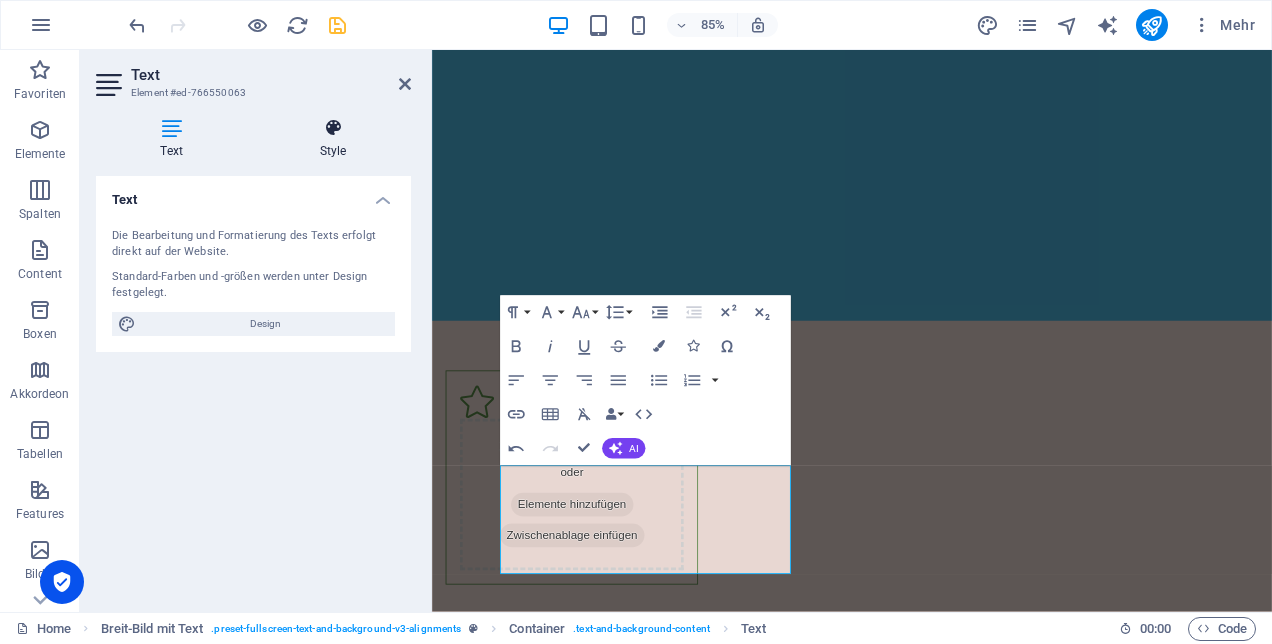 click at bounding box center [333, 128] 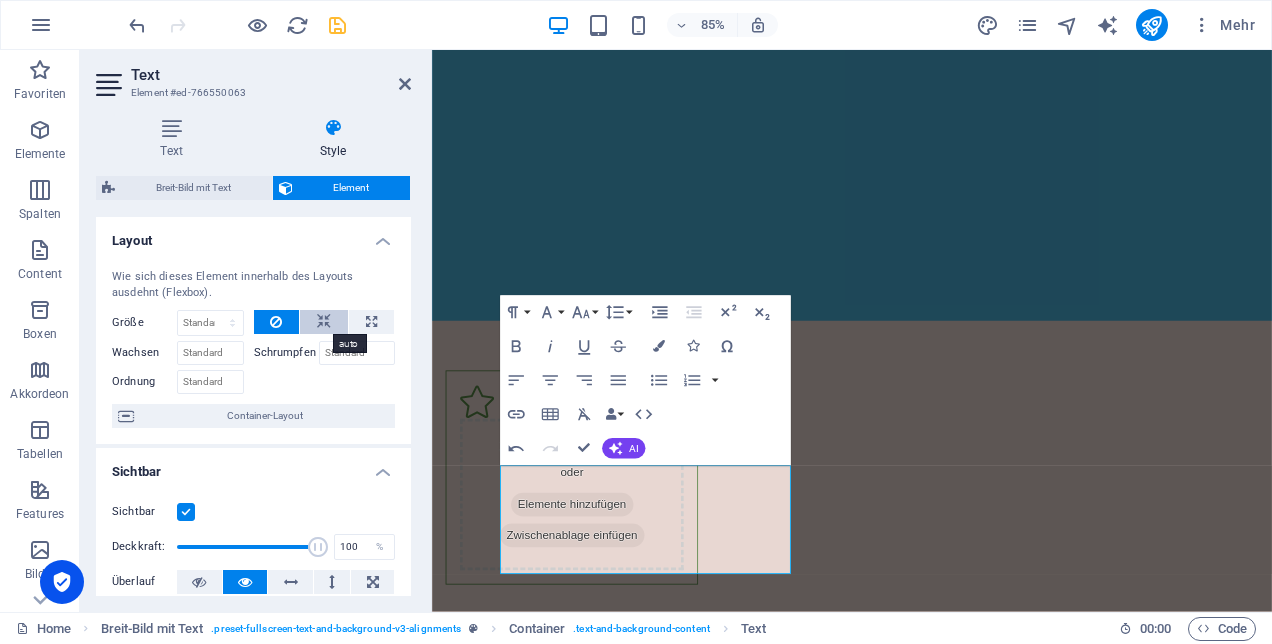 click at bounding box center (324, 322) 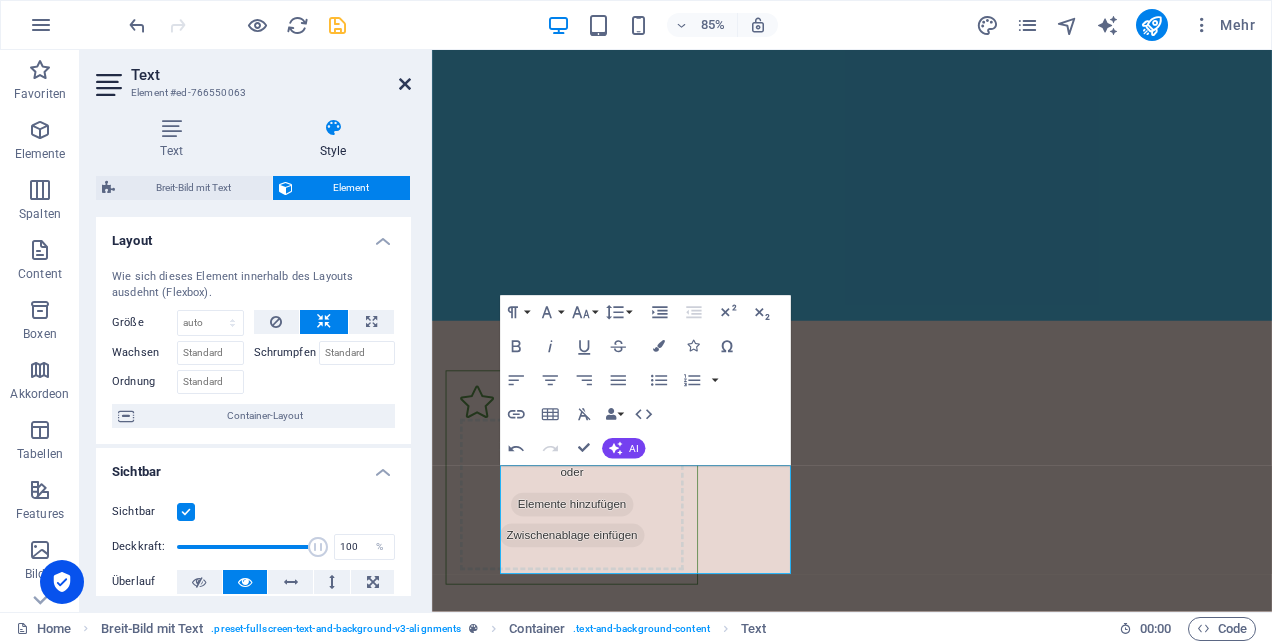 click at bounding box center (405, 84) 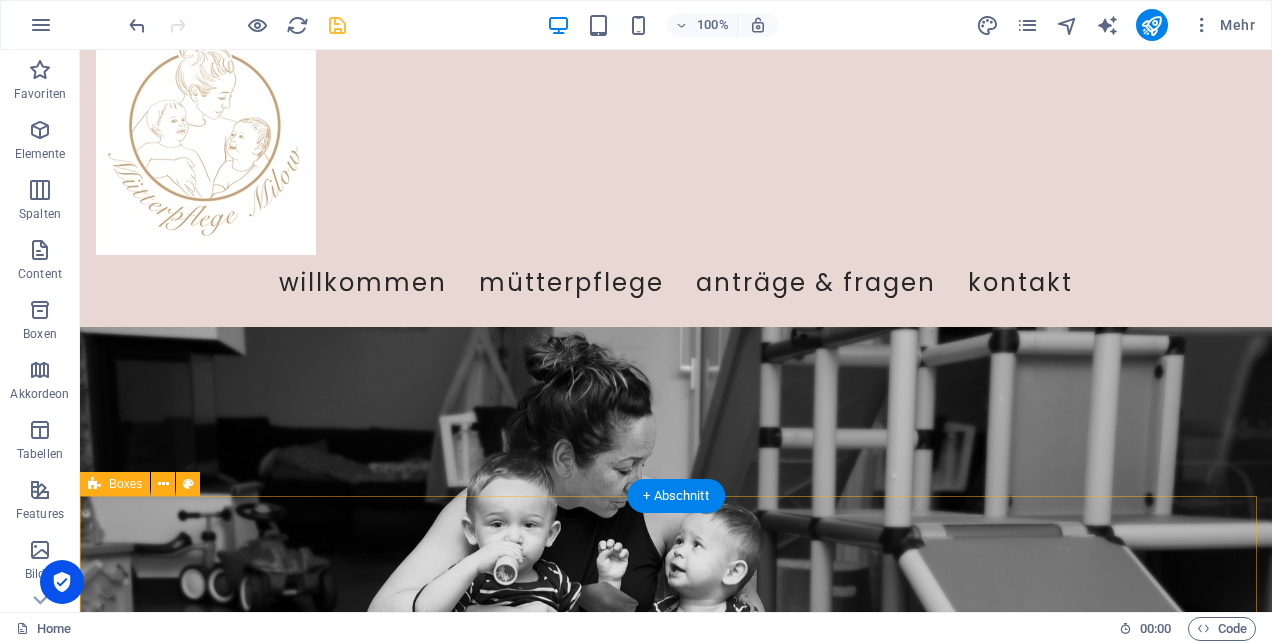 scroll, scrollTop: 0, scrollLeft: 0, axis: both 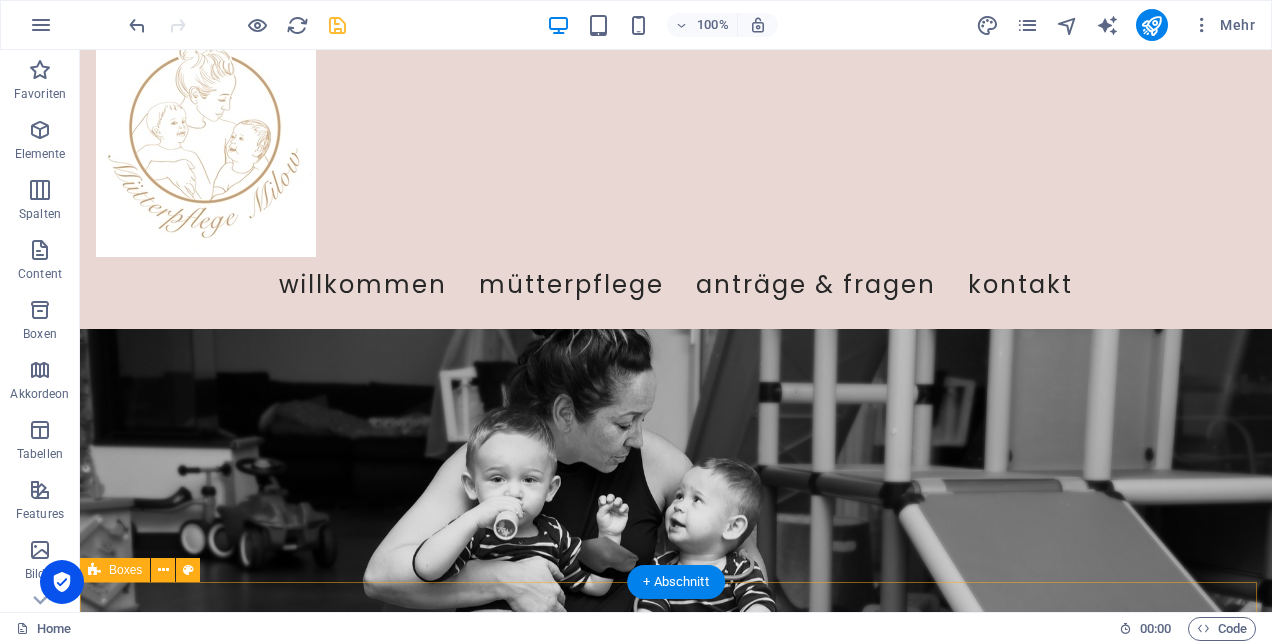 click on "Ziehe hier Inhalte hinein oder  Elemente hinzufügen  Zwischenablage einfügen" at bounding box center [676, 1047] 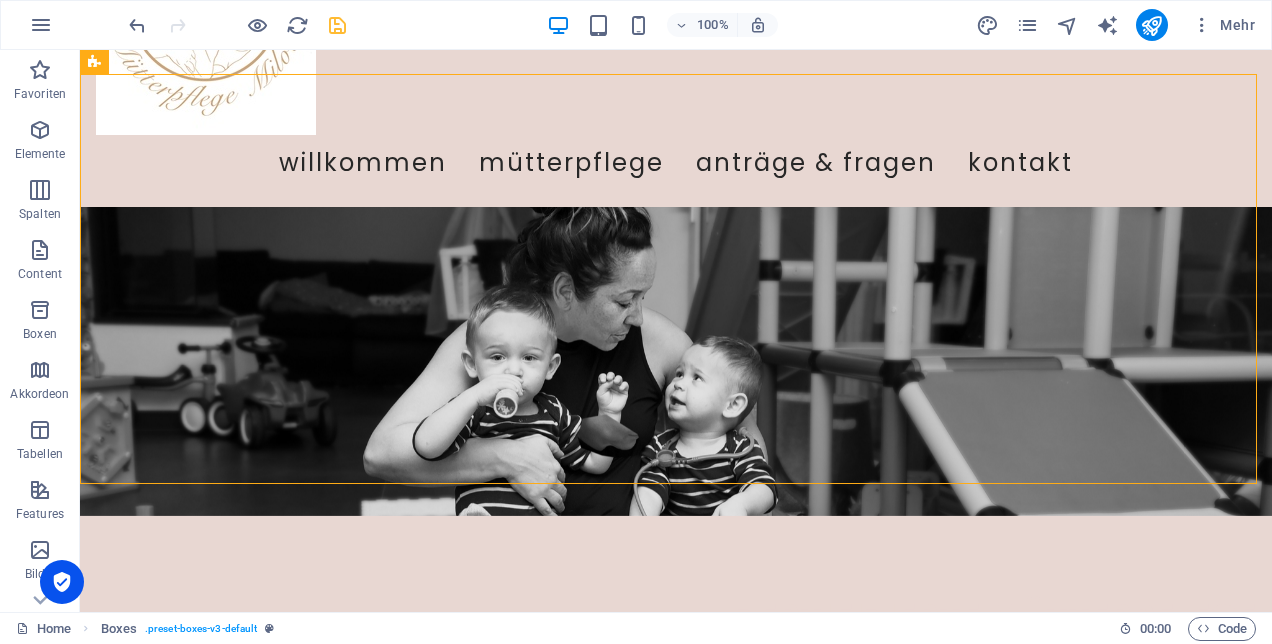 scroll, scrollTop: 160, scrollLeft: 0, axis: vertical 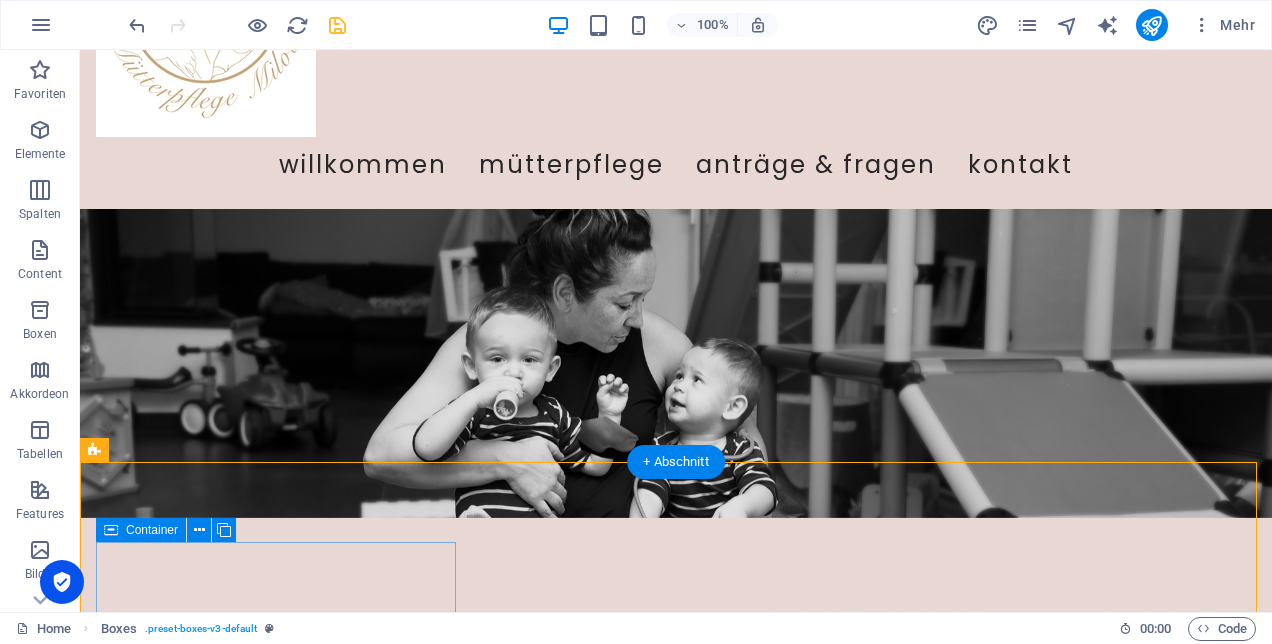 click on "Ziehe hier Inhalte hinein oder  Elemente hinzufügen  Zwischenablage einfügen" at bounding box center [278, 927] 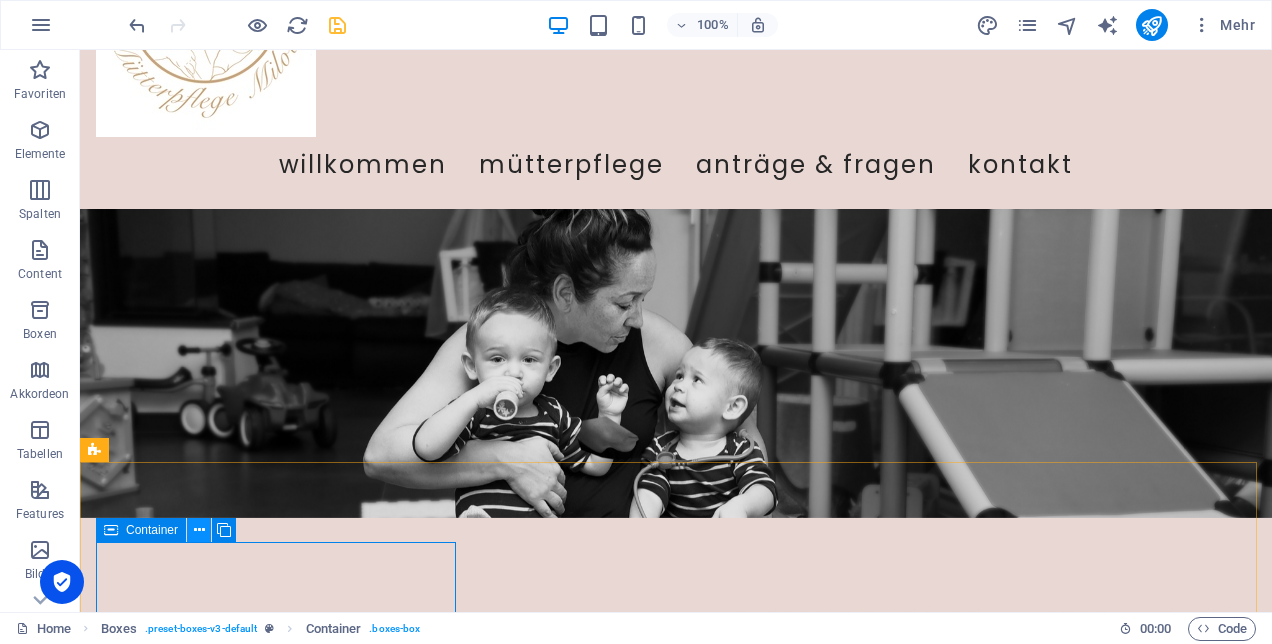 click at bounding box center (199, 530) 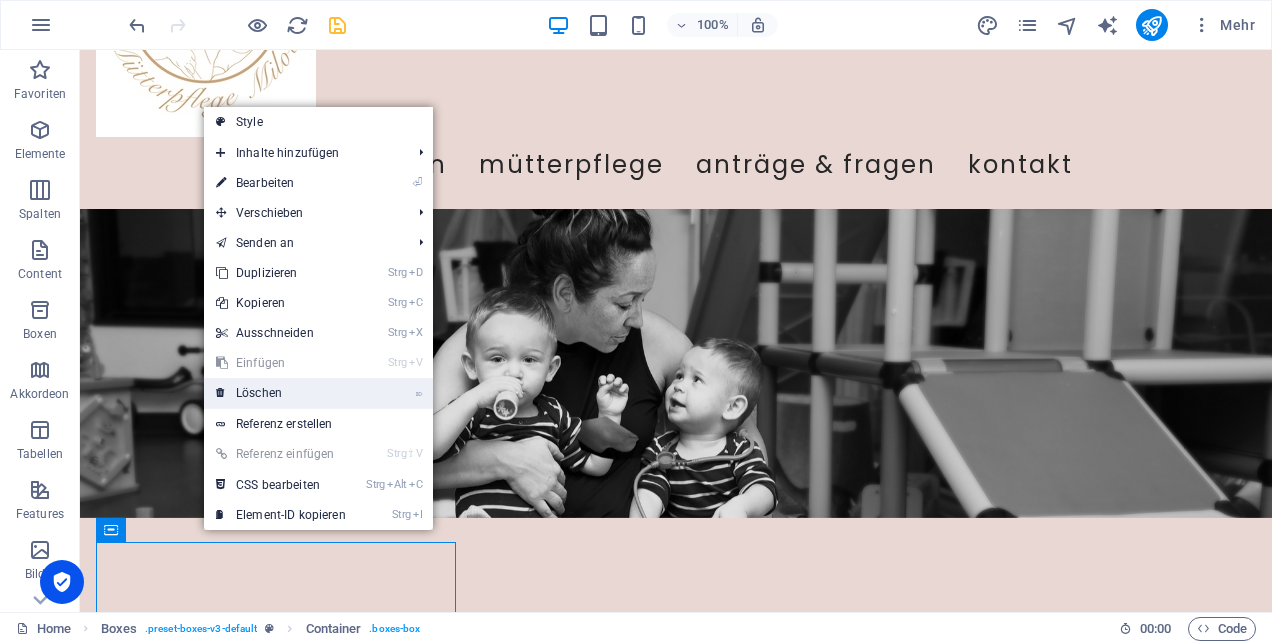 click on "⌦  Löschen" at bounding box center (281, 393) 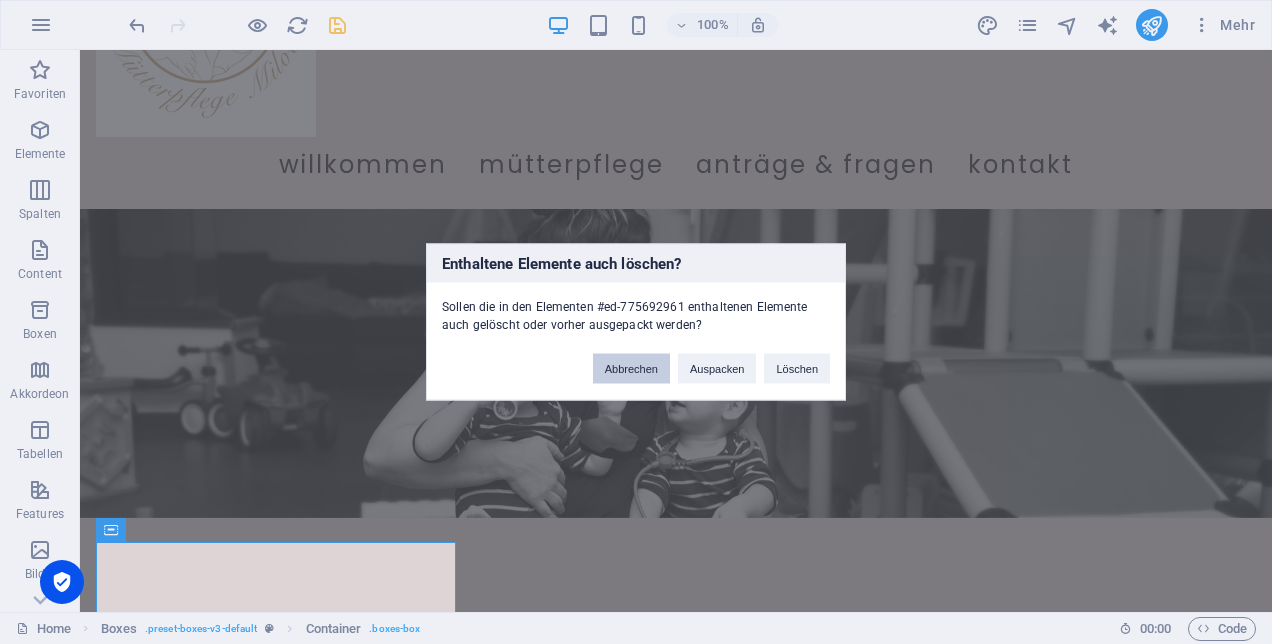 click on "Abbrechen" at bounding box center (631, 369) 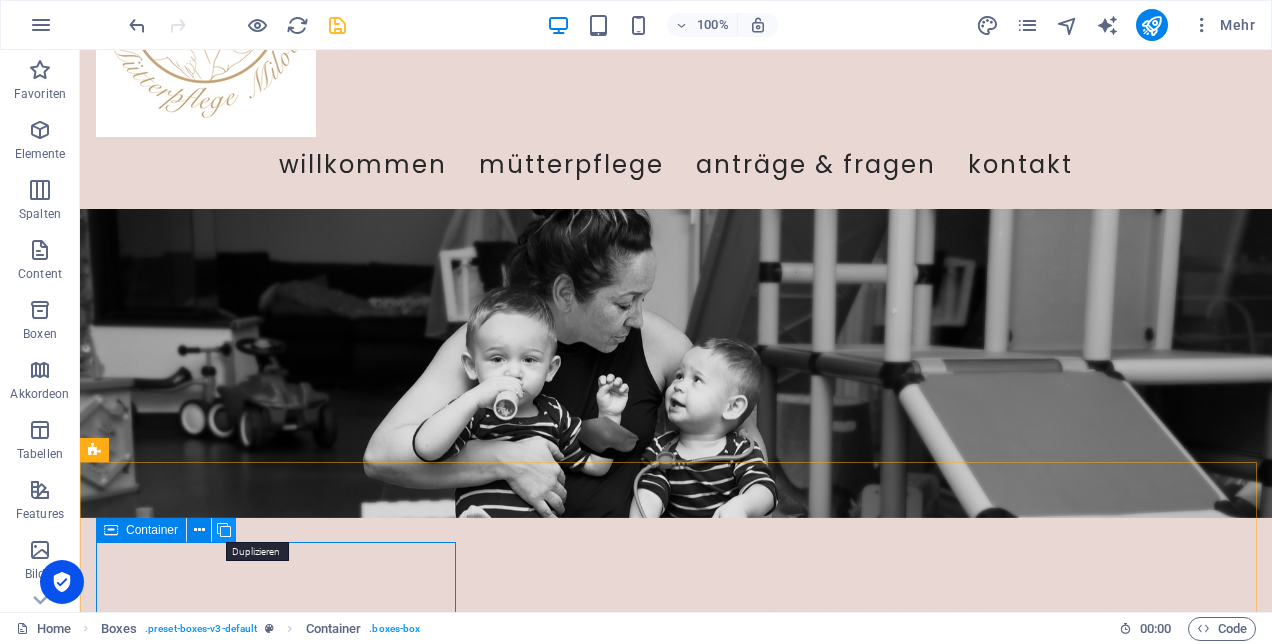 click at bounding box center [224, 530] 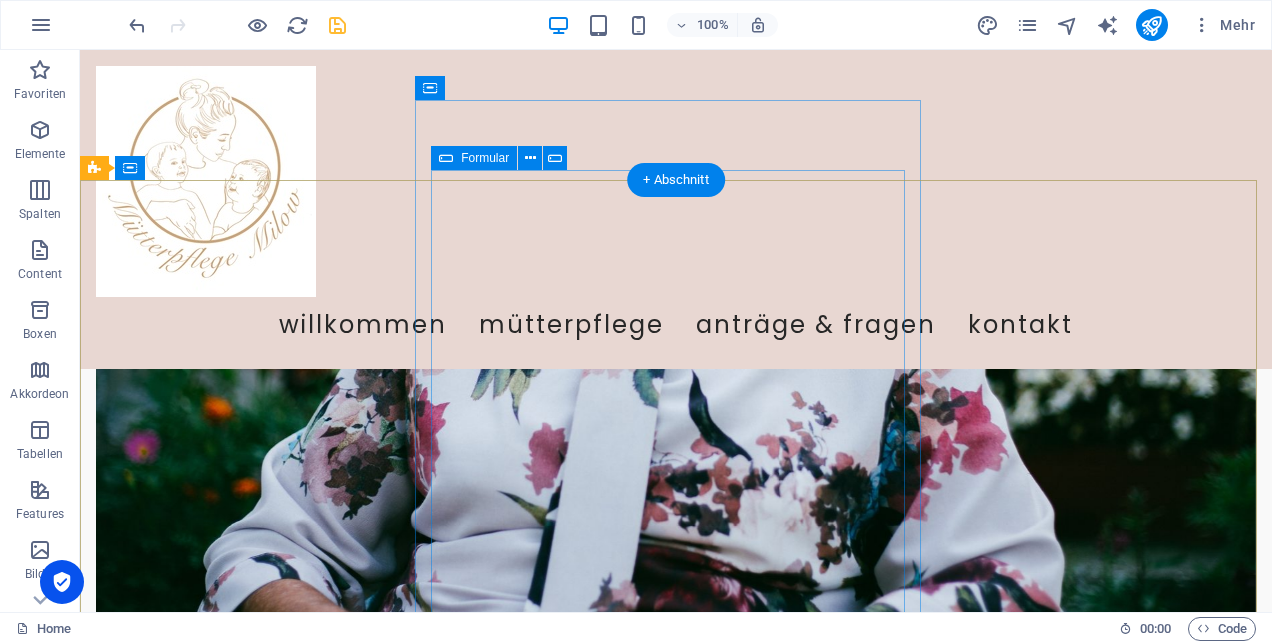 scroll, scrollTop: 1798, scrollLeft: 0, axis: vertical 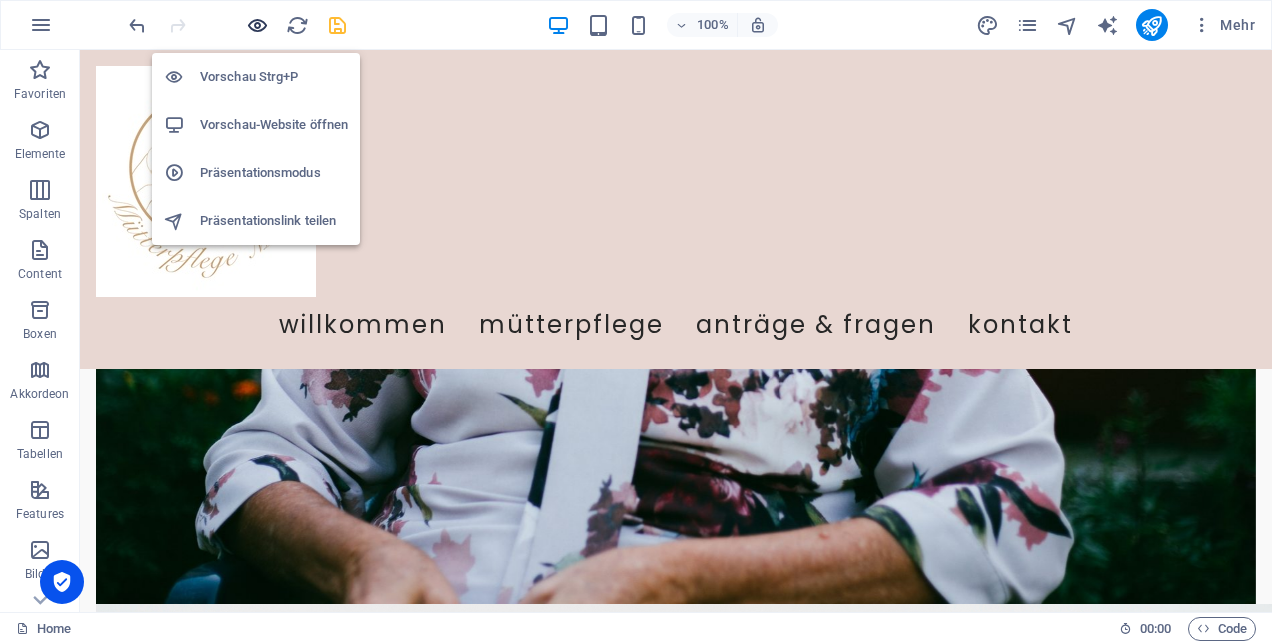 click at bounding box center [257, 25] 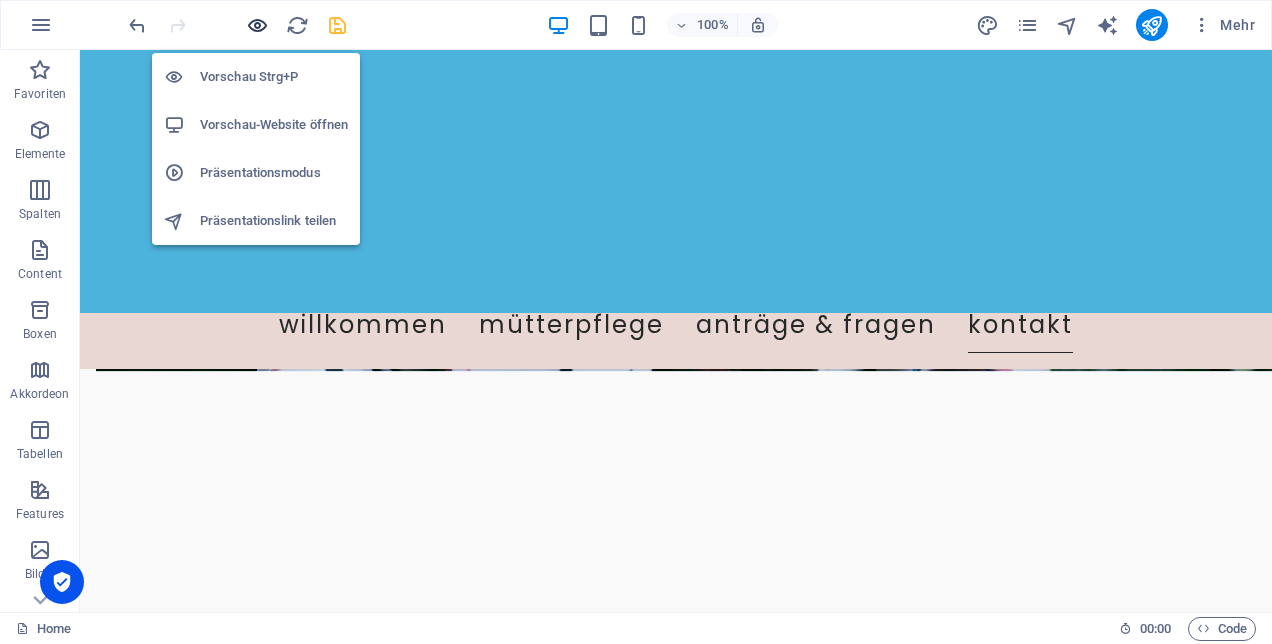 scroll, scrollTop: 1838, scrollLeft: 0, axis: vertical 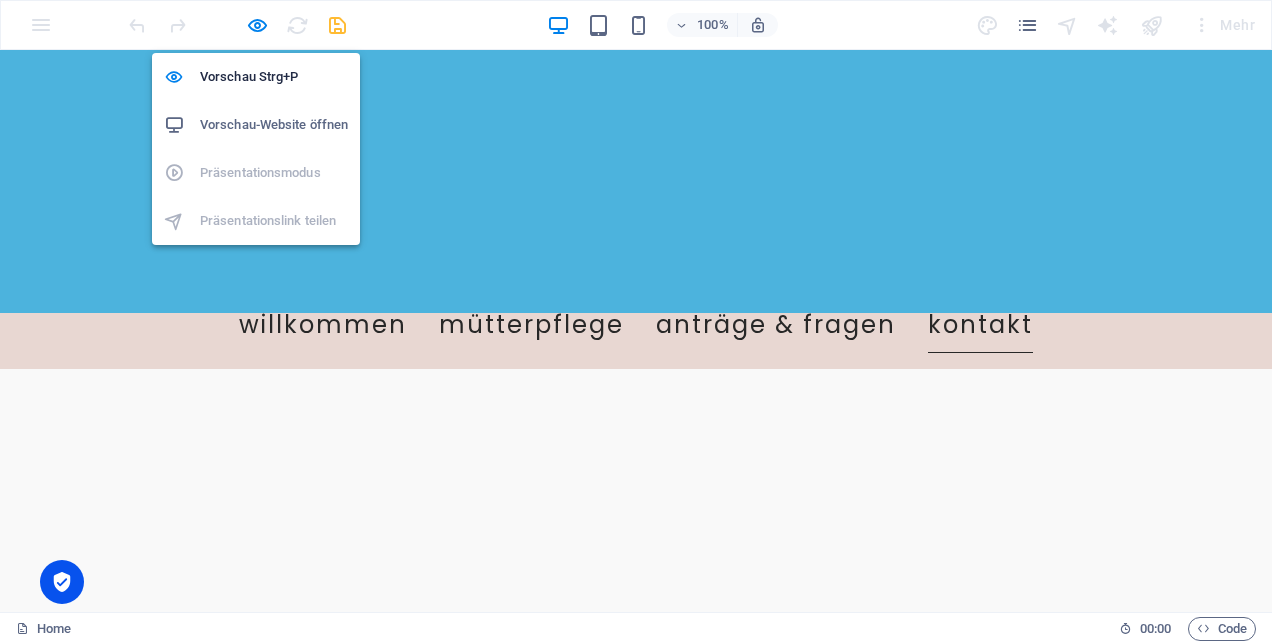 click on "Vorschau-Website öffnen" at bounding box center [274, 125] 